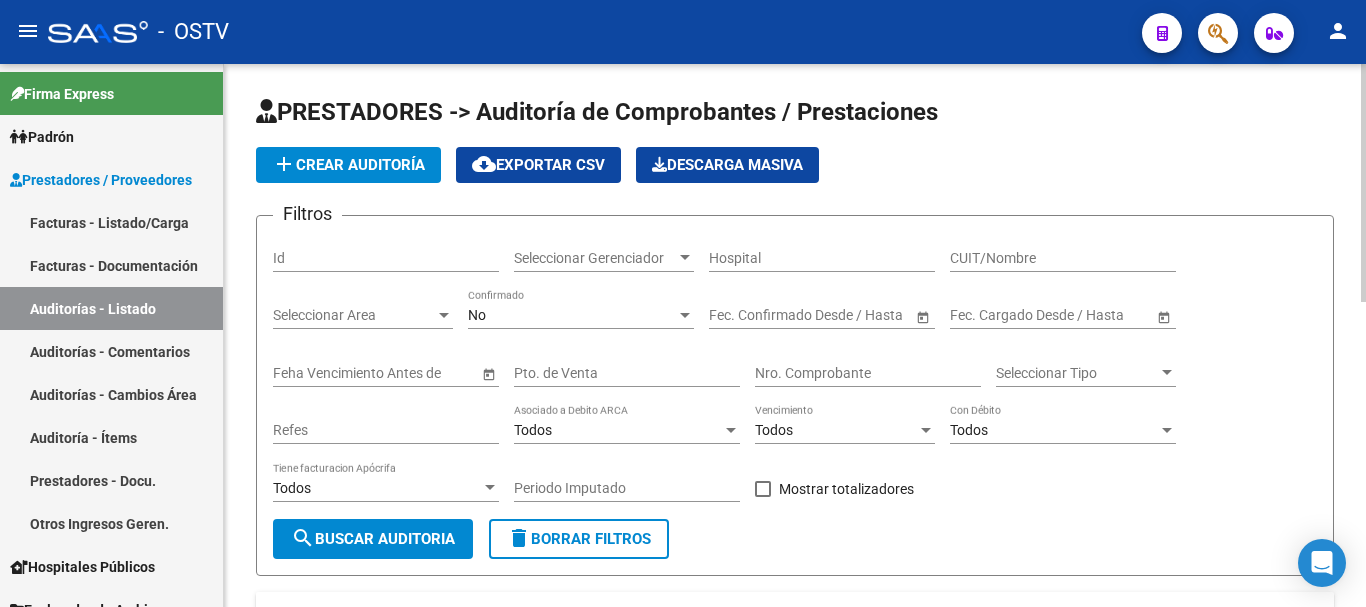 scroll, scrollTop: 0, scrollLeft: 0, axis: both 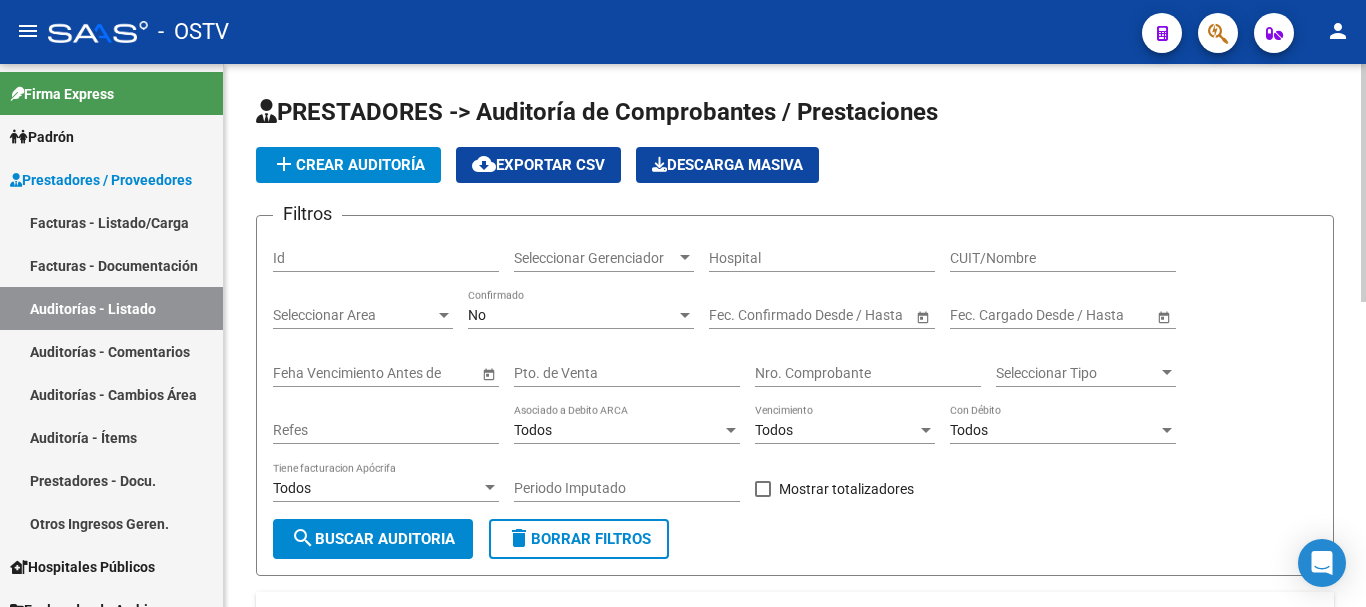 click on "add  Crear Auditoría" 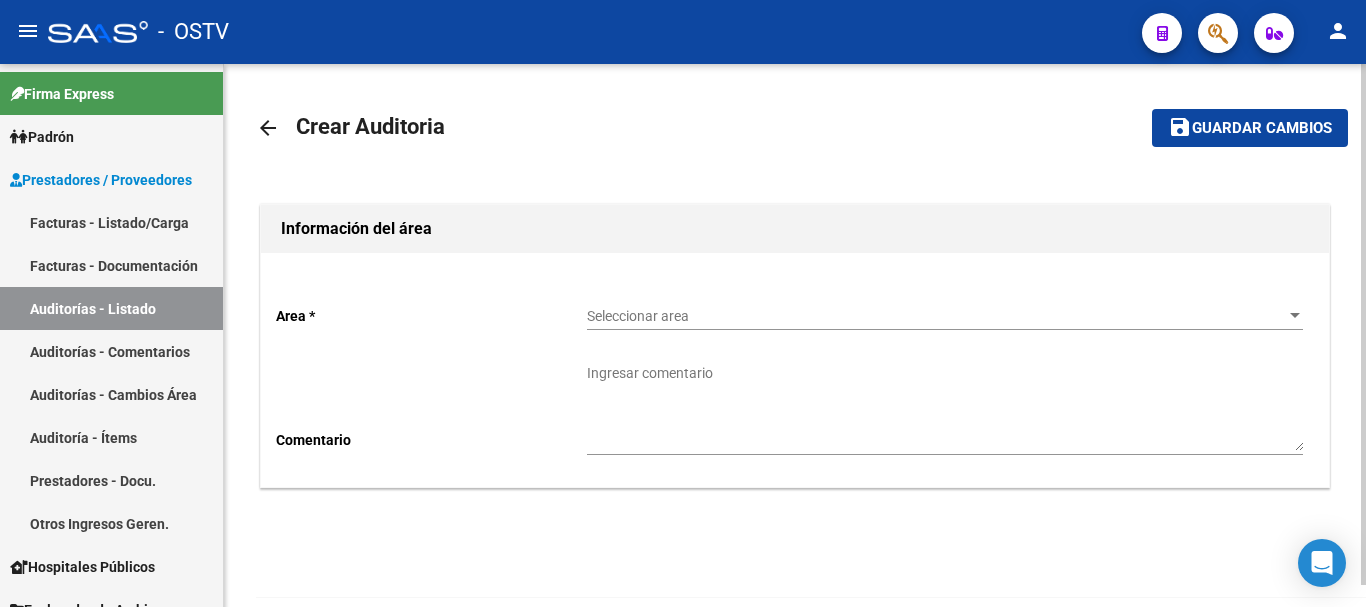 click on "Seleccionar area" at bounding box center (936, 316) 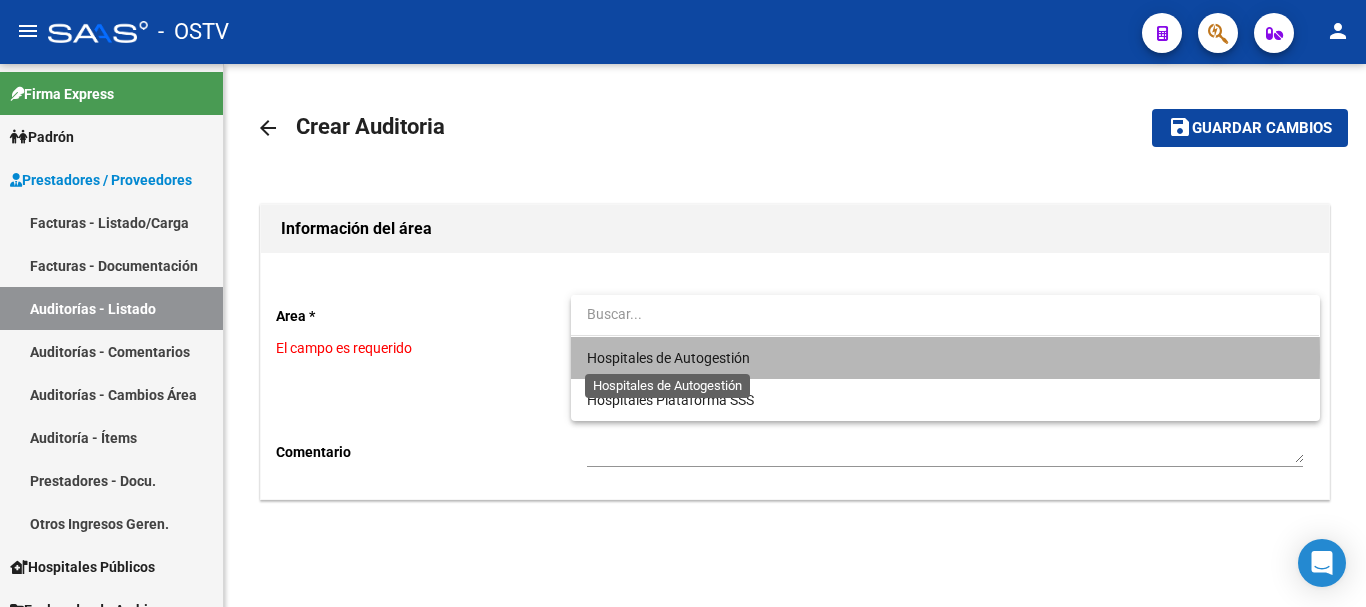 click on "Hospitales de Autogestión" at bounding box center (668, 358) 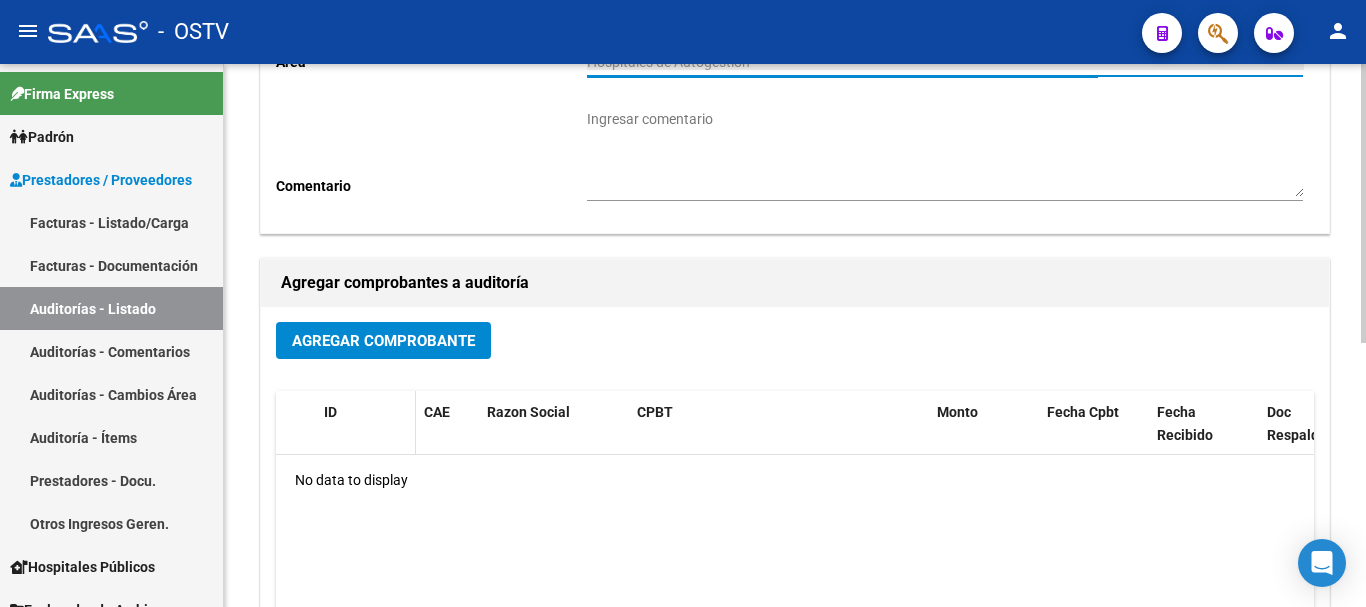 scroll, scrollTop: 300, scrollLeft: 0, axis: vertical 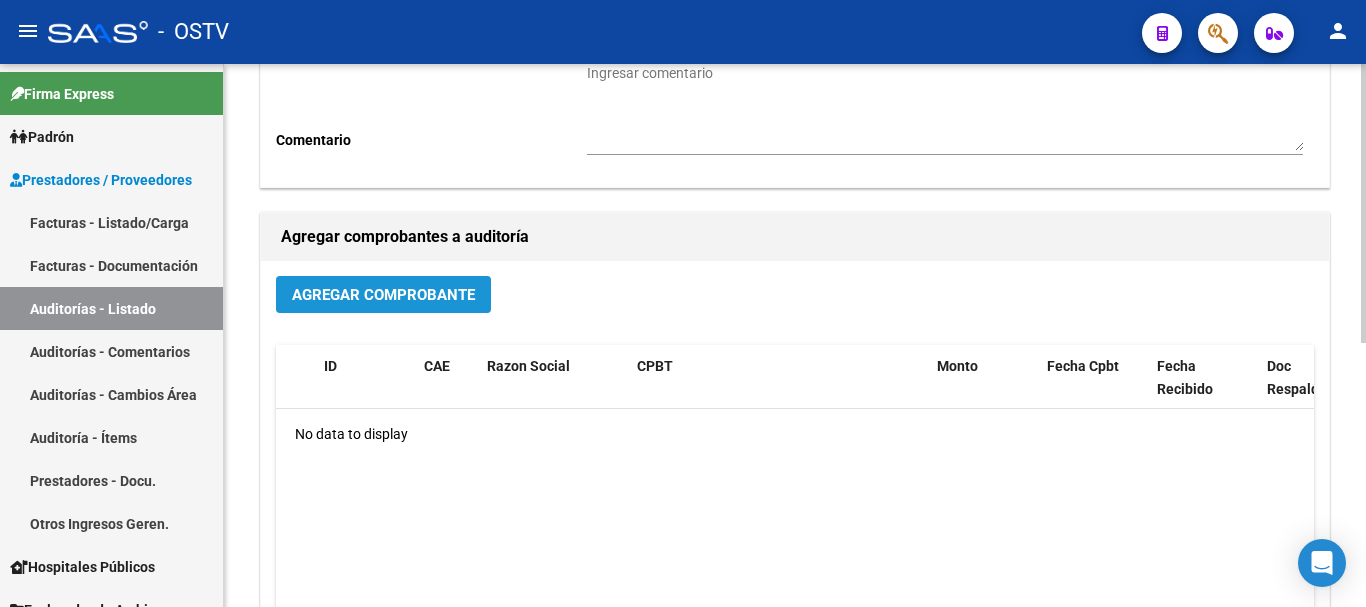 click on "Agregar Comprobante" 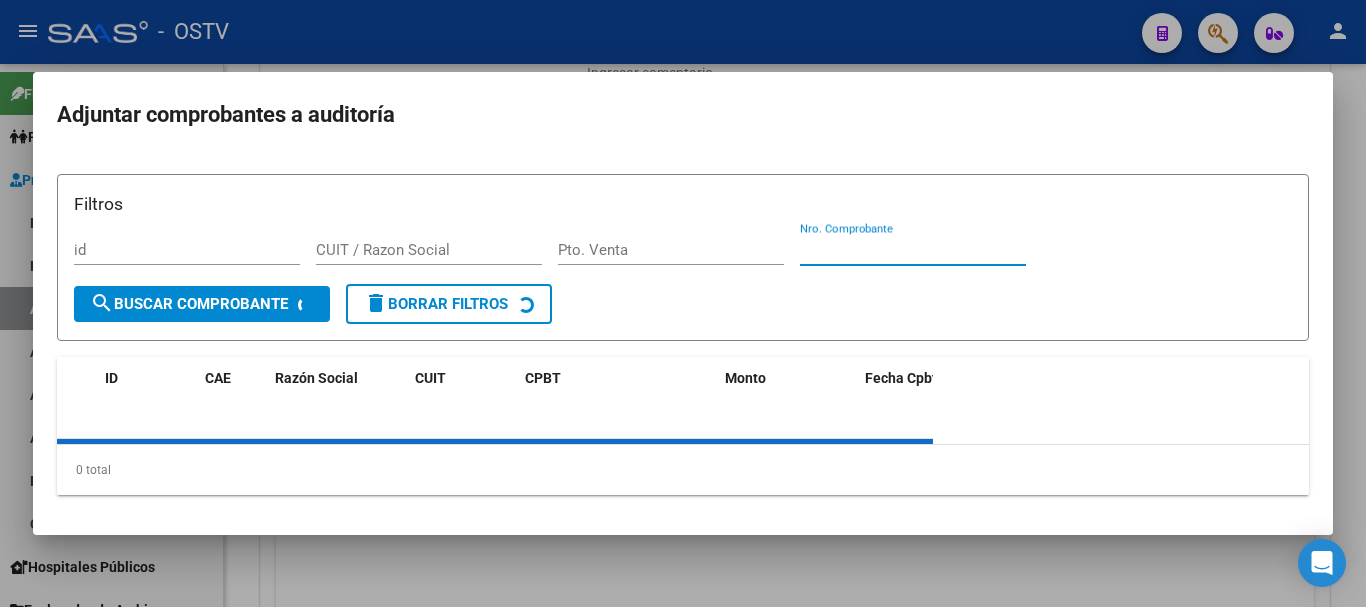 click on "Nro. Comprobante" at bounding box center (913, 250) 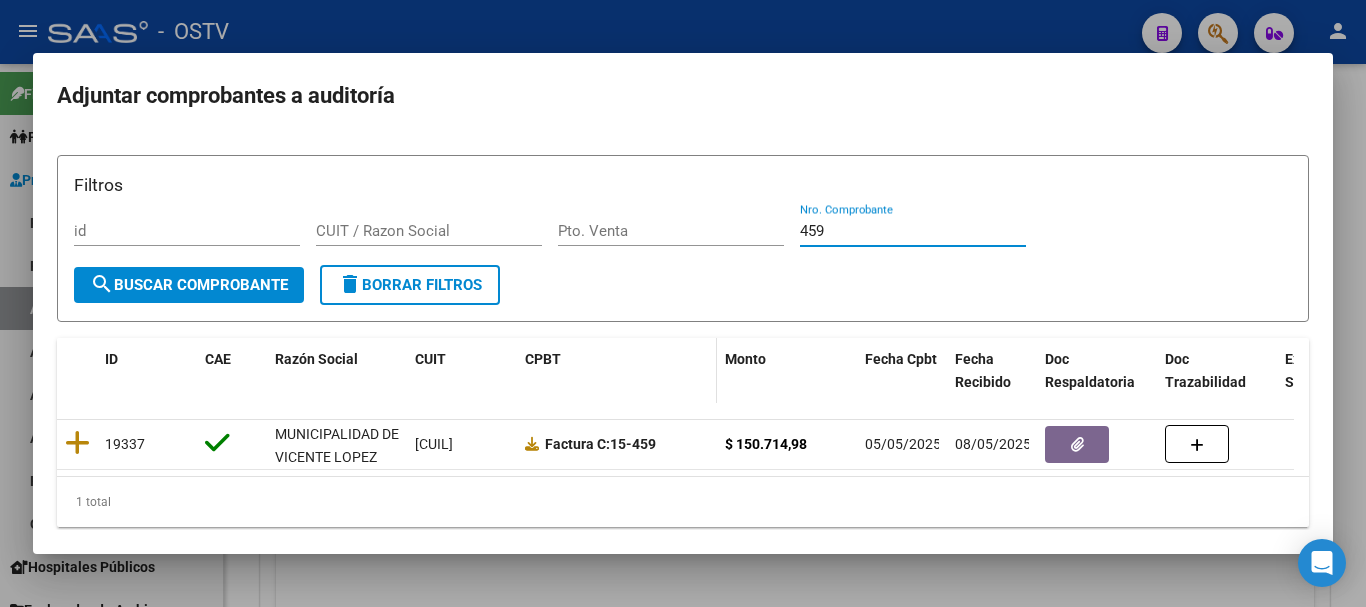 type on "459" 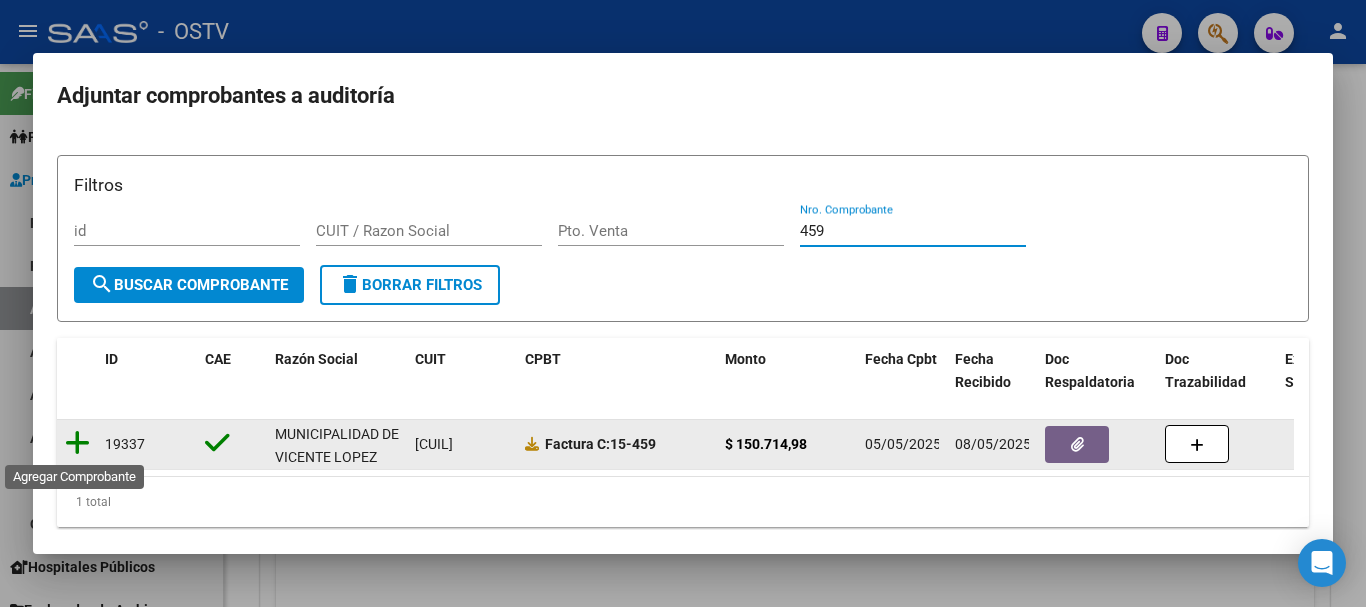 click 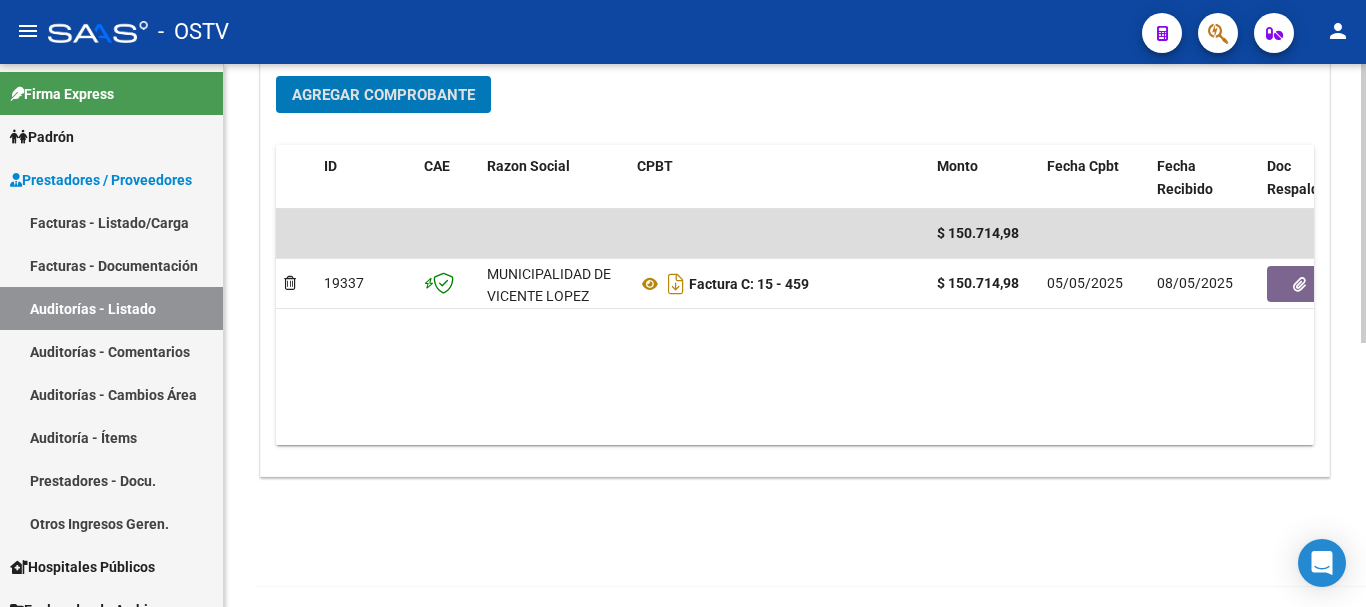 scroll, scrollTop: 0, scrollLeft: 0, axis: both 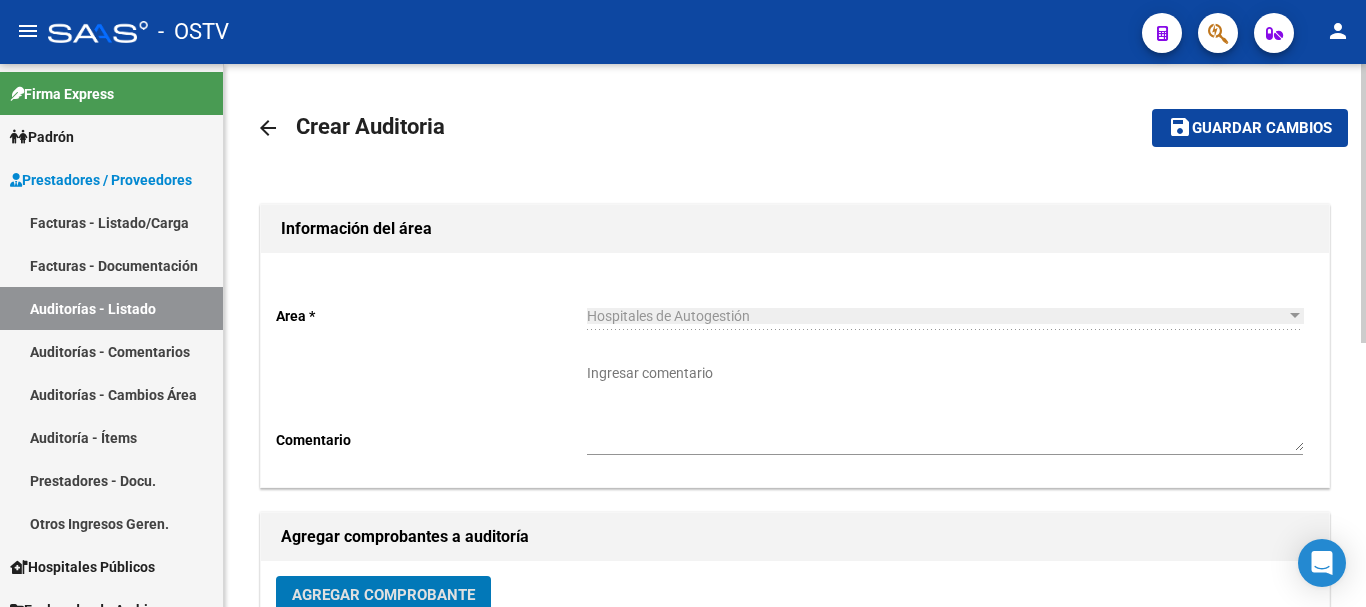 click on "save Guardar cambios" 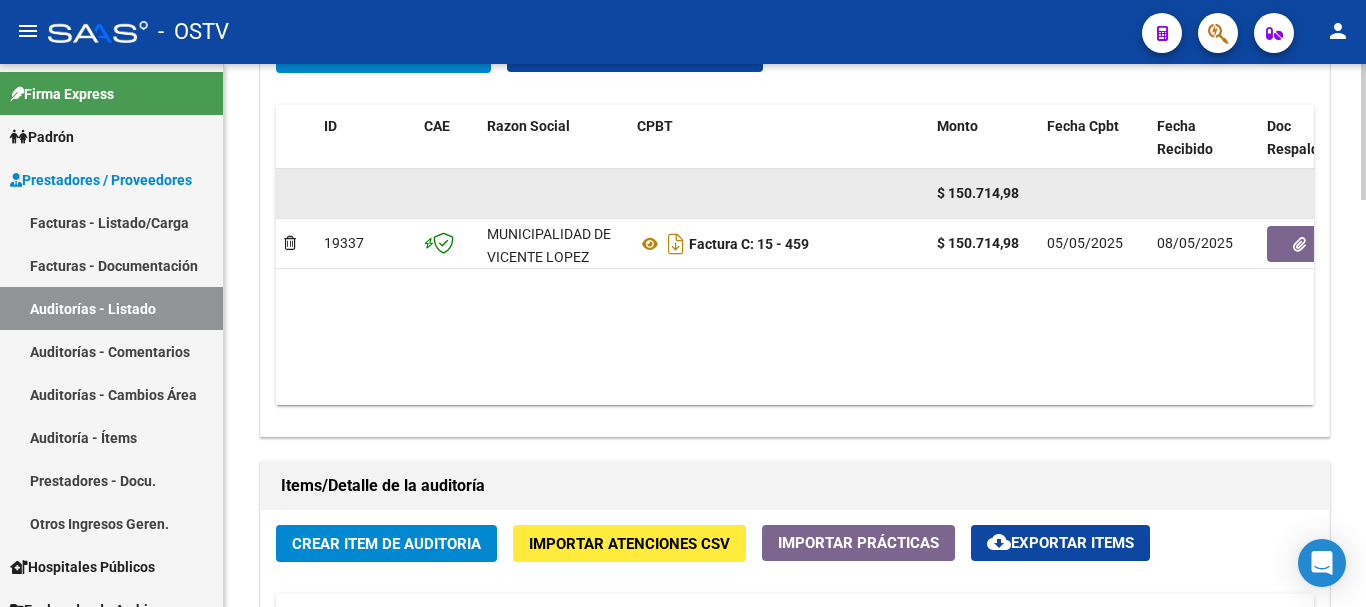 scroll, scrollTop: 1200, scrollLeft: 0, axis: vertical 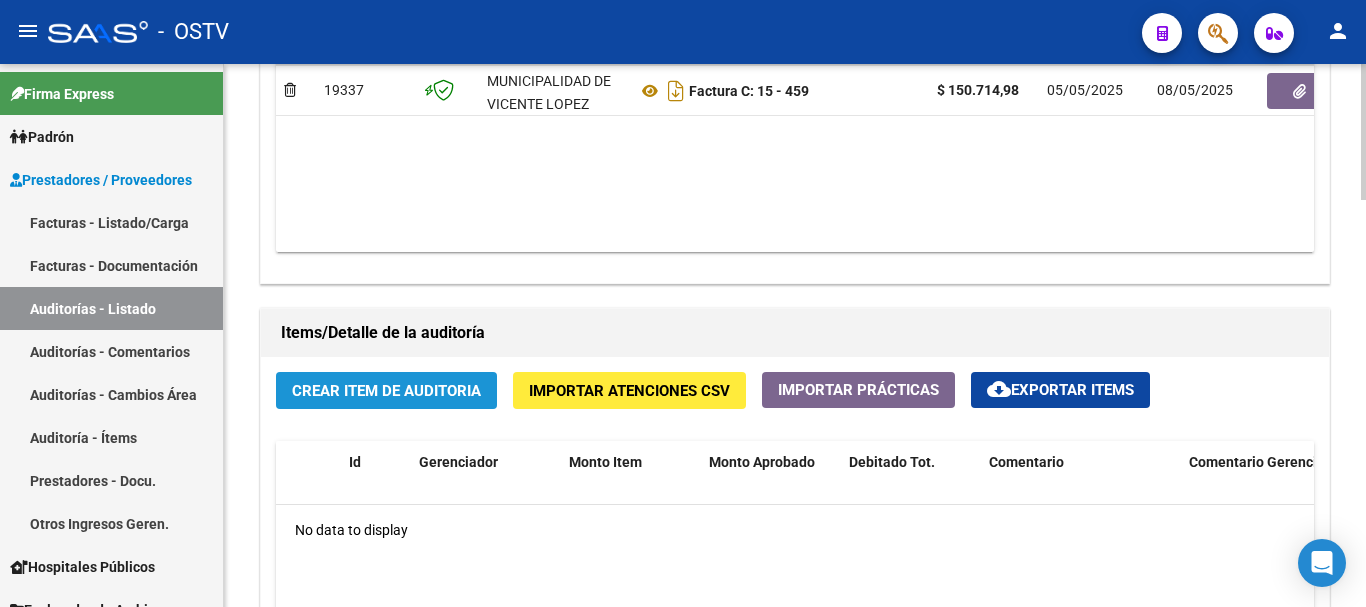 click on "Crear Item de Auditoria" 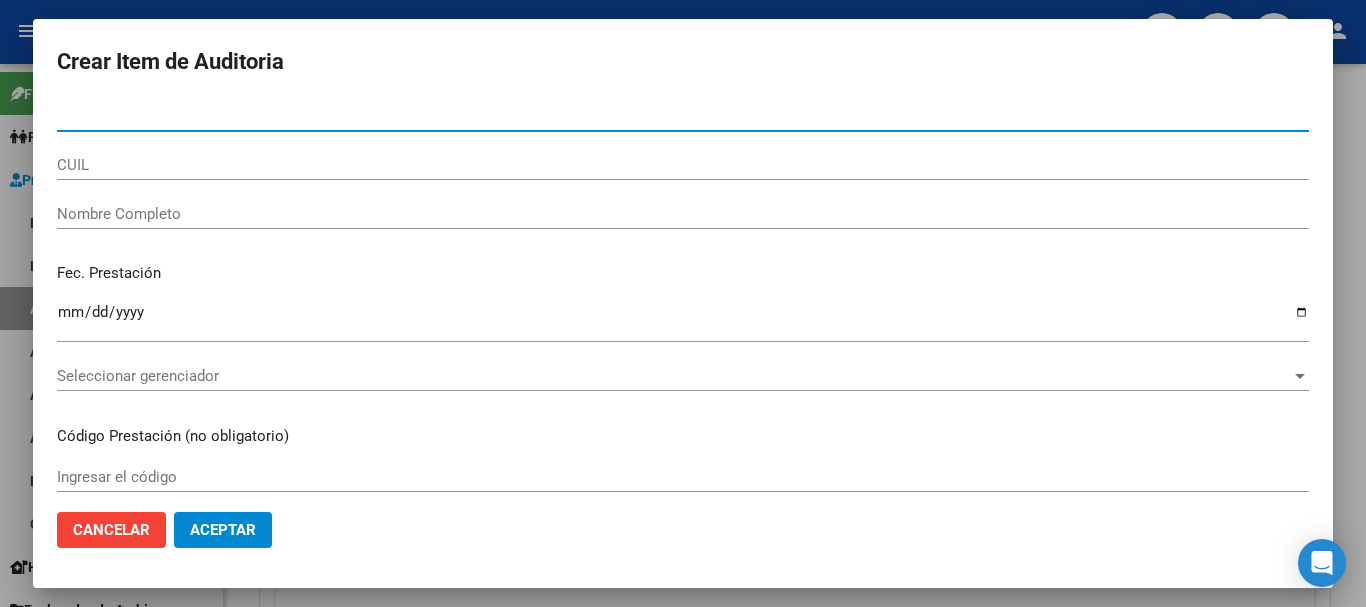 paste on "[NUMBER]" 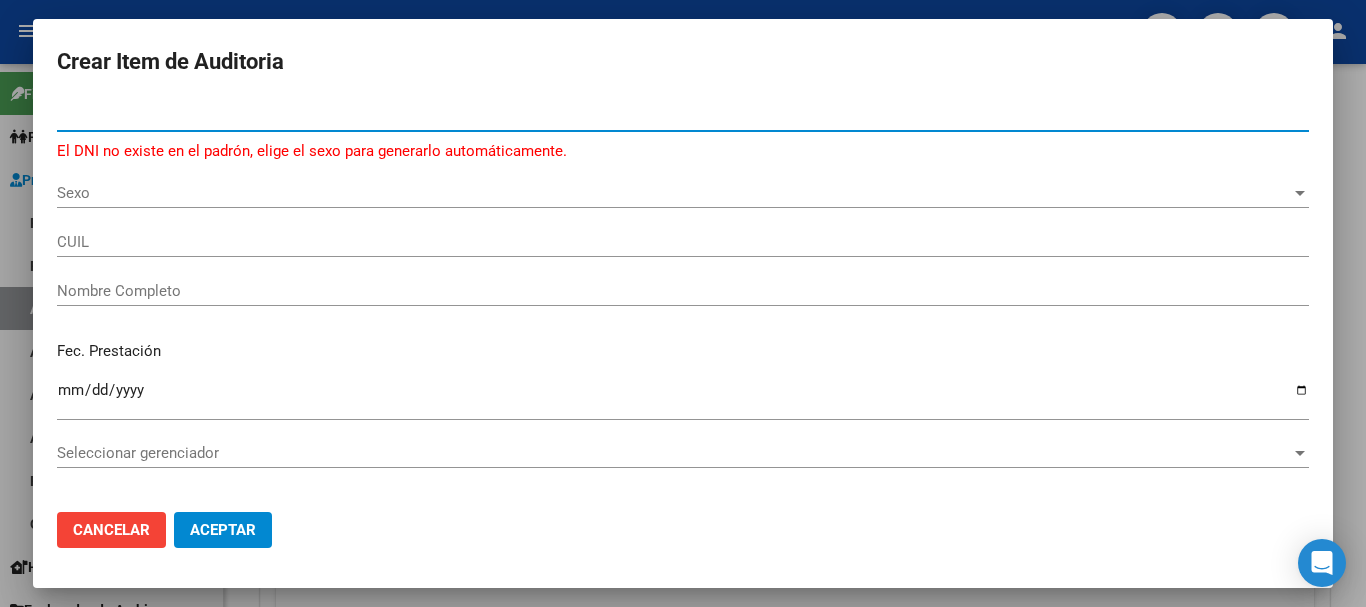 type on "[NUMBER]" 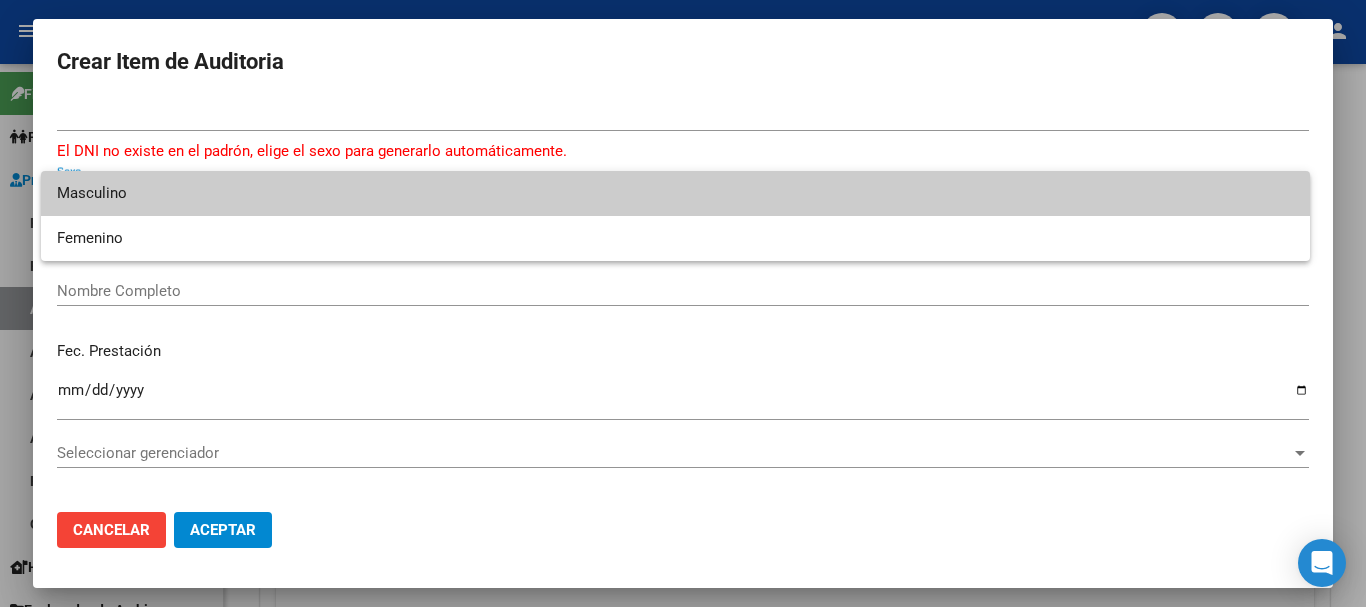 click on "Masculino" at bounding box center [675, 193] 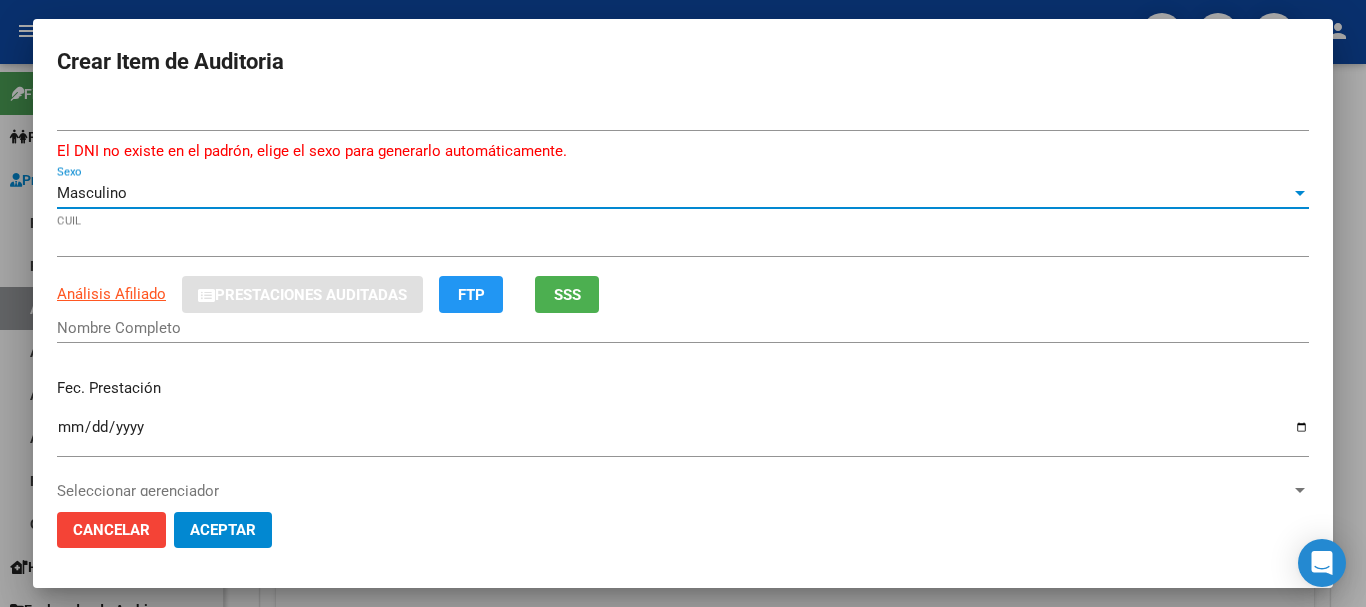 type 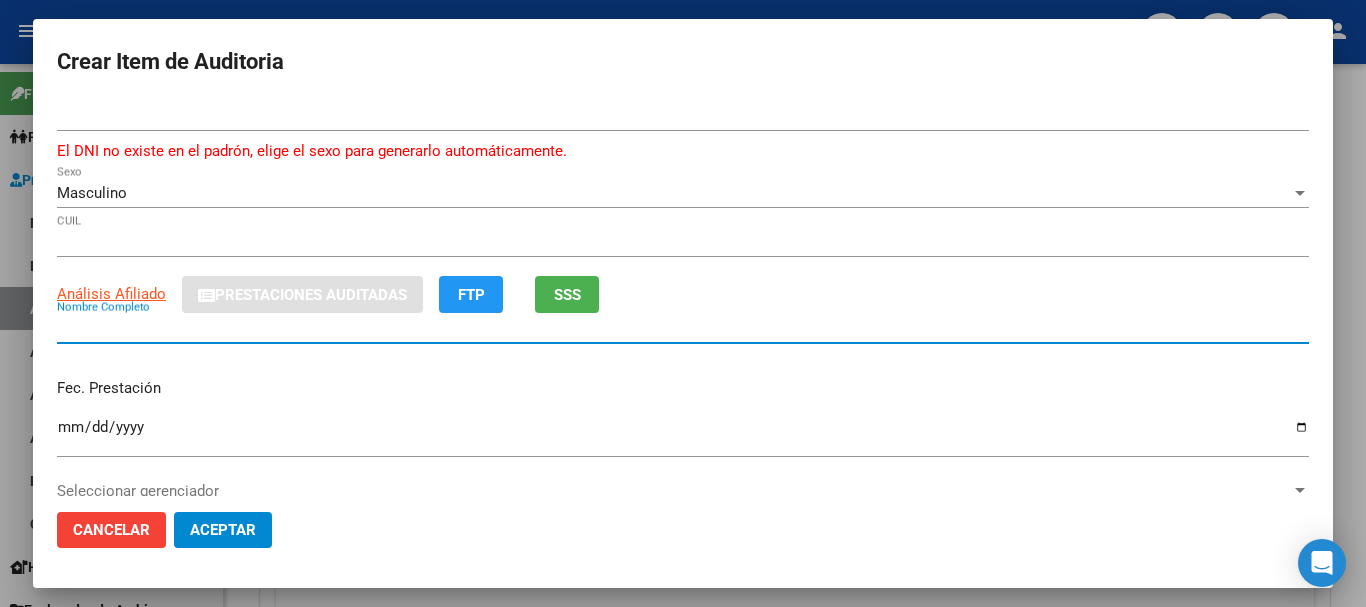 paste on "[LAST]" 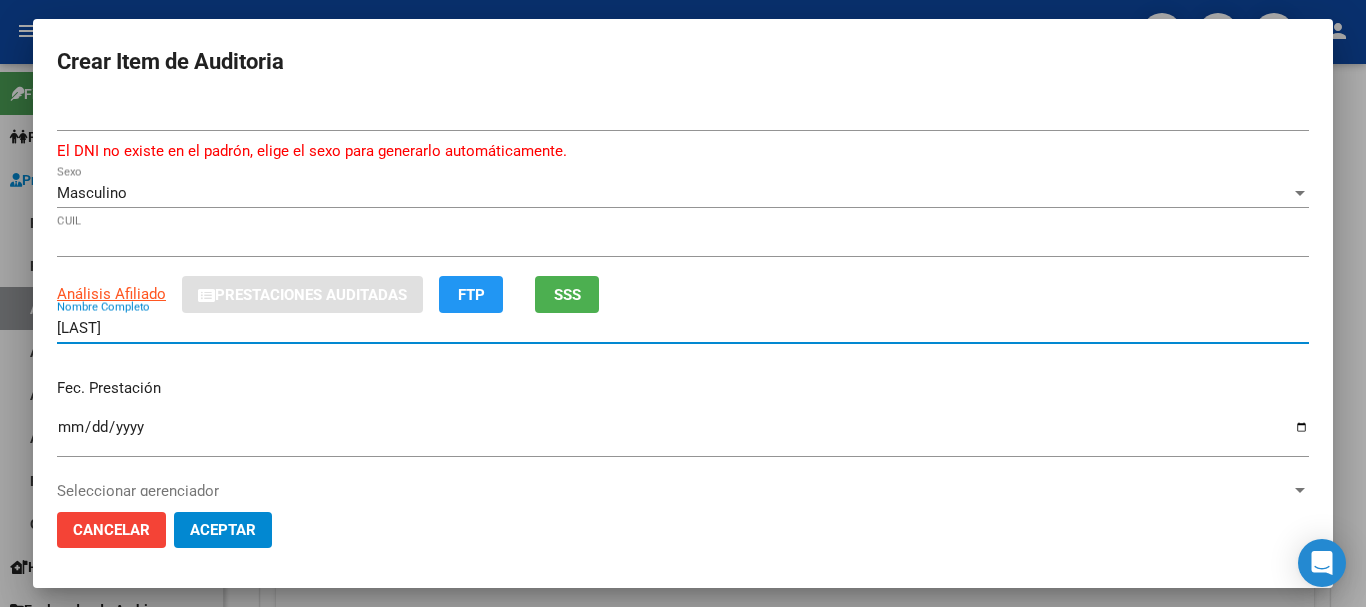 paste on "THOMAS" 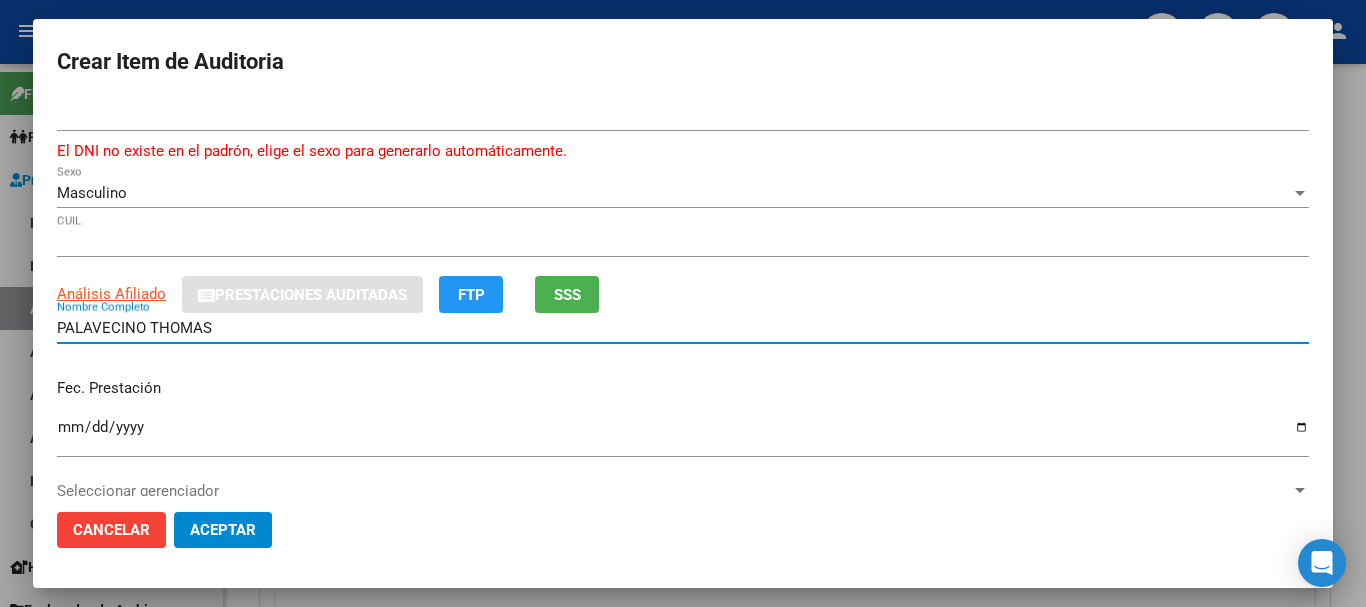 type on "PALAVECINO THOMAS" 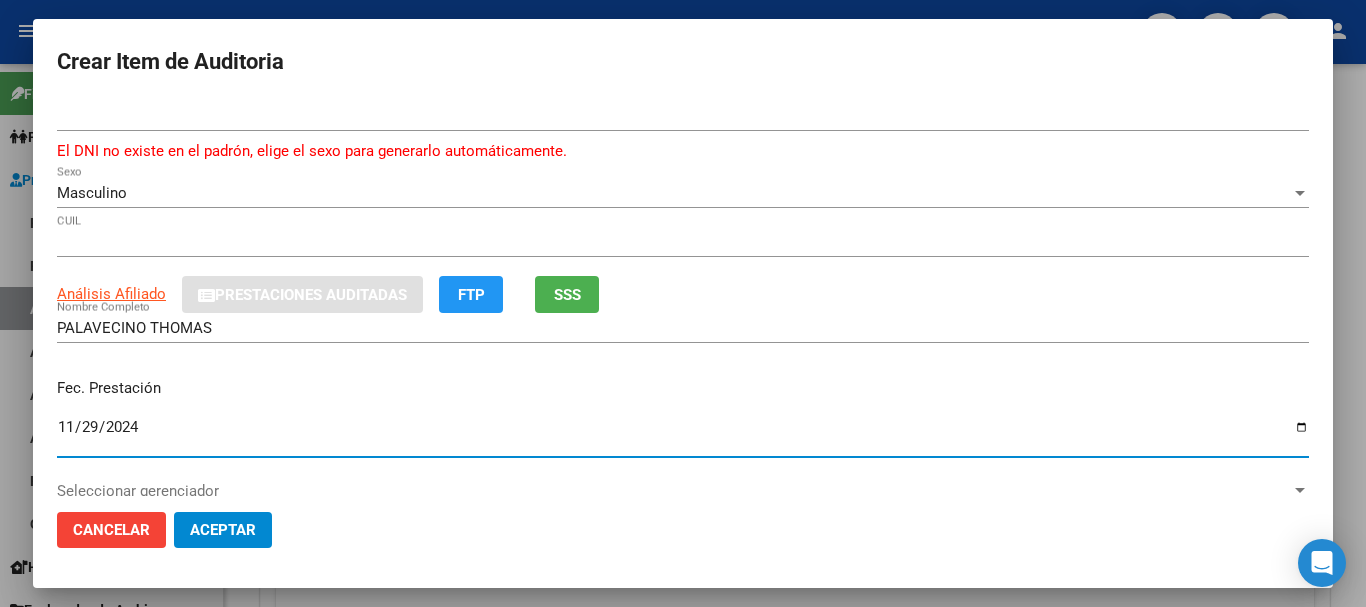type on "2024-11-28" 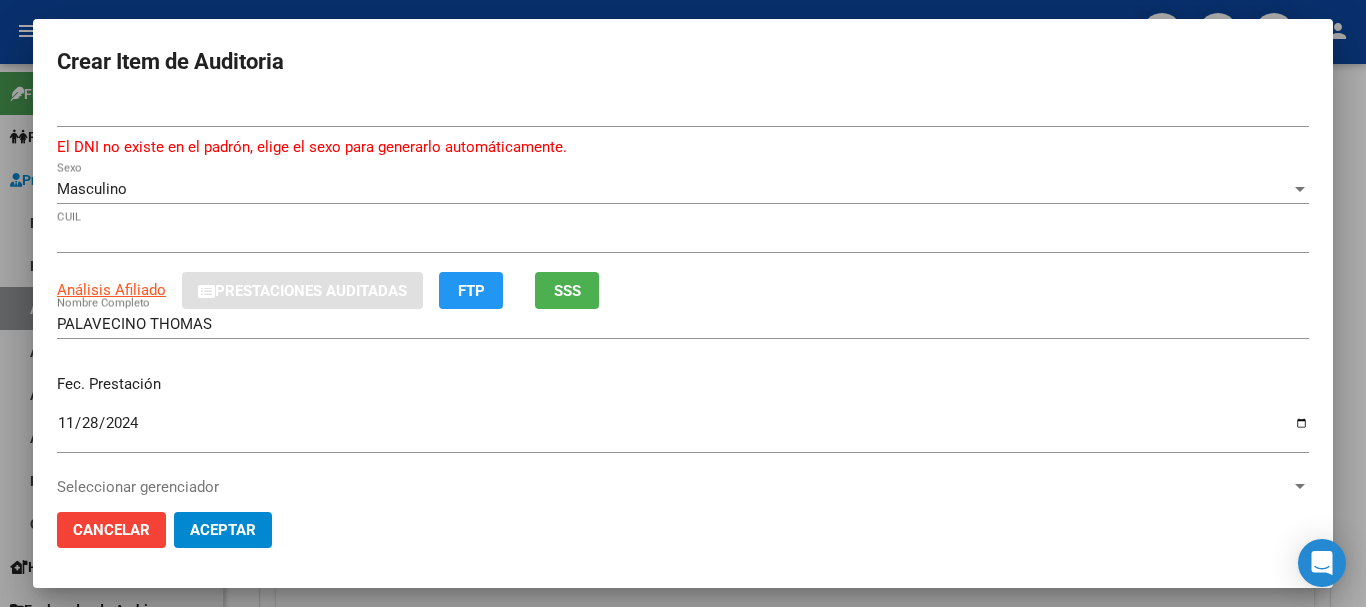 scroll, scrollTop: 293, scrollLeft: 0, axis: vertical 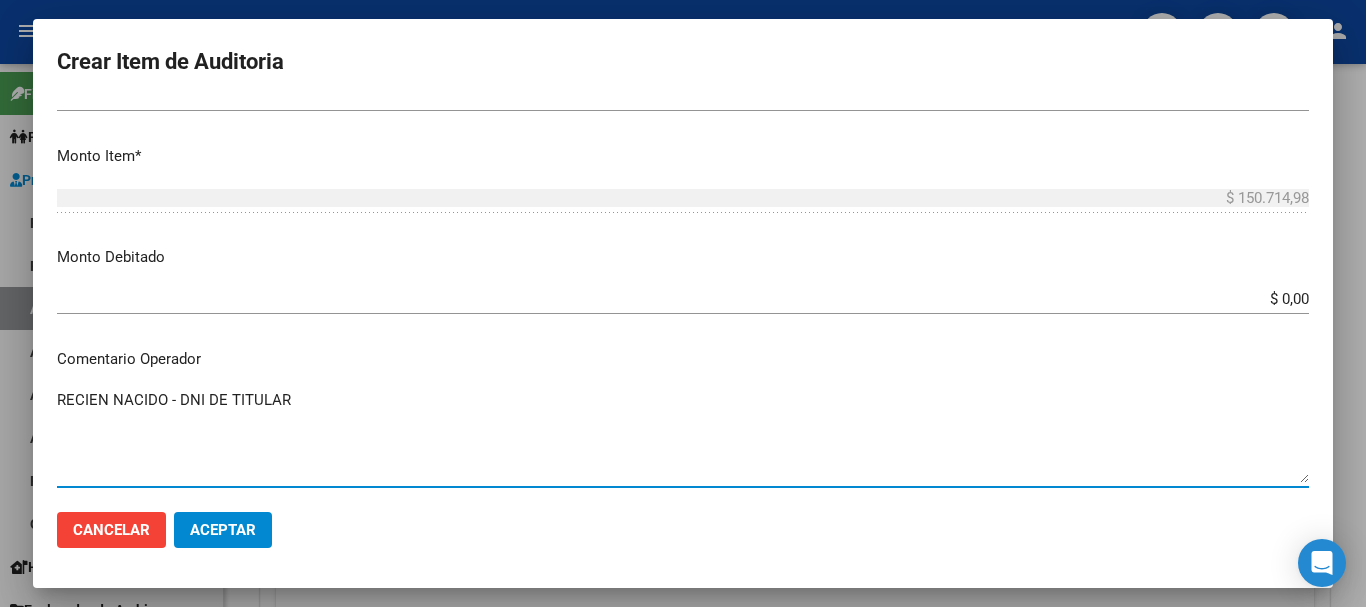 type on "RECIEN NACIDO - DNI DE TITULAR" 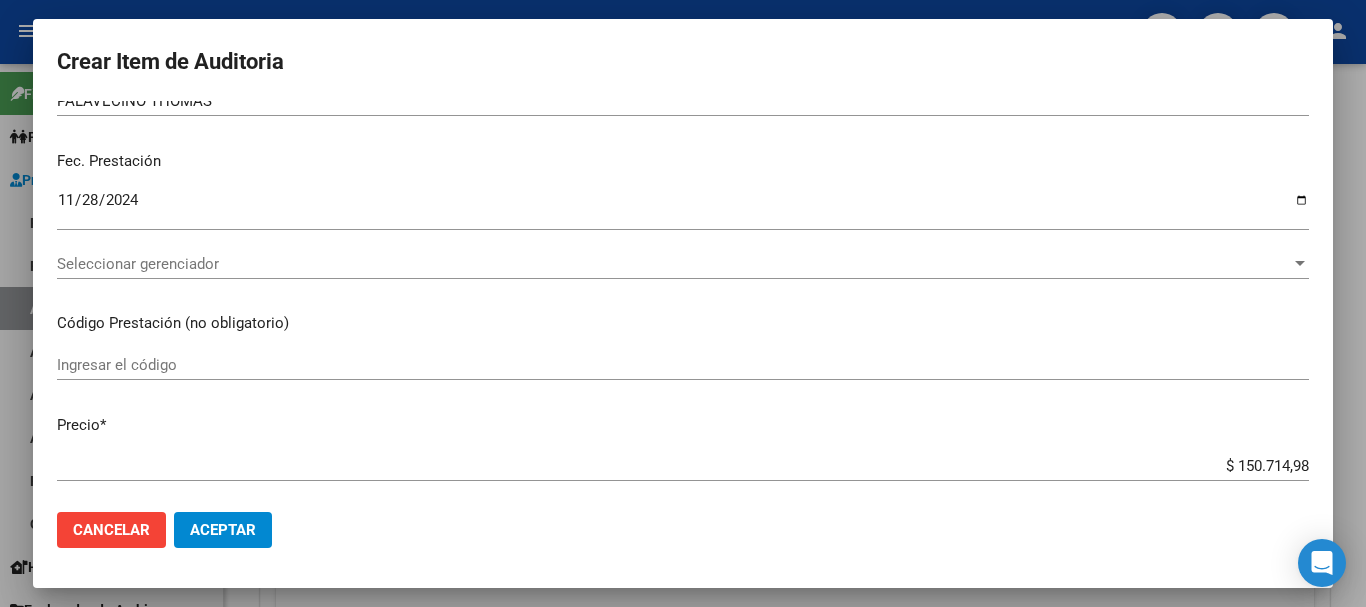 scroll, scrollTop: 0, scrollLeft: 0, axis: both 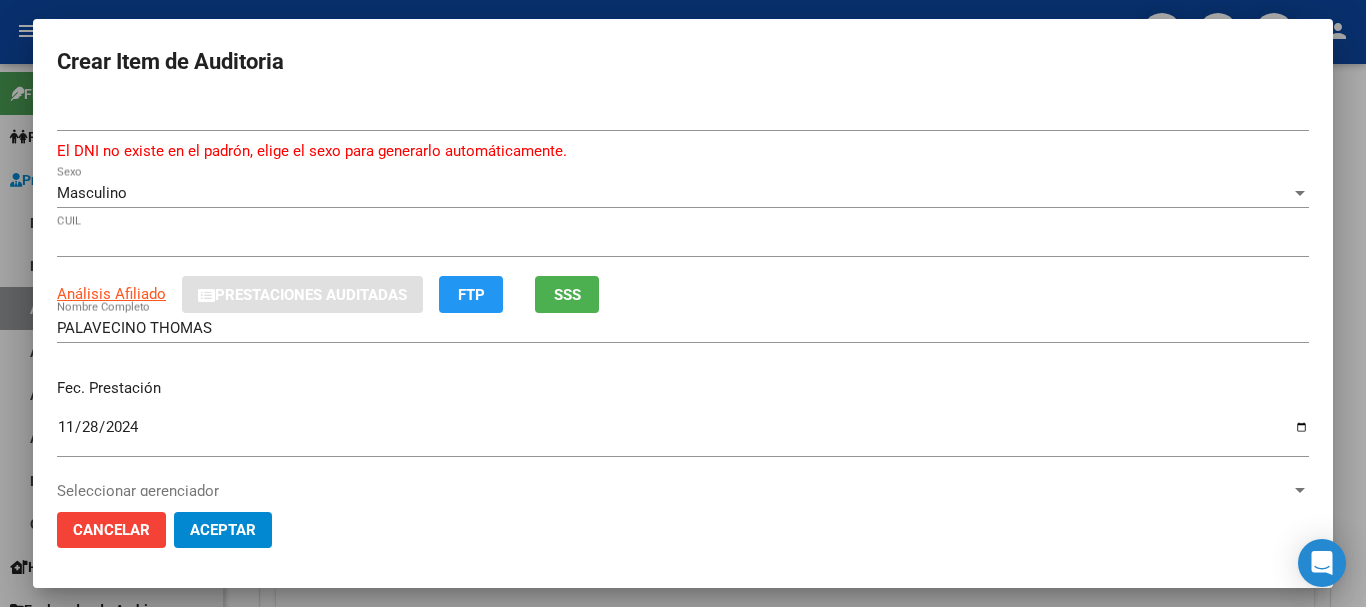 click at bounding box center [683, 303] 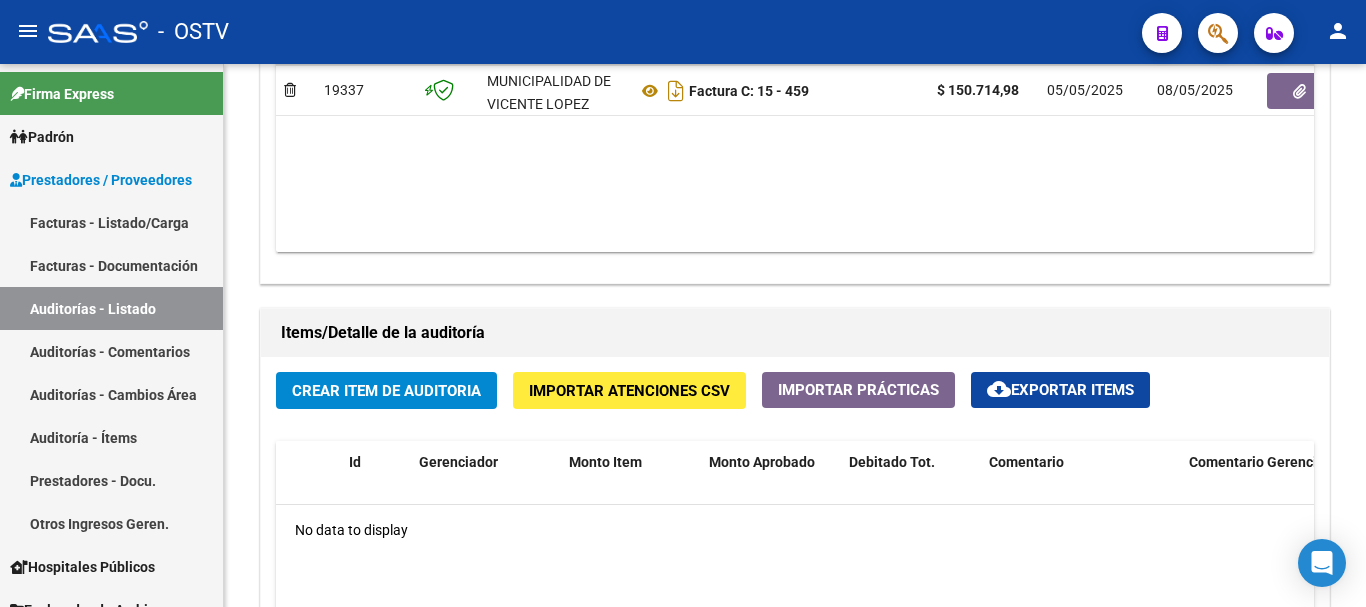 type 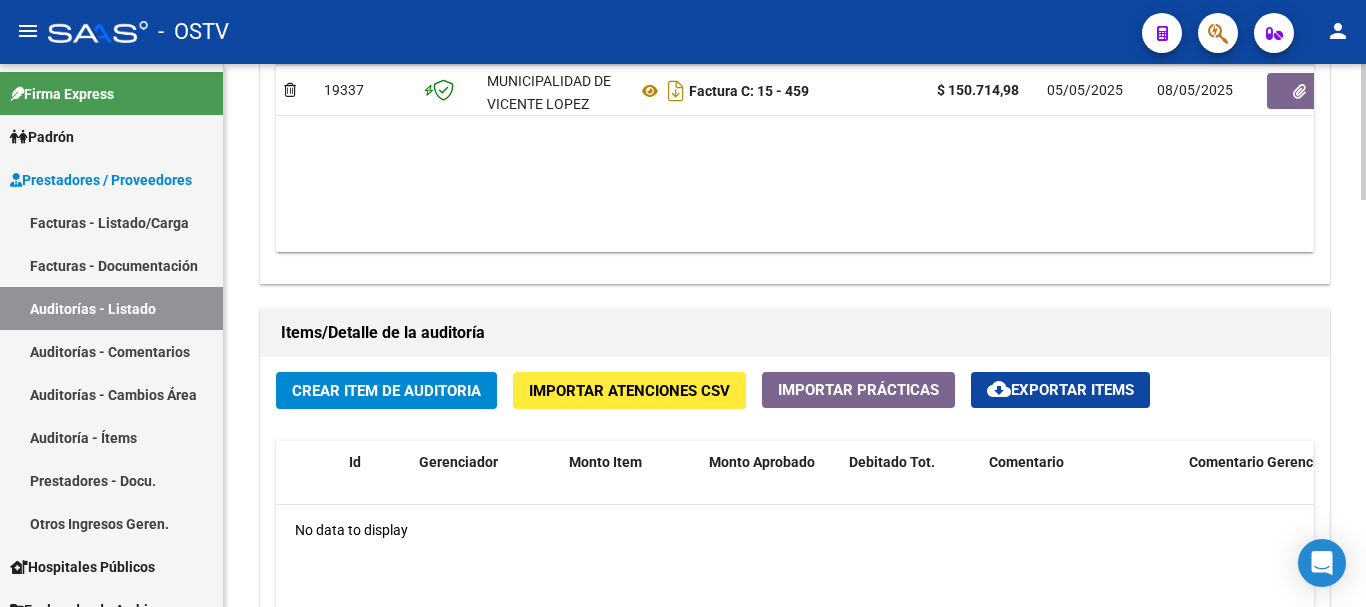 click on "Crear Item de Auditoria" 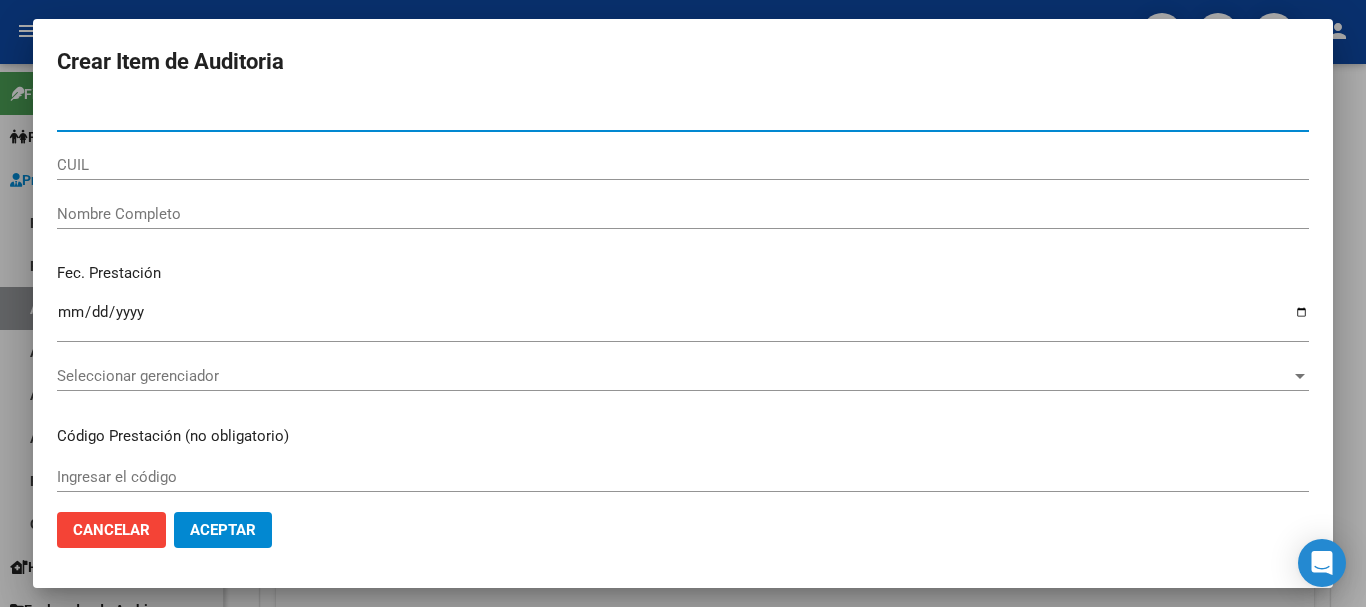 paste on "[NUMBER]" 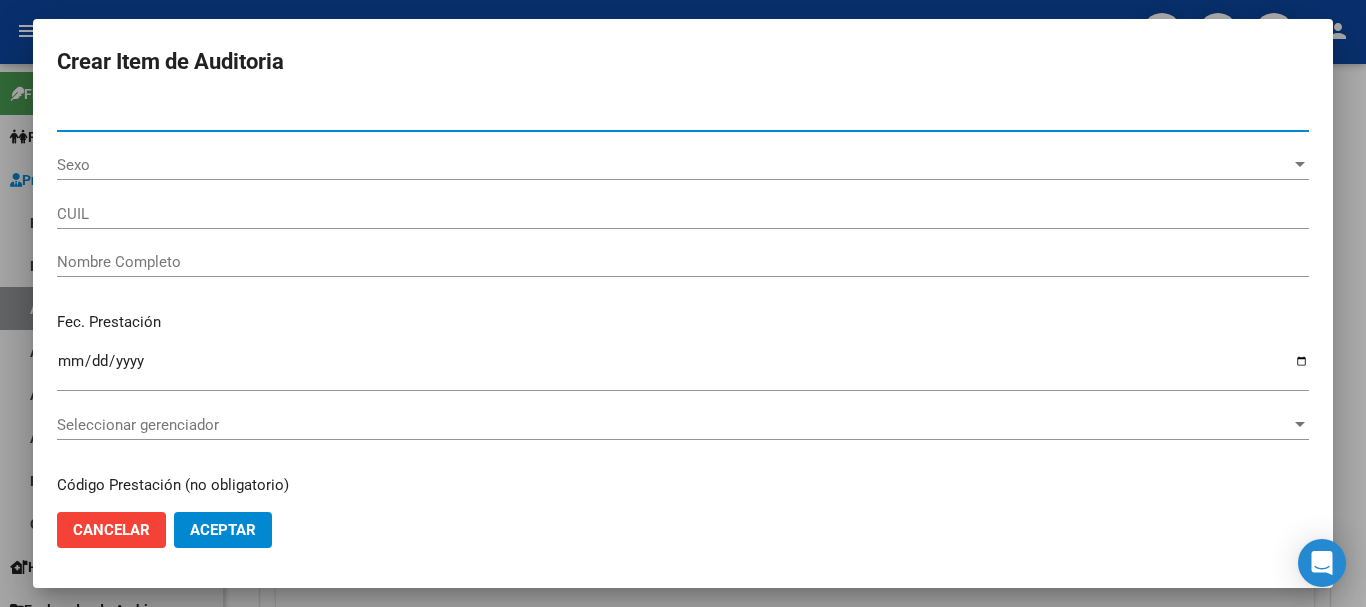 type on "[CUIL]" 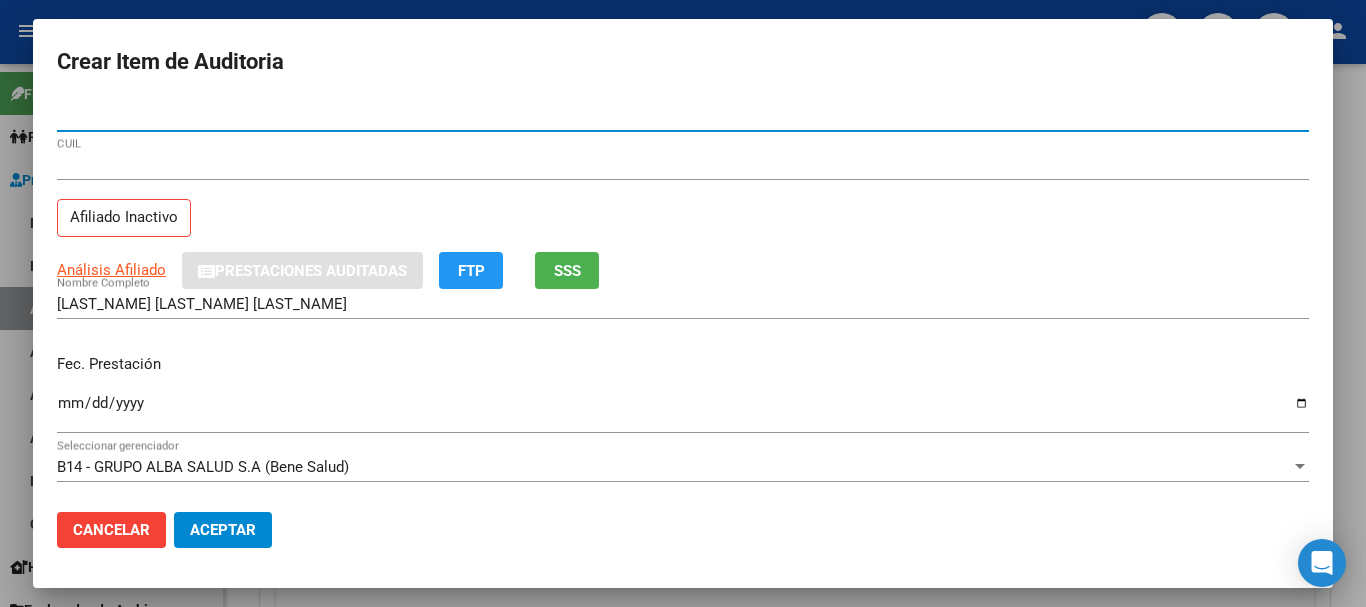drag, startPoint x: 133, startPoint y: 115, endPoint x: 42, endPoint y: 126, distance: 91.66242 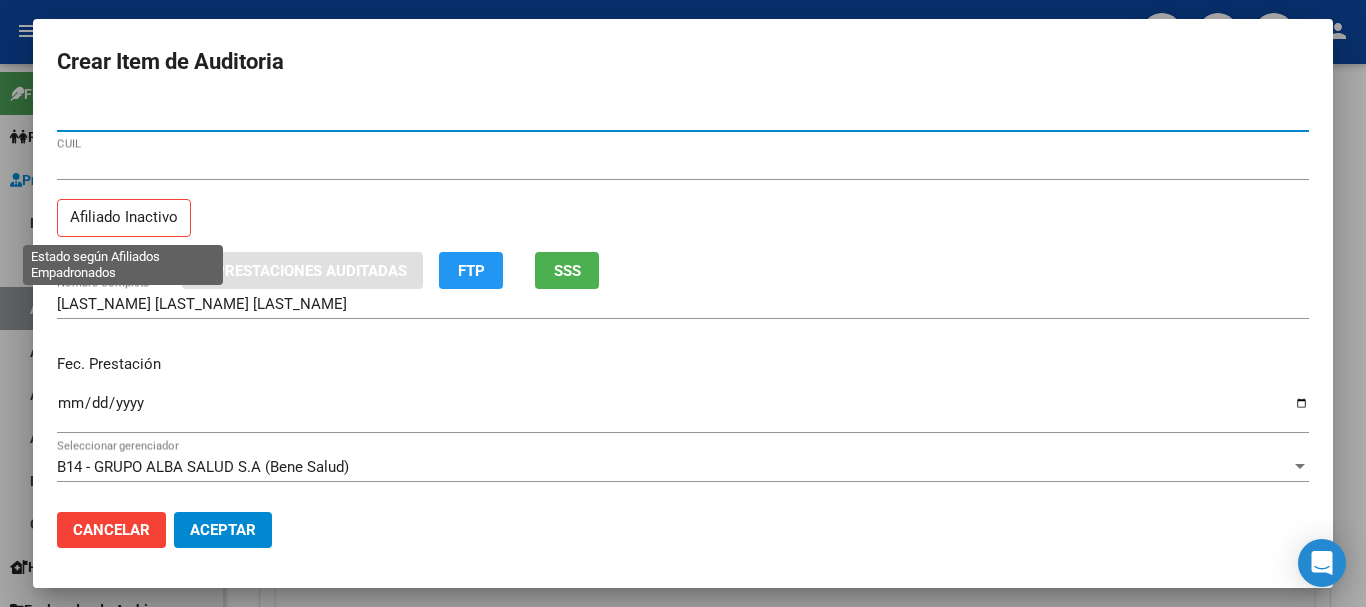 paste on "[NUMBER]" 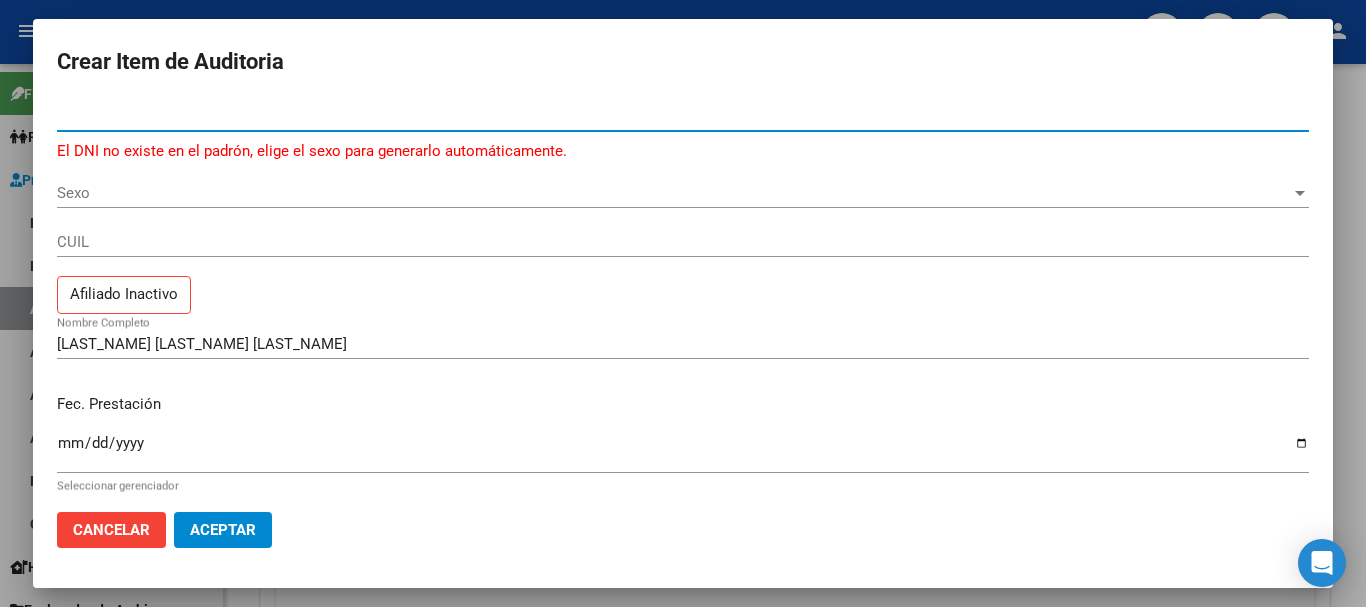 type on "[NUMBER]" 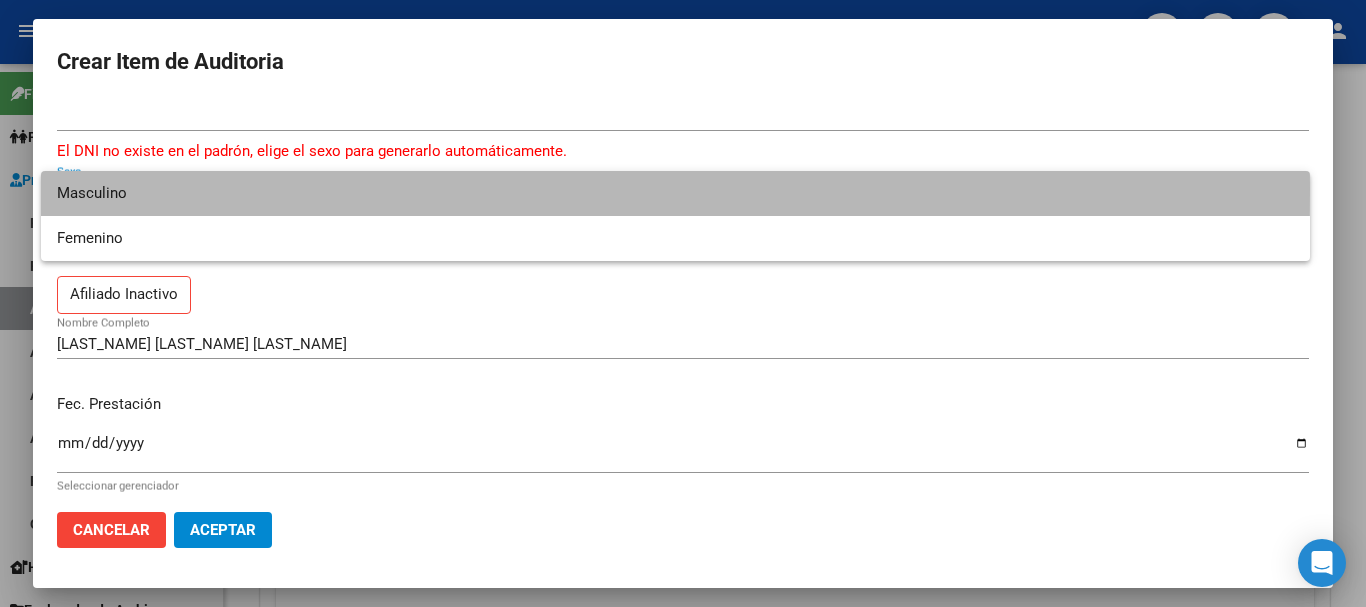 click on "Masculino" at bounding box center [675, 193] 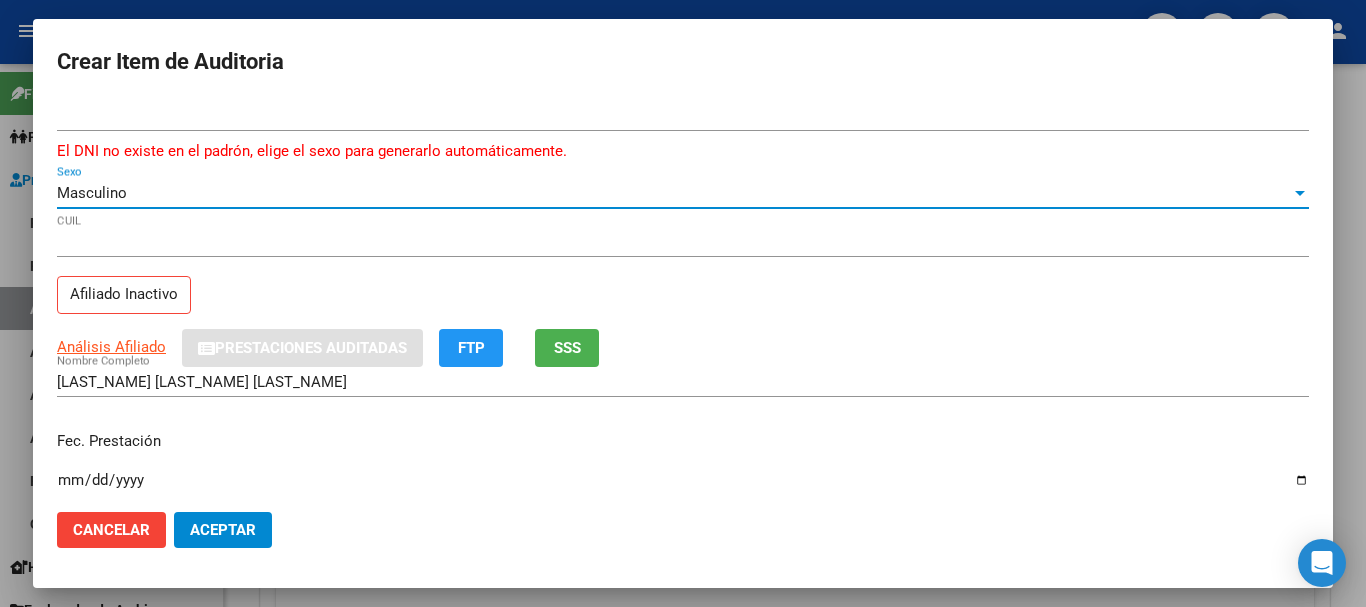 type 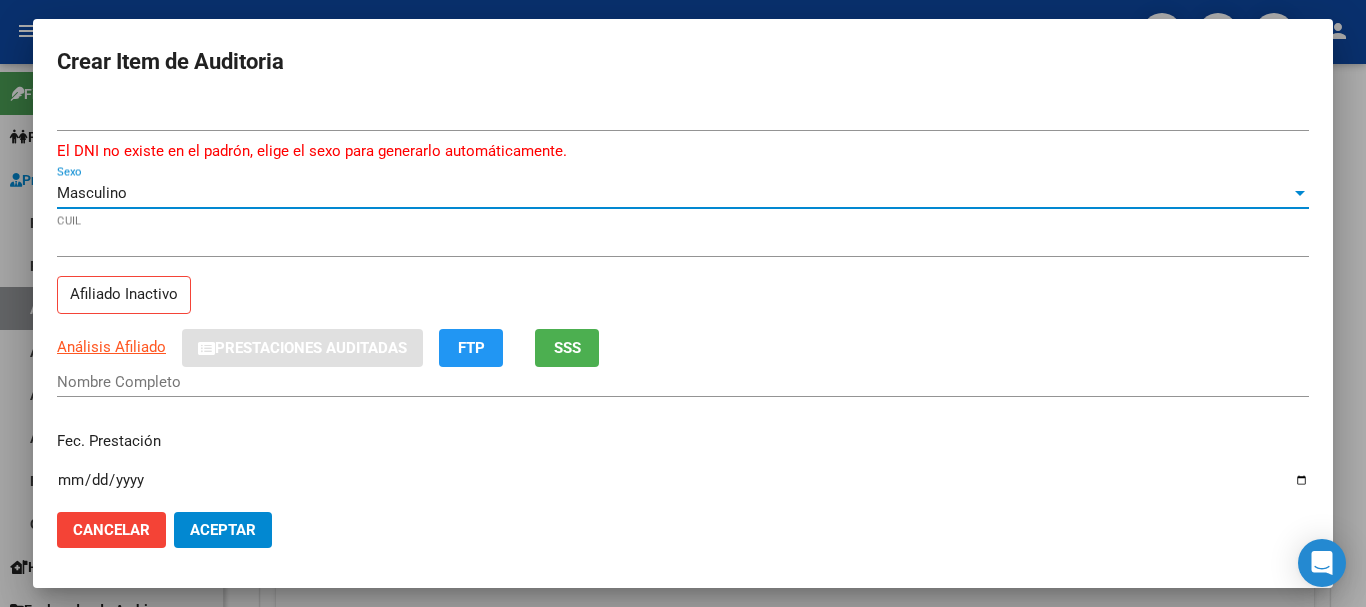click on "Nombre Completo" at bounding box center [683, 382] 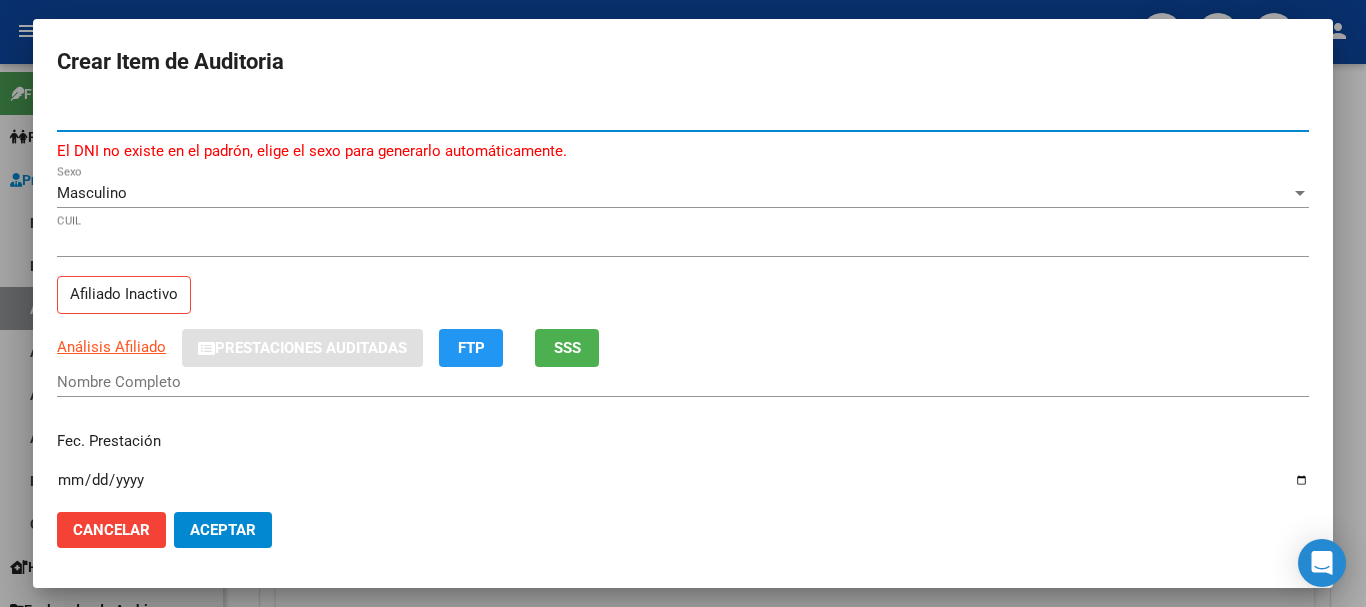 drag, startPoint x: 195, startPoint y: 112, endPoint x: 30, endPoint y: 128, distance: 165.77394 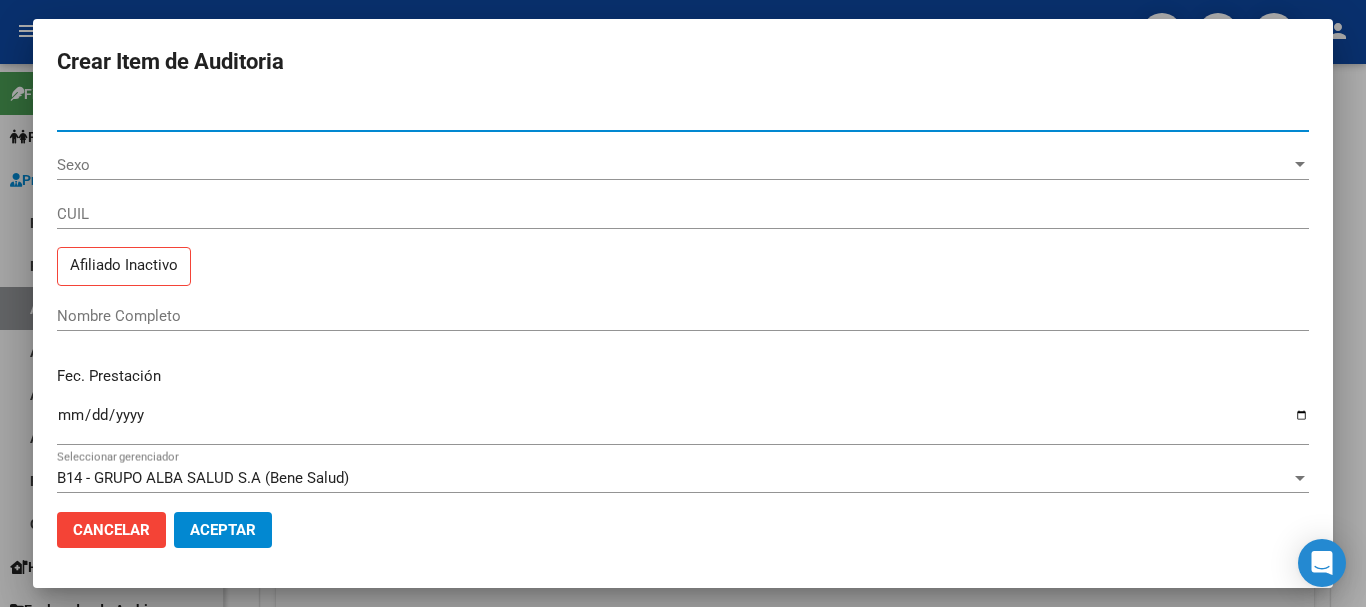 type on "[CUIL]" 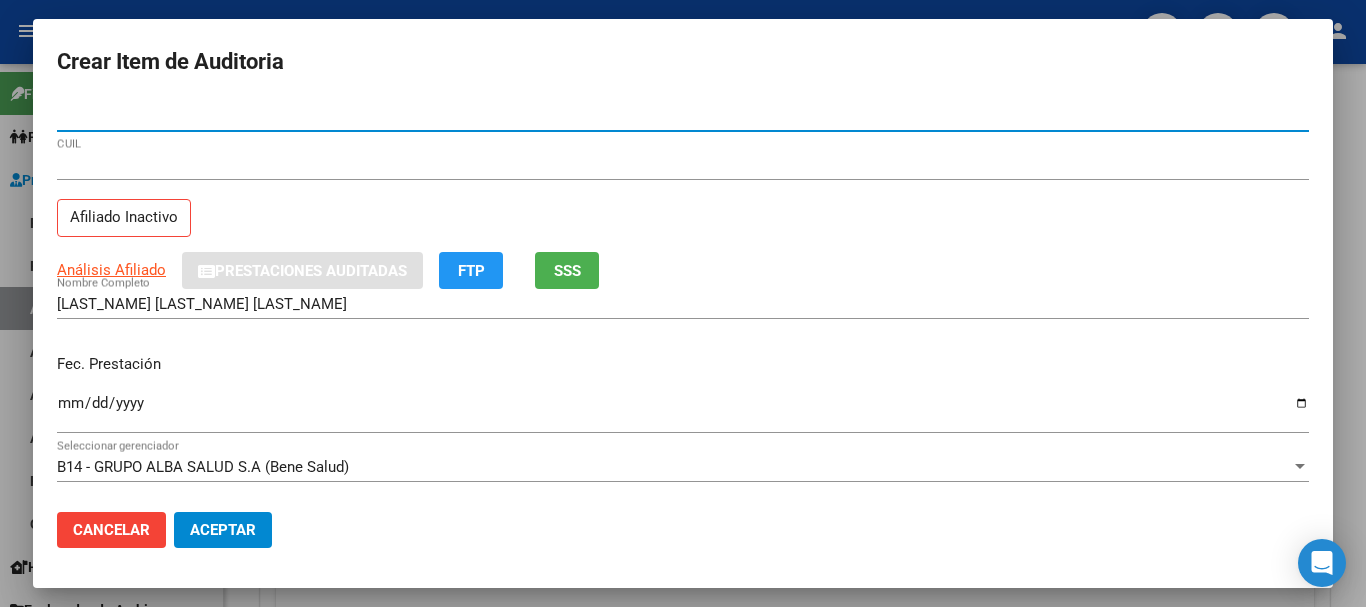 type on "[NUMBER]" 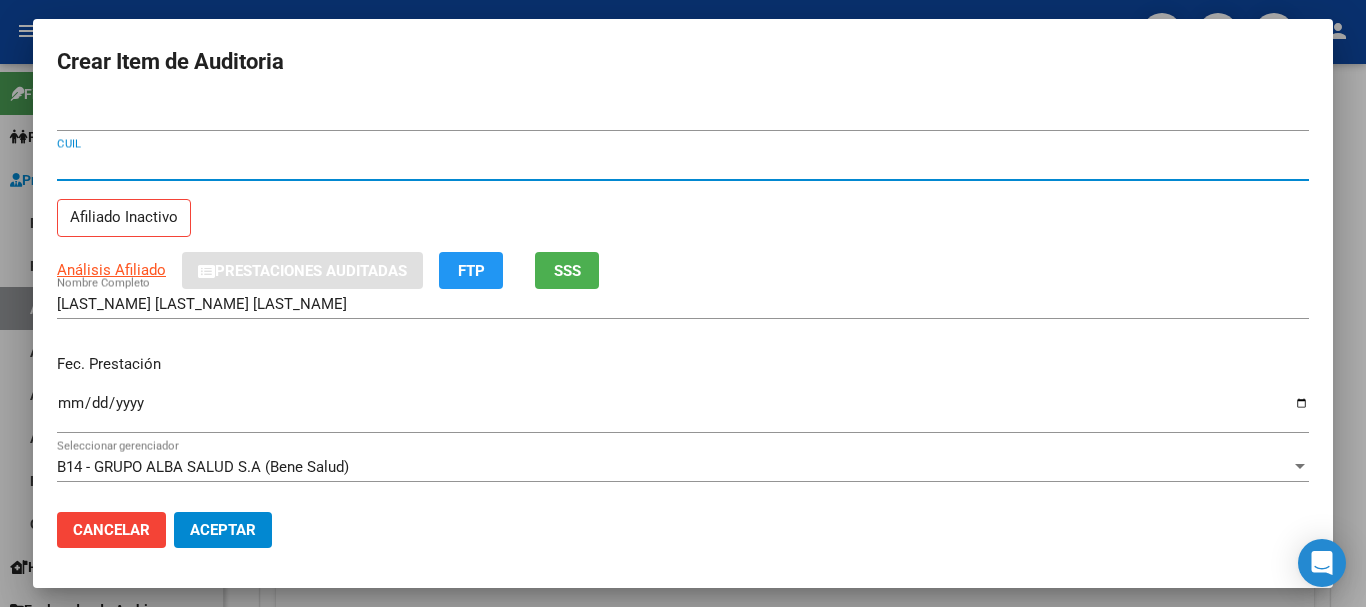 type 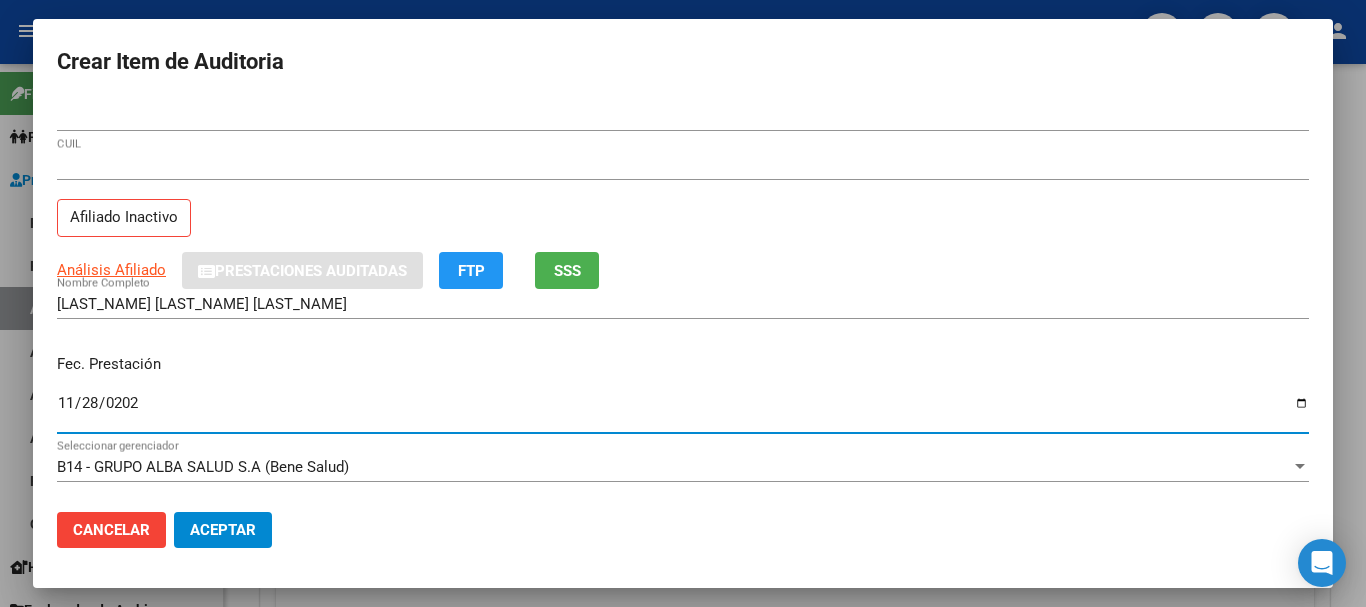 type on "2024-11-28" 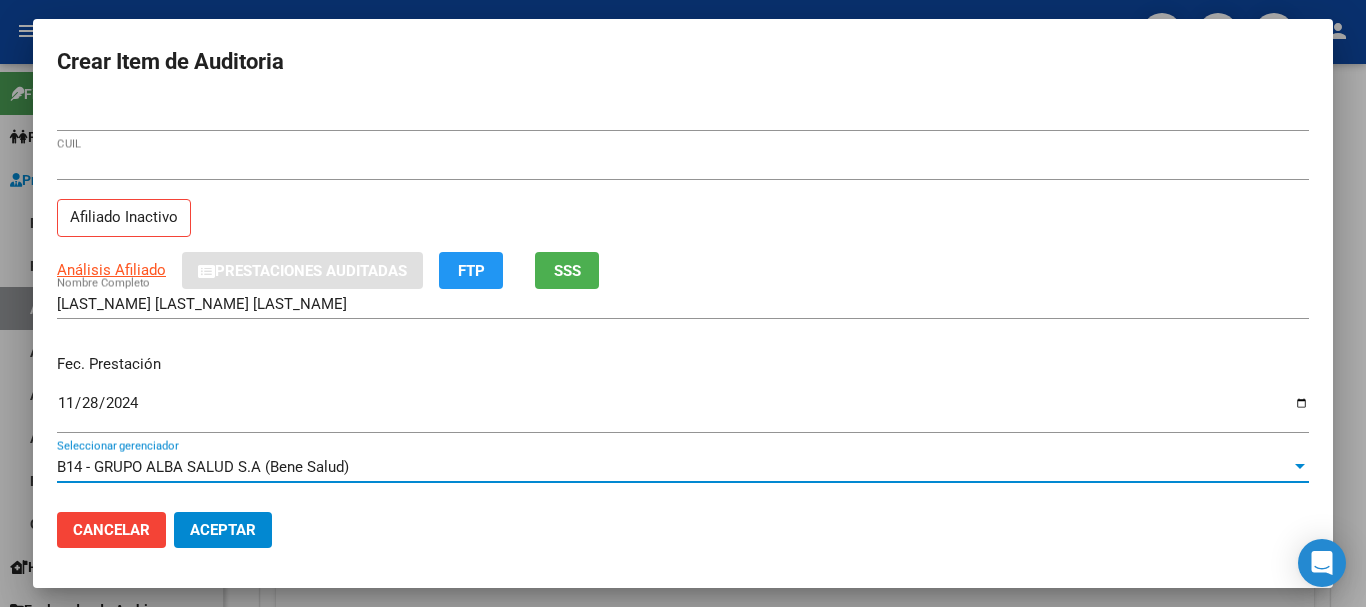 scroll, scrollTop: 270, scrollLeft: 0, axis: vertical 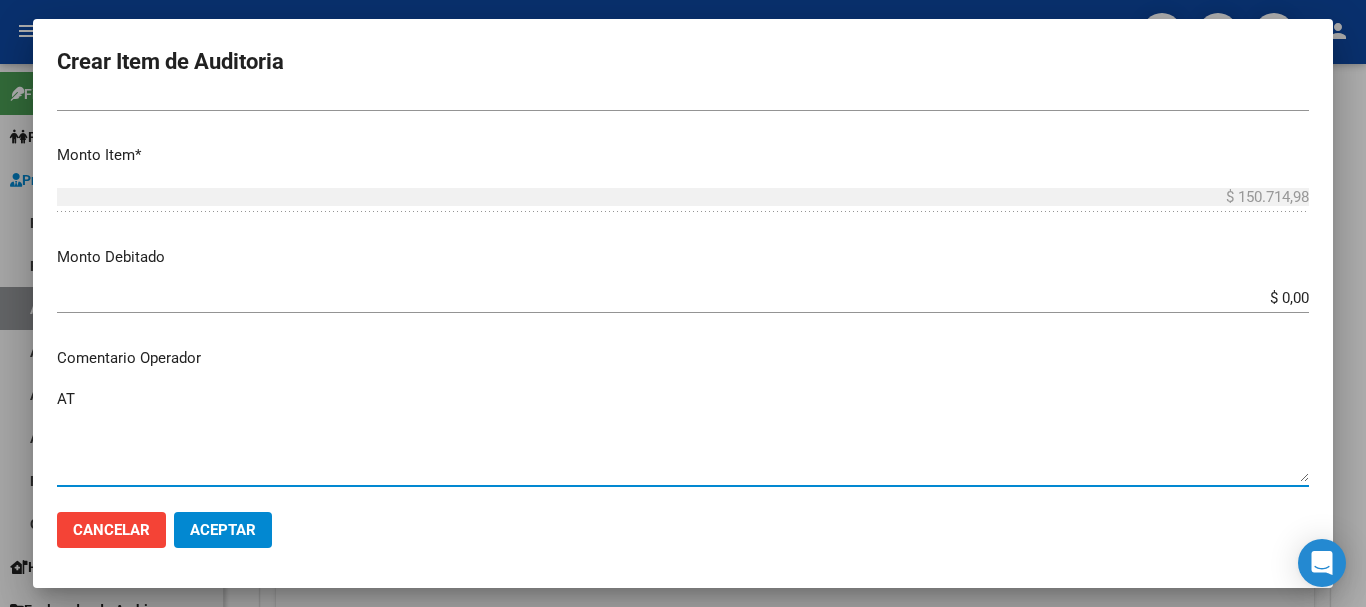 type on "A" 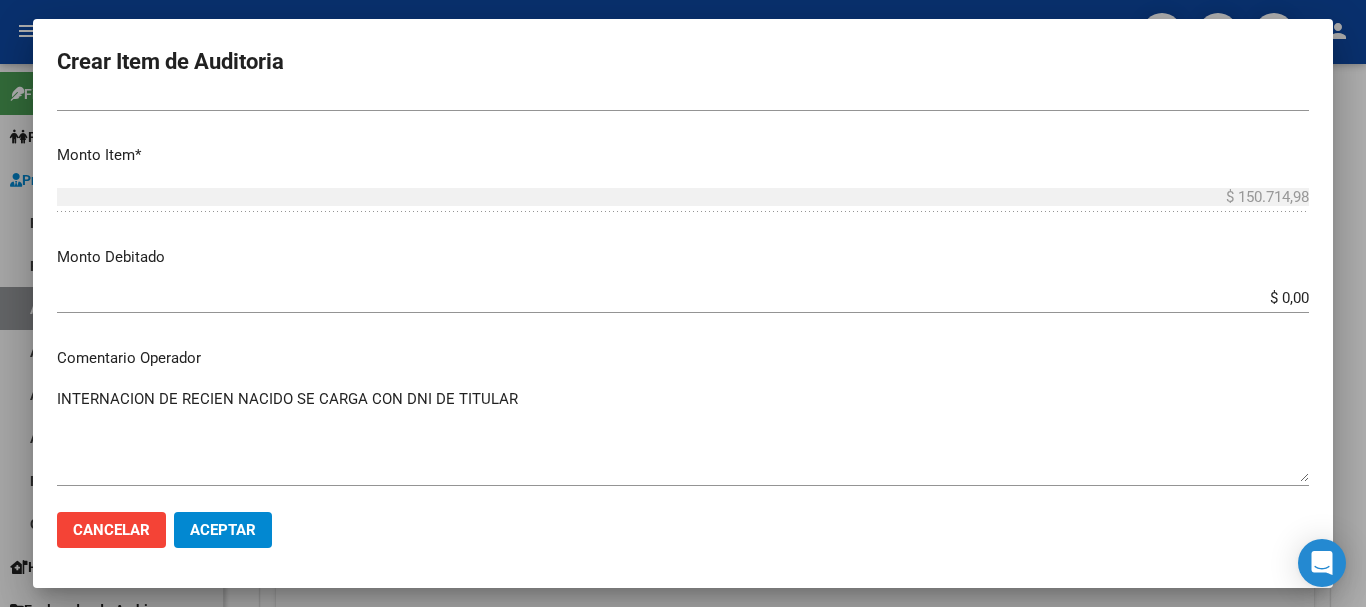 scroll, scrollTop: 1122, scrollLeft: 0, axis: vertical 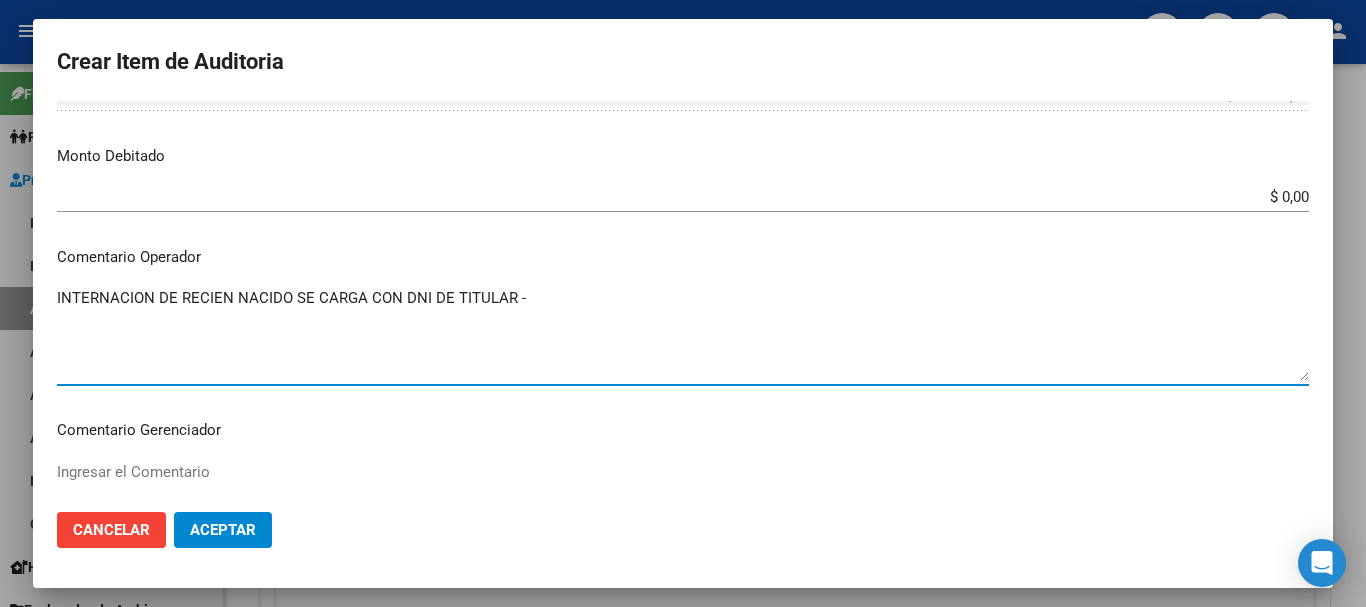 paste on "[LAST]" 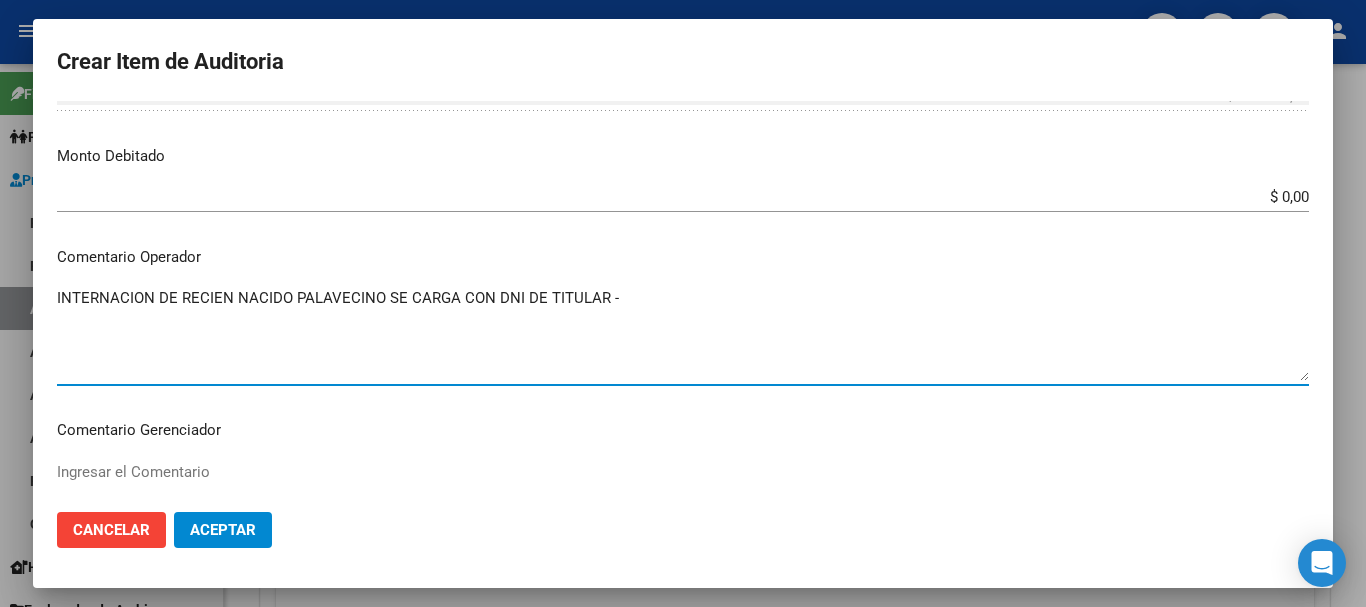 paste on "THOMAS" 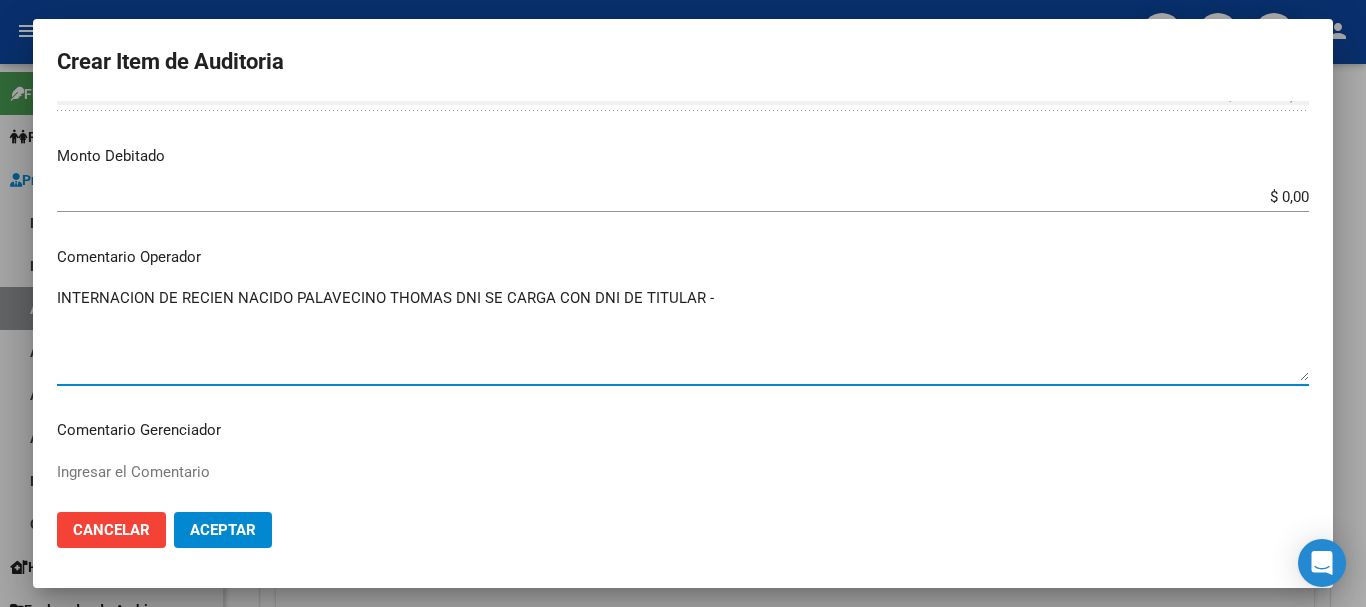 paste on "[NUMBER]" 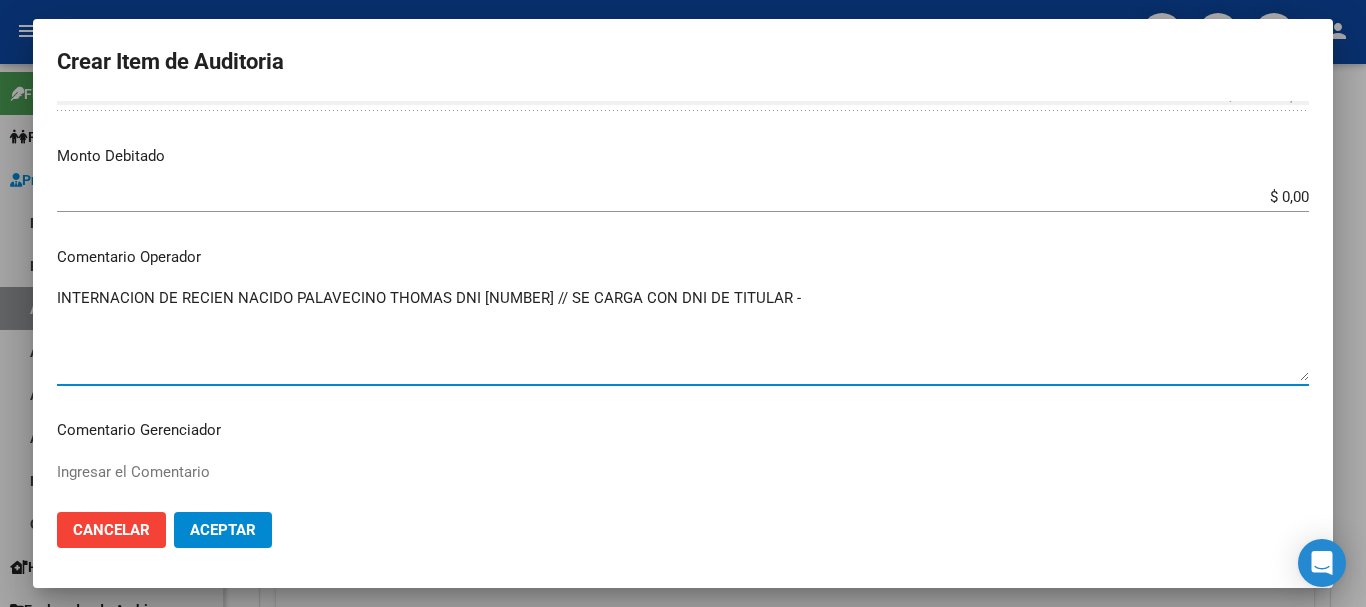 type on "INTERNACION DE RECIEN NACIDO PALAVECINO THOMAS DNI [NUMBER] // SE CARGA CON DNI DE TITULAR -" 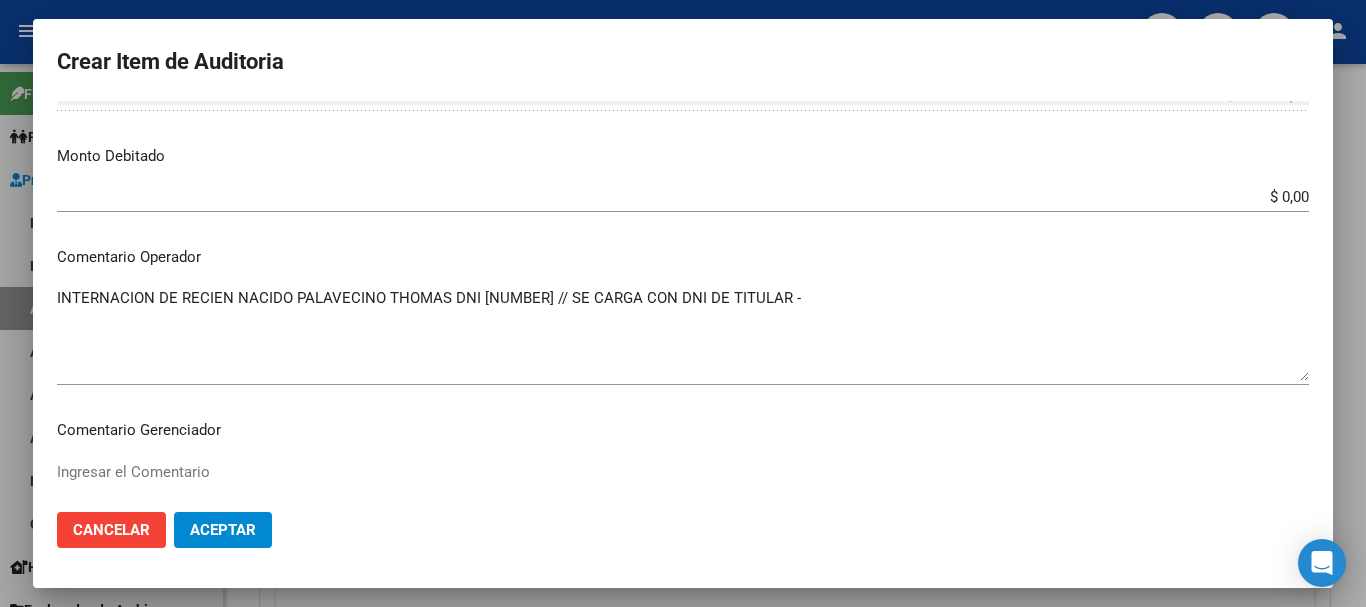 scroll, scrollTop: 1122, scrollLeft: 0, axis: vertical 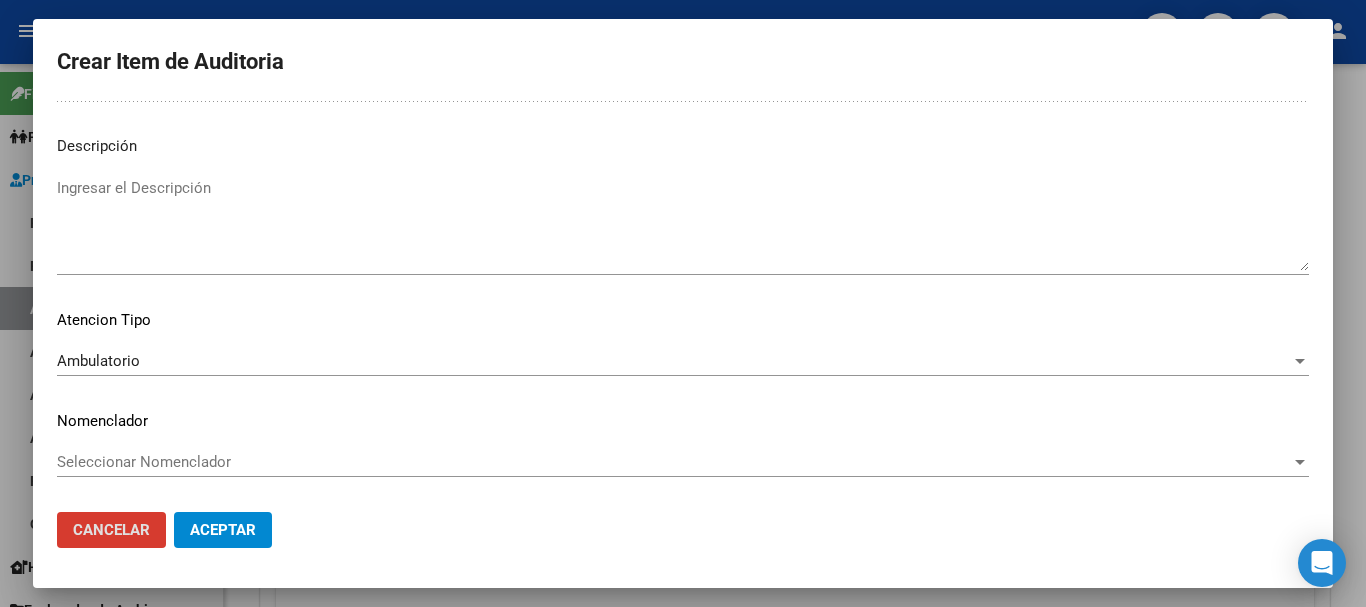 type 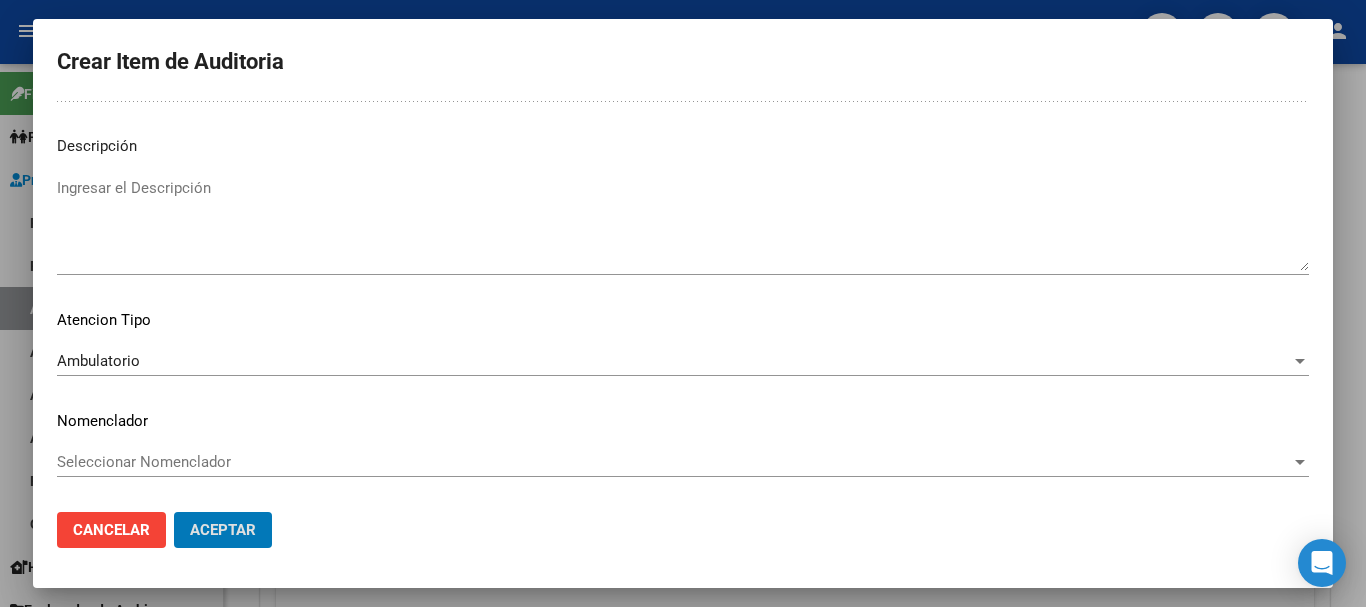 click on "Aceptar" 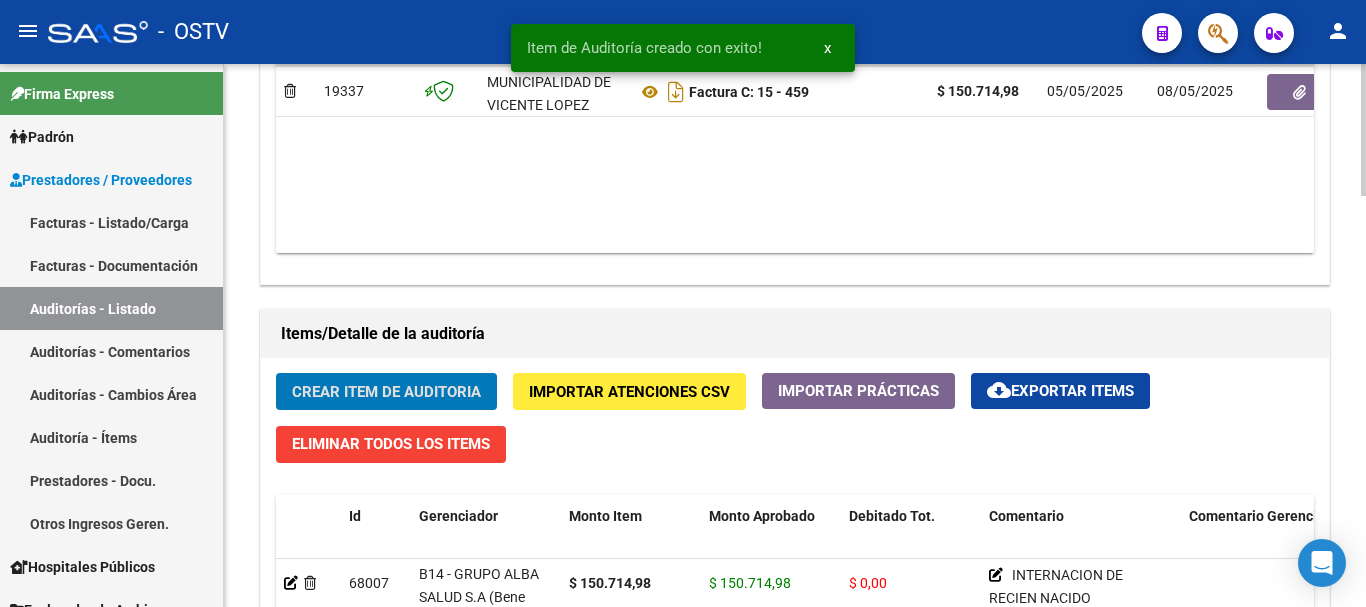 scroll, scrollTop: 1201, scrollLeft: 0, axis: vertical 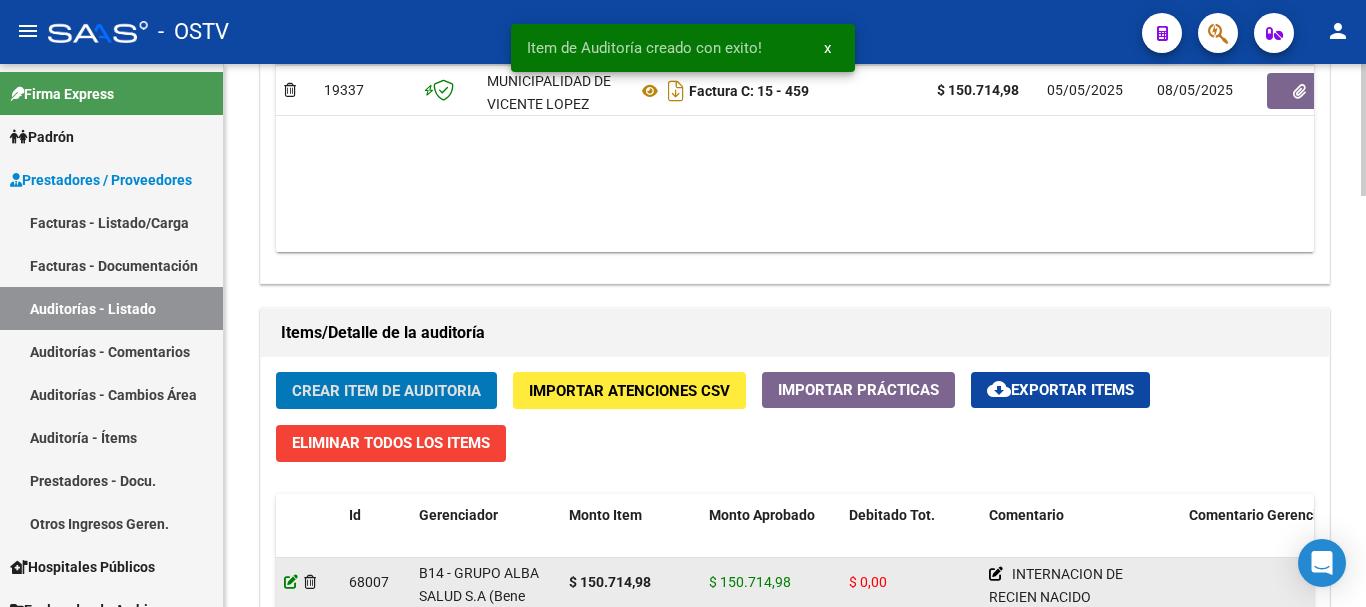 click 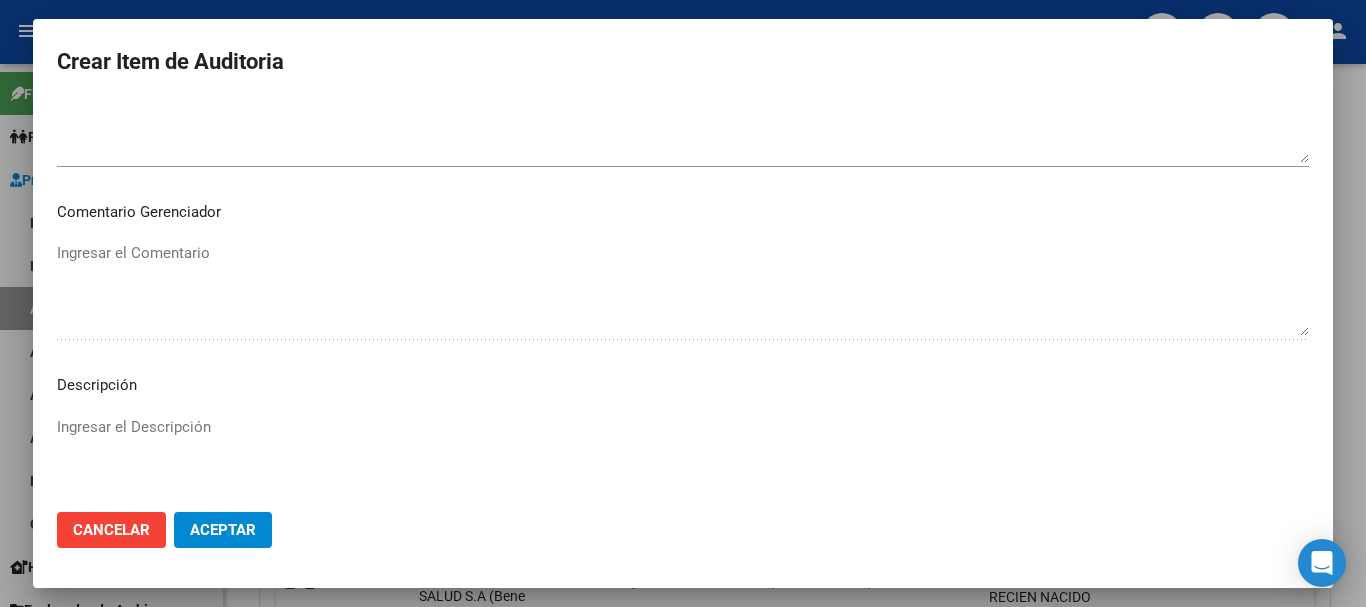 scroll, scrollTop: 1196, scrollLeft: 0, axis: vertical 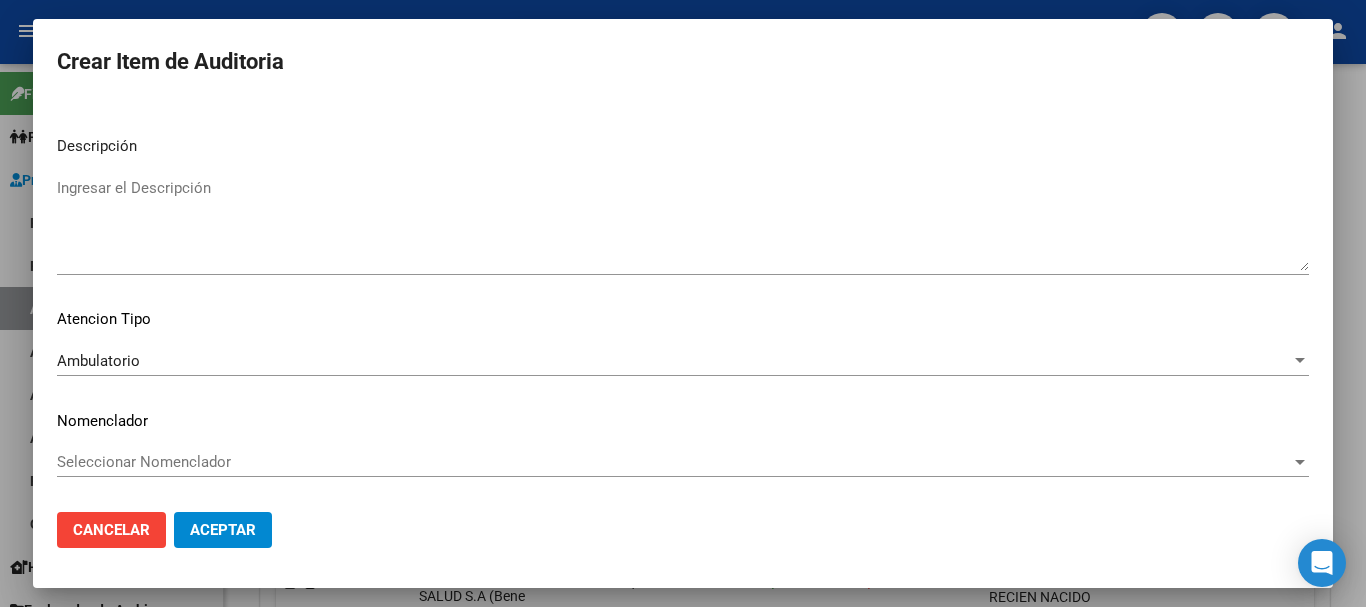 click on "Ambulatorio" at bounding box center [674, 361] 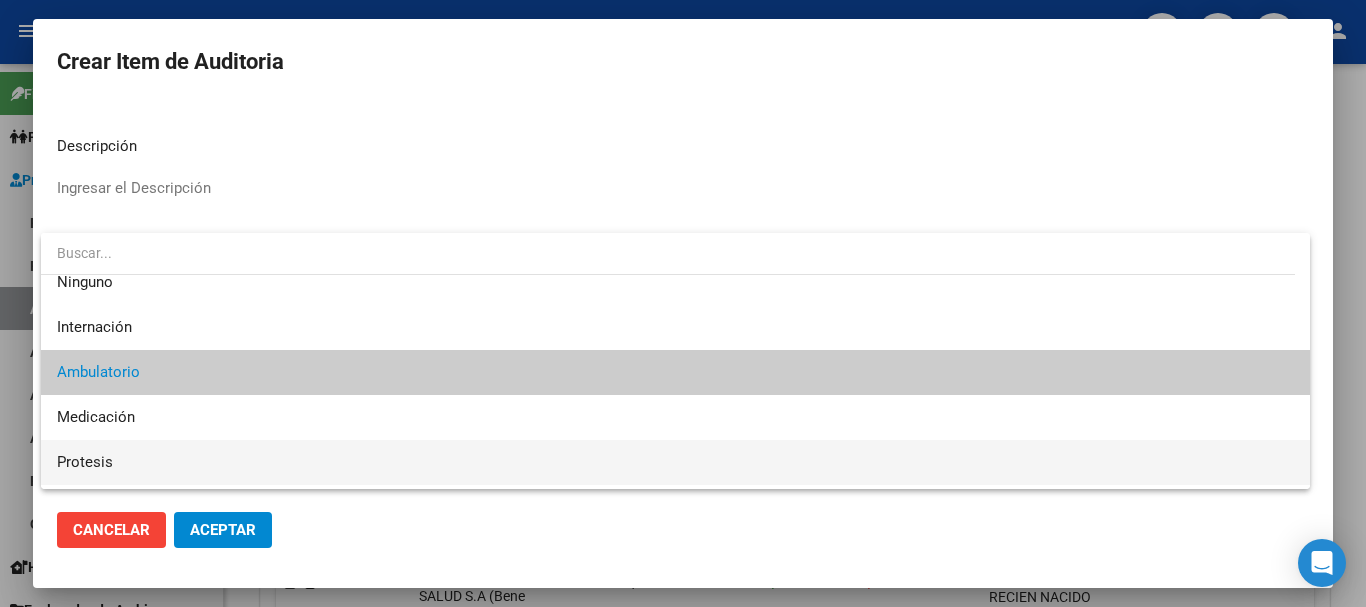 scroll, scrollTop: 0, scrollLeft: 0, axis: both 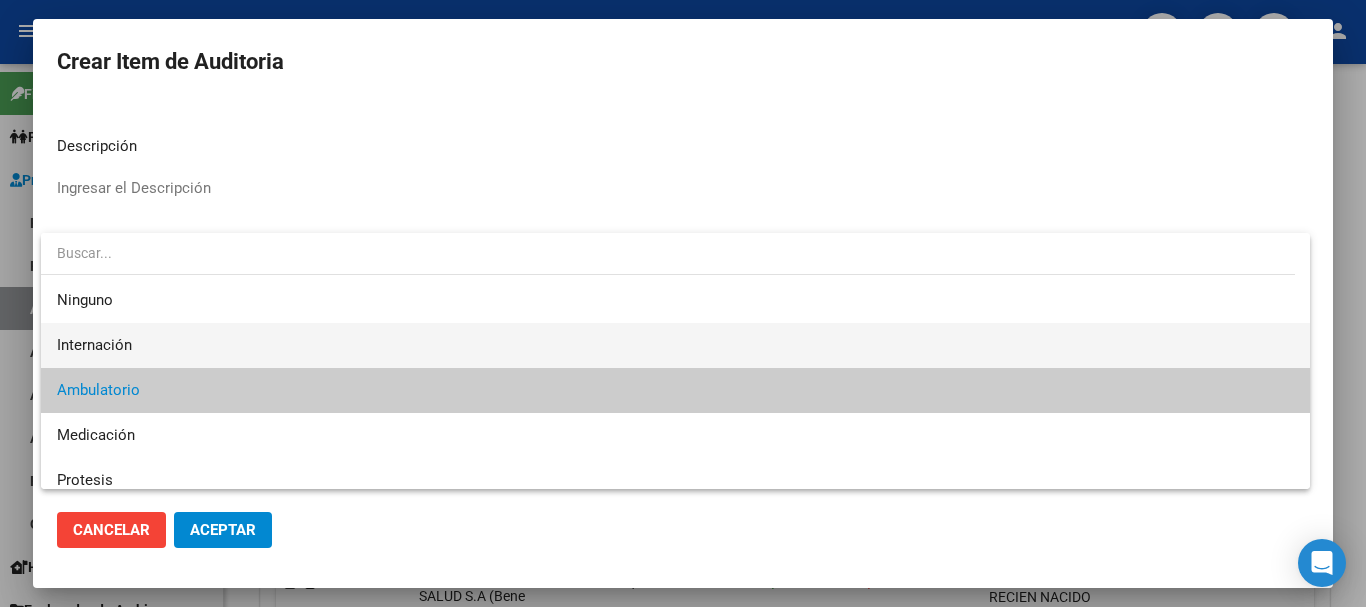 click on "Internación" at bounding box center (675, 345) 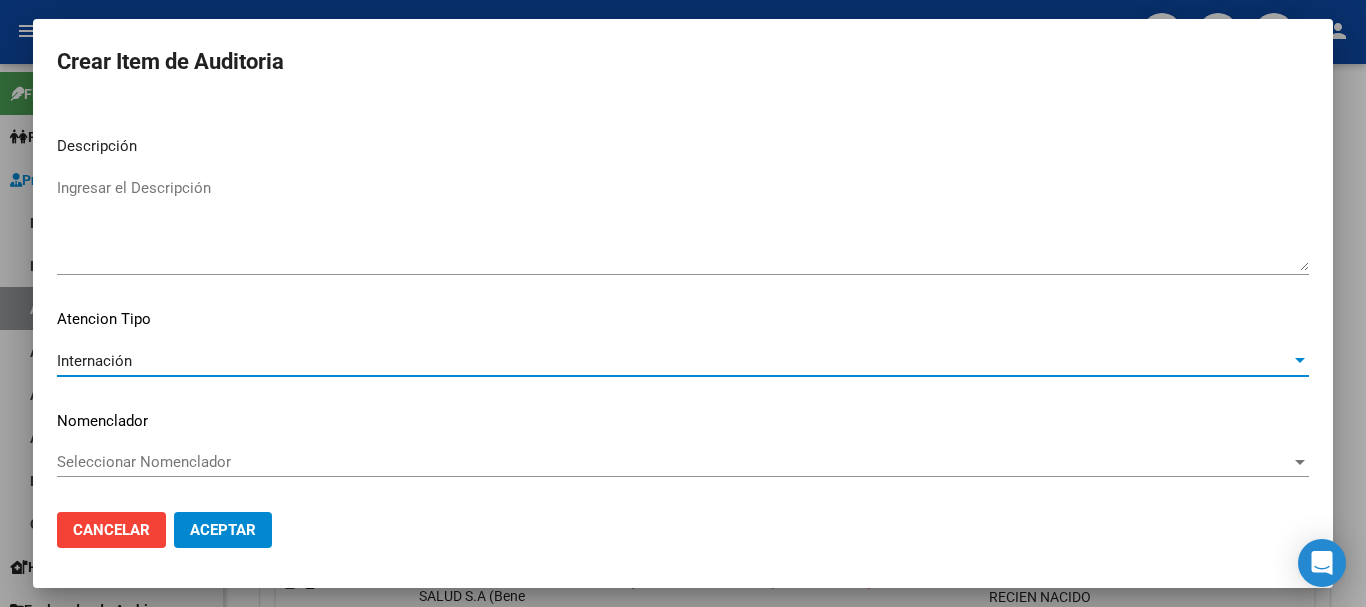 click on "Aceptar" 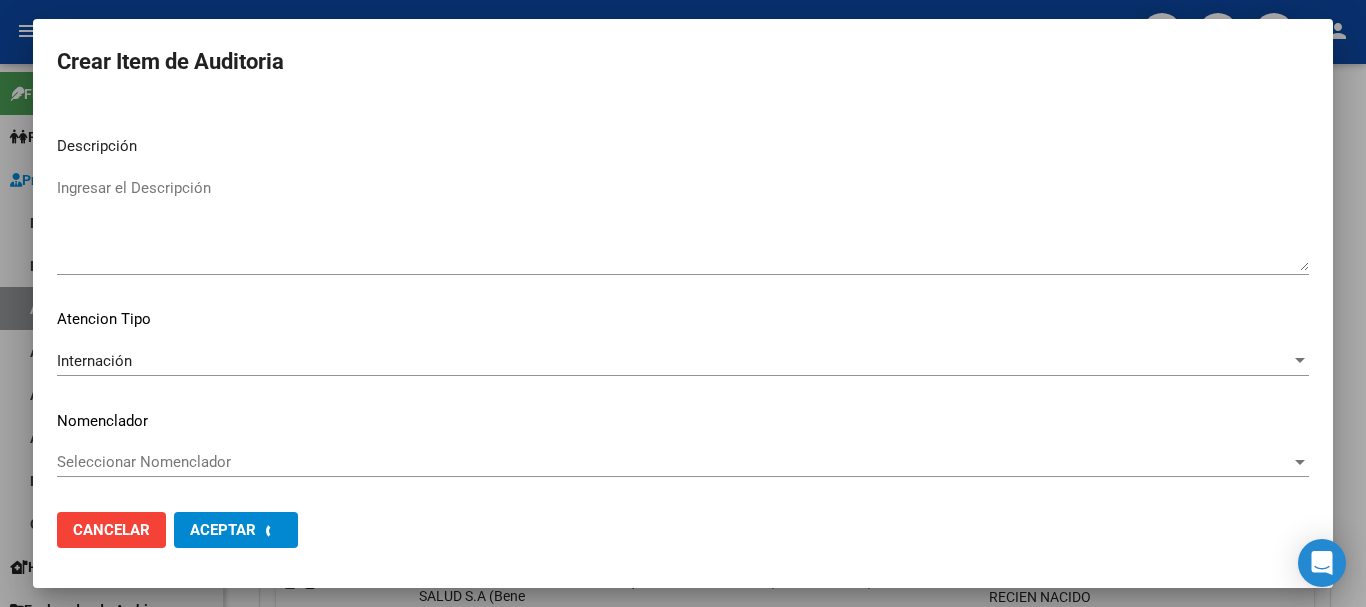 scroll, scrollTop: 0, scrollLeft: 0, axis: both 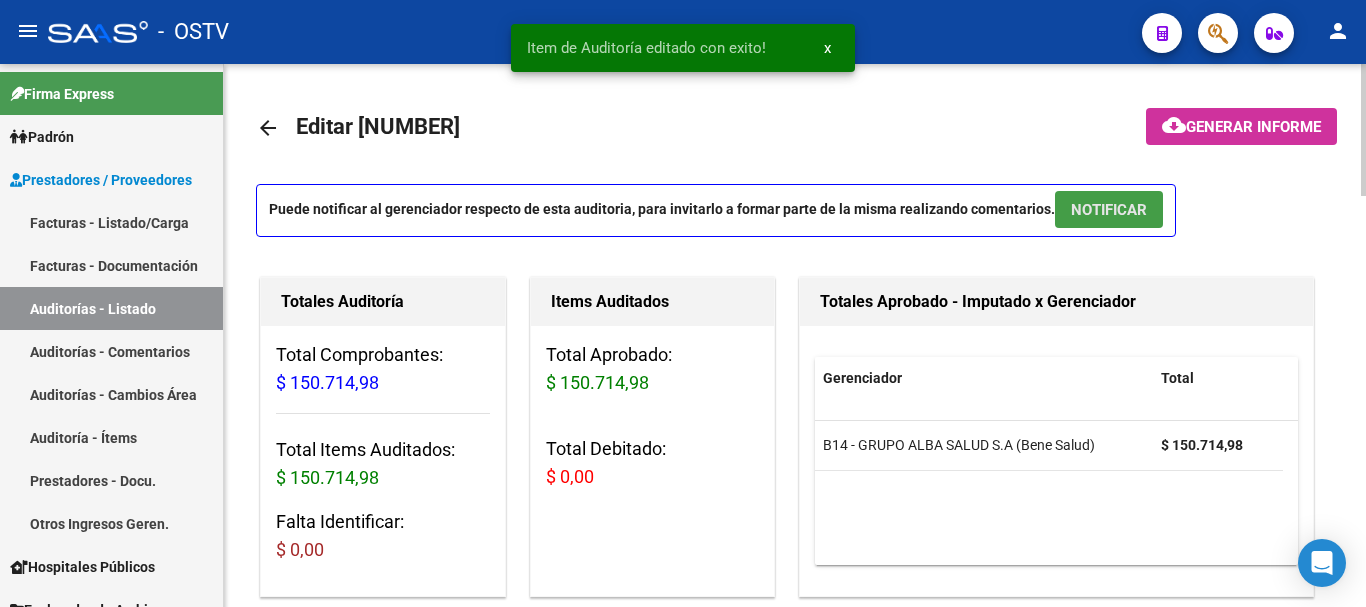 click on "NOTIFICAR" at bounding box center [1109, 210] 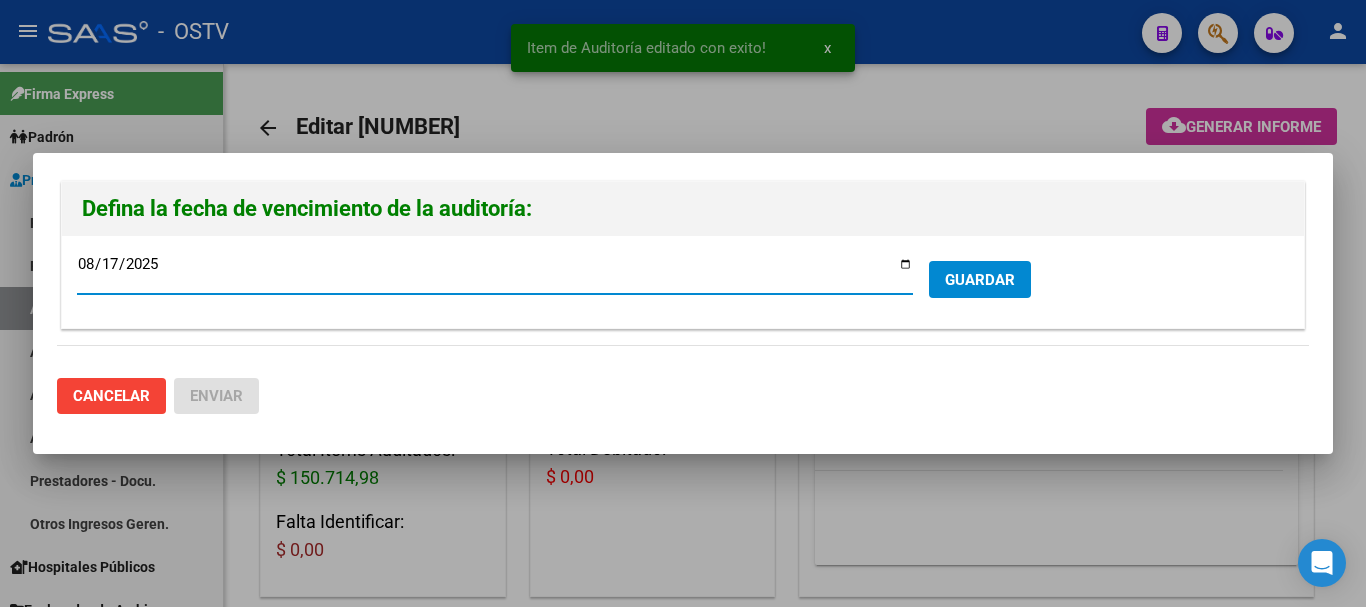 click on "GUARDAR" at bounding box center [980, 280] 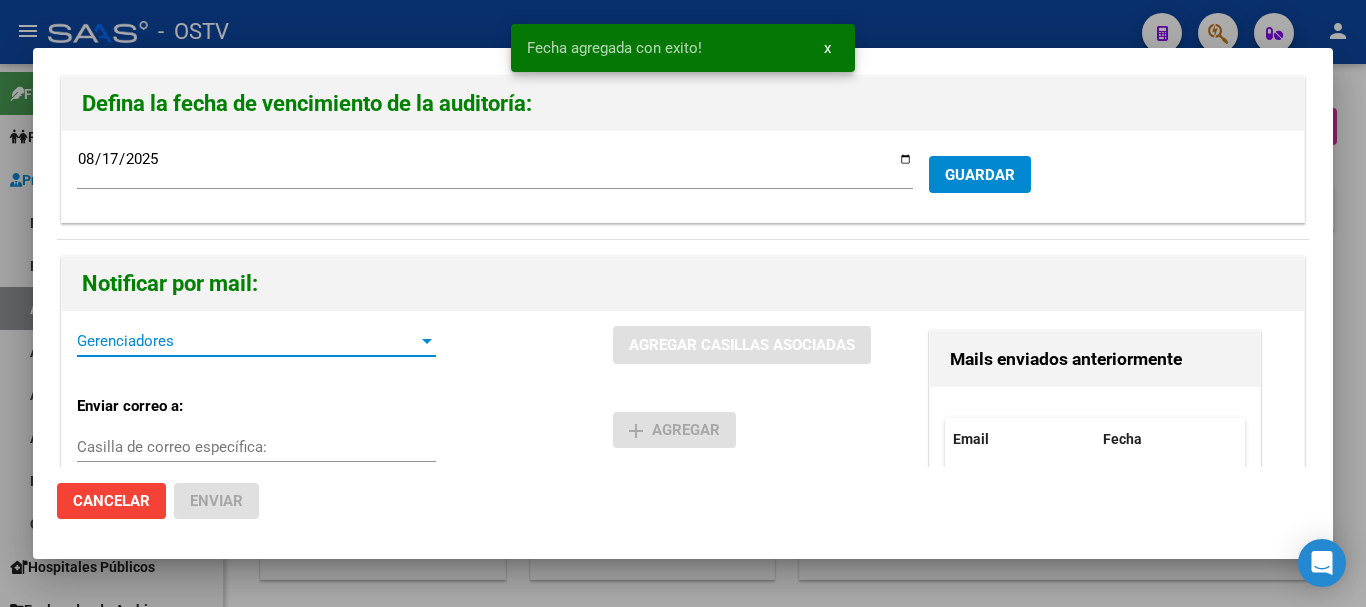 click on "Gerenciadores" at bounding box center [247, 341] 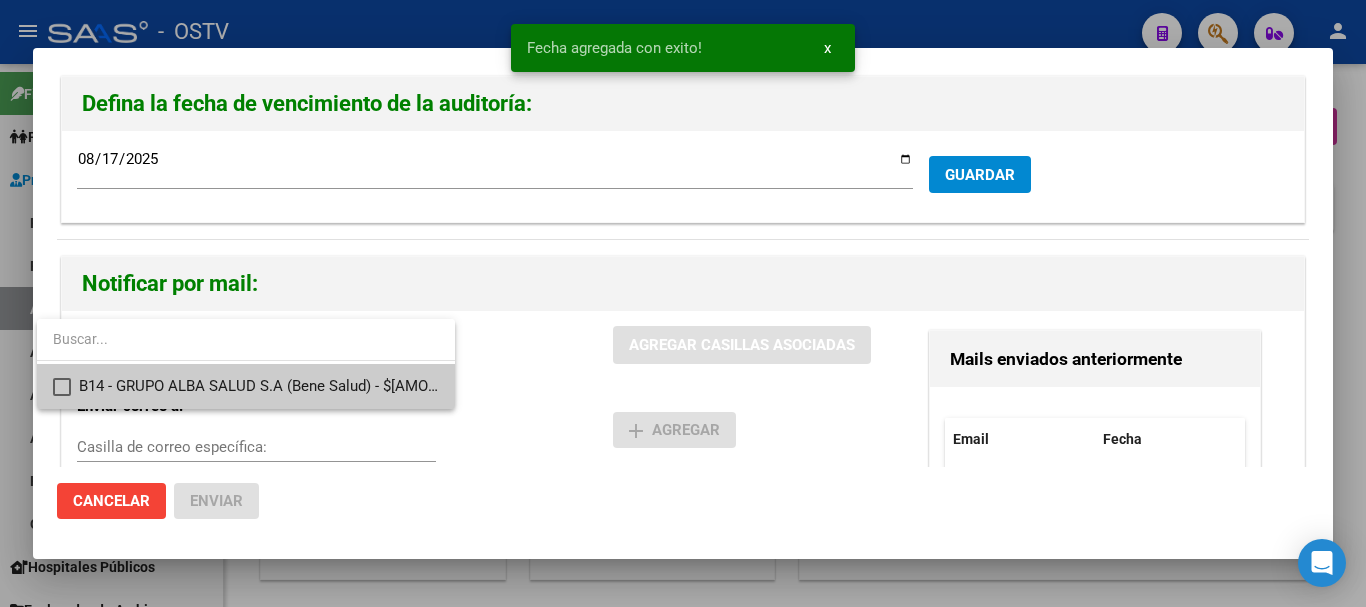 click on "B14 - GRUPO ALBA SALUD S.A (Bene Salud) - $[AMOUNT]" at bounding box center (259, 386) 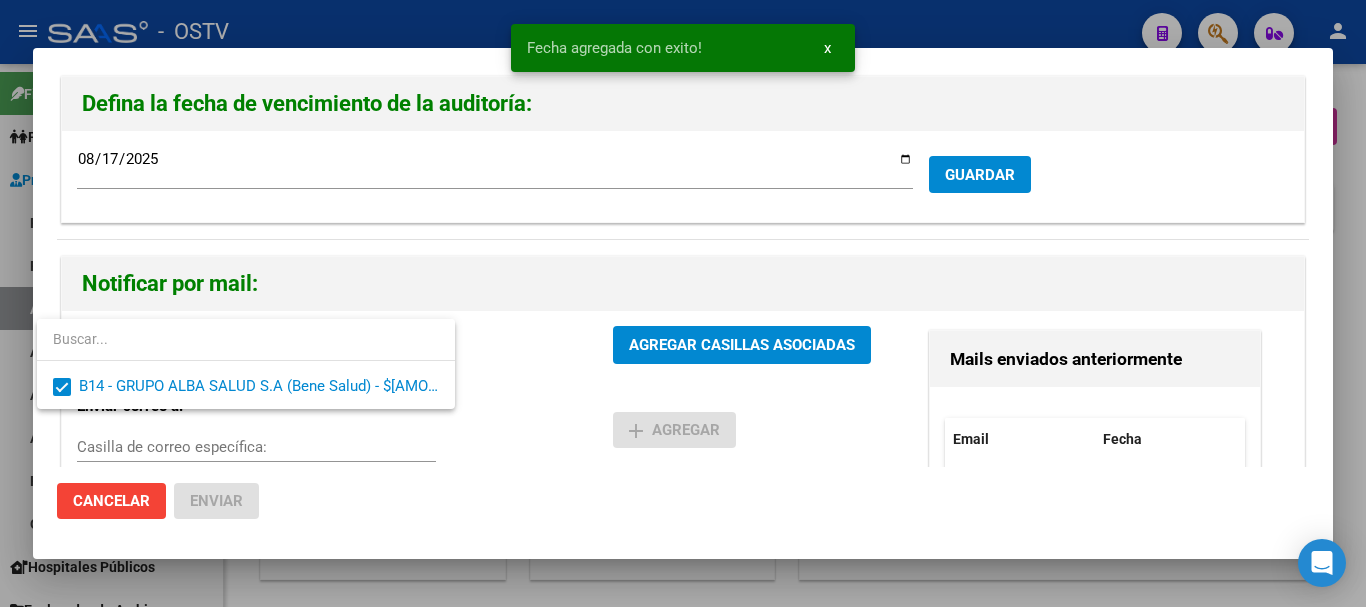 click at bounding box center (683, 303) 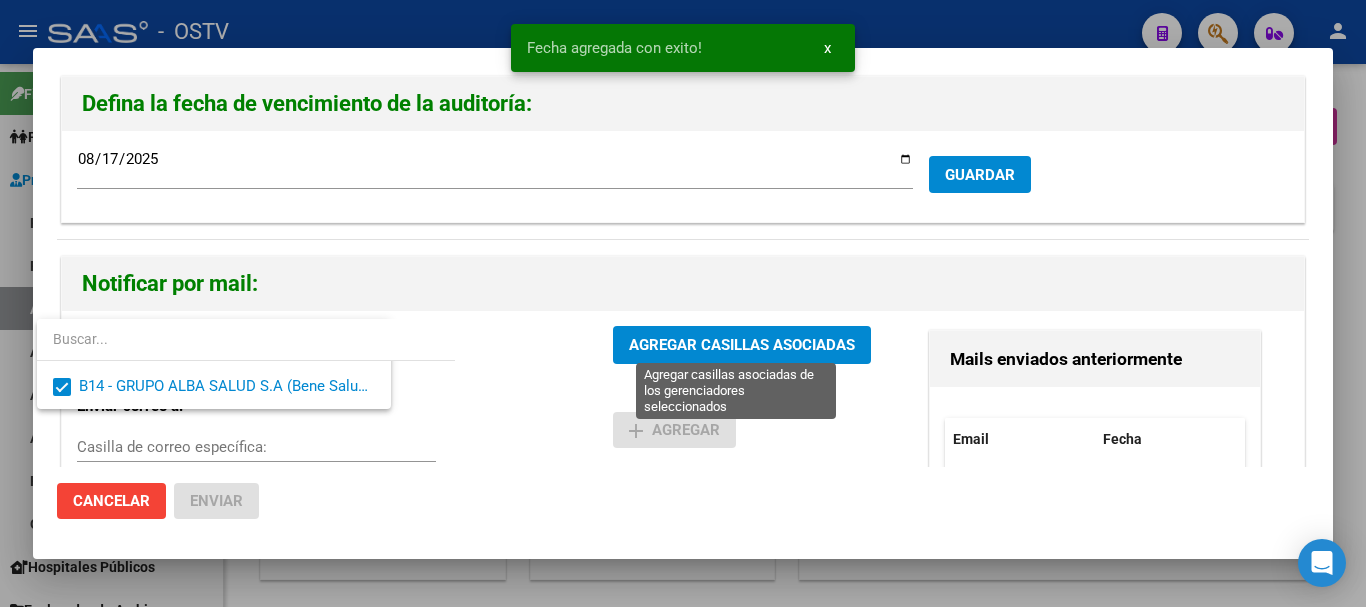 click on "AGREGAR CASILLAS ASOCIADAS" at bounding box center [742, 346] 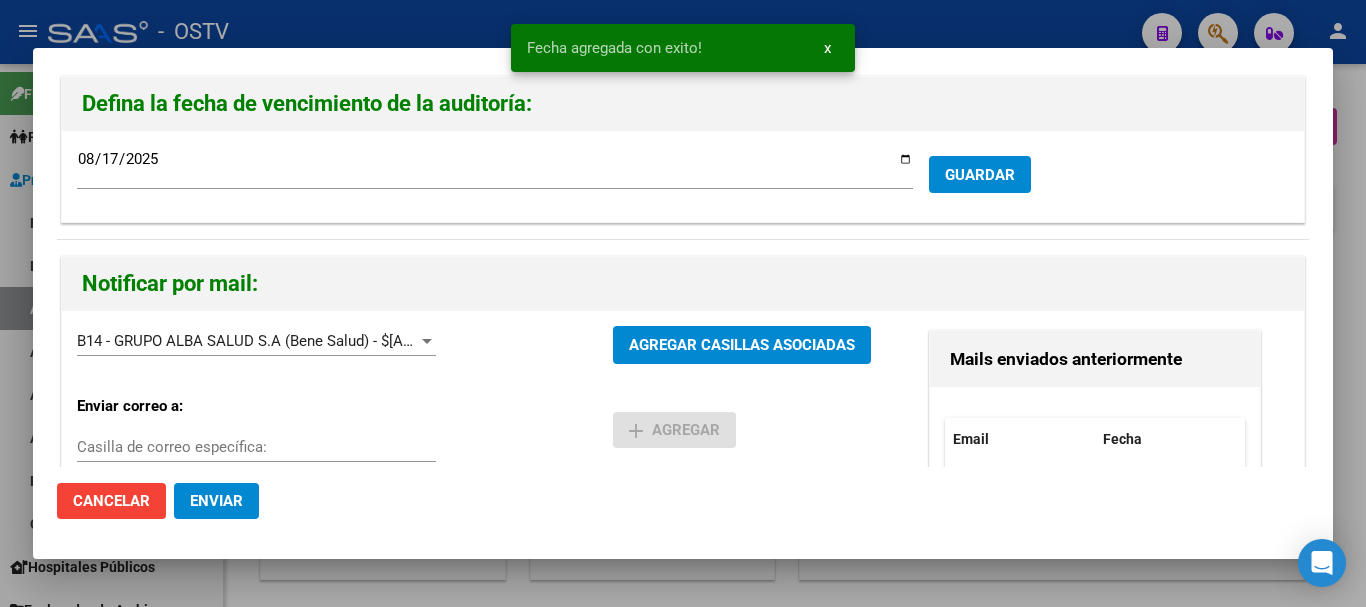 click on "Enviar" 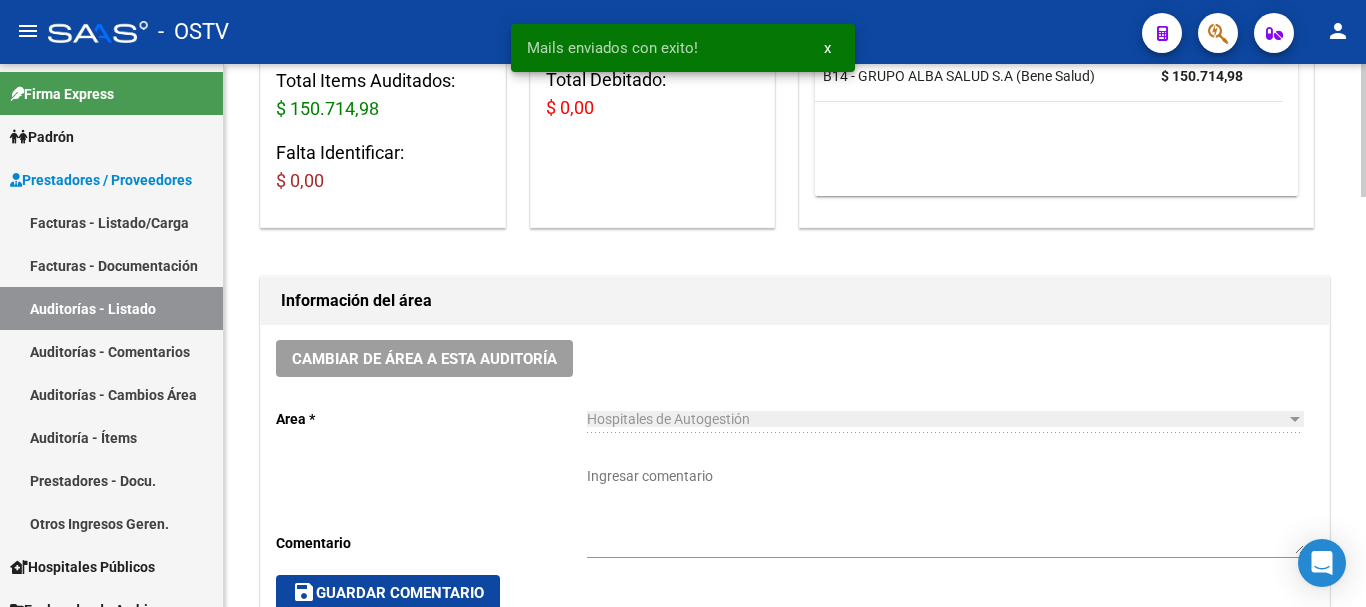 scroll, scrollTop: 400, scrollLeft: 0, axis: vertical 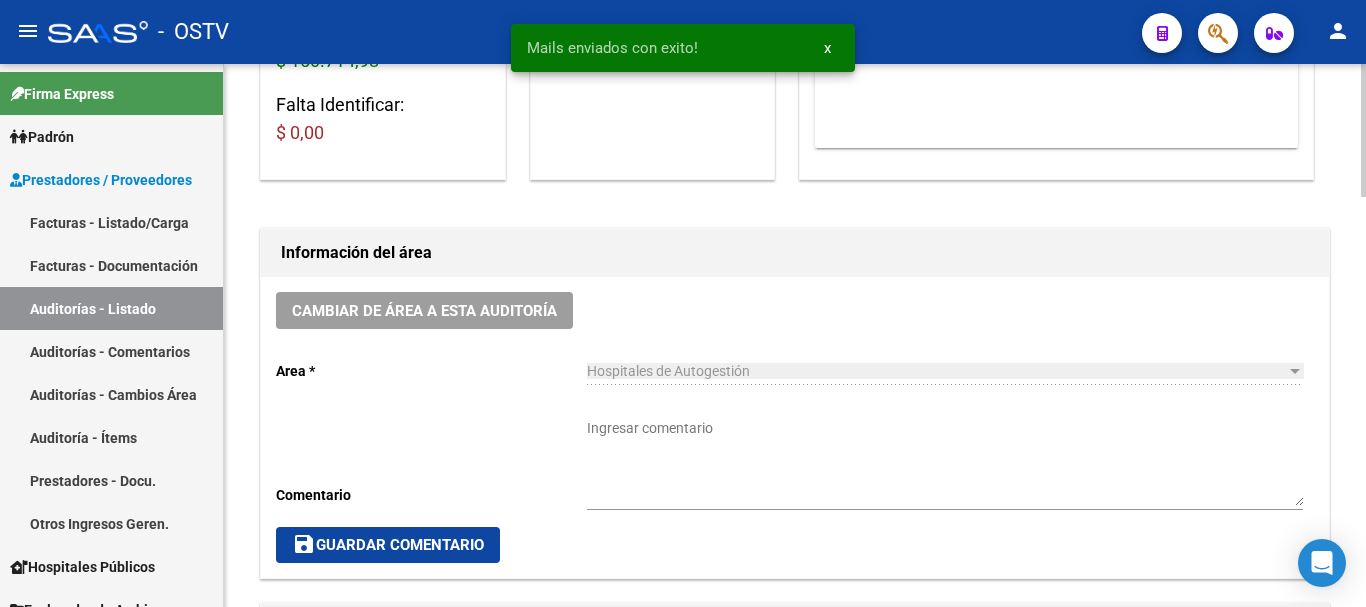 click on "Ingresar comentario" at bounding box center (945, 462) 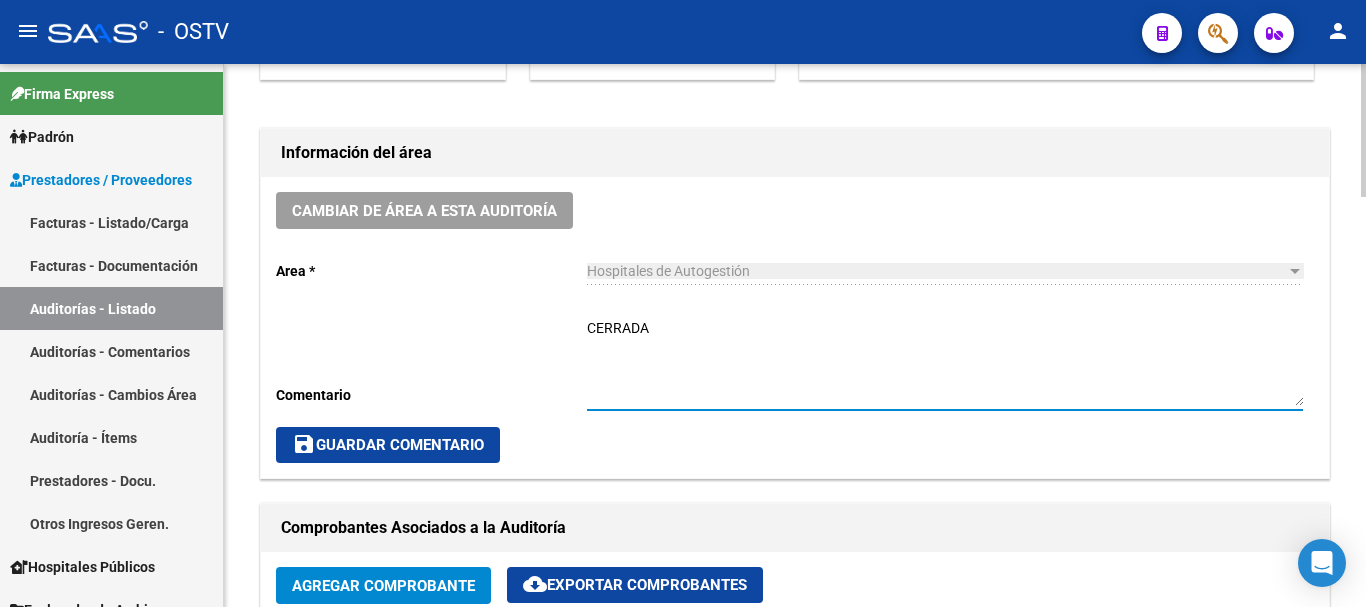 type on "CERRADA" 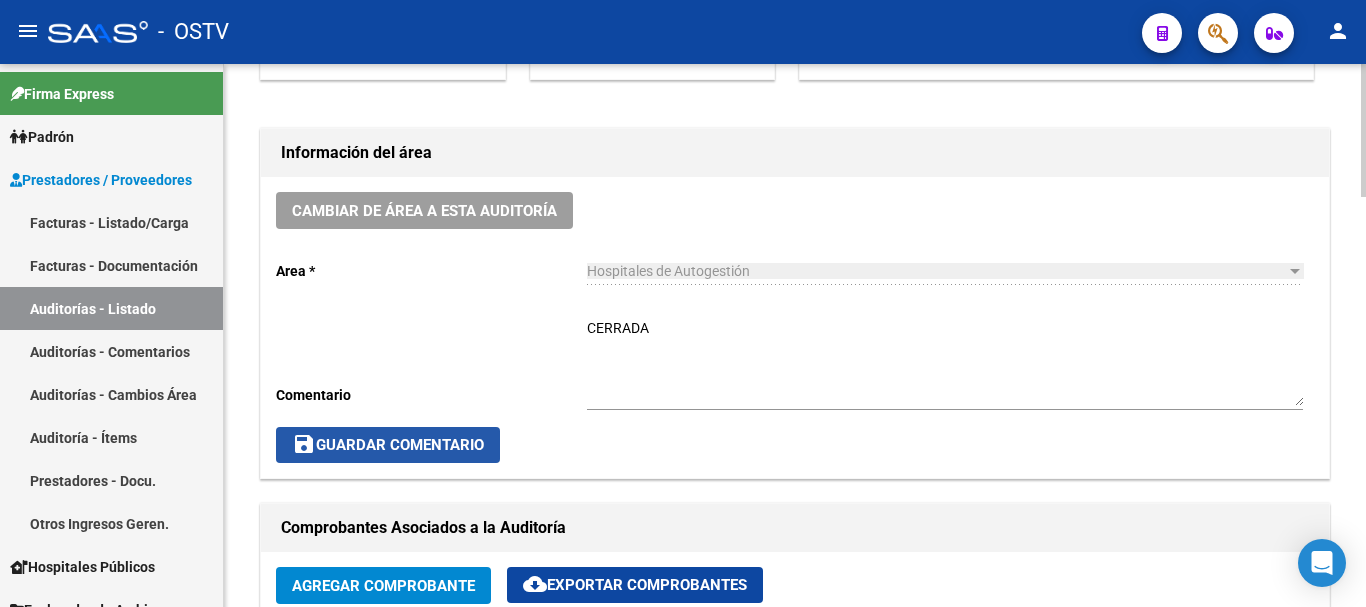 click on "save  Guardar Comentario" 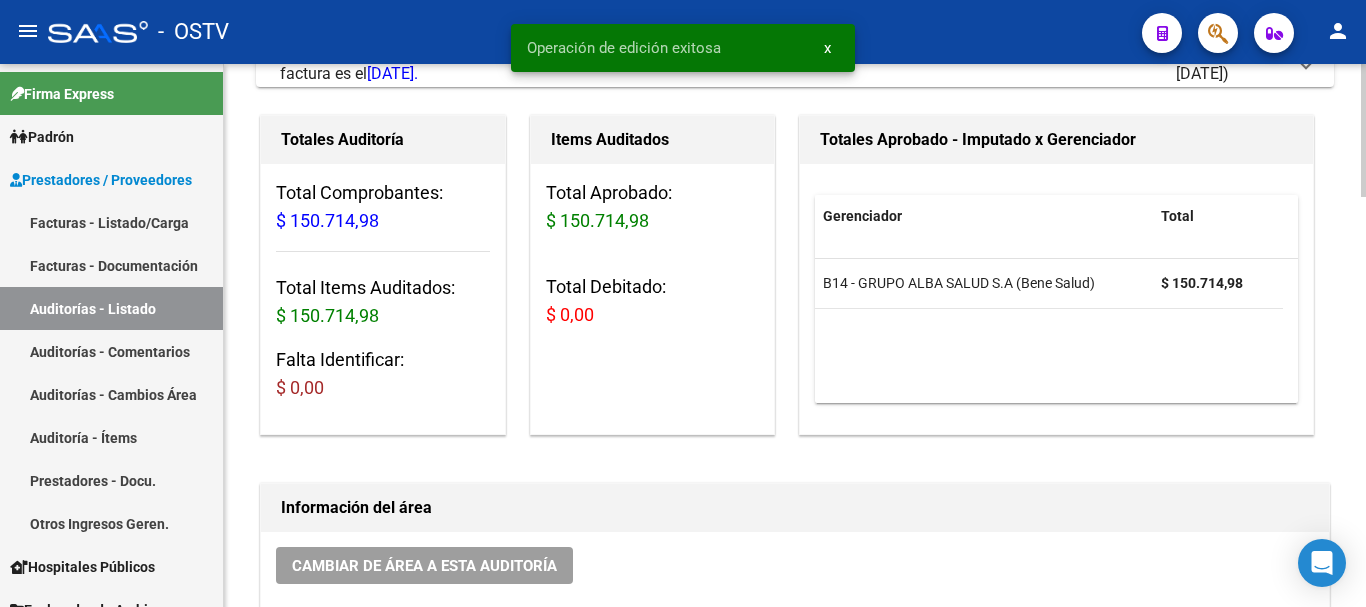 scroll, scrollTop: 0, scrollLeft: 0, axis: both 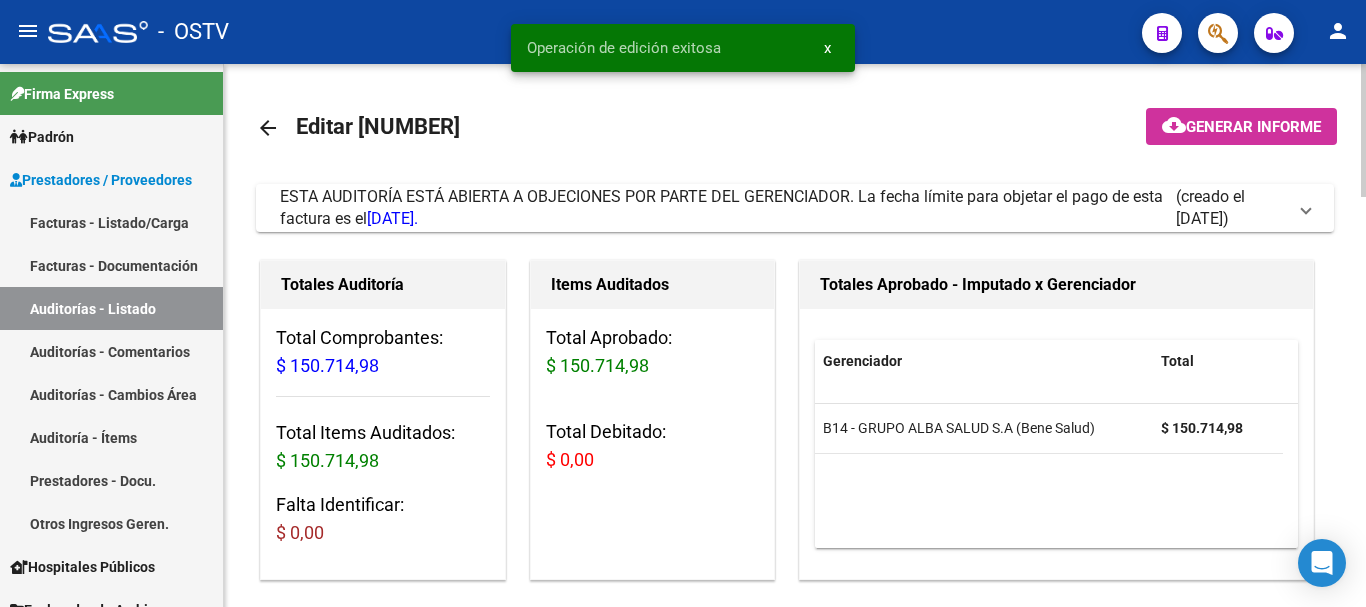 click on "arrow_back" 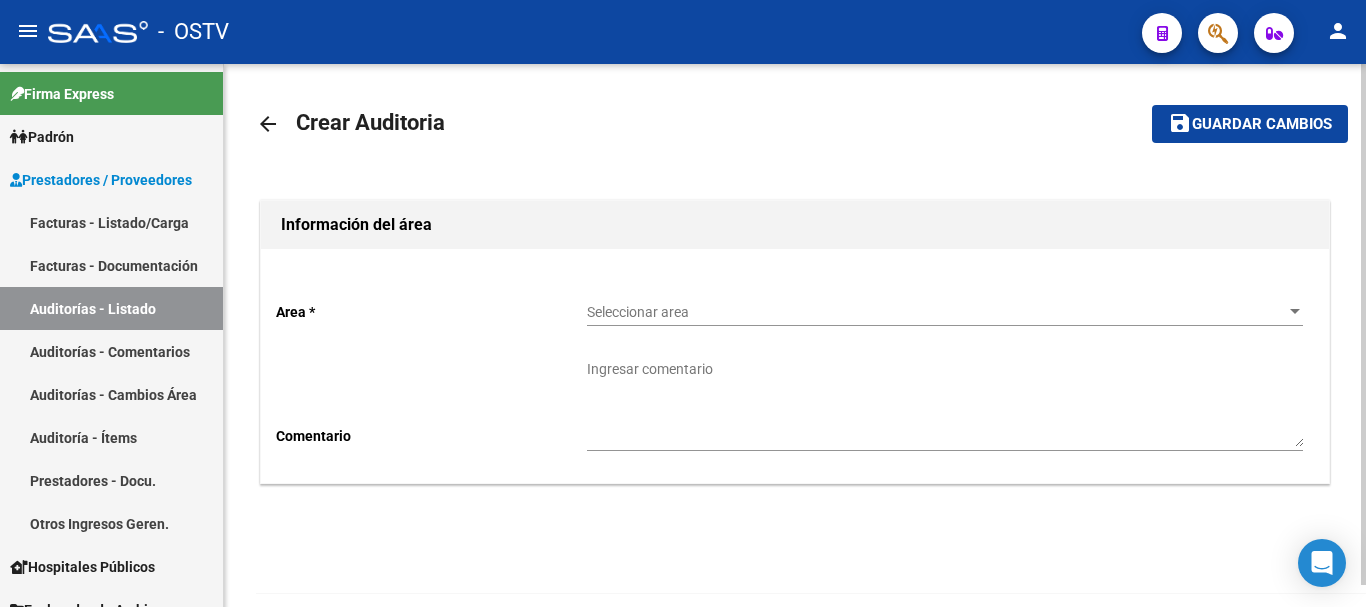 scroll, scrollTop: 0, scrollLeft: 0, axis: both 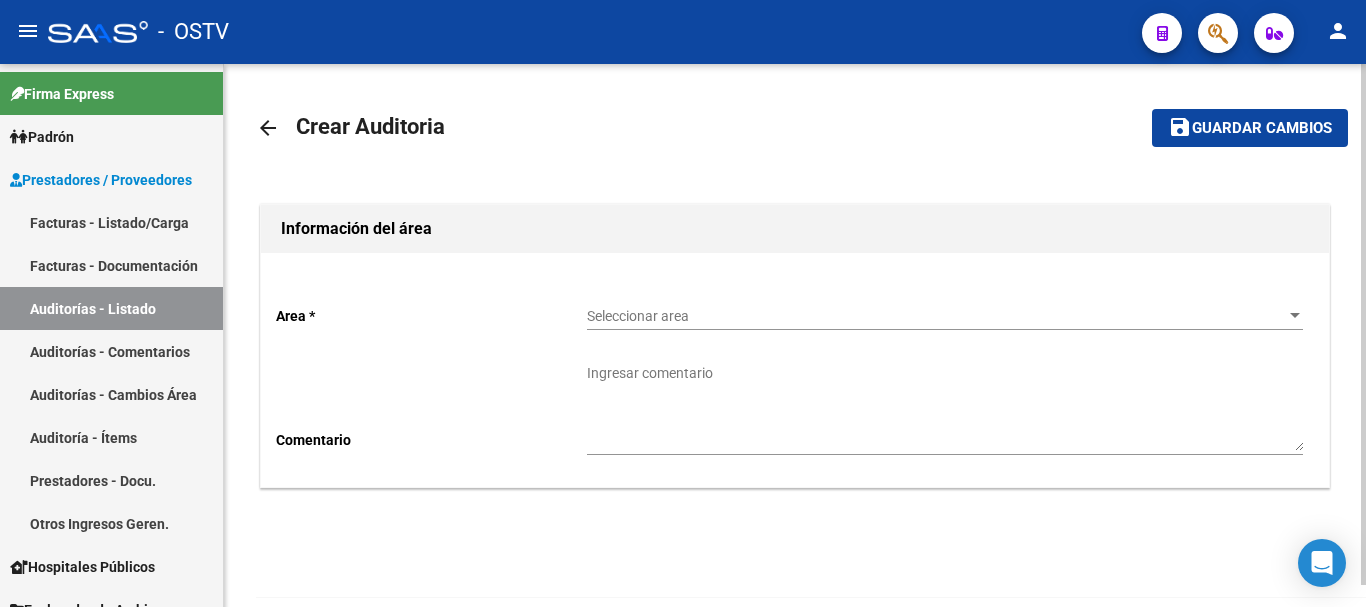 click on "Seleccionar area Seleccionar area" 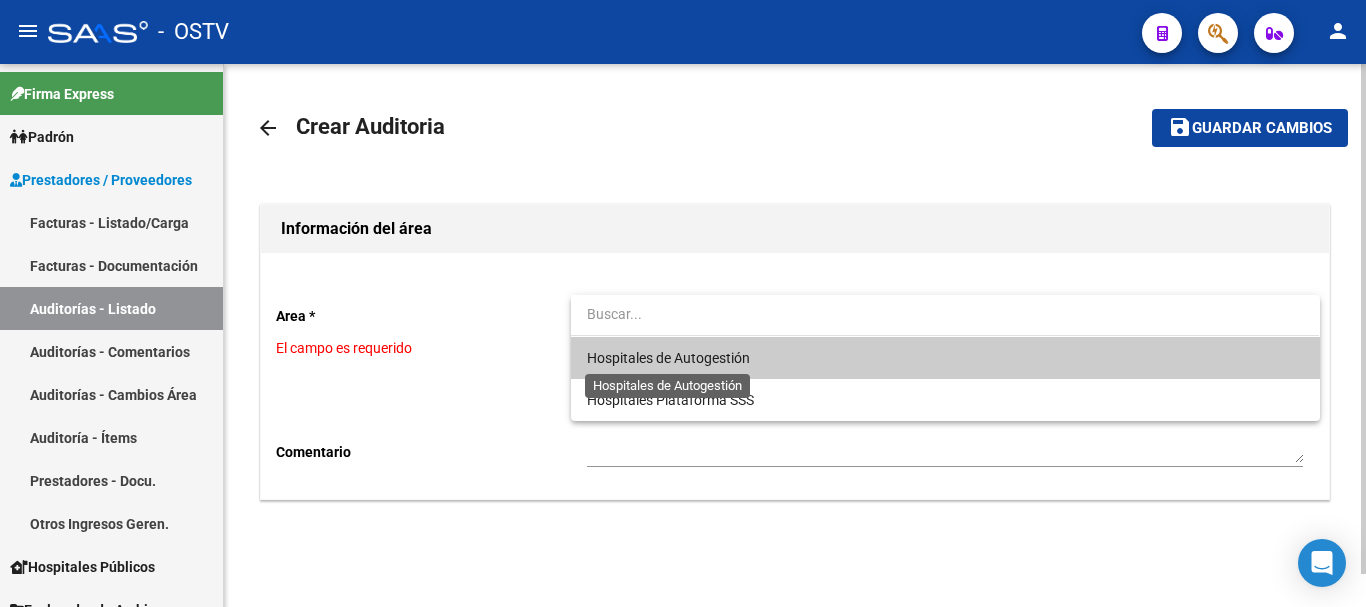click on "Hospitales de Autogestión" at bounding box center (668, 358) 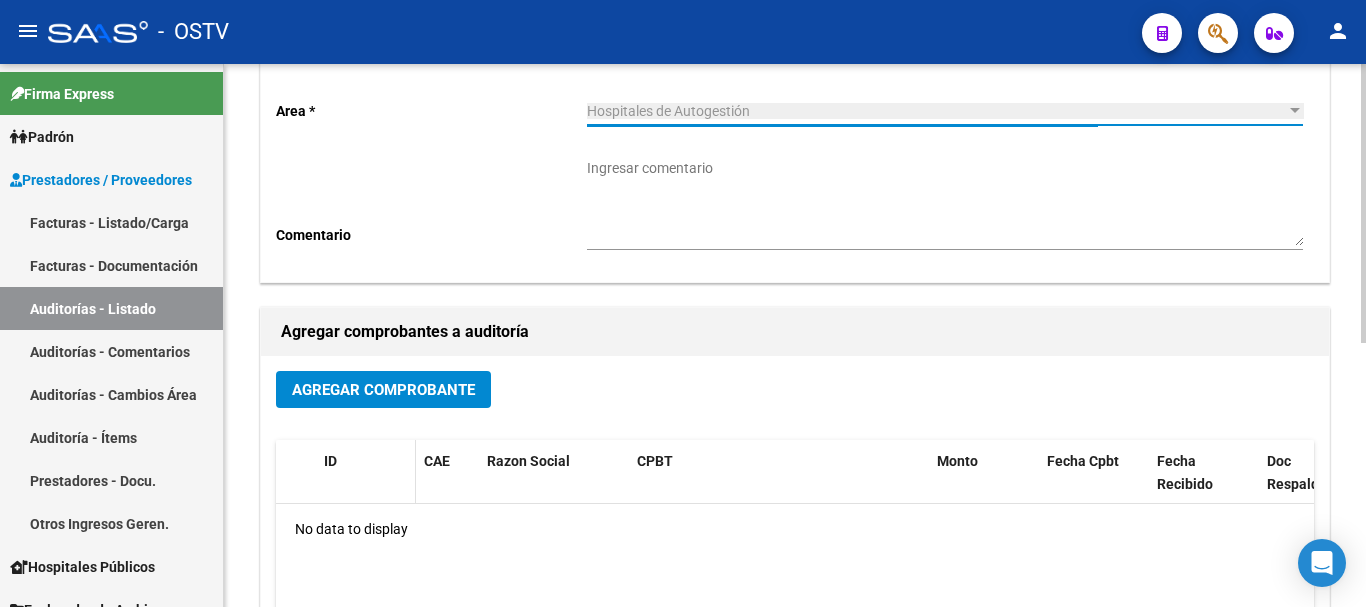 scroll, scrollTop: 300, scrollLeft: 0, axis: vertical 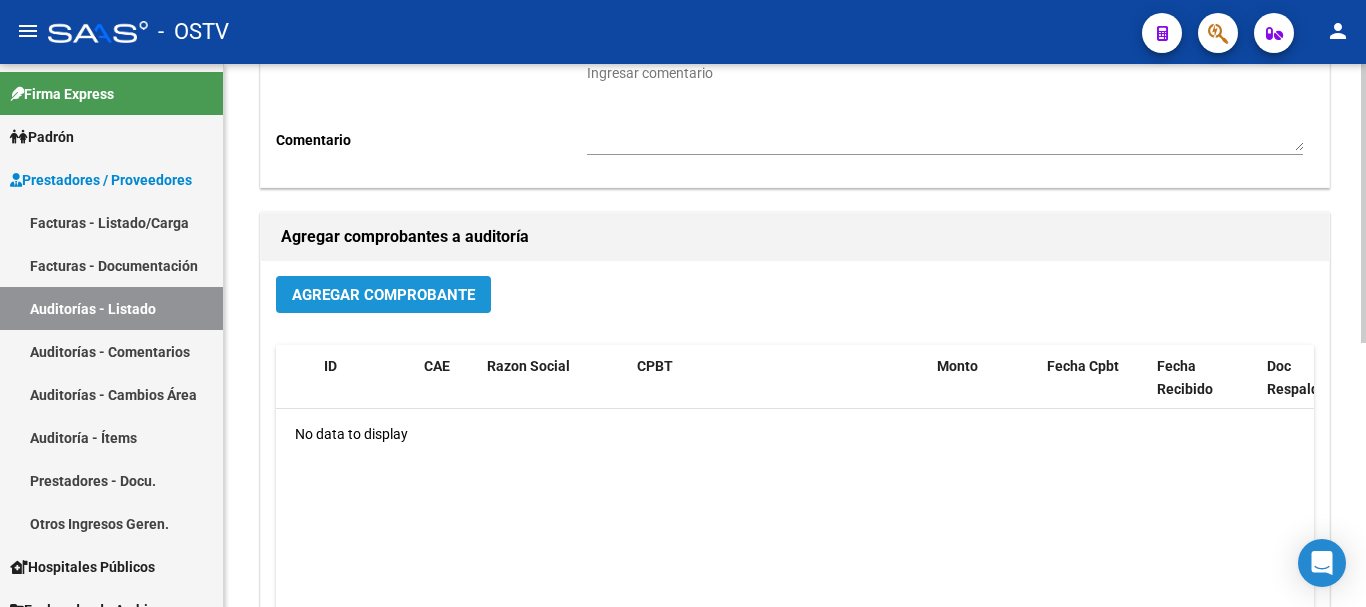 click on "Agregar Comprobante" 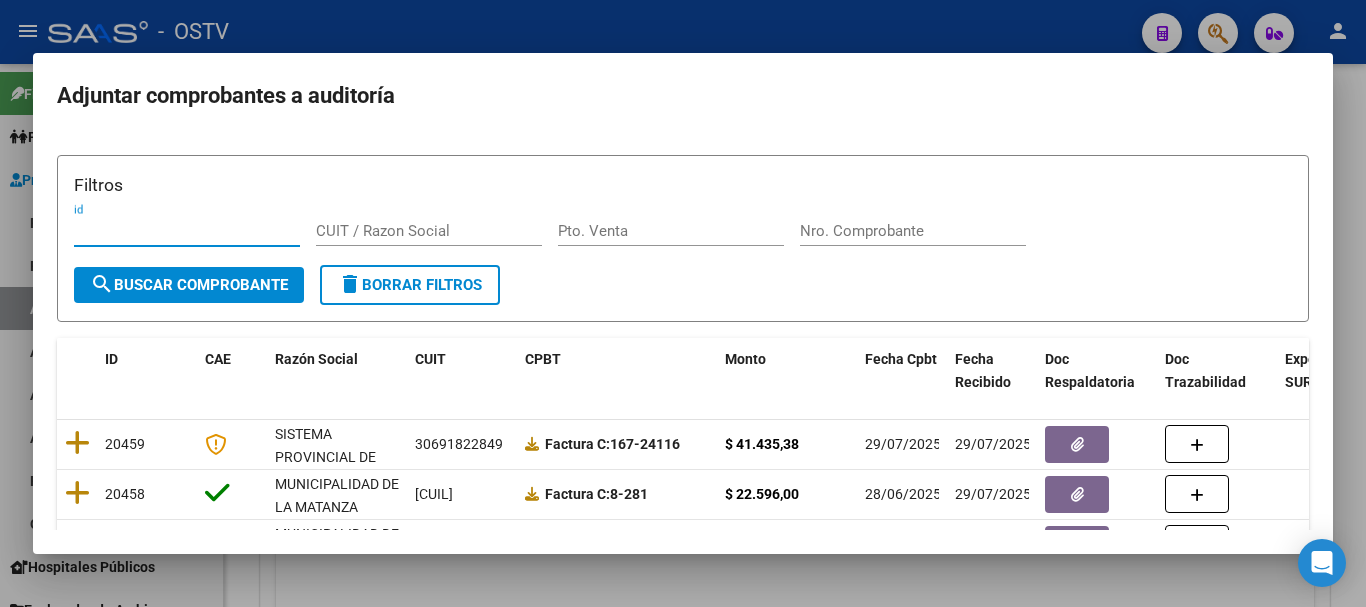 drag, startPoint x: 835, startPoint y: 255, endPoint x: 880, endPoint y: 229, distance: 51.971146 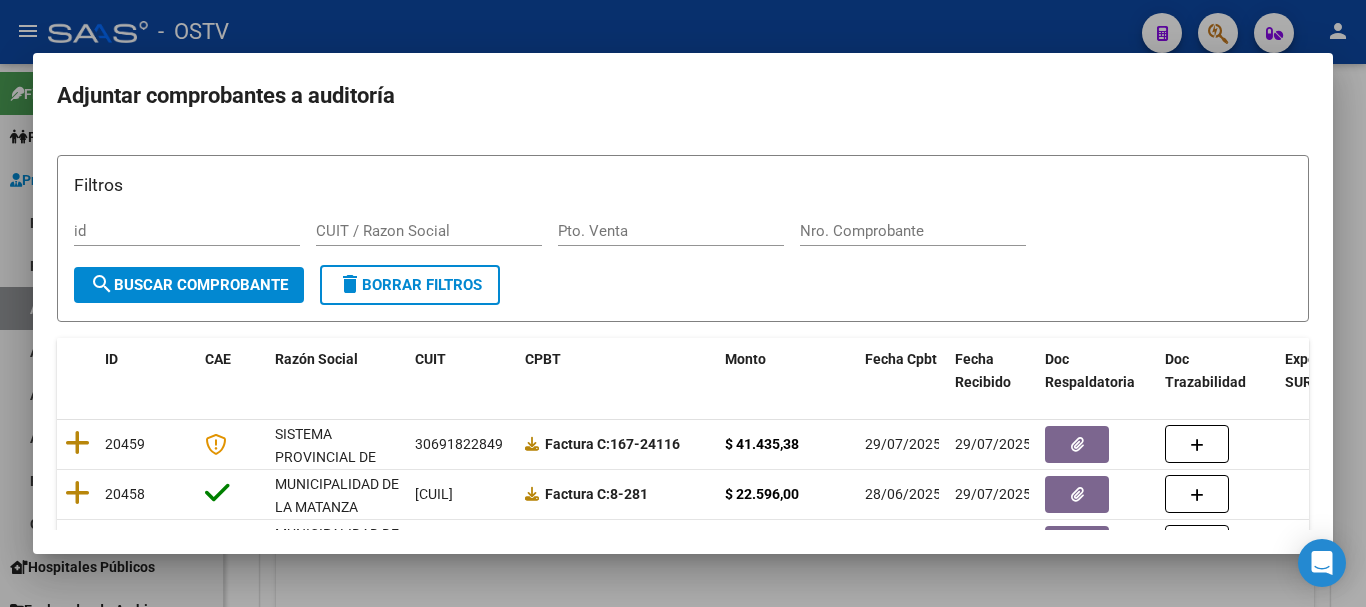 click on "Nro. Comprobante" at bounding box center (913, 231) 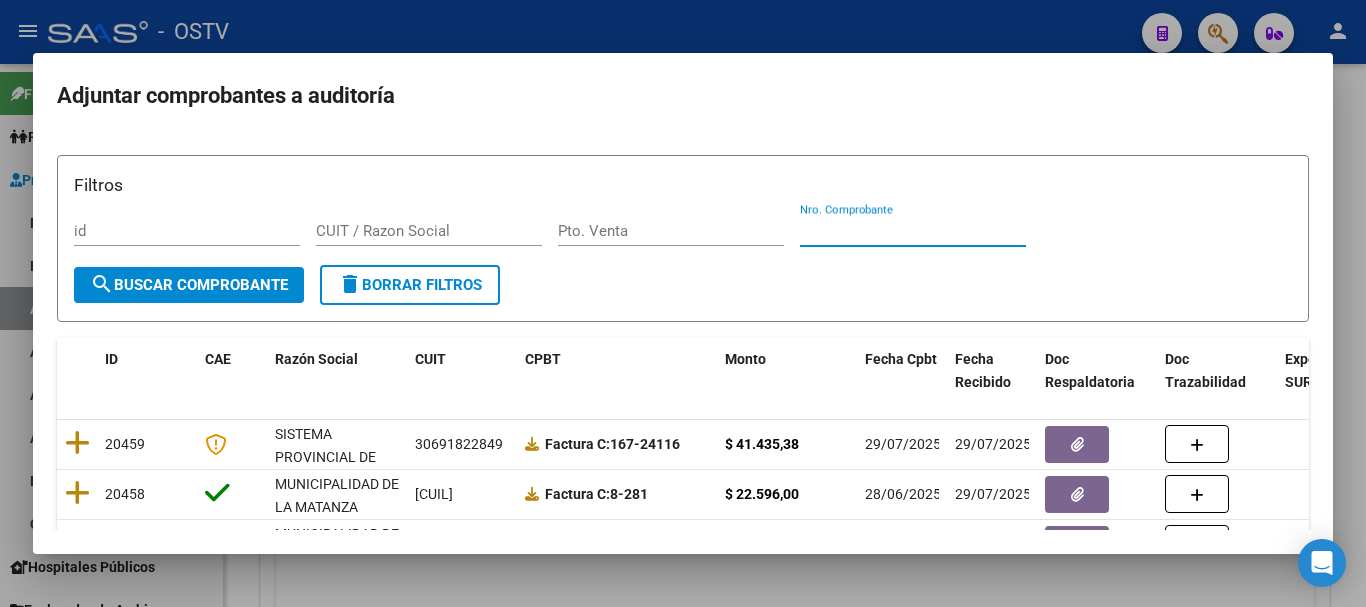 paste on "16544" 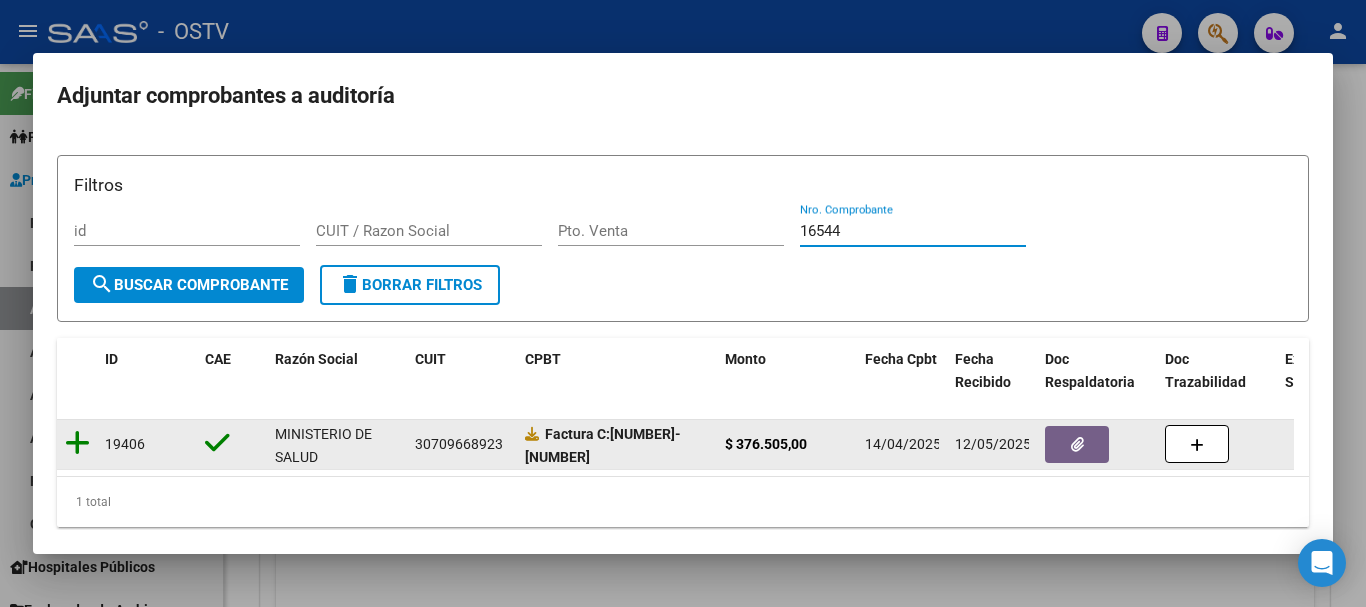 type on "16544" 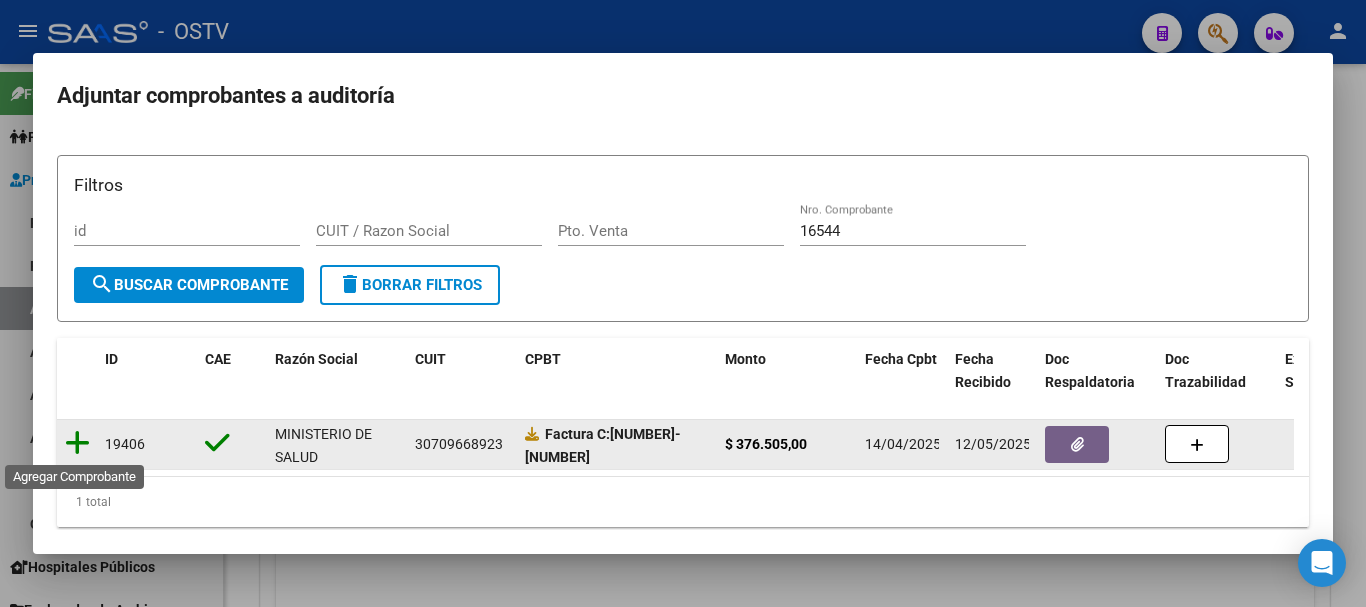 click 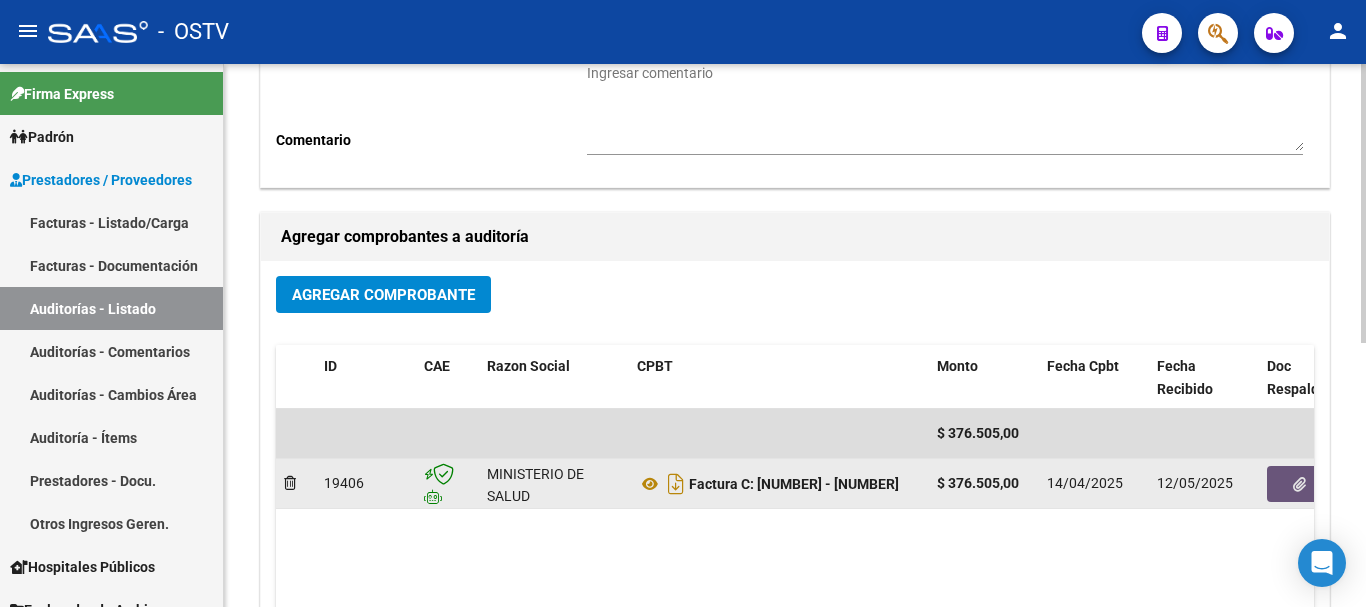 click 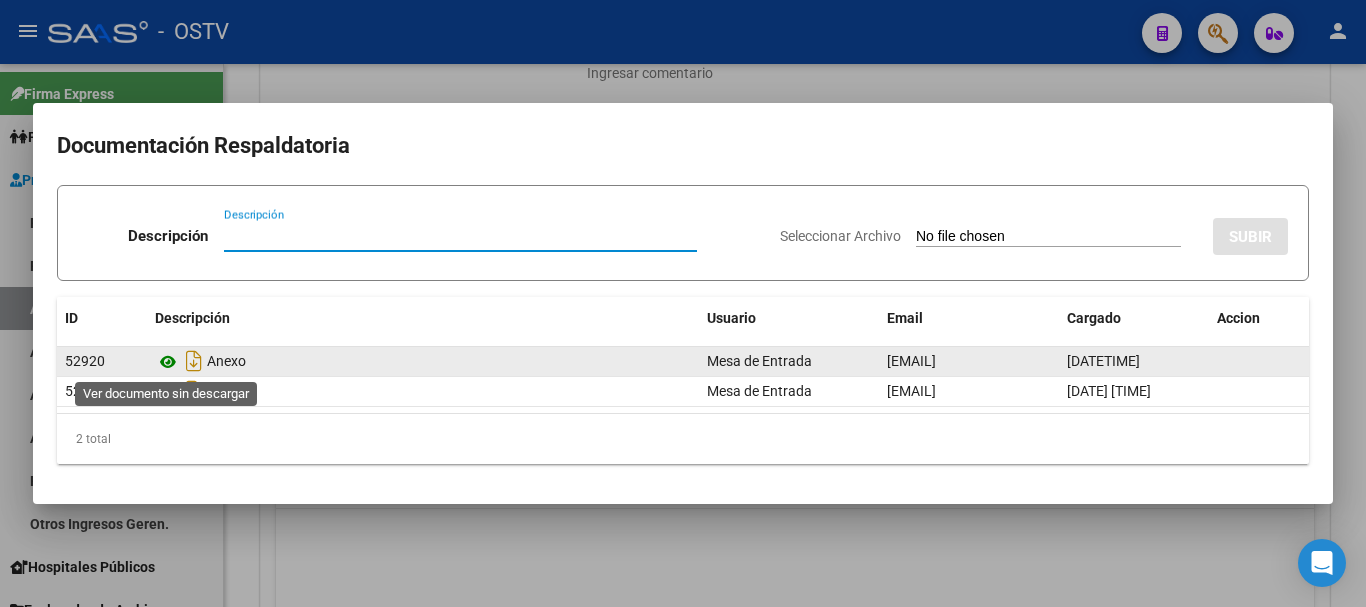 click 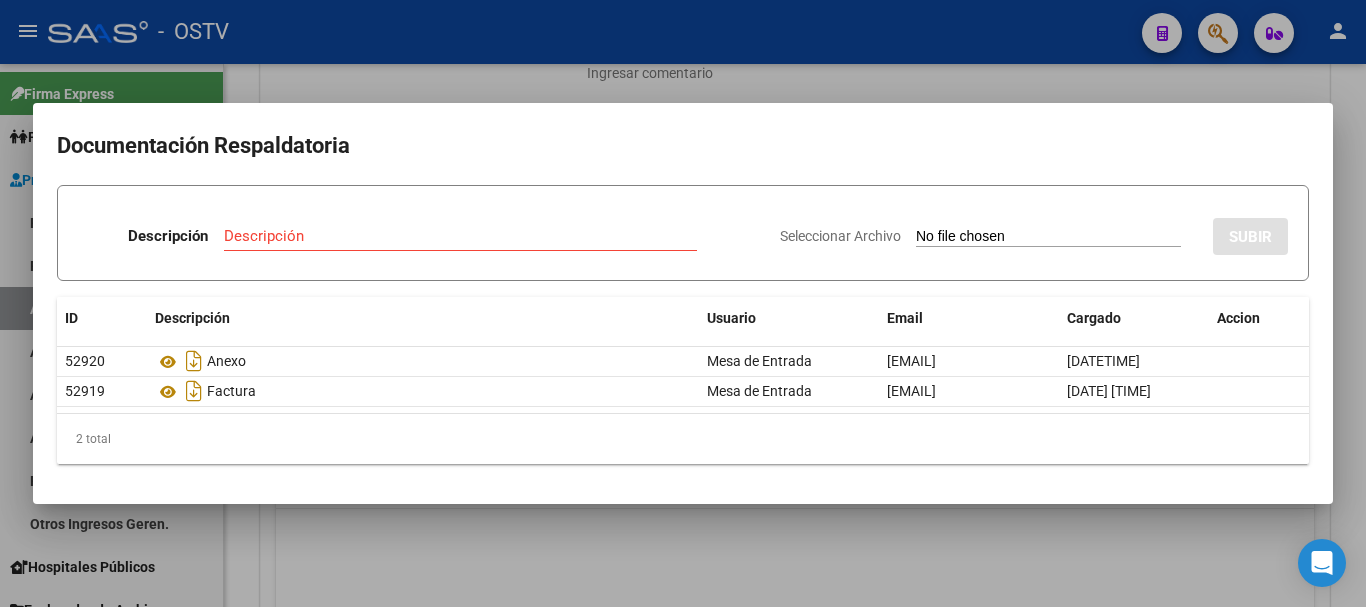 click at bounding box center [683, 303] 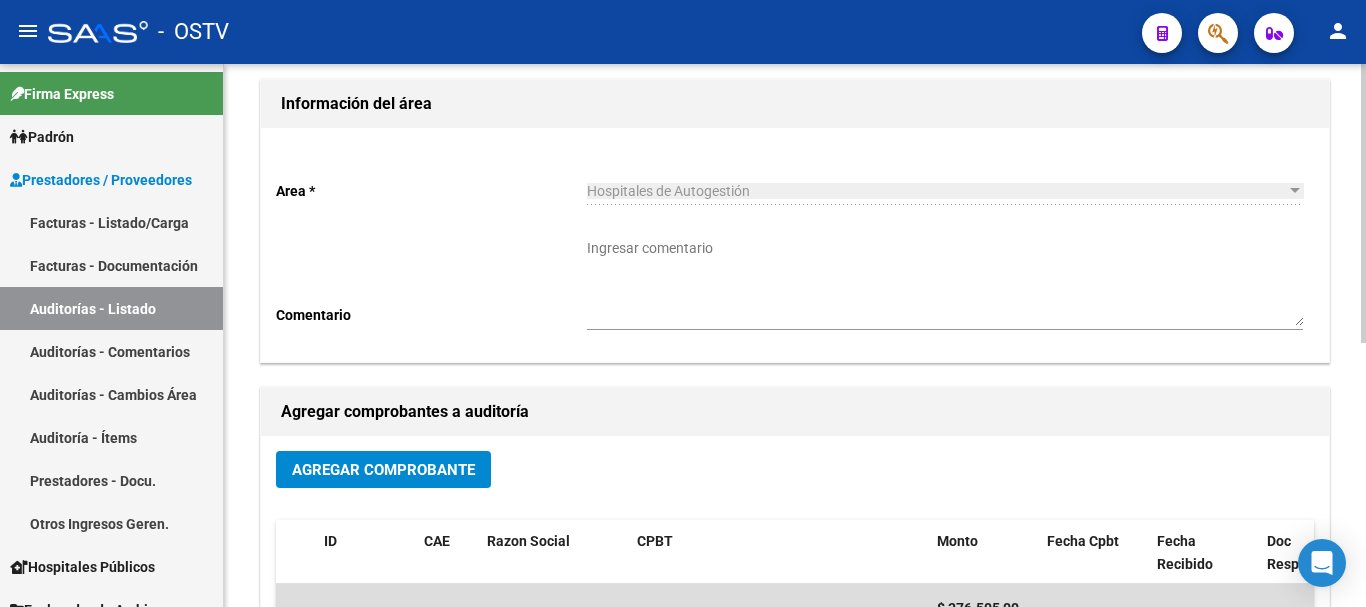 scroll, scrollTop: 0, scrollLeft: 0, axis: both 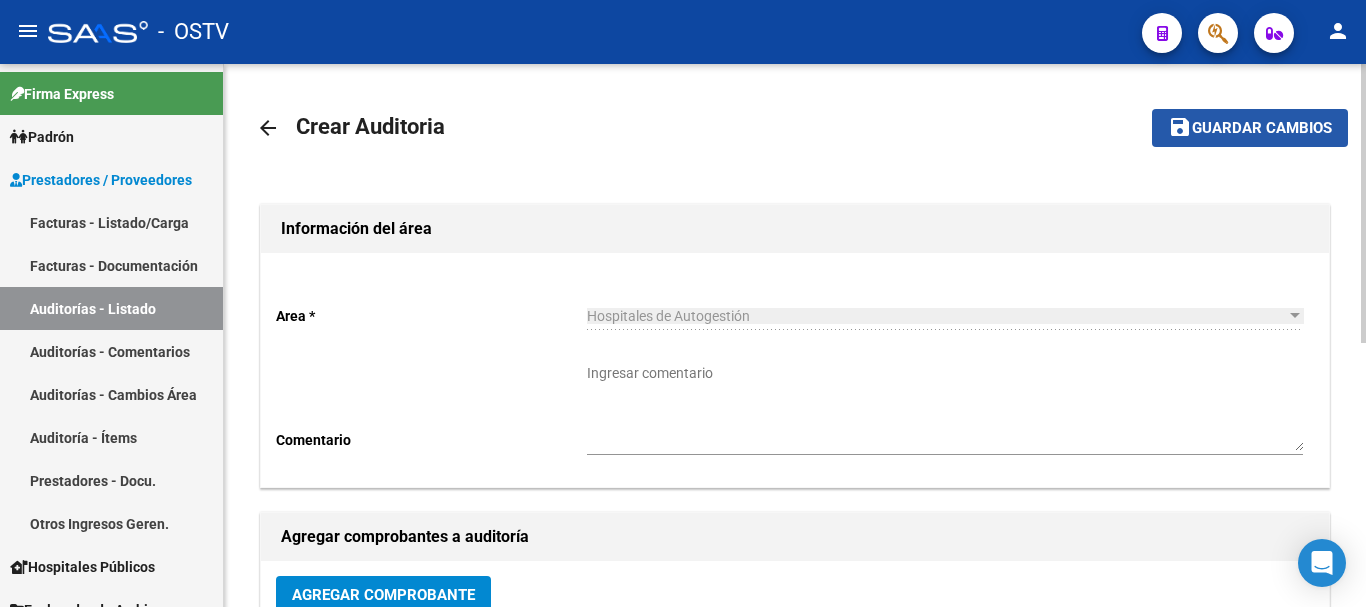 click on "Guardar cambios" 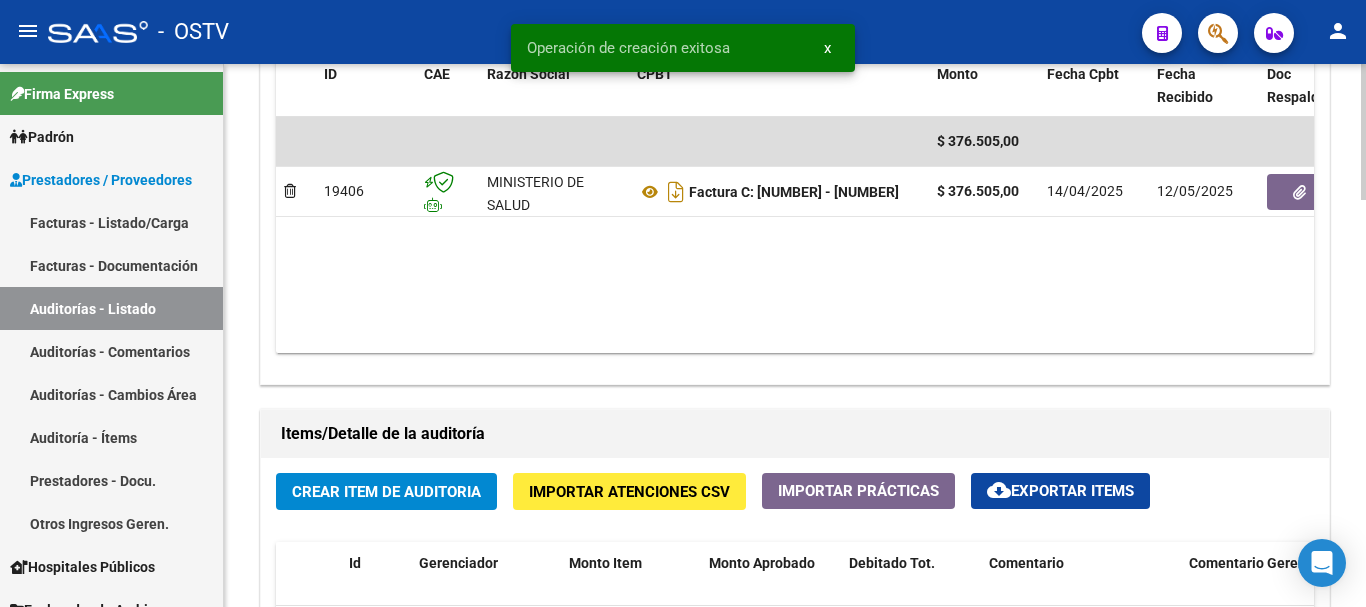 scroll, scrollTop: 1400, scrollLeft: 0, axis: vertical 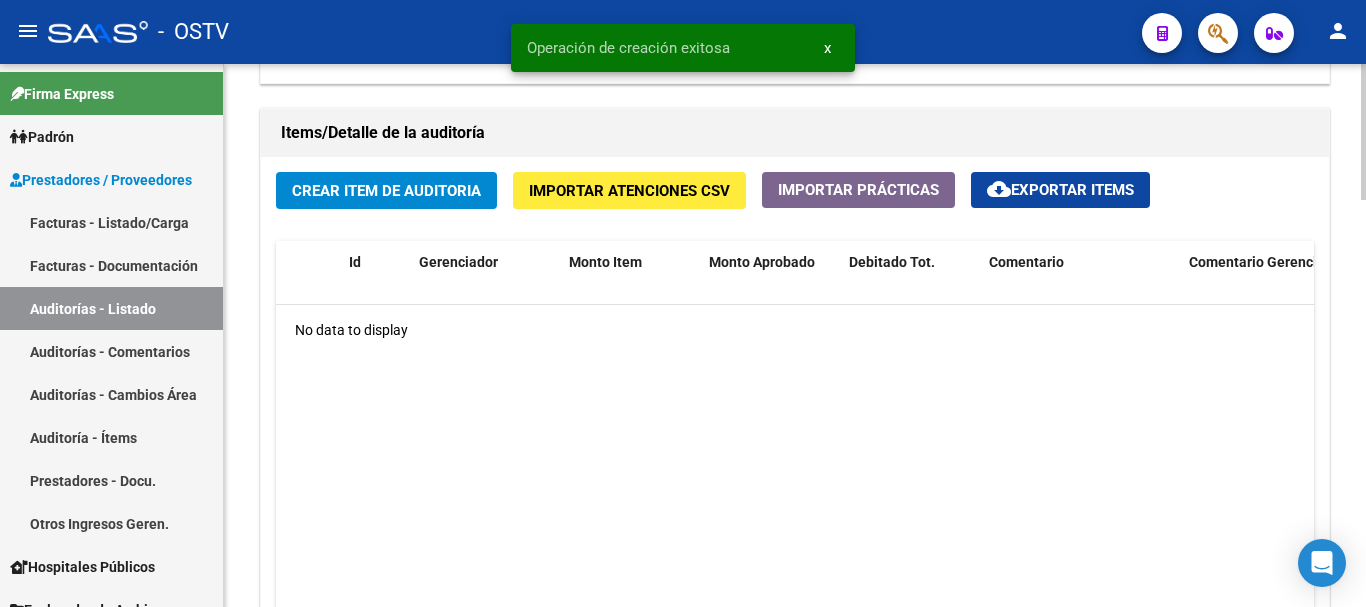 click on "Crear Item de Auditoria" 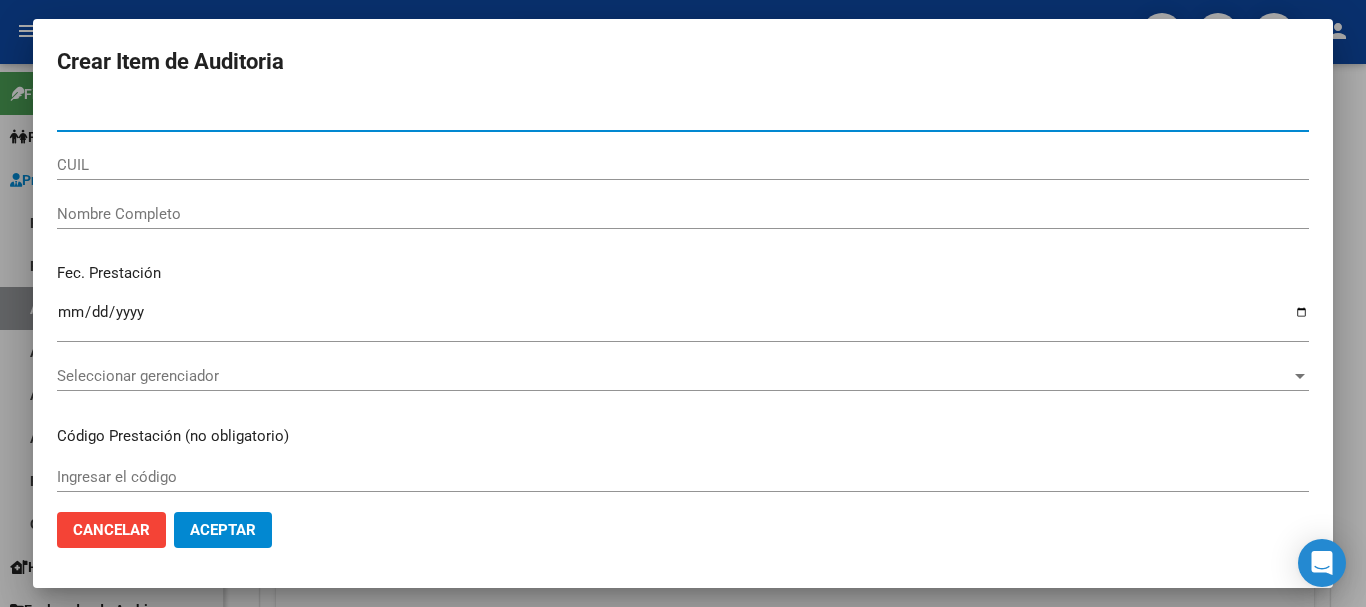 paste on "40565017" 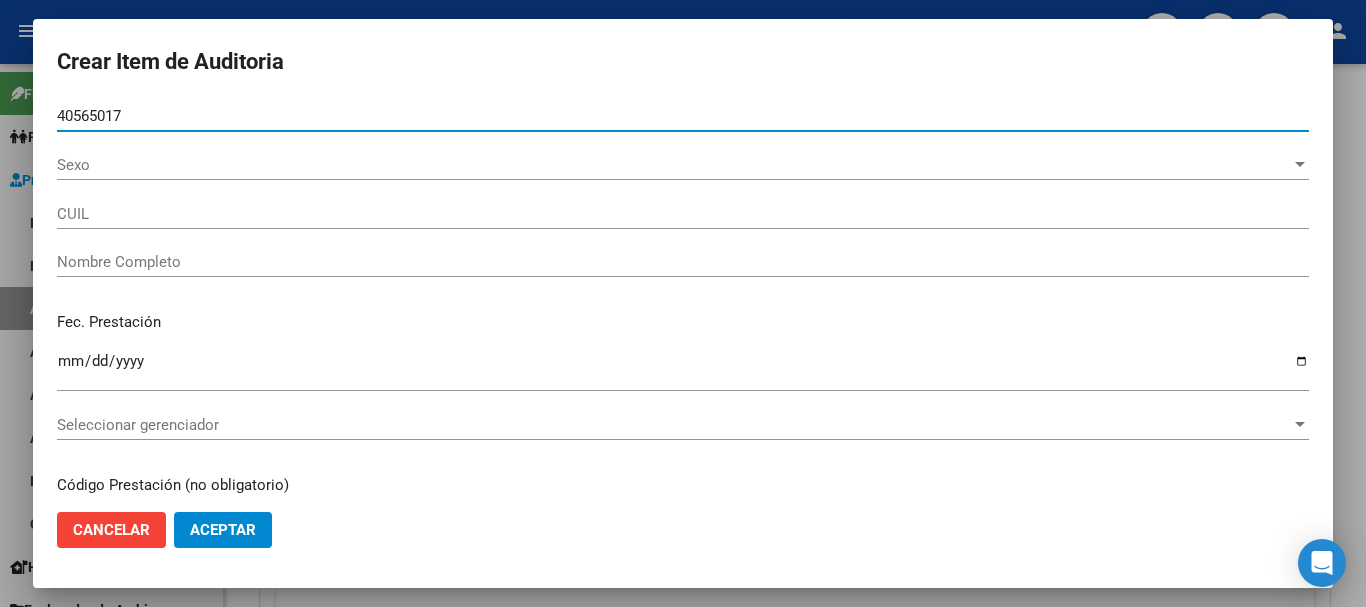 type on "[CUIL]" 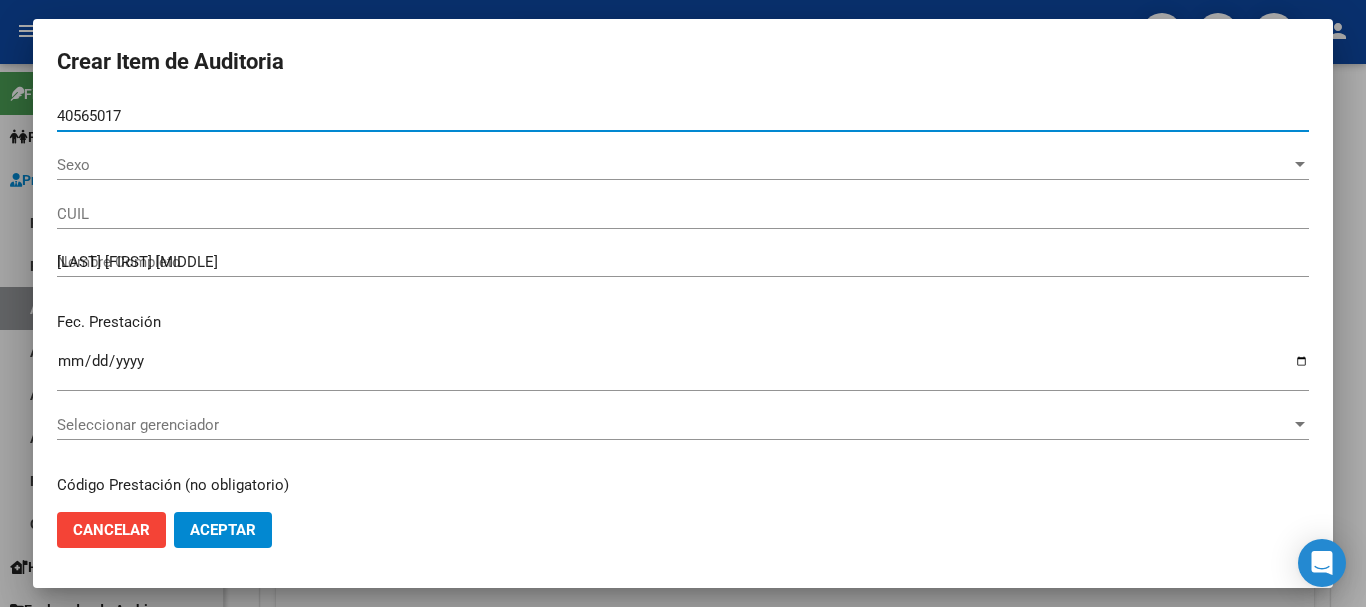 type on "40565017" 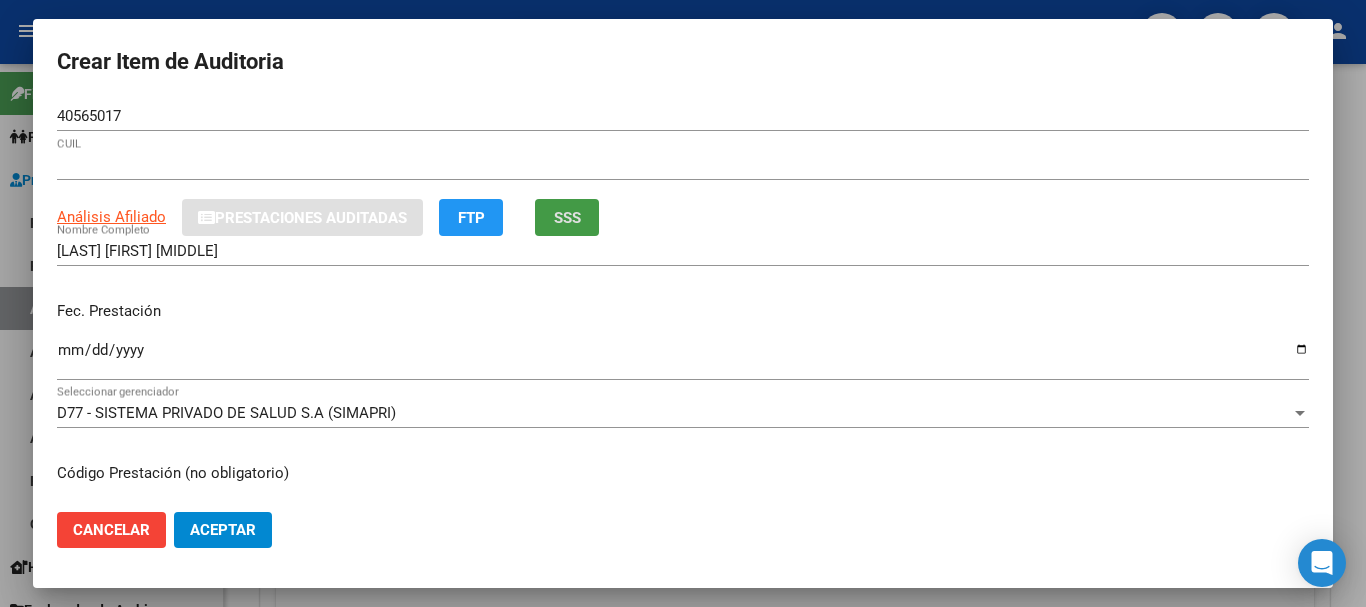 type 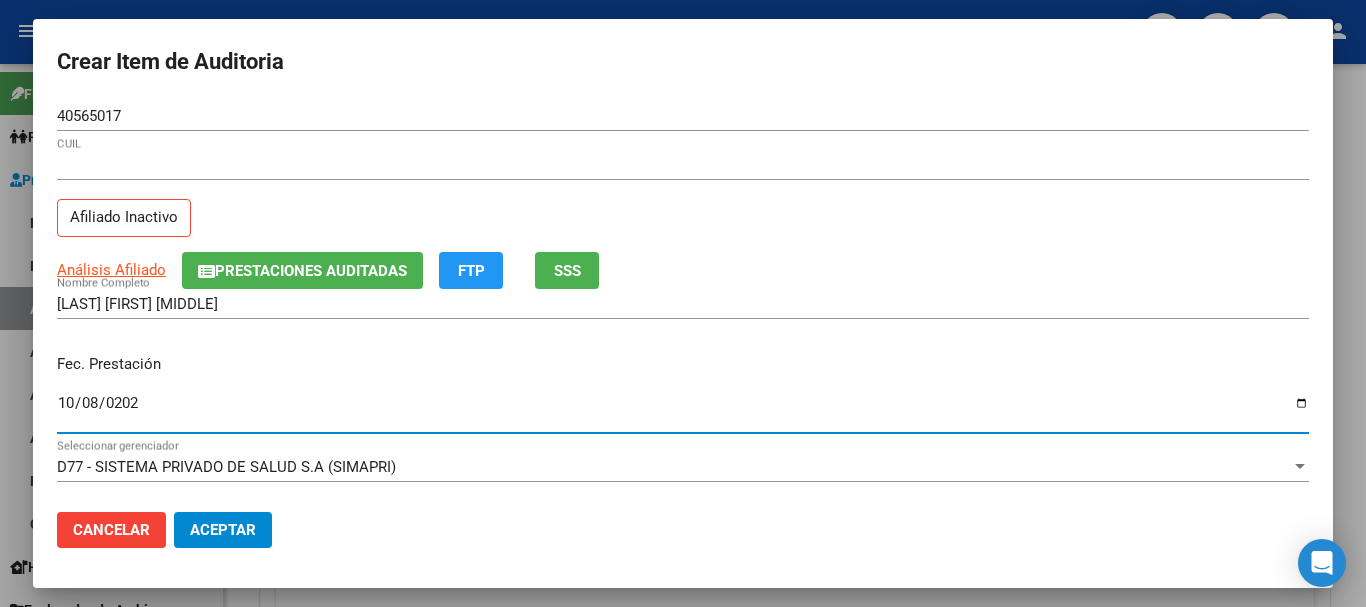 type on "2024-10-08" 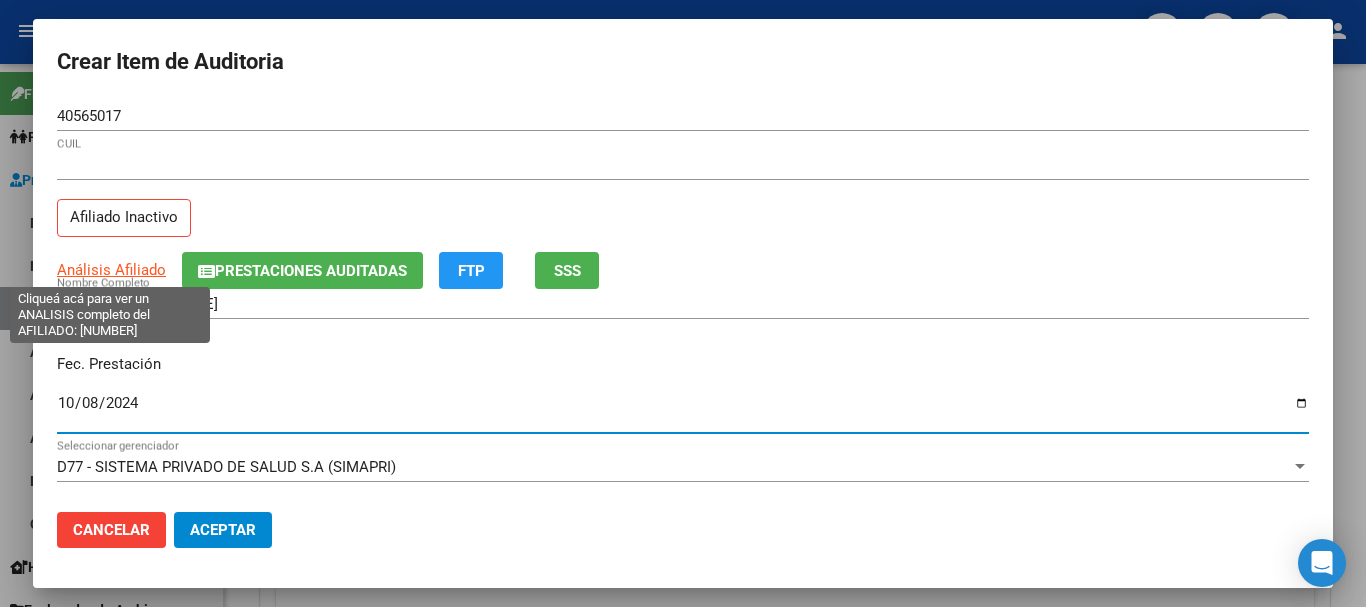 click on "Análisis Afiliado" at bounding box center [111, 270] 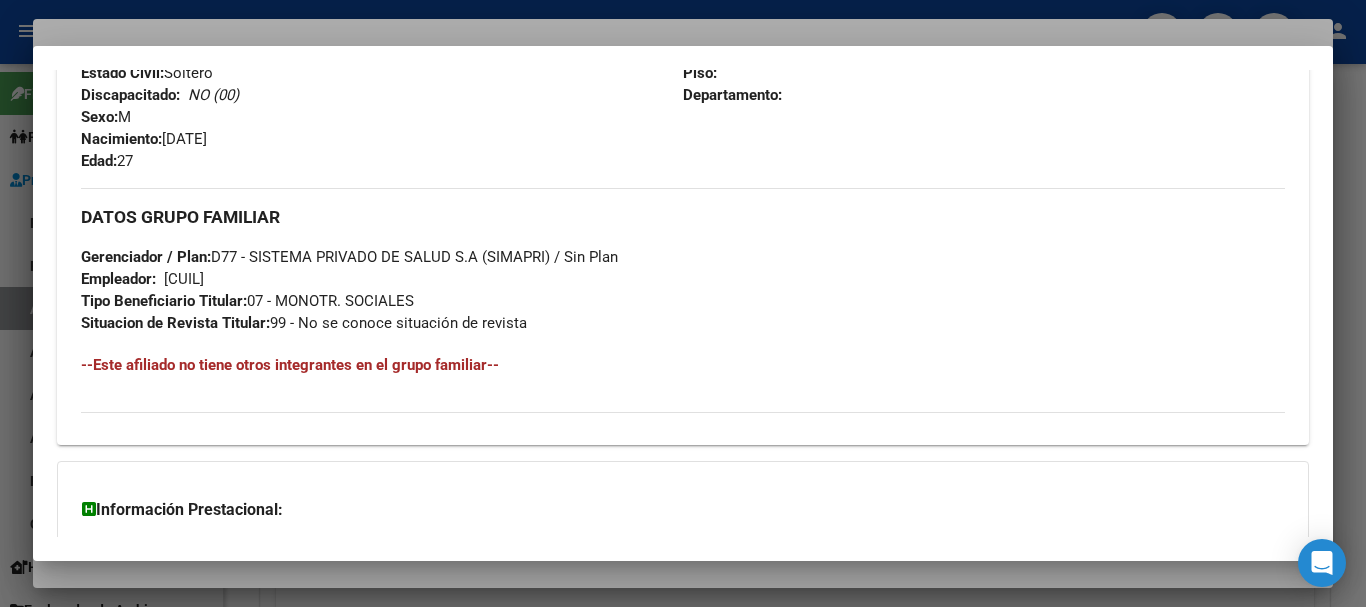scroll, scrollTop: 1053, scrollLeft: 0, axis: vertical 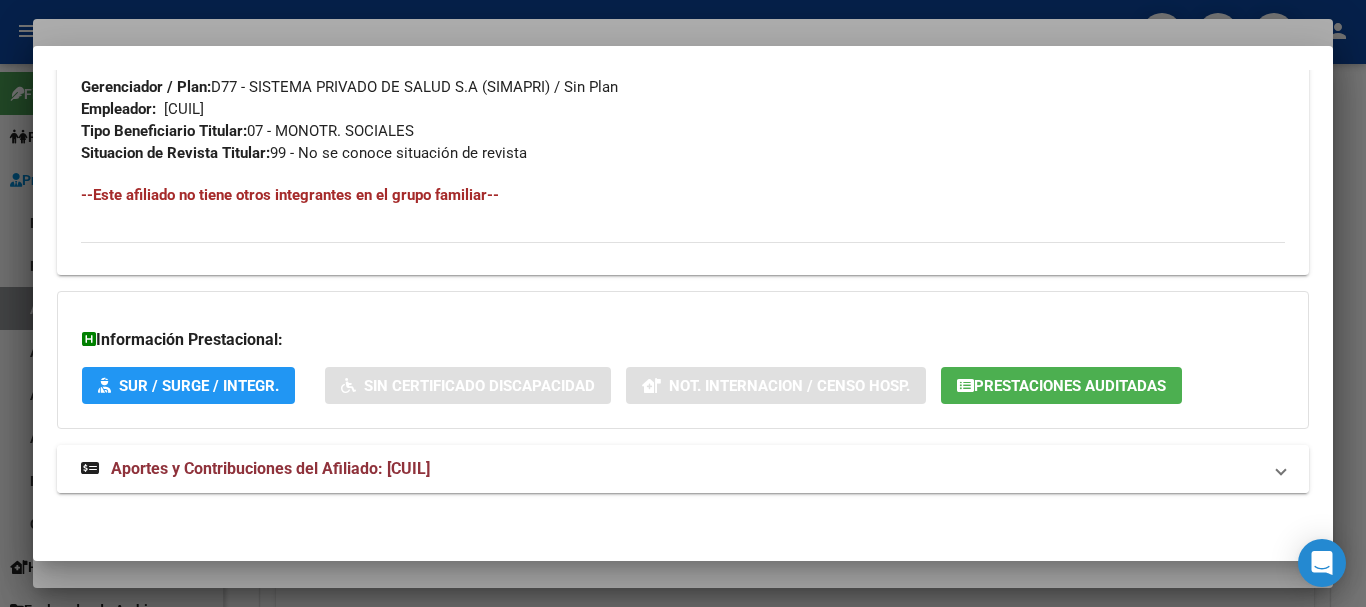 click on "Aportes y Contribuciones del Afiliado: [CUIL]" at bounding box center (683, 469) 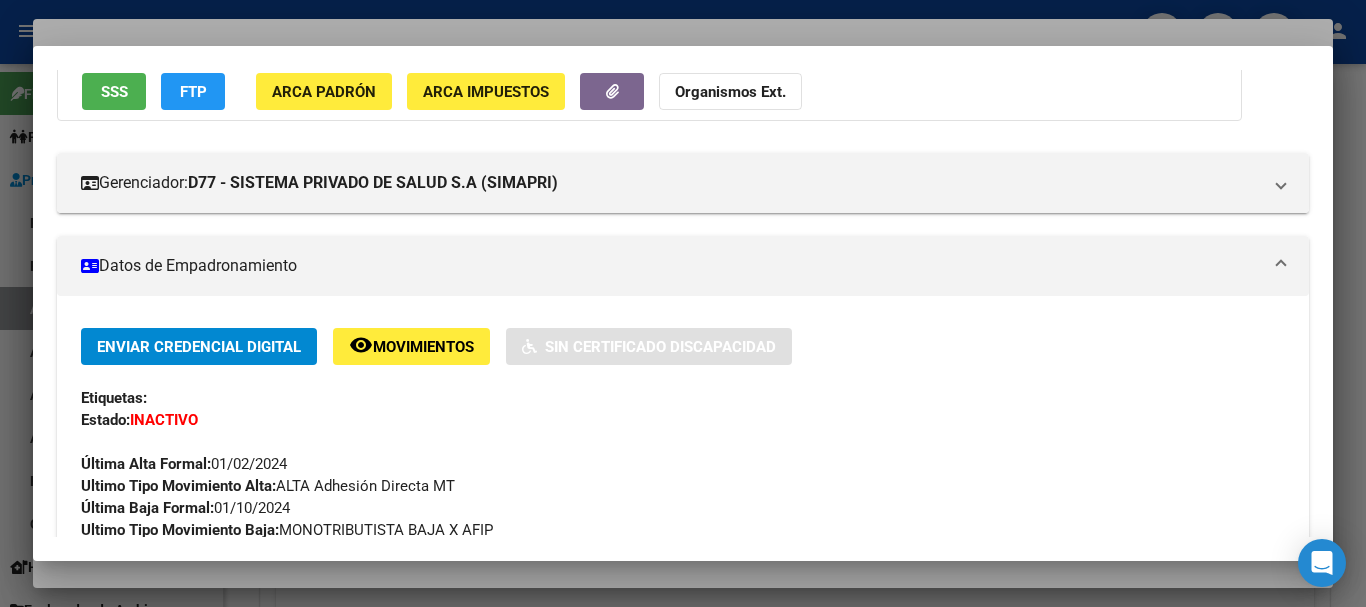 scroll, scrollTop: 0, scrollLeft: 0, axis: both 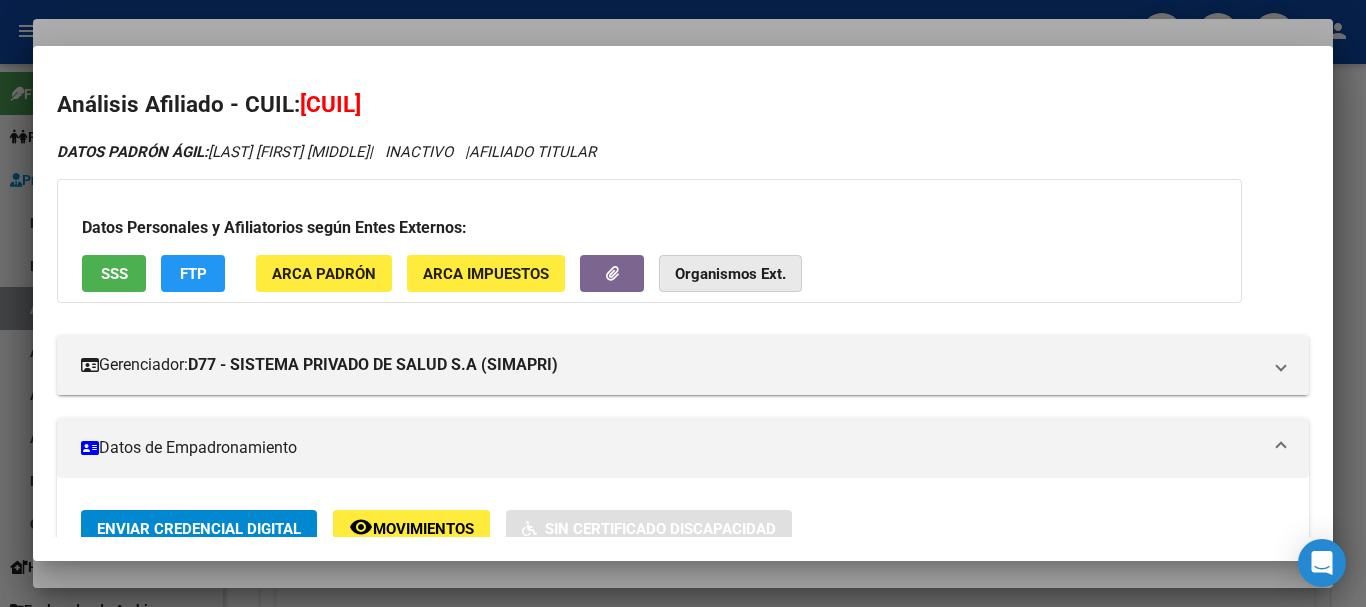 click on "Organismos Ext." 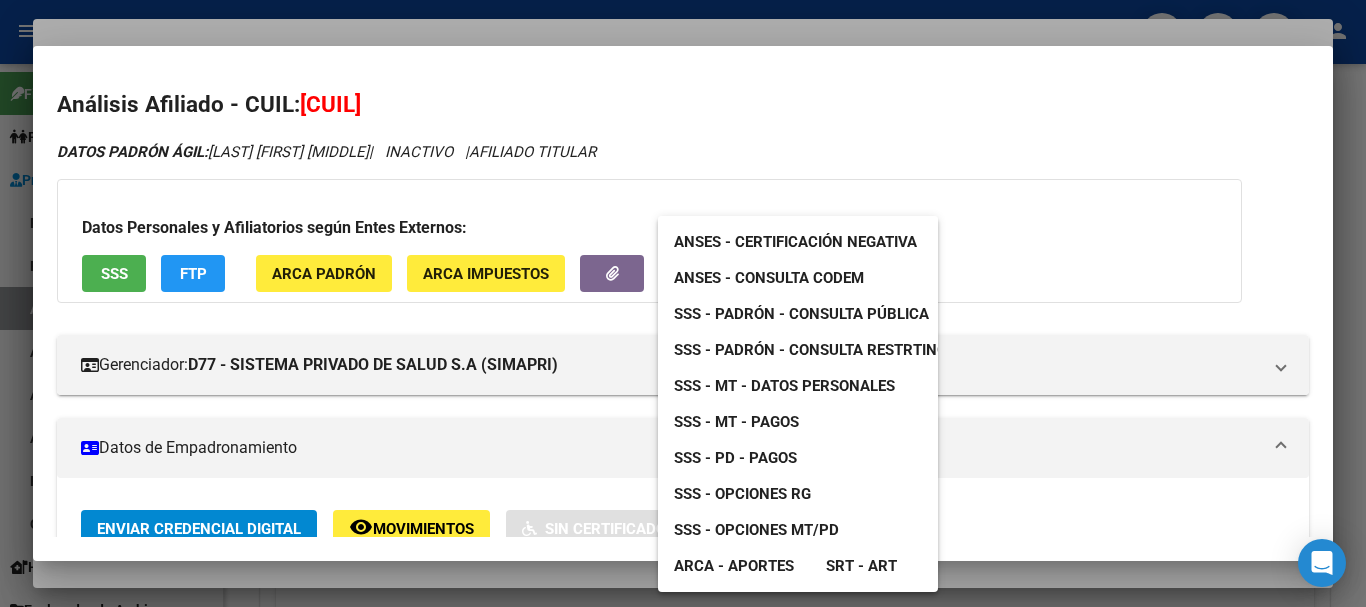 click on "SSS - MT - Datos Personales" at bounding box center [784, 386] 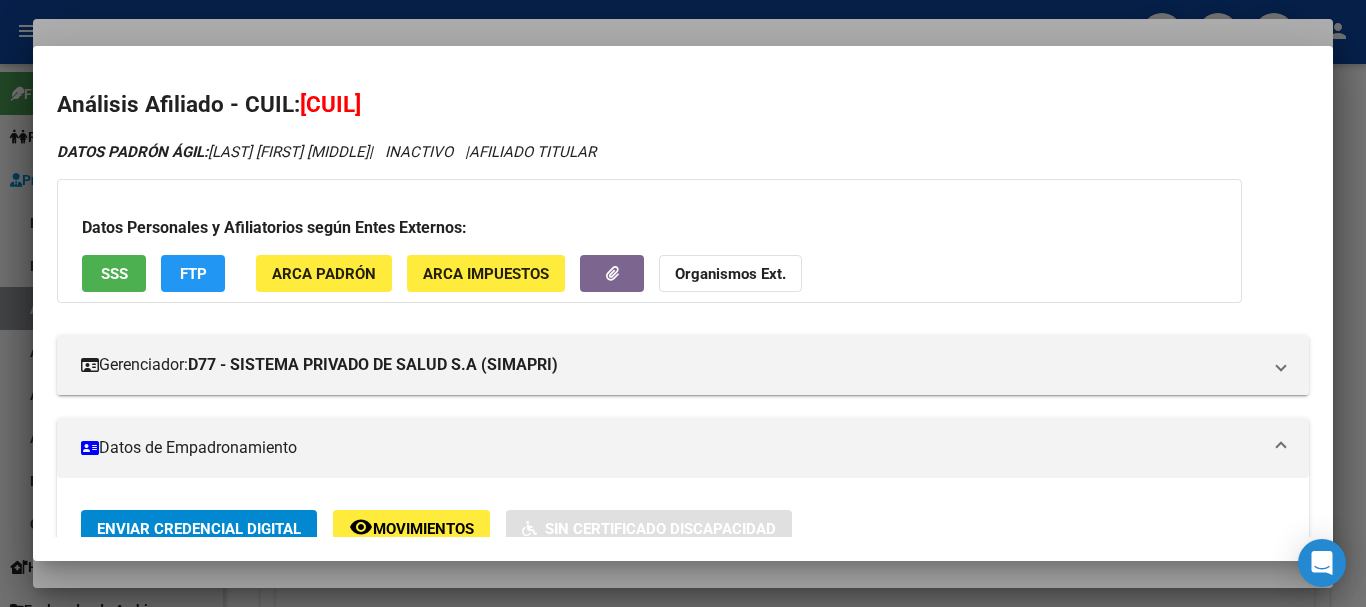 click at bounding box center (683, 303) 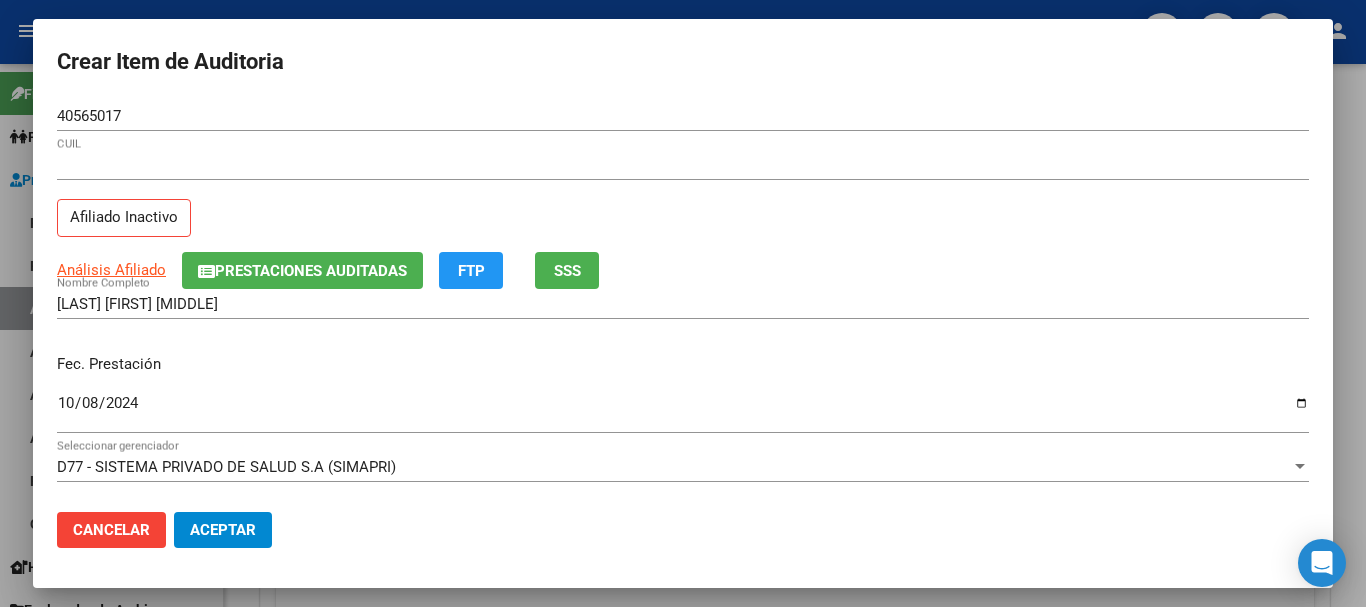 click on "[NUMBER] Nro Documento" at bounding box center [683, 125] 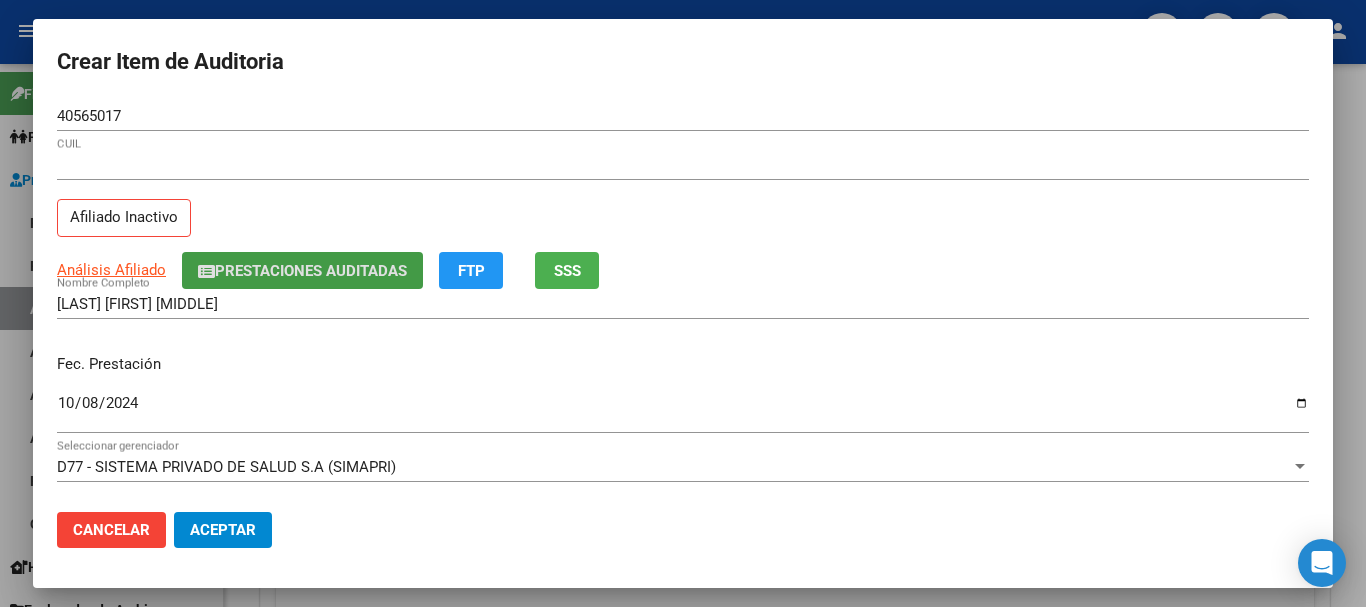 type 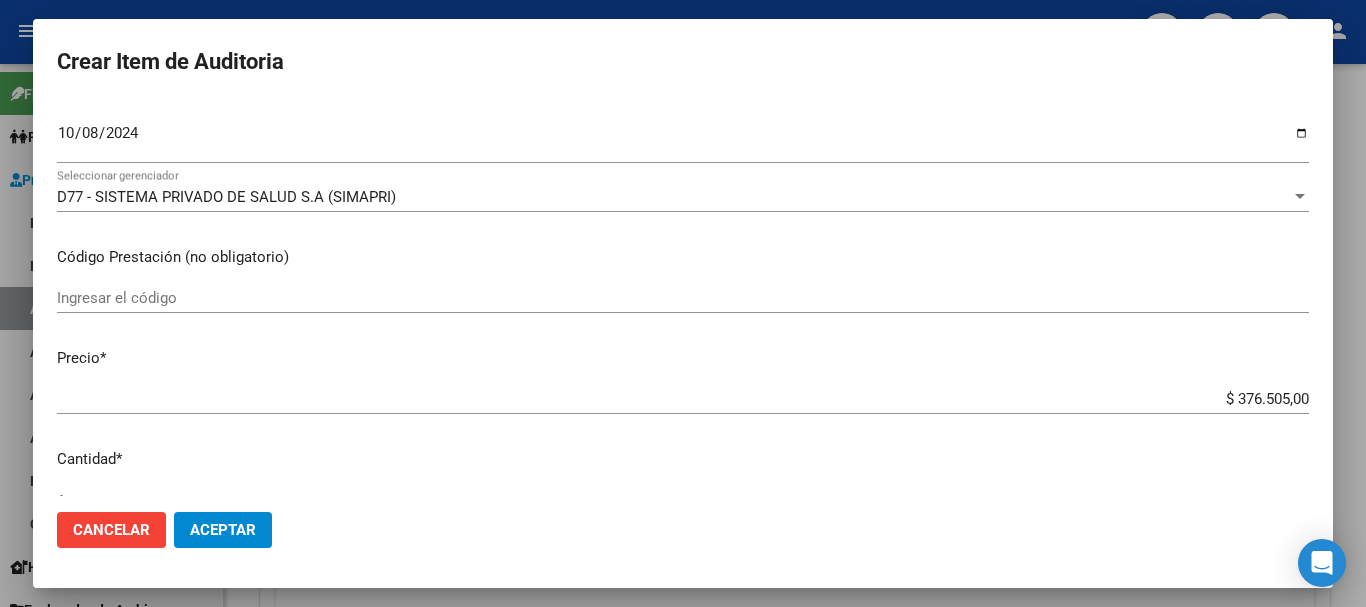 scroll, scrollTop: 284, scrollLeft: 0, axis: vertical 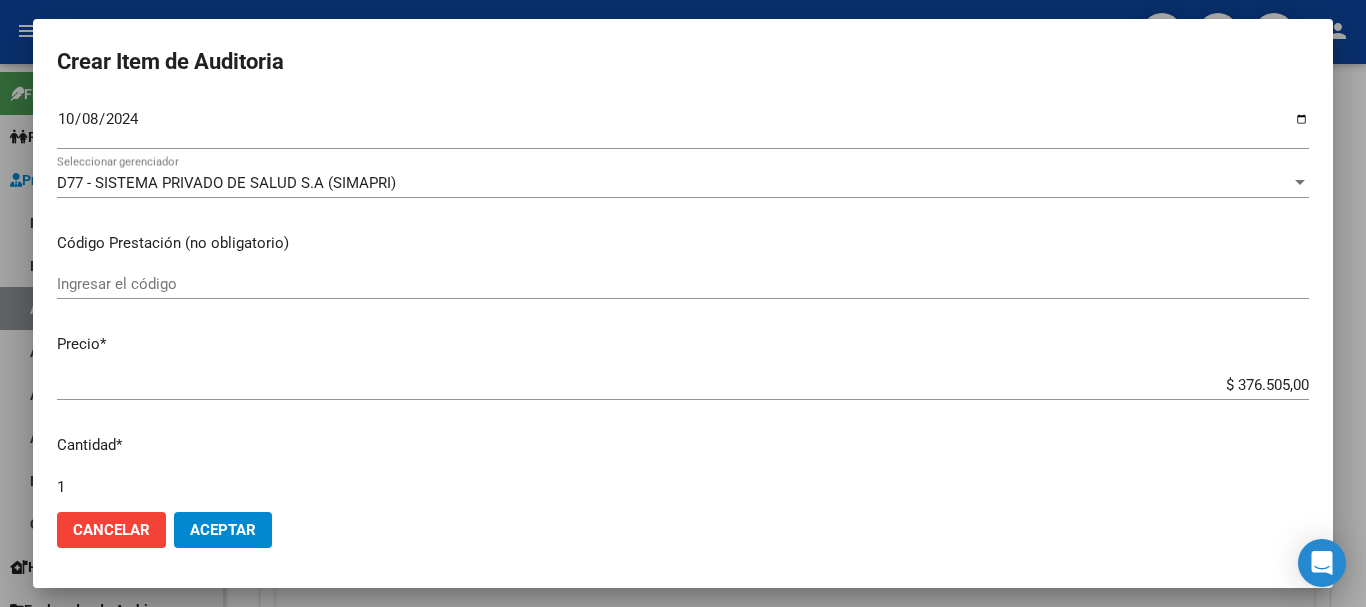 type on "$ 0,03" 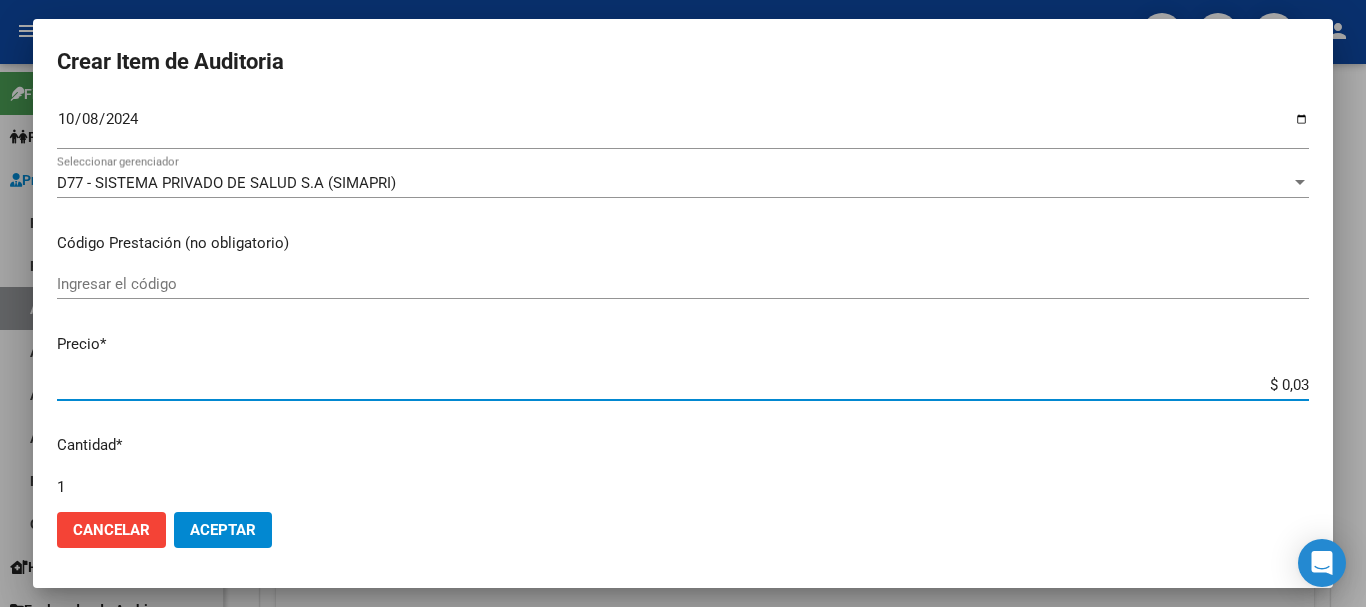 type on "$ 0,39" 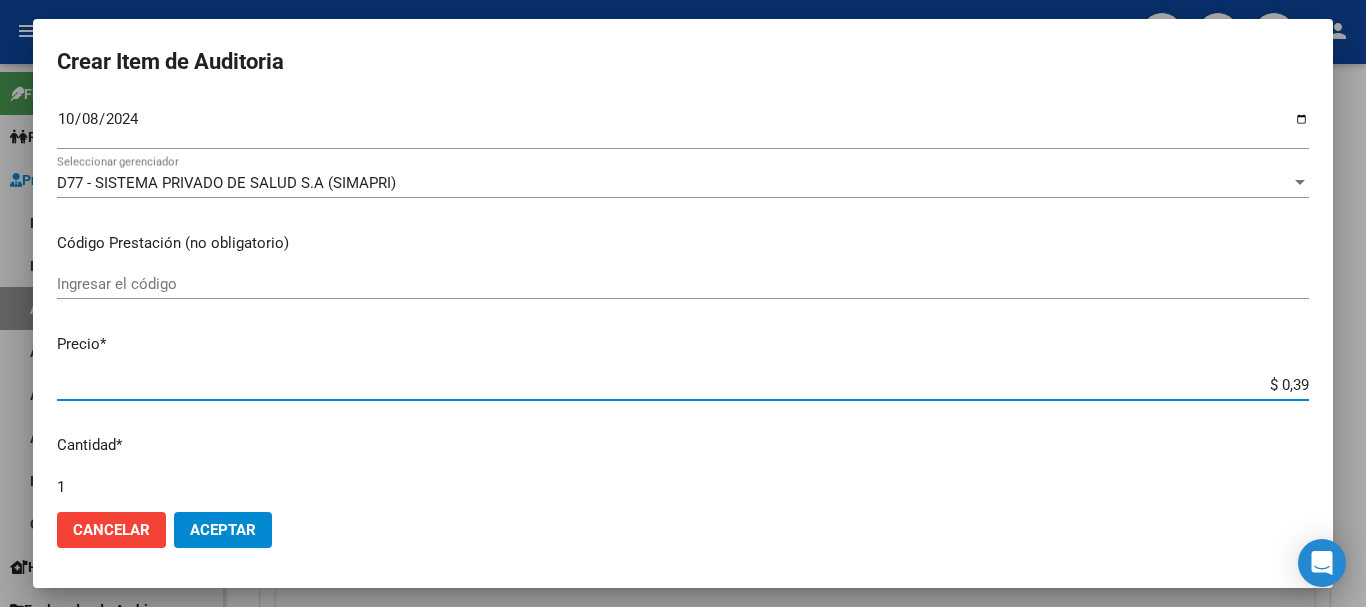 type on "$ 3,99" 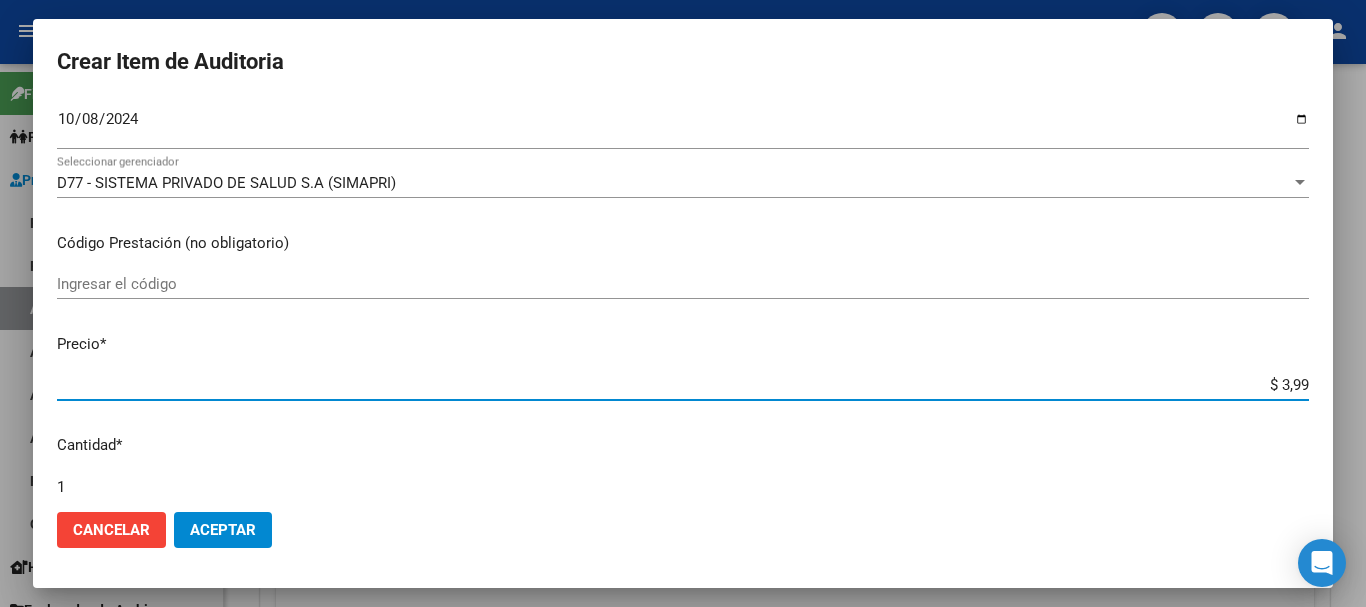 type on "$ 39,98" 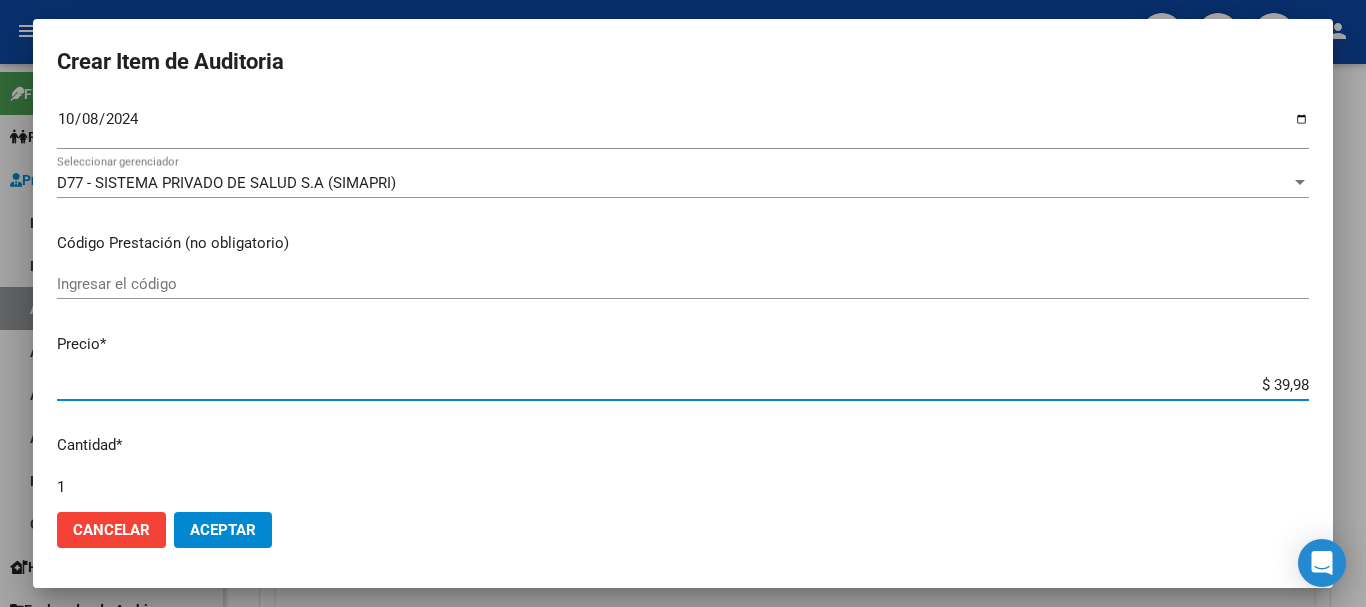type on "$ 39,98" 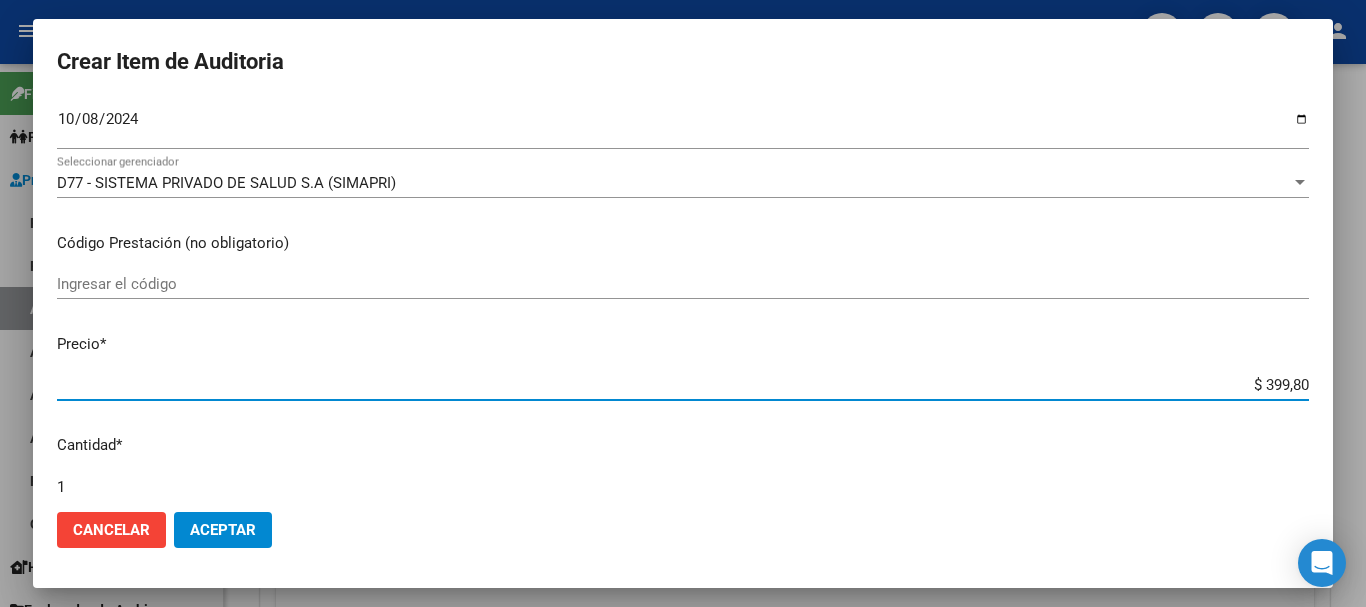 type on "$ 3.998,00" 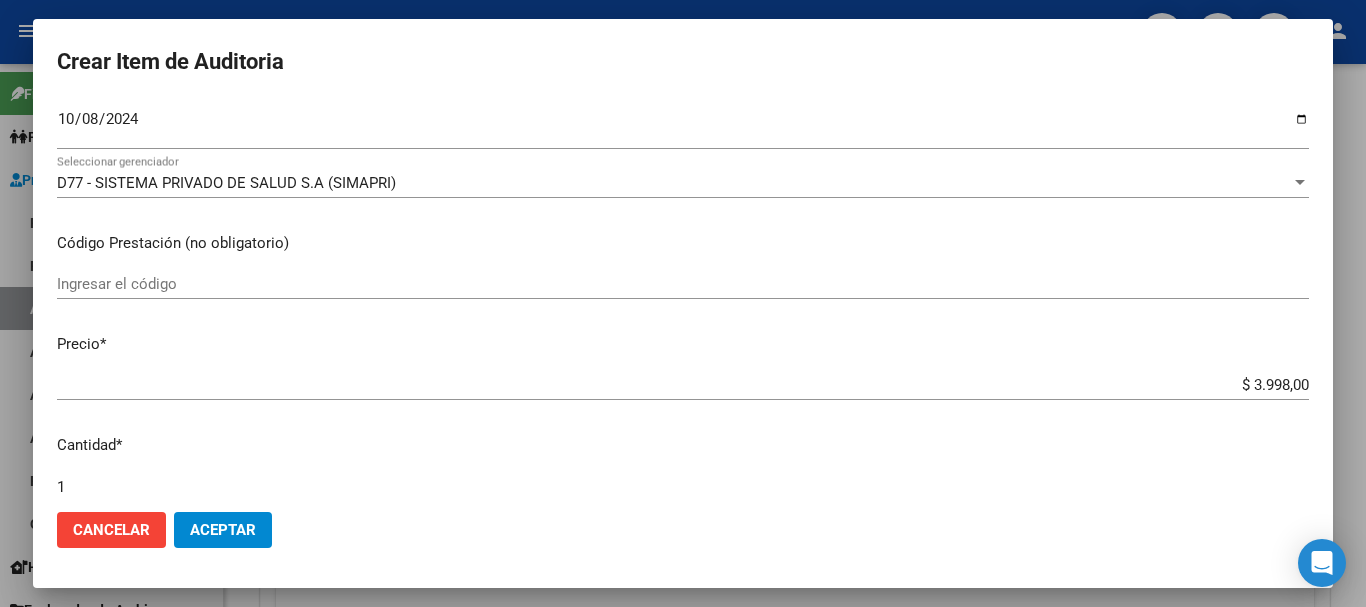 scroll, scrollTop: 675, scrollLeft: 0, axis: vertical 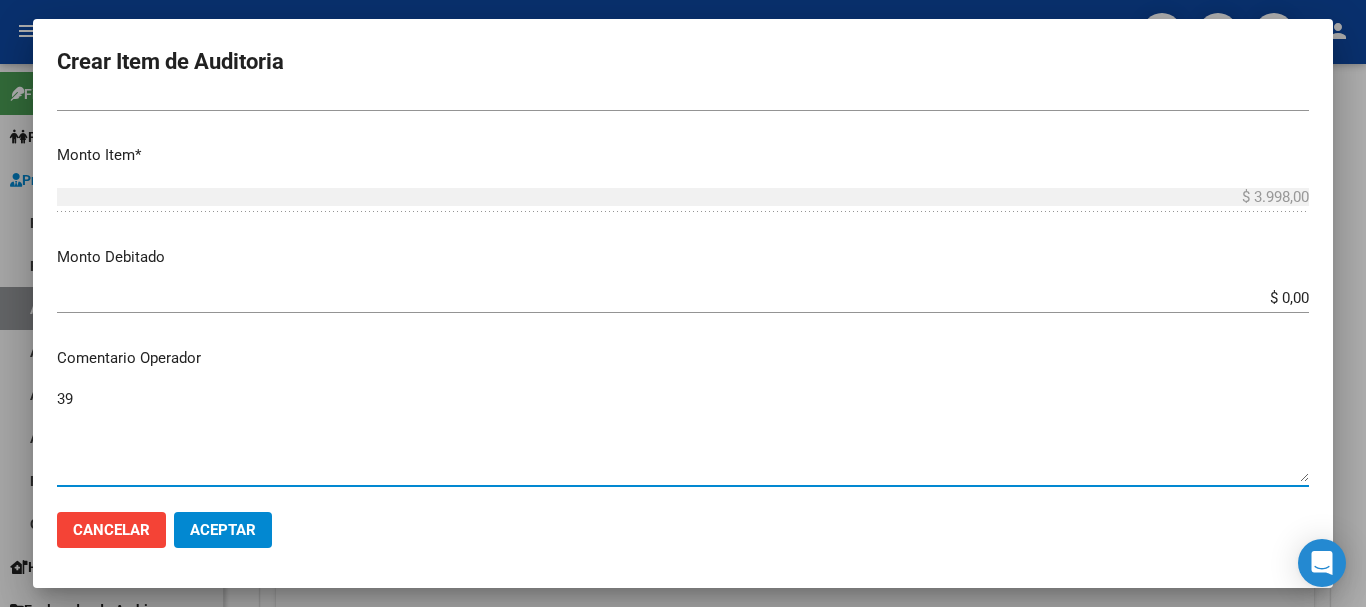 type on "3" 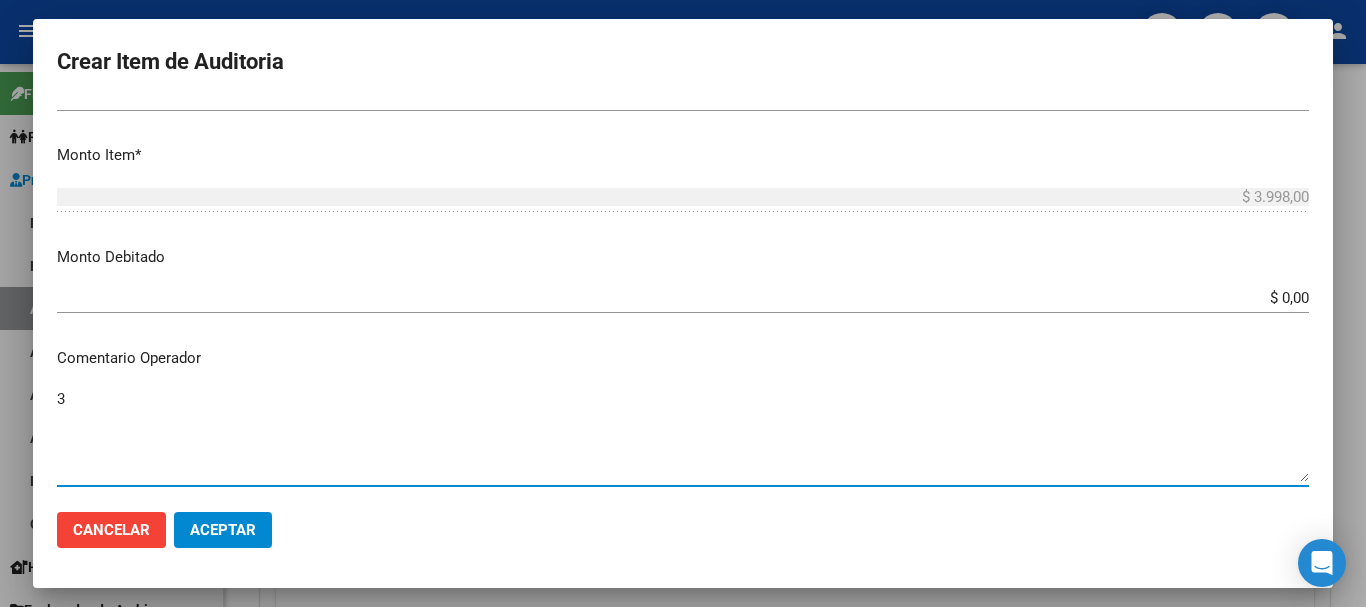 type 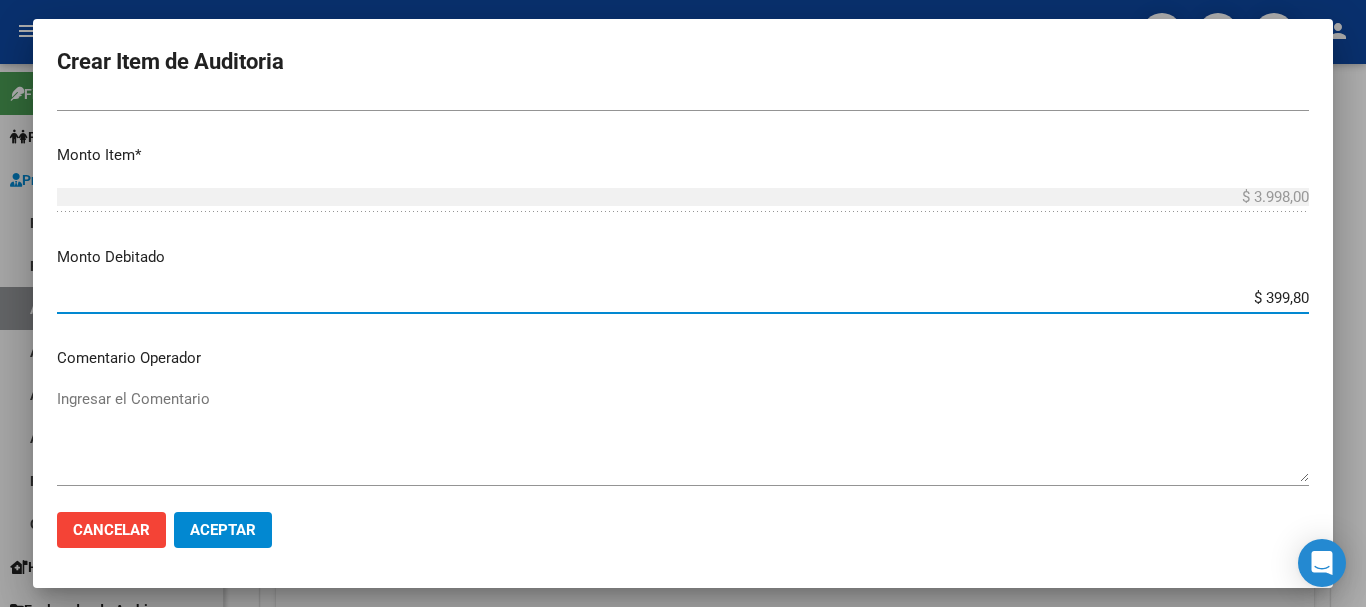 type on "$ 3.998,00" 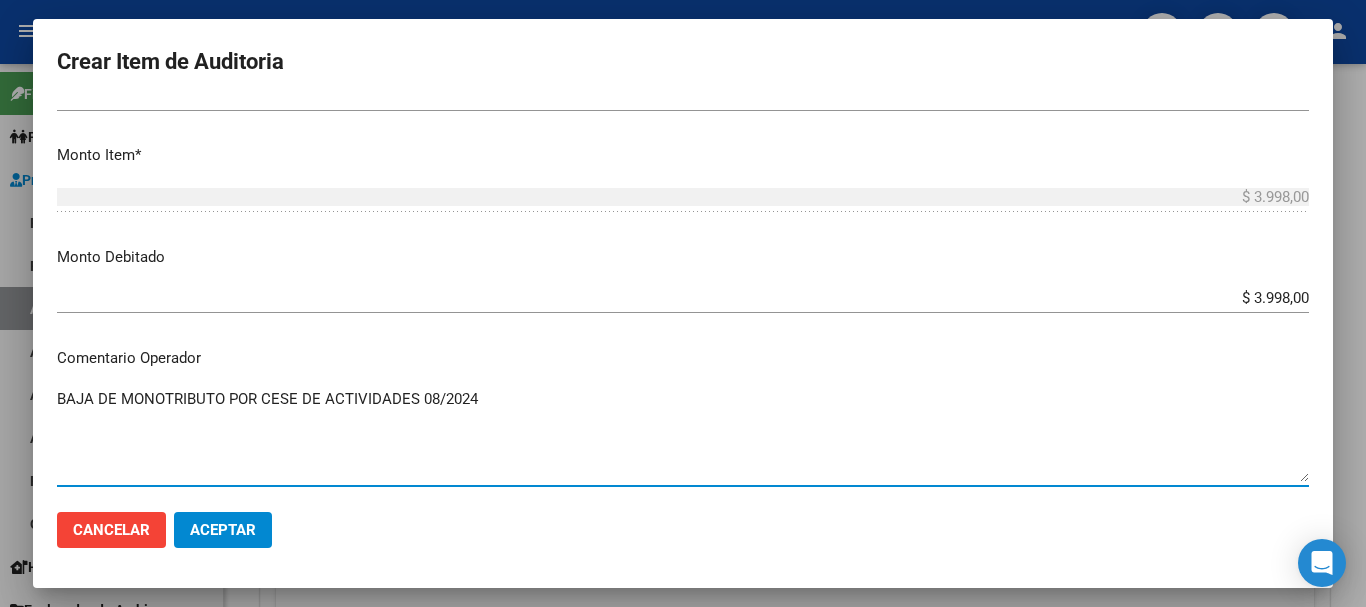 type on "BAJA DE MONOTRIBUTO POR CESE DE ACTIVIDADES 08/2024" 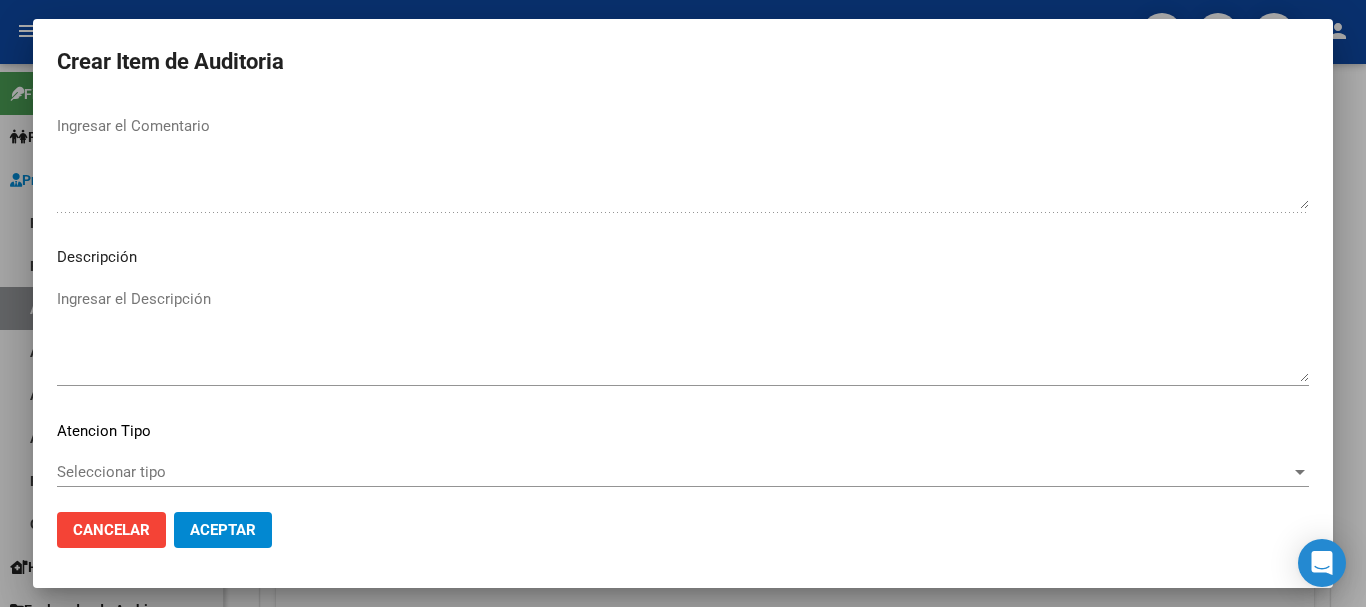 scroll, scrollTop: 1233, scrollLeft: 0, axis: vertical 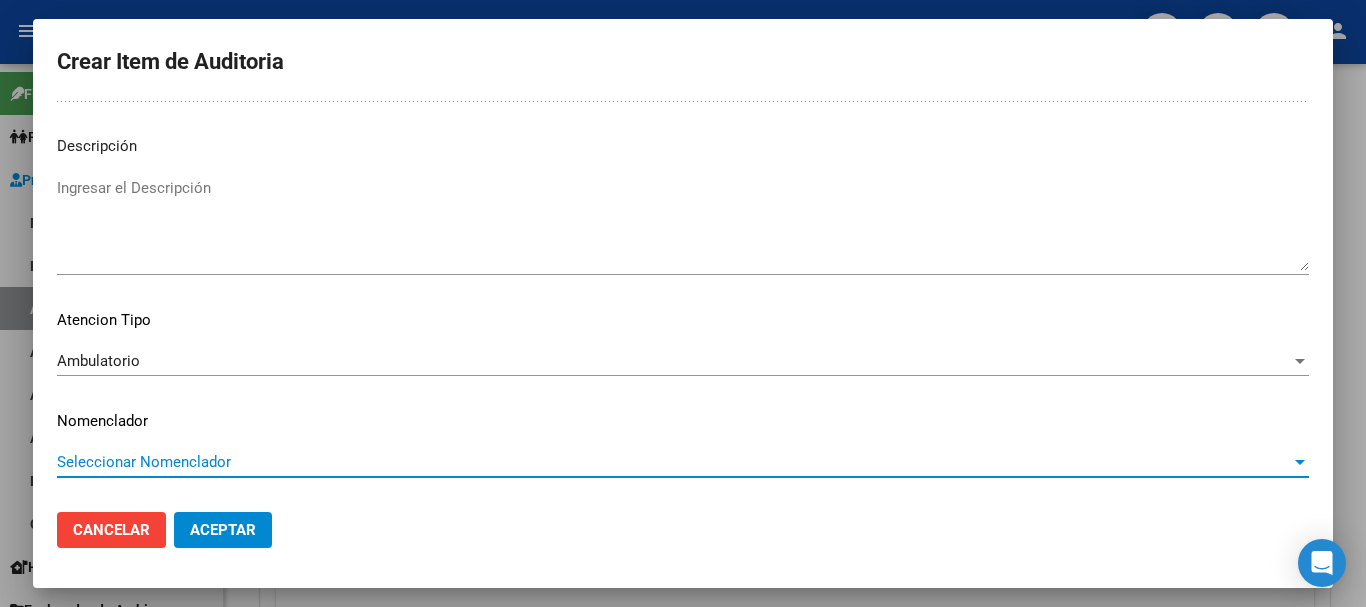 type 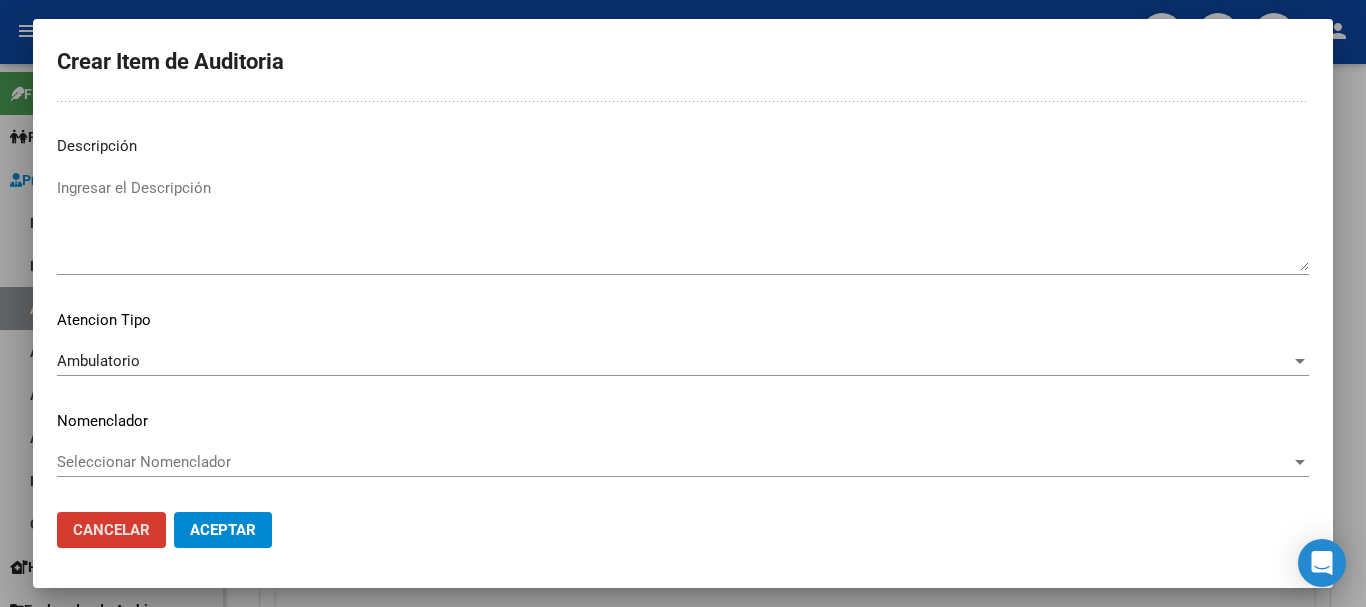 type 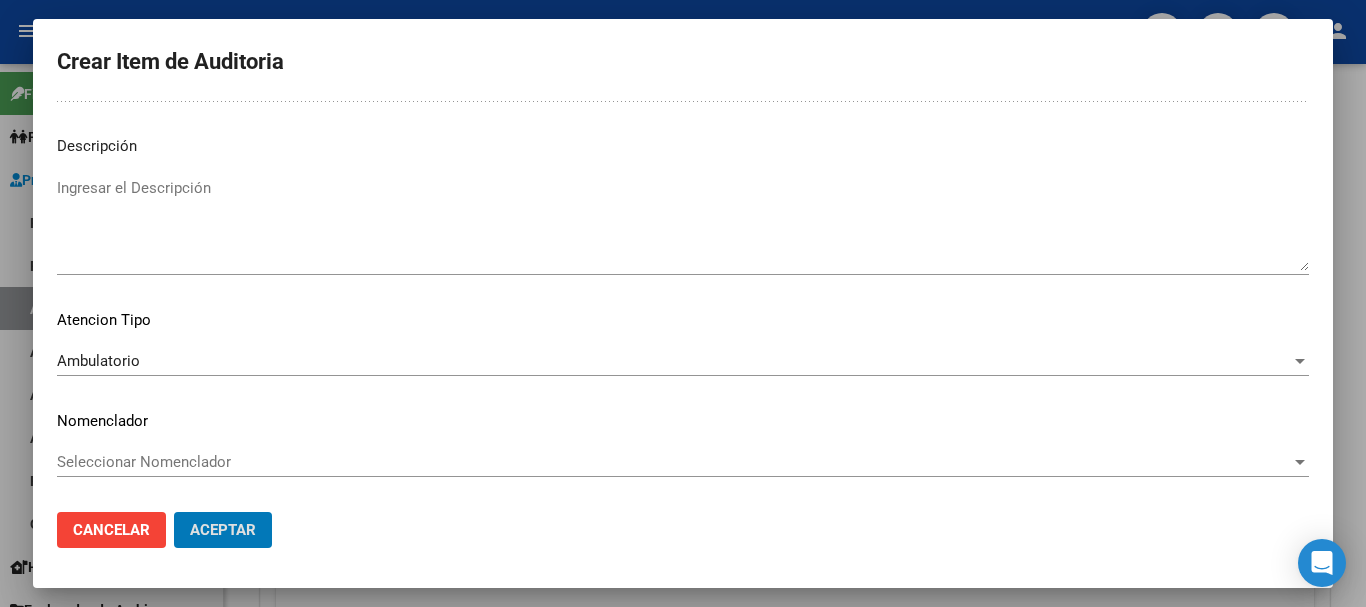 click on "Aceptar" 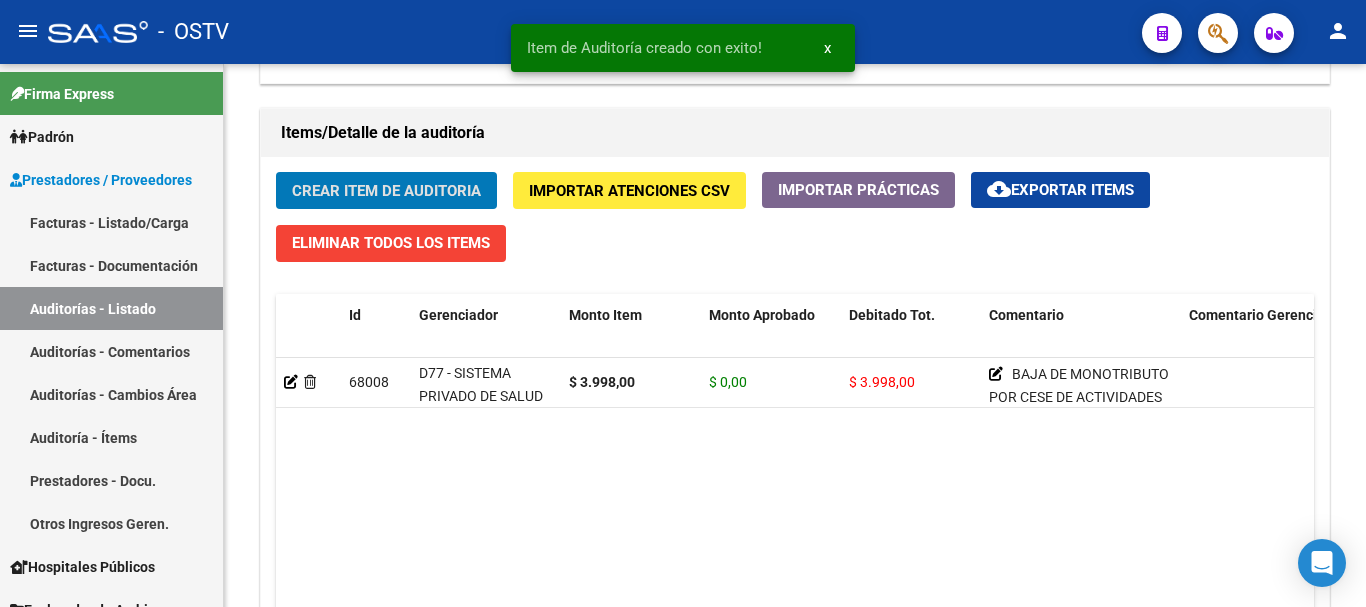 type 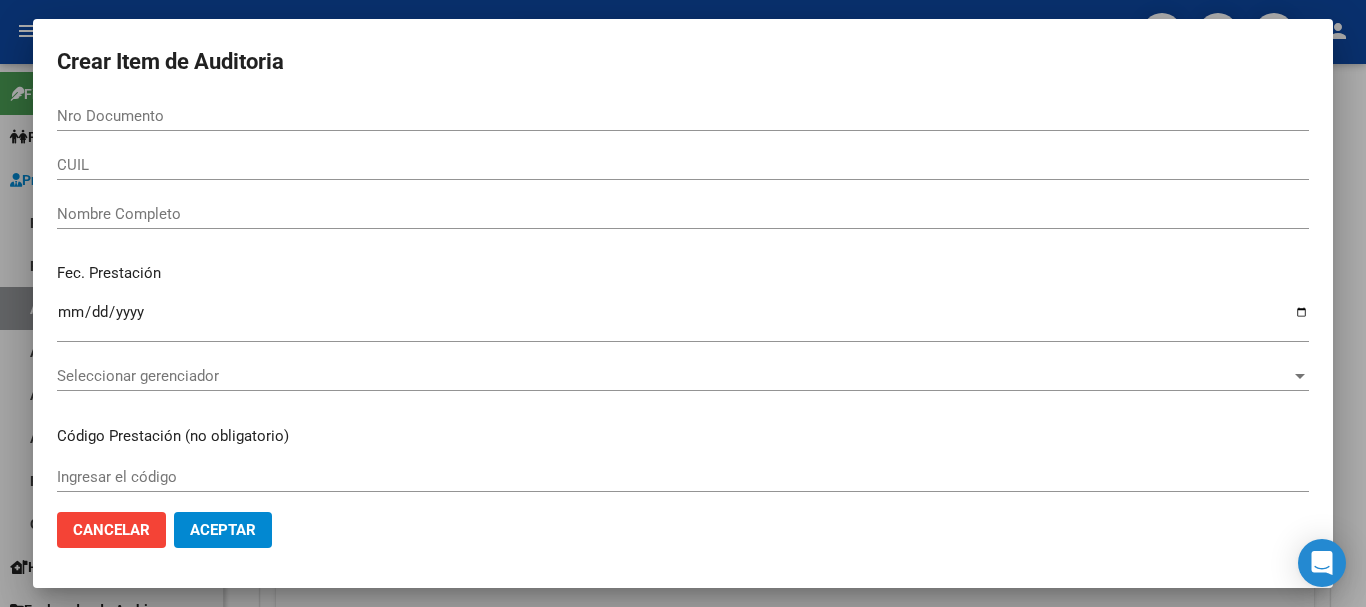 scroll, scrollTop: 1401, scrollLeft: 0, axis: vertical 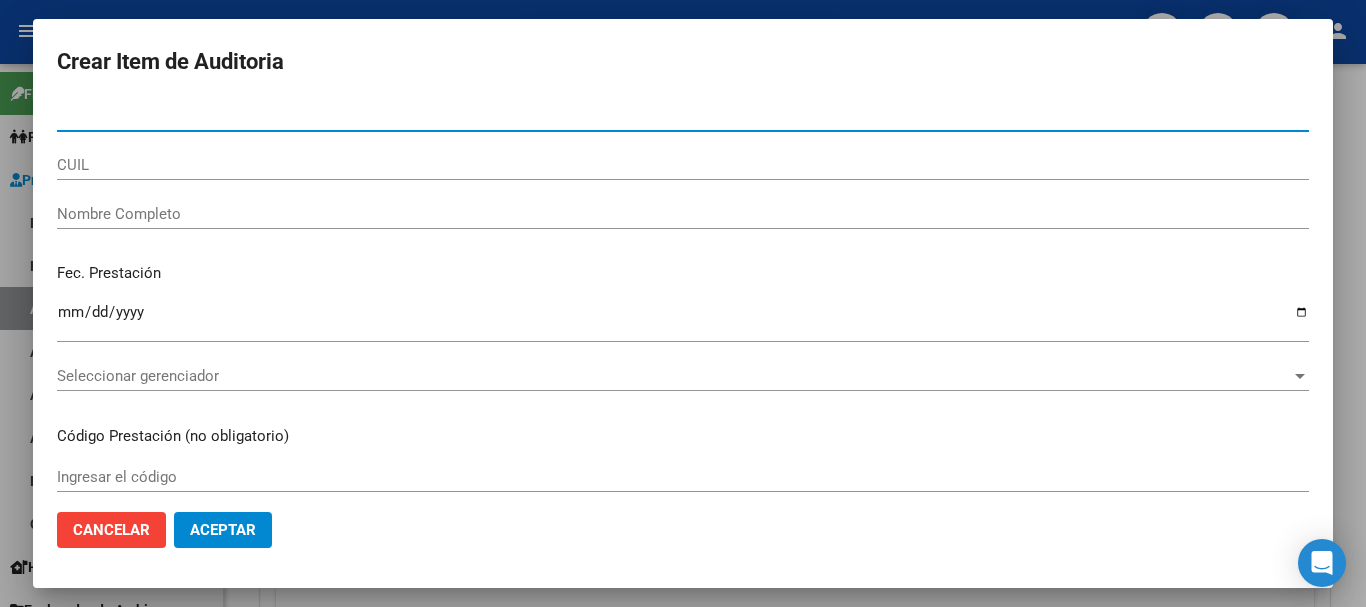 paste on "[NUMBER]" 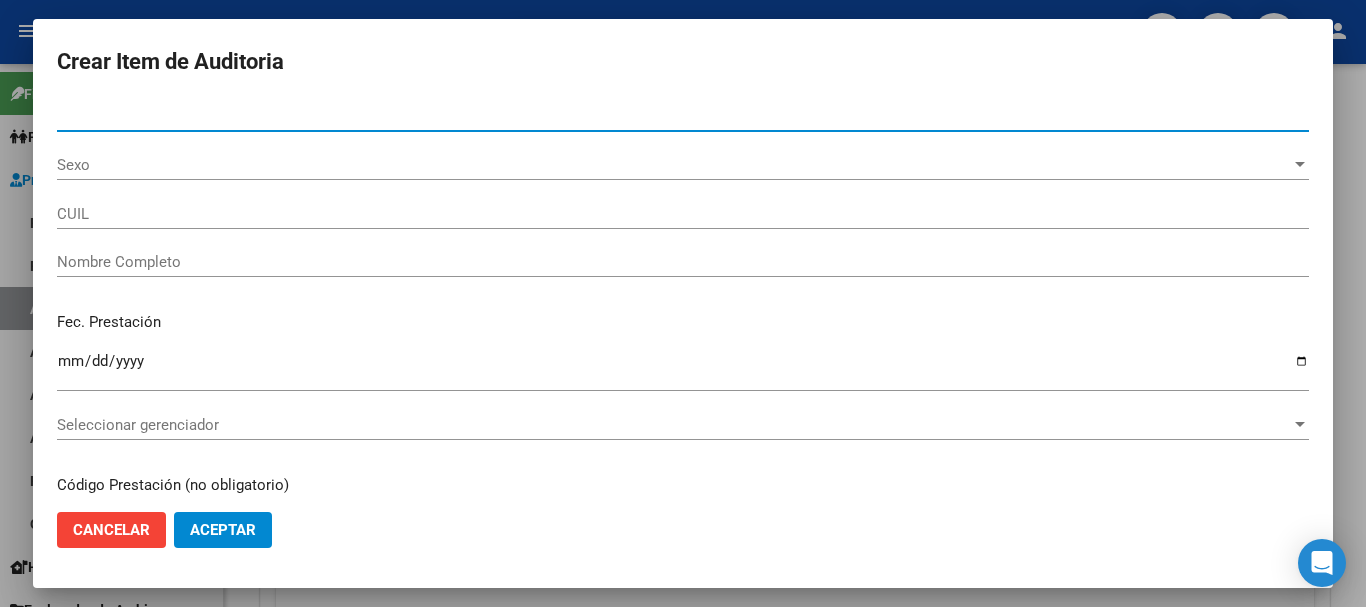type on "[NUMBER]" 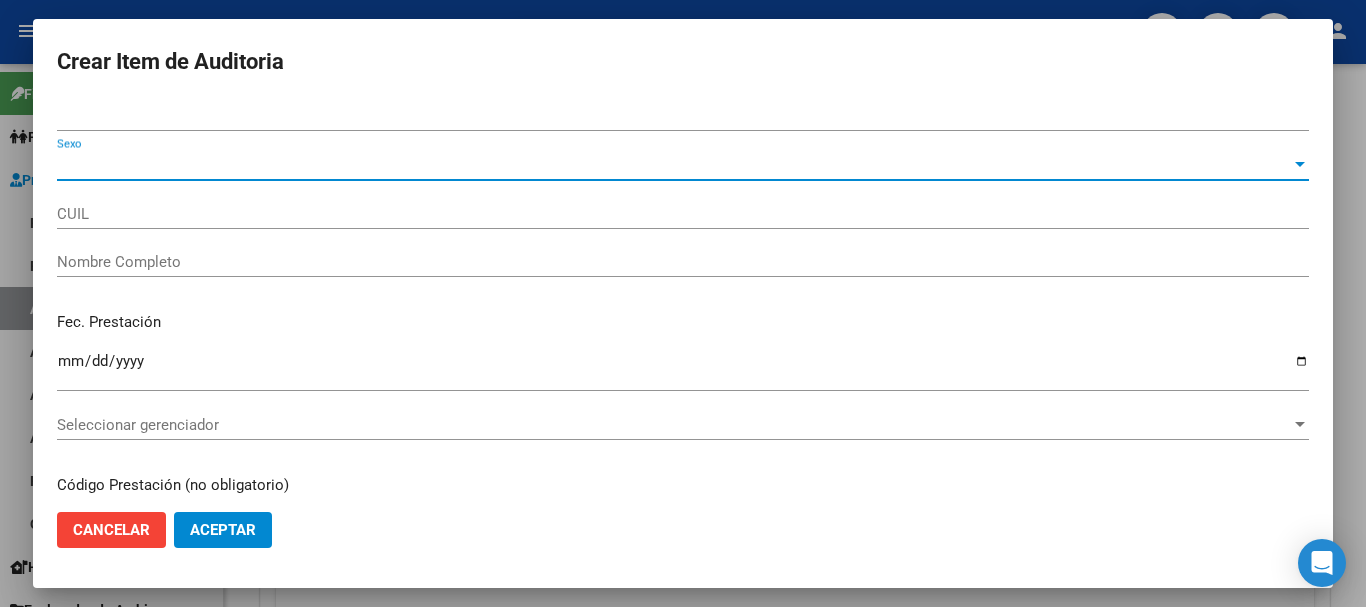 type on "[NUMBER]" 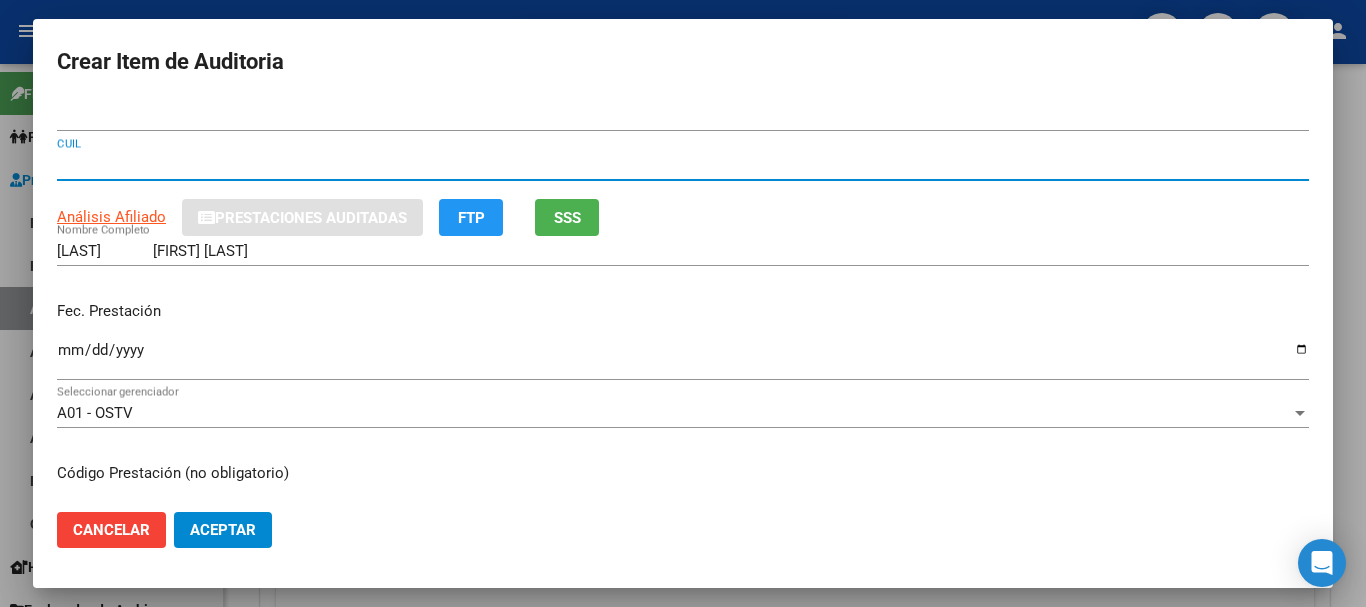 type 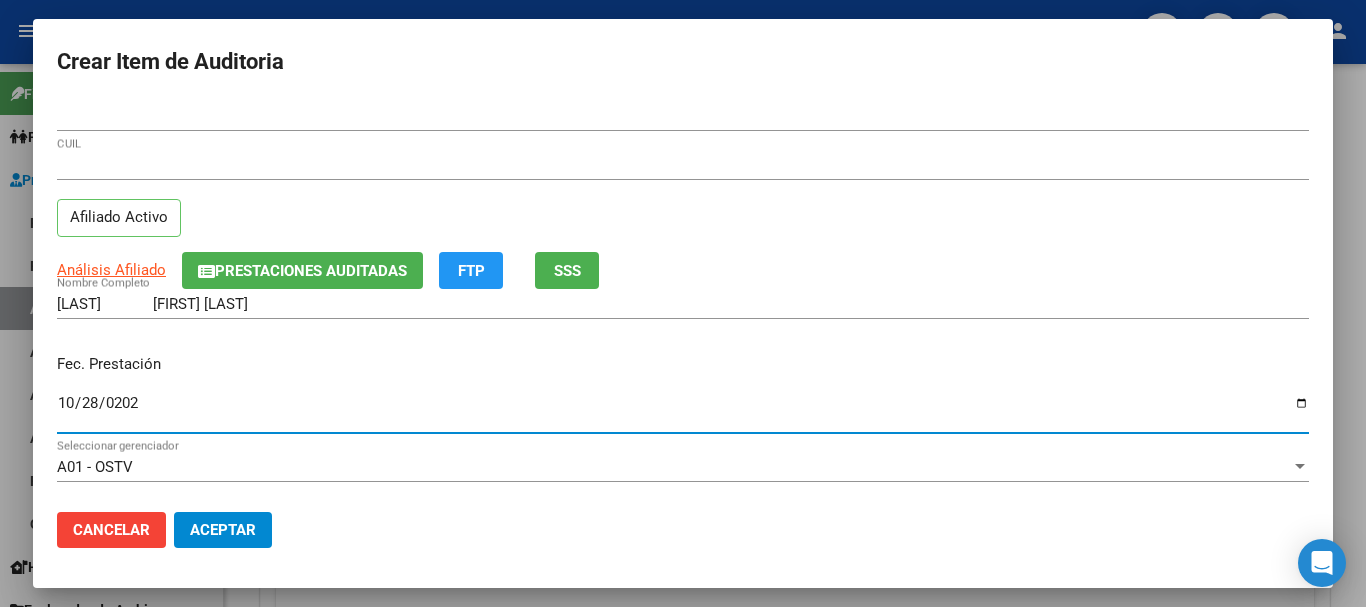 type on "2024-10-28" 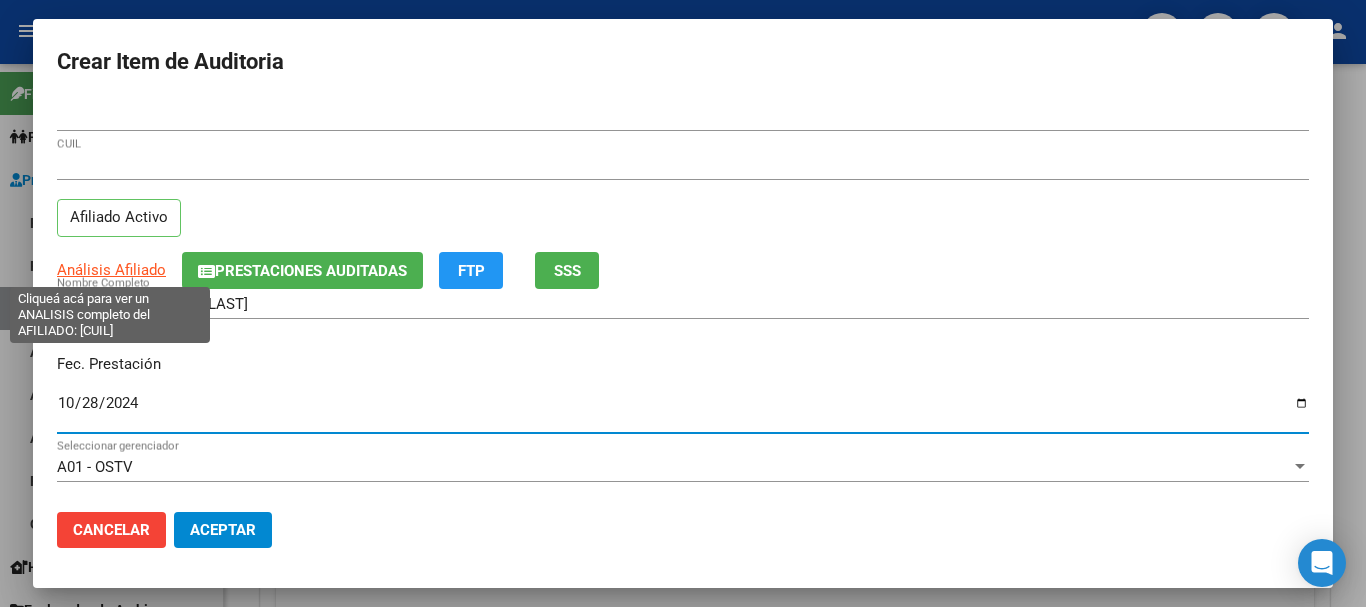 click on "Análisis Afiliado" at bounding box center [111, 270] 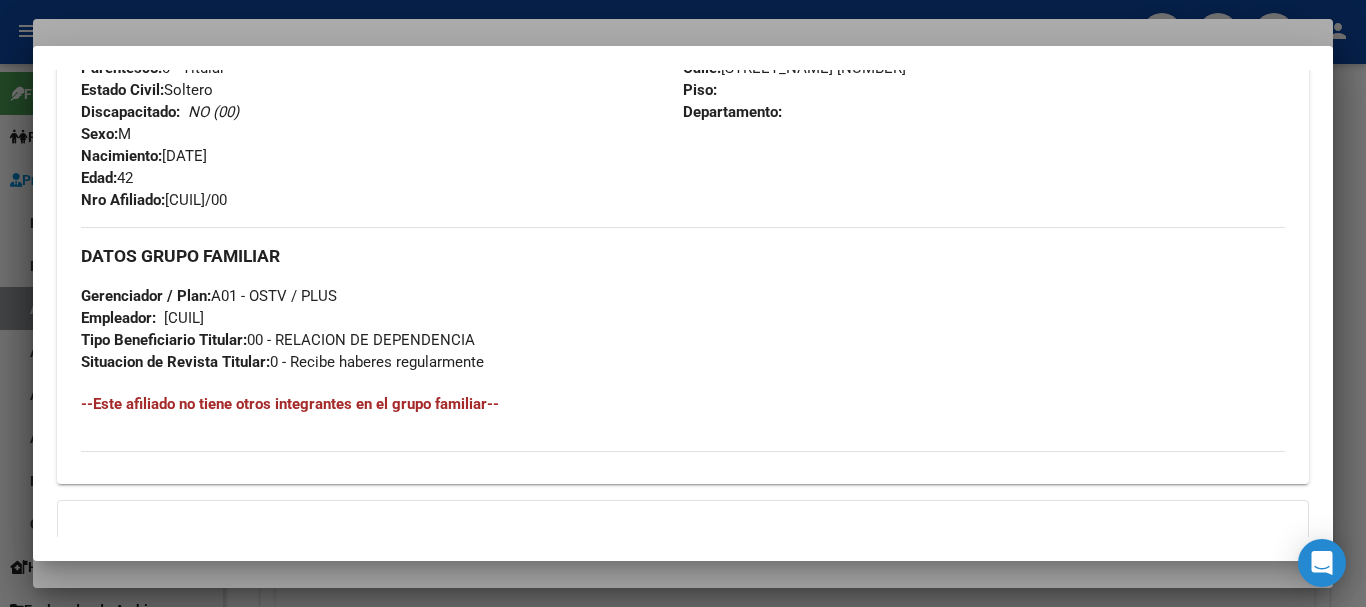 scroll, scrollTop: 1009, scrollLeft: 0, axis: vertical 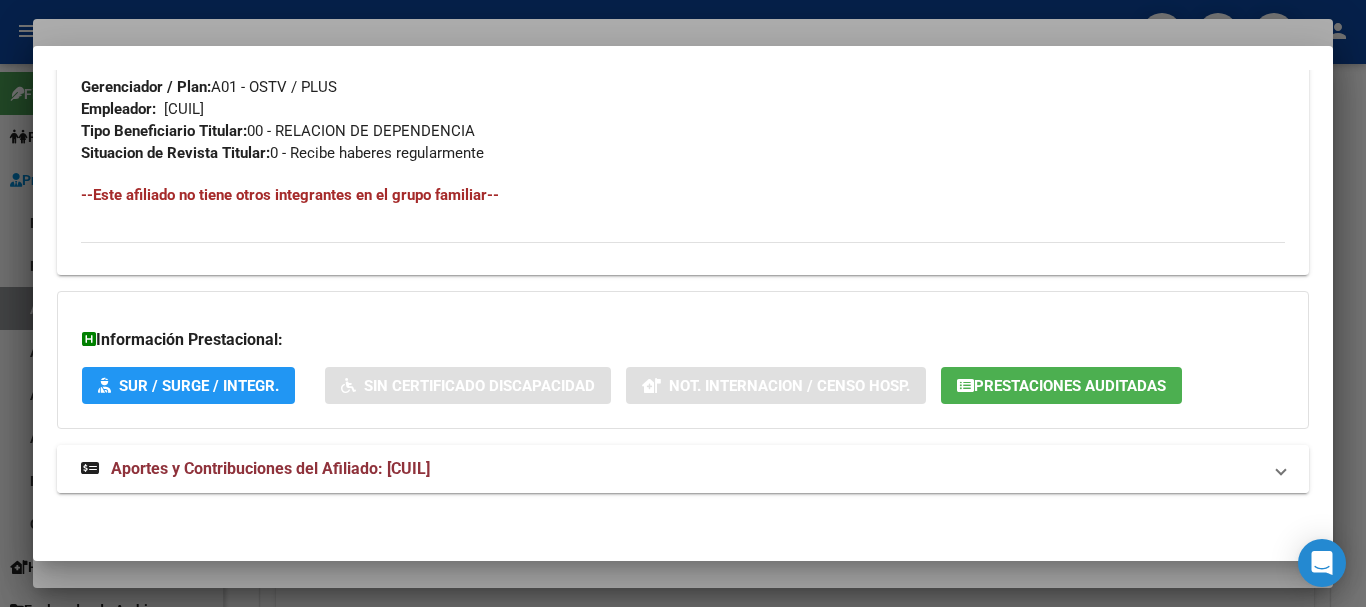 click on "Aportes y Contribuciones del Afiliado: [CUIL]" at bounding box center [270, 468] 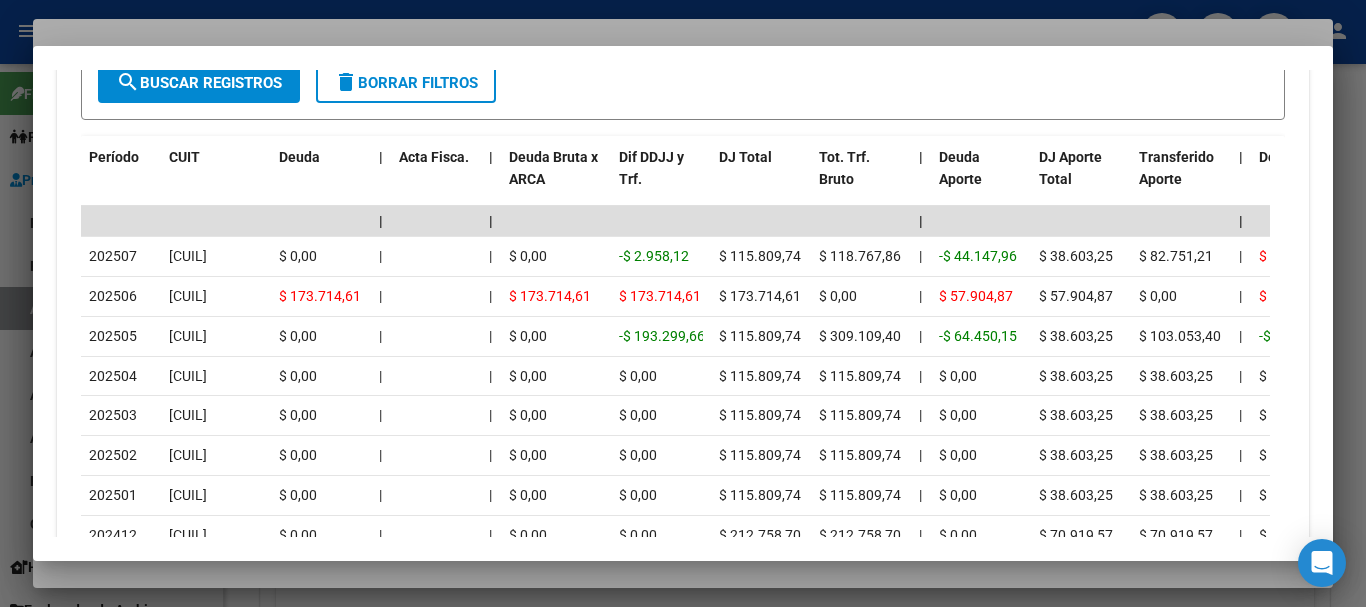 scroll, scrollTop: 1998, scrollLeft: 0, axis: vertical 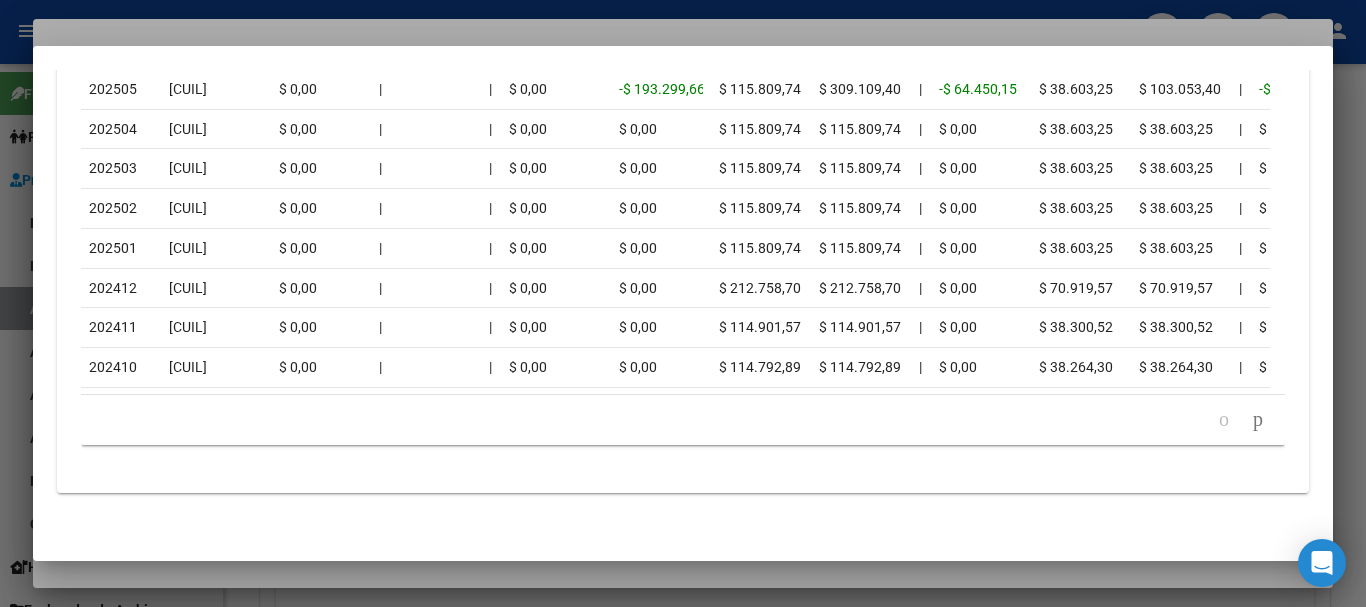 click at bounding box center [683, 303] 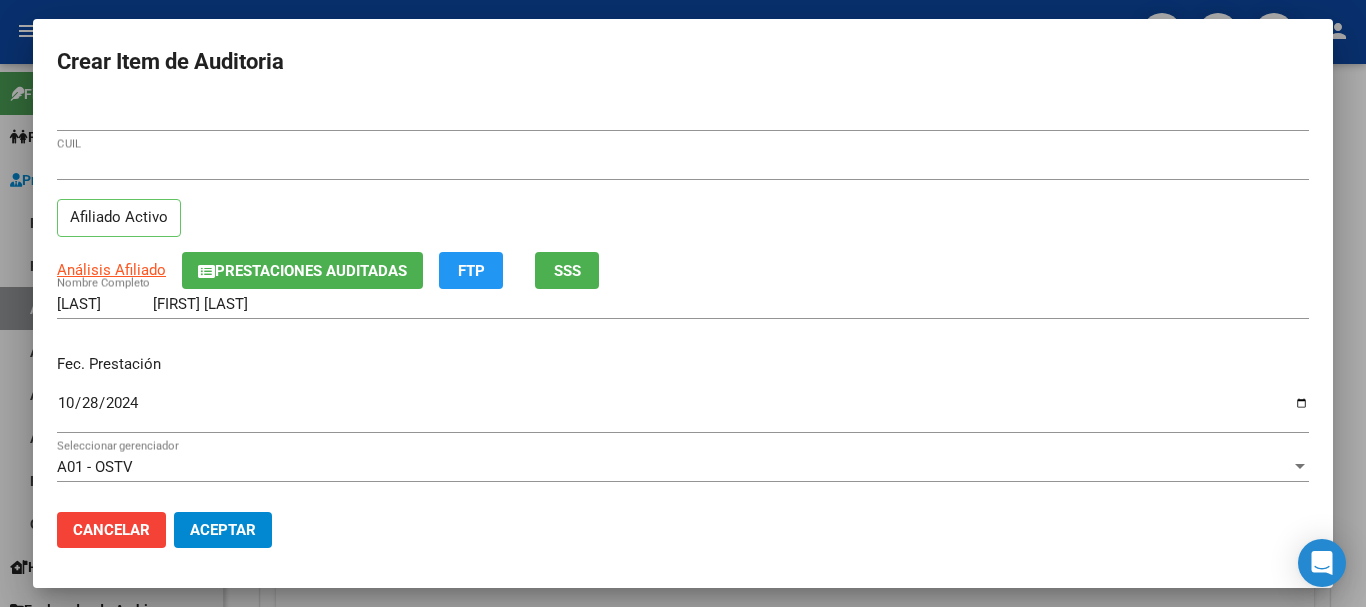 click on "[NUMBER] CUIL   Afiliado Activo" at bounding box center [683, 201] 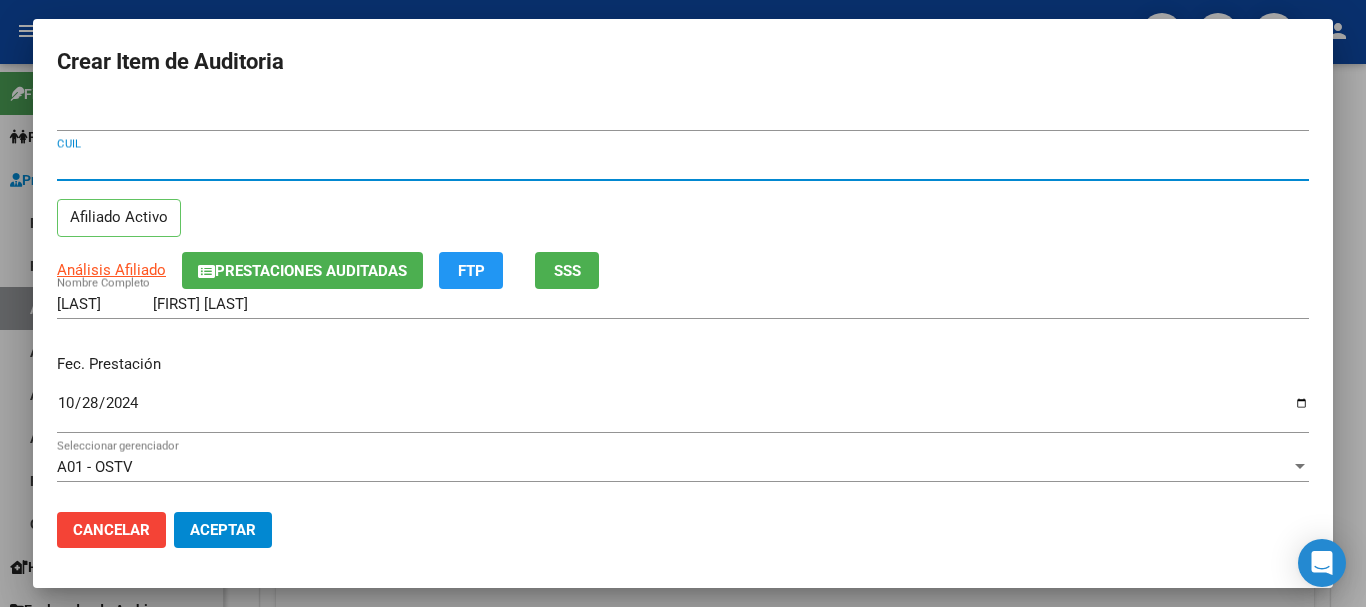 type 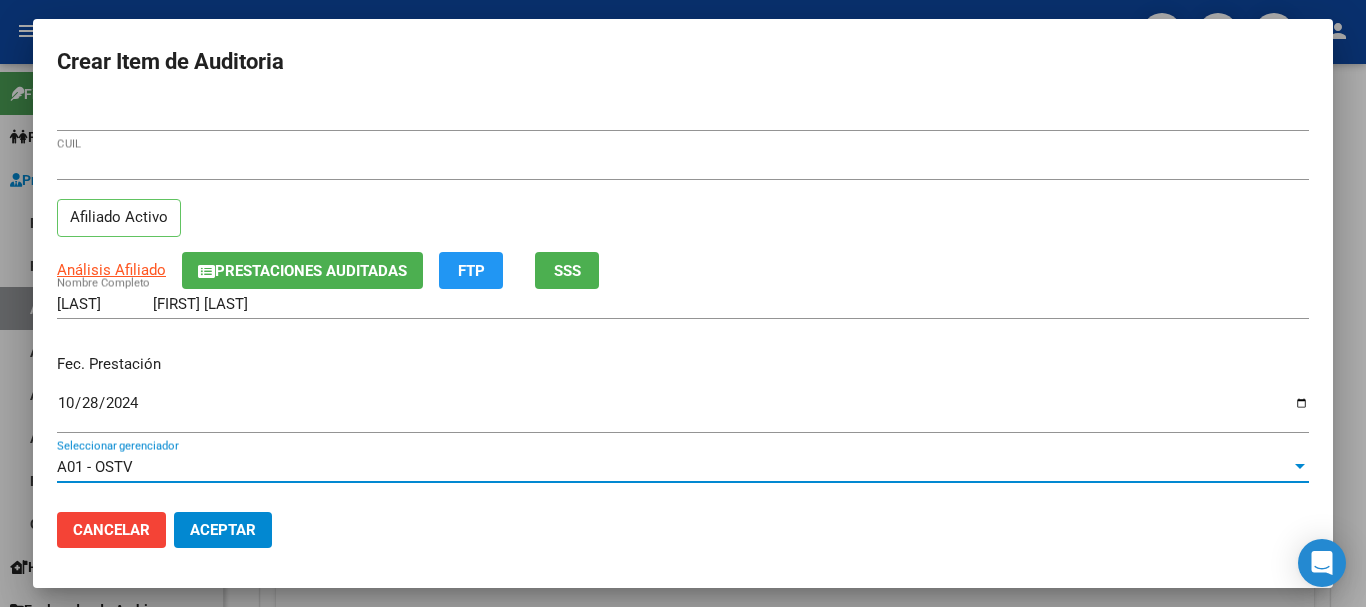 scroll, scrollTop: 270, scrollLeft: 0, axis: vertical 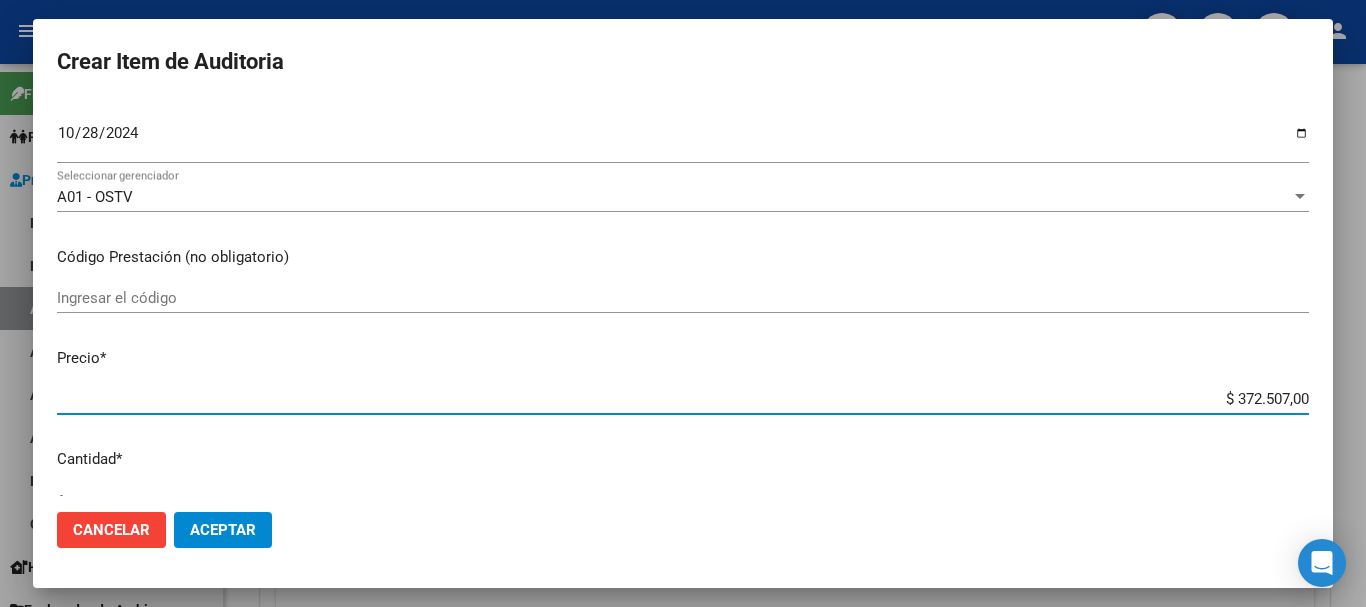 type on "$ 0,01" 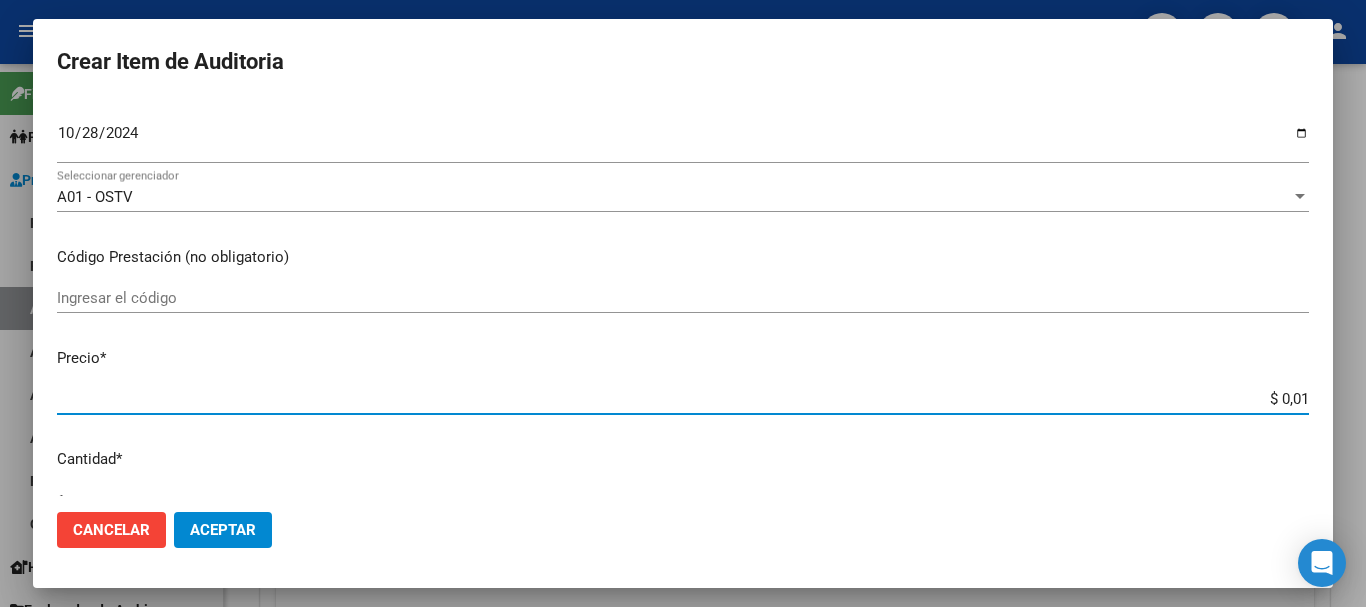 type on "$ 0,12" 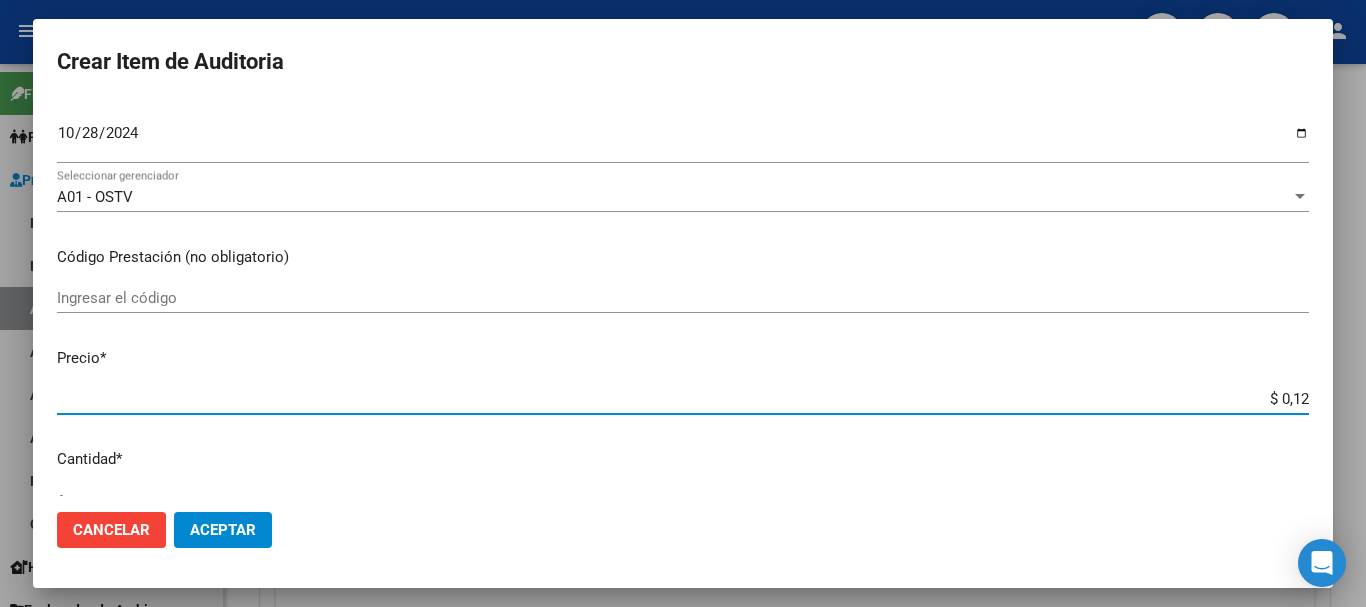 type on "$ 0,12" 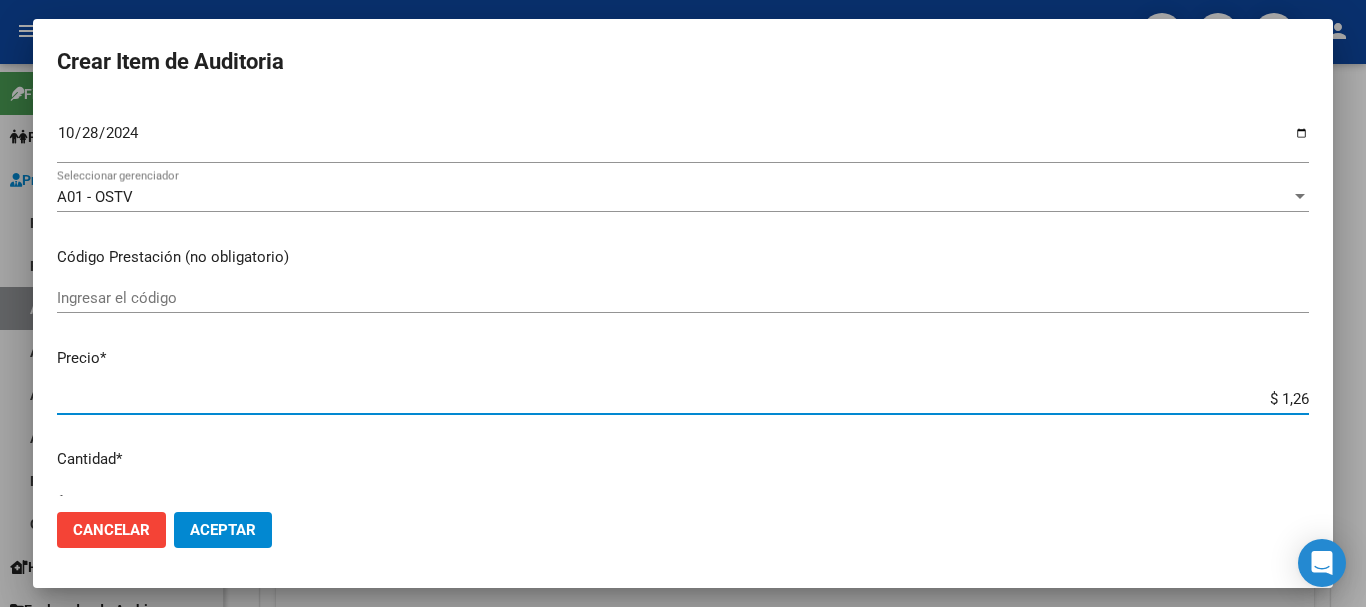 type on "$ 12,67" 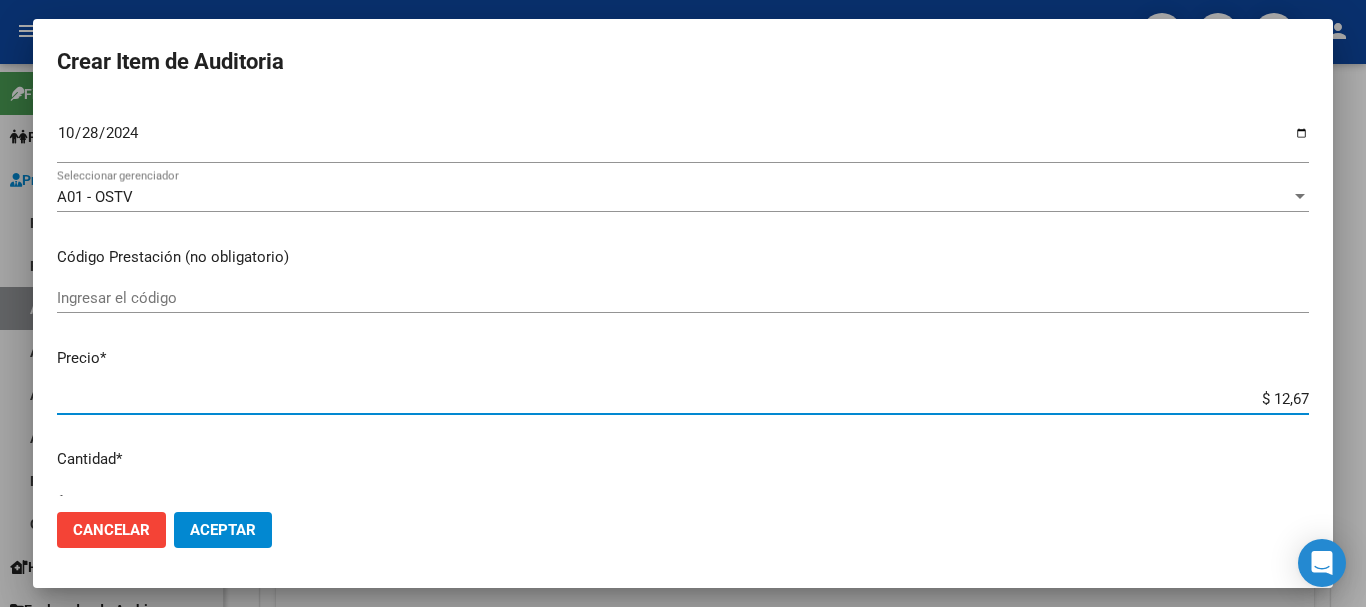 type on "$ 126,70" 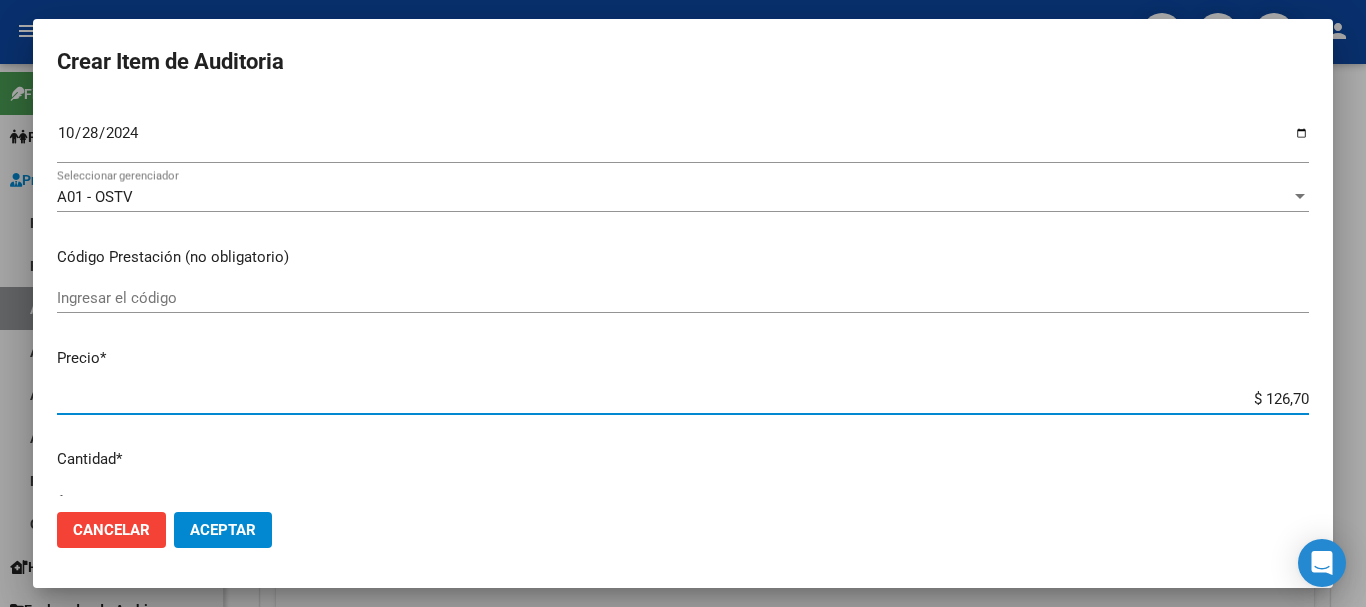 type on "$ 1.267,00" 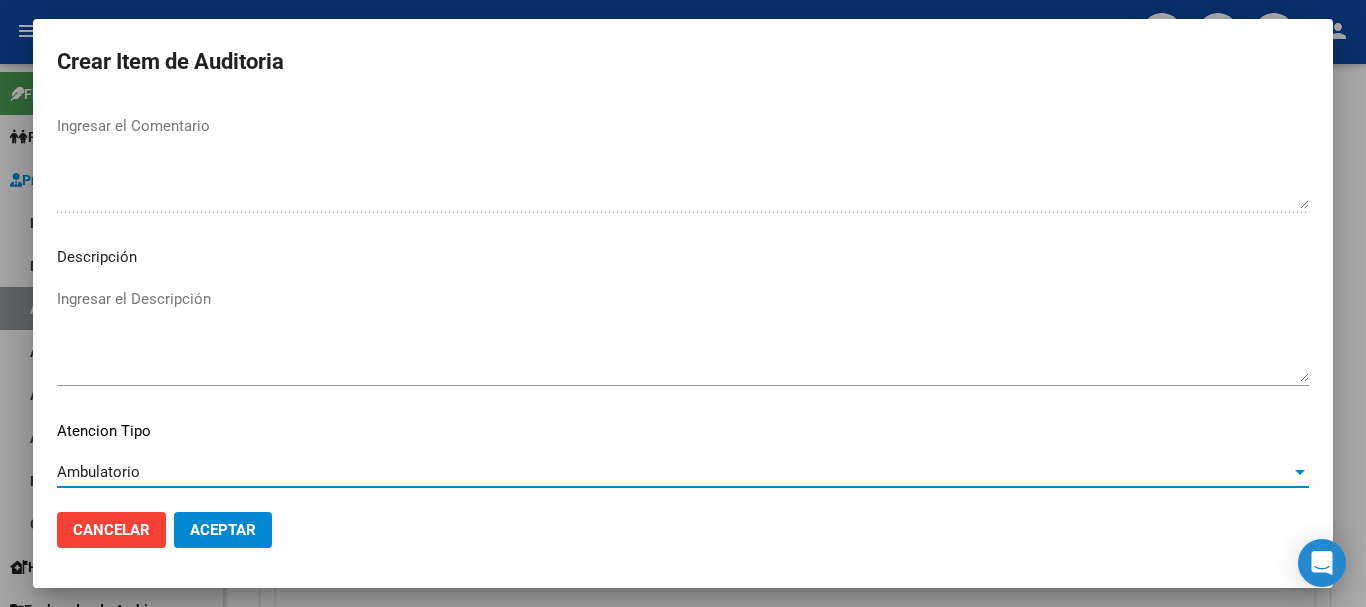 scroll, scrollTop: 1233, scrollLeft: 0, axis: vertical 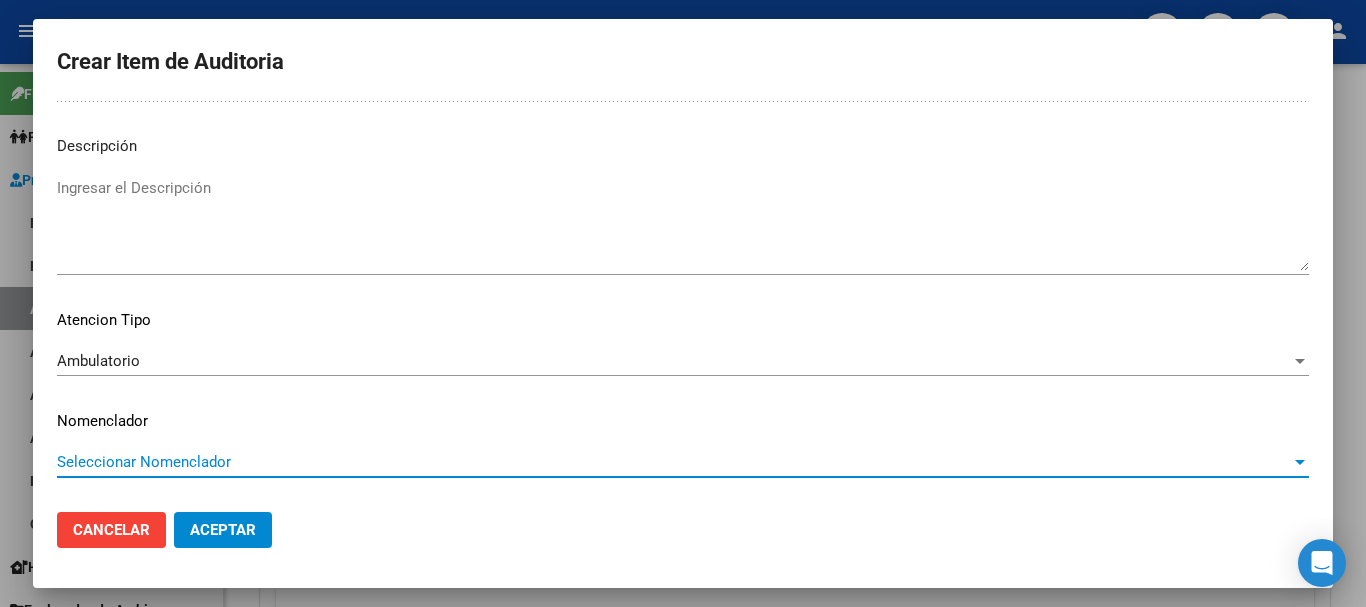 type 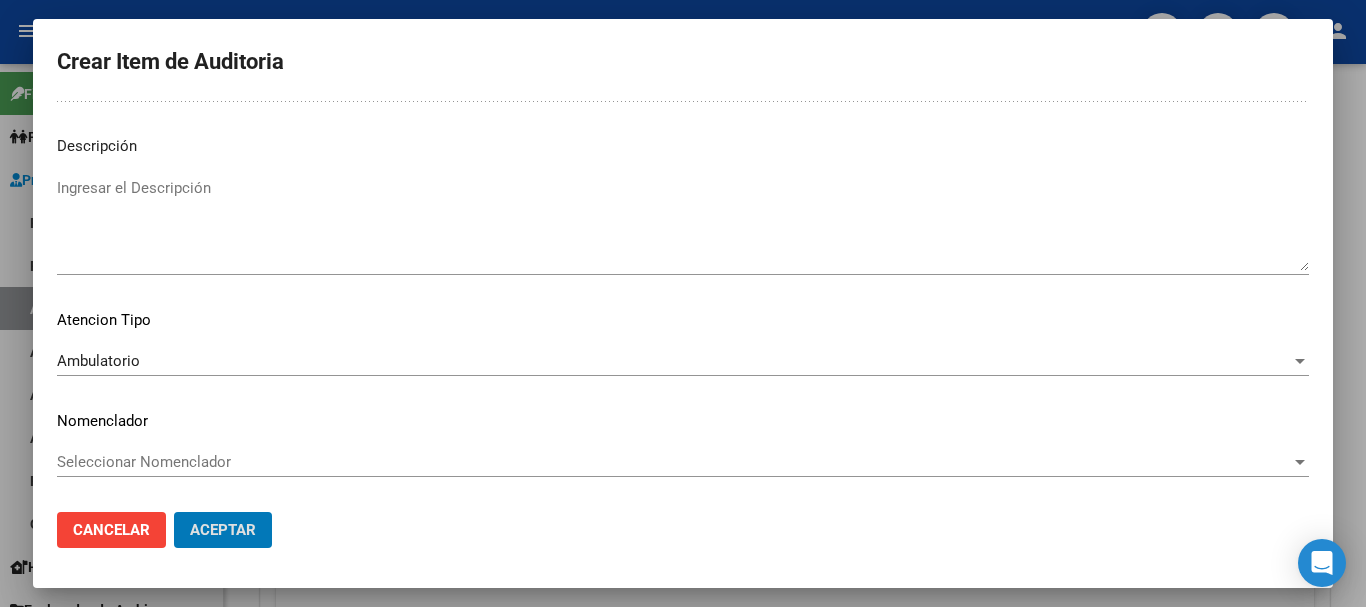 type 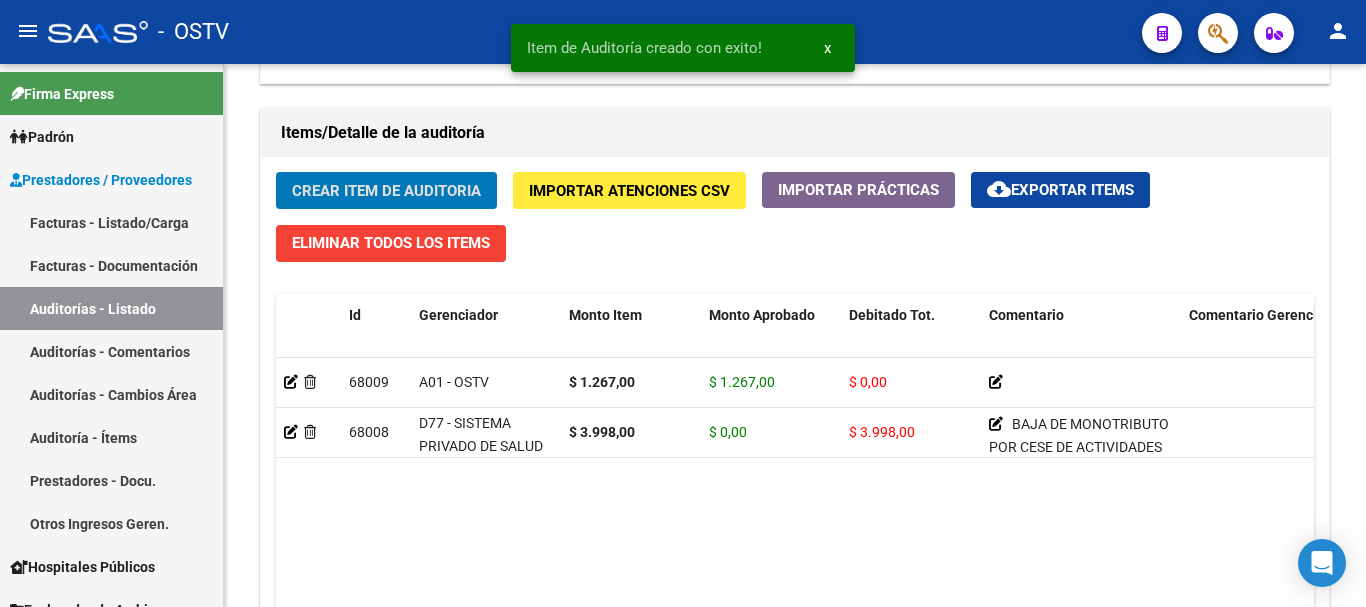 click on "Crear Item de Auditoria" 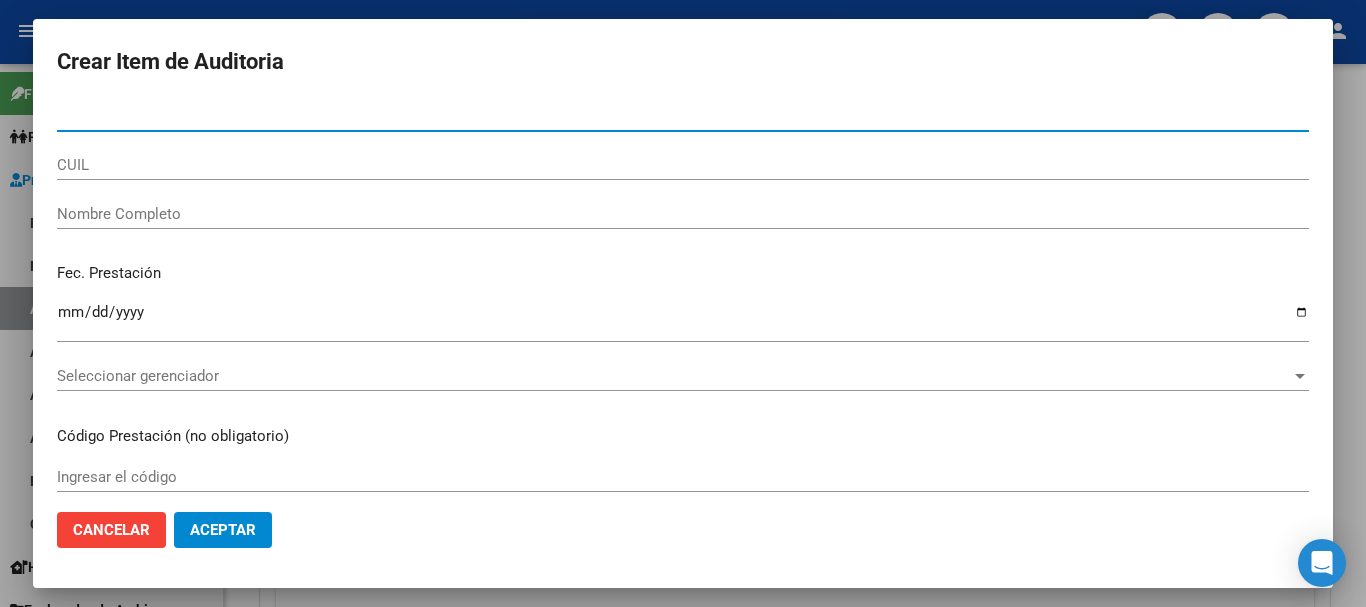 paste on "[NUMBER]" 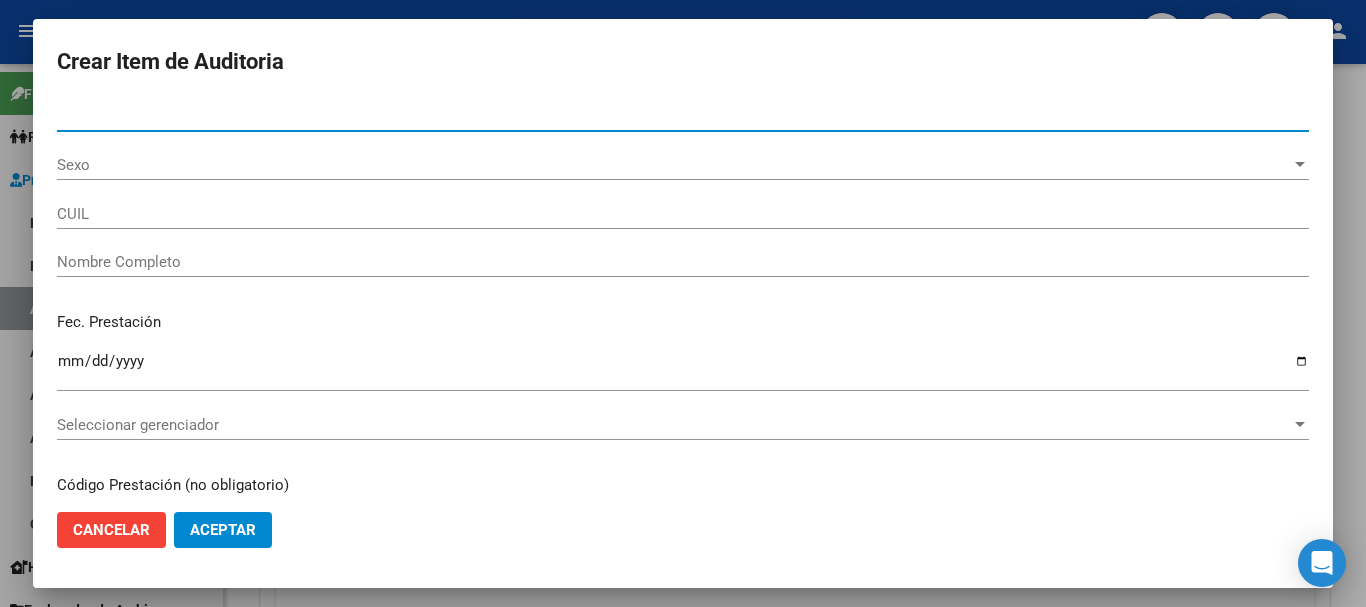 type on "[NUMBER]" 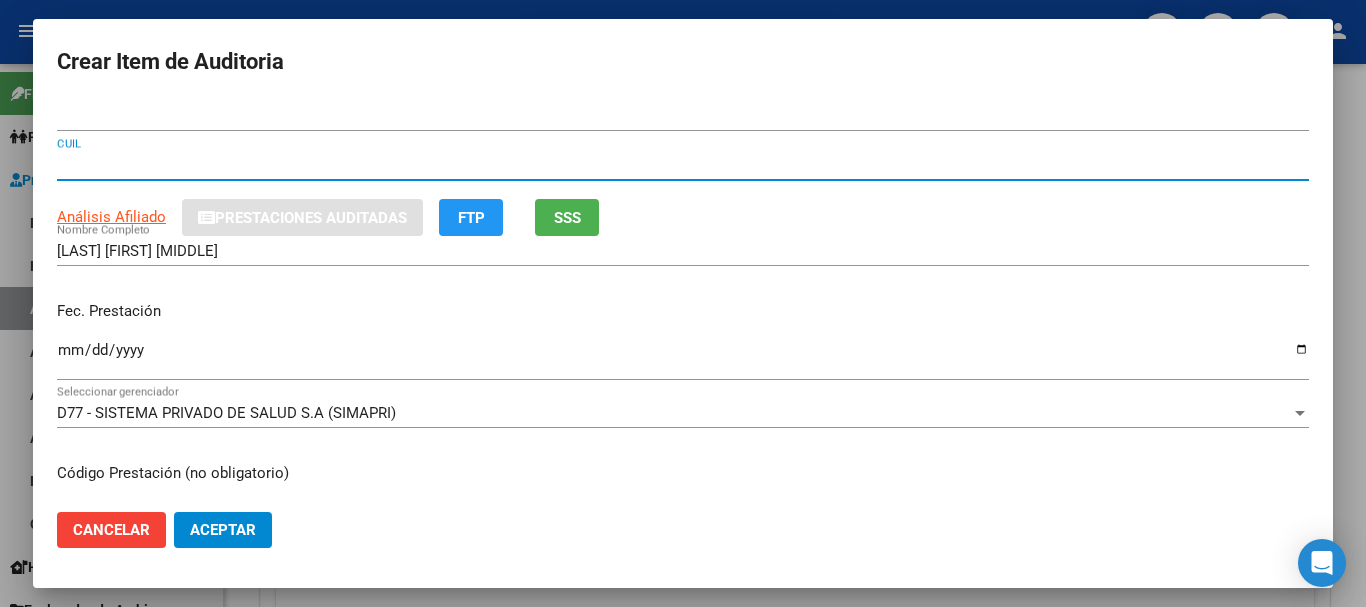 type 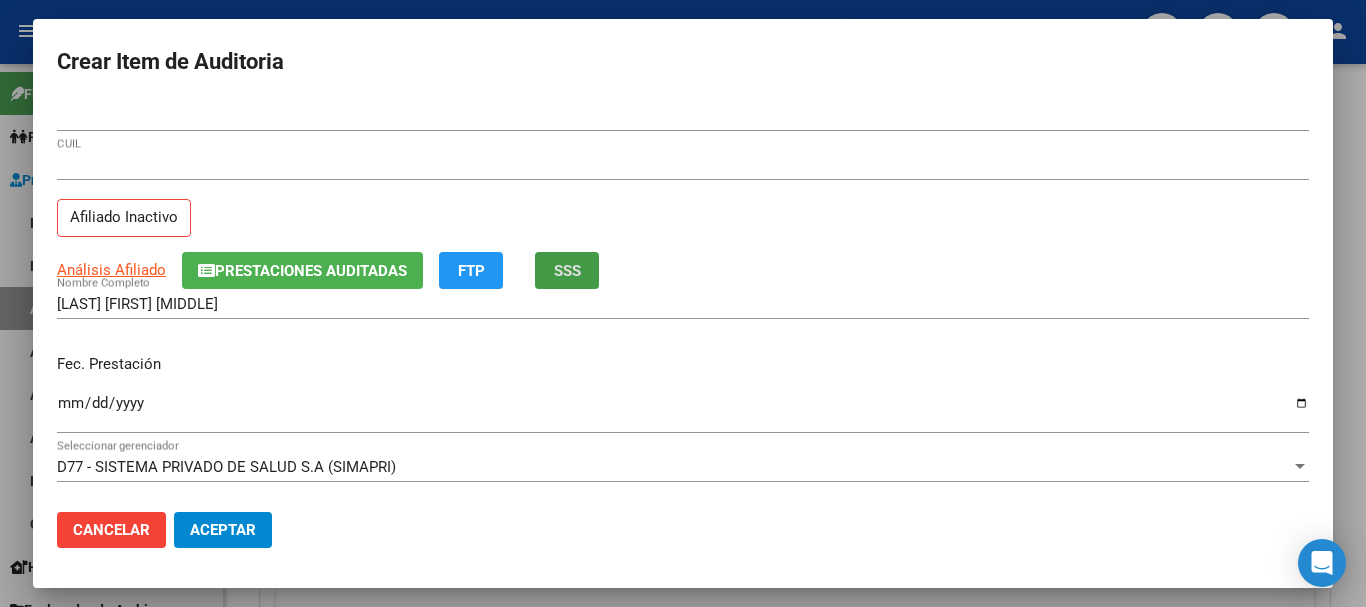 type 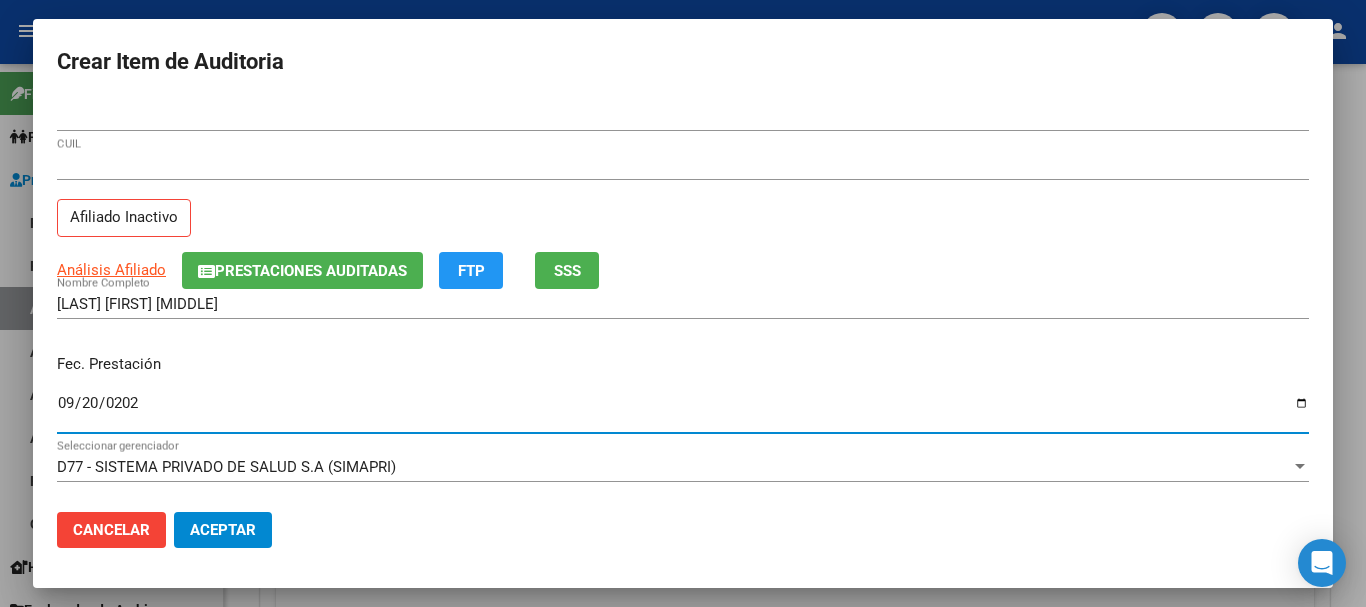 type on "[DATE]" 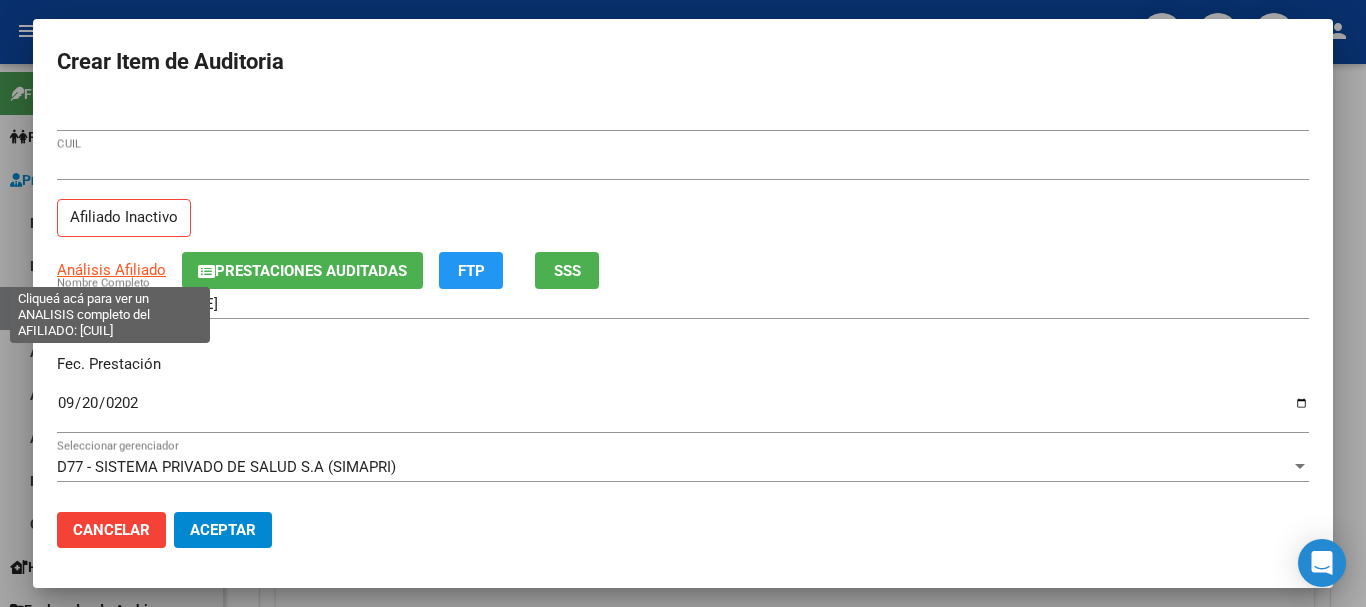 click on "Análisis Afiliado" at bounding box center [111, 270] 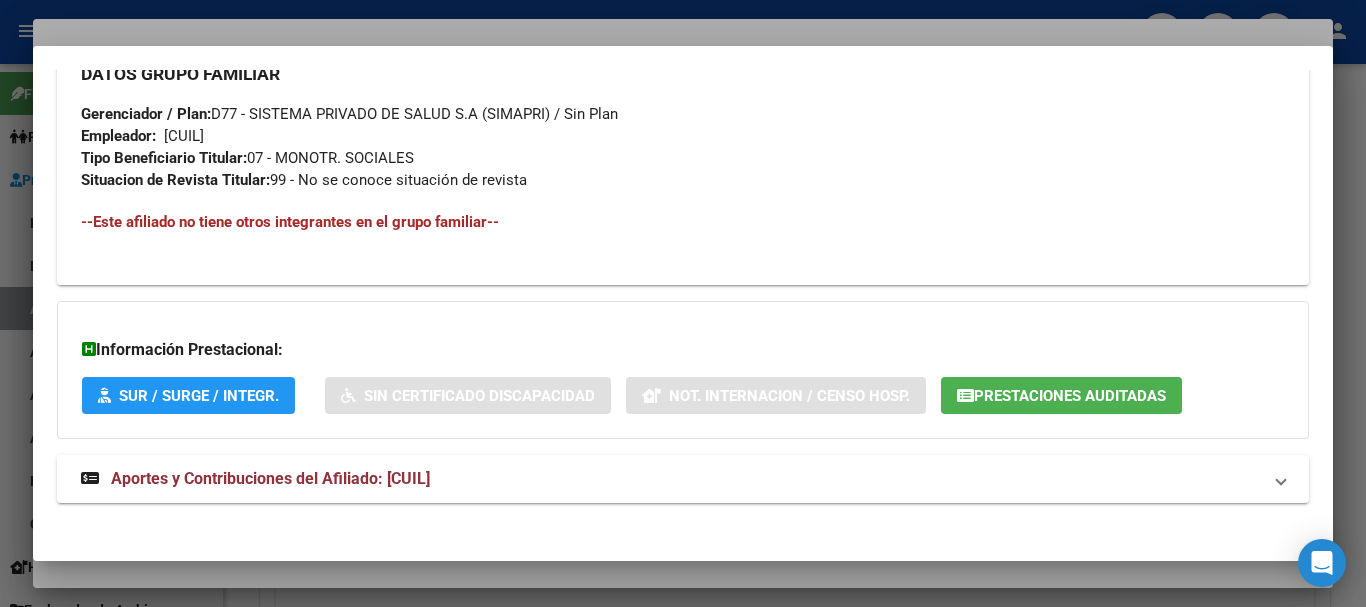 scroll, scrollTop: 1053, scrollLeft: 0, axis: vertical 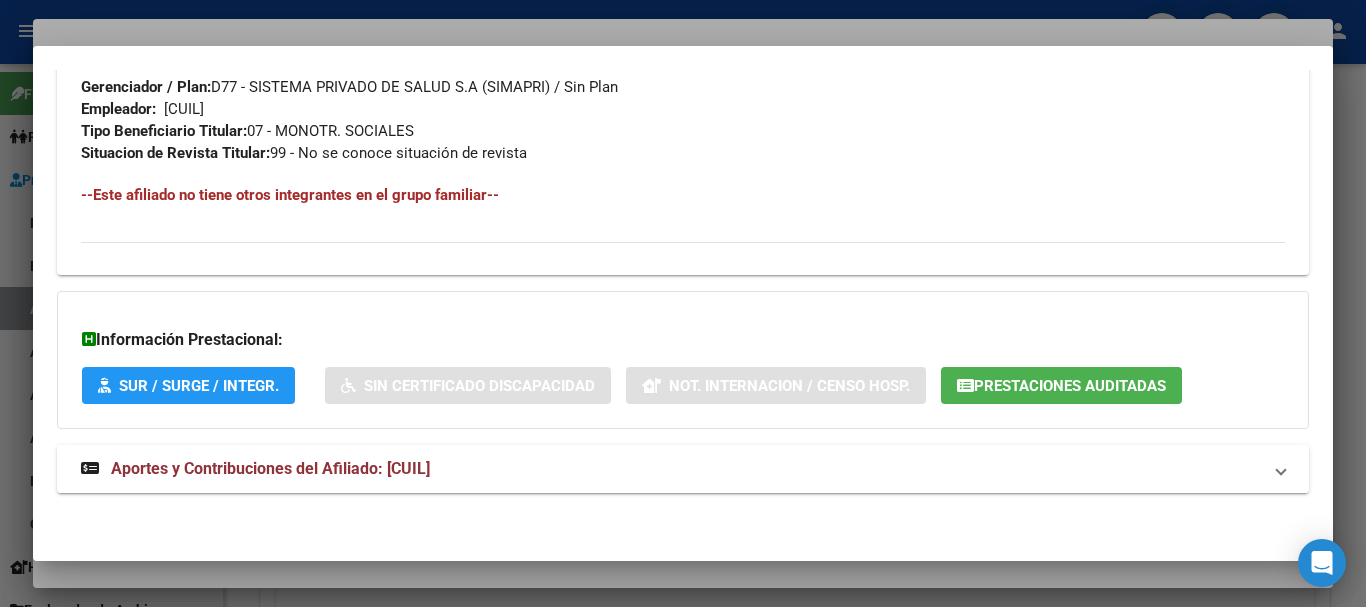 click on "Aportes y Contribuciones del Afiliado: [CUIL]" at bounding box center (270, 468) 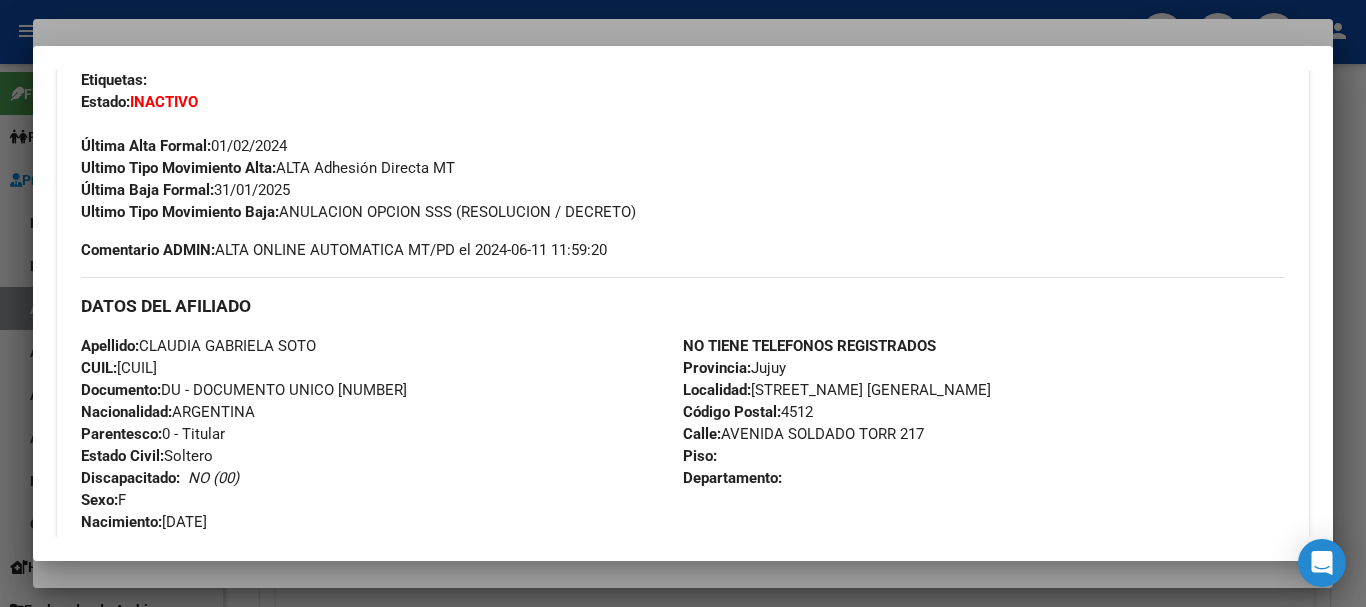 scroll, scrollTop: 0, scrollLeft: 0, axis: both 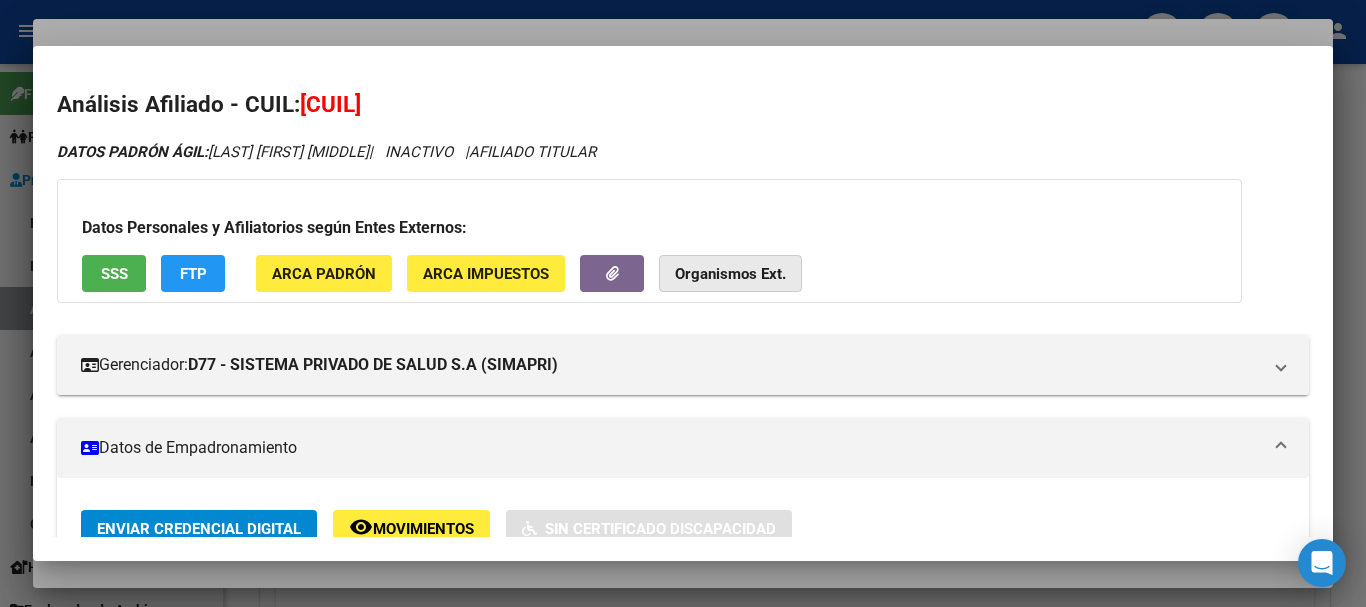 click on "Organismos Ext." 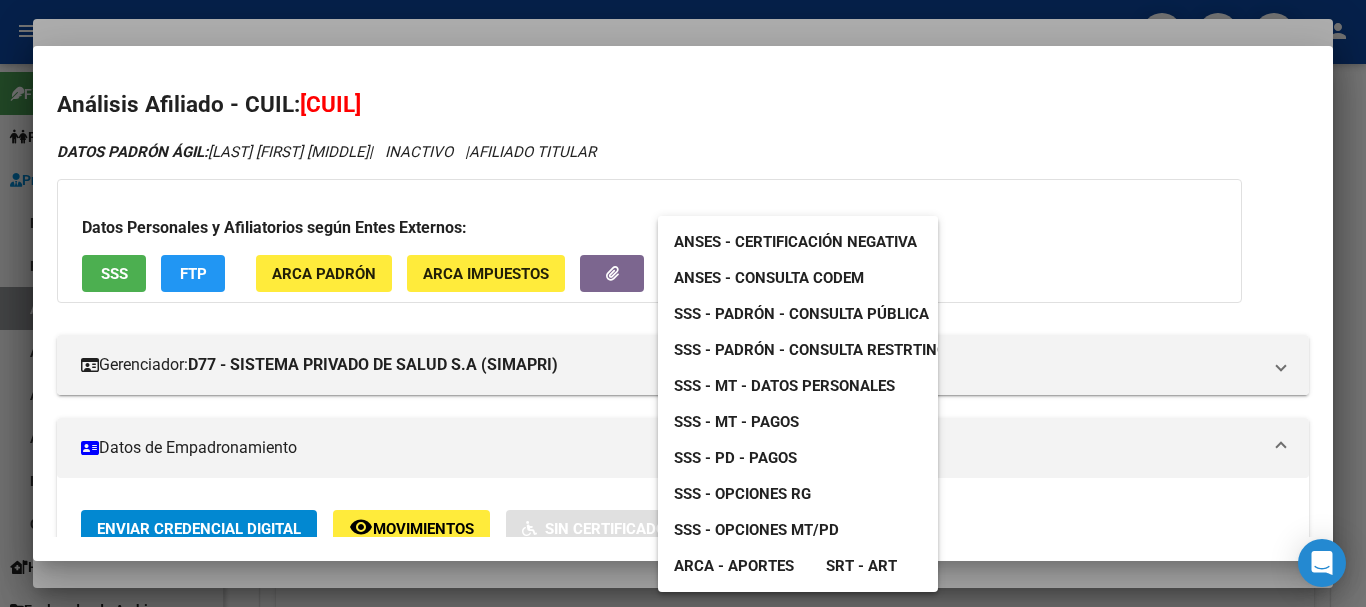click on "SSS - MT - Datos Personales" at bounding box center [784, 386] 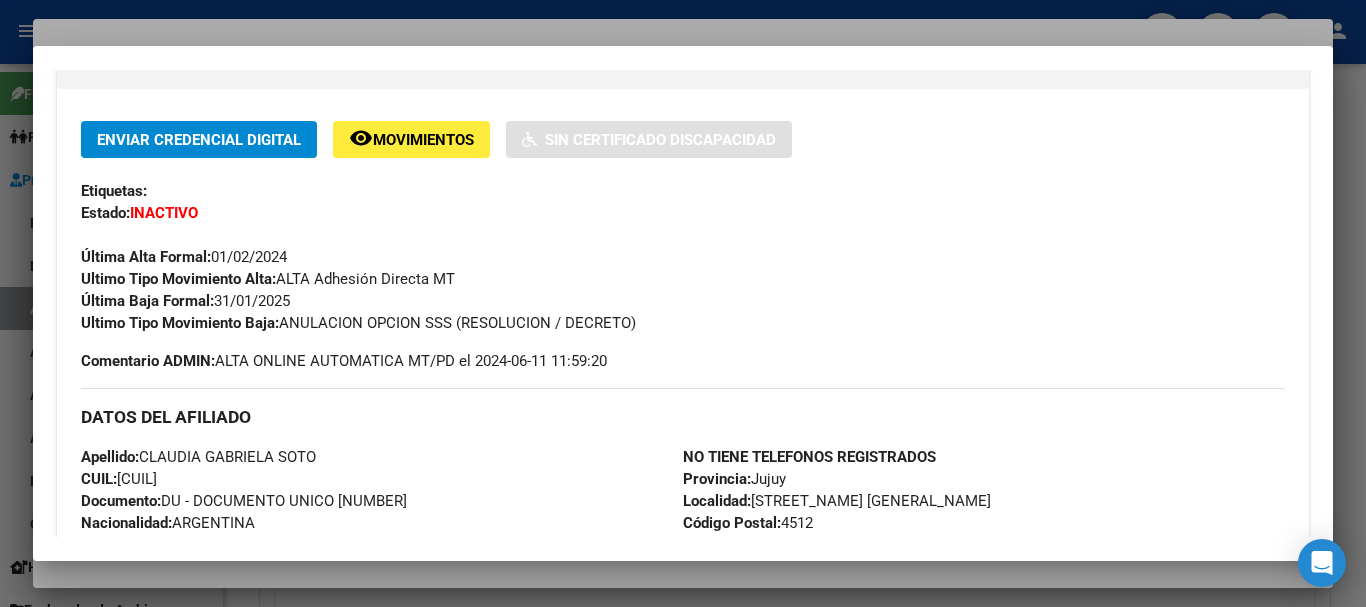 scroll, scrollTop: 0, scrollLeft: 0, axis: both 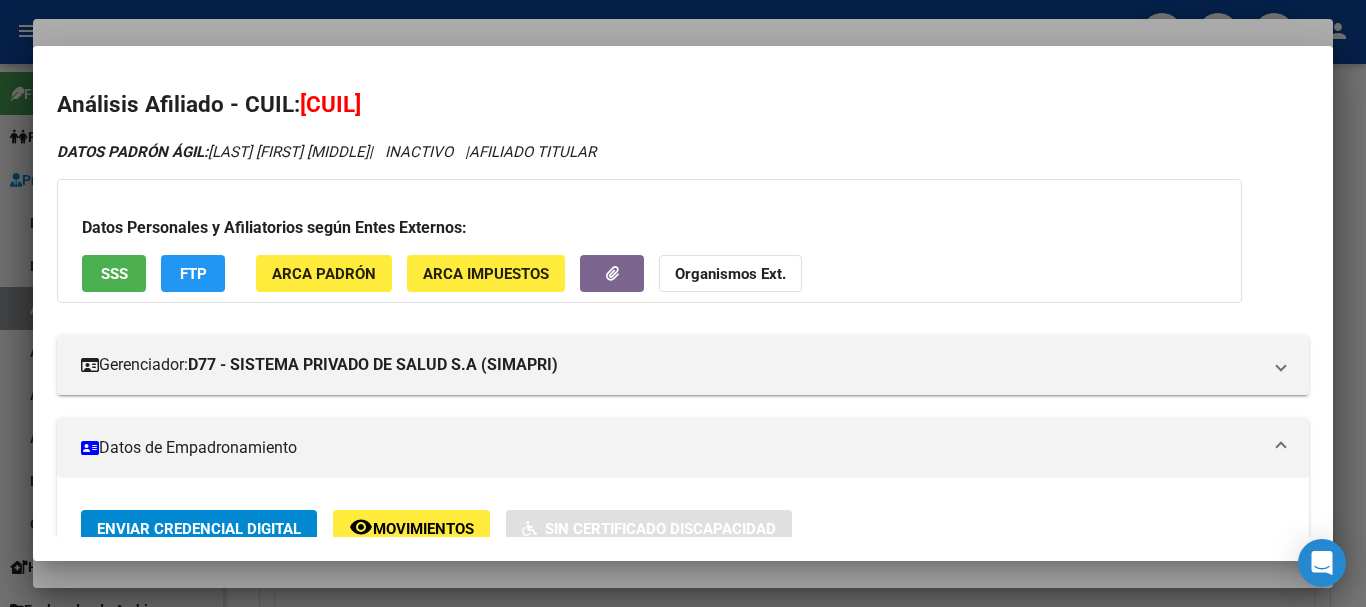 click on "Organismos Ext." 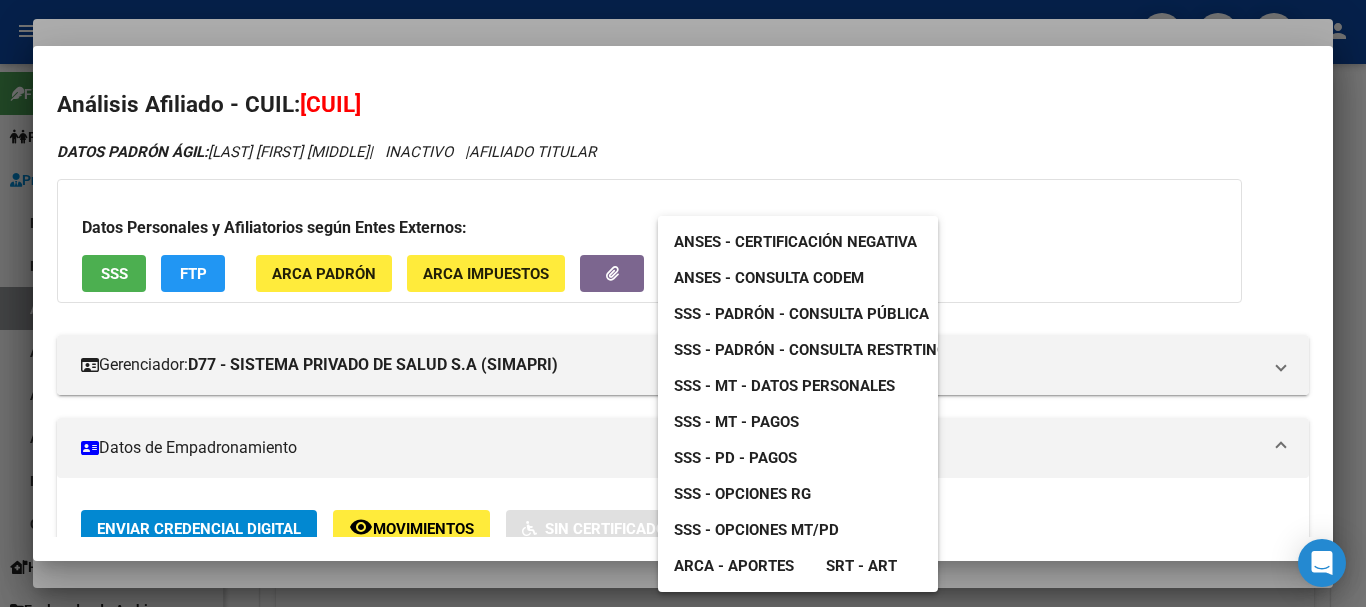 click on "SSS - Padrón - Consulta Pública" at bounding box center (801, 314) 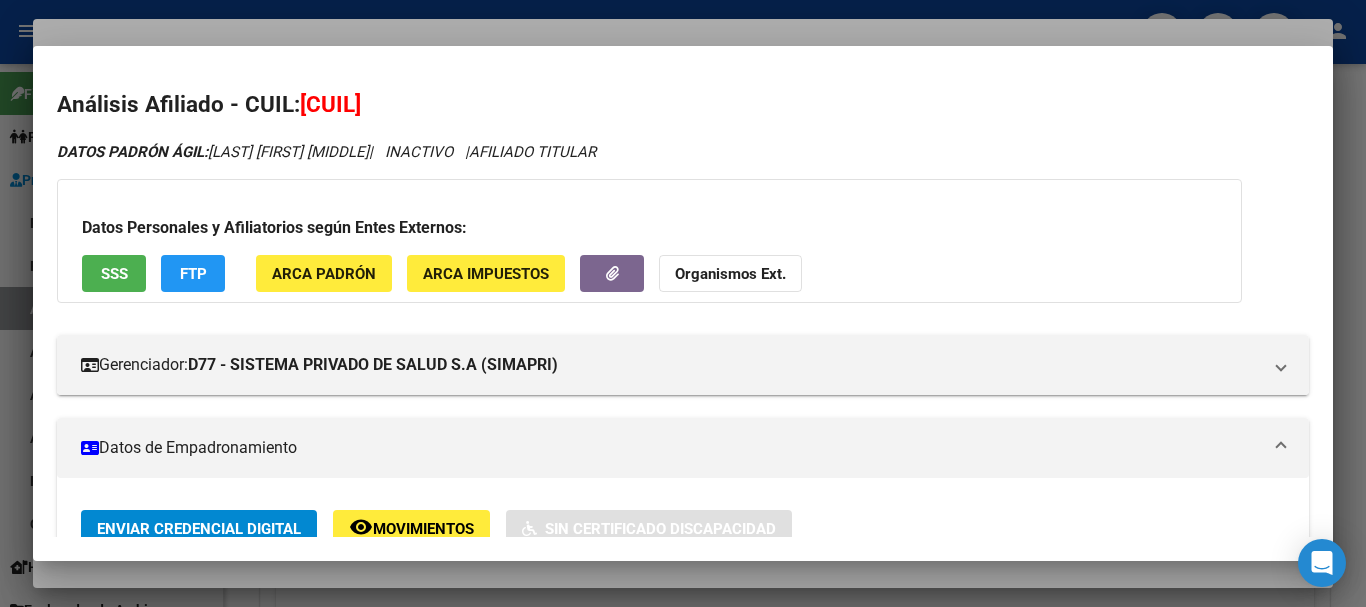 click at bounding box center [683, 303] 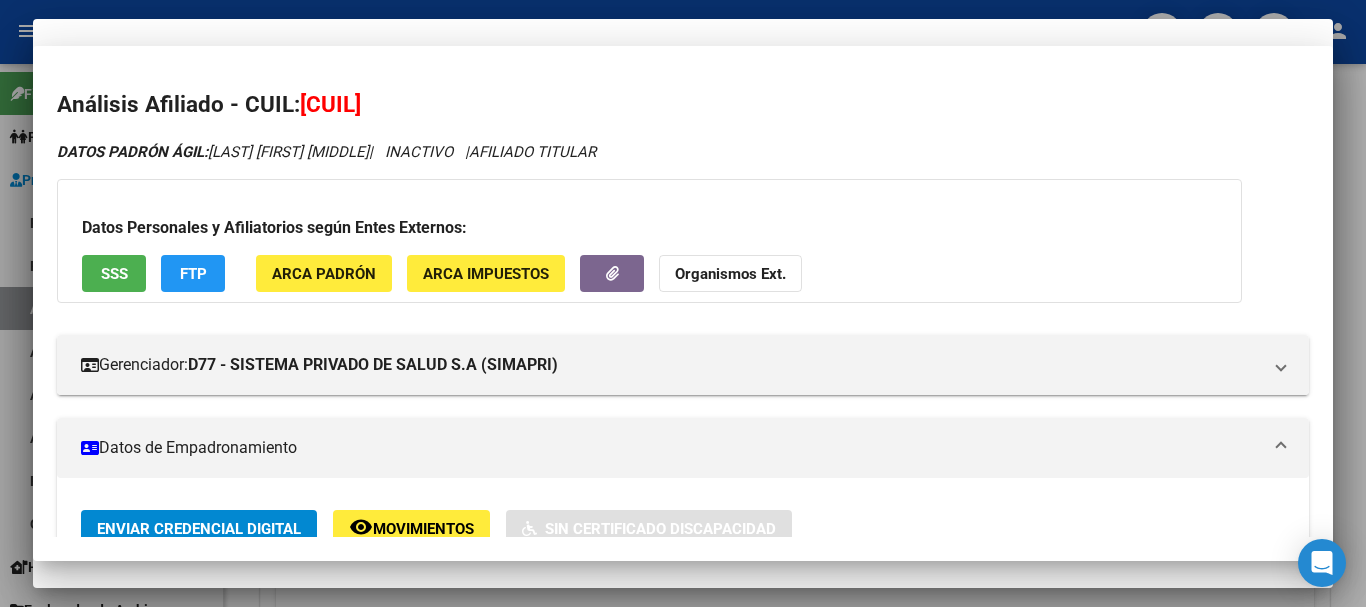 click on "[CUIL]" at bounding box center (683, 174) 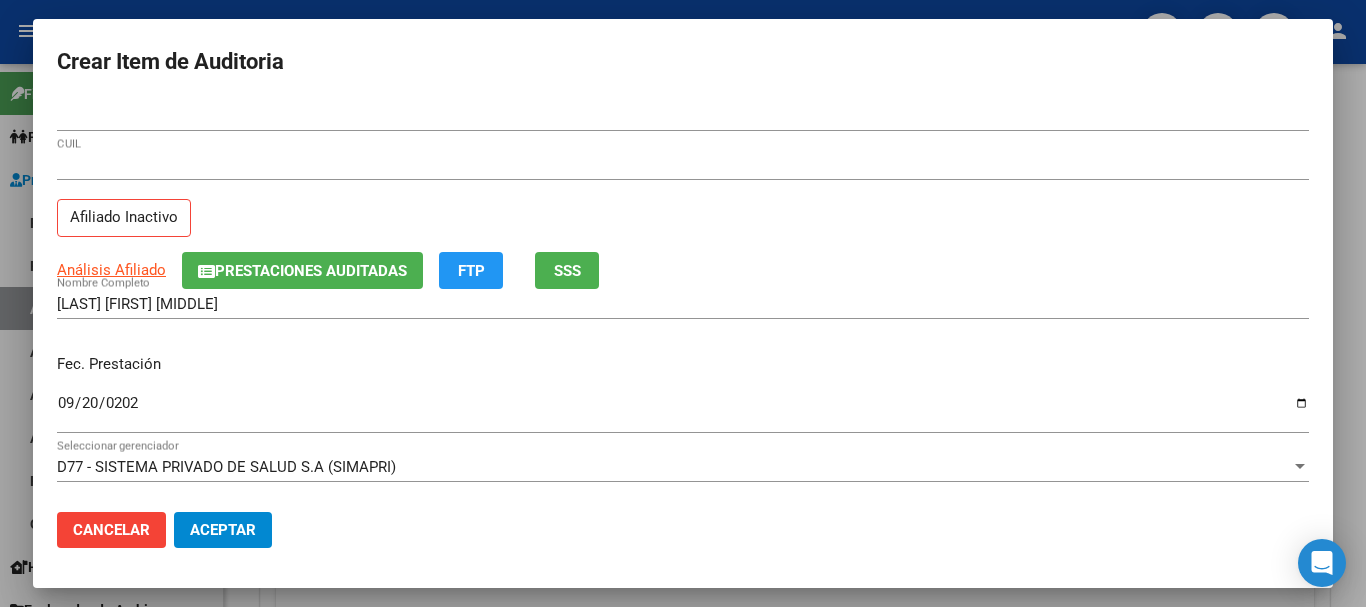 scroll, scrollTop: 270, scrollLeft: 0, axis: vertical 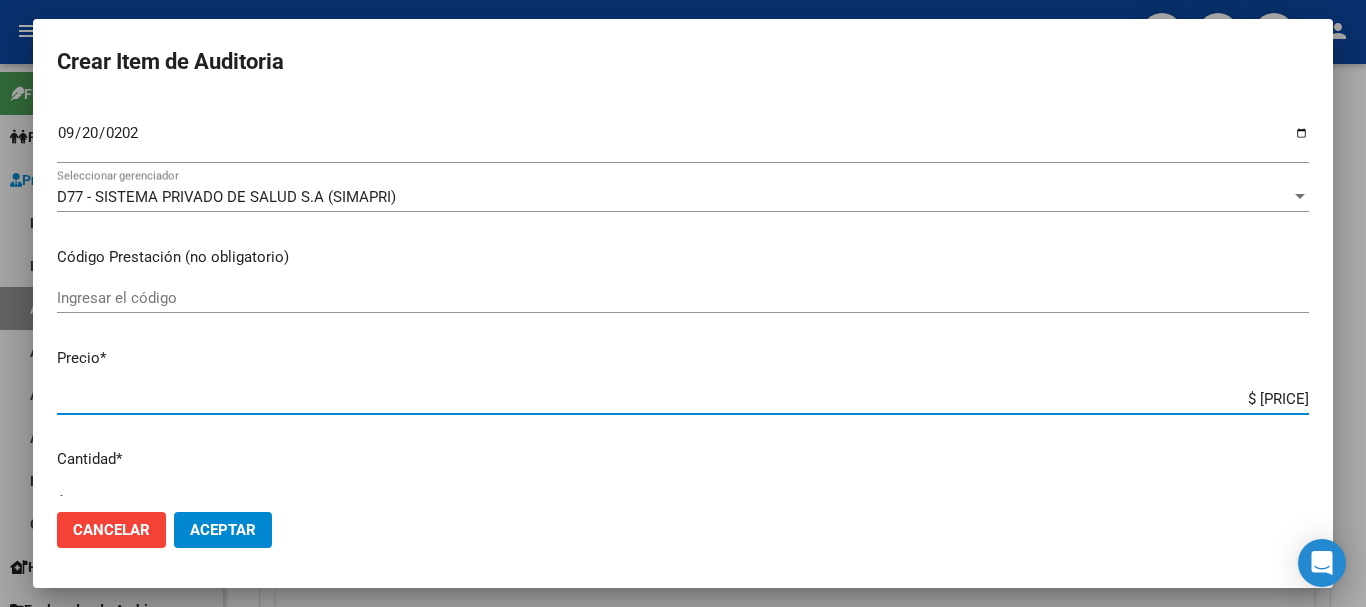 type on "$ 0,01" 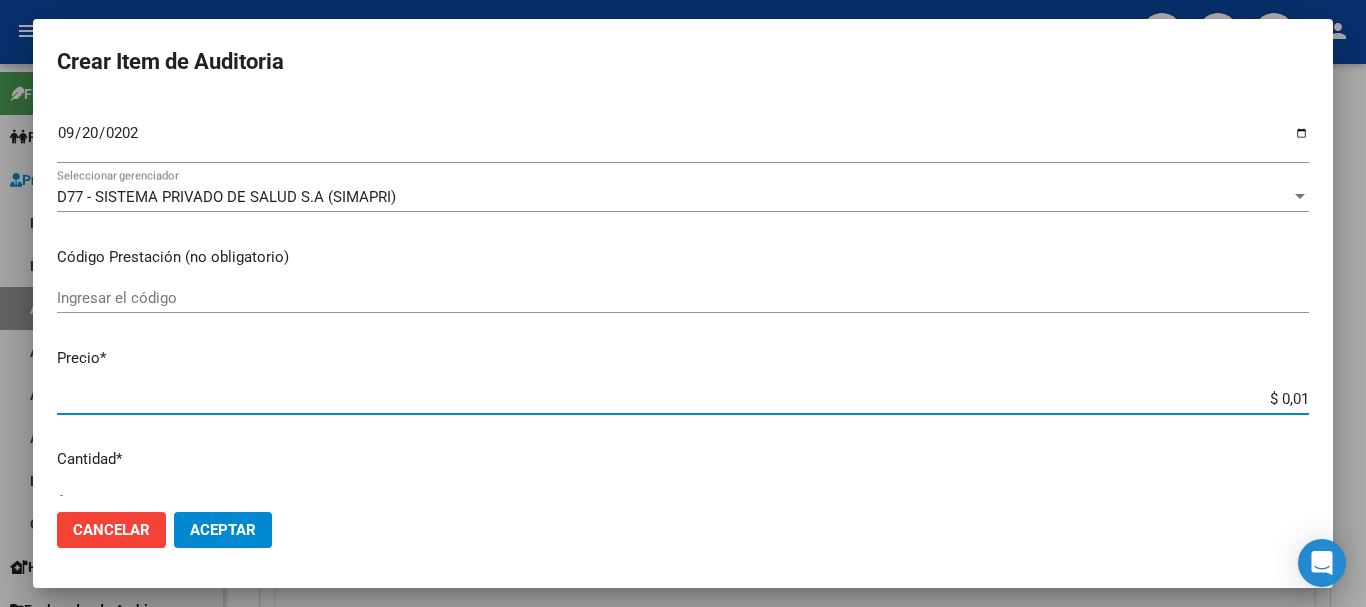 type on "$ 0,12" 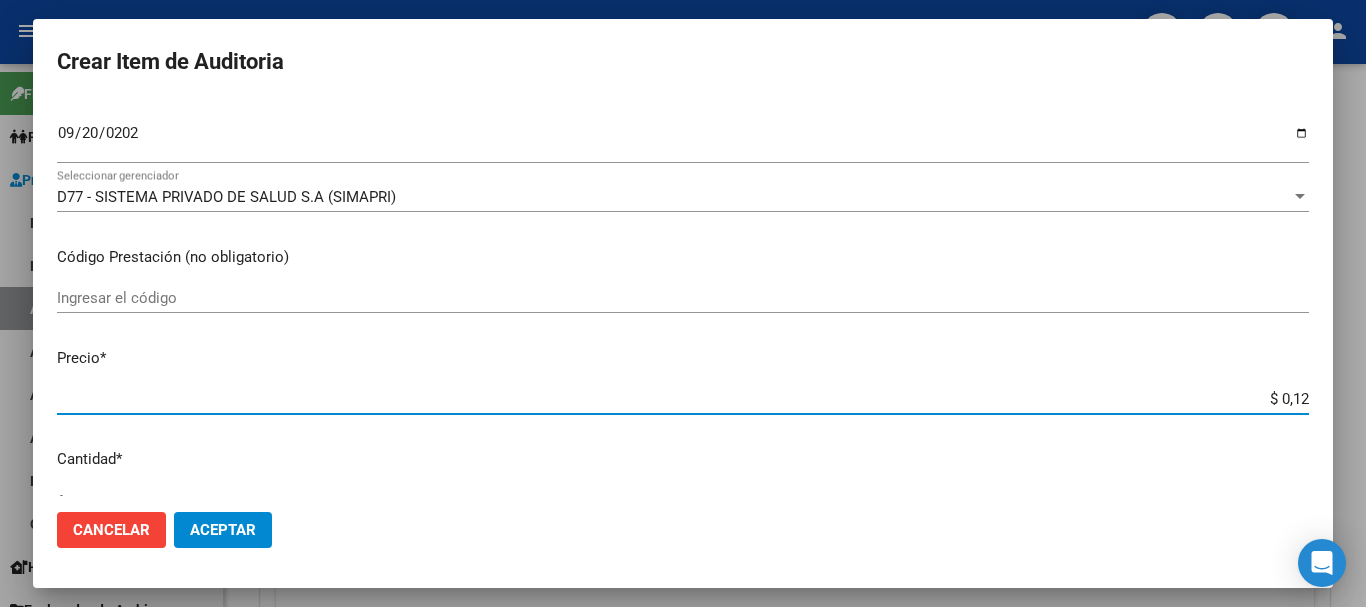 type on "$ 0,12" 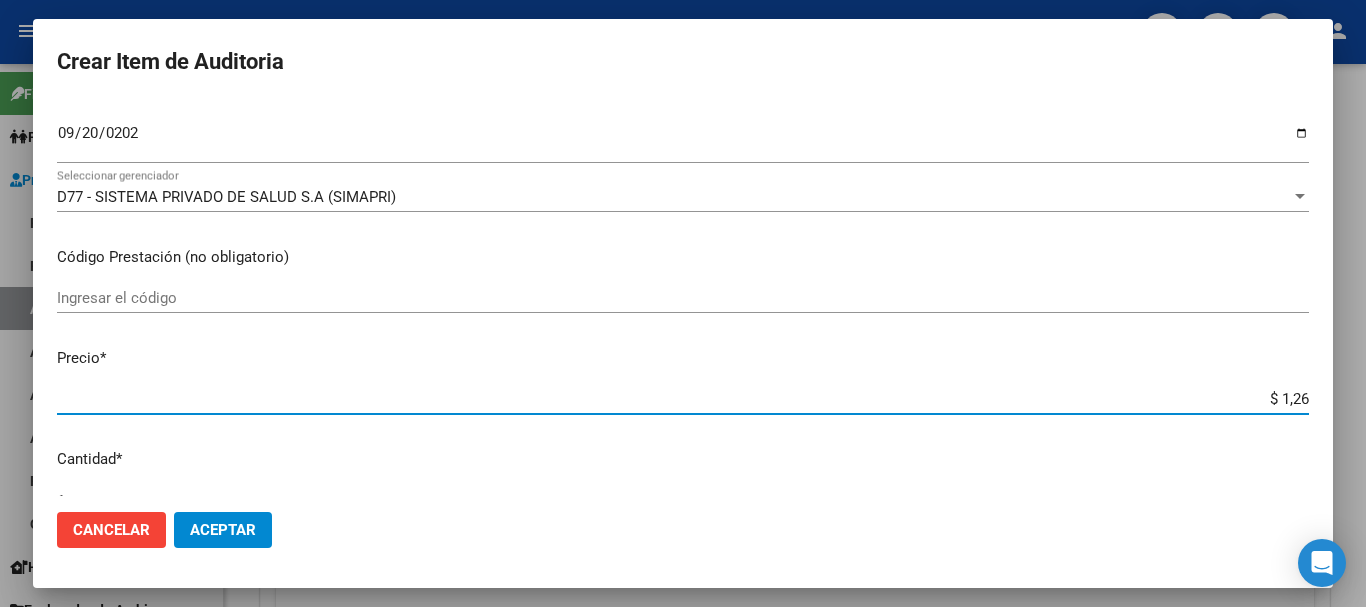 type on "$ 12,67" 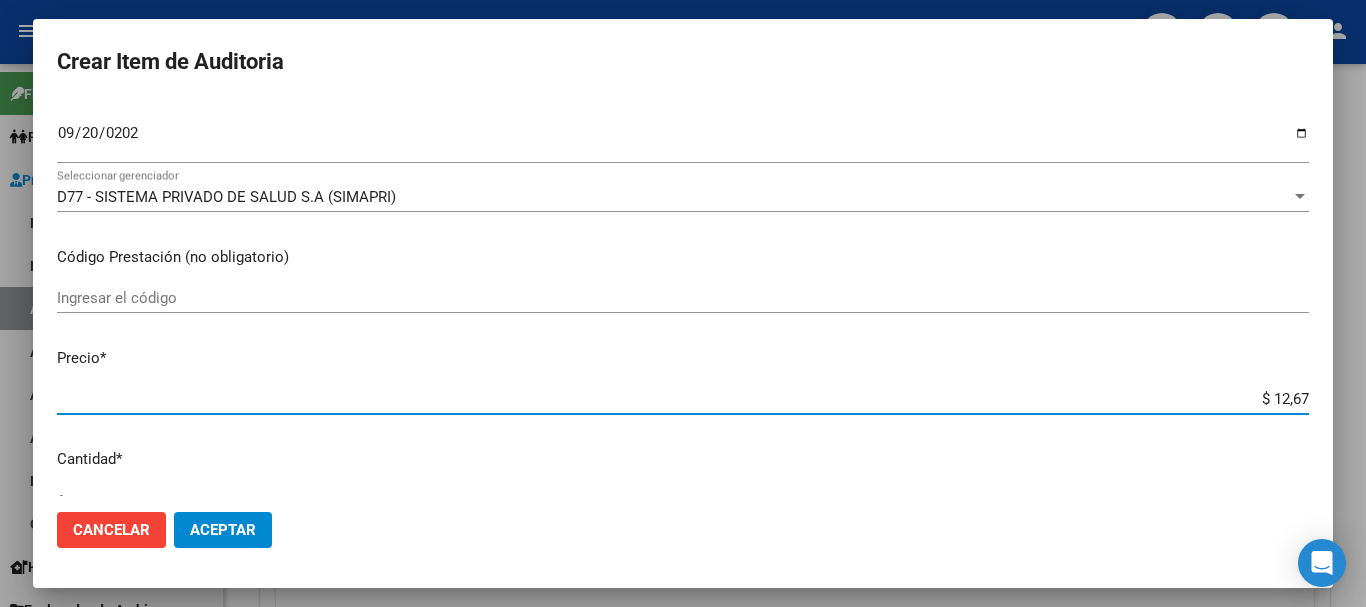 type on "$ 12,67" 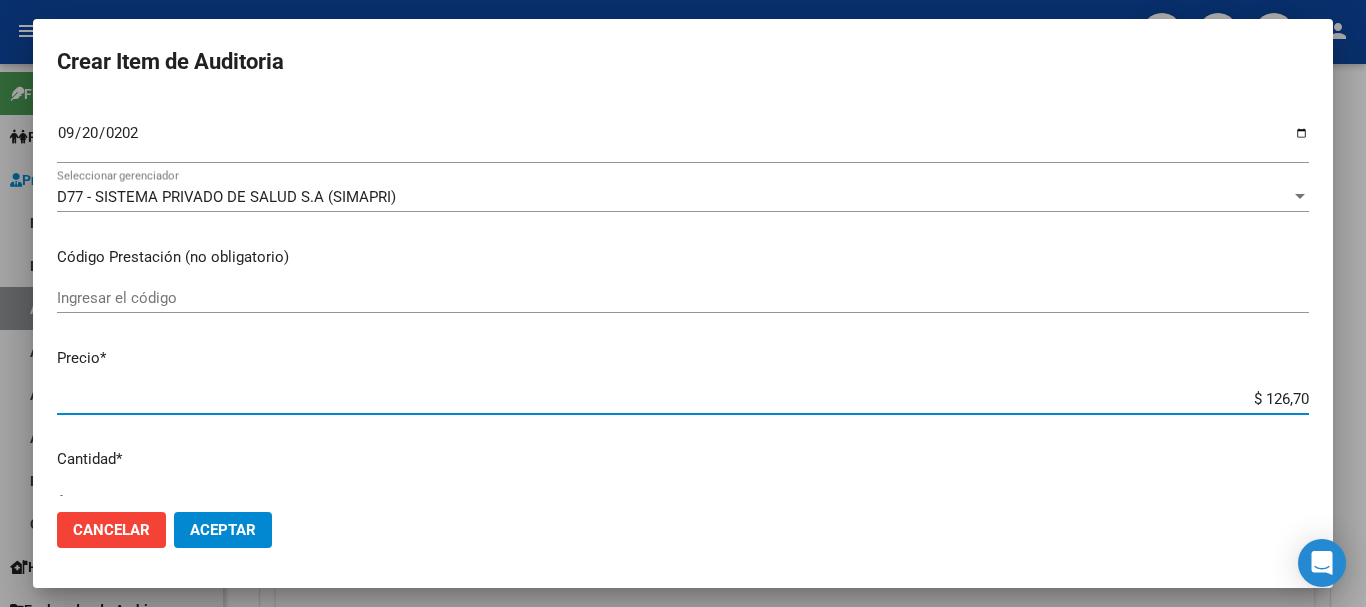 type on "$ 1.267,00" 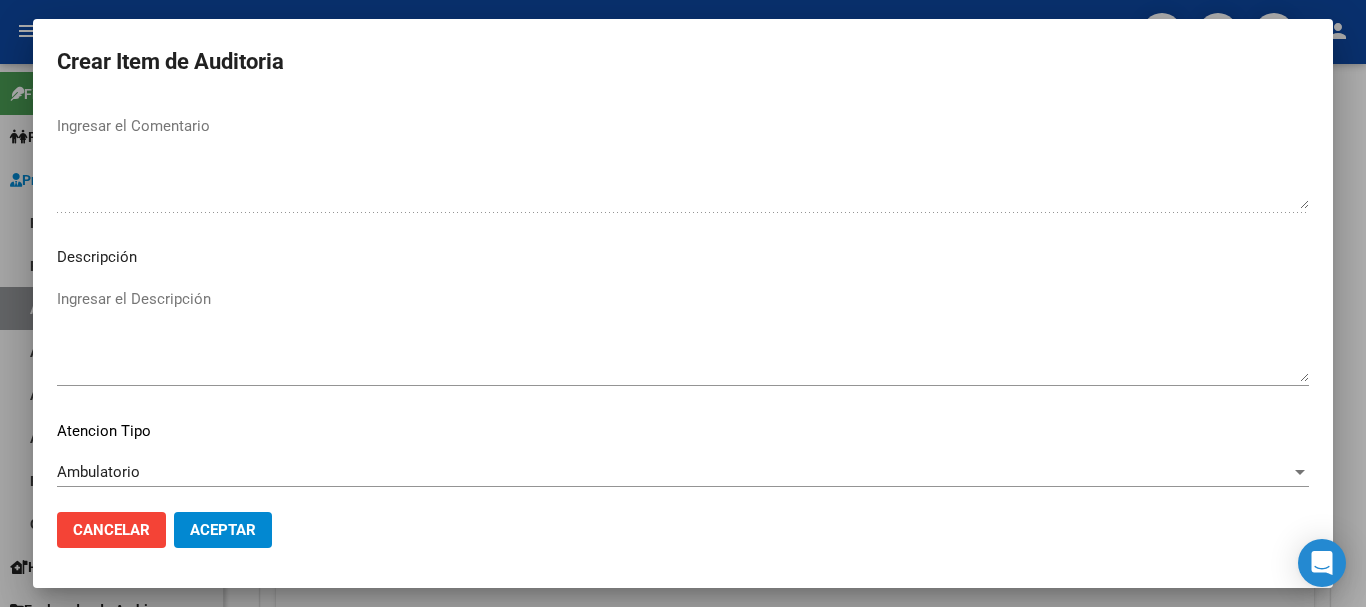 scroll, scrollTop: 1233, scrollLeft: 0, axis: vertical 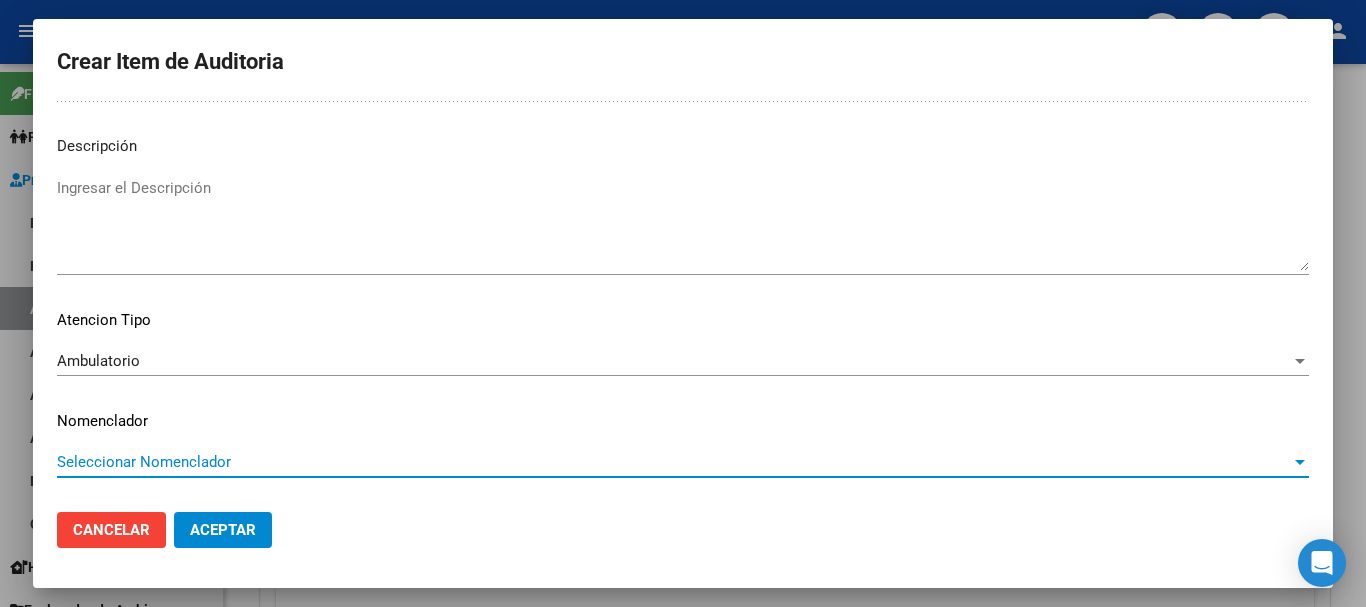 type 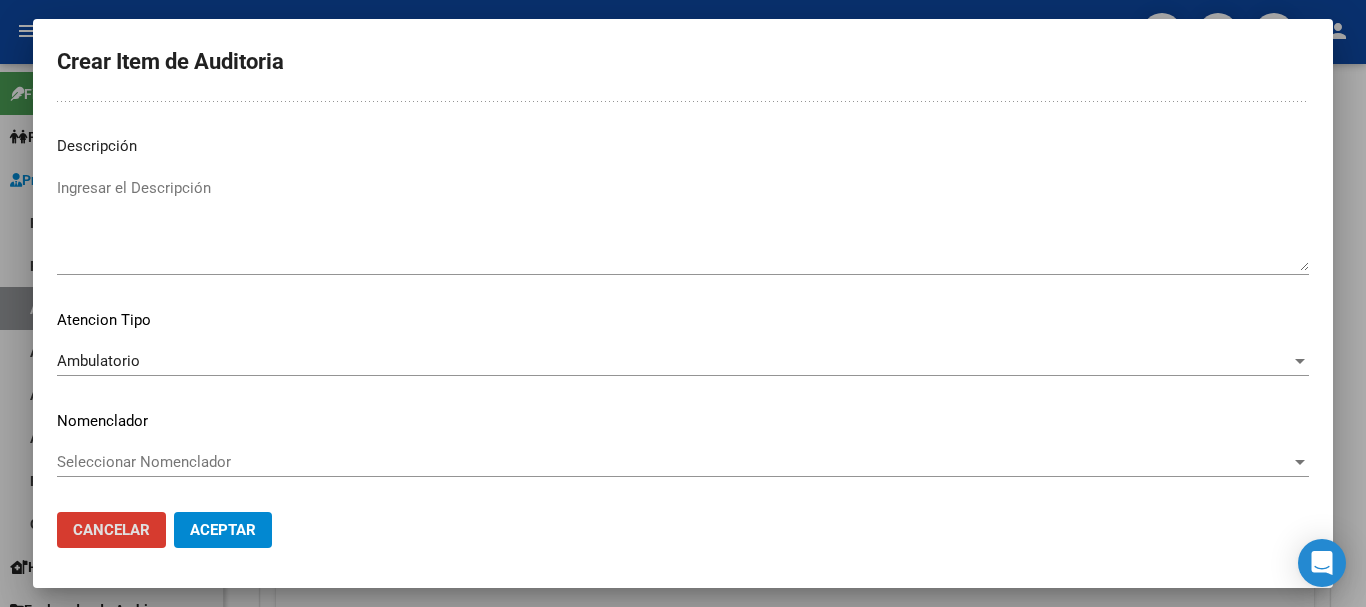 type 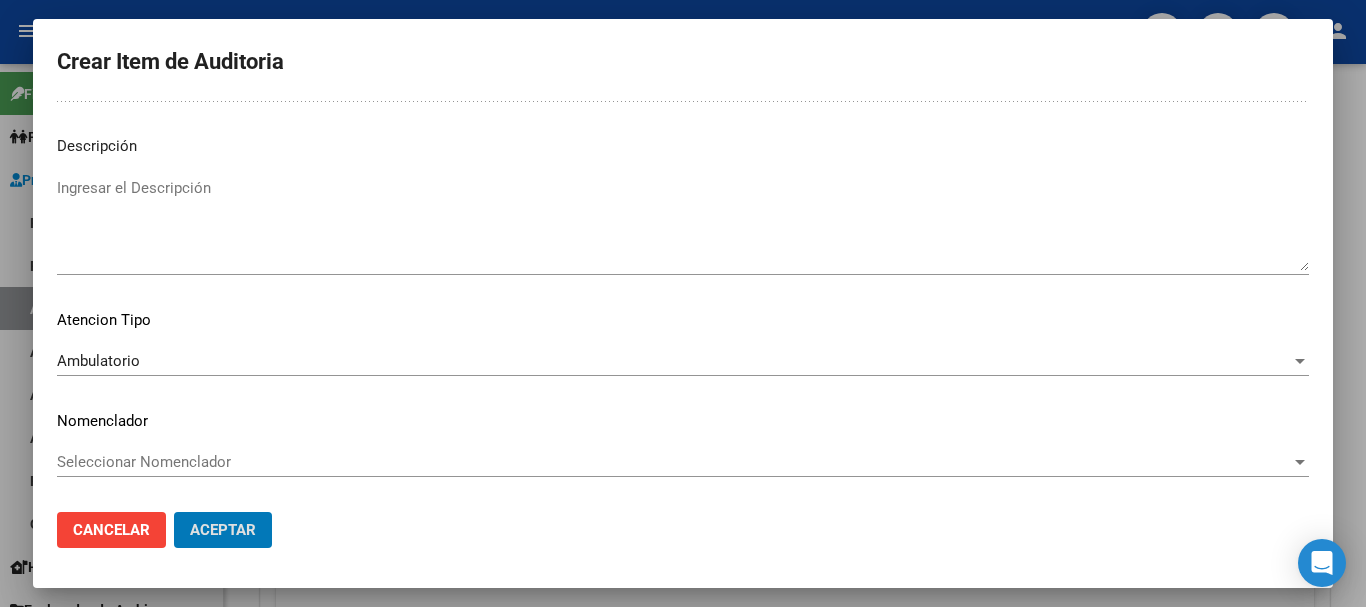 click on "Aceptar" 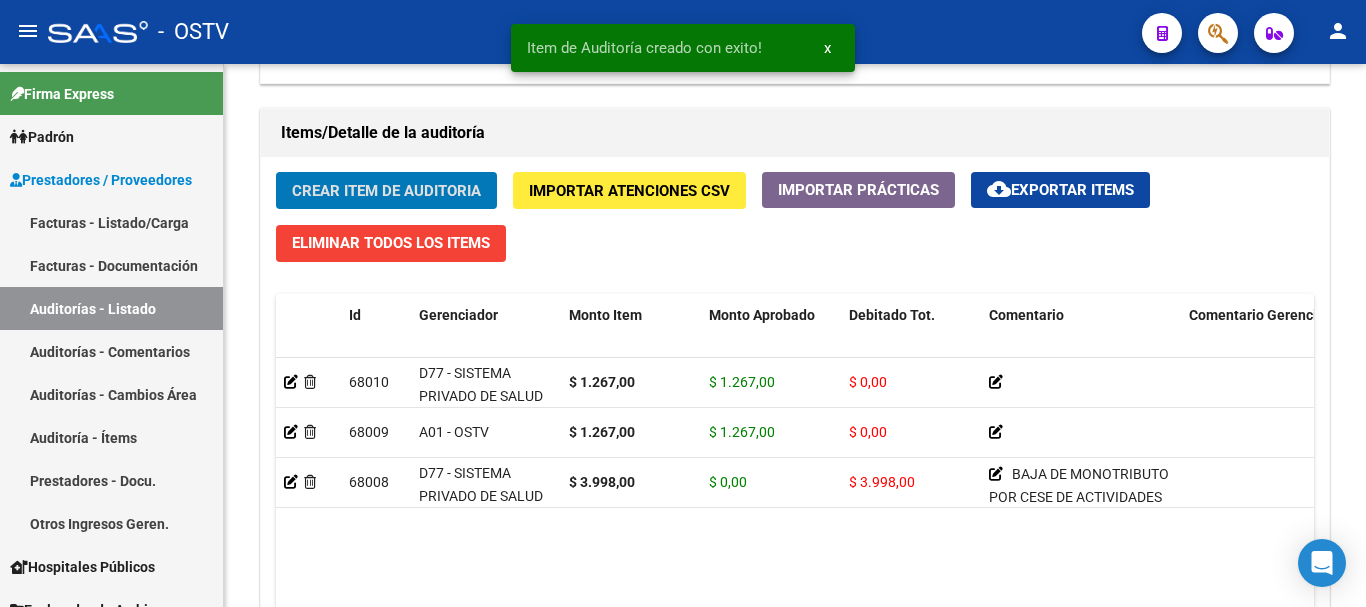 click on "Crear Item de Auditoria" 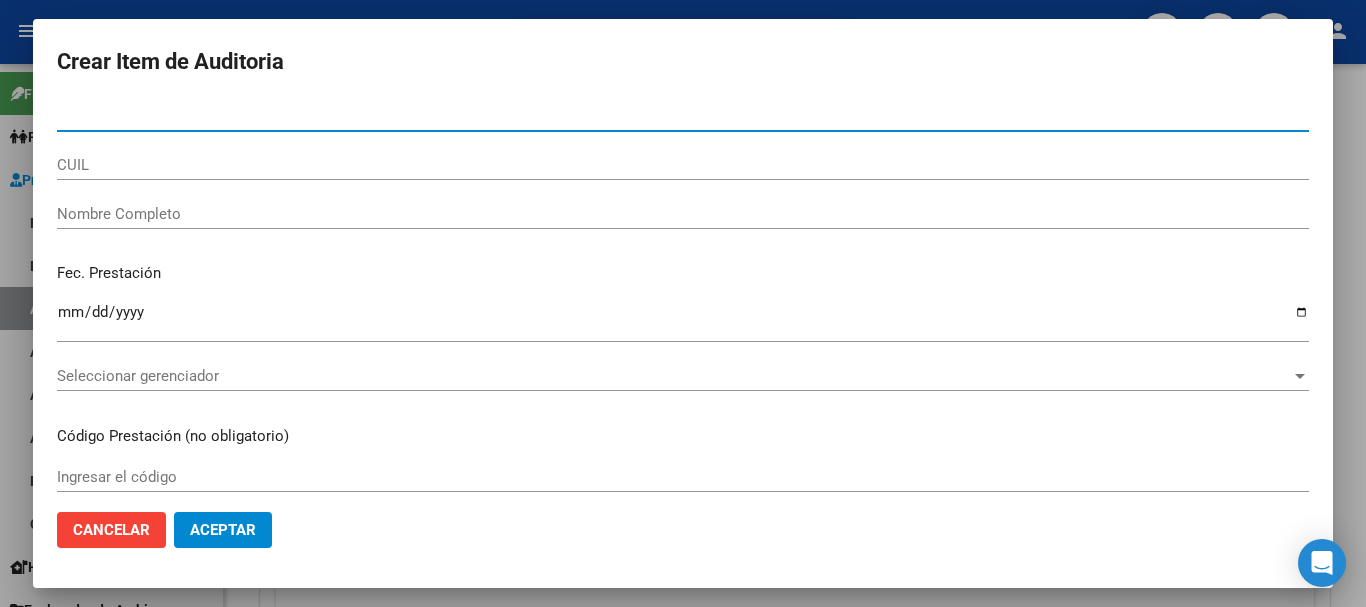 paste on "[NUMBER]" 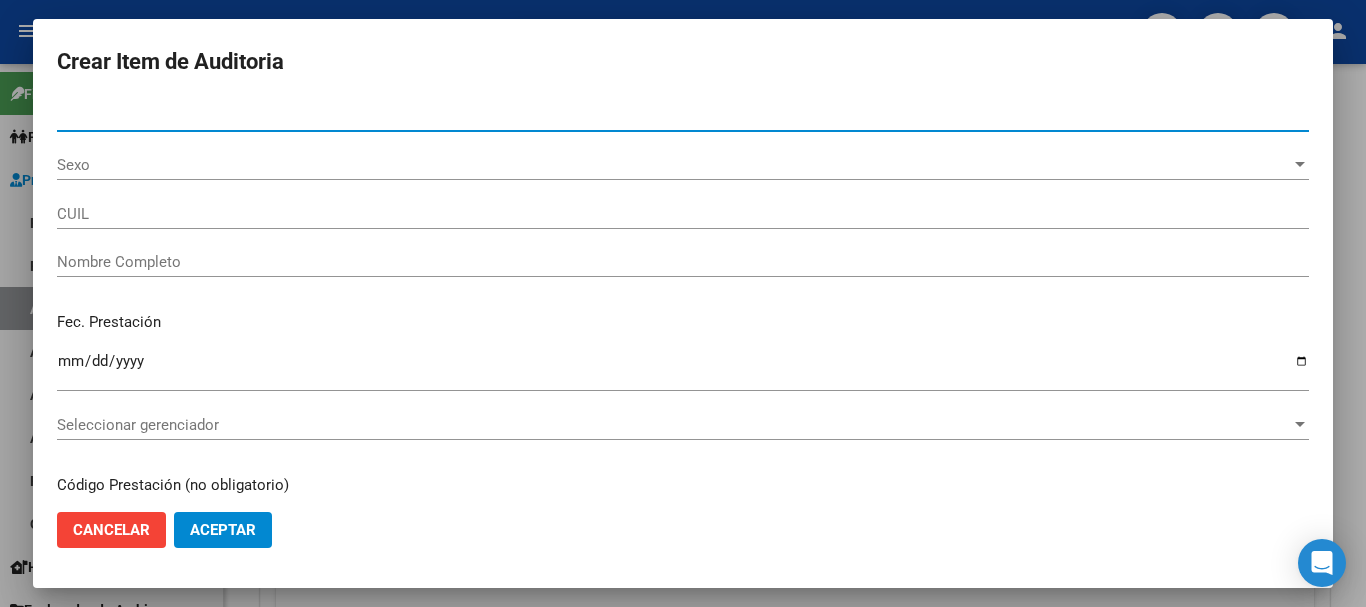 type on "[NUMBER]" 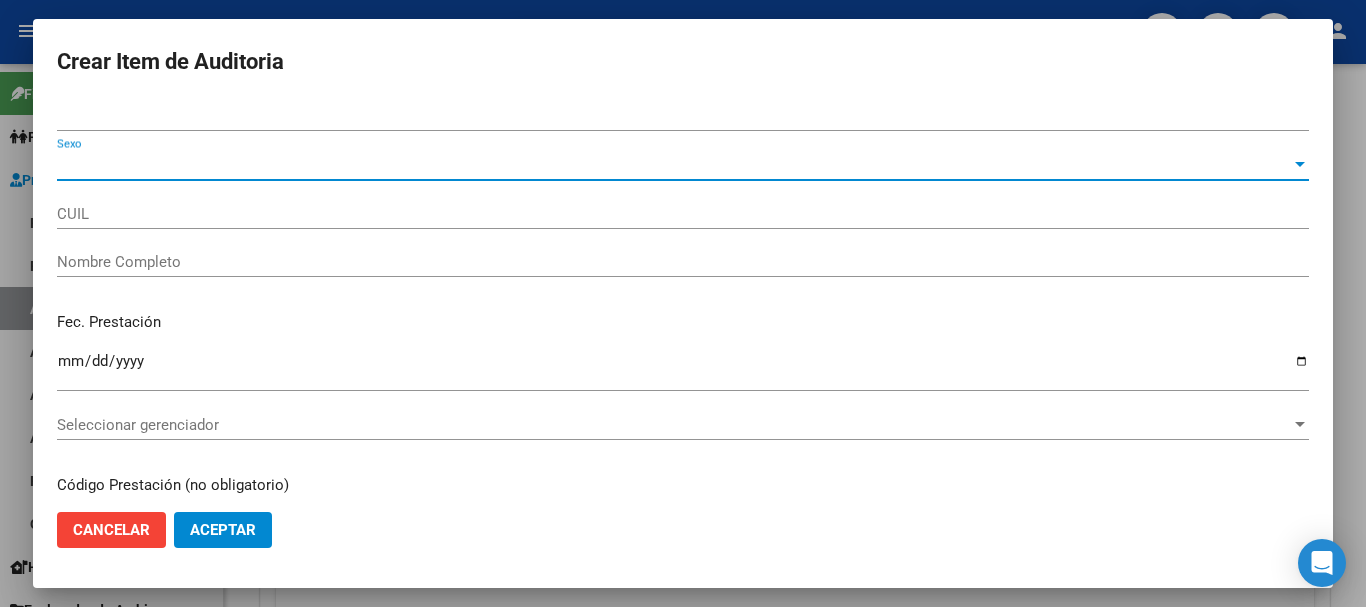 type on "[CUIL]" 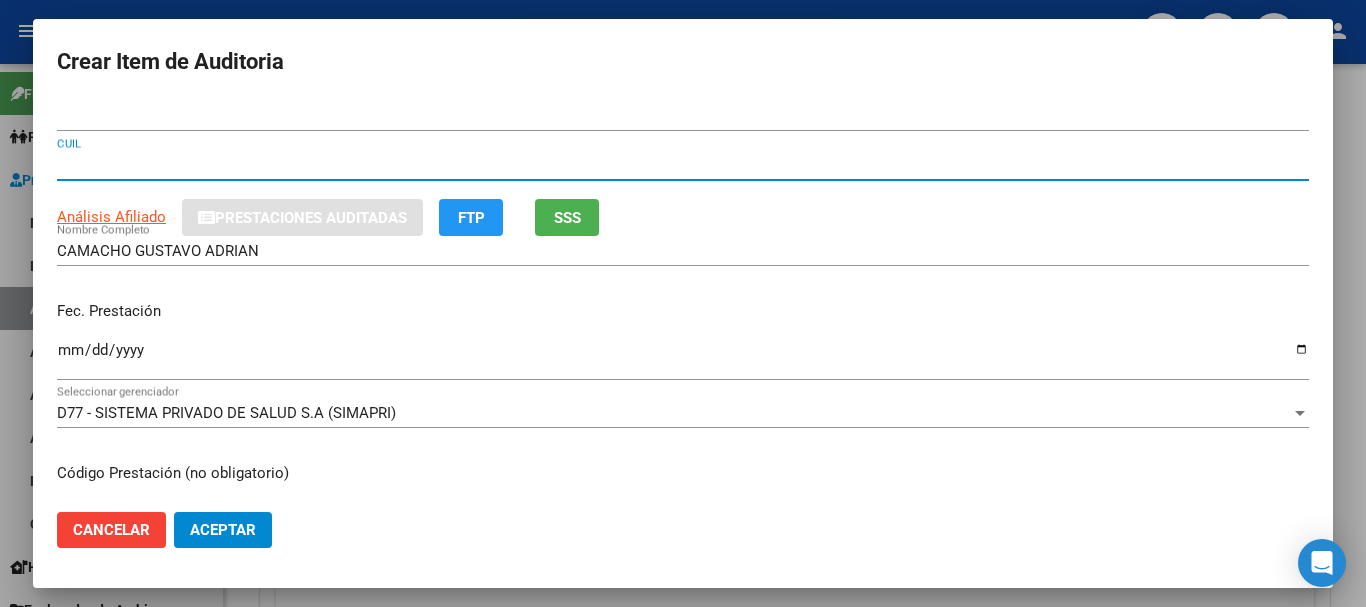 type 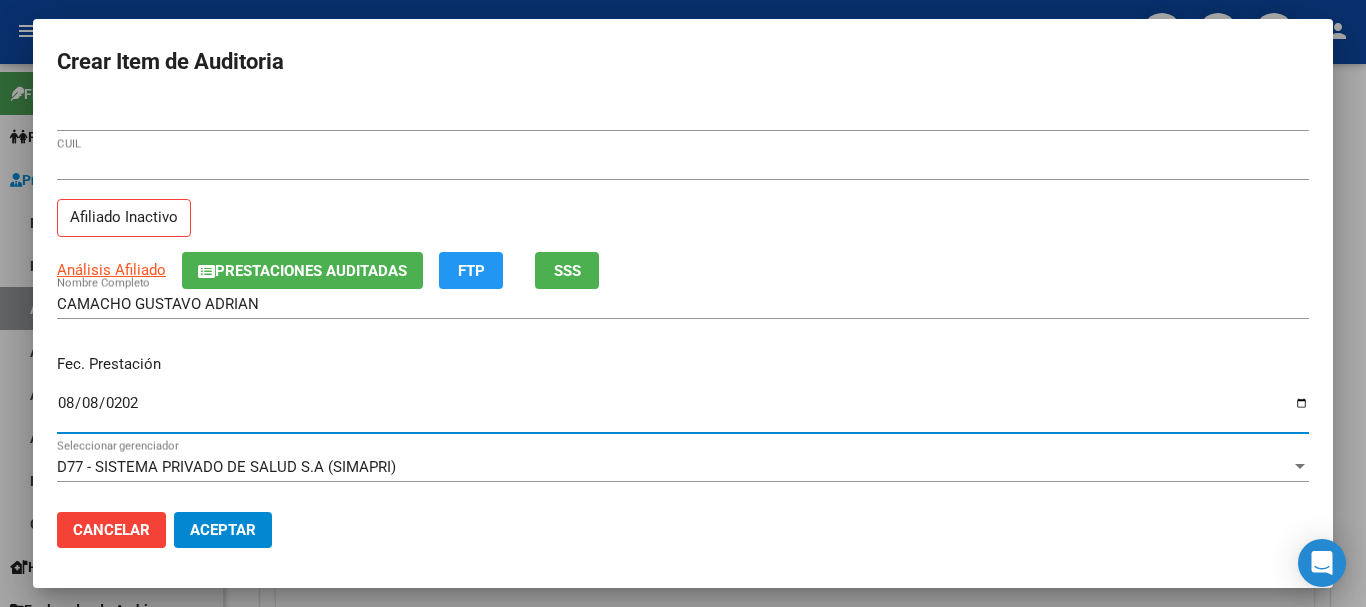 type on "[DATE]" 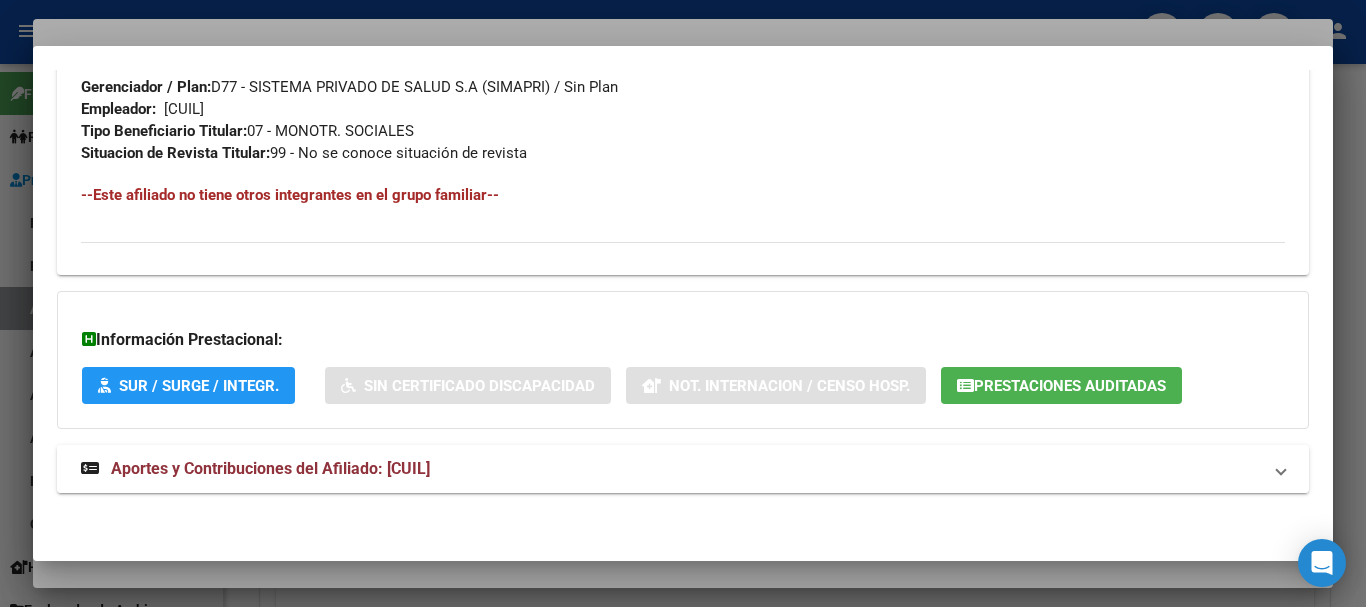 click on "Aportes y Contribuciones del Afiliado: [CUIL]" at bounding box center (683, 469) 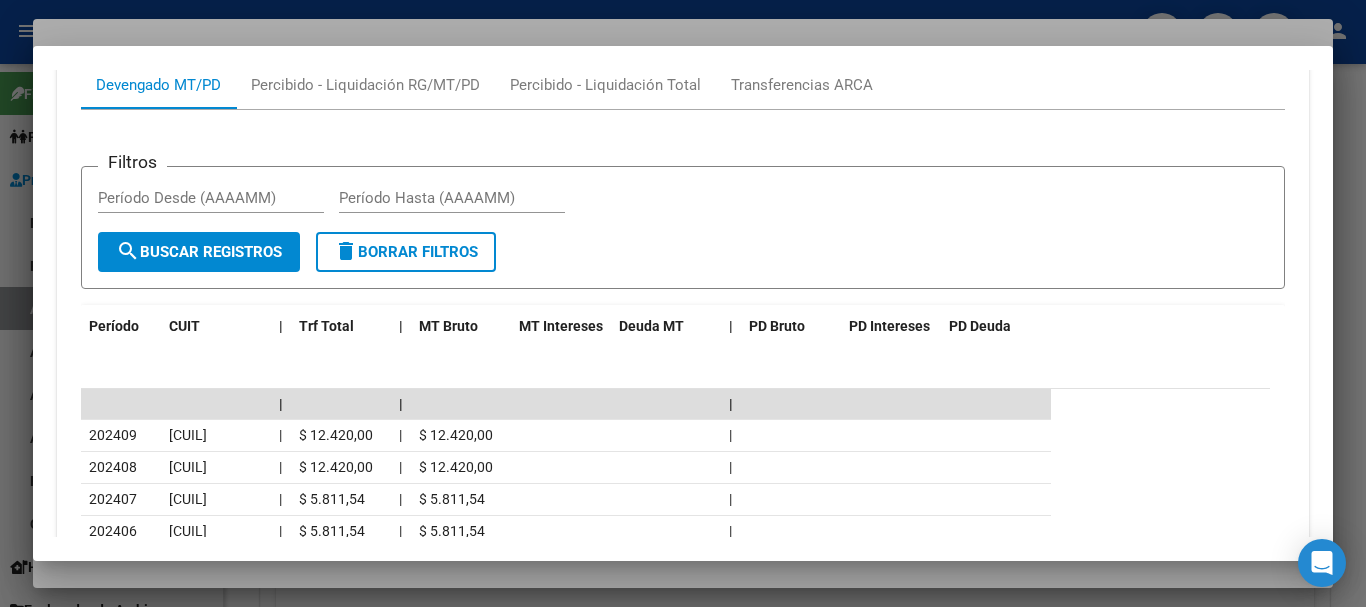 scroll, scrollTop: 1701, scrollLeft: 0, axis: vertical 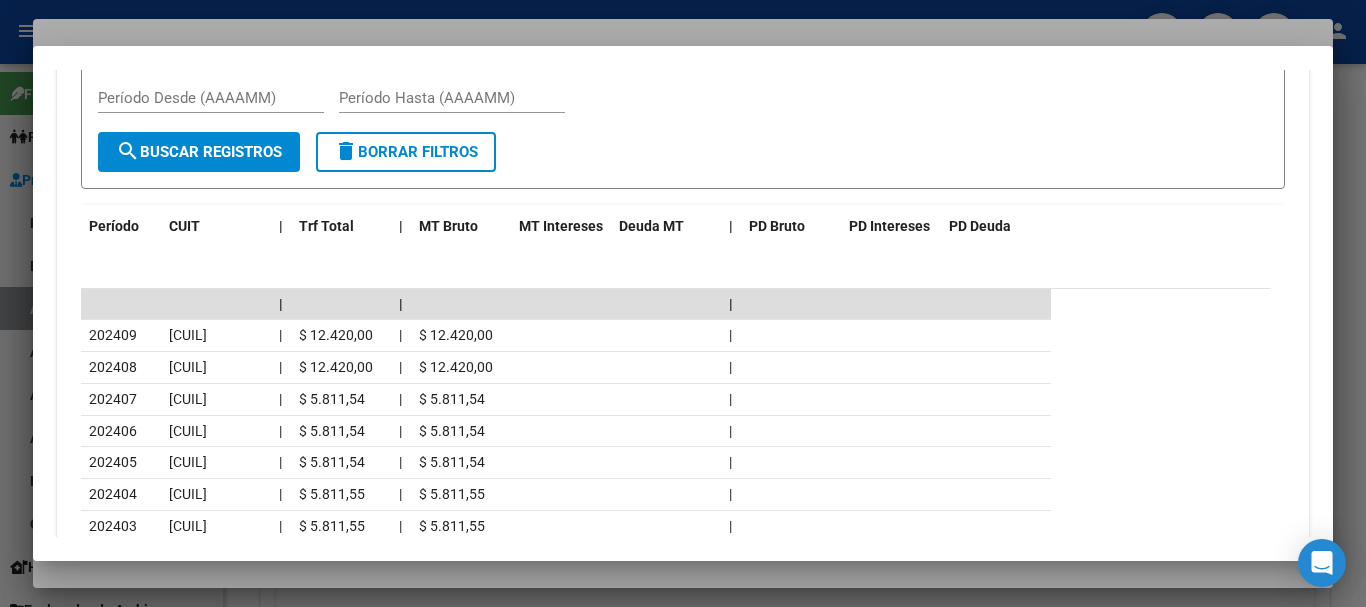 click at bounding box center [683, 303] 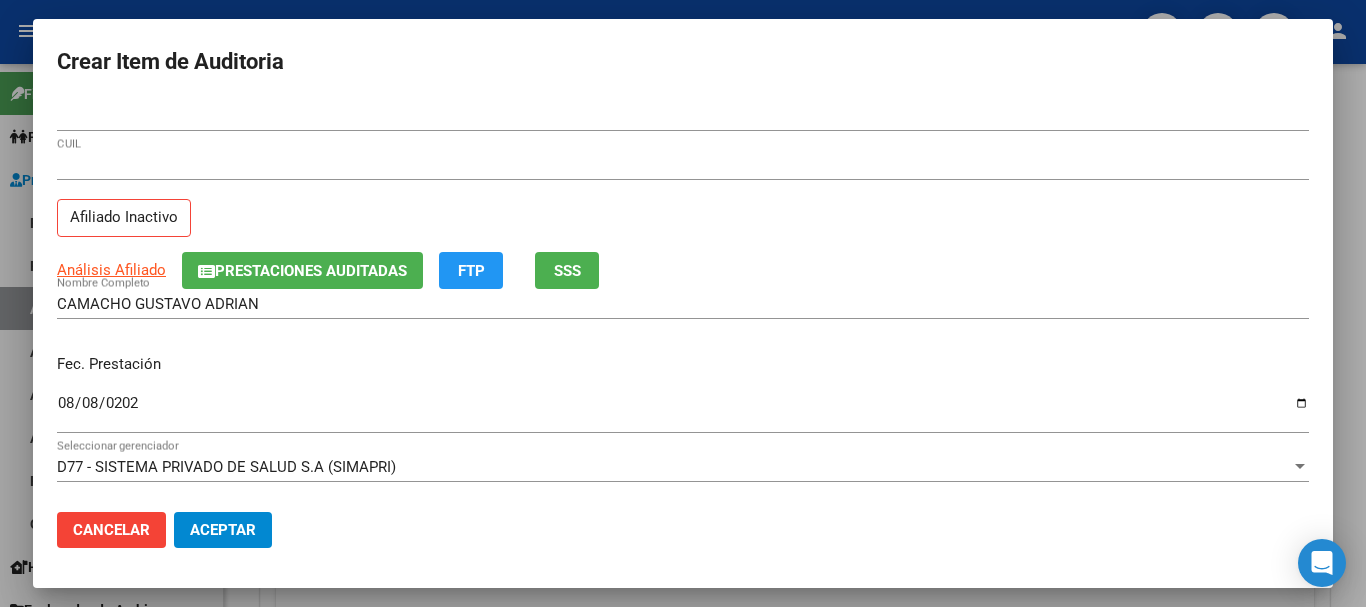 click on "Análisis Afiliado  Prestaciones Auditadas FTP SSS" at bounding box center (683, 270) 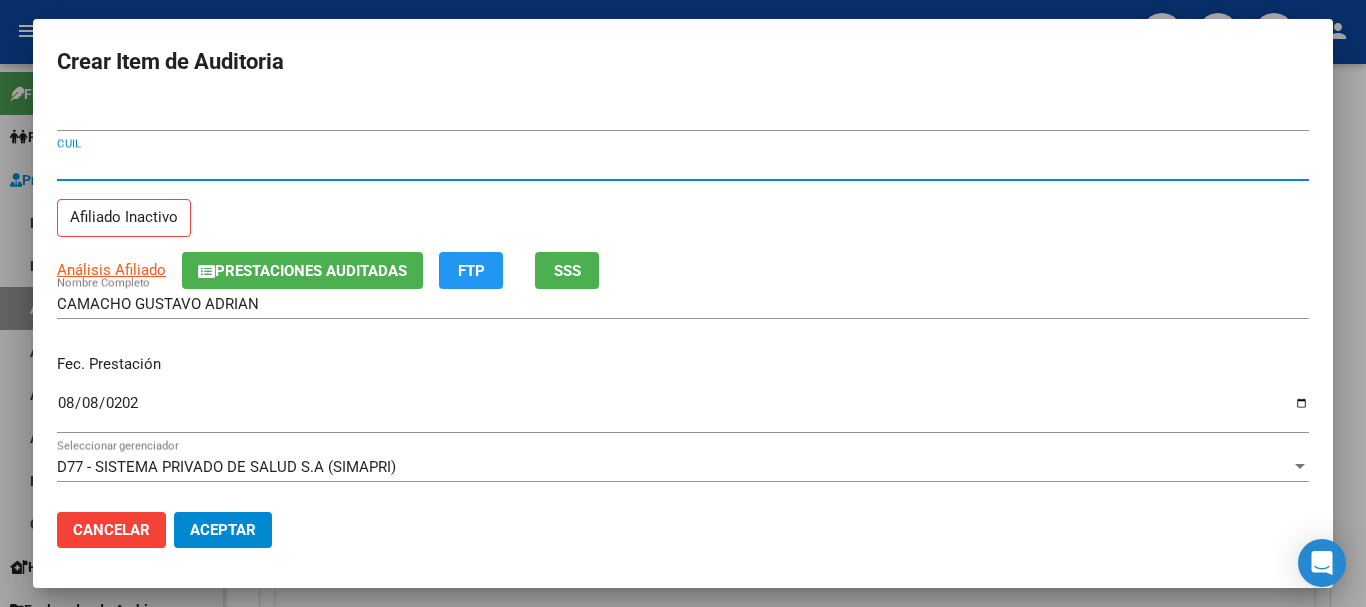 type 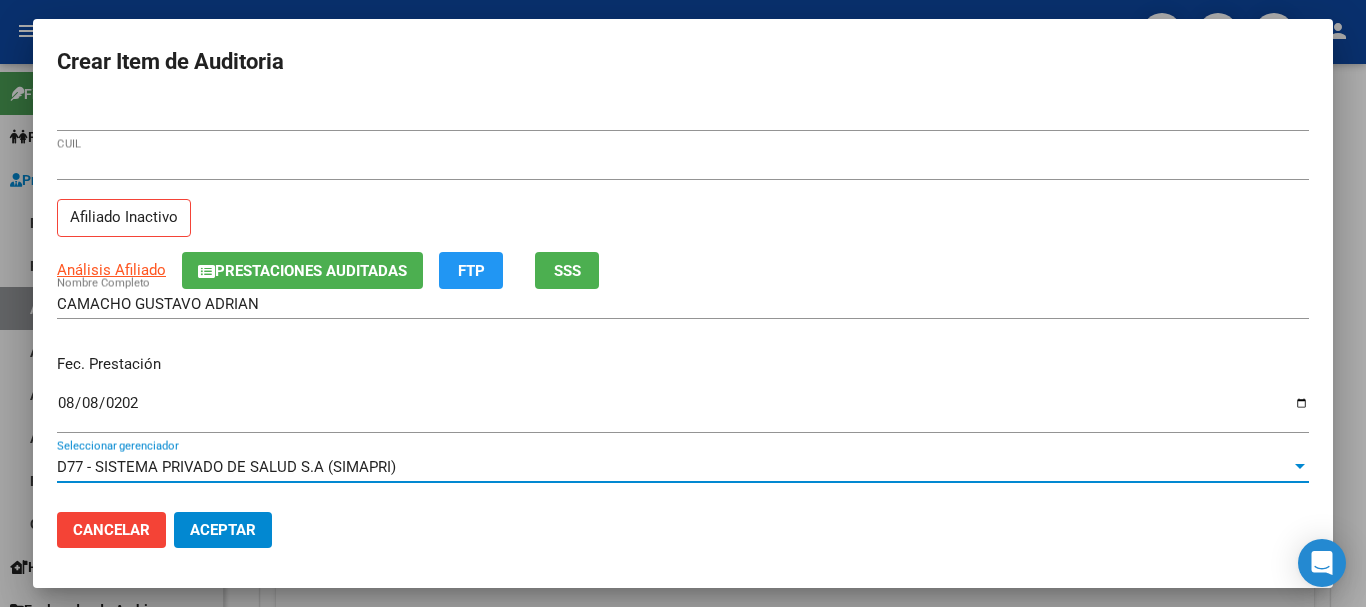 scroll, scrollTop: 270, scrollLeft: 0, axis: vertical 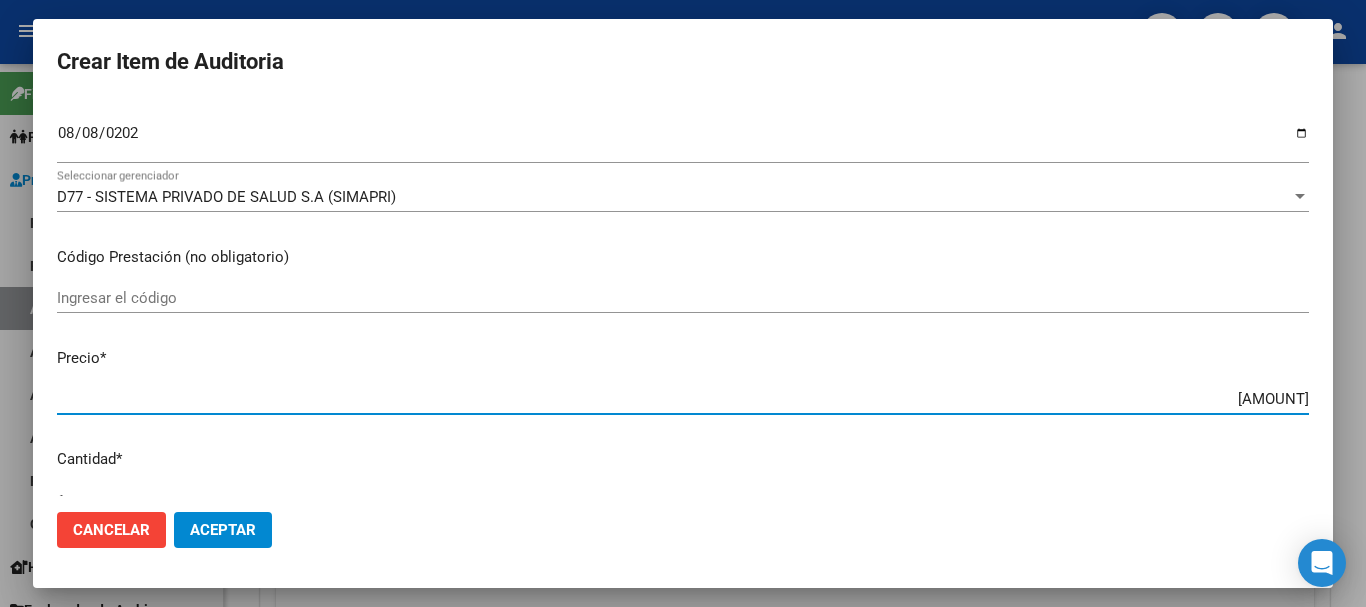 type on "$ 0,01" 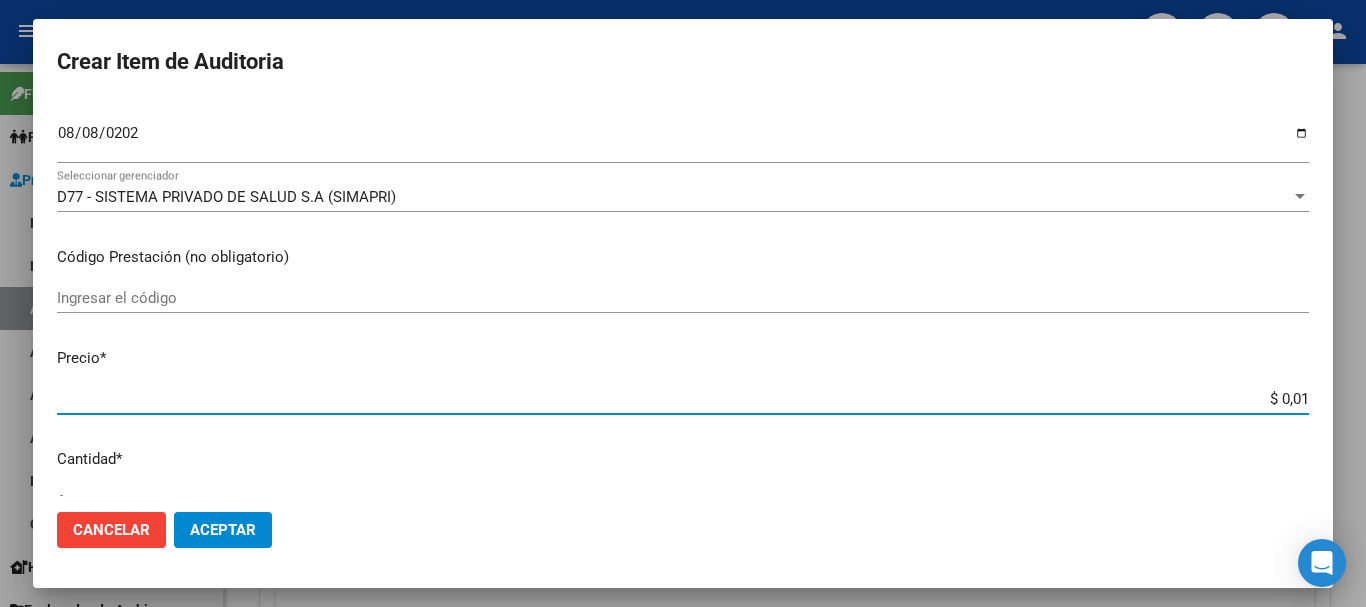 type on "$ 0,11" 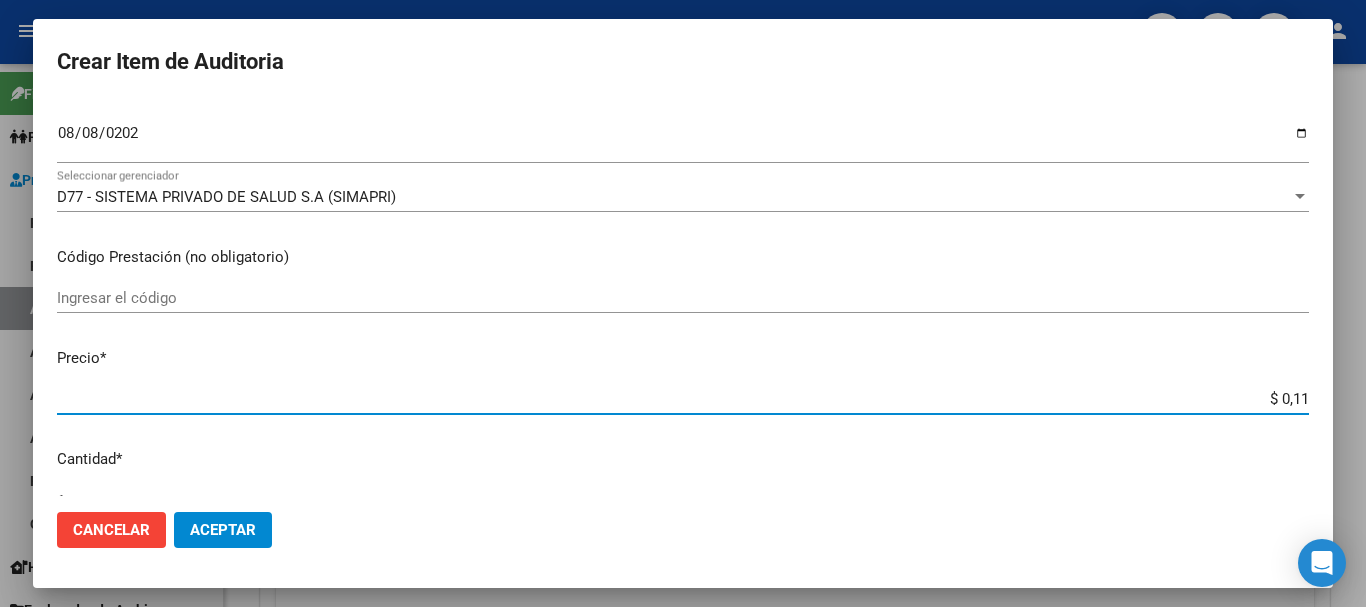 type on "$ 1,17" 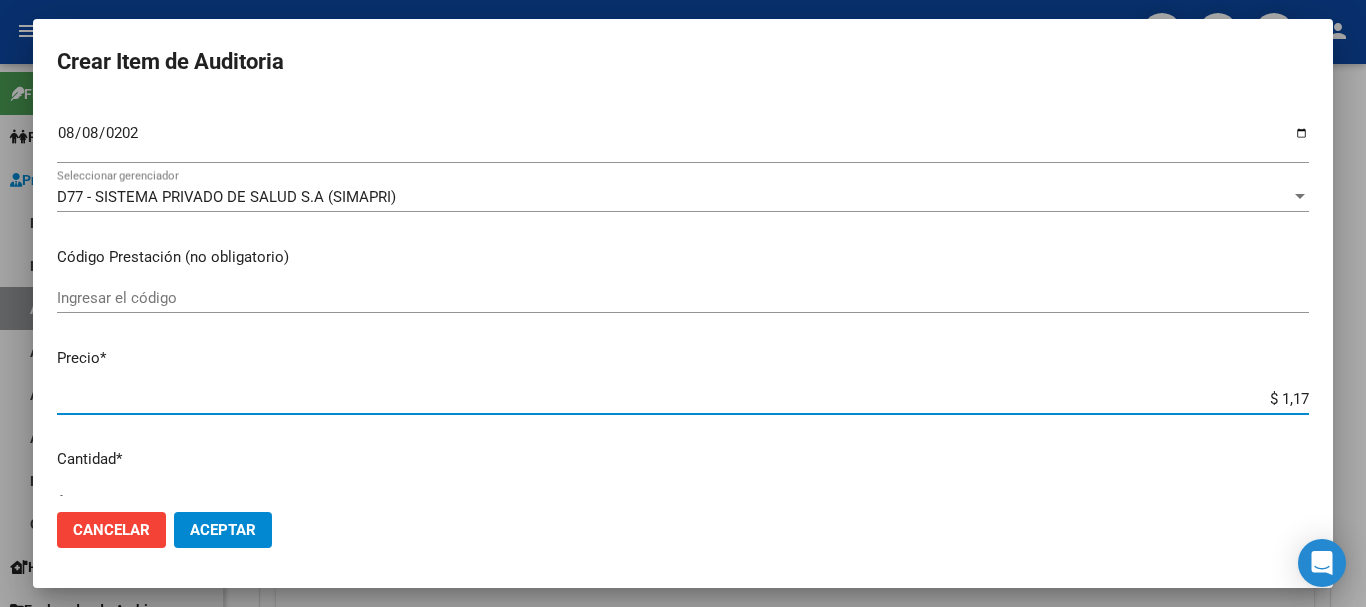 type on "$ 11,74" 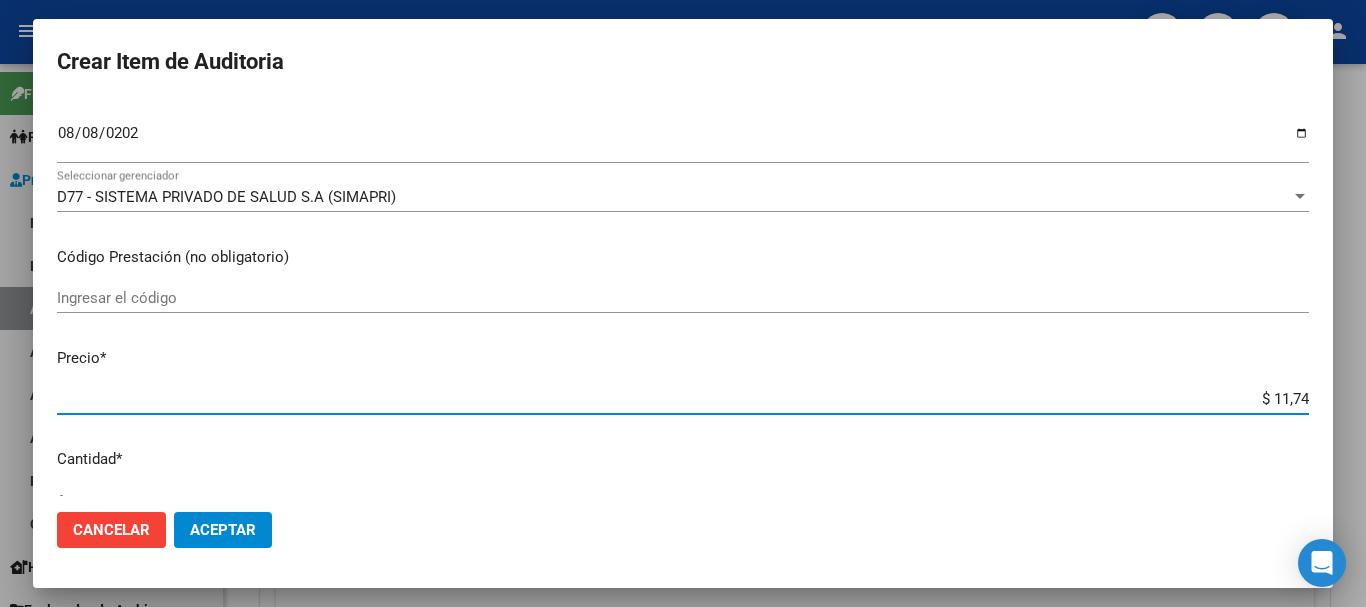 type on "$ 117,41" 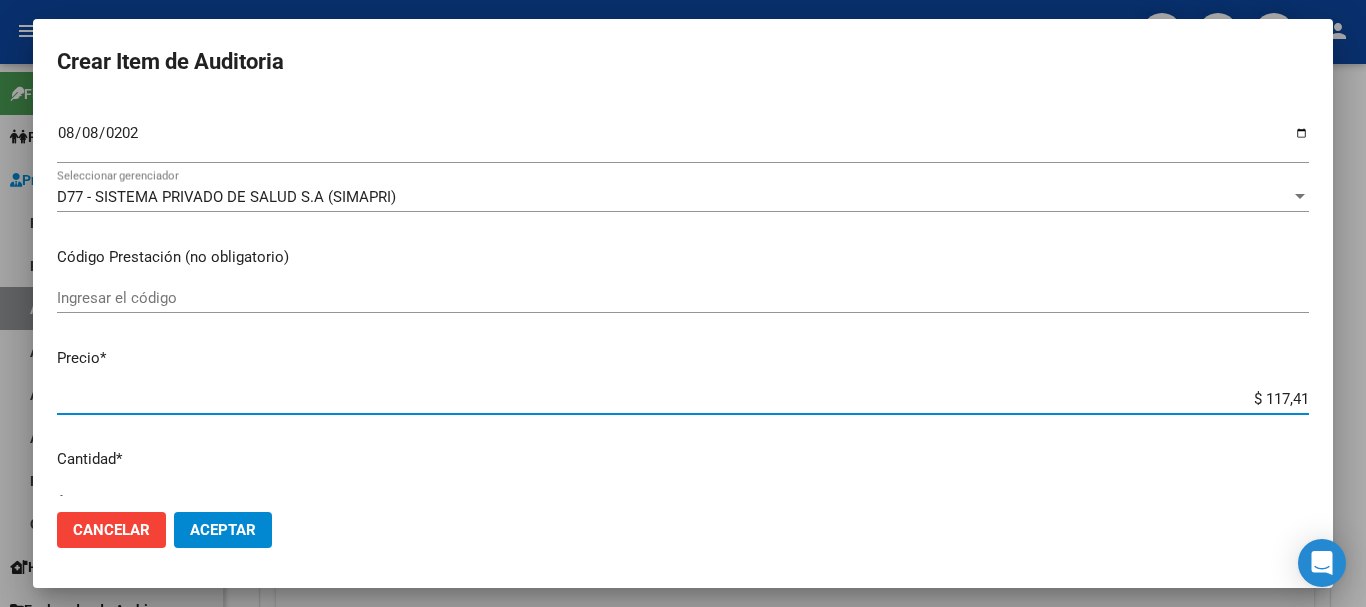 type on "$ 1.174,10" 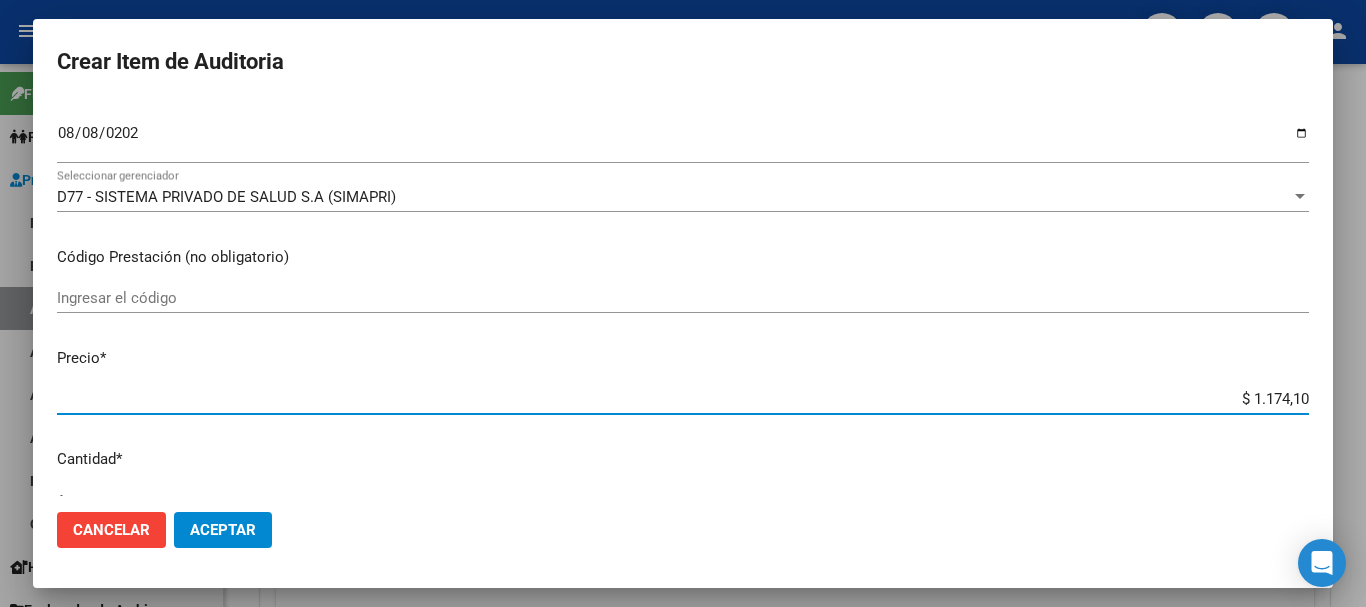 type on "$ 11.741,00" 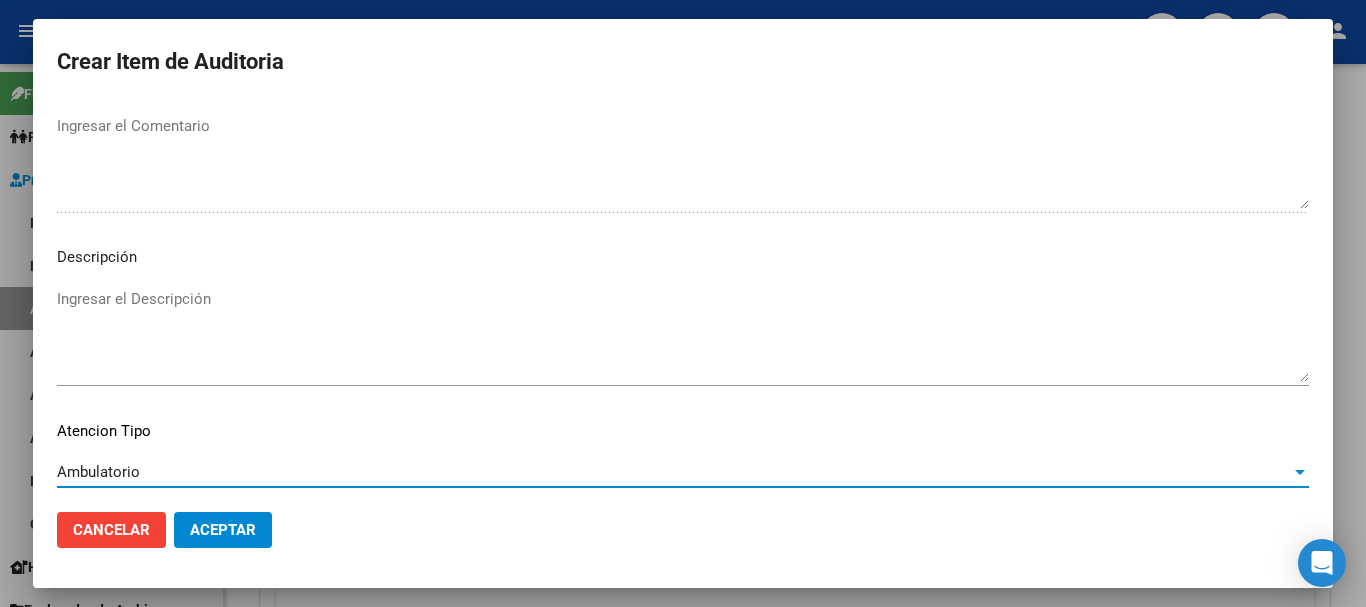 scroll, scrollTop: 1233, scrollLeft: 0, axis: vertical 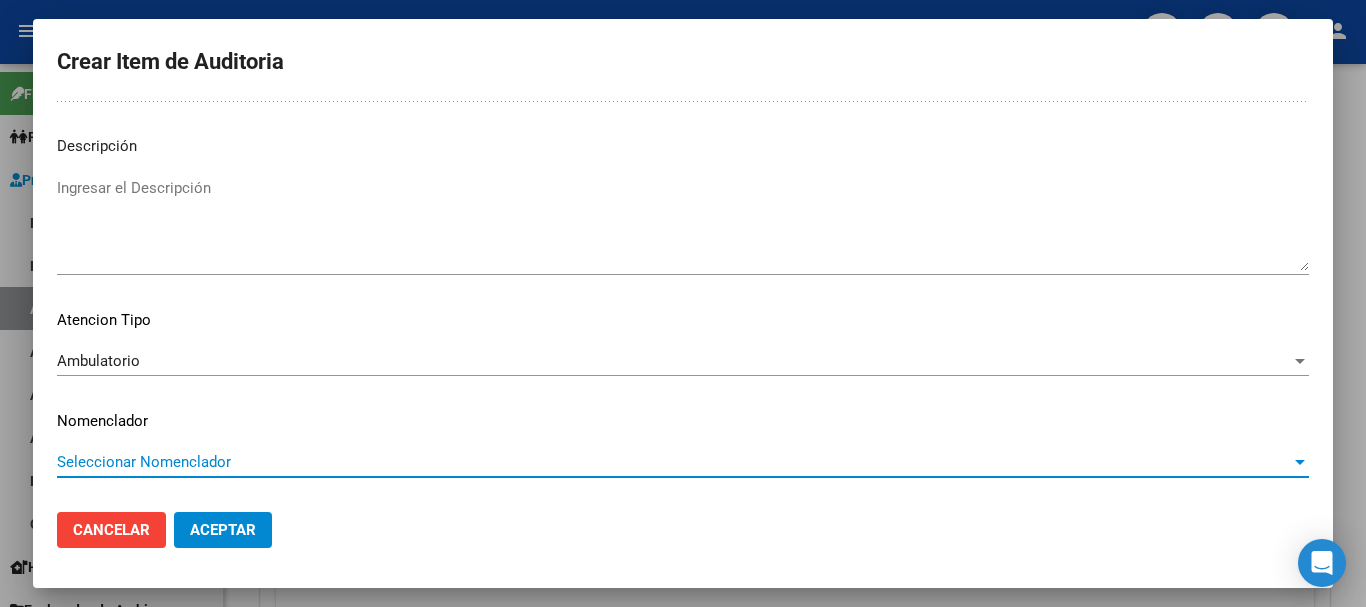 type 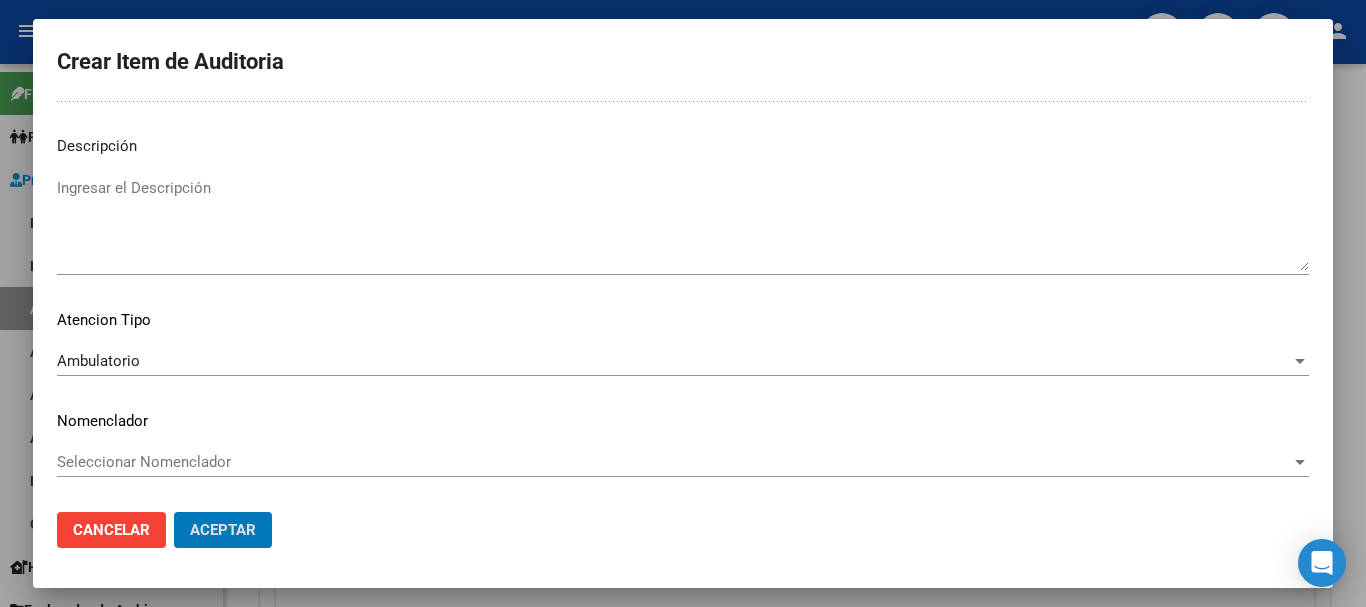 type 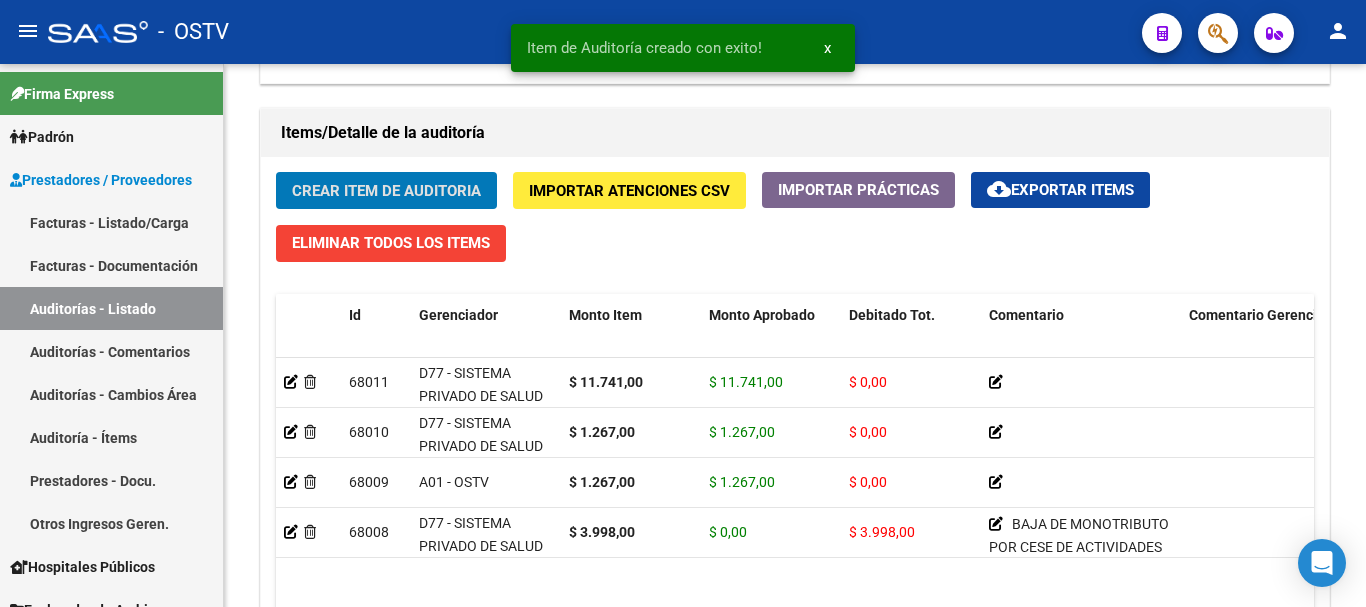 click on "Crear Item de Auditoria" 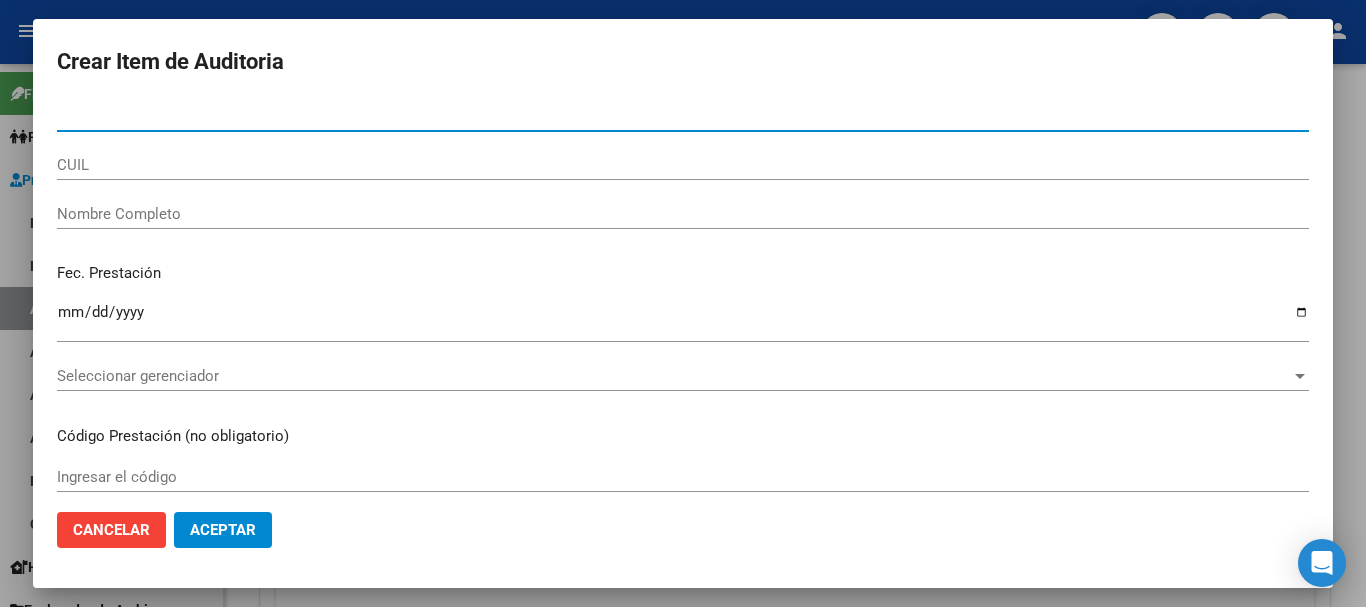 paste on "[NUMBER]" 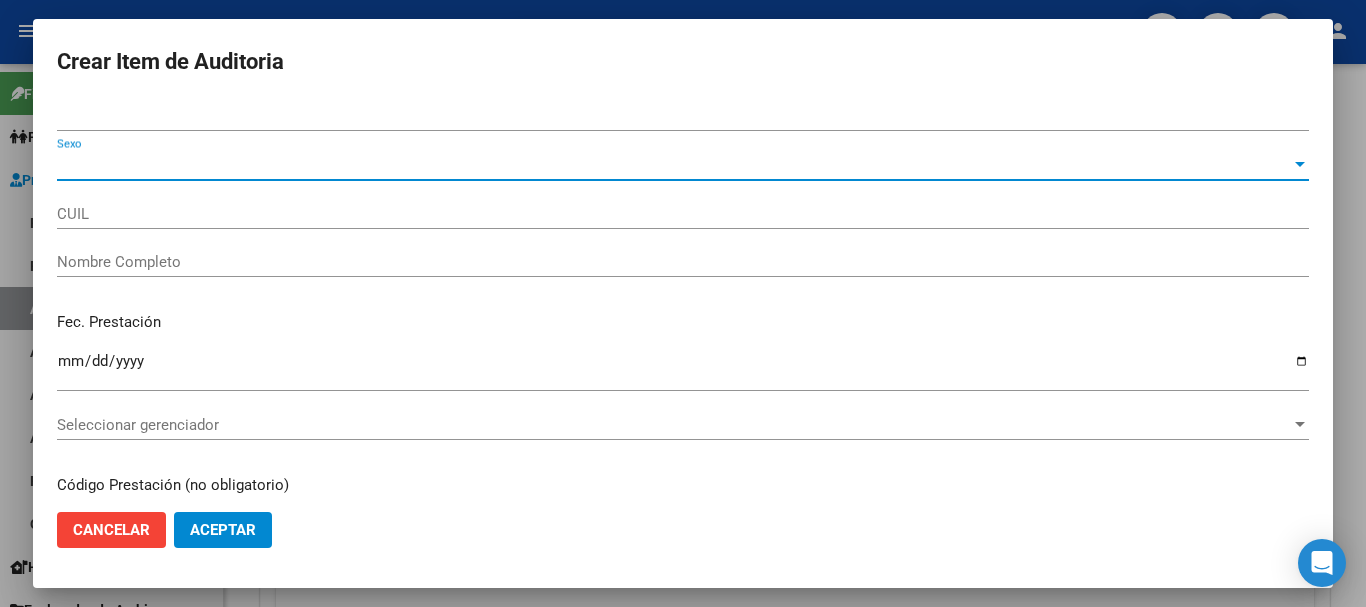 type on "[NUMBER]" 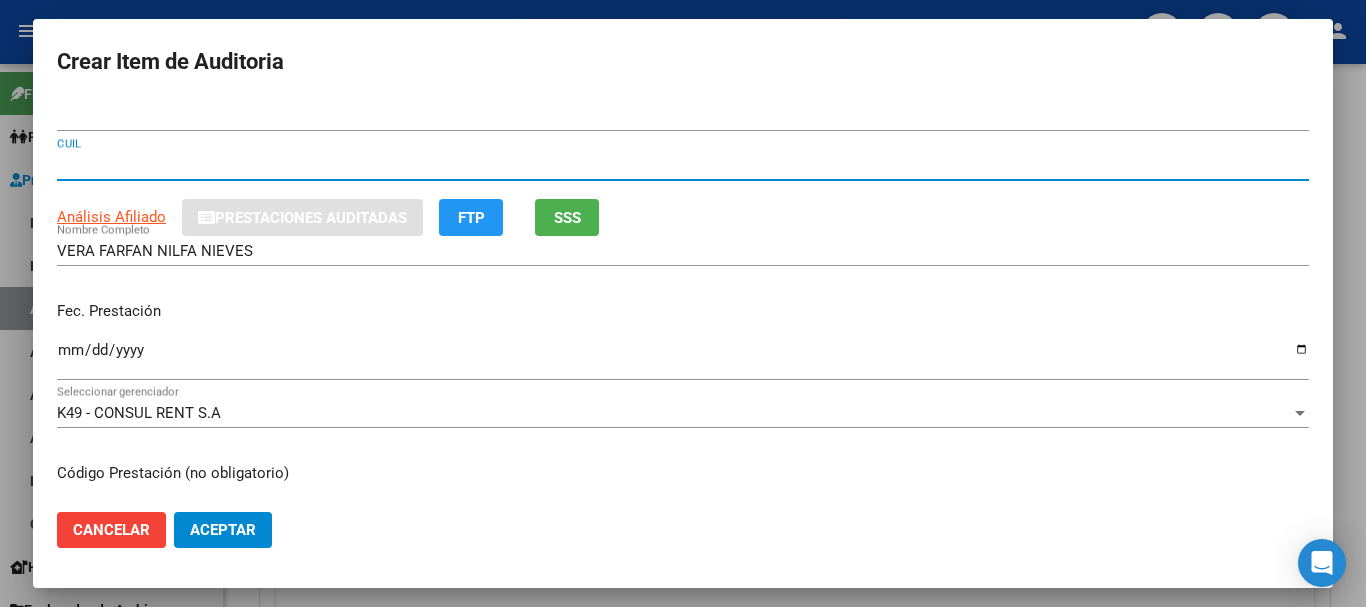 type 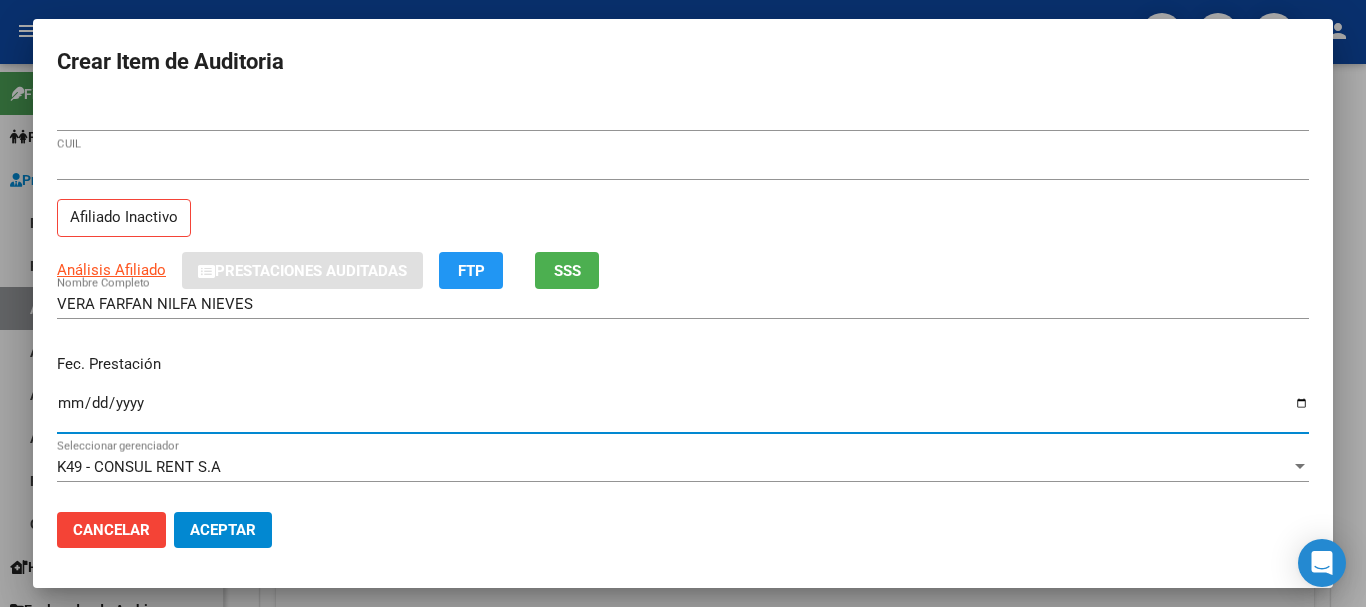 type on "2024-10-23" 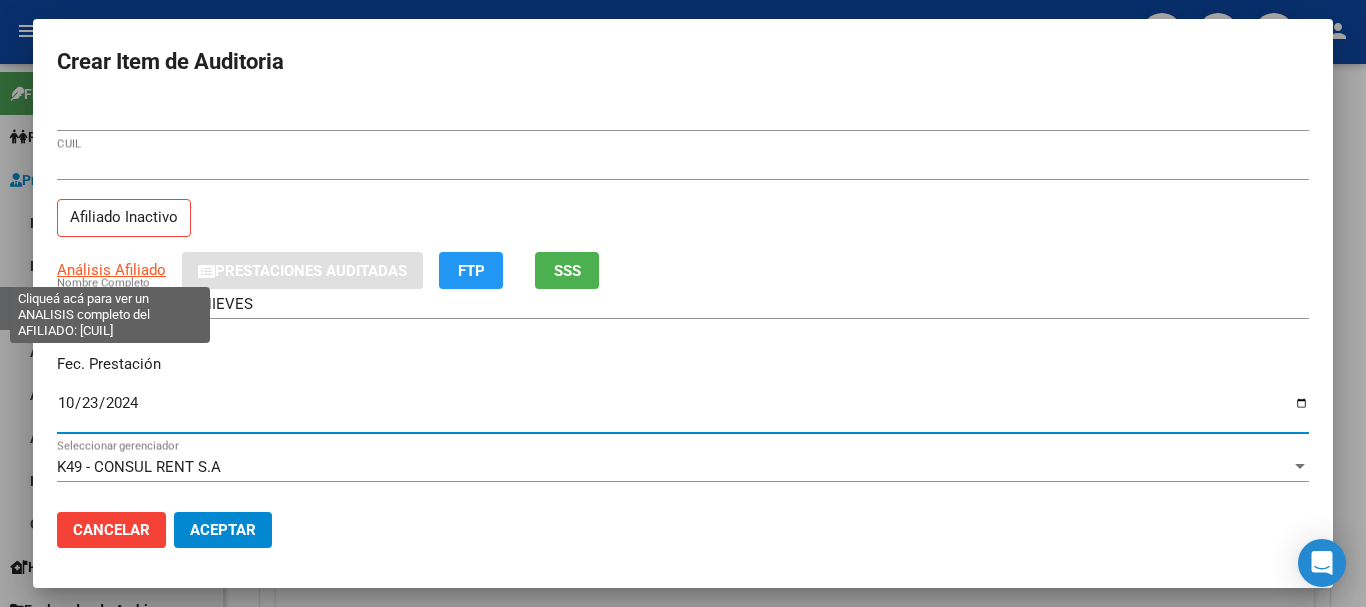 click on "Análisis Afiliado" at bounding box center (111, 270) 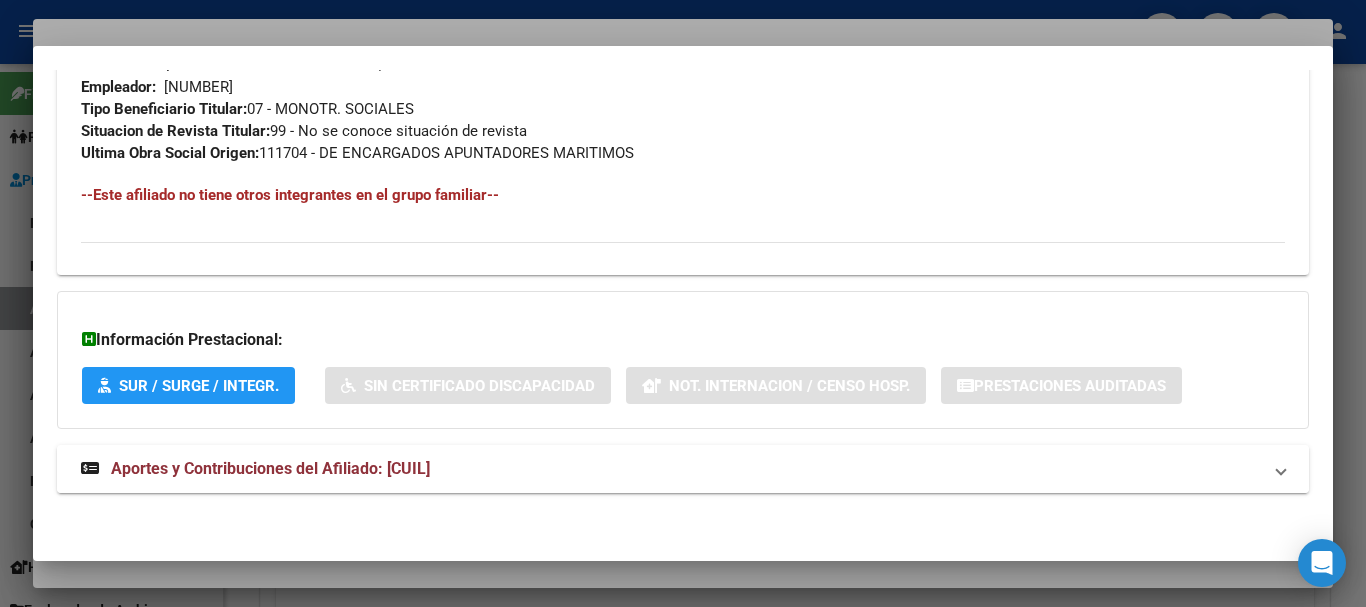 click on "Aportes y Contribuciones del Afiliado: [CUIL]" at bounding box center [270, 468] 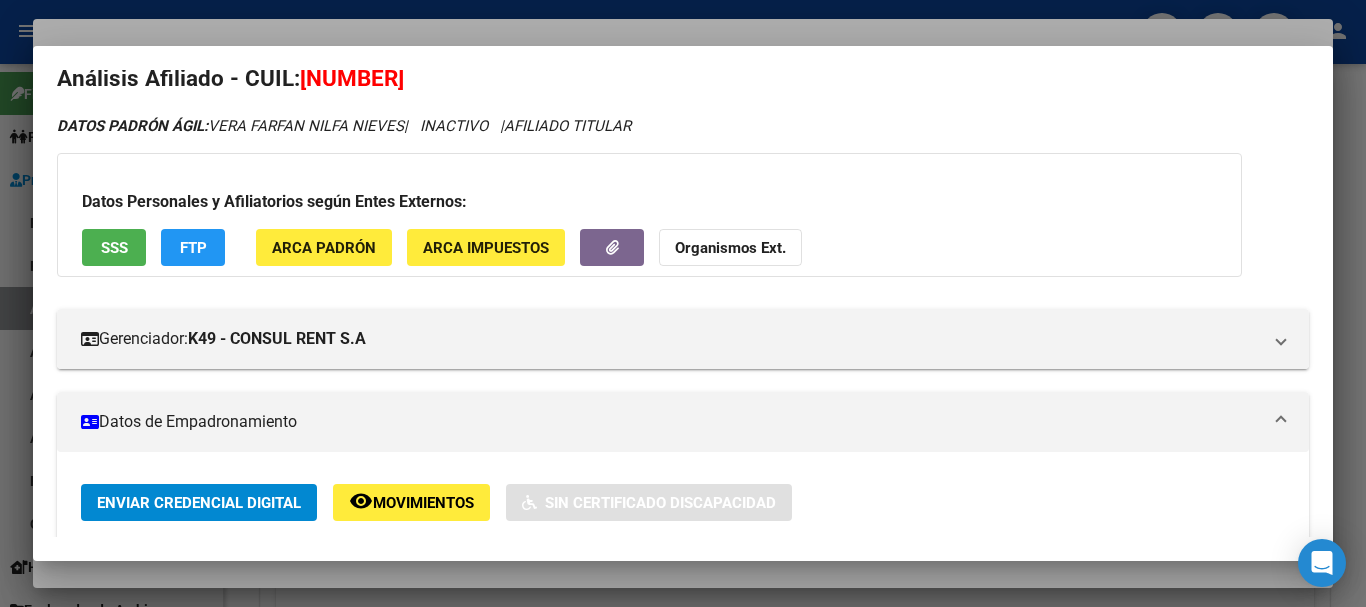 scroll, scrollTop: 23, scrollLeft: 0, axis: vertical 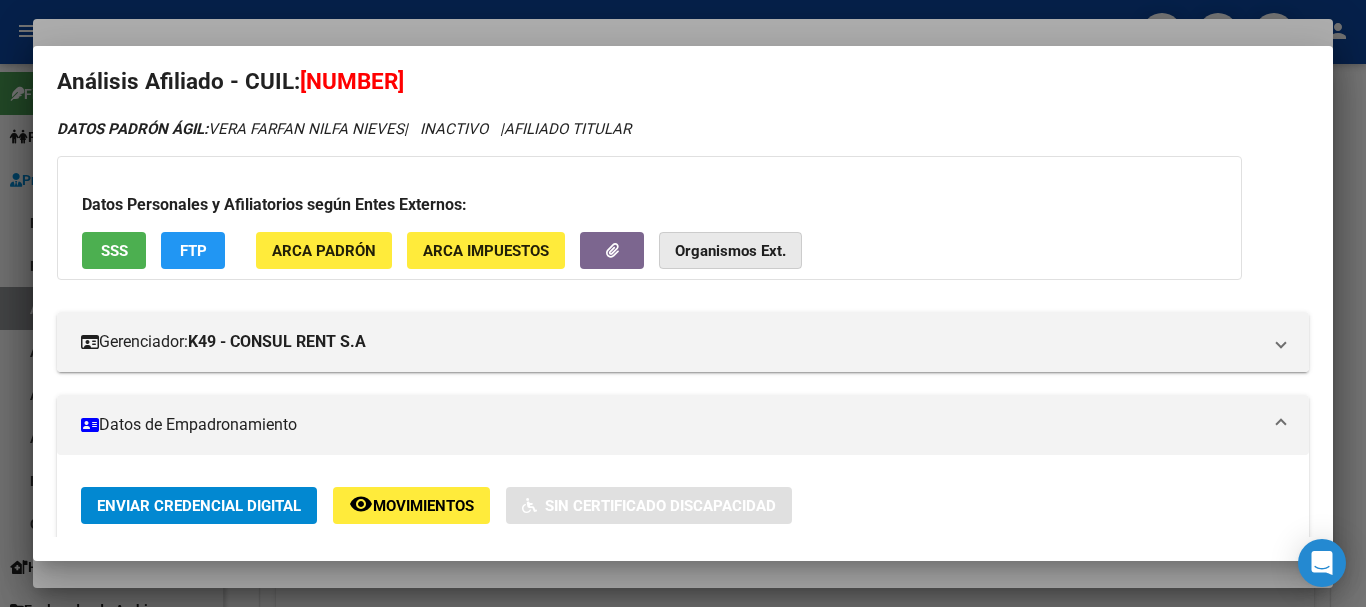 click on "Organismos Ext." 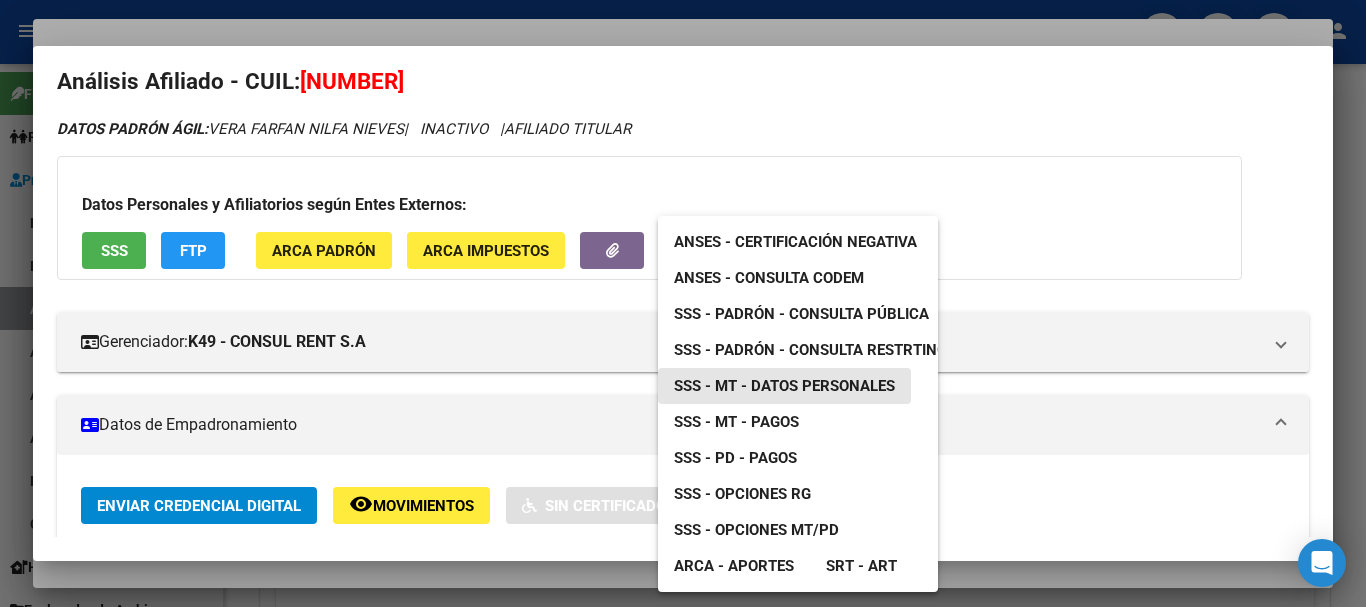 click on "SSS - MT - Datos Personales" at bounding box center (784, 386) 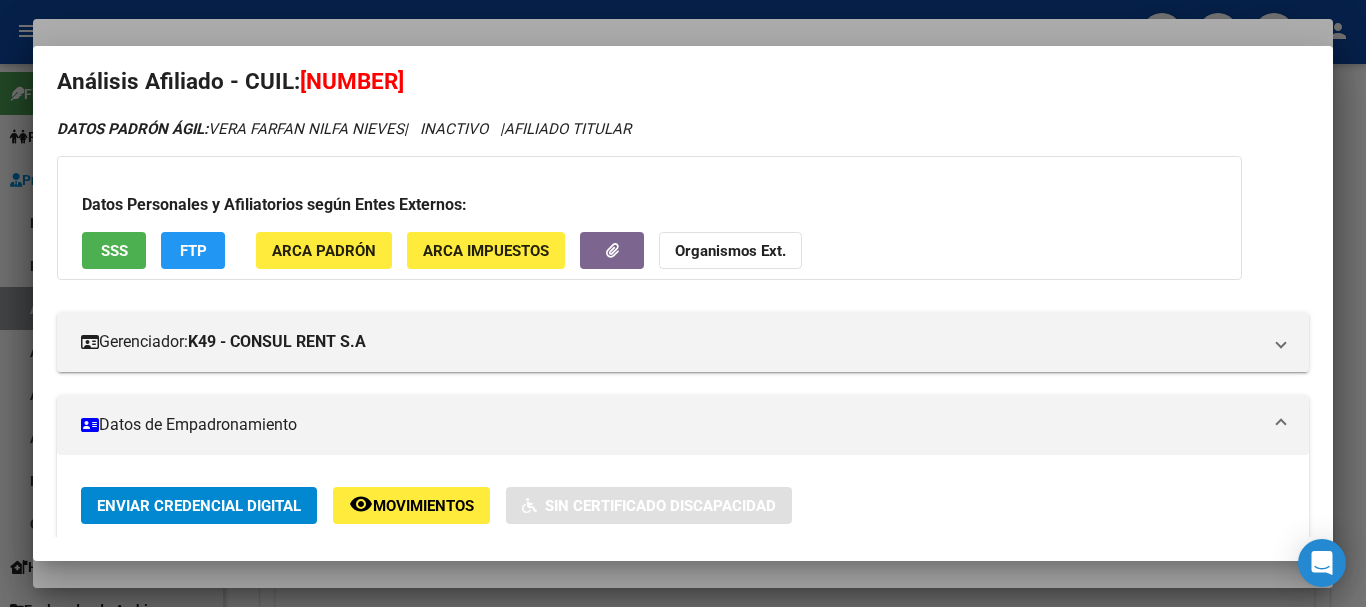 click at bounding box center (683, 303) 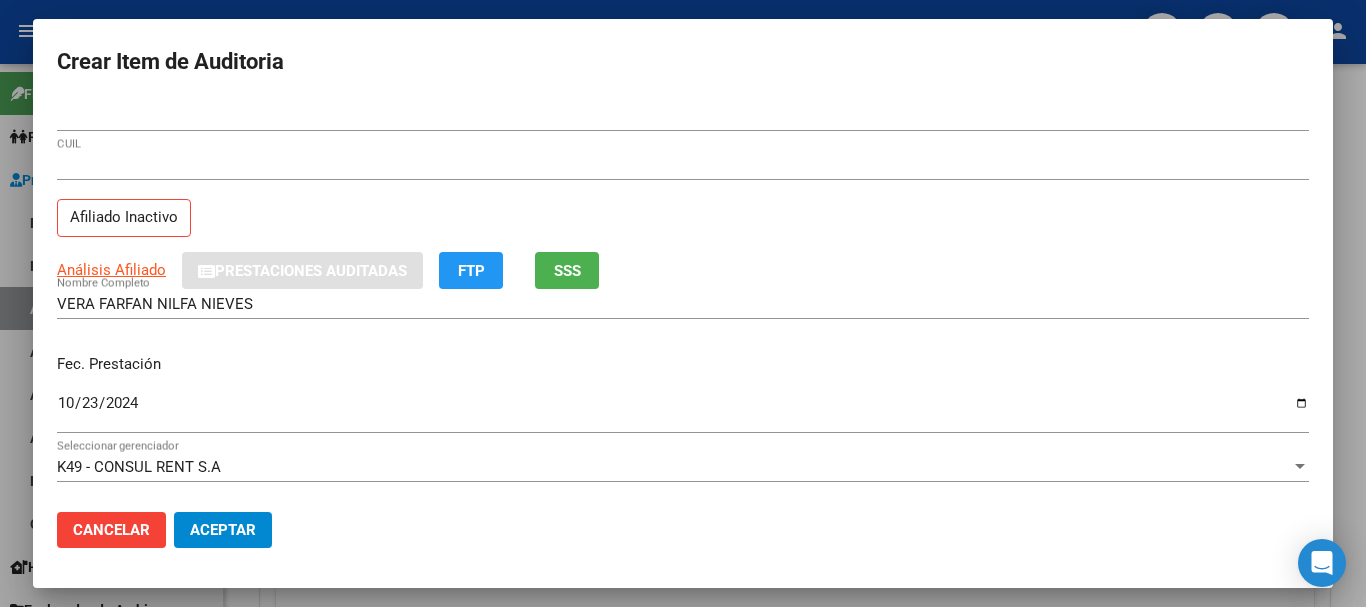 click on "[NUMBER]" at bounding box center (683, 165) 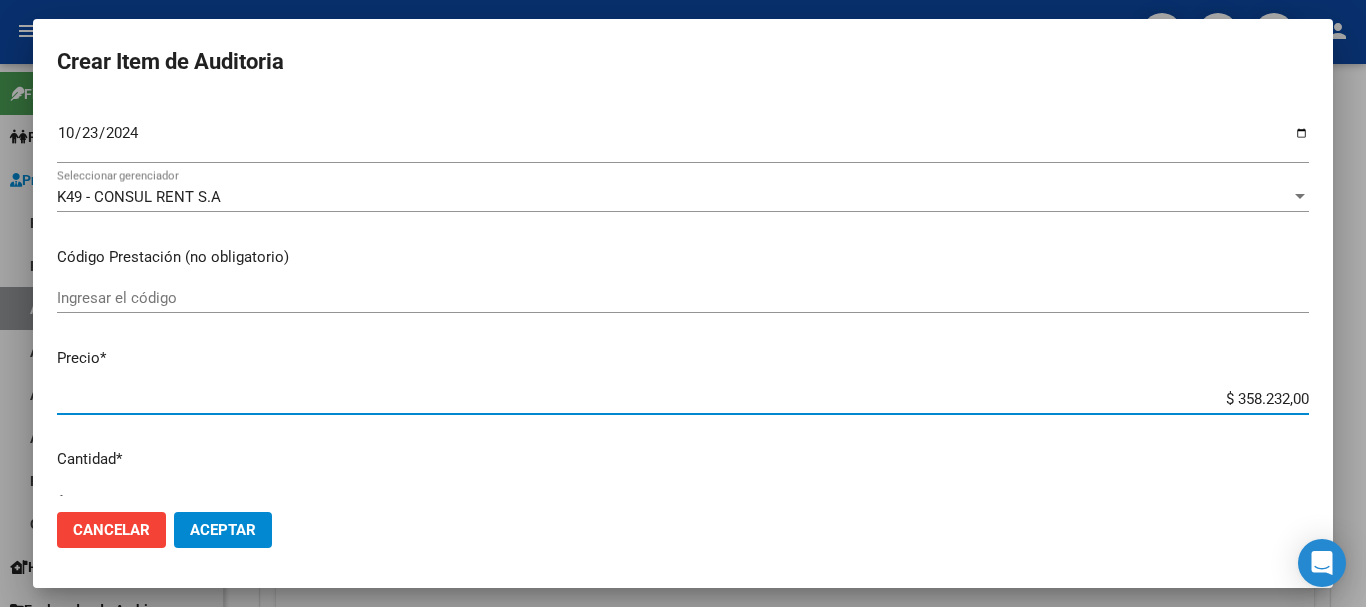 type on "$ 0,02" 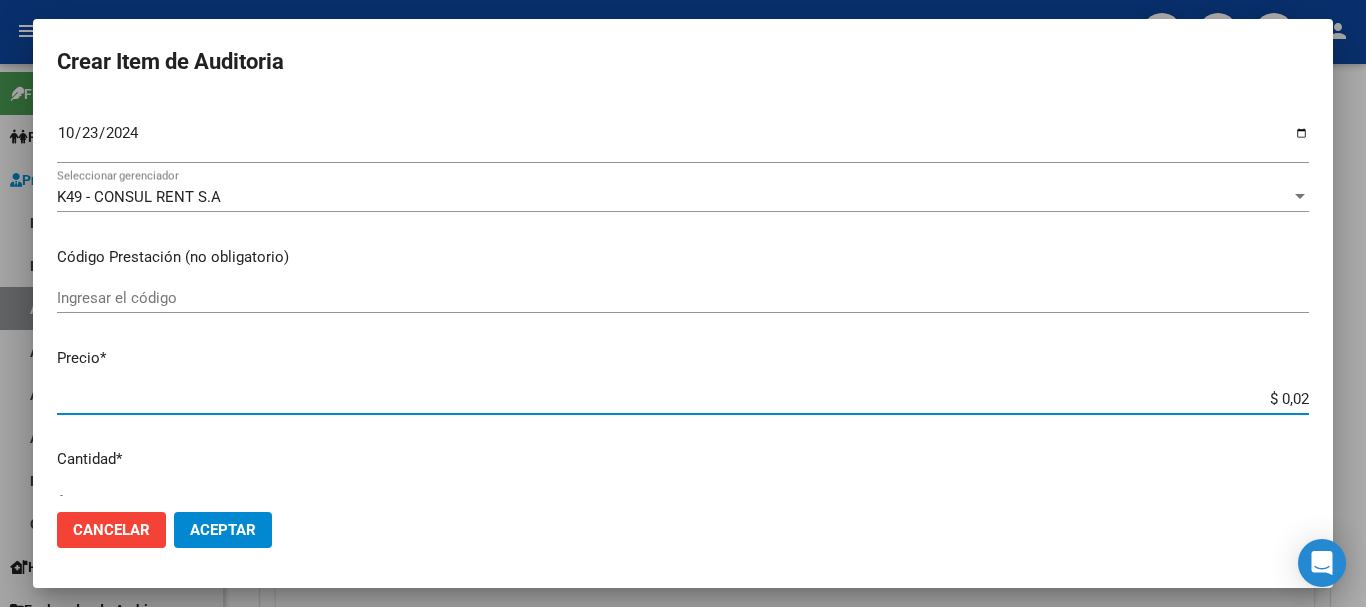 type on "$ 0,23" 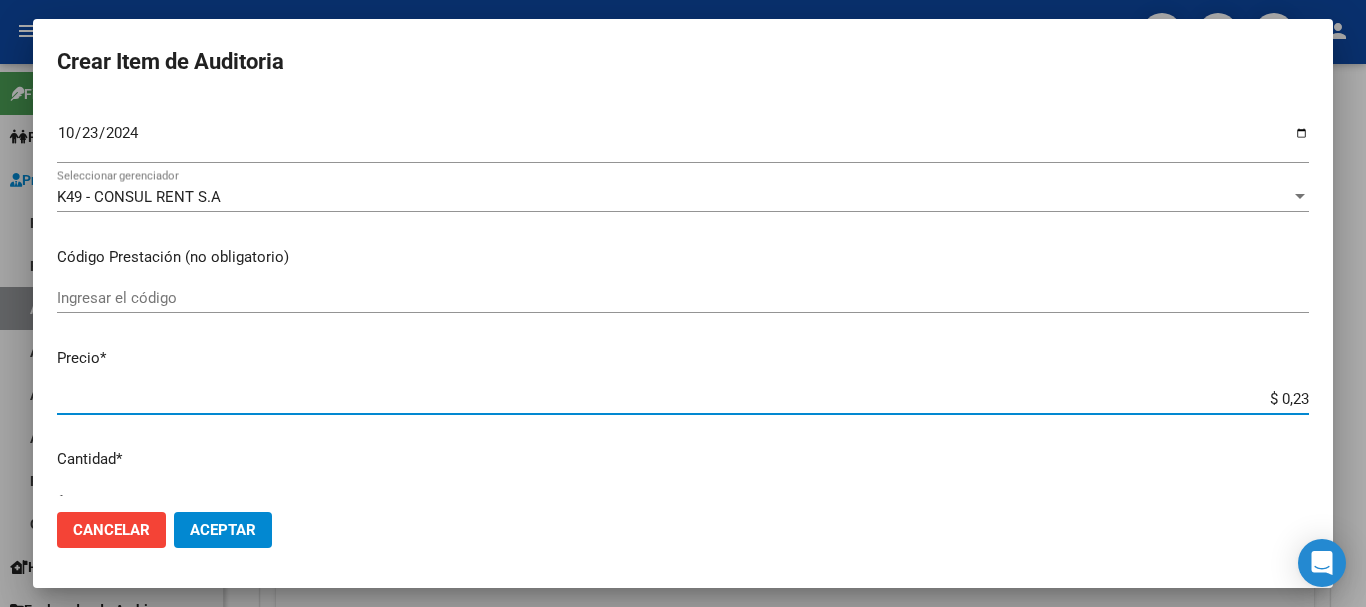 type on "$ 0,23" 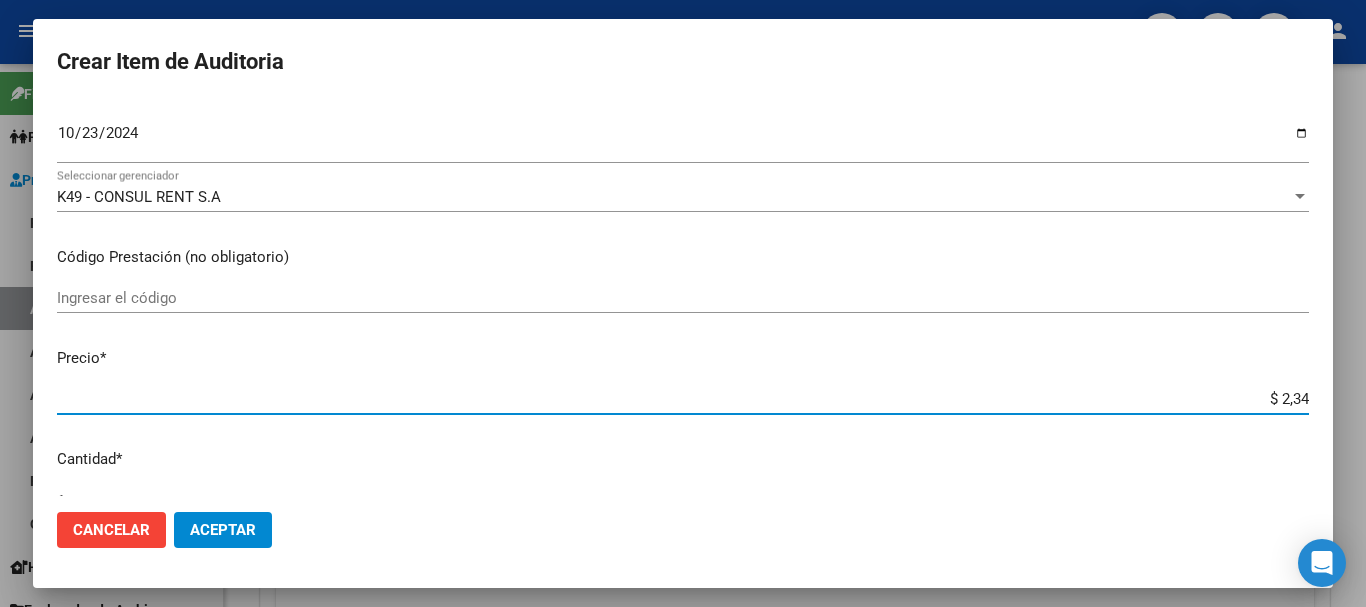 type on "$ 23,48" 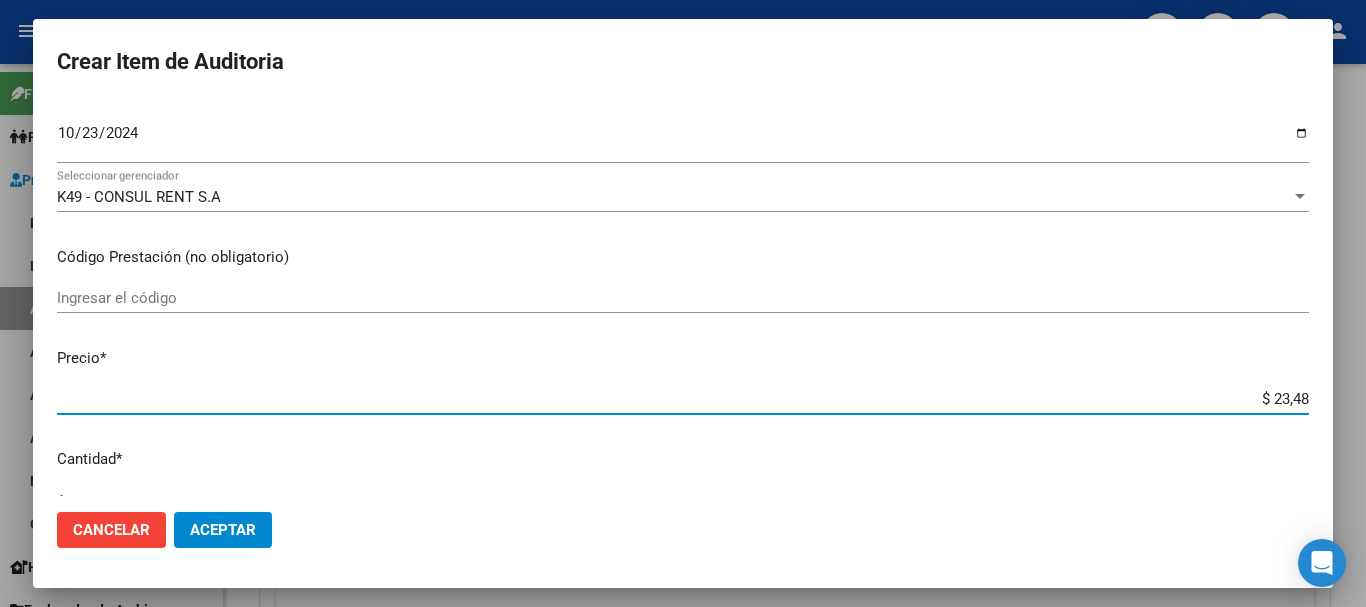 type on "$ 234,82" 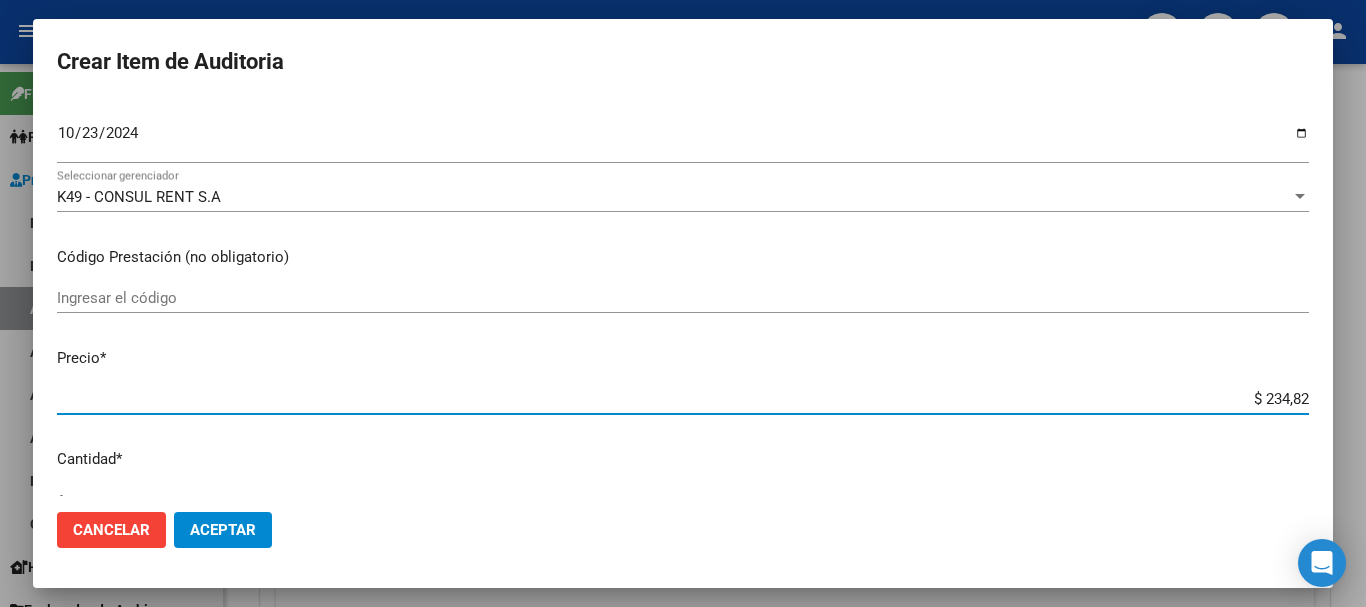 type on "$ 2.348,20" 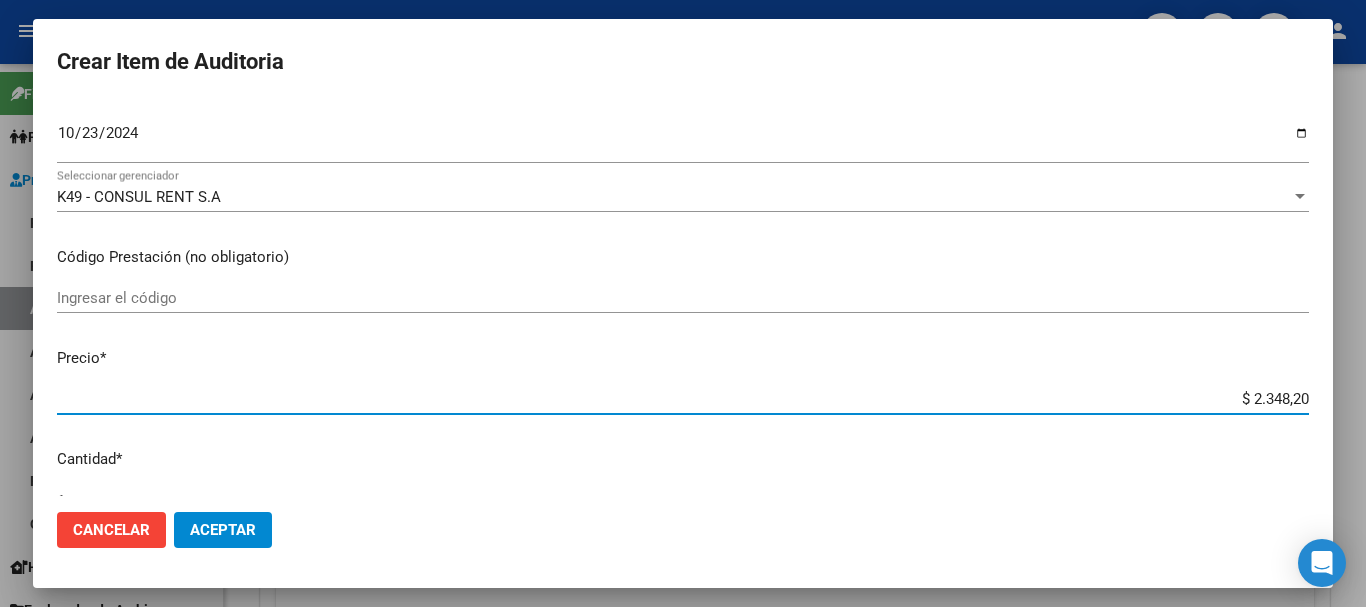 type on "$ 23.482,00" 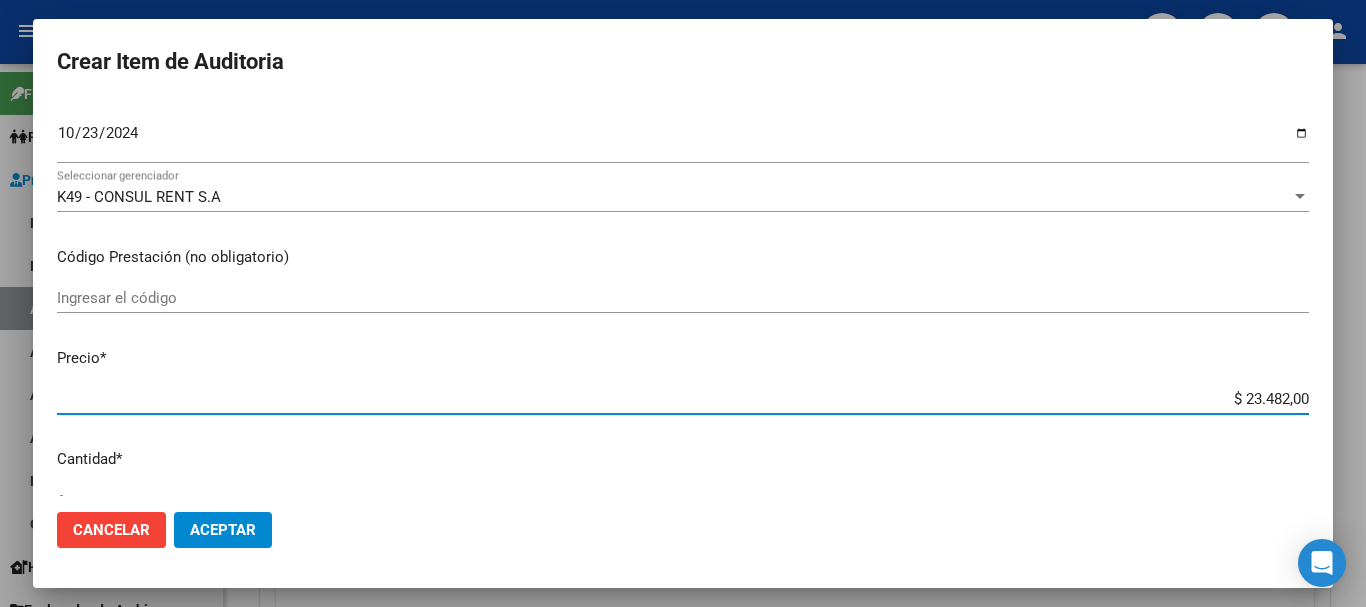 scroll, scrollTop: 675, scrollLeft: 0, axis: vertical 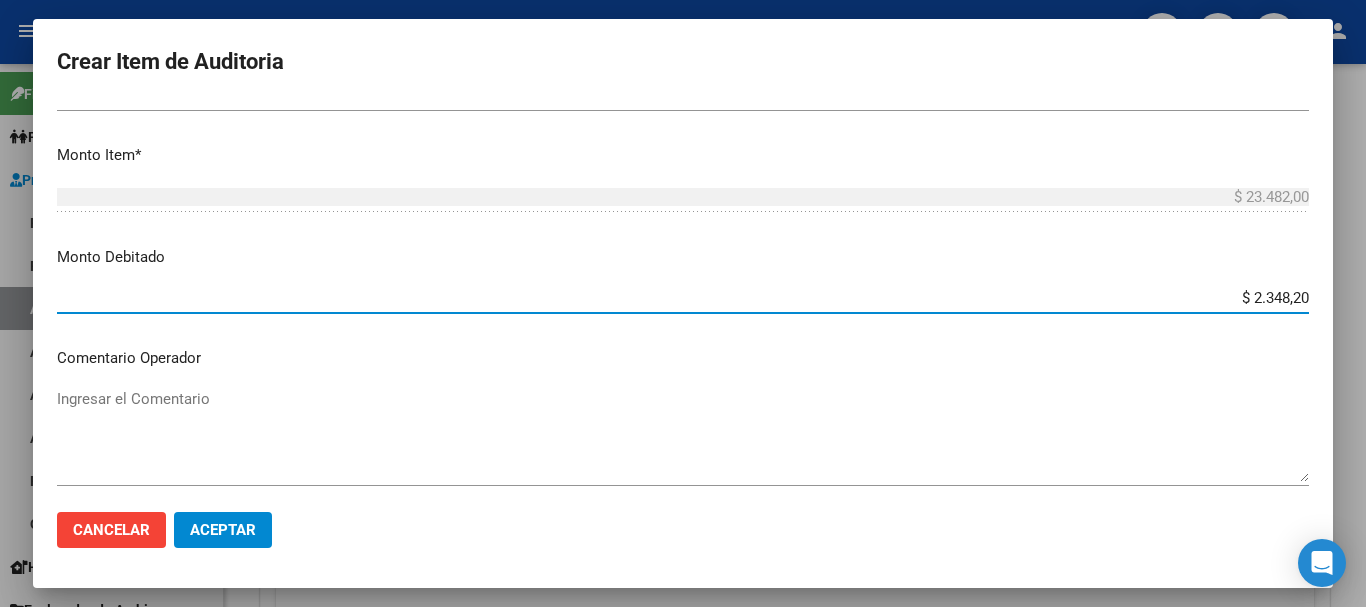 type on "$ 23.482,00" 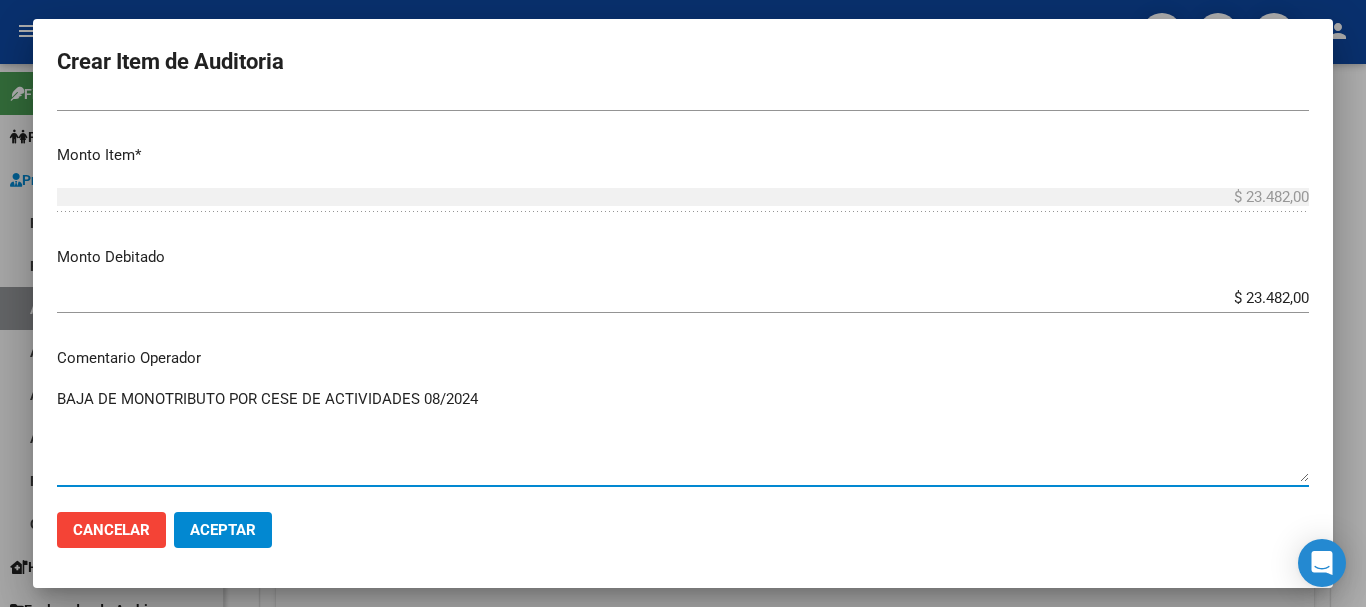 type on "BAJA DE MONOTRIBUTO POR CESE DE ACTIVIDADES 08/2024" 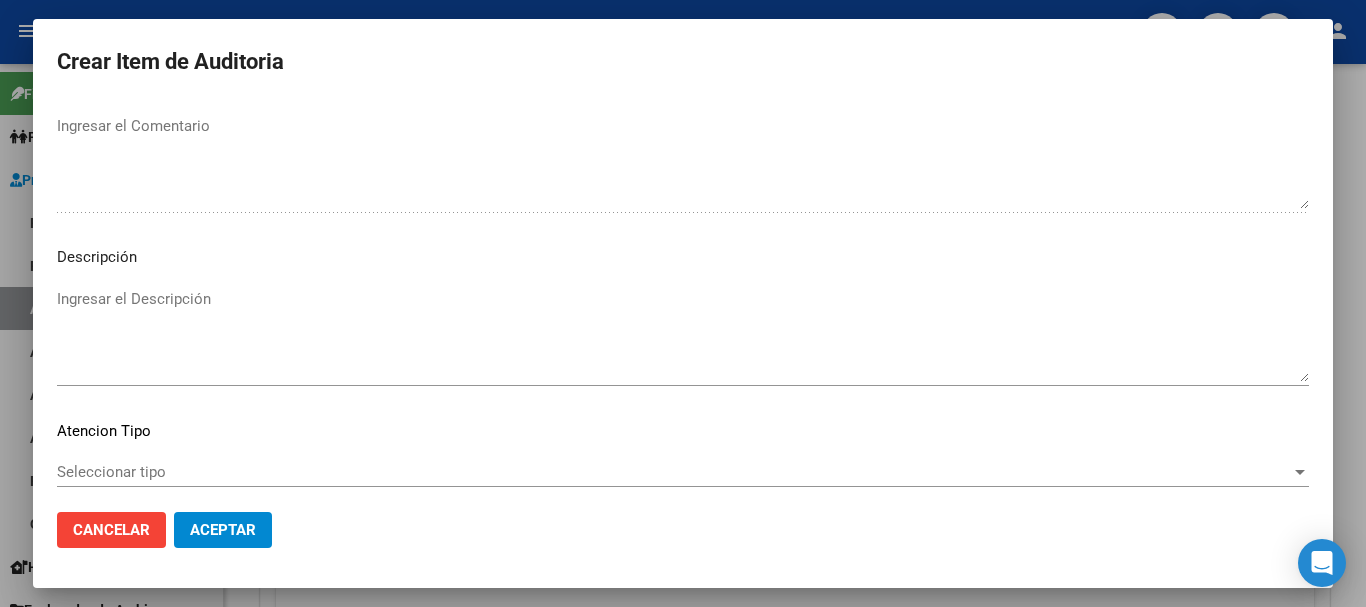 scroll, scrollTop: 1233, scrollLeft: 0, axis: vertical 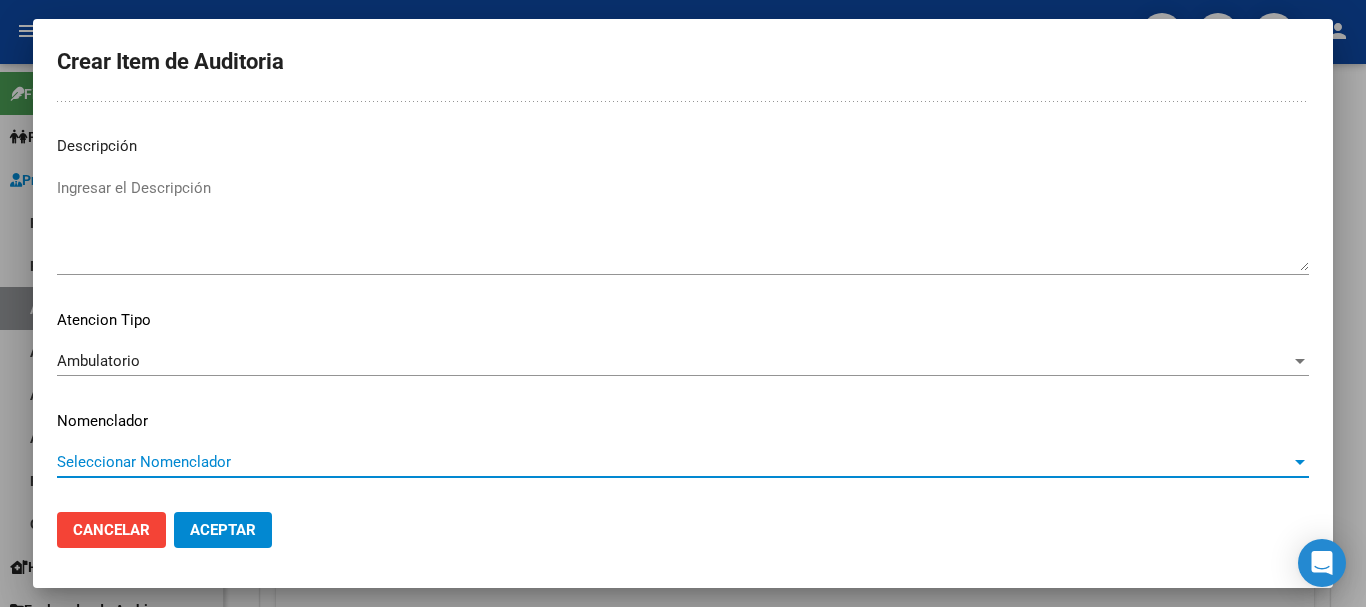 type 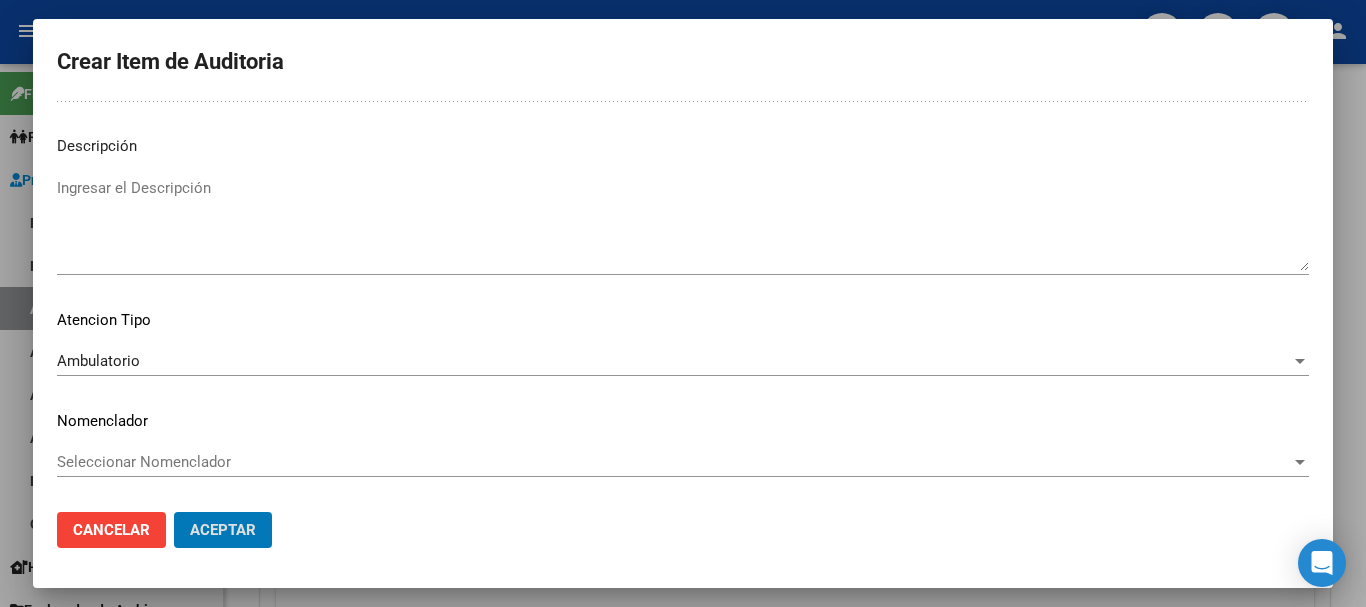 type 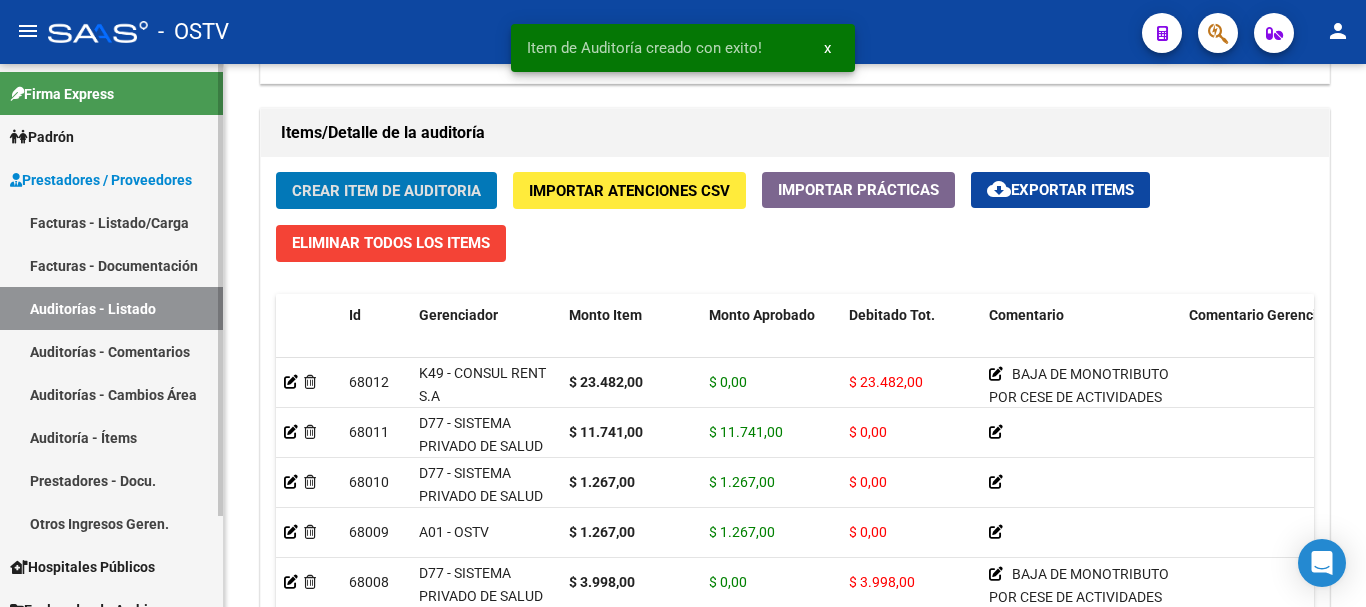 click on "Crear Item de Auditoria" 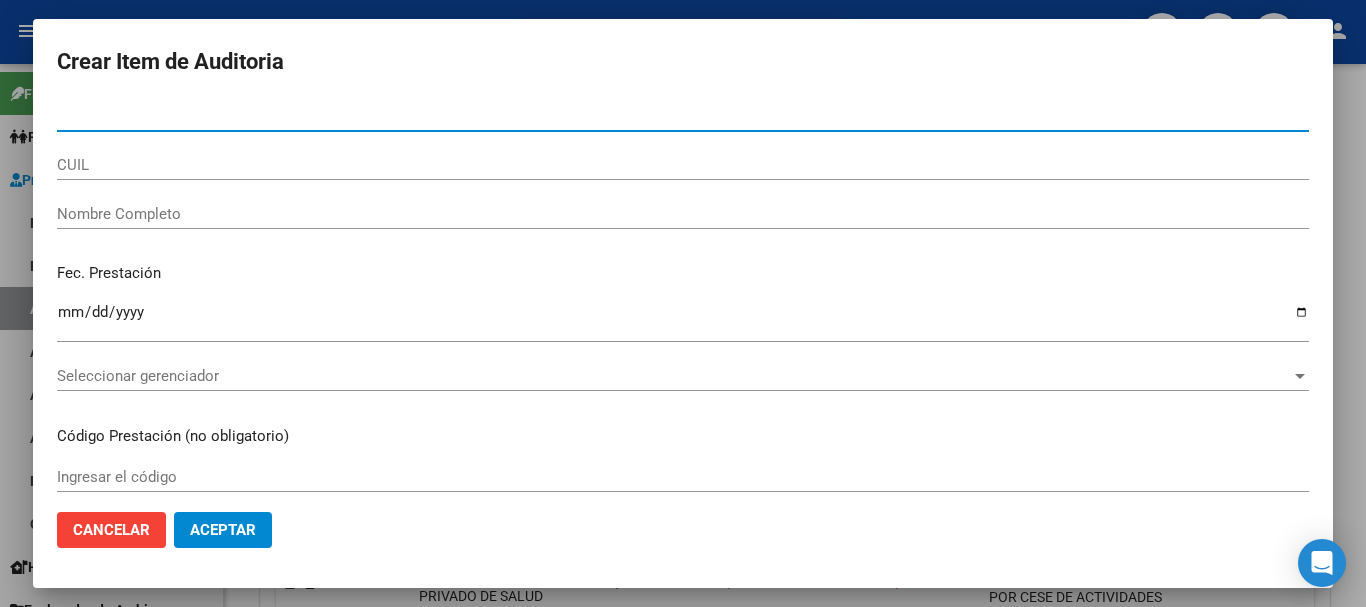 paste on "[NUMBER]" 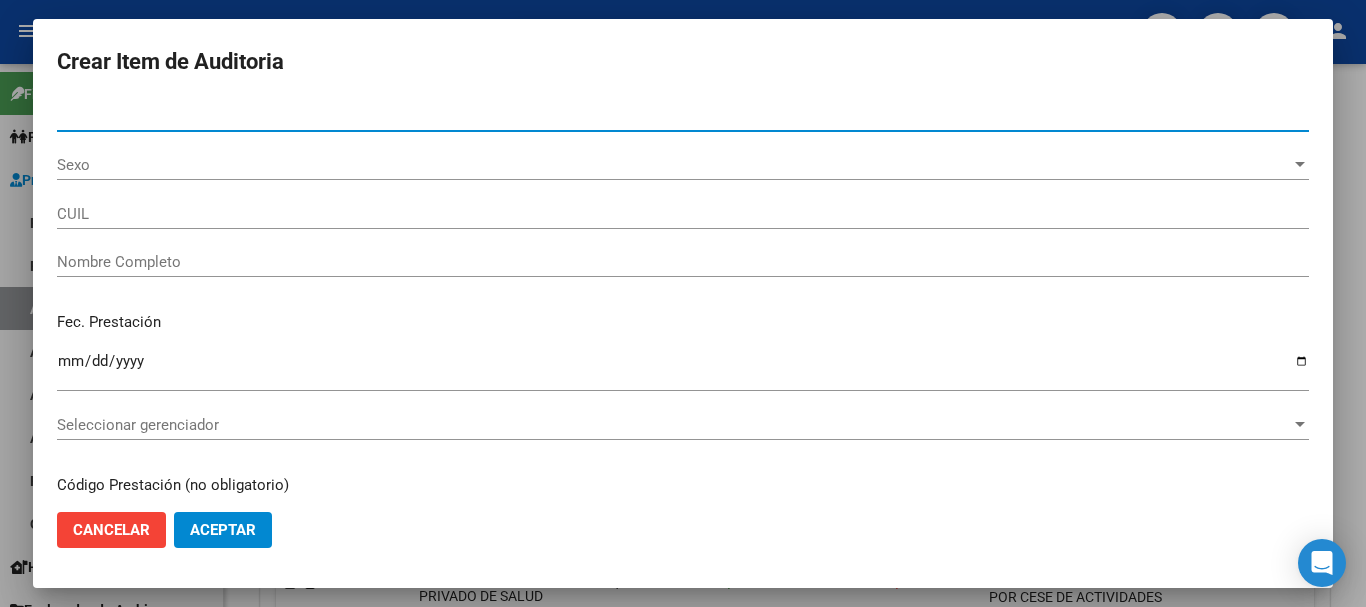 type on "[NUMBER]" 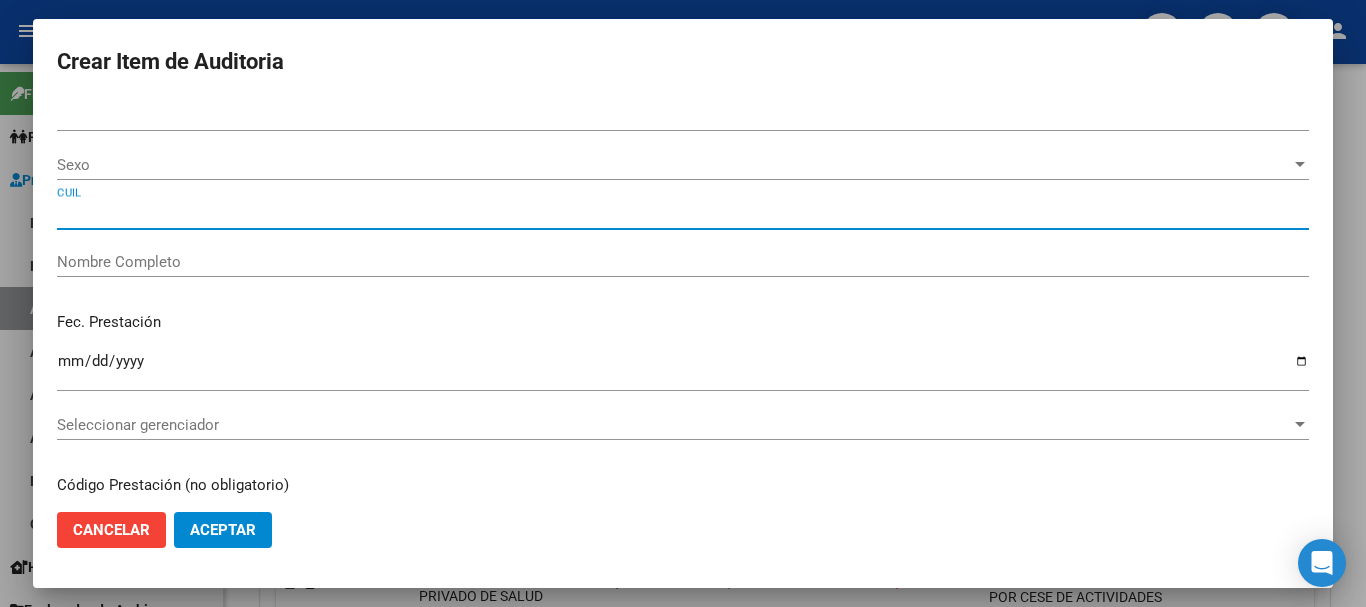 type on "[NUMBER]" 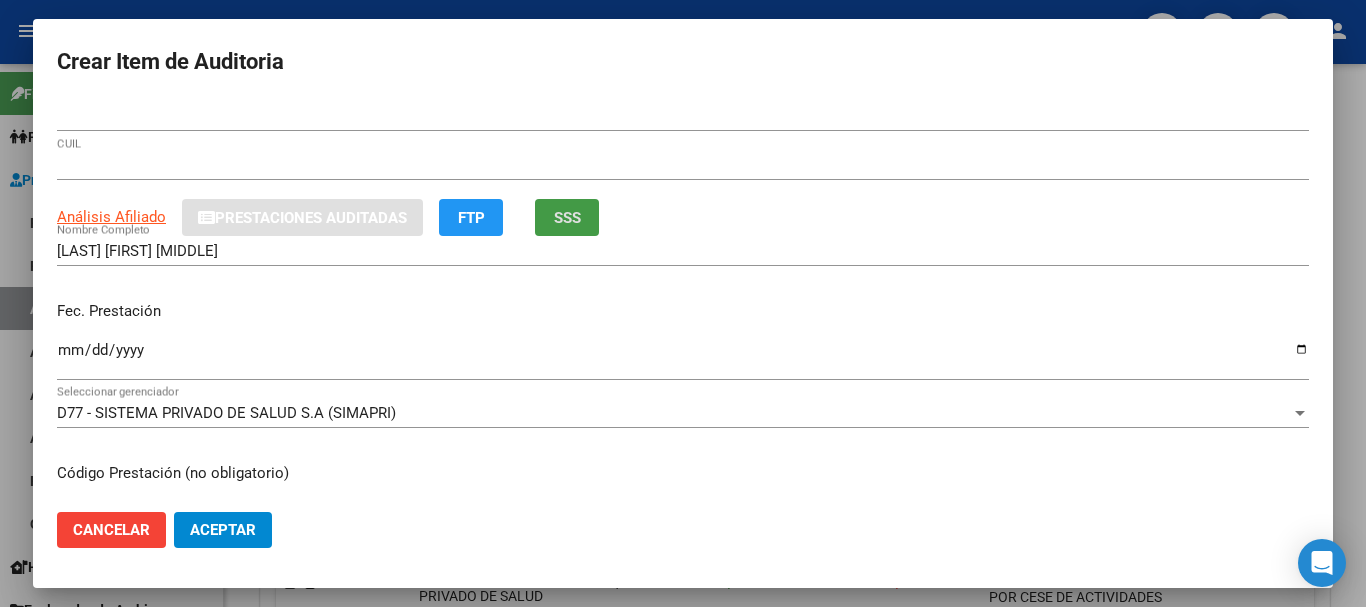 type 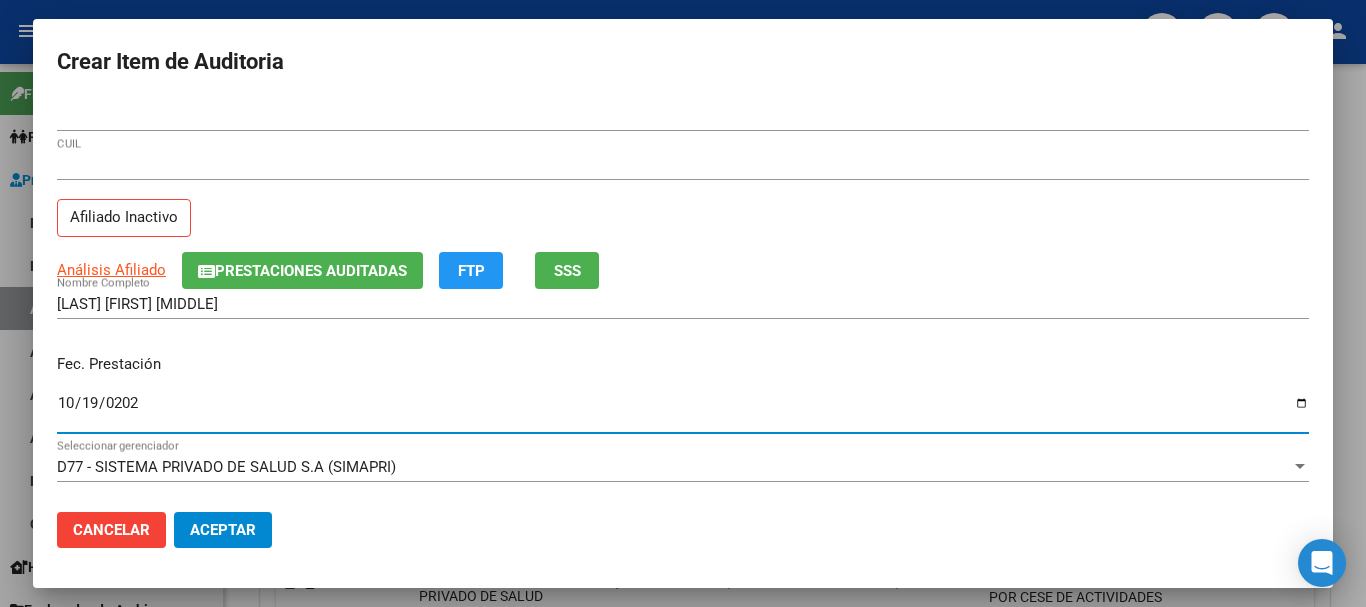 type on "2024-10-19" 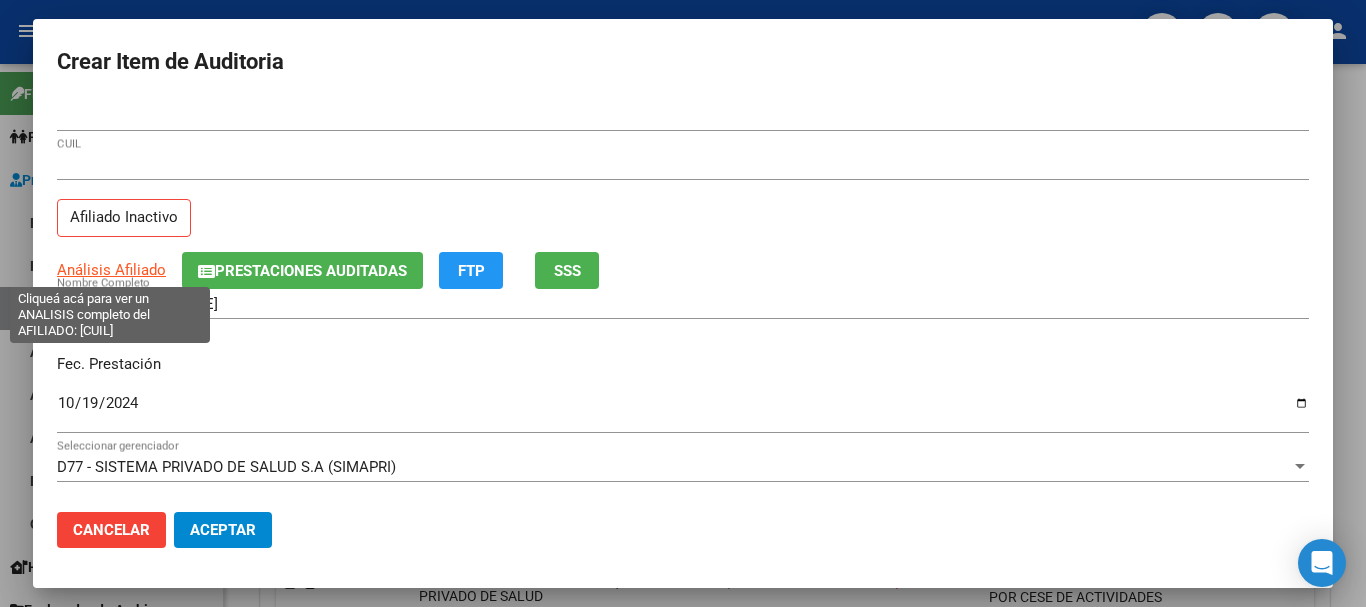 click on "Análisis Afiliado" at bounding box center (111, 270) 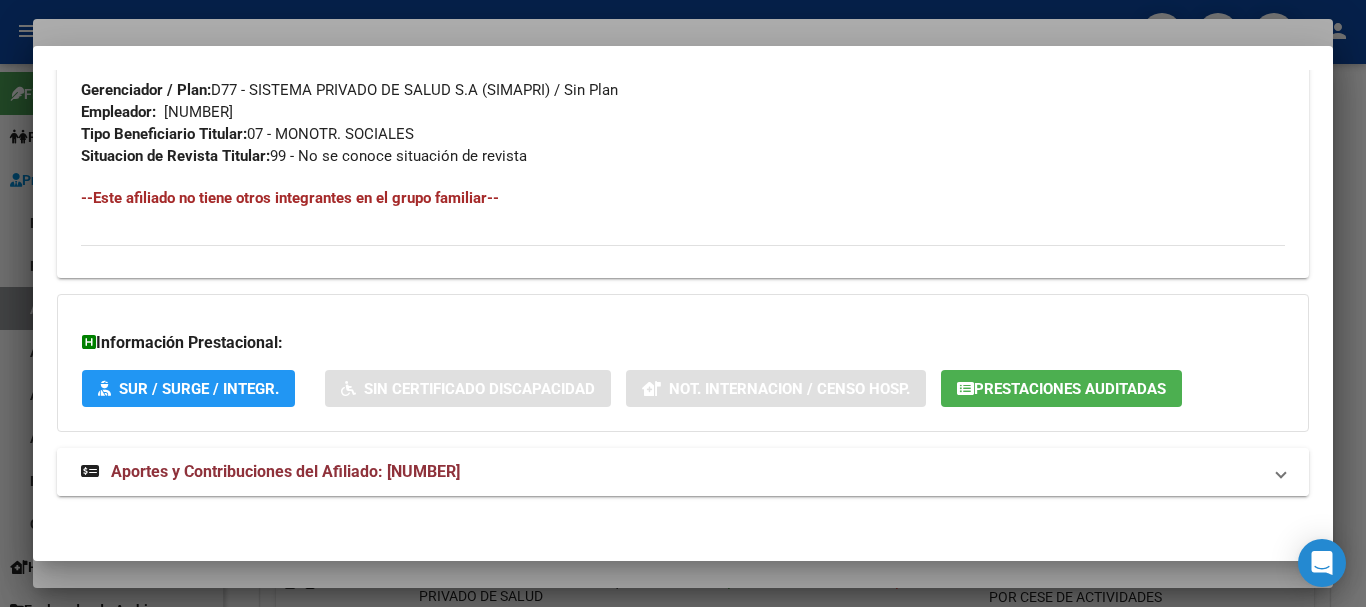 scroll, scrollTop: 1053, scrollLeft: 0, axis: vertical 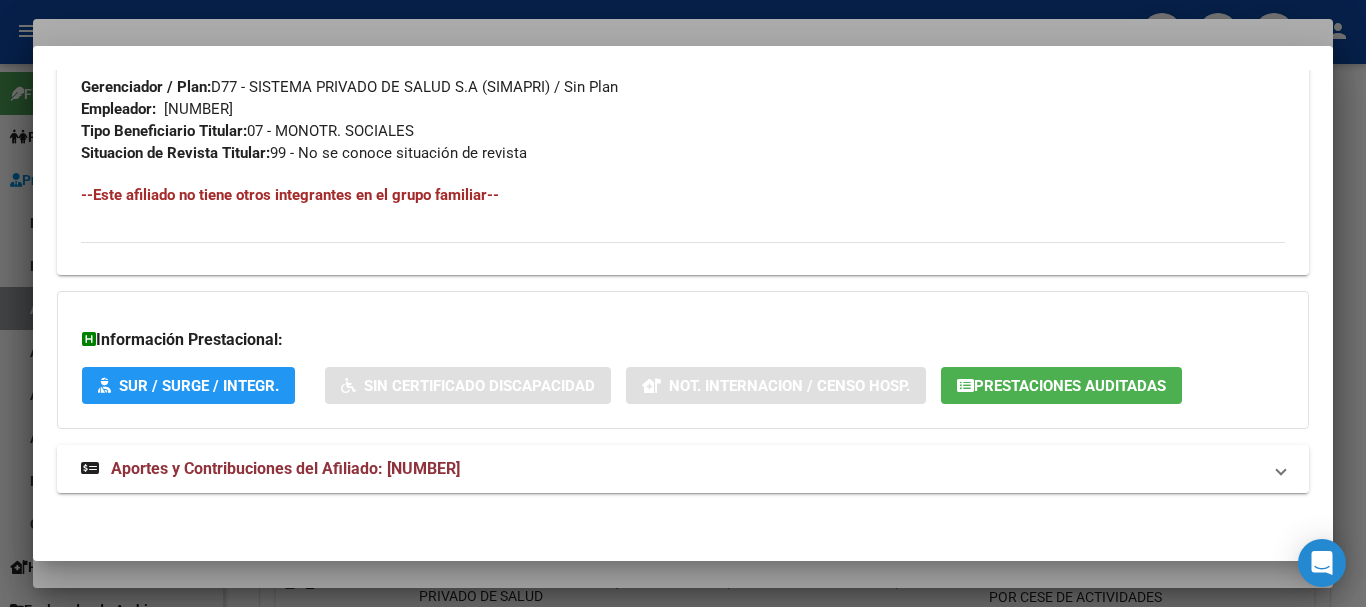 click on "Aportes y Contribuciones del Afiliado: [NUMBER]" at bounding box center [285, 468] 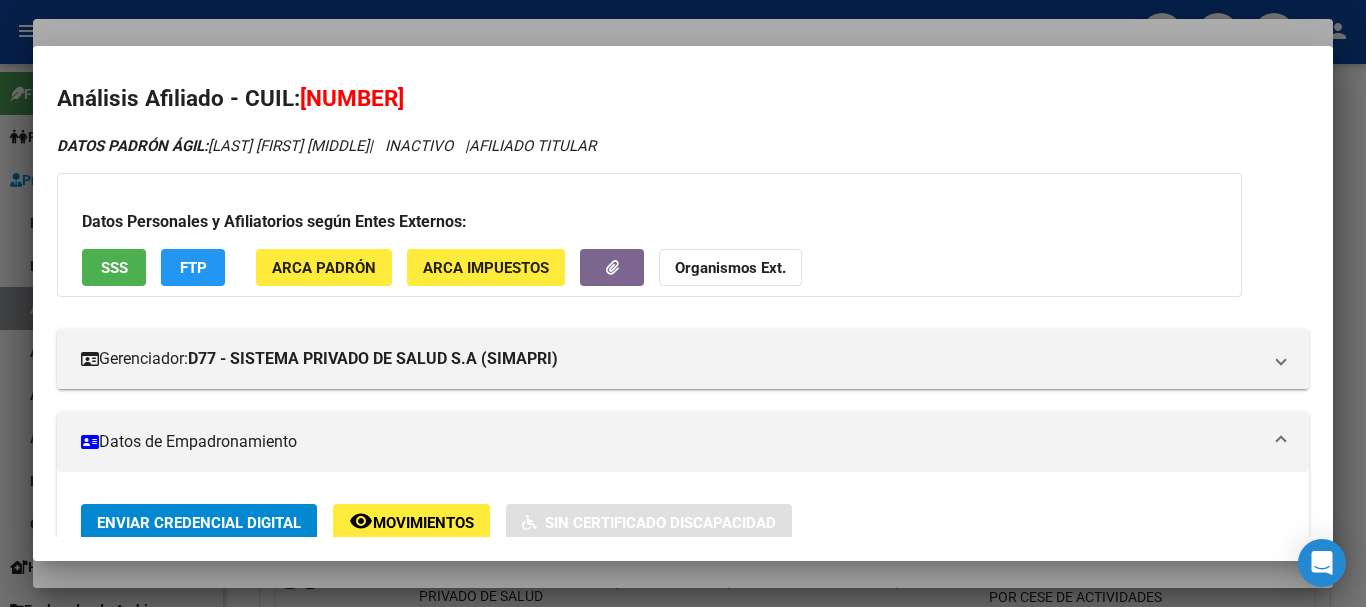 scroll, scrollTop: 0, scrollLeft: 0, axis: both 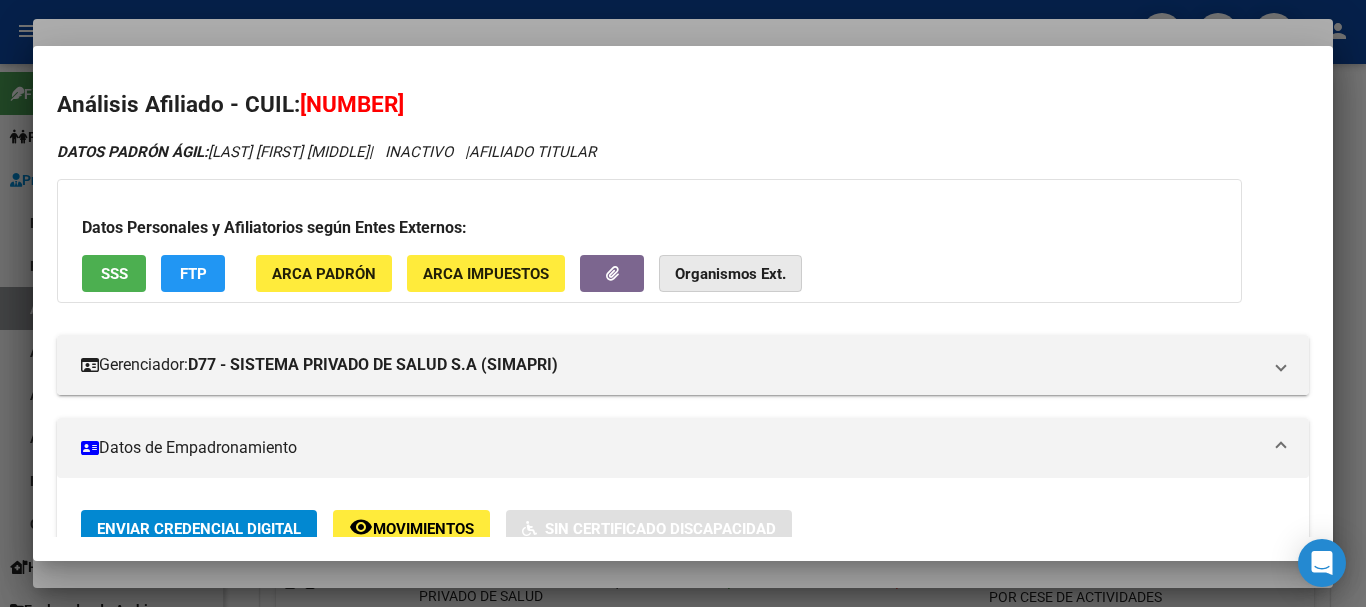 drag, startPoint x: 794, startPoint y: 295, endPoint x: 776, endPoint y: 284, distance: 21.095022 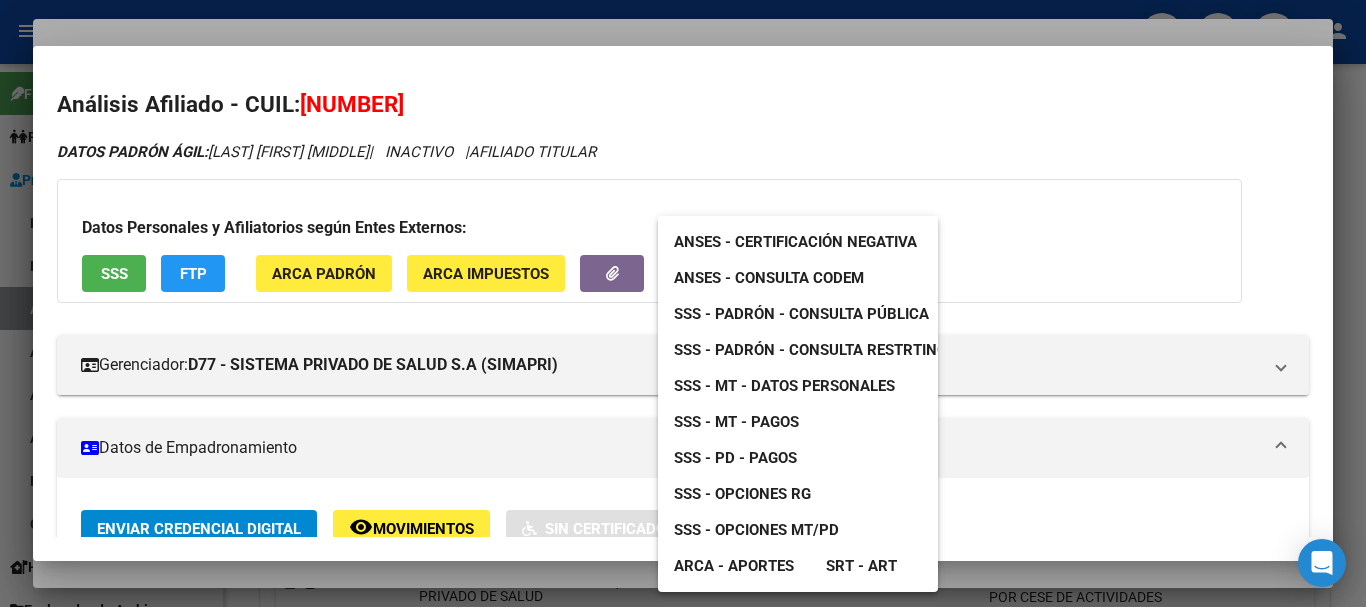 click on "SSS - MT - Datos Personales" at bounding box center [784, 386] 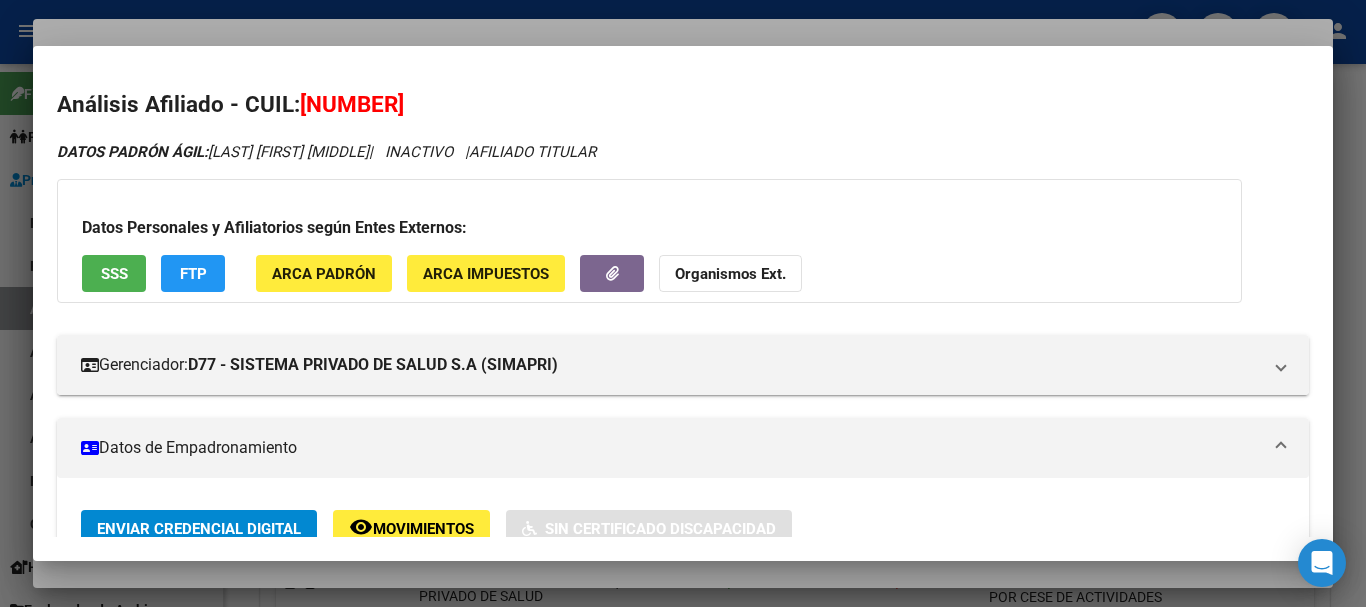click at bounding box center [683, 303] 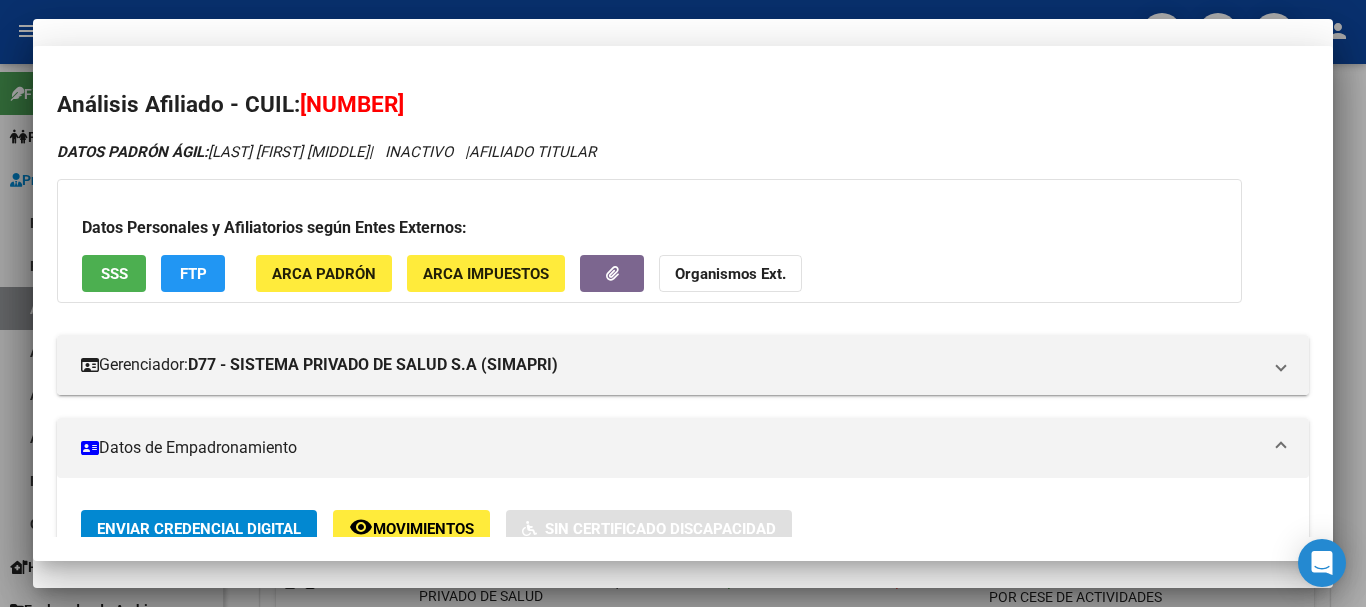 click on "[CUIL] CUIL" at bounding box center (683, 174) 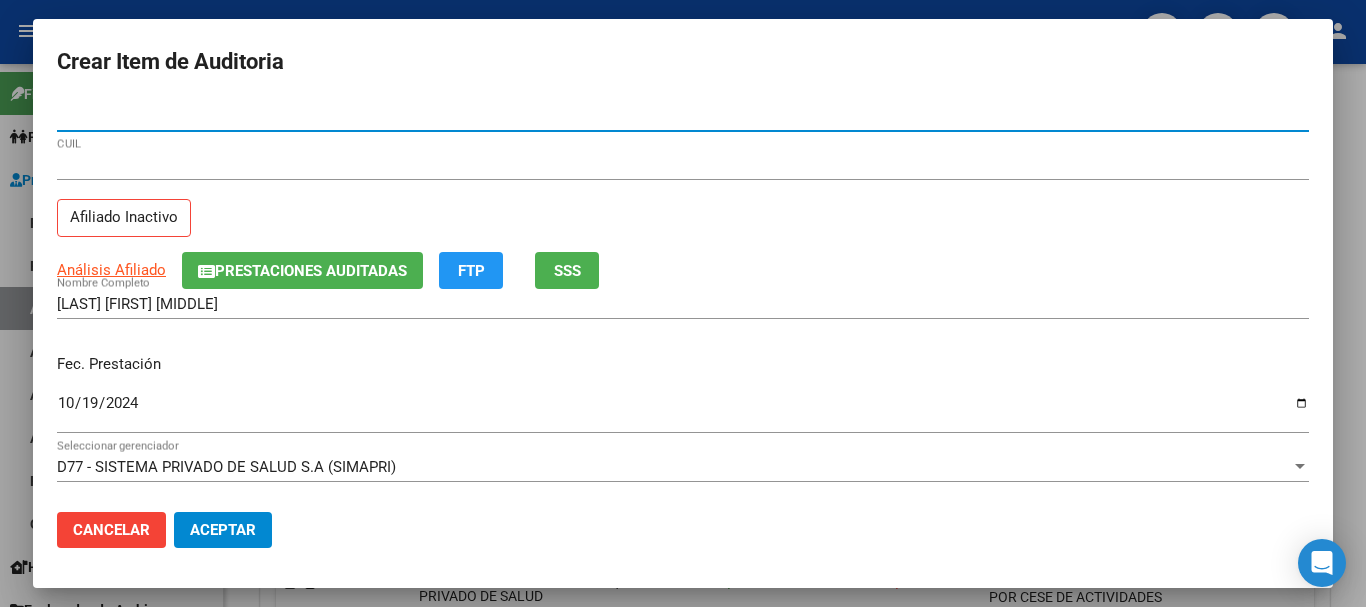 type 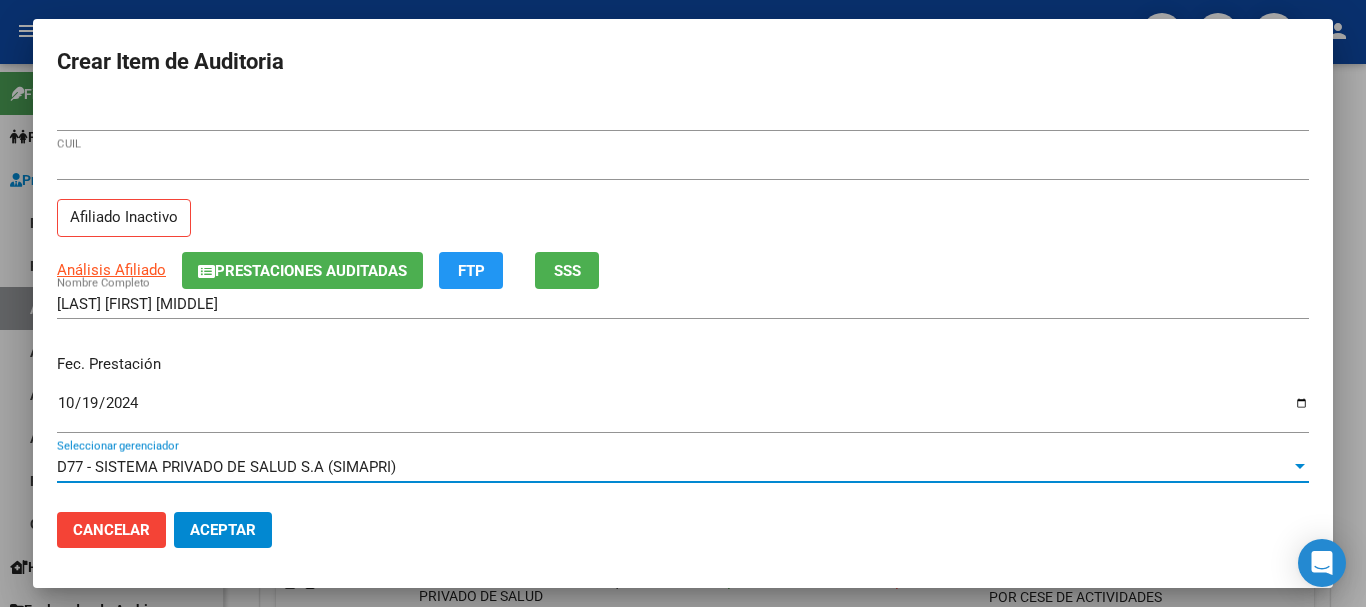 scroll, scrollTop: 270, scrollLeft: 0, axis: vertical 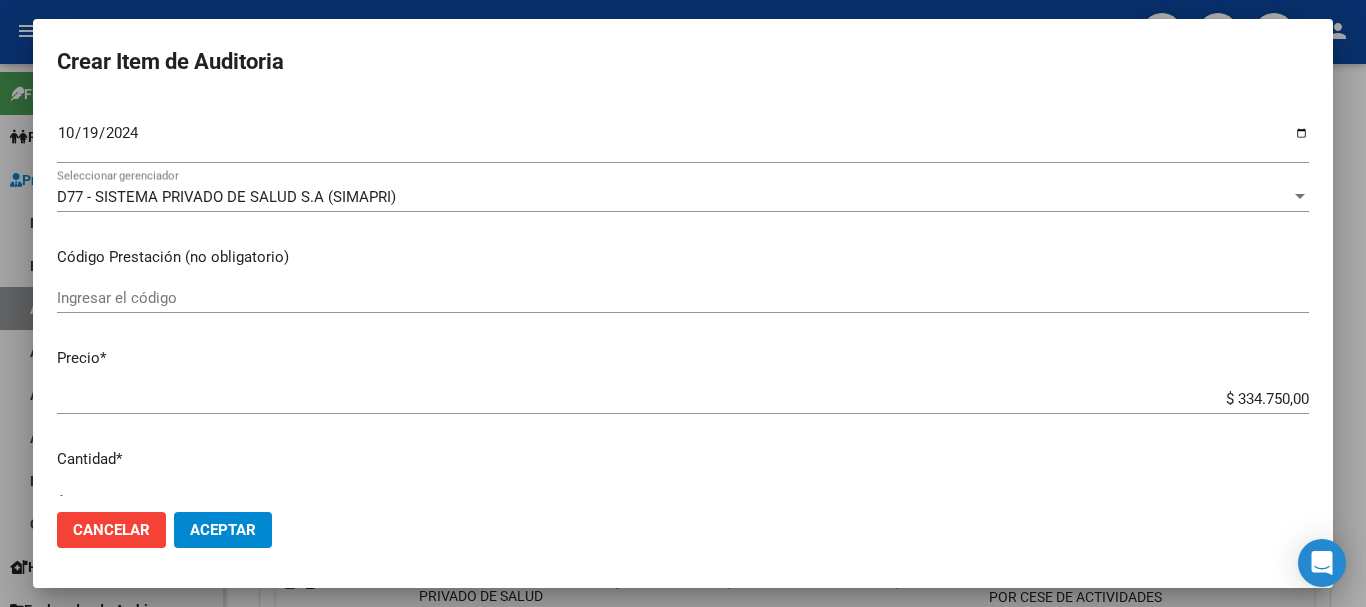 type on "$ 0,03" 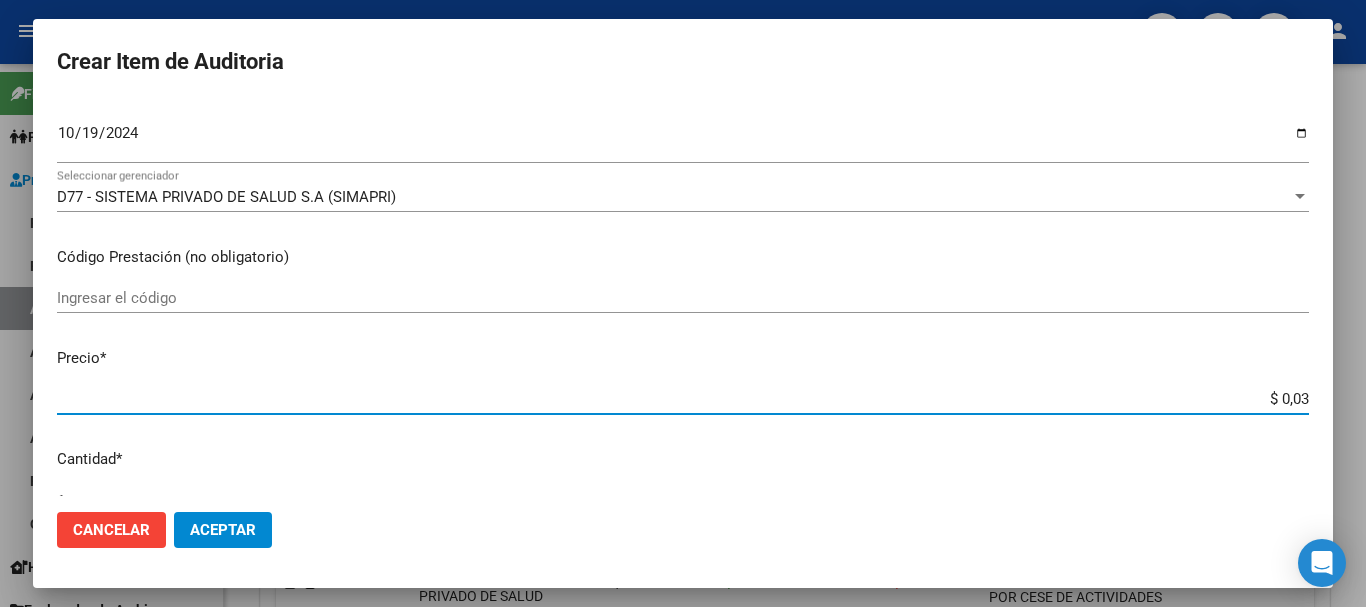 type on "$ 0,39" 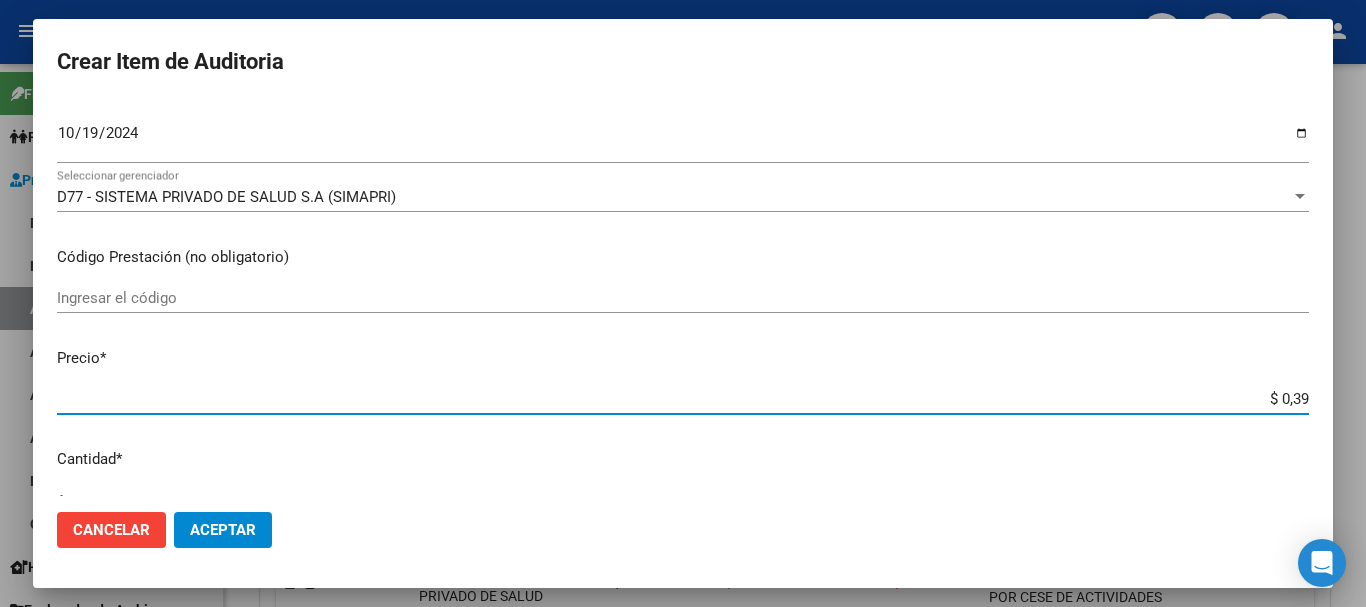 type on "$ 3,99" 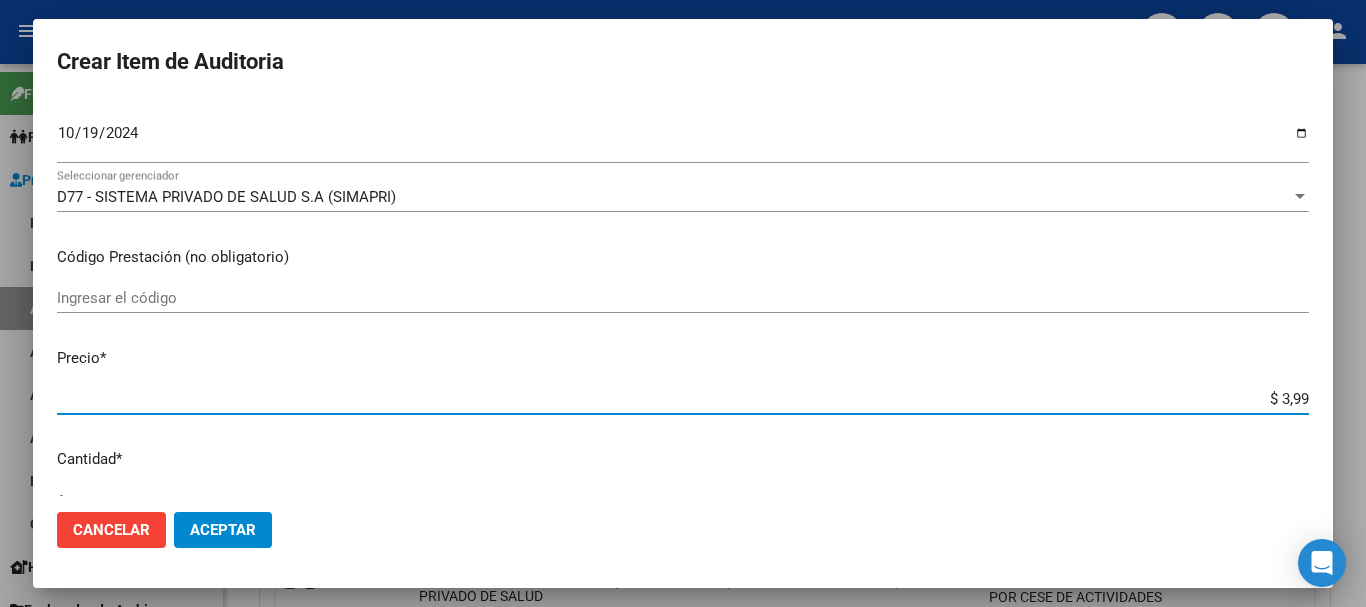 type on "$ 39,98" 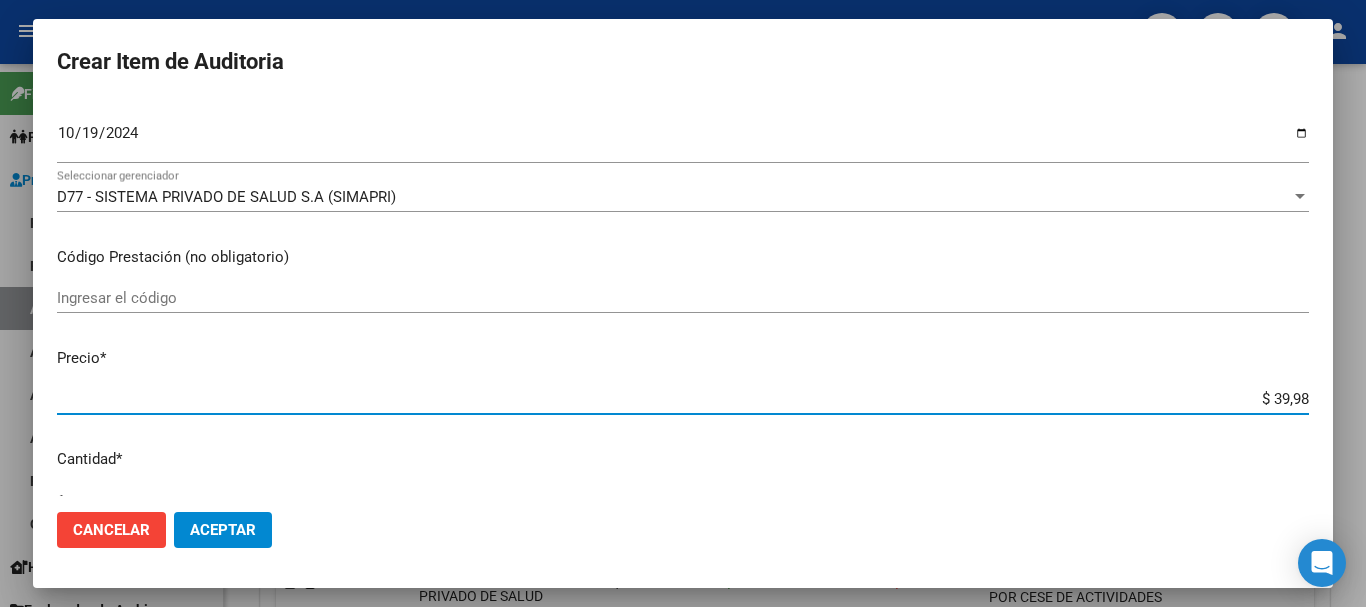 type on "$ 39,98" 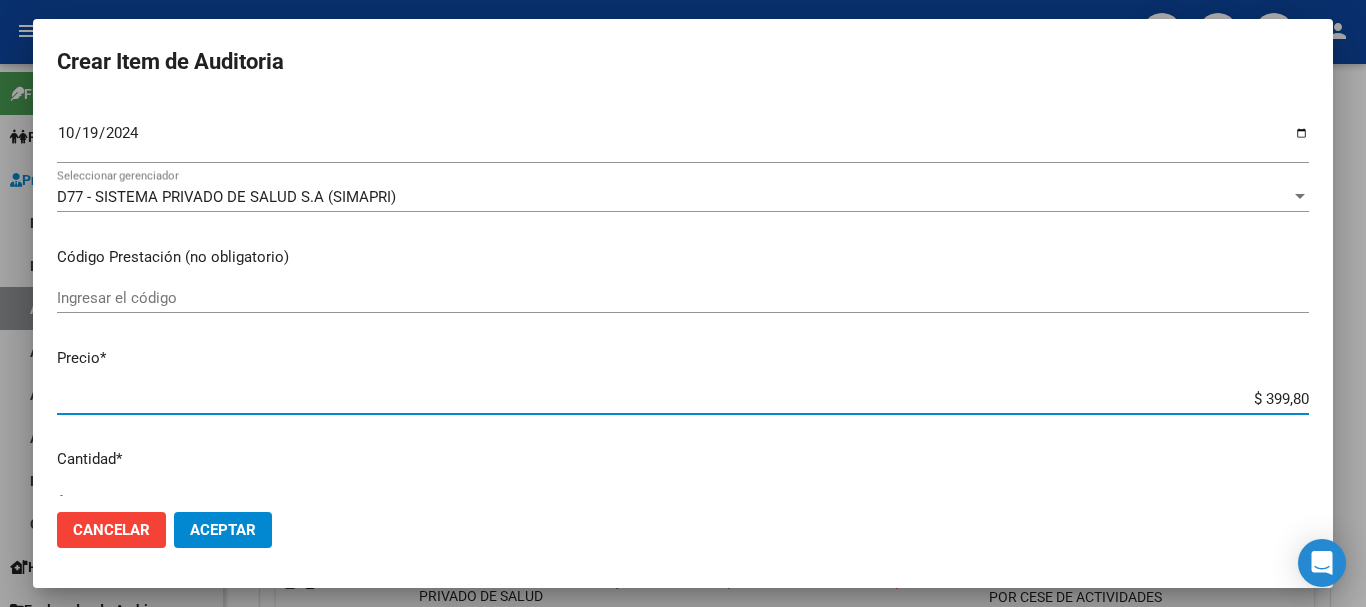 type on "$ 3.998,00" 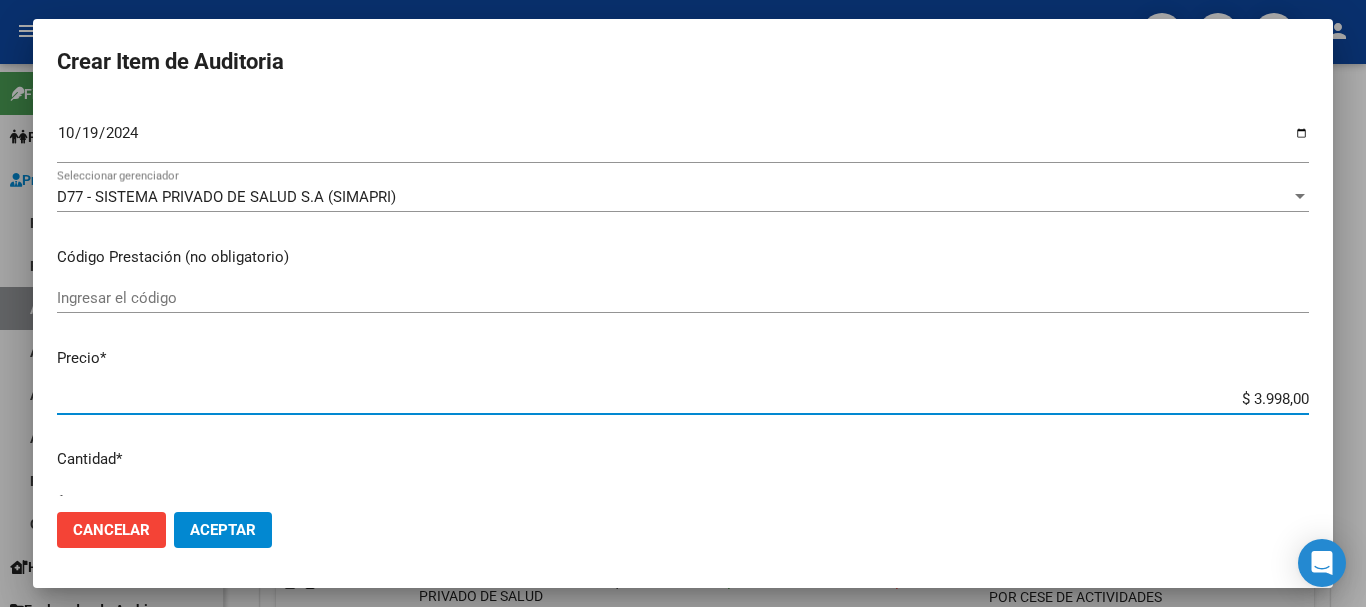 scroll, scrollTop: 675, scrollLeft: 0, axis: vertical 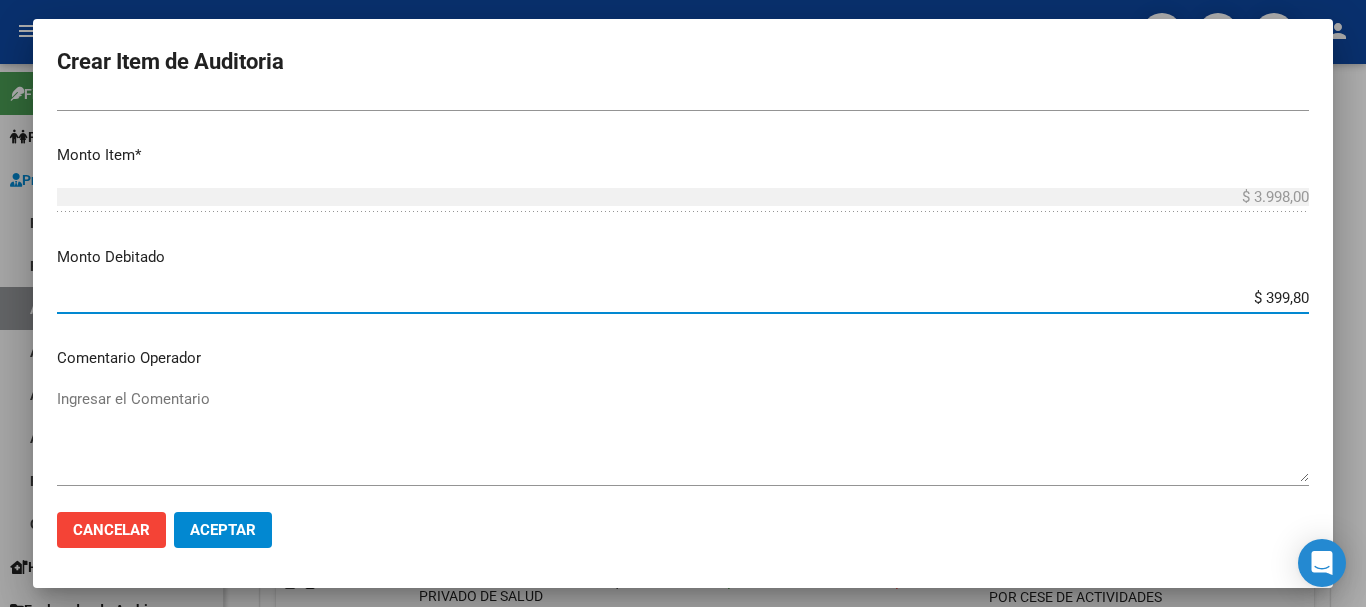type on "$ 3.998,00" 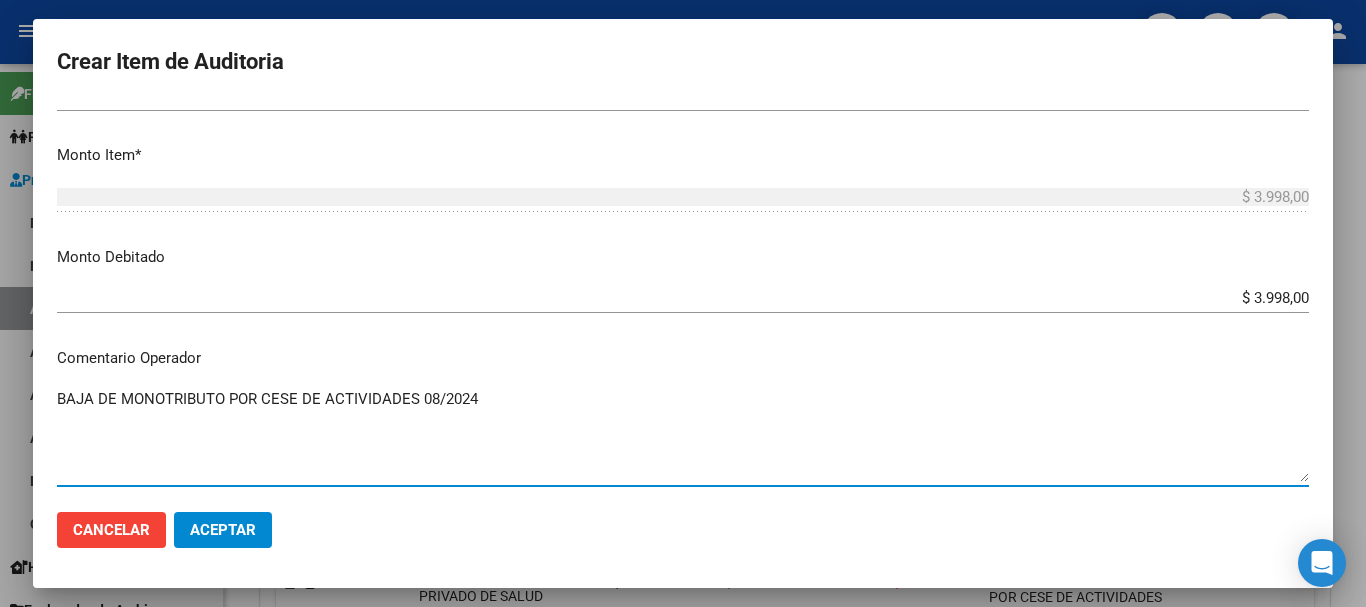 type on "BAJA DE MONOTRIBUTO POR CESE DE ACTIVIDADES 08/2024" 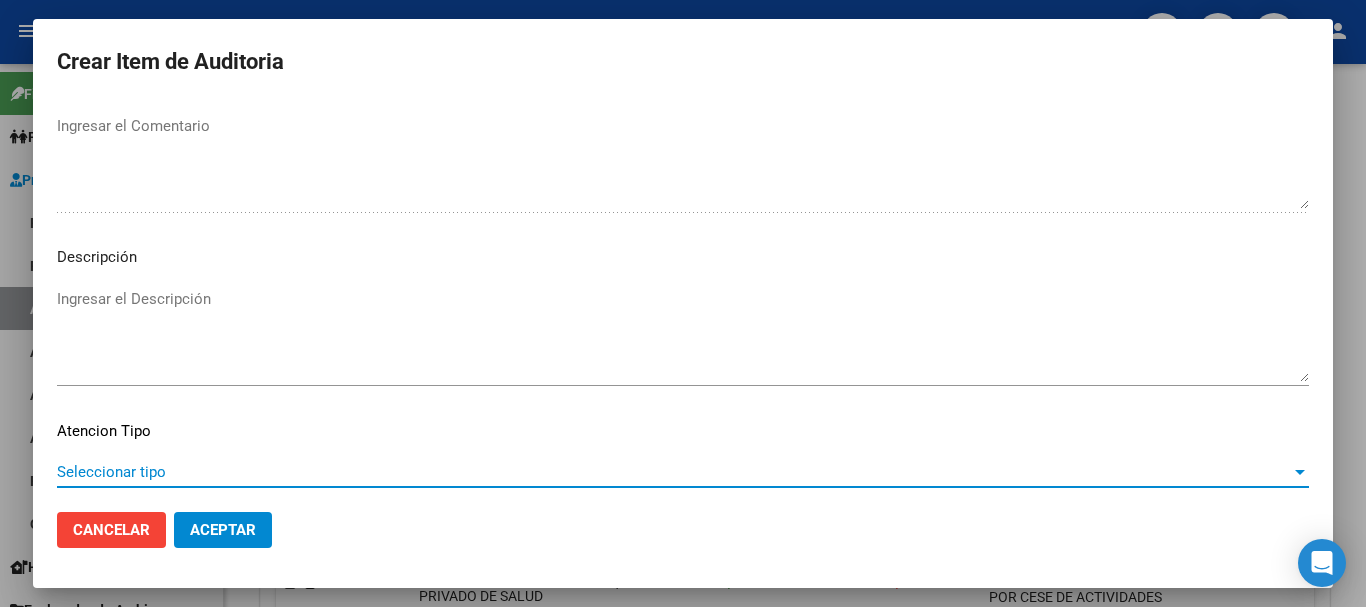 scroll, scrollTop: 1233, scrollLeft: 0, axis: vertical 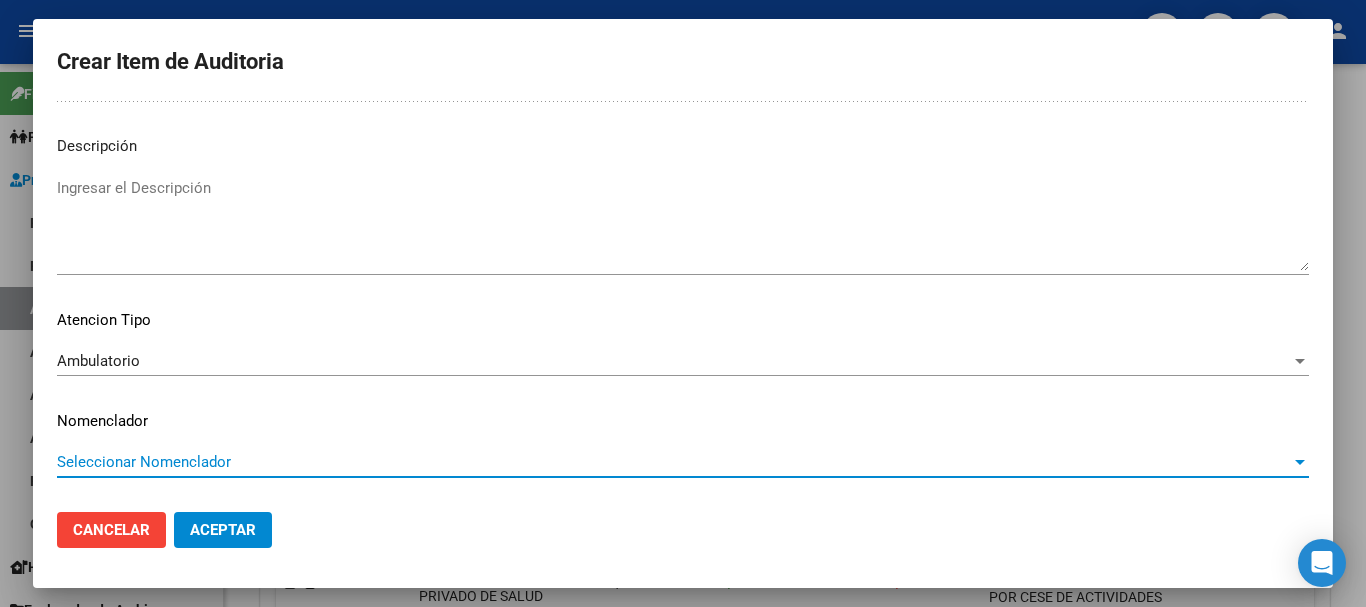 type 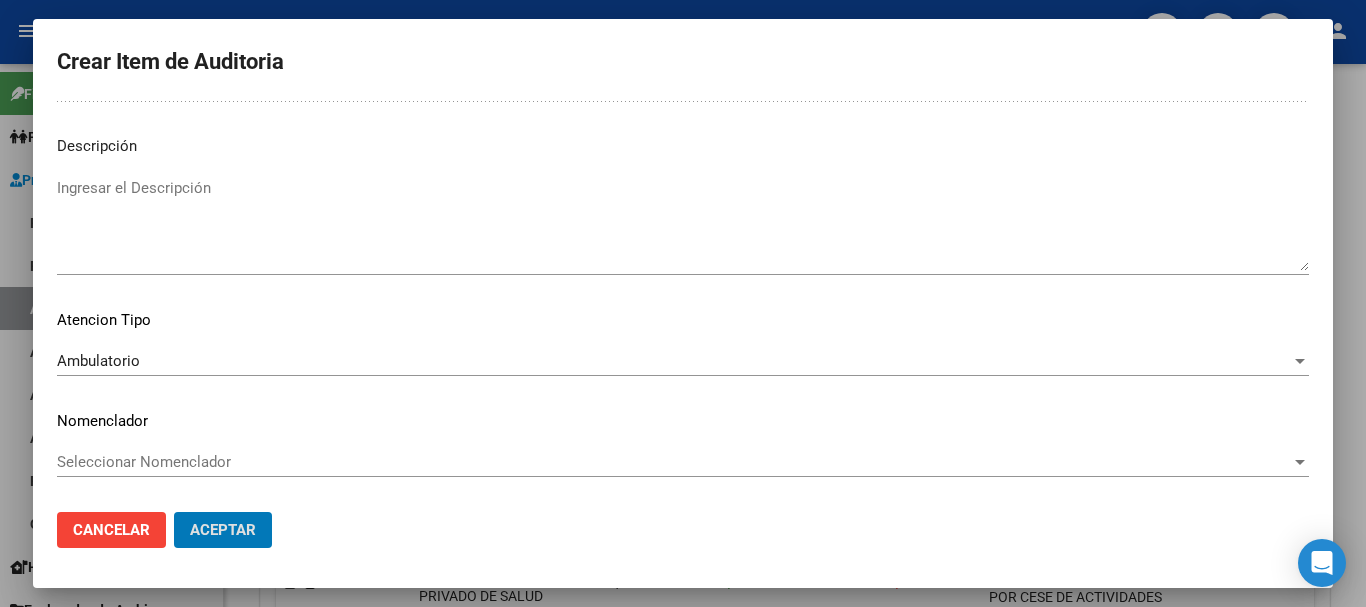 scroll, scrollTop: 0, scrollLeft: 0, axis: both 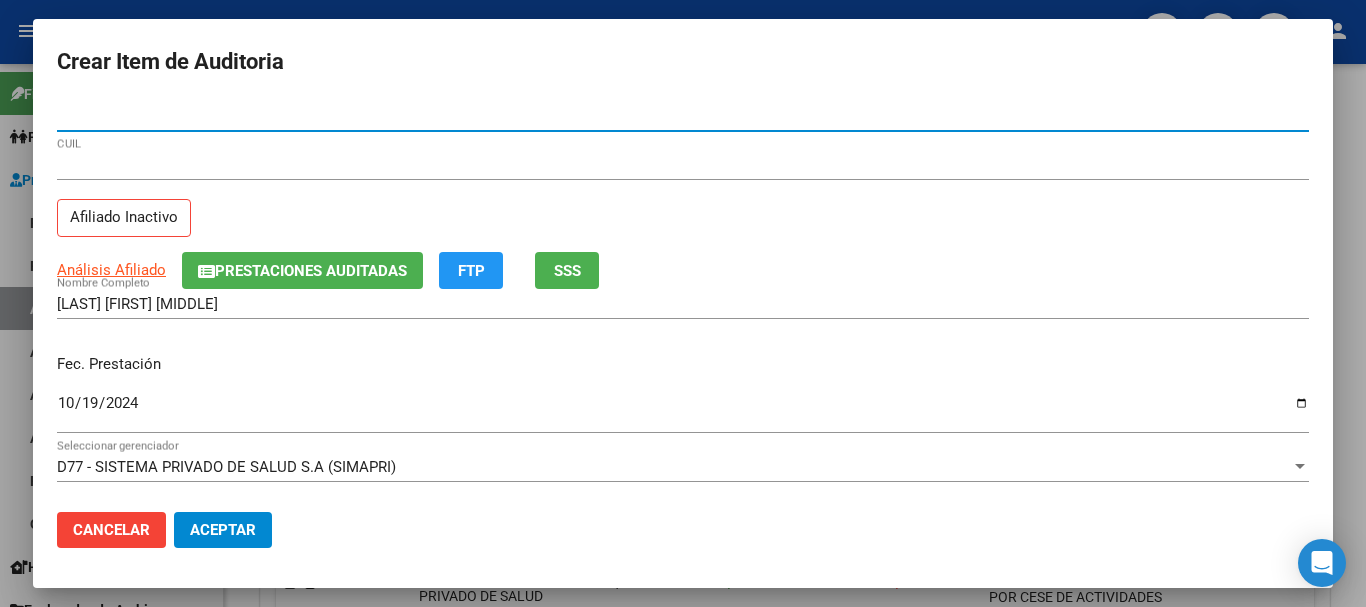 paste 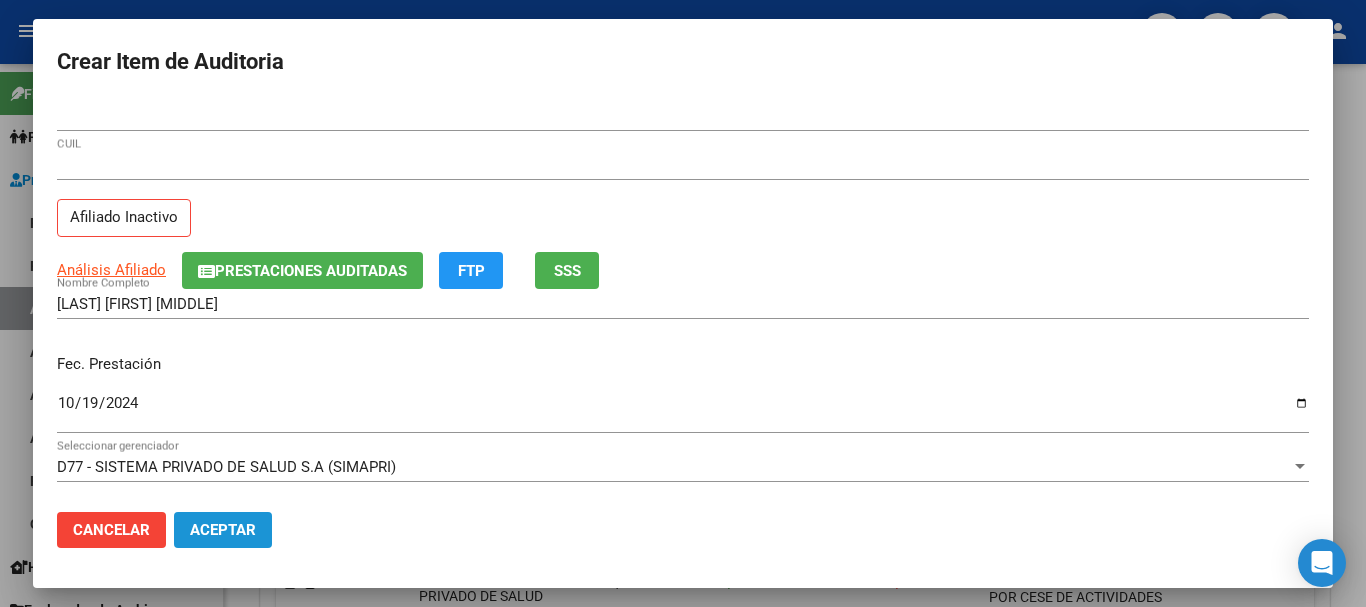 click on "Aceptar" 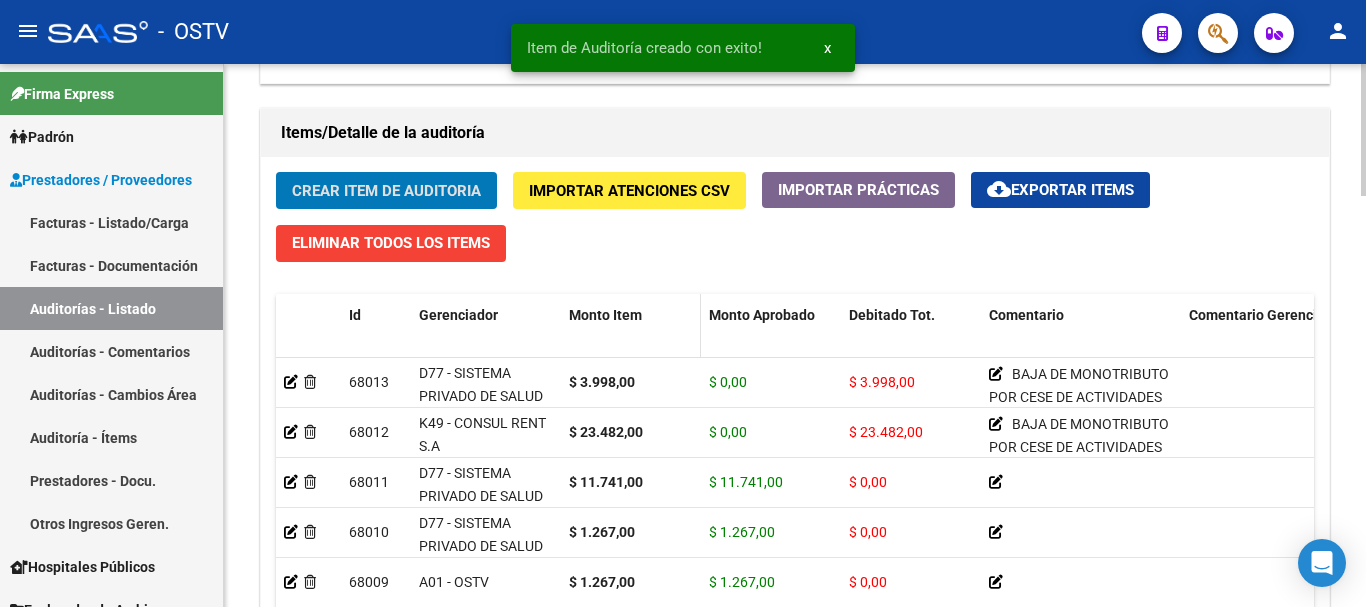 click on "Crear Item de Auditoria" 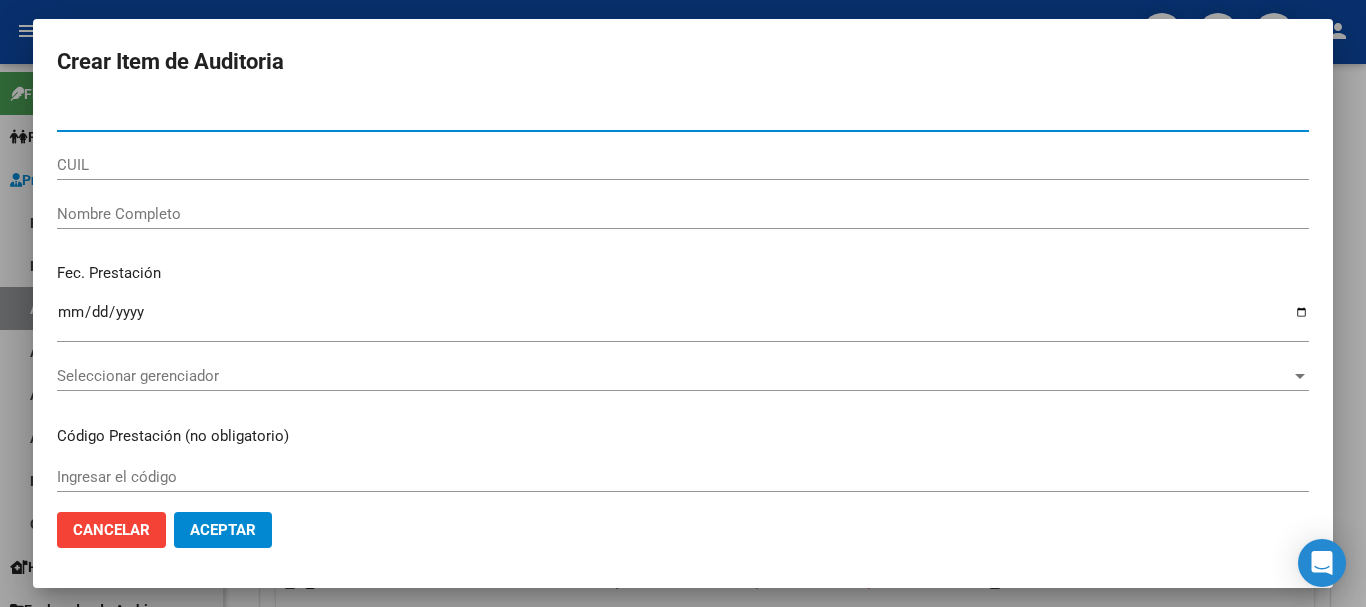 paste on "19010428" 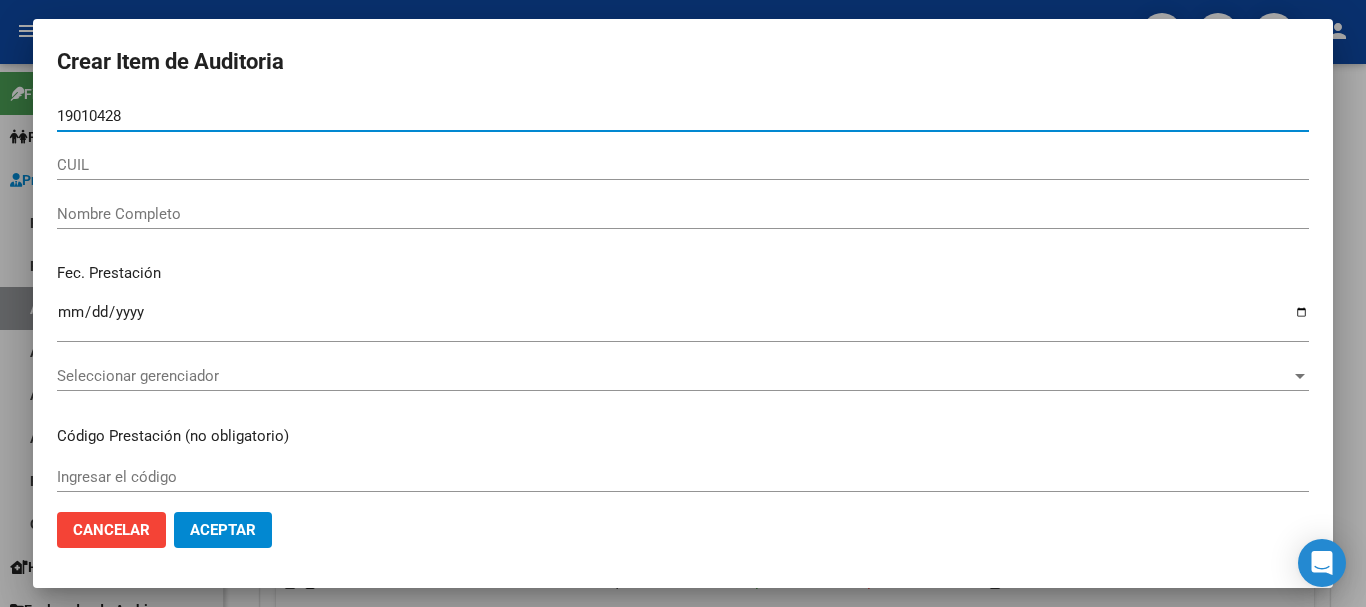 type on "19010428" 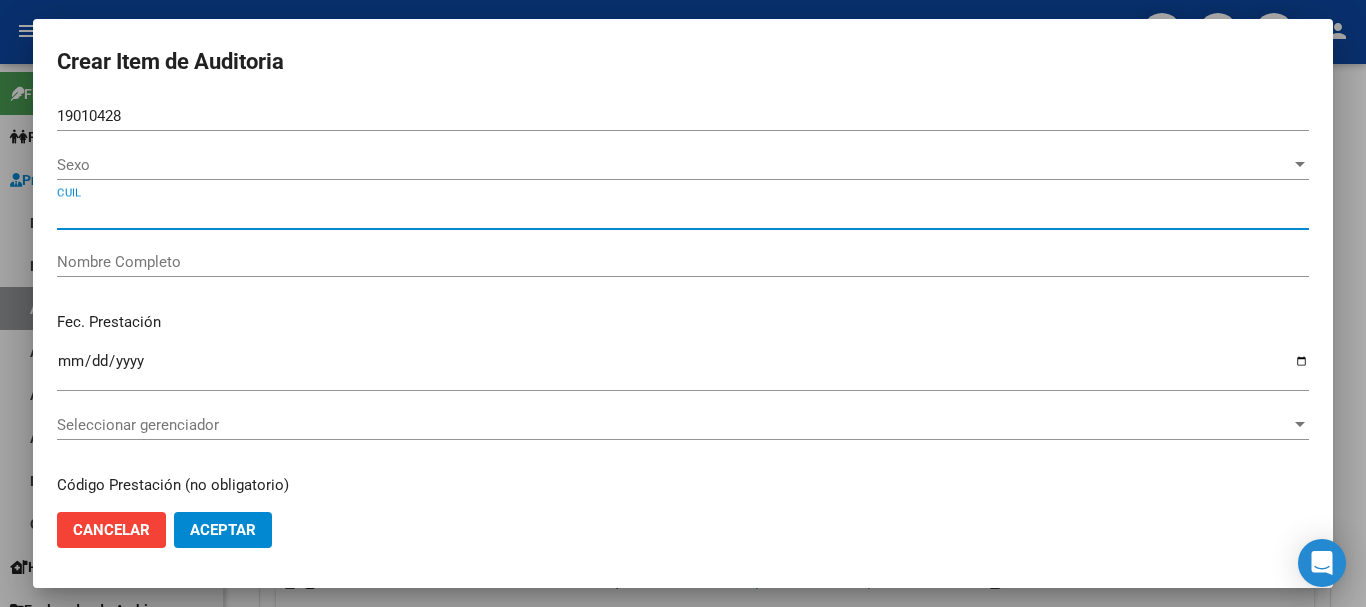 type on "[CUIL]" 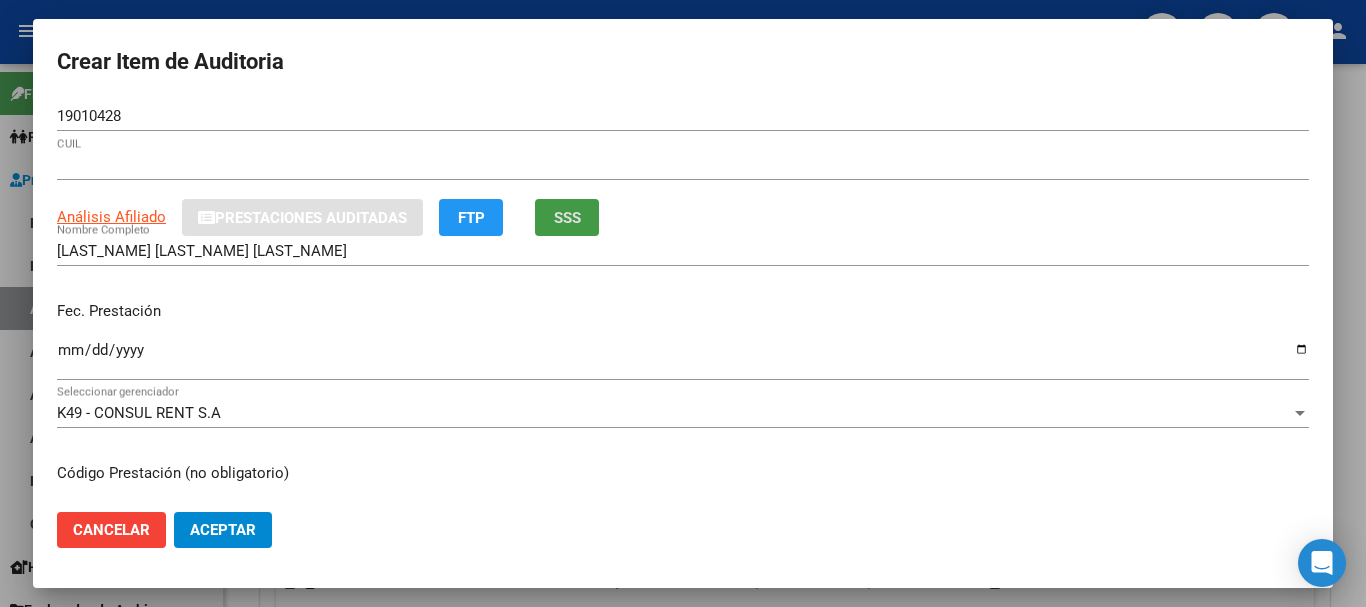 type 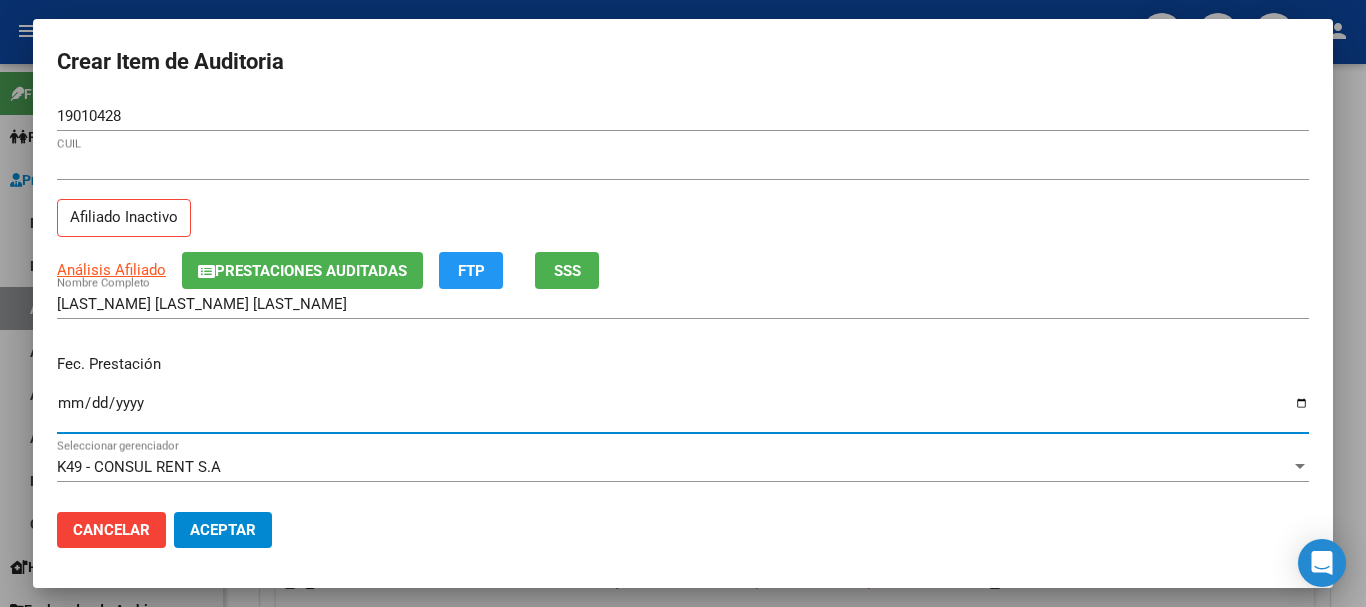 type on "[DATE]" 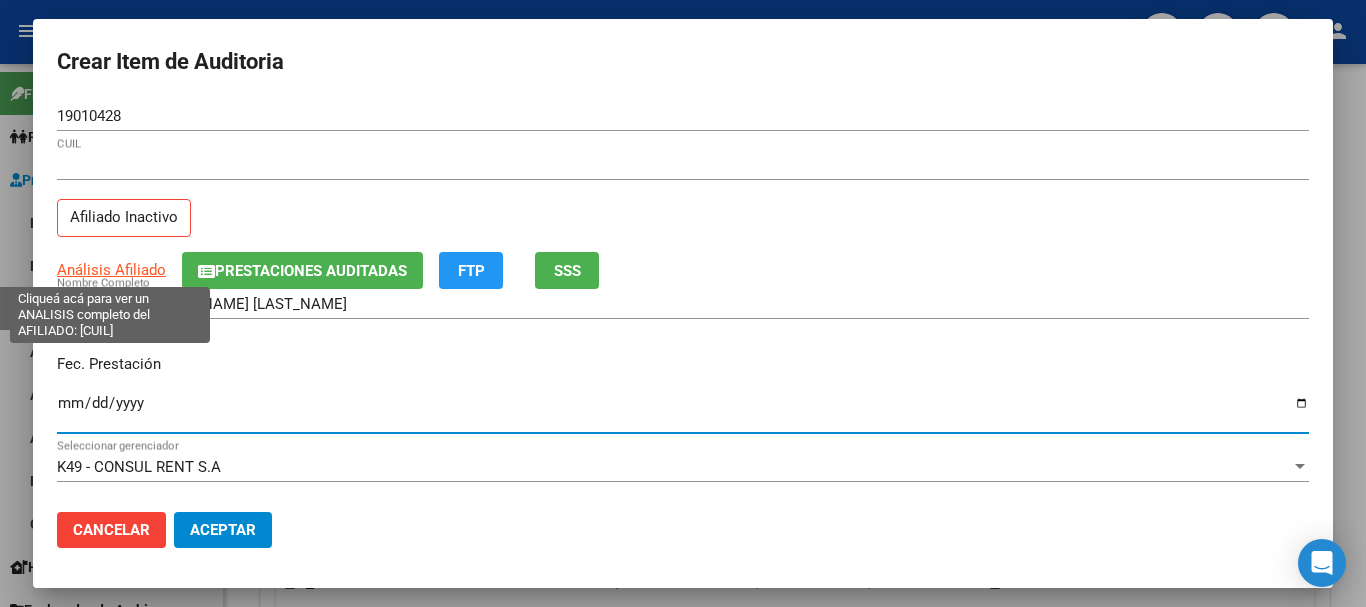 click on "Análisis Afiliado" at bounding box center [111, 270] 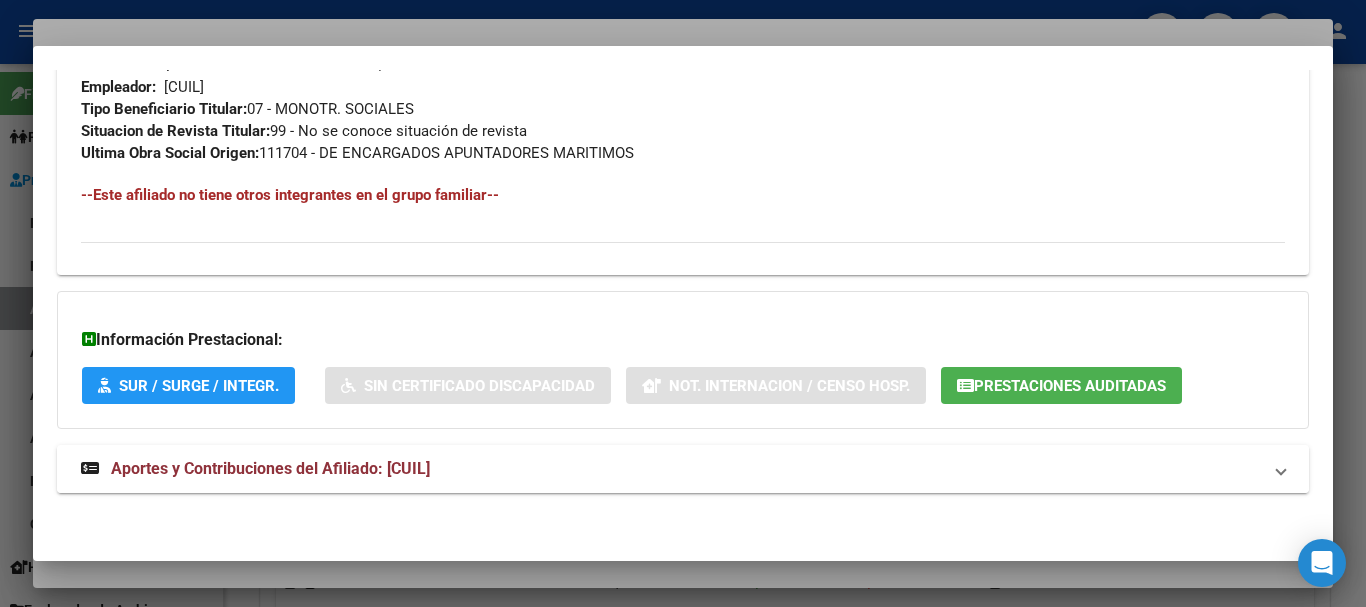 click on "Aportes y Contribuciones del Afiliado: [CUIL]" at bounding box center [671, 469] 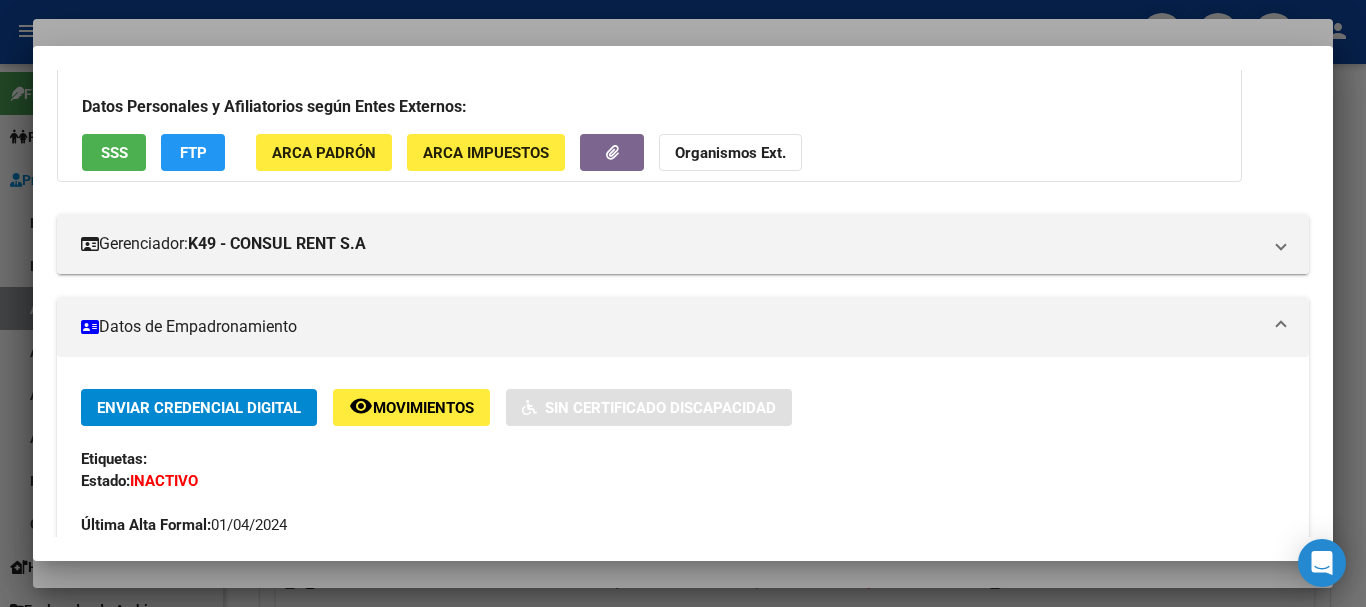 scroll, scrollTop: 0, scrollLeft: 0, axis: both 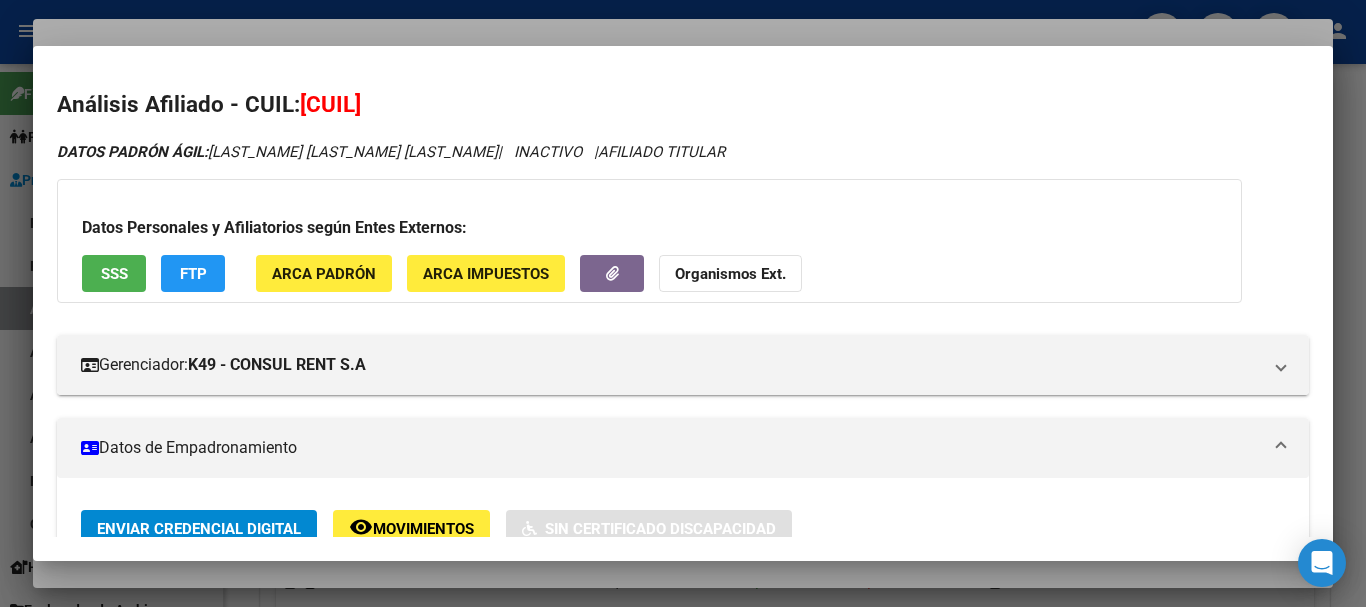 click on "Organismos Ext." 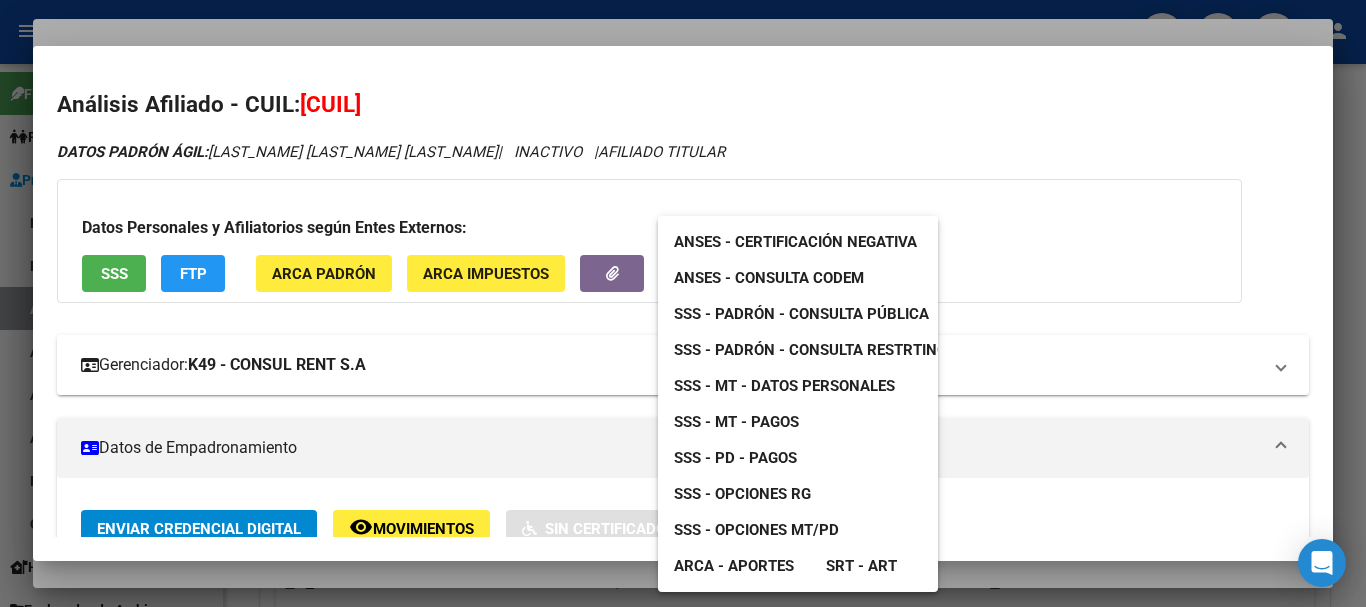 click on "SSS - MT - Datos Personales" at bounding box center (784, 386) 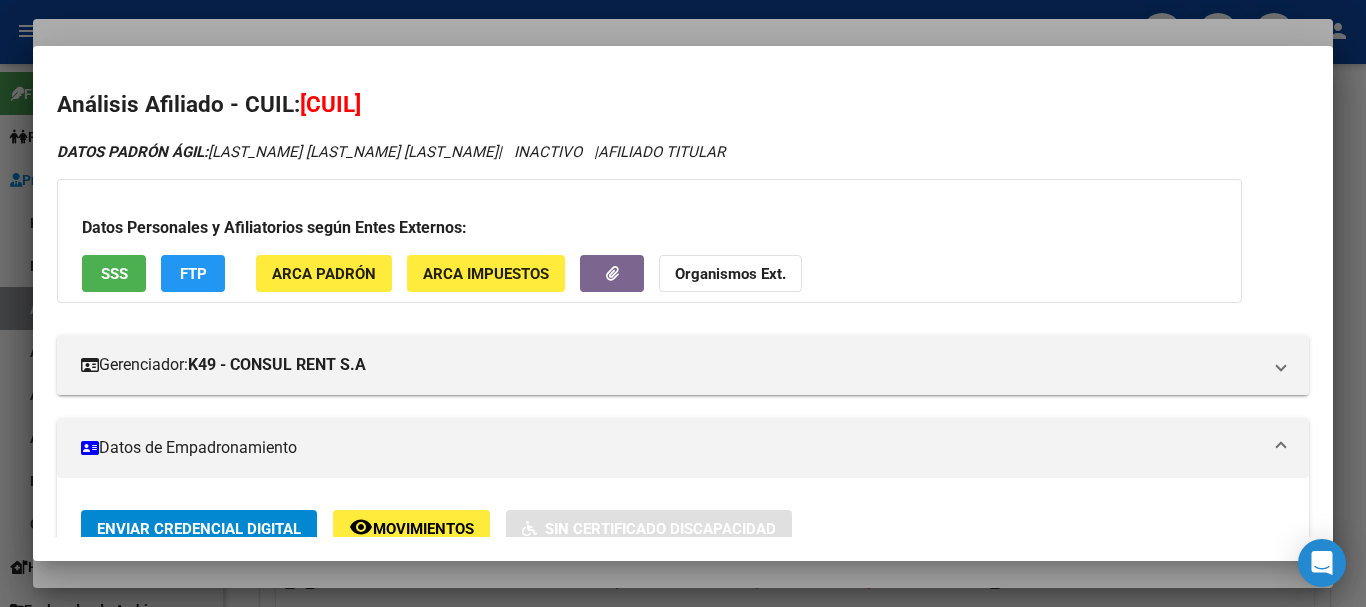 click at bounding box center [683, 303] 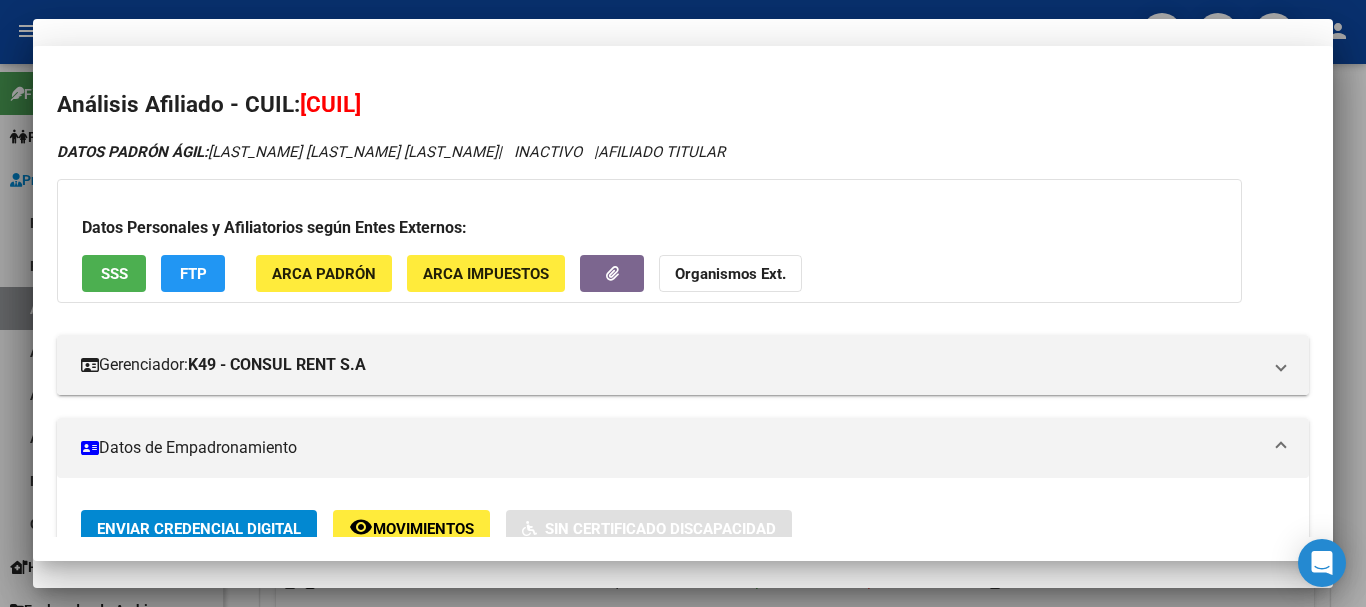 click on "Nro Documento" at bounding box center (683, 116) 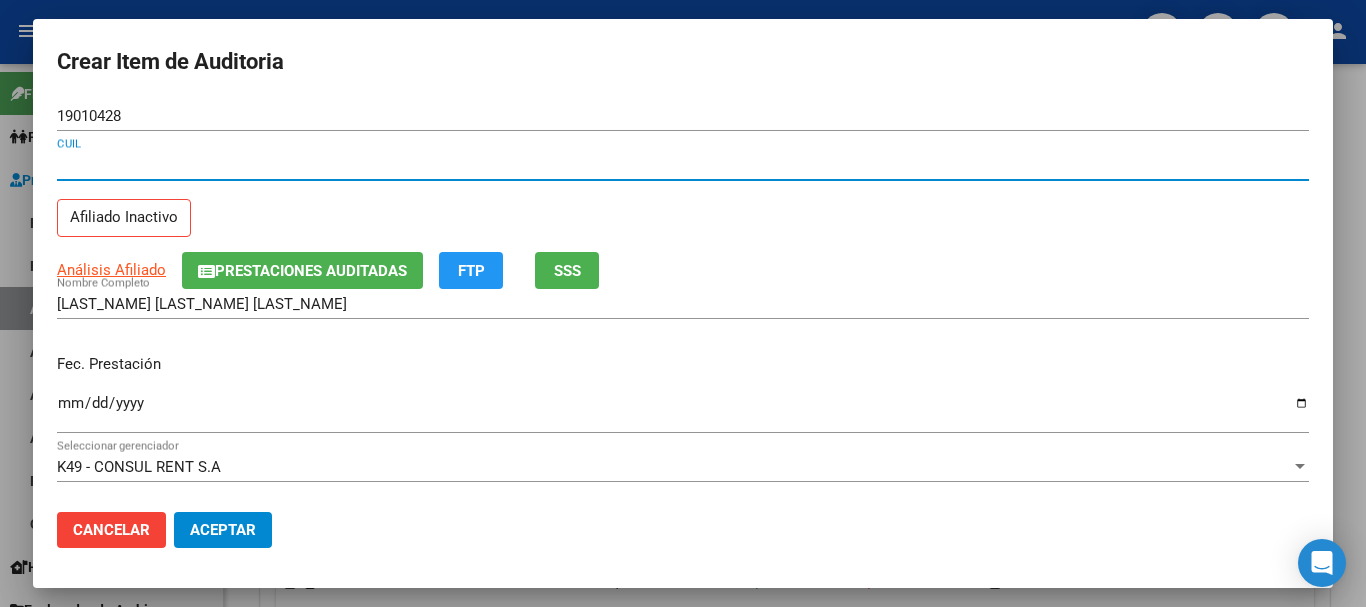 type 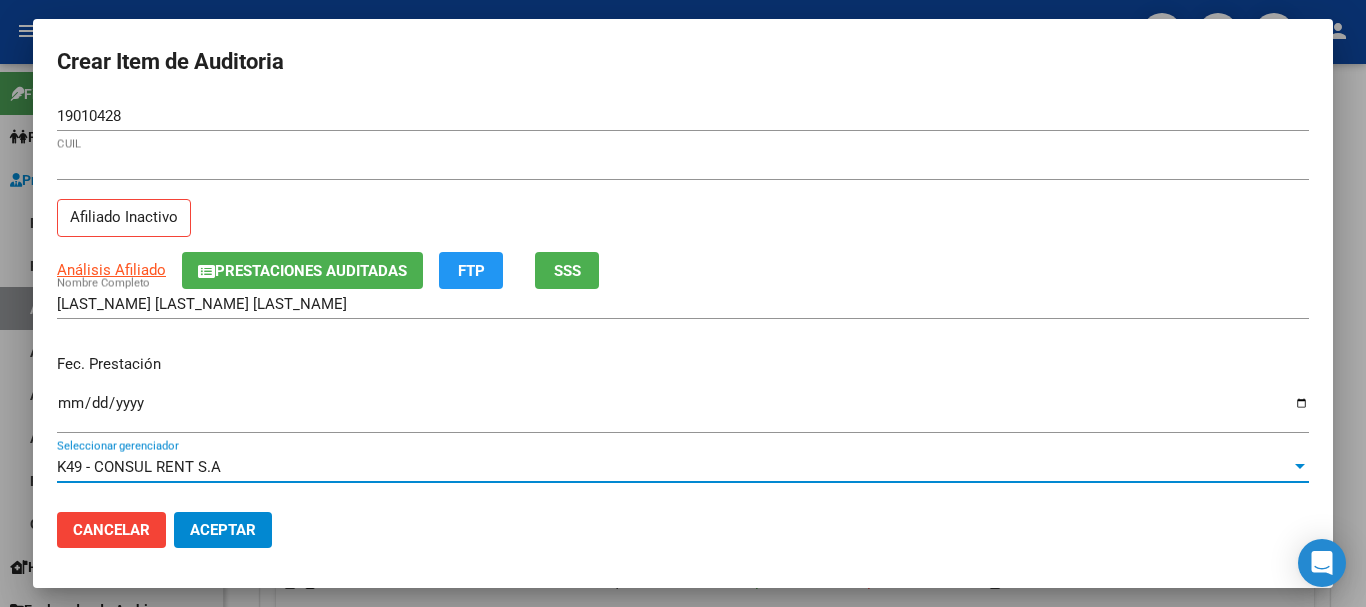 scroll, scrollTop: 270, scrollLeft: 0, axis: vertical 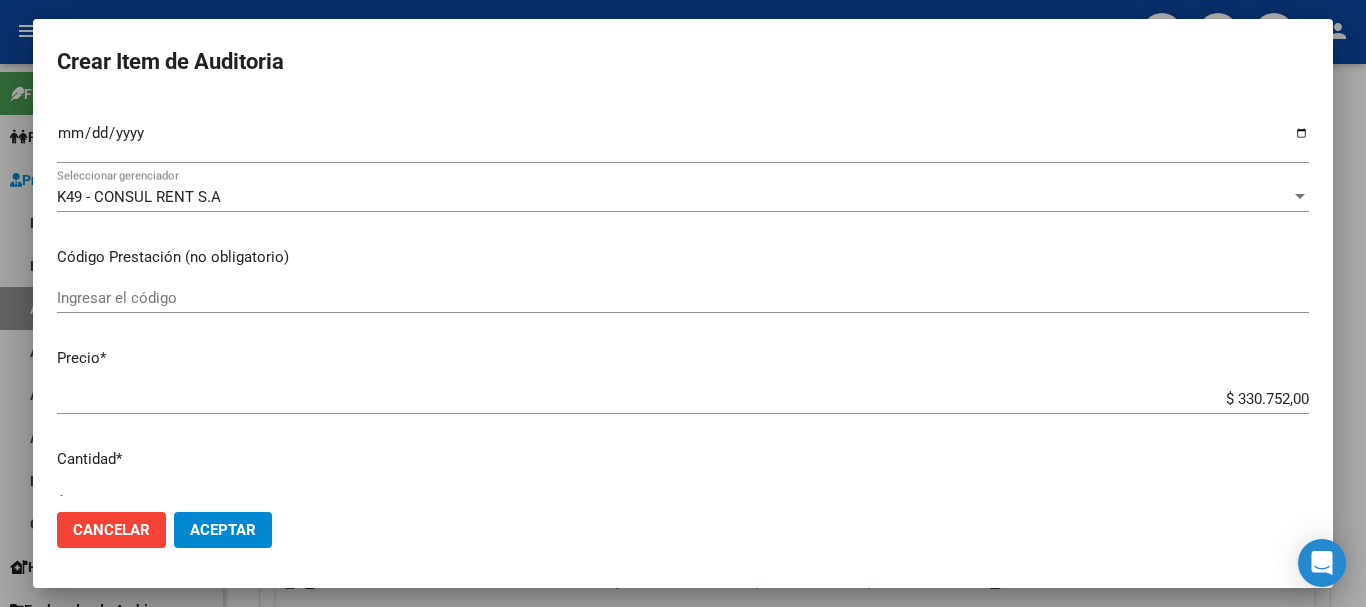 type on "$ 0,01" 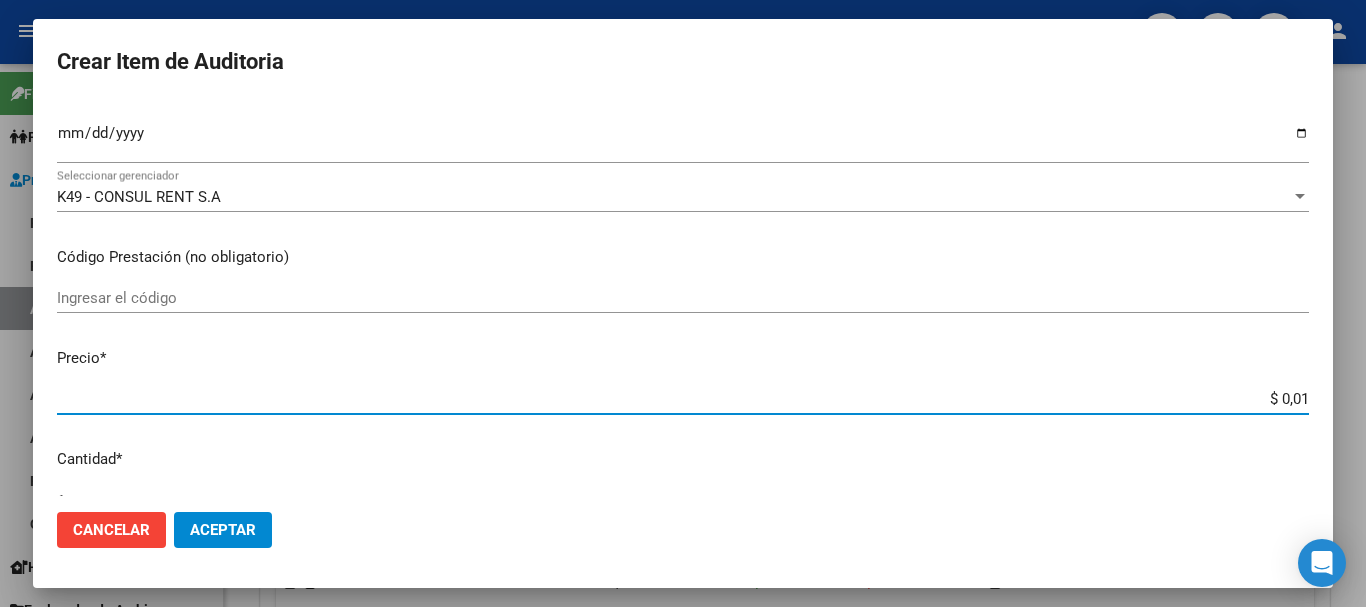 type on "$ 0,15" 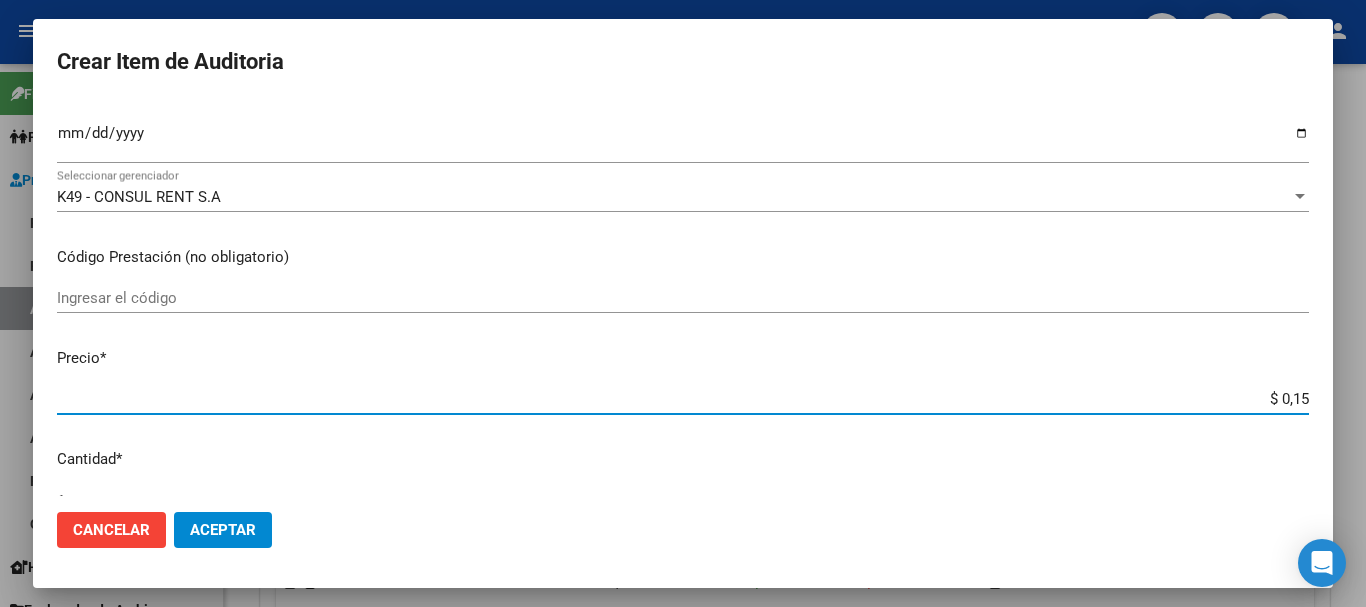 type on "$ 1,52" 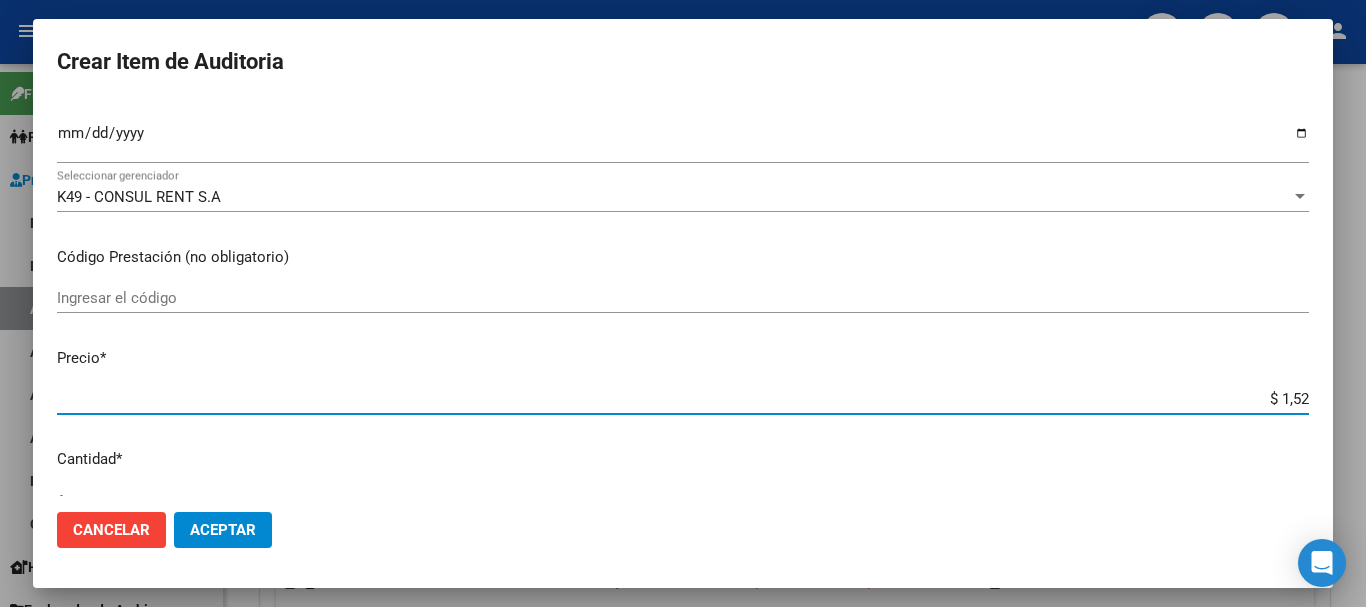 type on "$ 15,20" 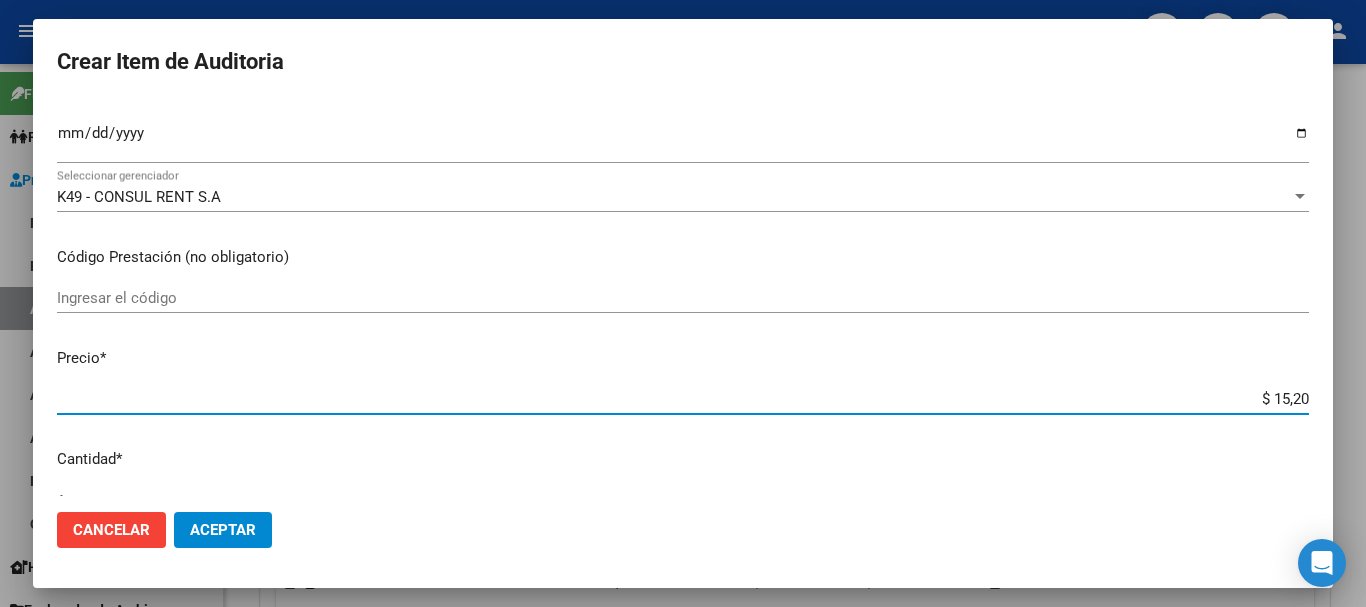 type on "$ 15,20" 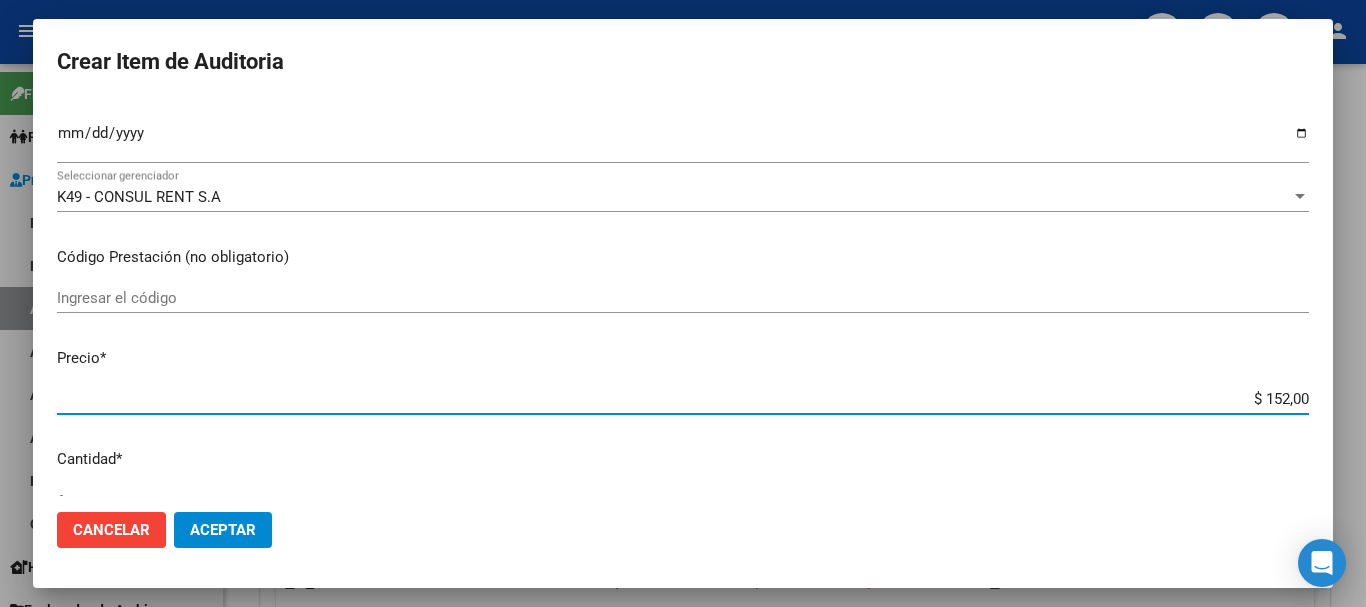 type on "$ 1.520,00" 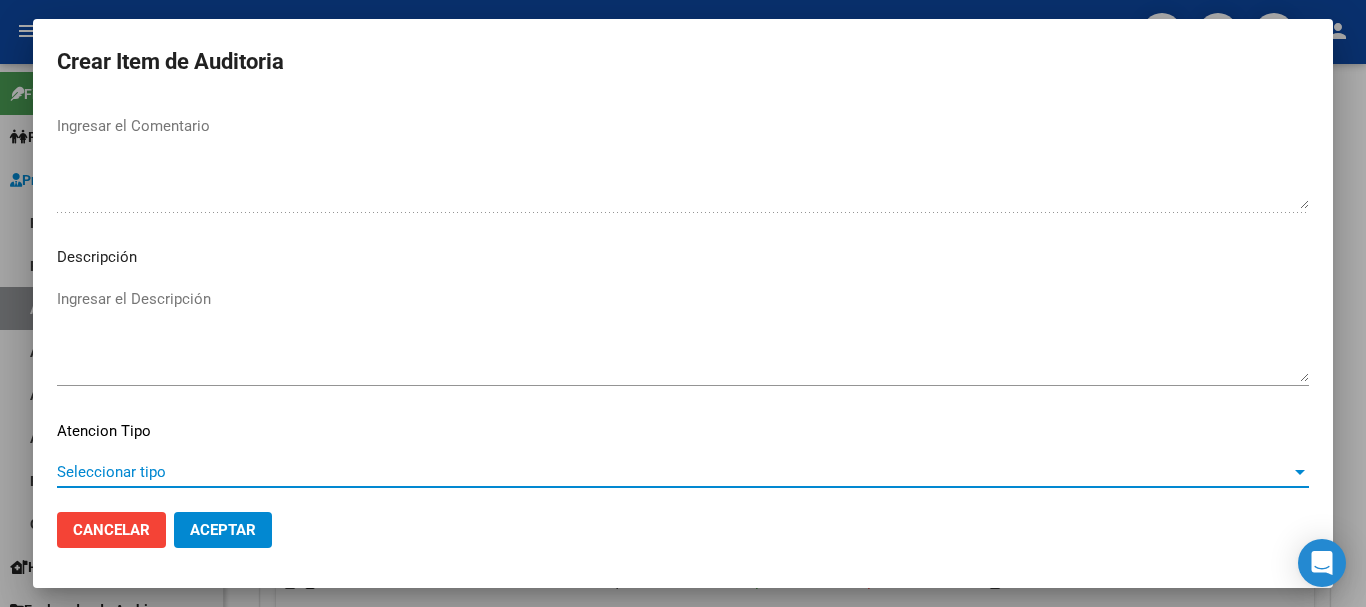 scroll, scrollTop: 1233, scrollLeft: 0, axis: vertical 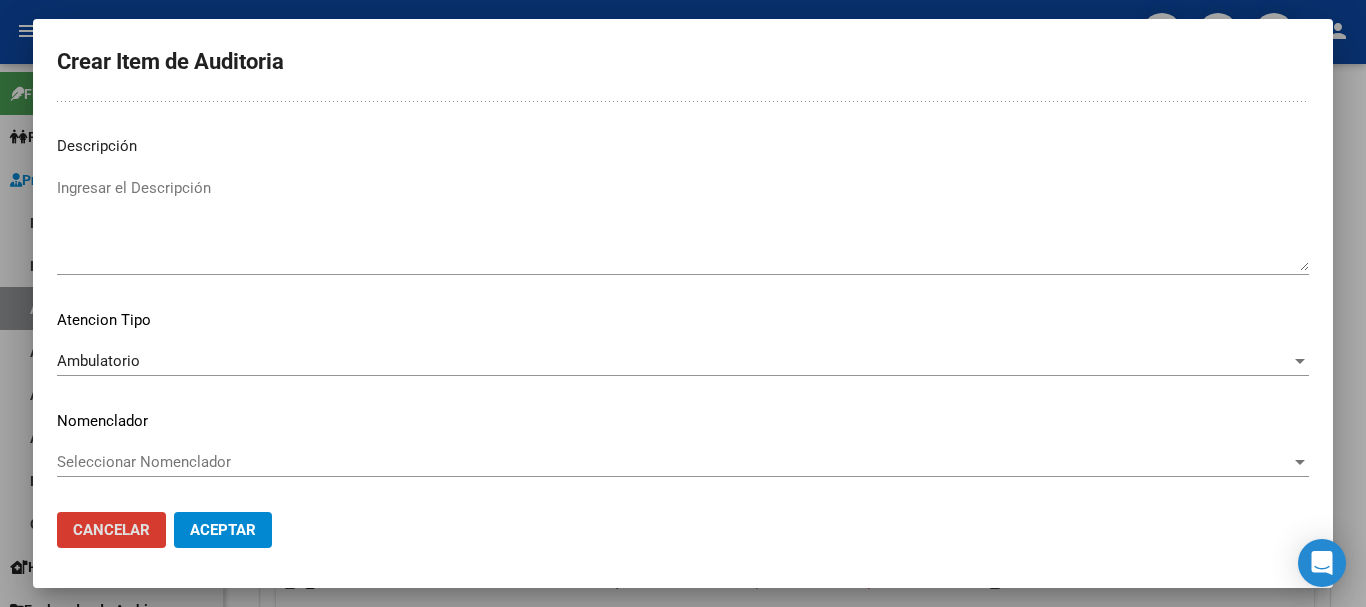 type 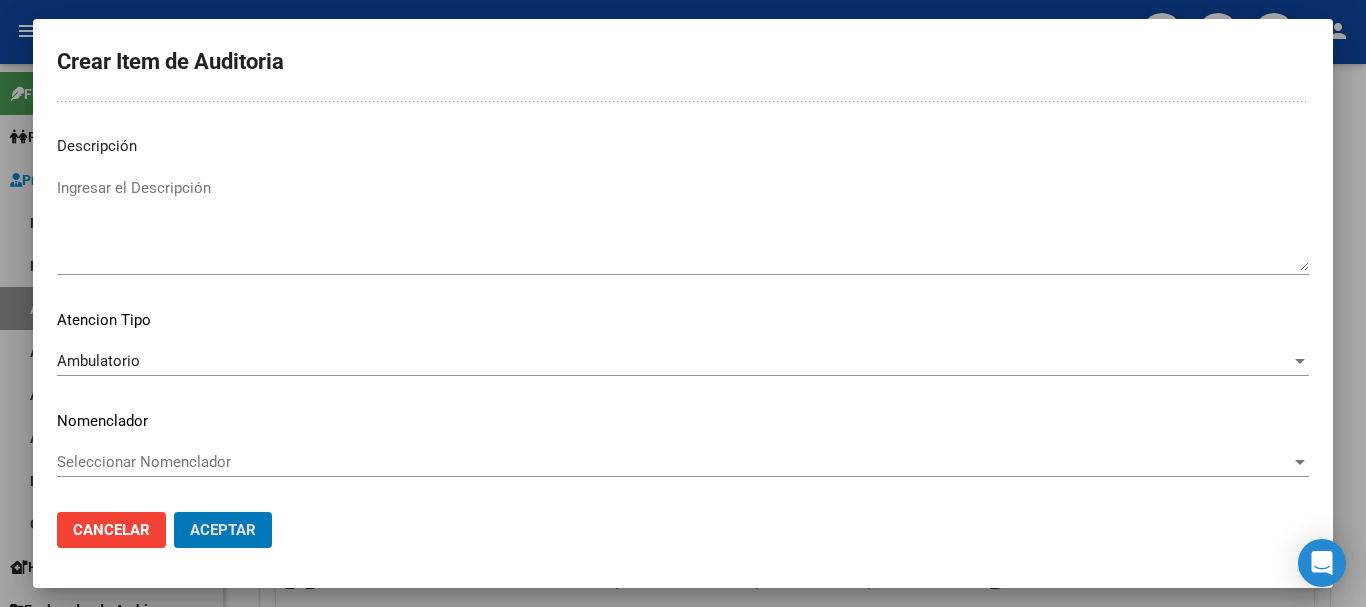 type 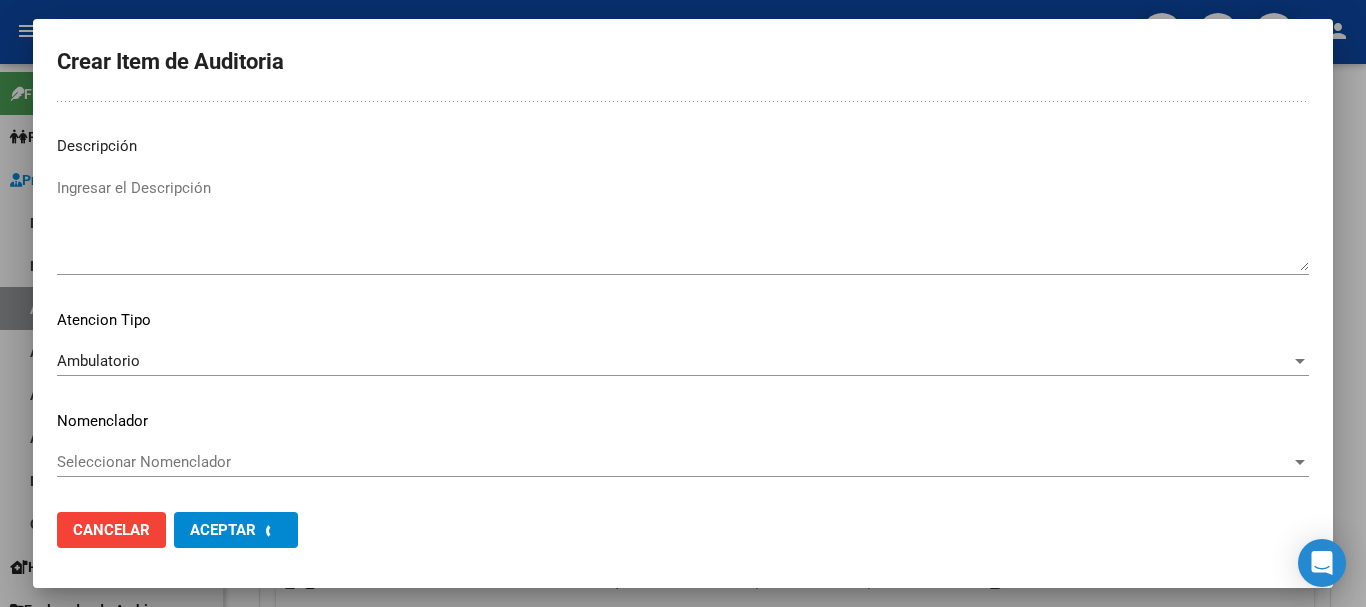 click on "Crear Item de Auditoria" 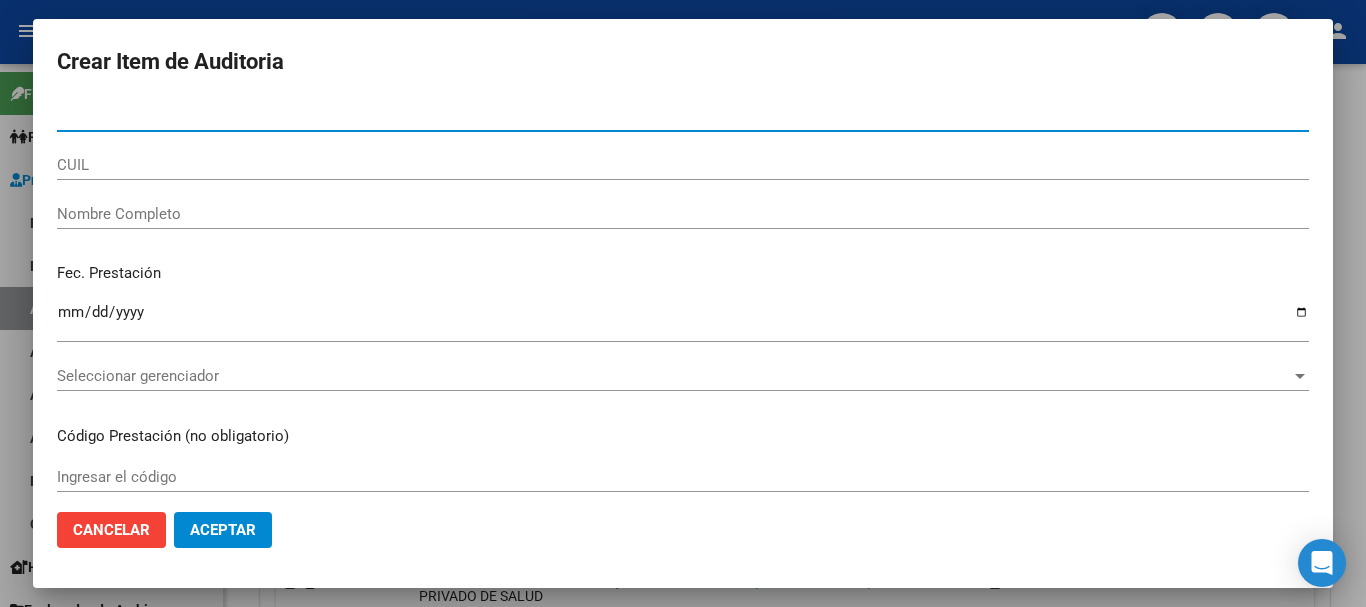 paste on "19010428" 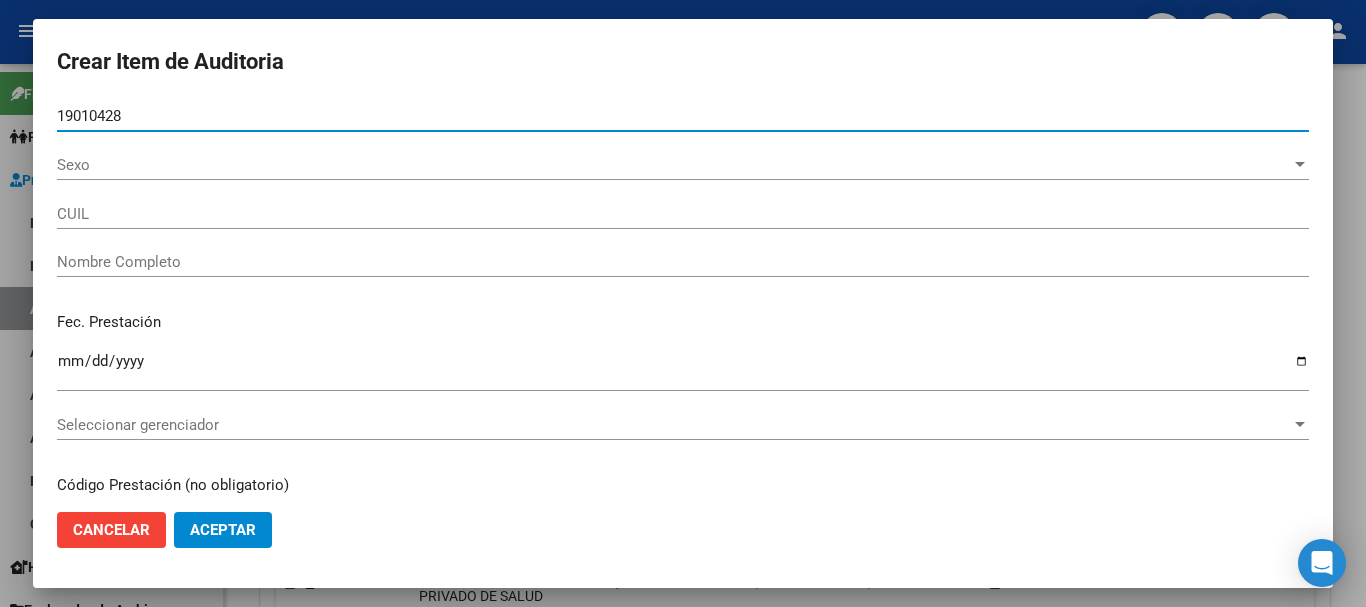 type on "[CUIL]" 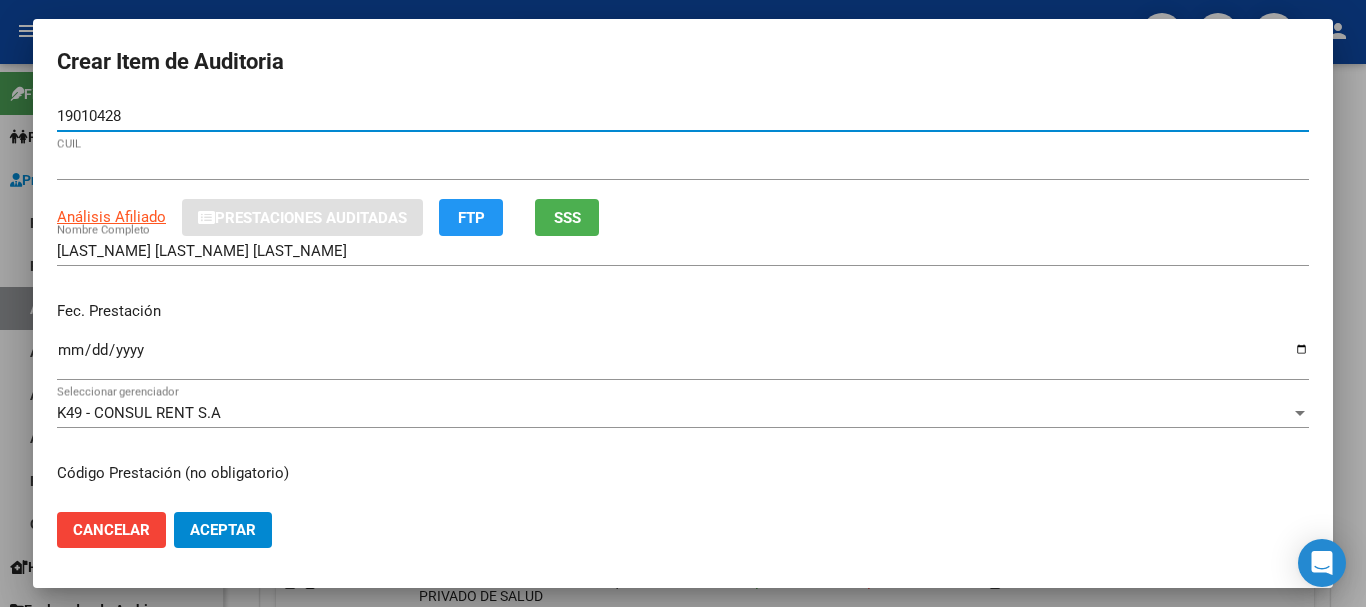 type on "19010428" 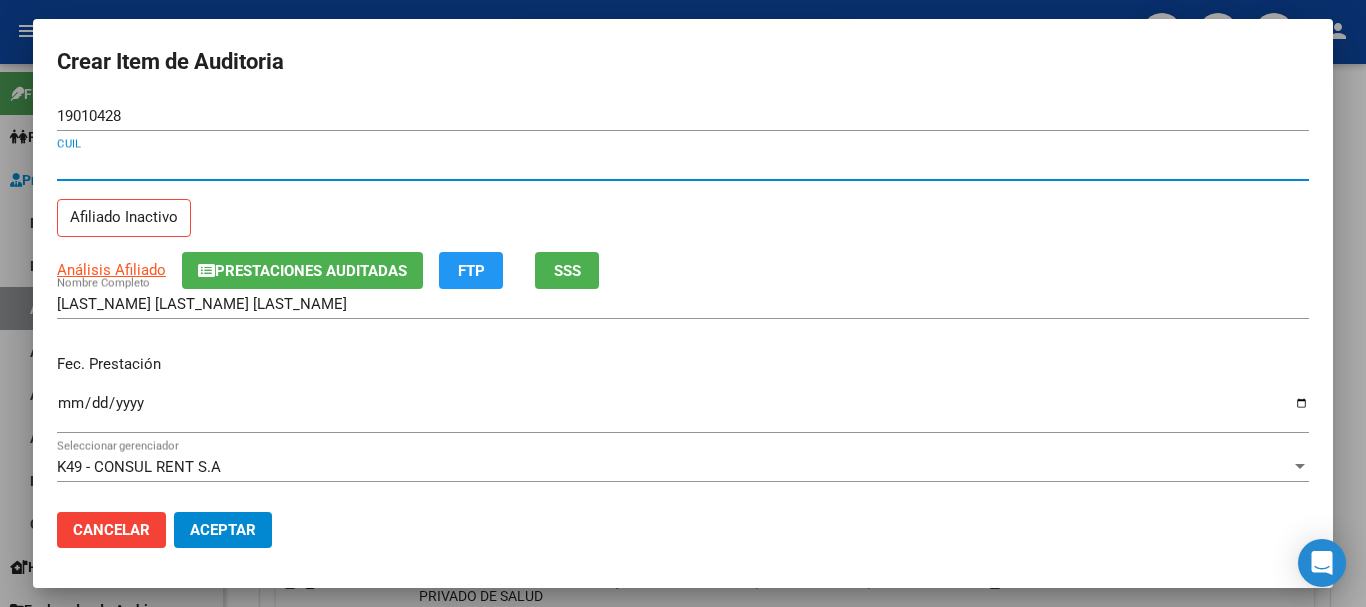 type 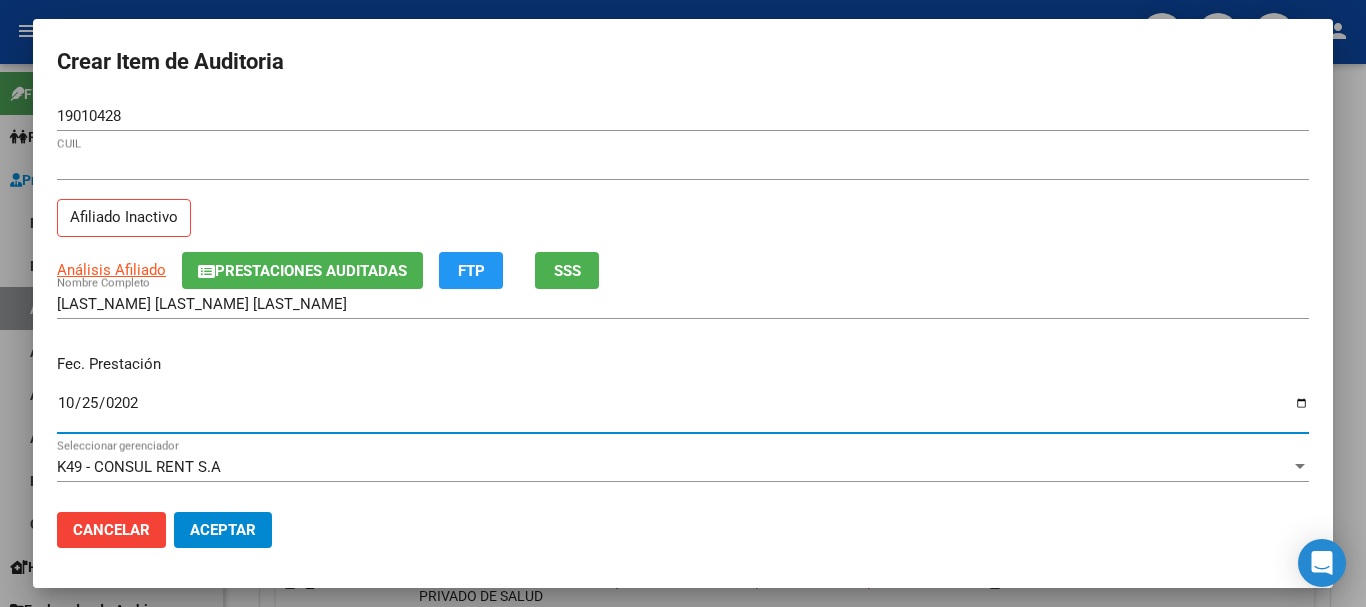 type on "2024-10-25" 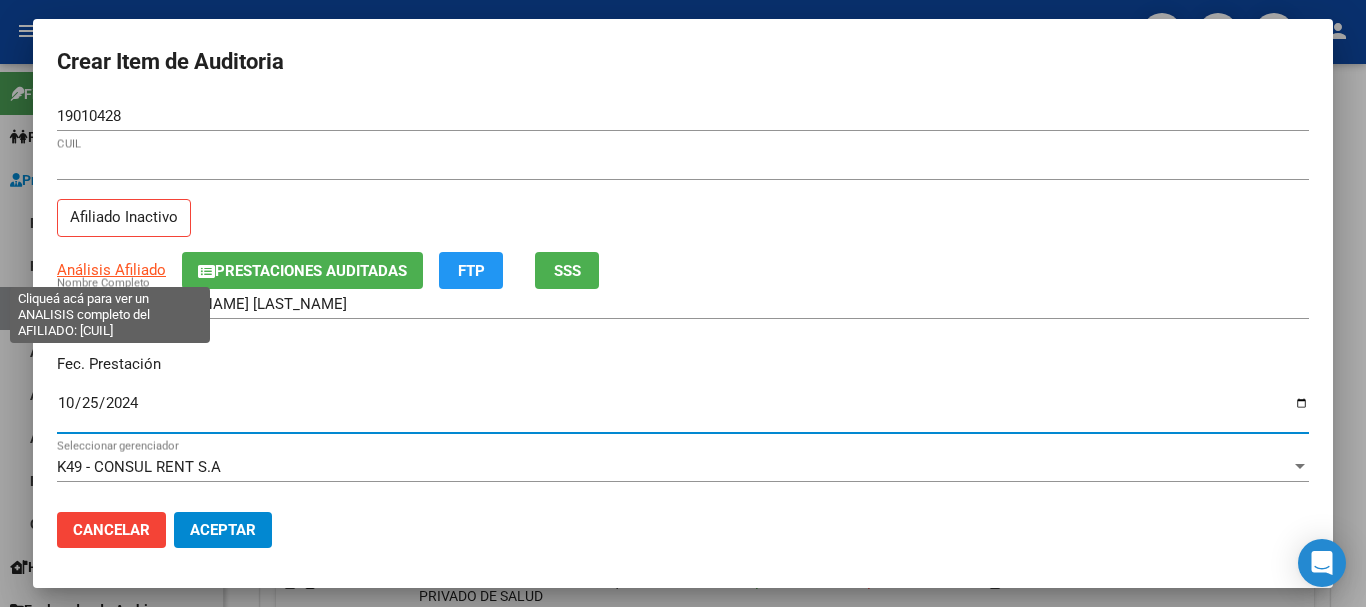 click on "Análisis Afiliado" at bounding box center (111, 270) 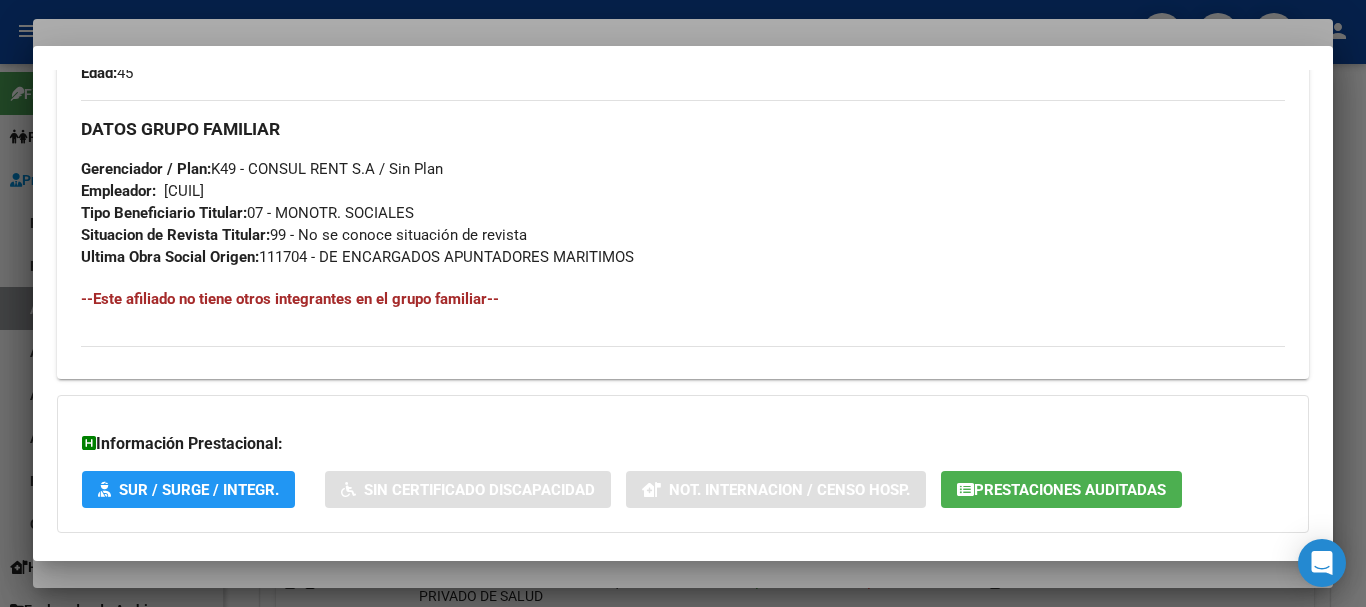 scroll, scrollTop: 1075, scrollLeft: 0, axis: vertical 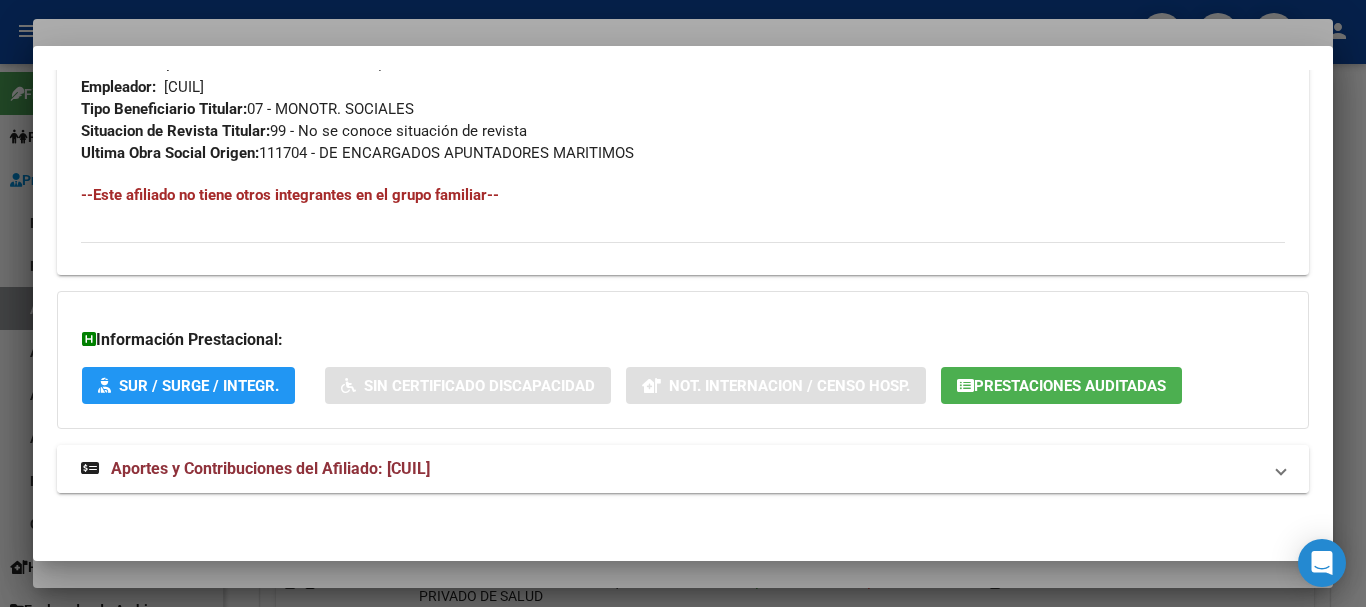 click on "Aportes y Contribuciones del Afiliado: [CUIL]" at bounding box center [270, 468] 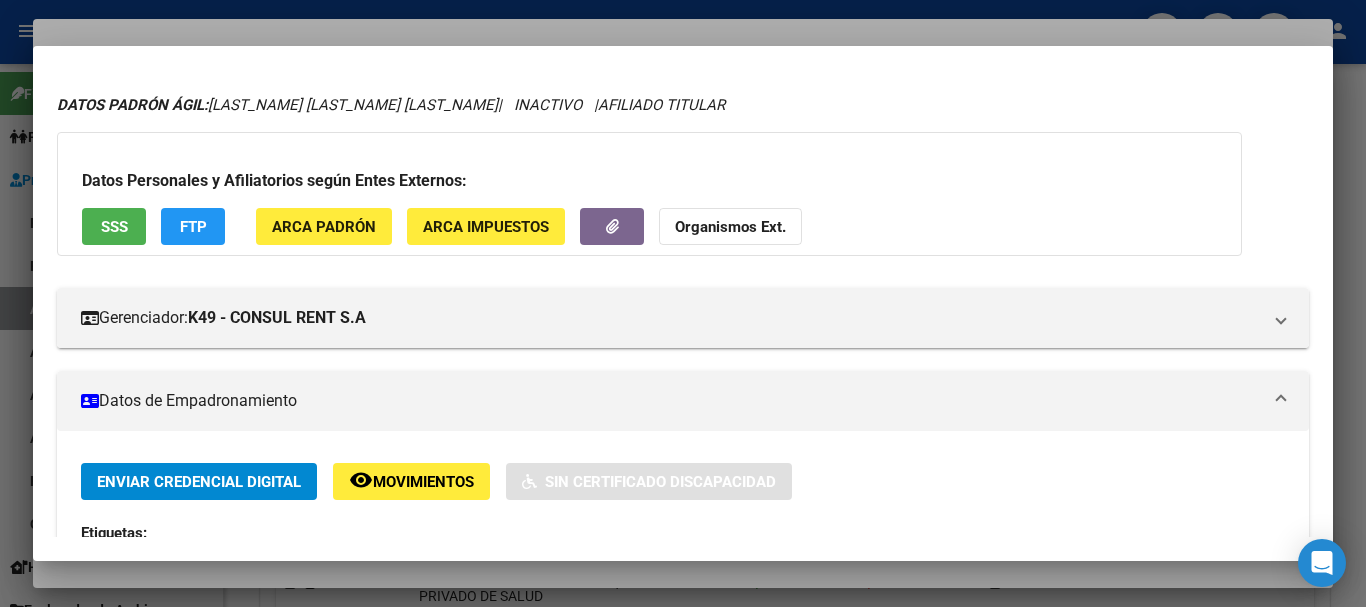 scroll, scrollTop: 0, scrollLeft: 0, axis: both 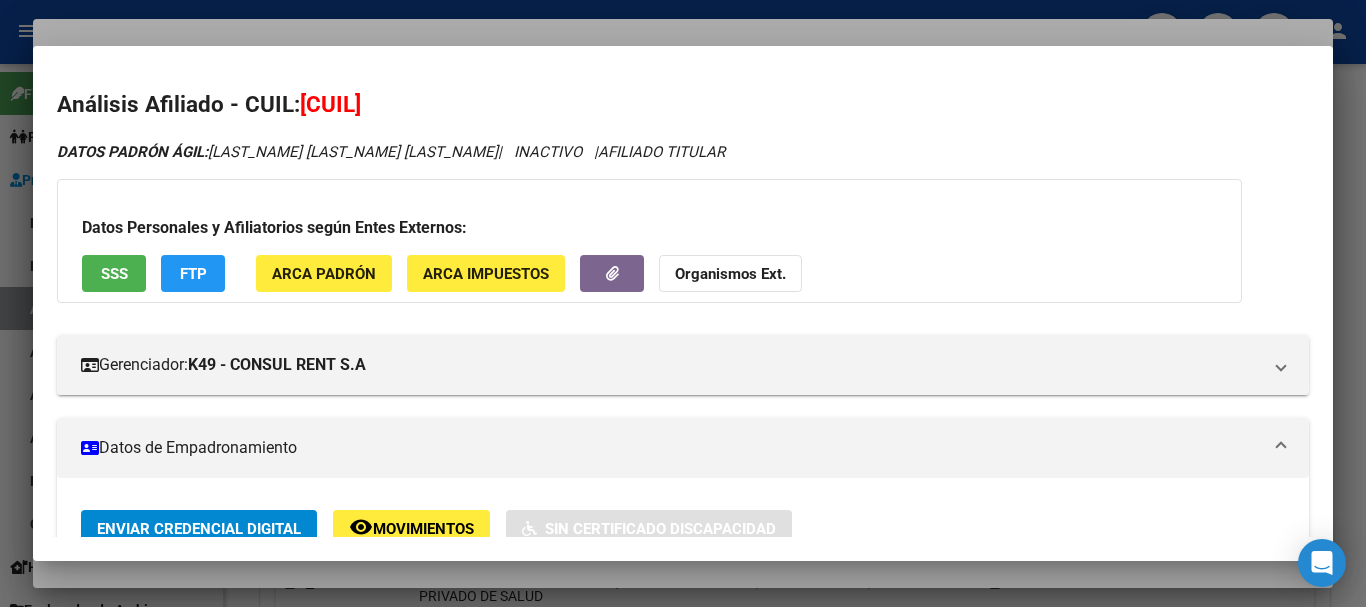 click on "Organismos Ext." 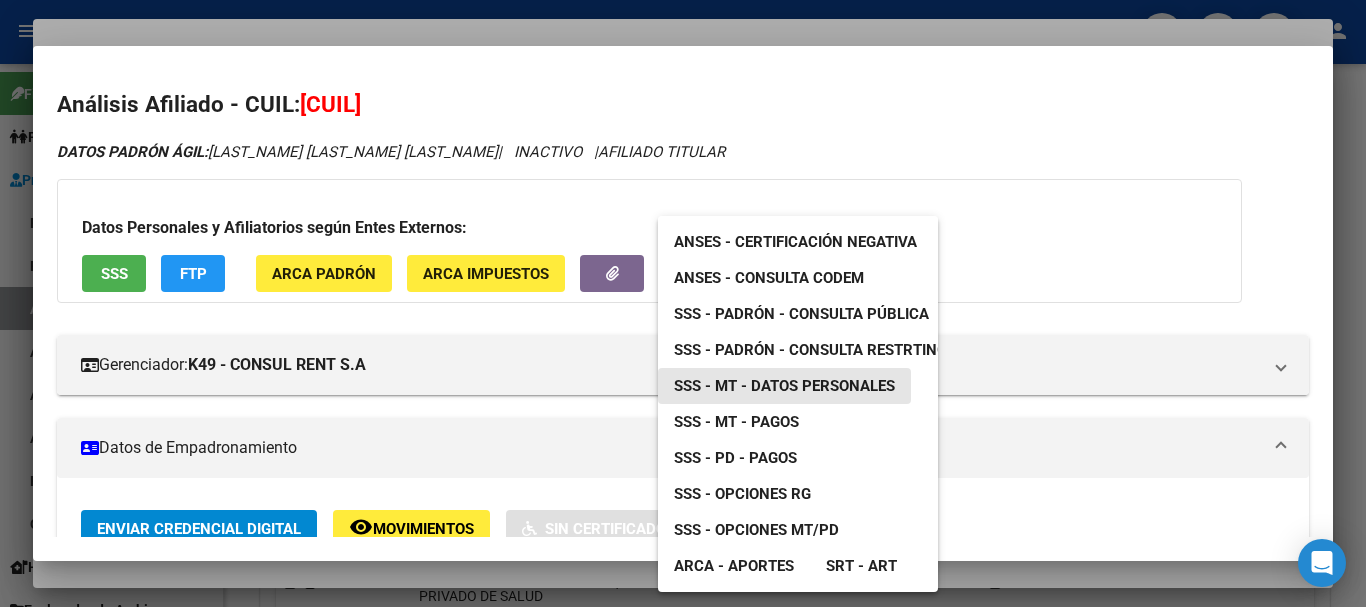 click on "SSS - MT - Datos Personales" at bounding box center (784, 386) 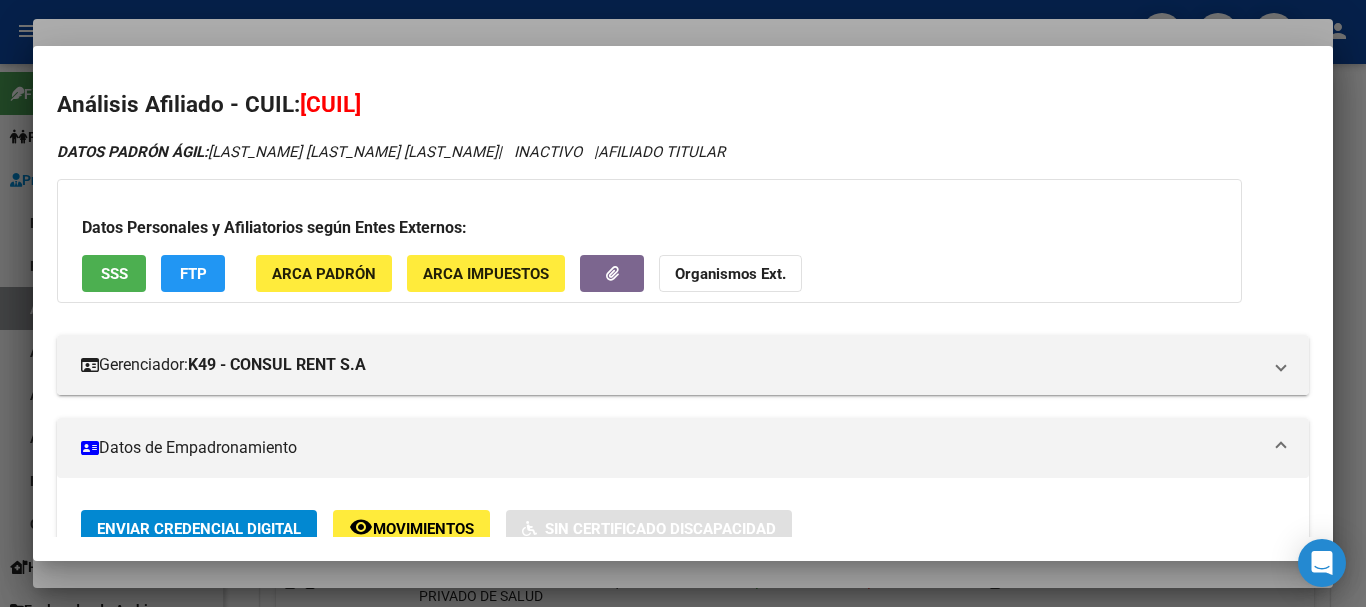 click at bounding box center [683, 303] 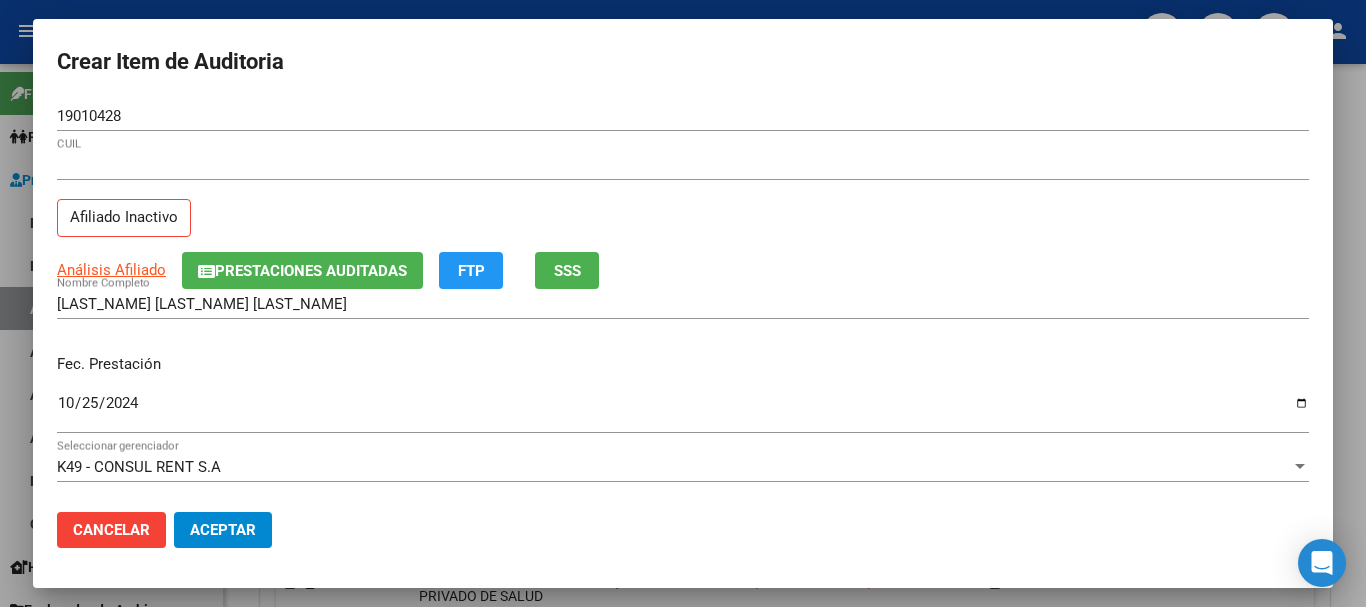 click on "Prestaciones Auditadas" 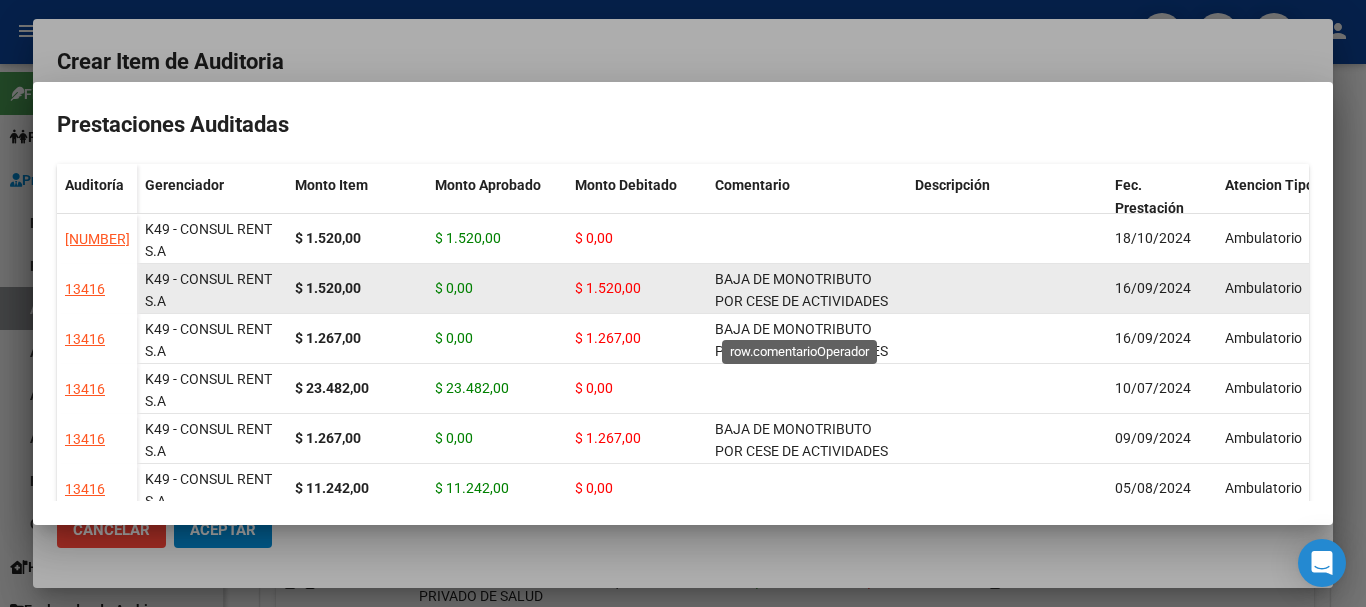 click on "BAJA DE MONOTRIBUTO POR CESE DE ACTIVIDADES 08/2024" 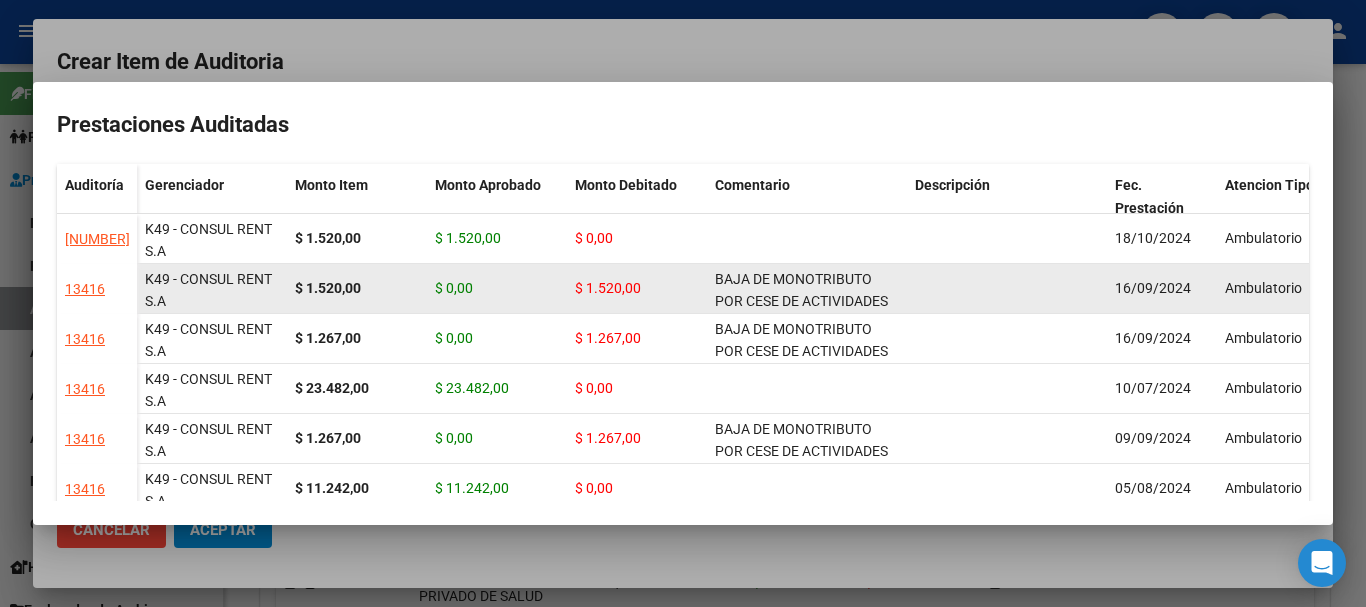 click on "BAJA DE MONOTRIBUTO POR CESE DE ACTIVIDADES 08/2024" 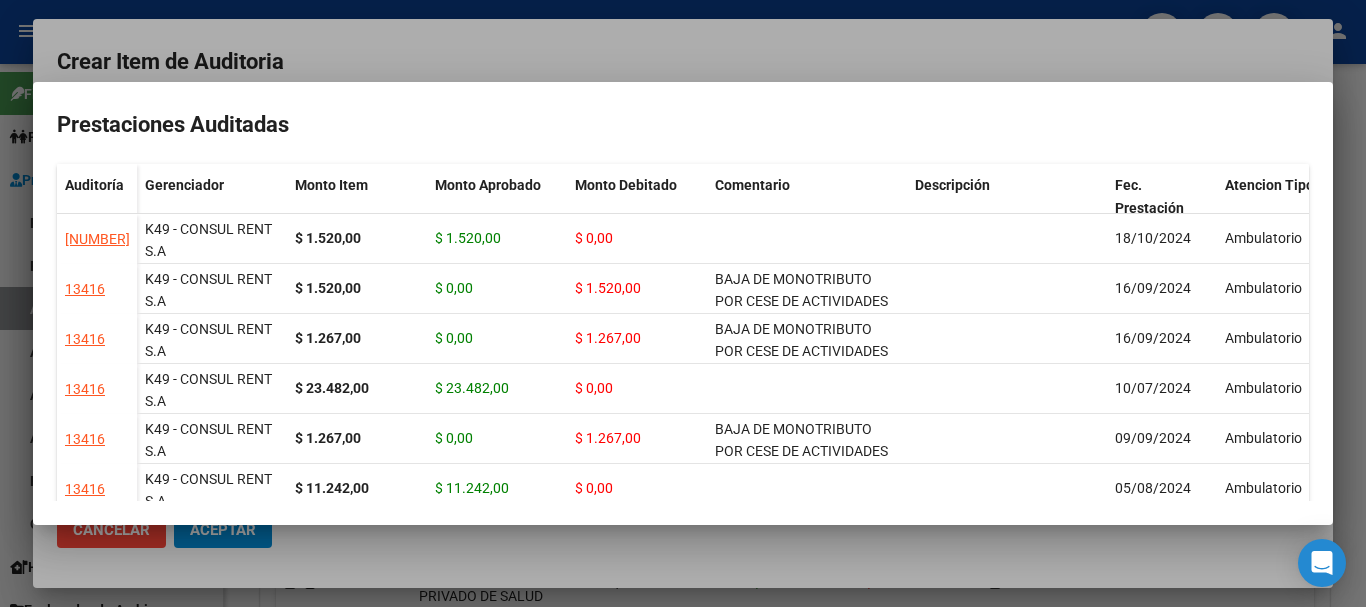 copy on "BAJA DE MONOTRIBUTO POR CESE DE ACTIVIDADES 08/2024" 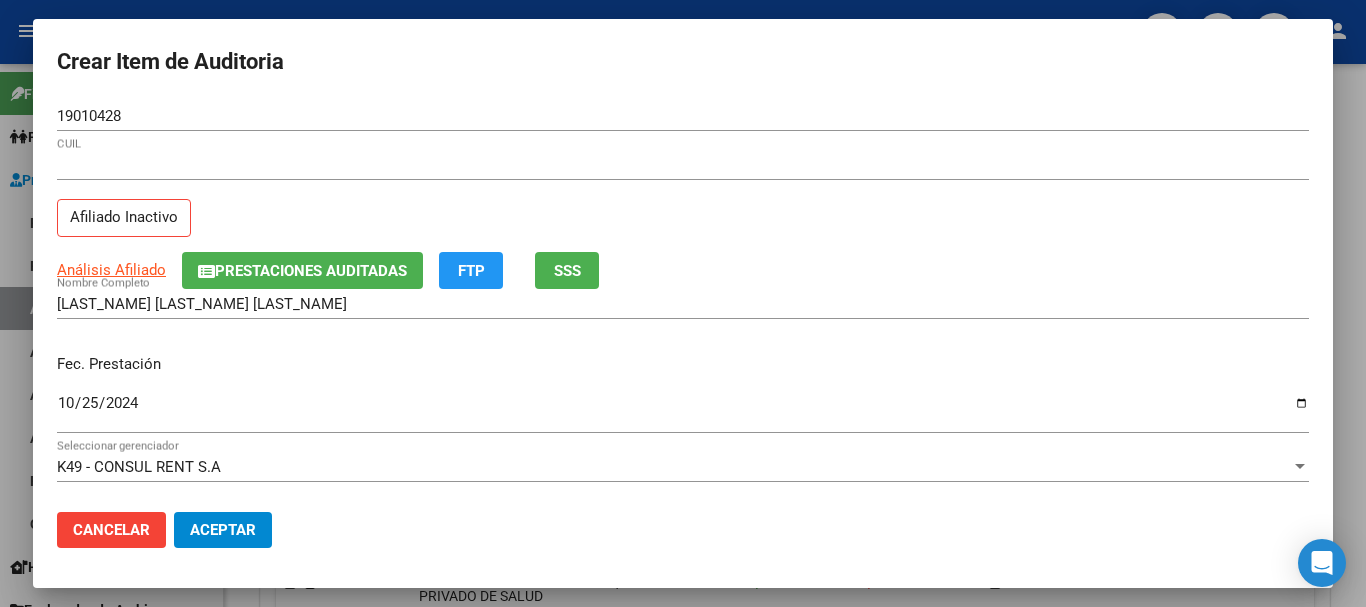 click on "[CUIL] CUIL Afiliado Inactivo" at bounding box center (683, 201) 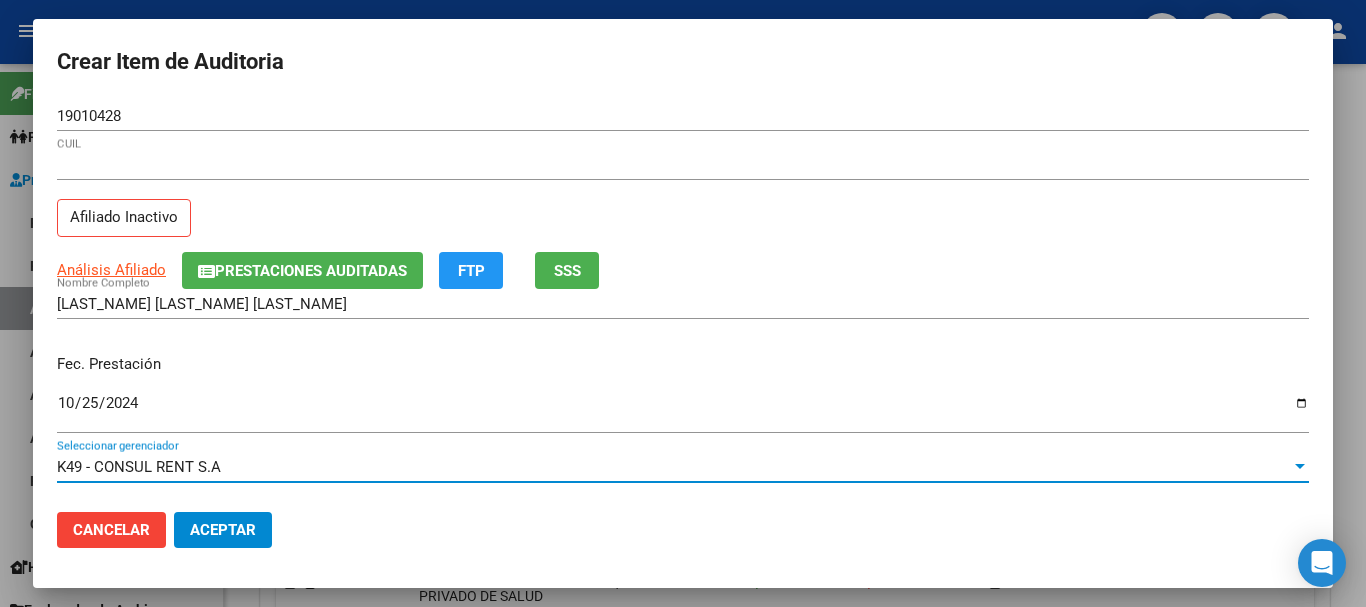 scroll, scrollTop: 270, scrollLeft: 0, axis: vertical 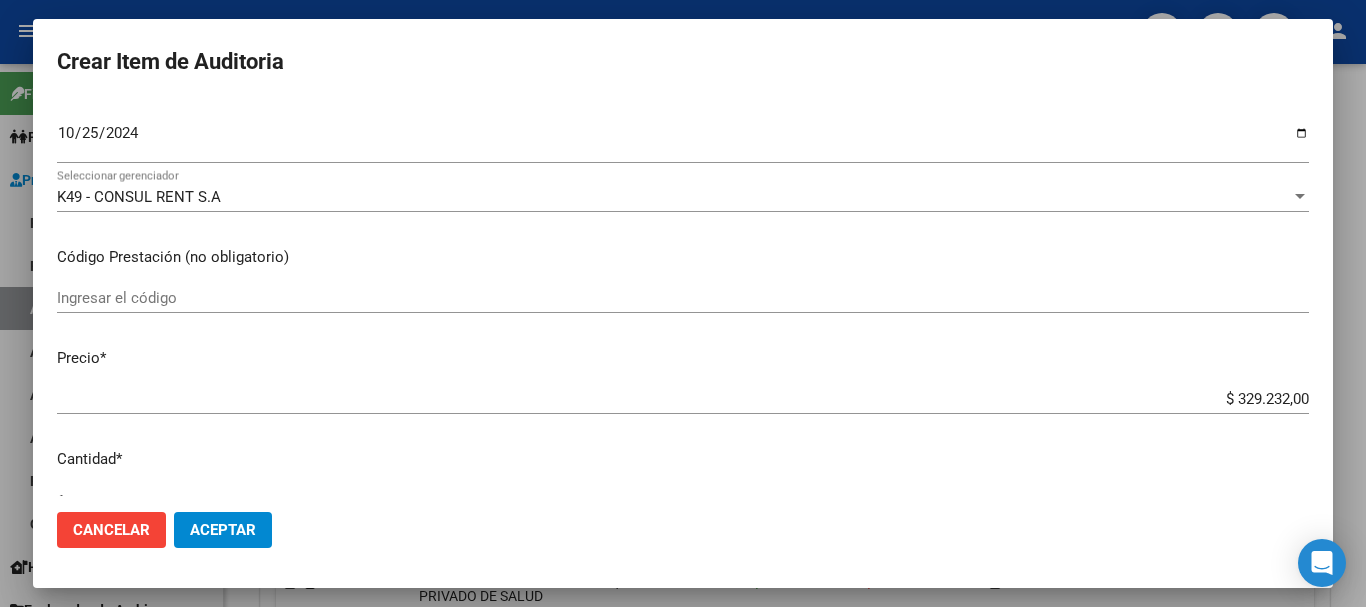 type on "$ 0,01" 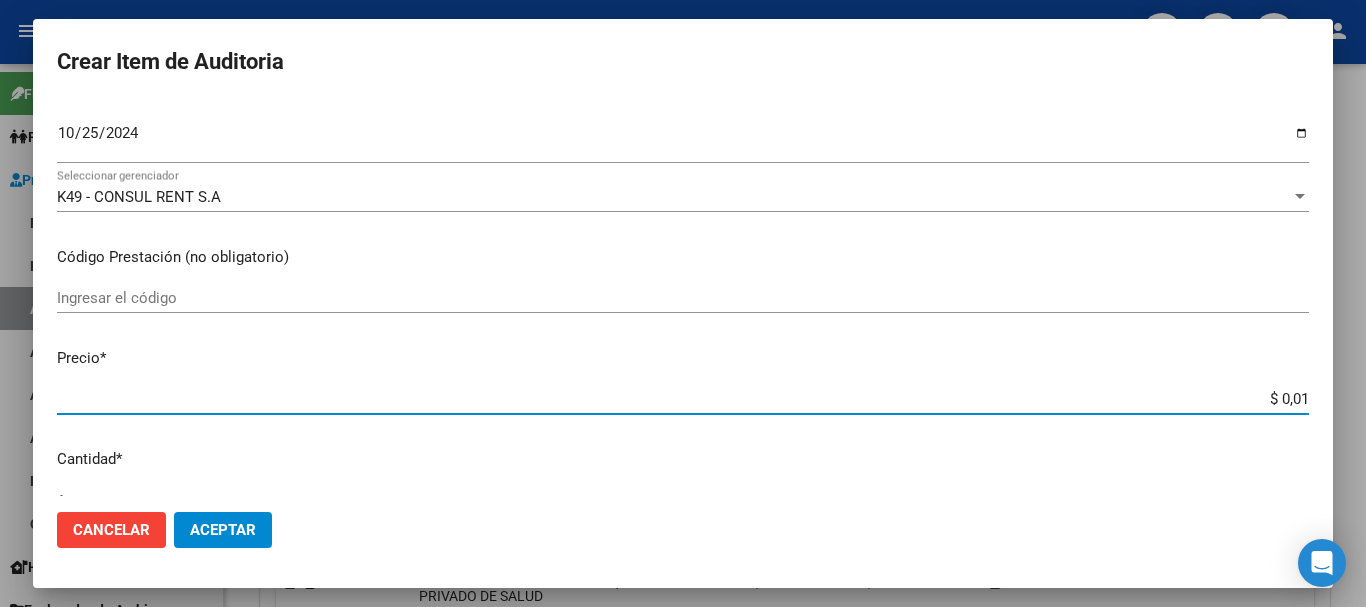 type on "$ 0,15" 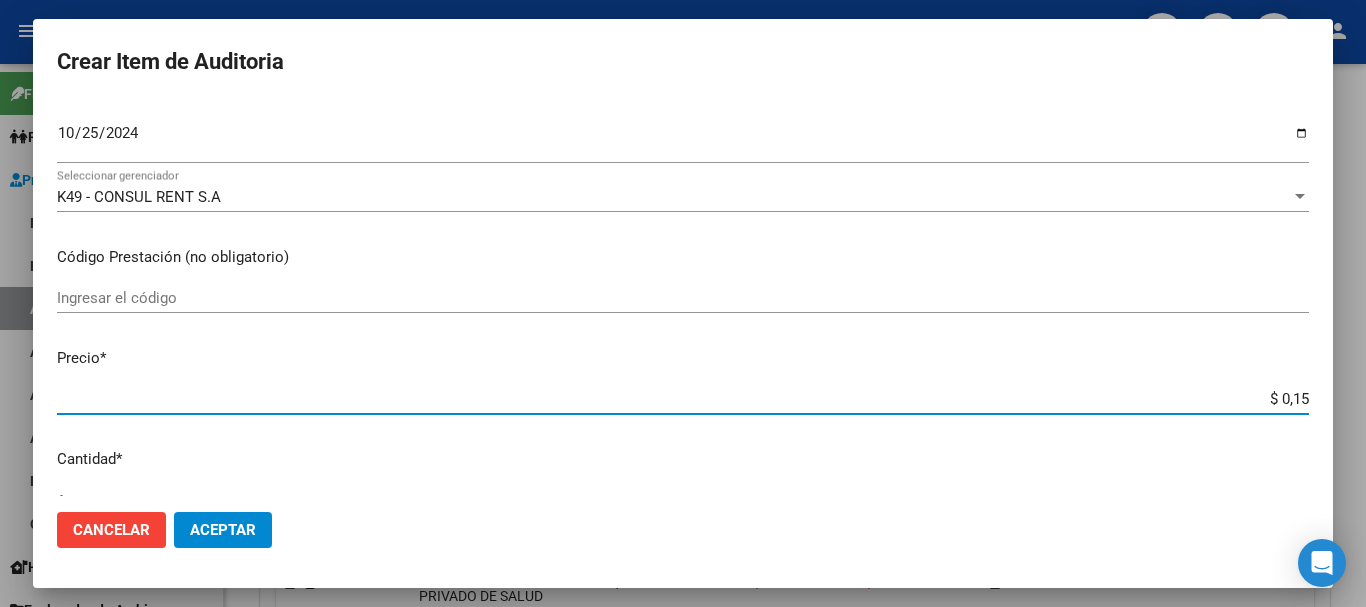 type 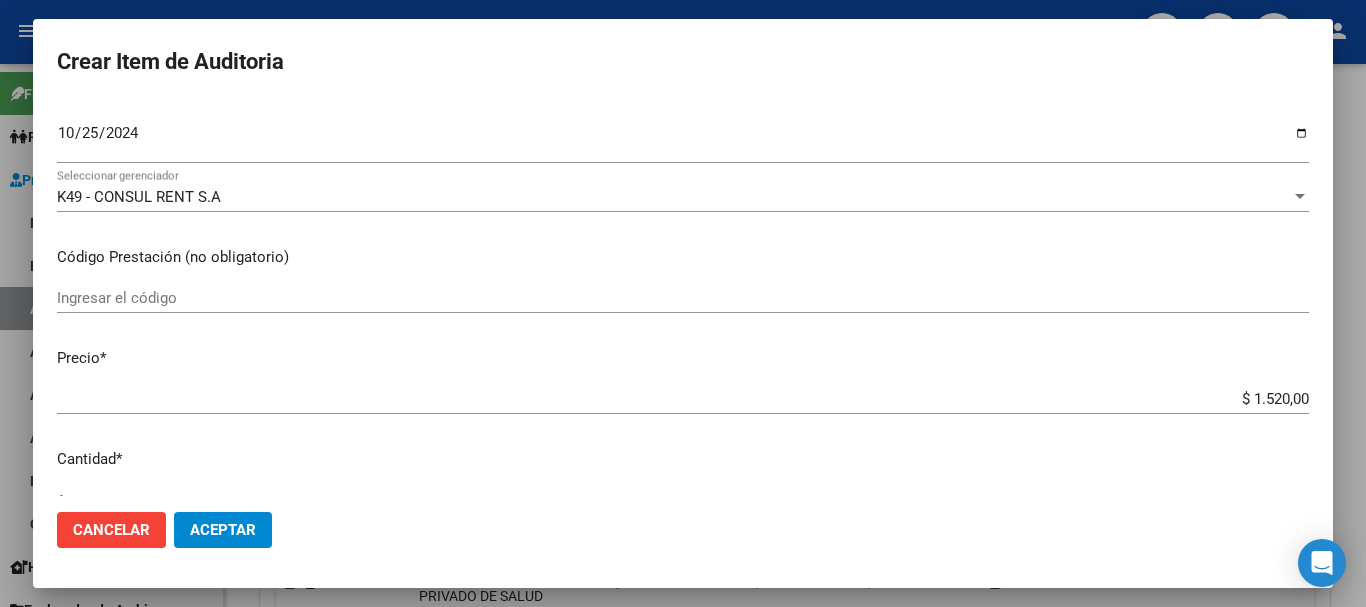 scroll, scrollTop: 675, scrollLeft: 0, axis: vertical 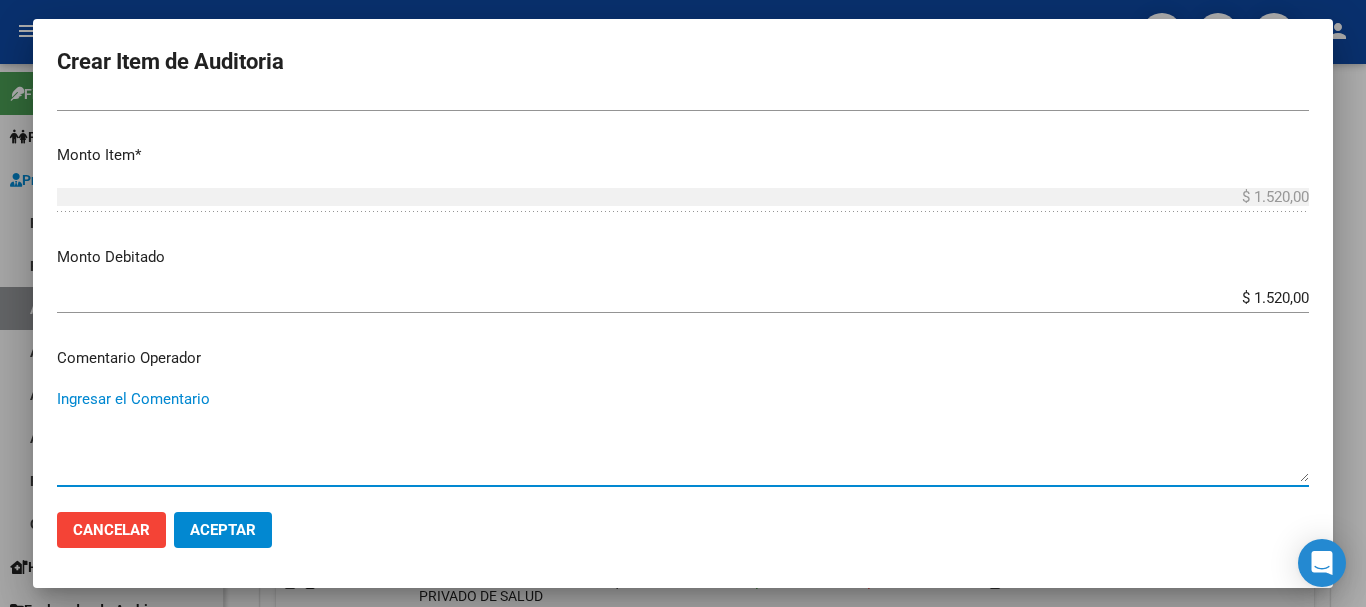 paste on "BAJA DE MONOTRIBUTO POR CESE DE ACTIVIDADES 08/2024" 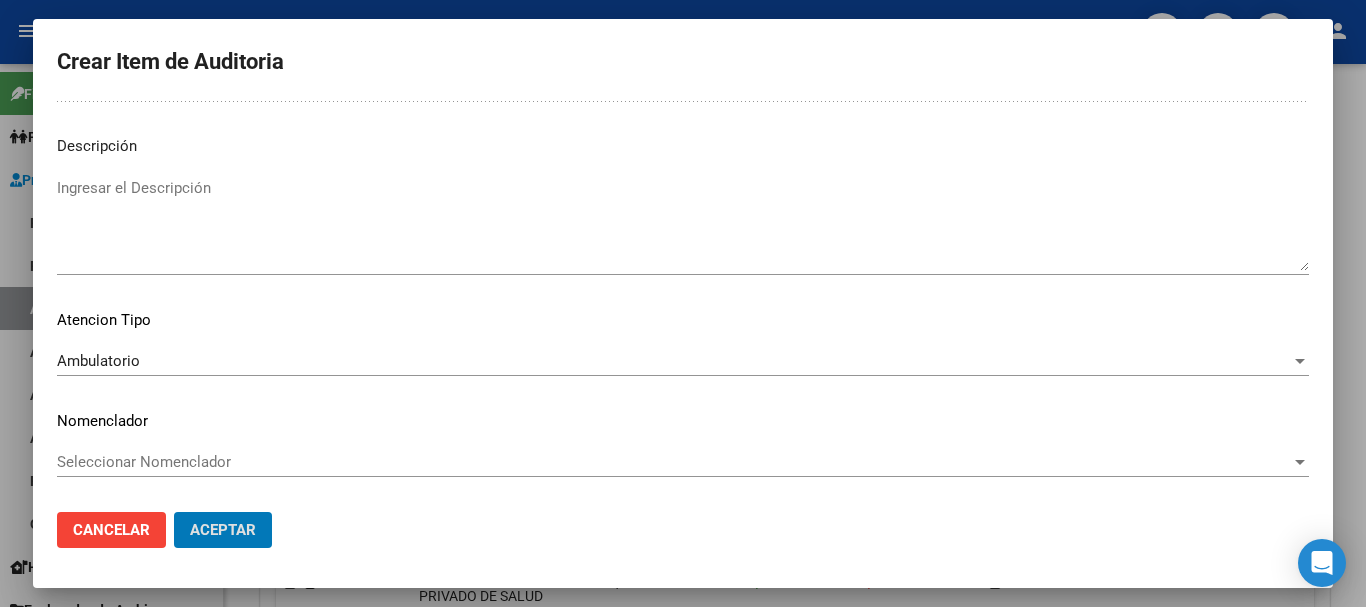 scroll, scrollTop: 0, scrollLeft: 0, axis: both 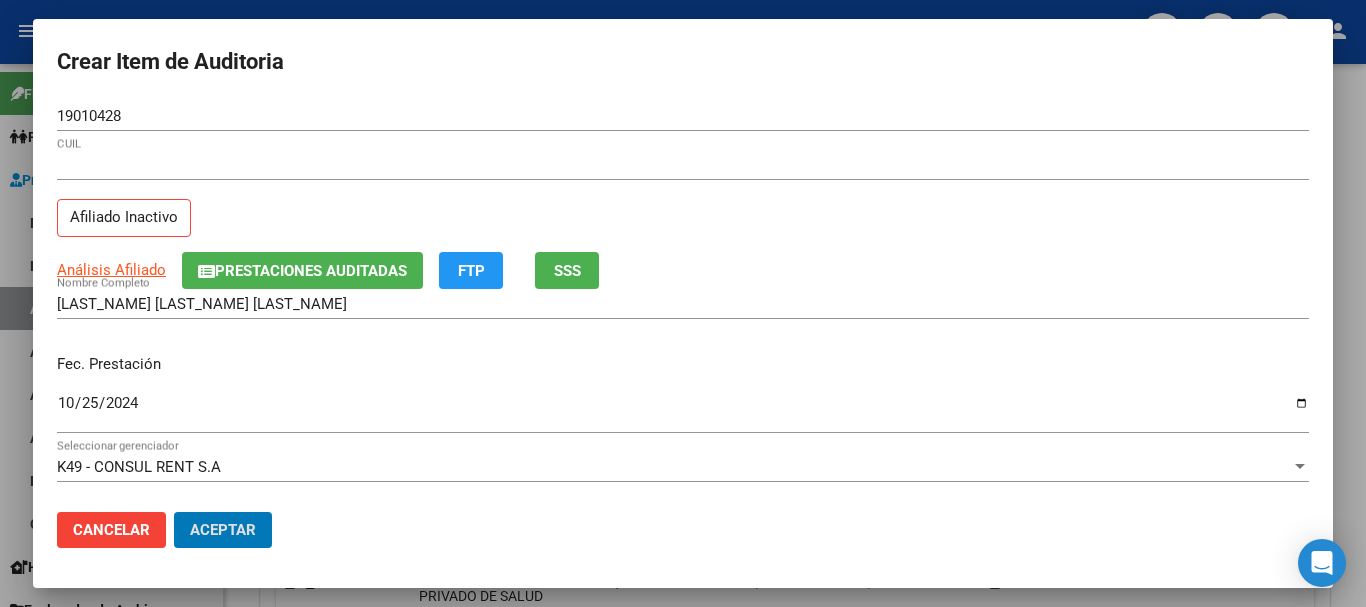 click on "Aceptar" 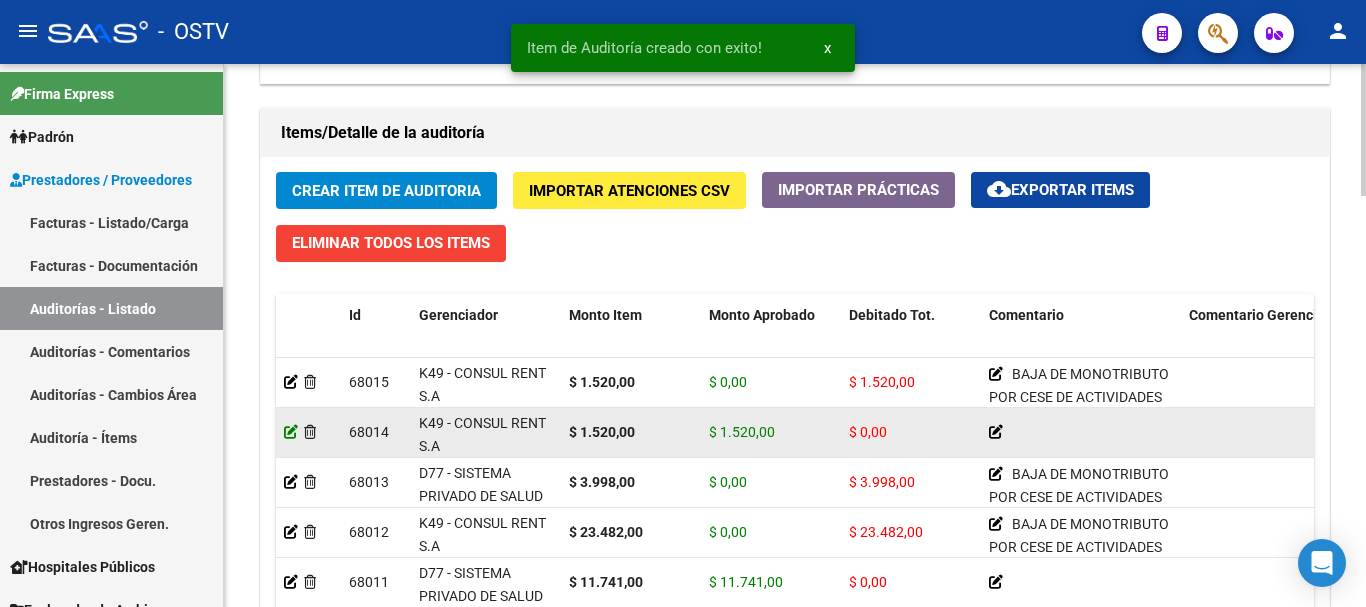 click 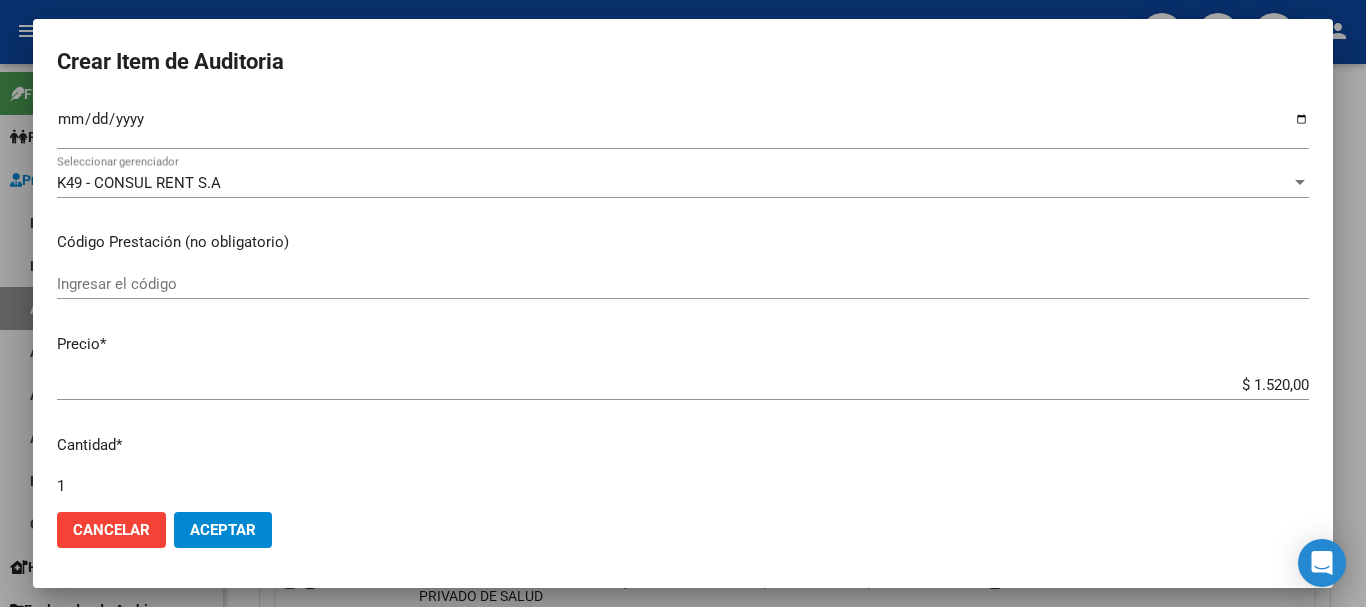 scroll, scrollTop: 637, scrollLeft: 0, axis: vertical 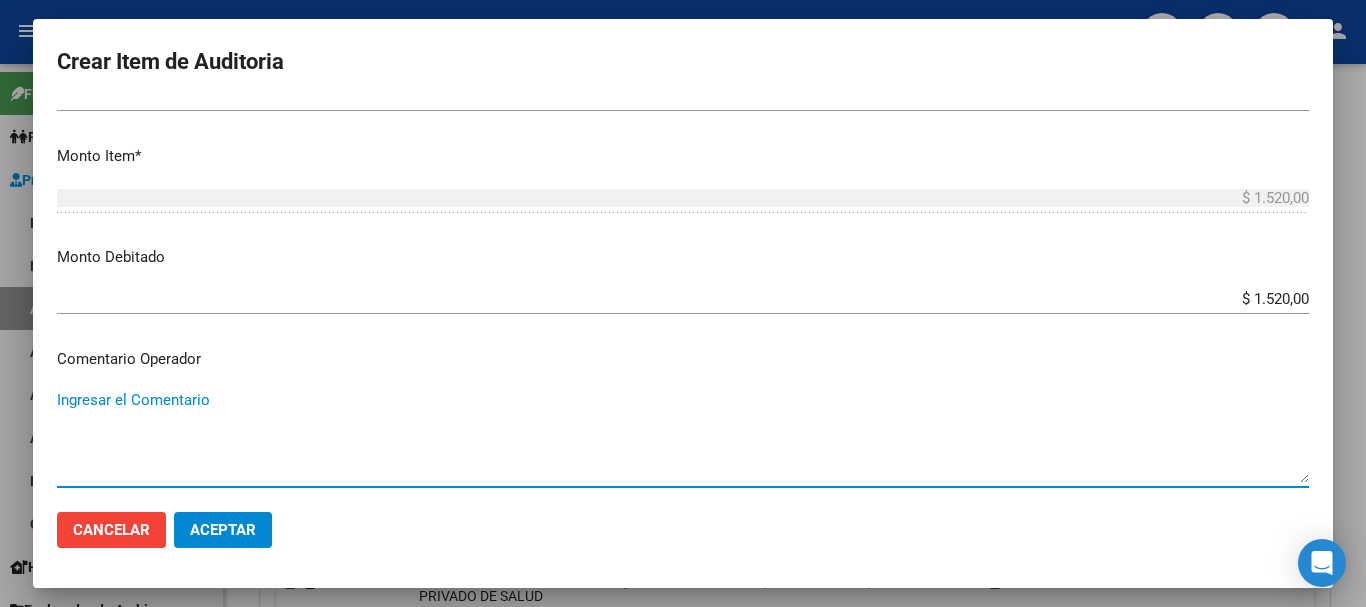 paste on "BAJA DE MONOTRIBUTO POR CESE DE ACTIVIDADES 08/2024" 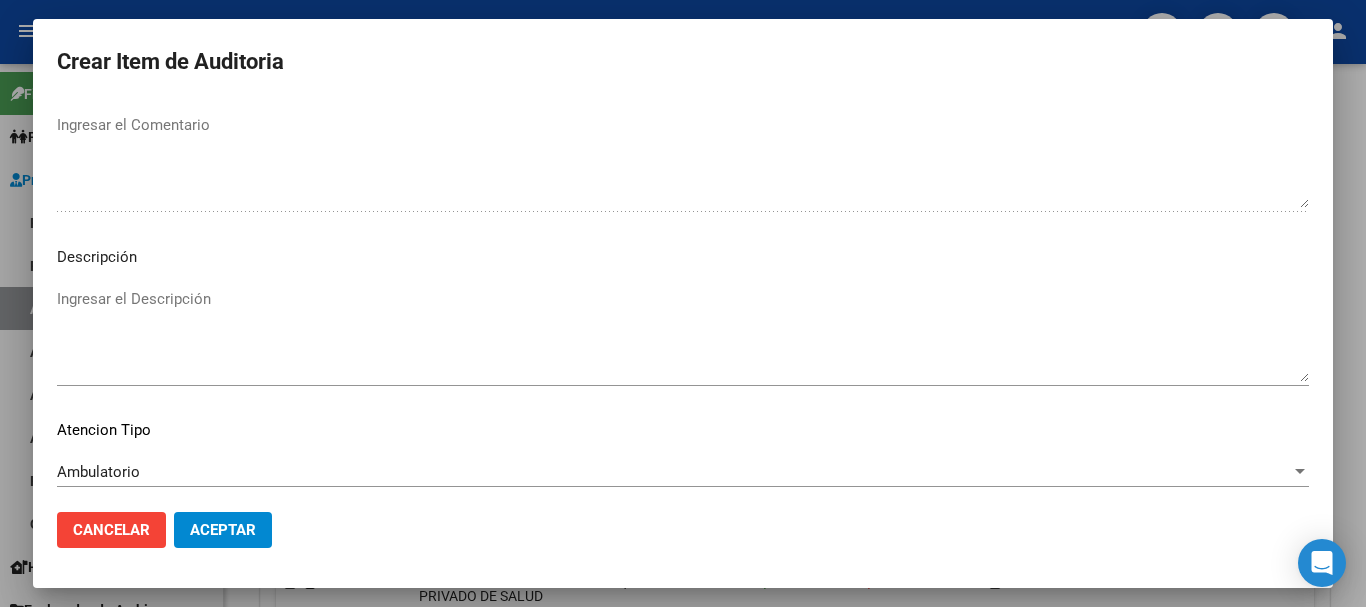 scroll, scrollTop: 1196, scrollLeft: 0, axis: vertical 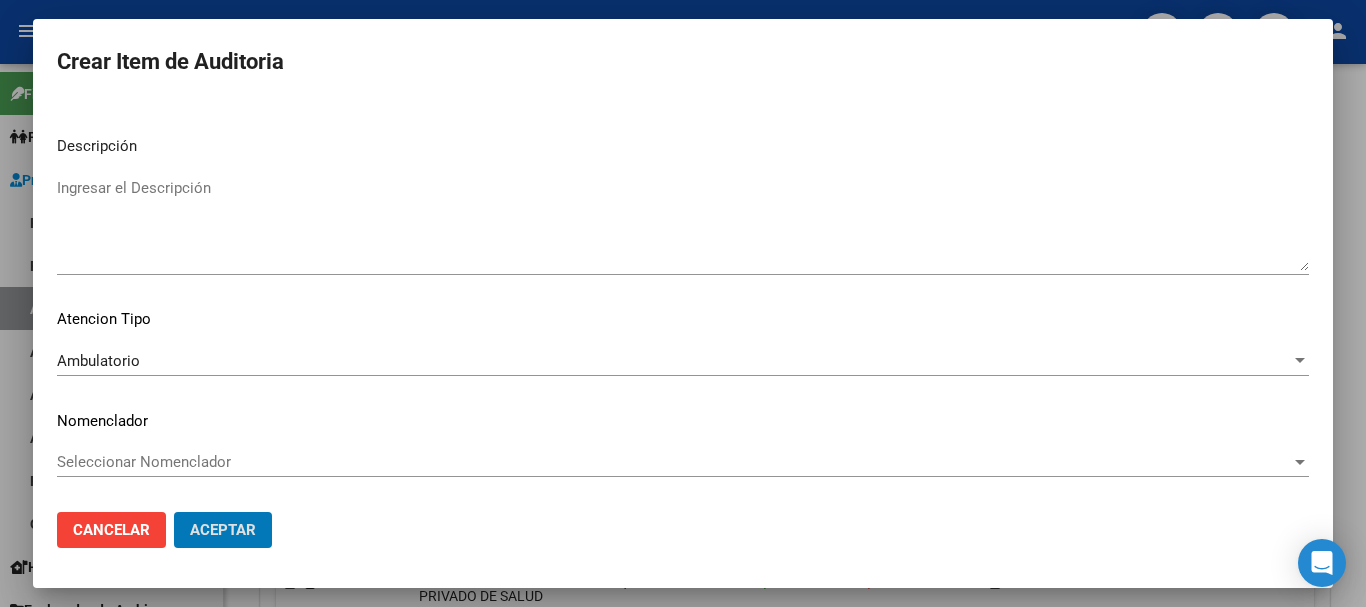 click on "Aceptar" 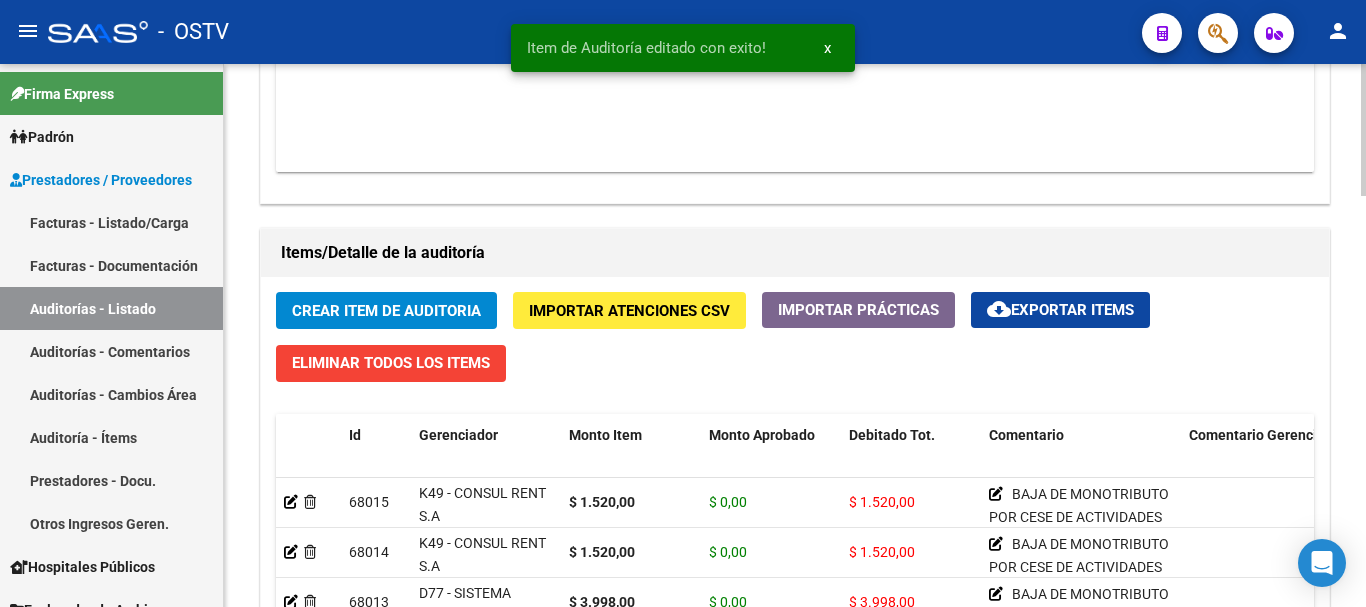 scroll, scrollTop: 1000, scrollLeft: 0, axis: vertical 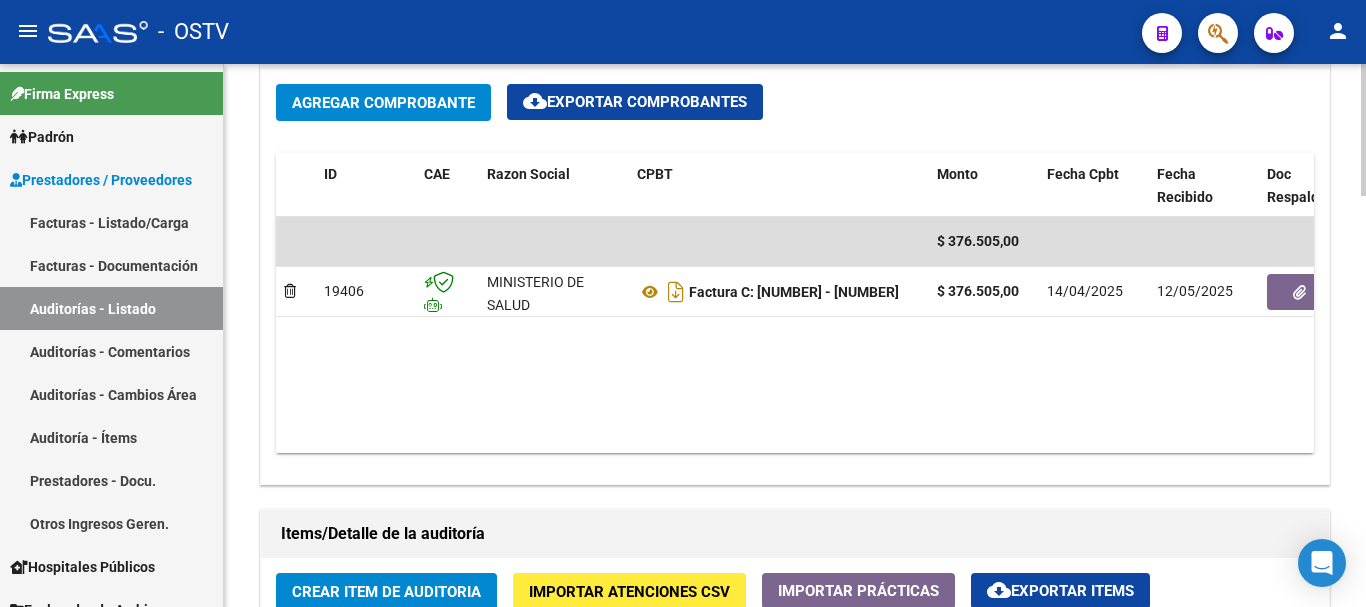 click on "Crear Item de Auditoria" 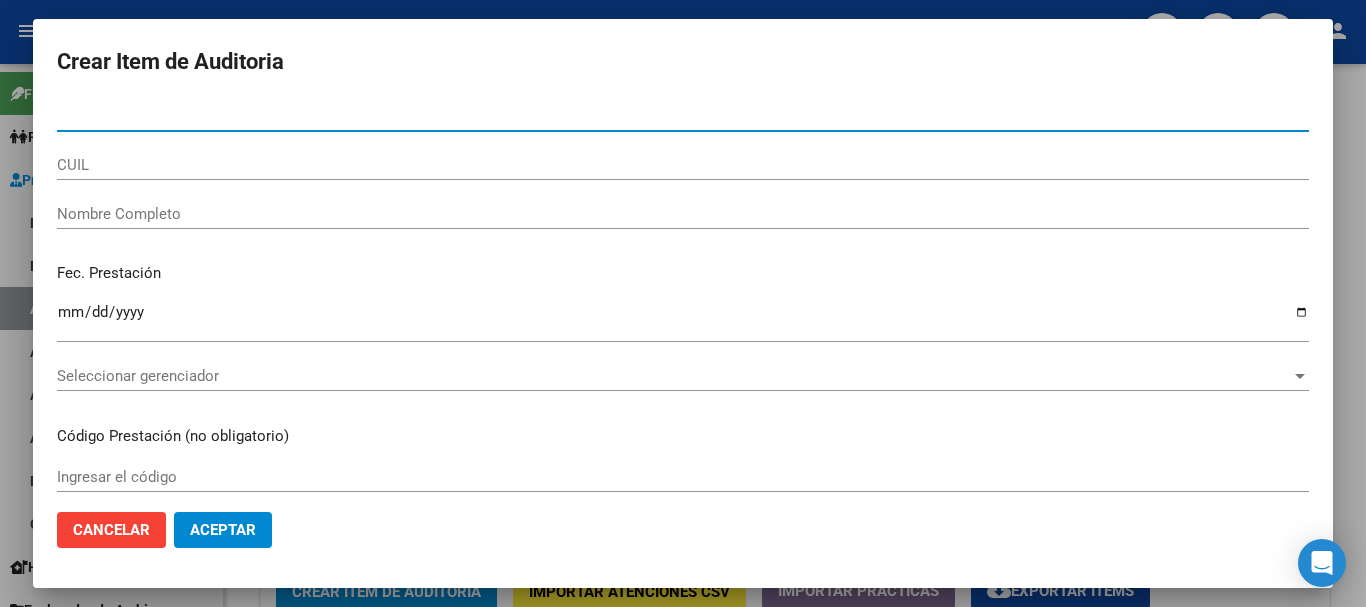 paste on "[NUMBER]" 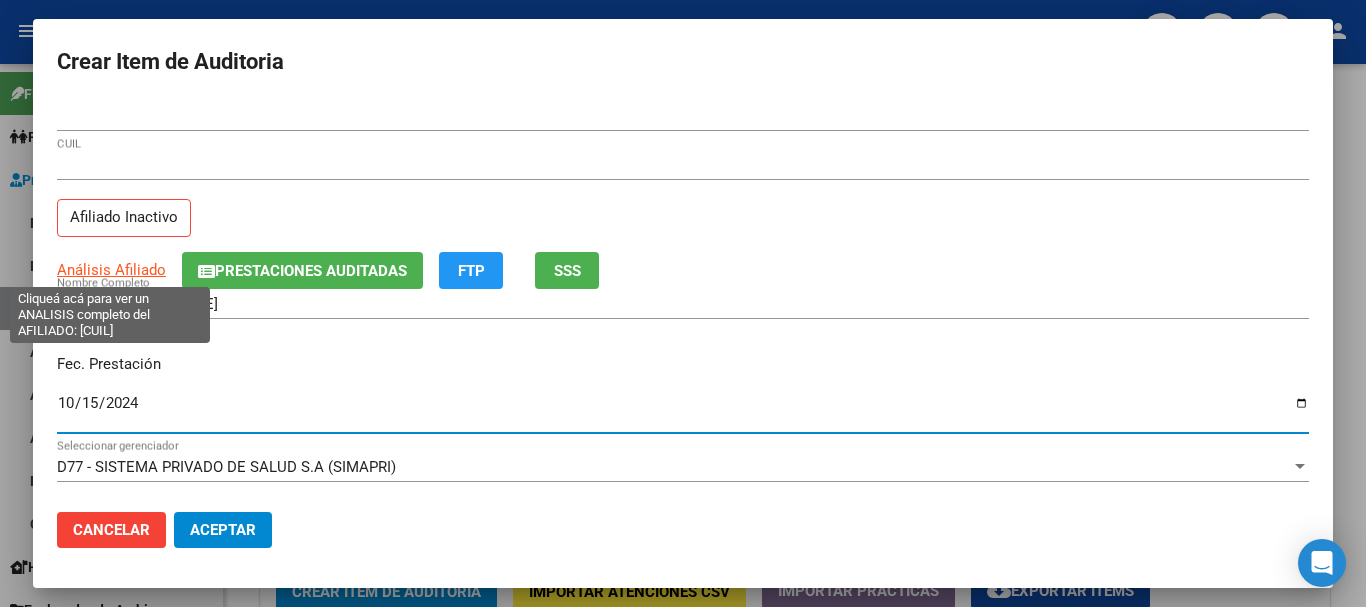 click on "Análisis Afiliado" at bounding box center [111, 270] 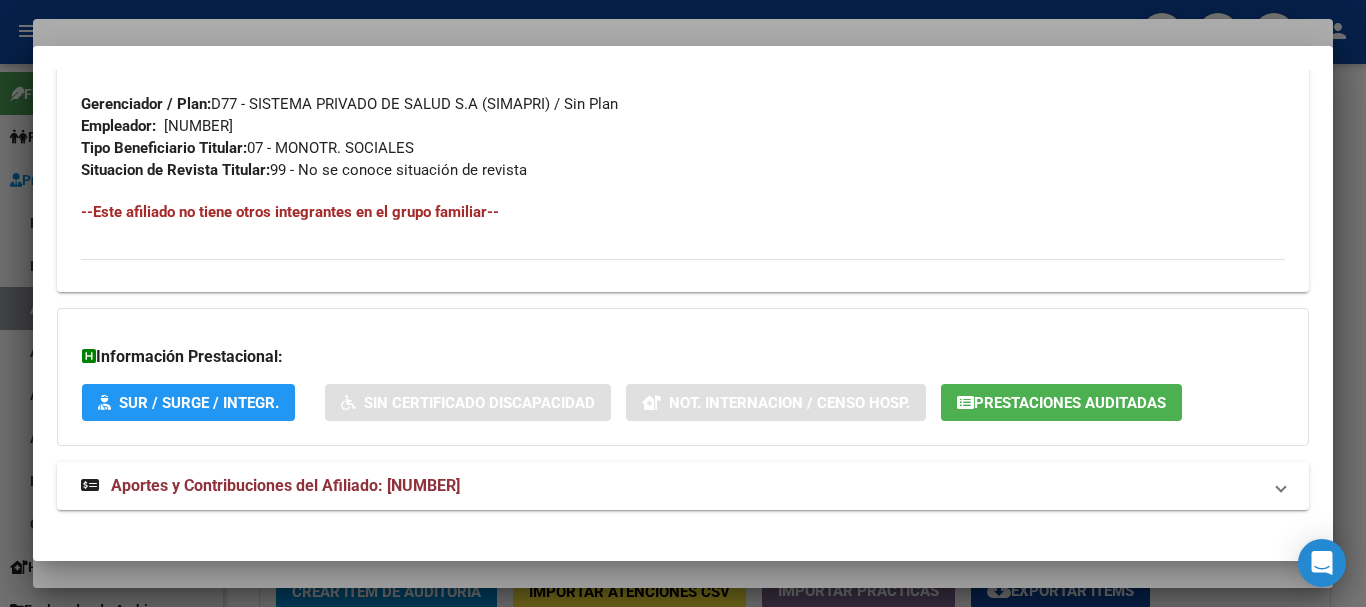 scroll, scrollTop: 1053, scrollLeft: 0, axis: vertical 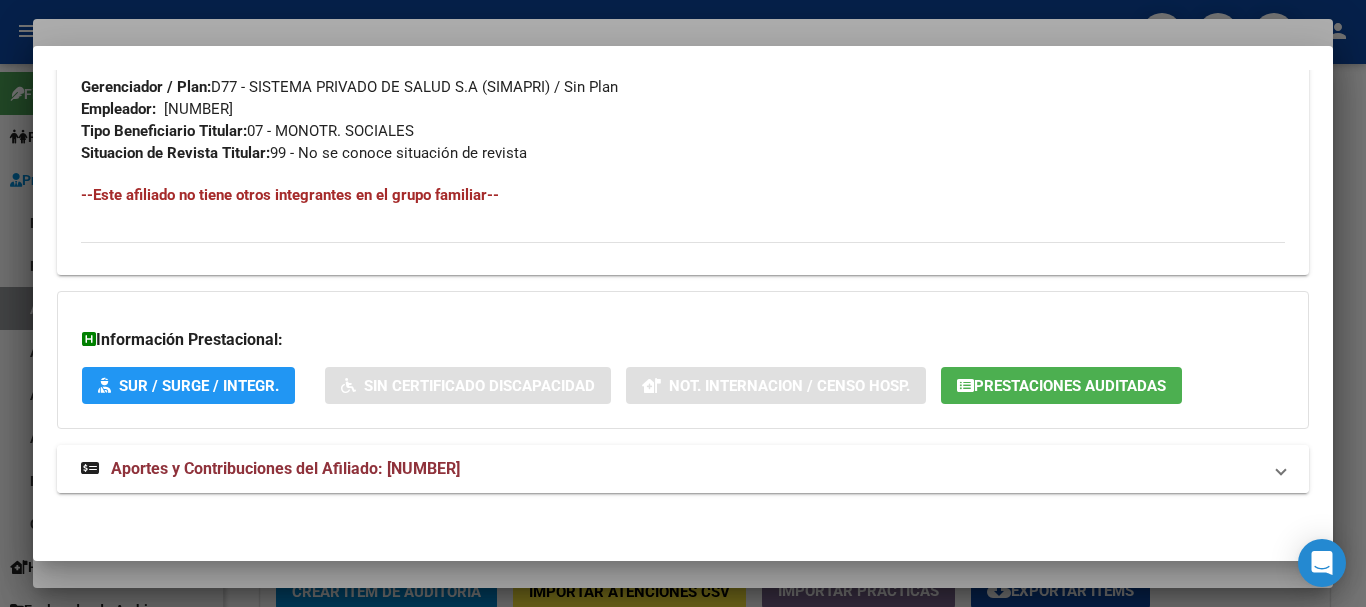 click on "Aportes y Contribuciones del Afiliado: [NUMBER]" at bounding box center (683, 469) 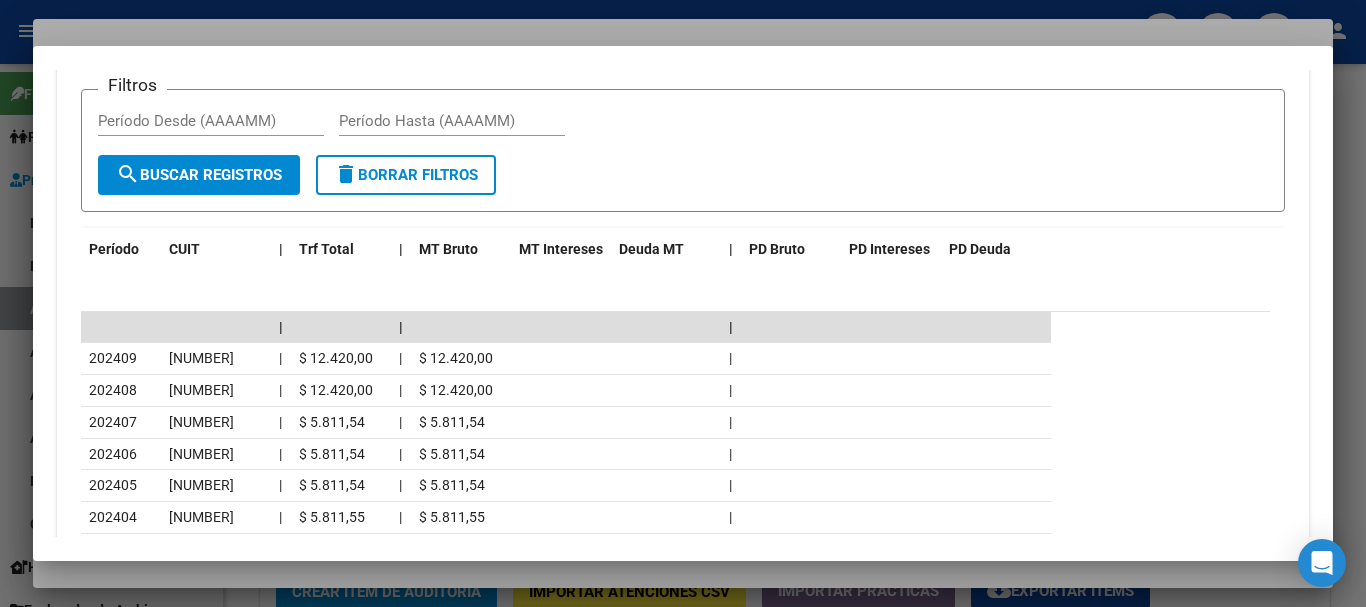 scroll, scrollTop: 1888, scrollLeft: 0, axis: vertical 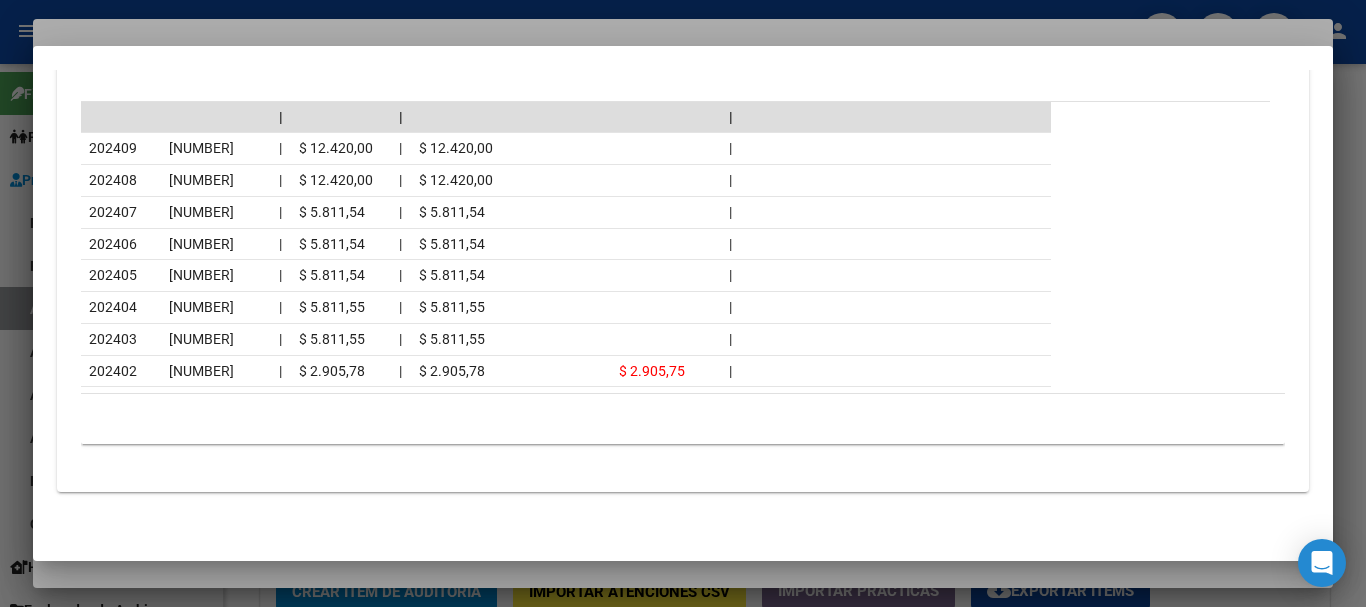click at bounding box center (683, 303) 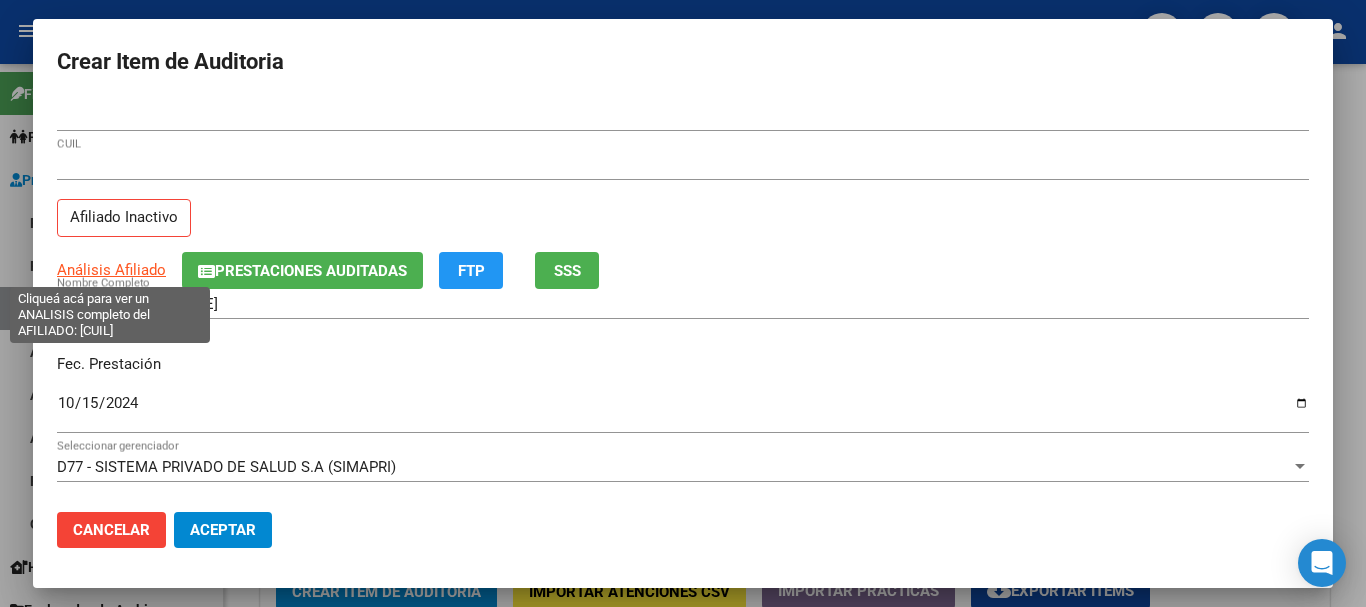 click on "Análisis Afiliado" at bounding box center [111, 270] 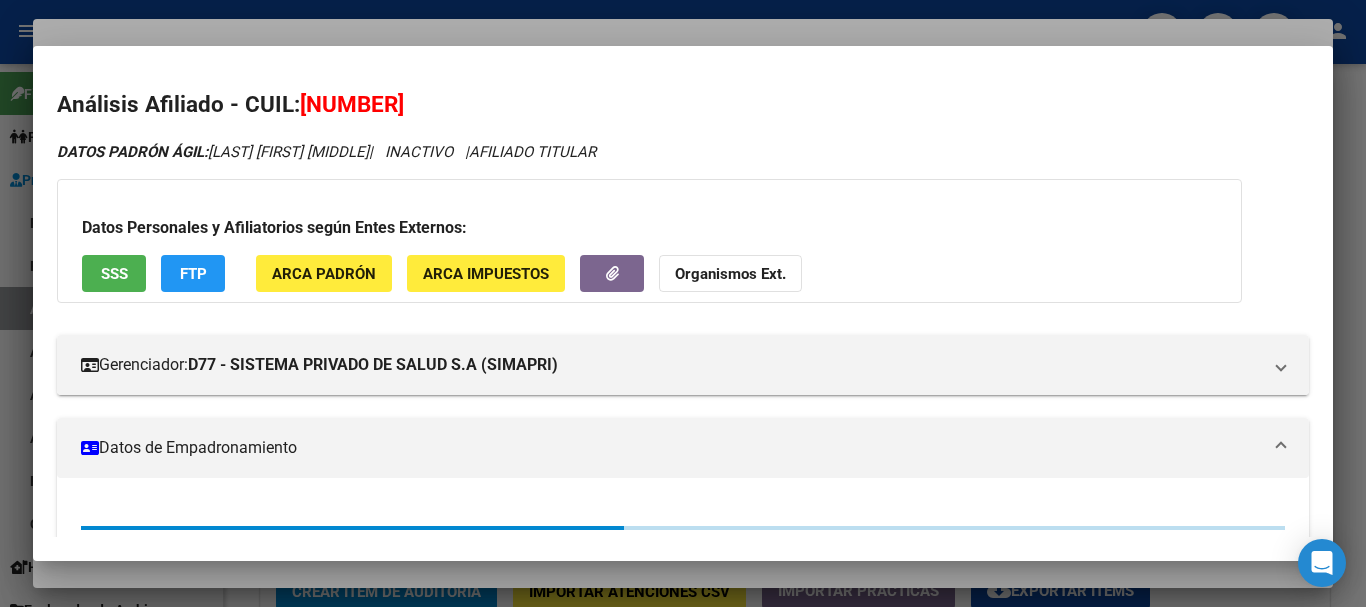 click on "Organismos Ext." 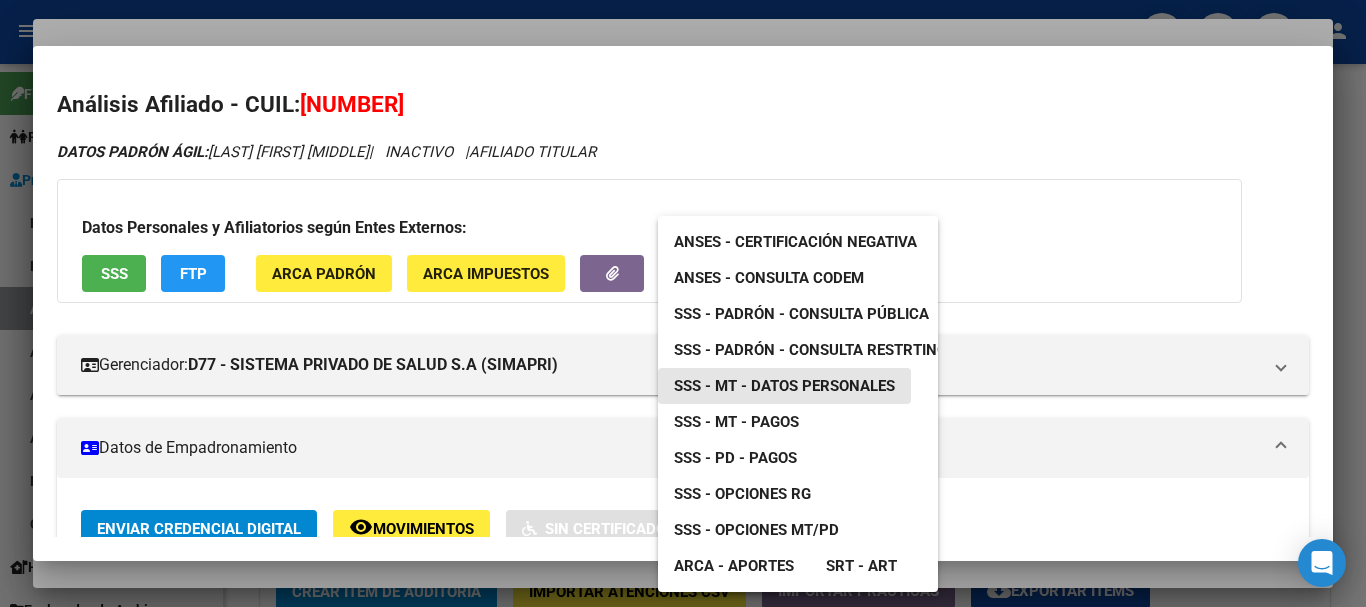 click on "SSS - MT - Datos Personales" at bounding box center [784, 386] 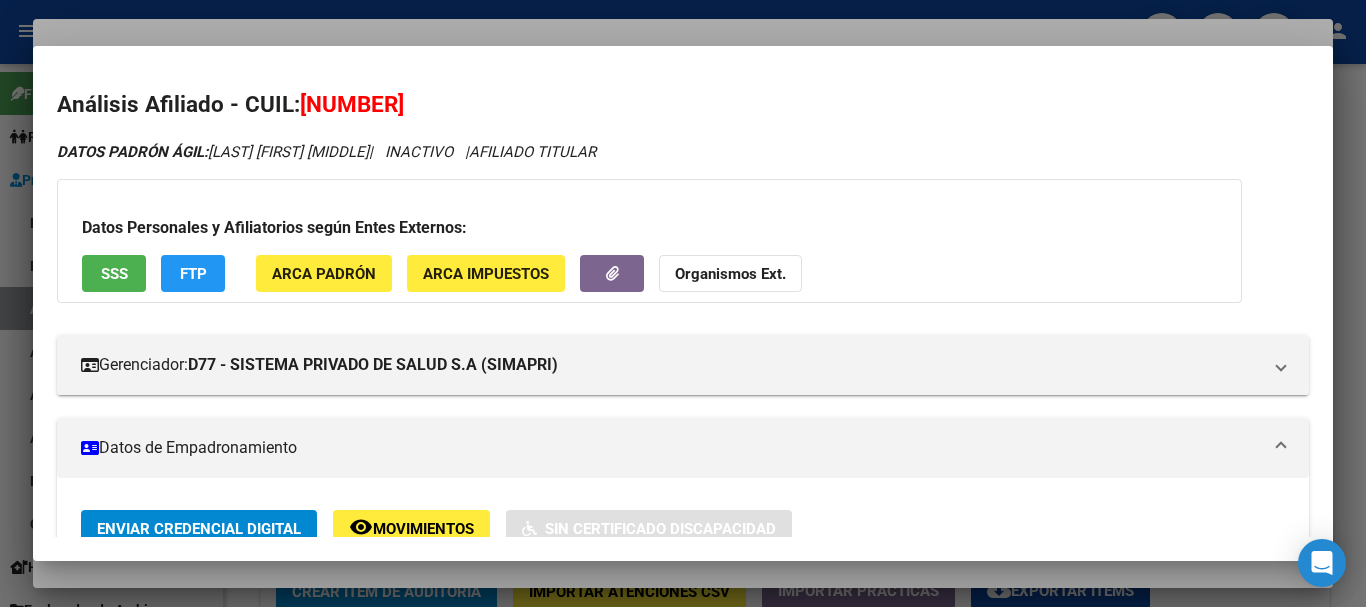 click at bounding box center (683, 303) 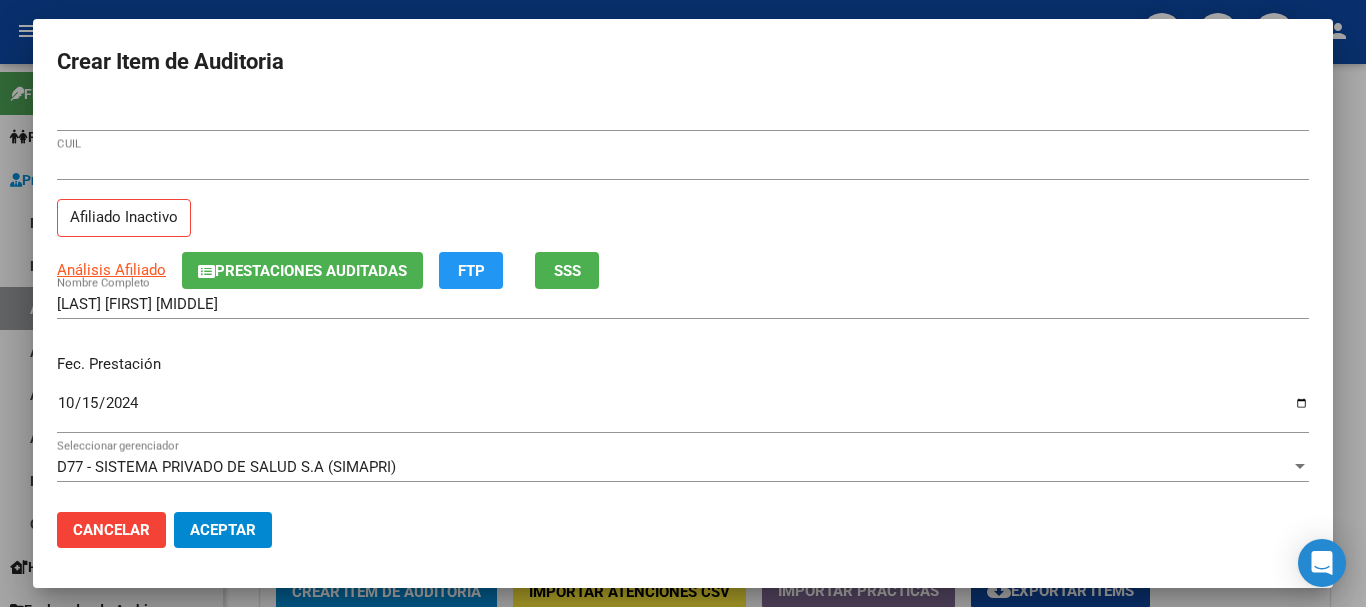 click on "Prestaciones Auditadas" 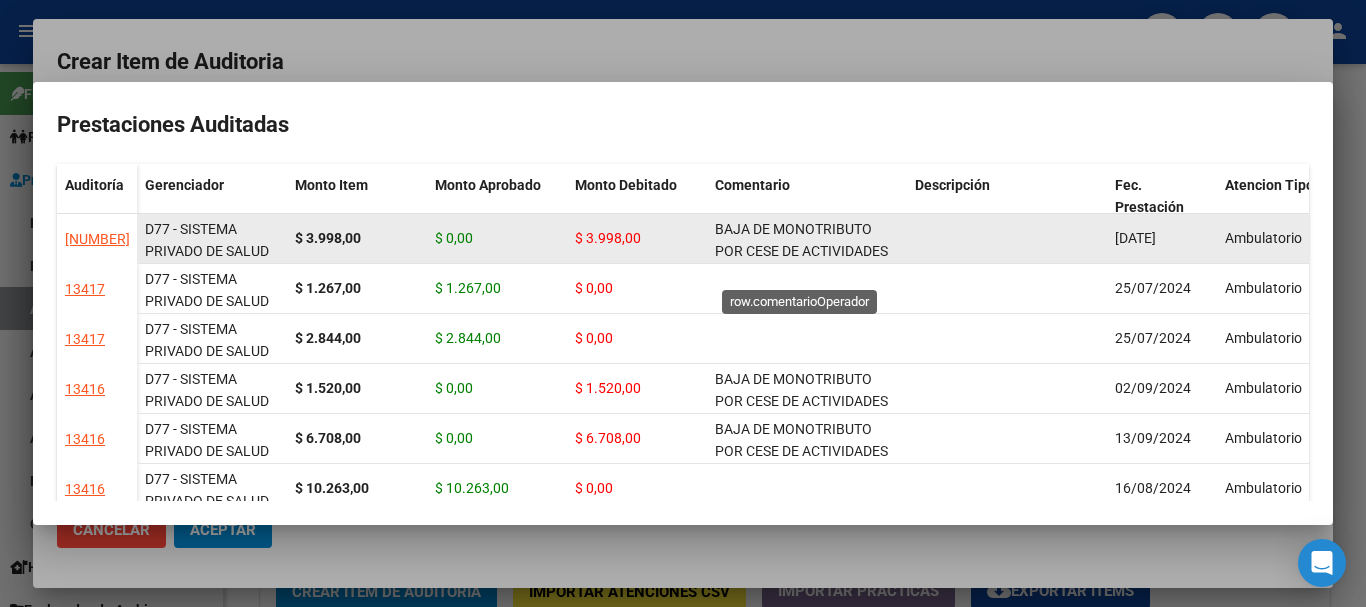 click on "BAJA DE MONOTRIBUTO POR CESE DE ACTIVIDADES 08/2024" 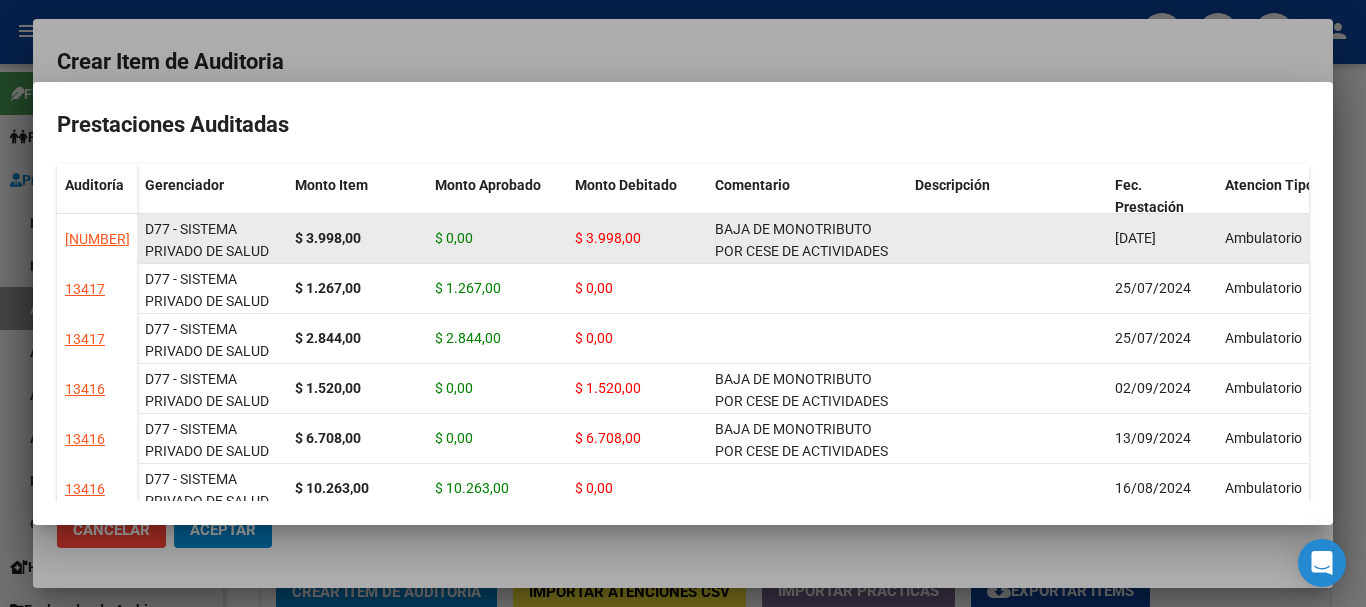 click on "BAJA DE MONOTRIBUTO POR CESE DE ACTIVIDADES 08/2024" 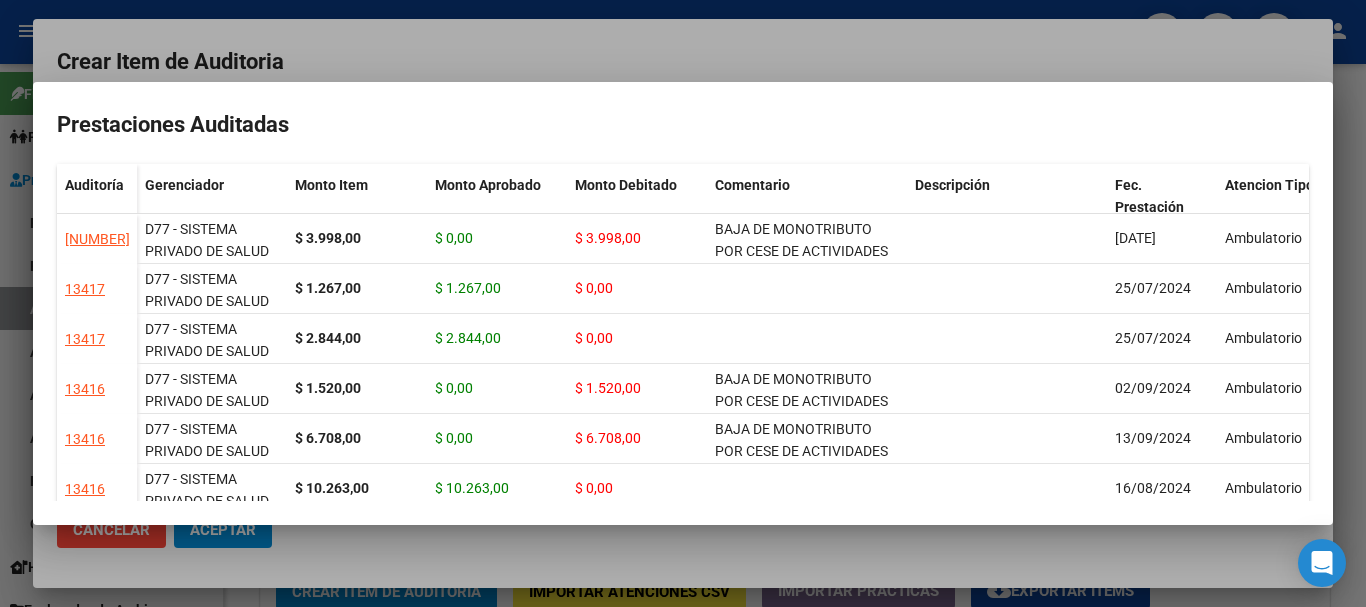 click at bounding box center [683, 303] 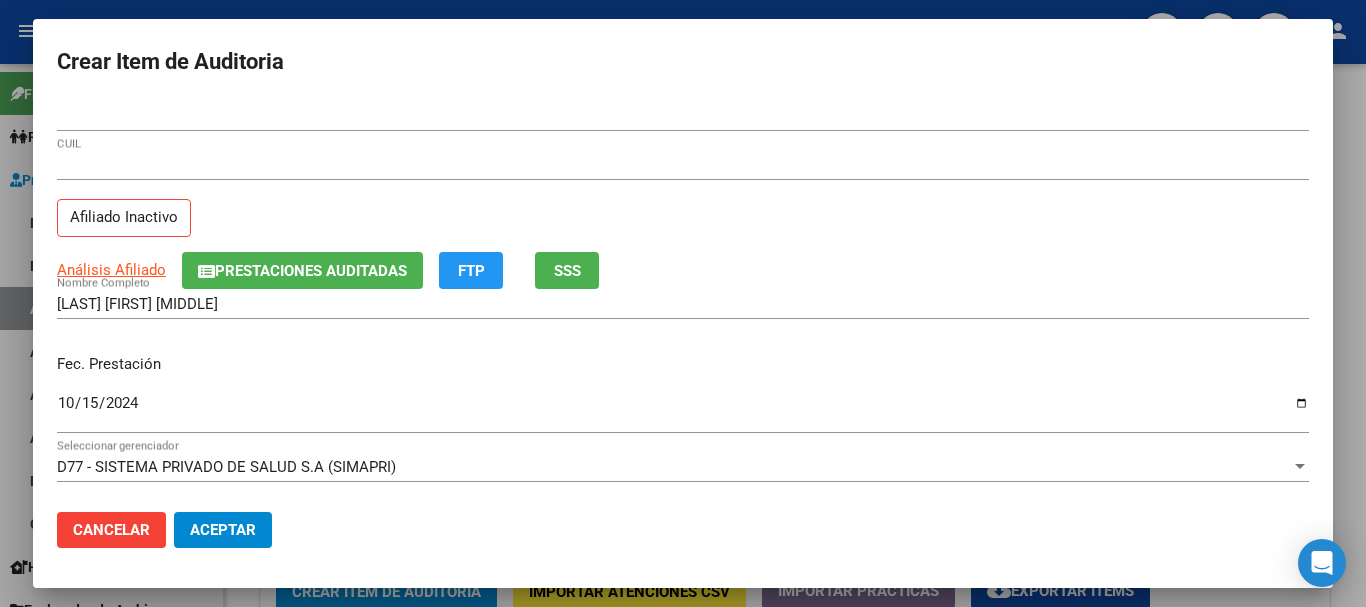 click on "[NUMBER]" at bounding box center [683, 165] 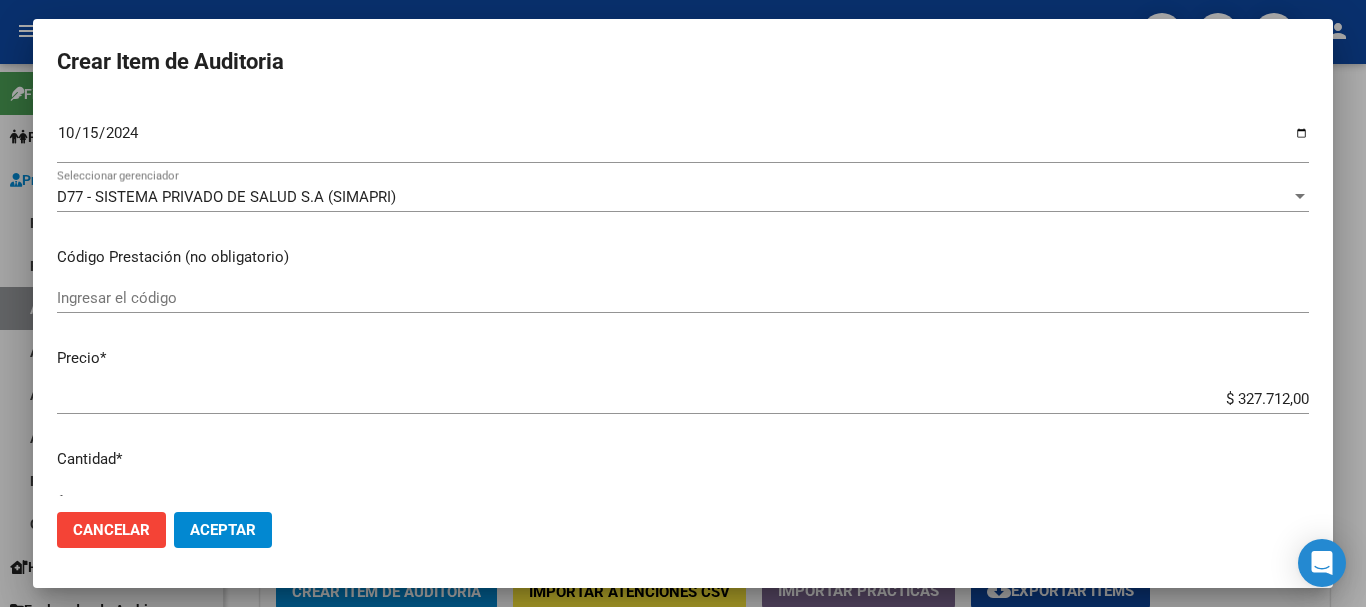 click on "Crear Item de Auditoria   [DOCUMENT_NUMBER] Nro Documento    [CUIL] CUIL   Afiliado Inactivo  Análisis Afiliado  Prestaciones Auditadas FTP SSS   ROJAS SERGIO ALVARO Nombre Completo  Fec. Prestación    [DATE] Ingresar la fecha  D77 - SISTEMA PRIVADO DE SALUD S.A  (SIMAPRI) Seleccionar gerenciador Código Prestación (no obligatorio)    Ingresar el código  Precio  *   $ 376.505,00 Ingresar el precio  Cantidad  *   1 Ingresar la cantidad  Monto Item  *   $ 376.505,00 Ingresar el monto  Monto Debitado    $ 0,00 Ingresar el monto  Comentario Operador    Ingresar el Comentario  Comentario Gerenciador    Ingresar el Comentario  Descripción    Ingresar el Descripción   Atencion Tipo  Seleccionar tipo Seleccionar tipo  Nomenclador  Seleccionar Nomenclador Seleccionar Nomenclador Cancelar Aceptar" at bounding box center [683, 298] 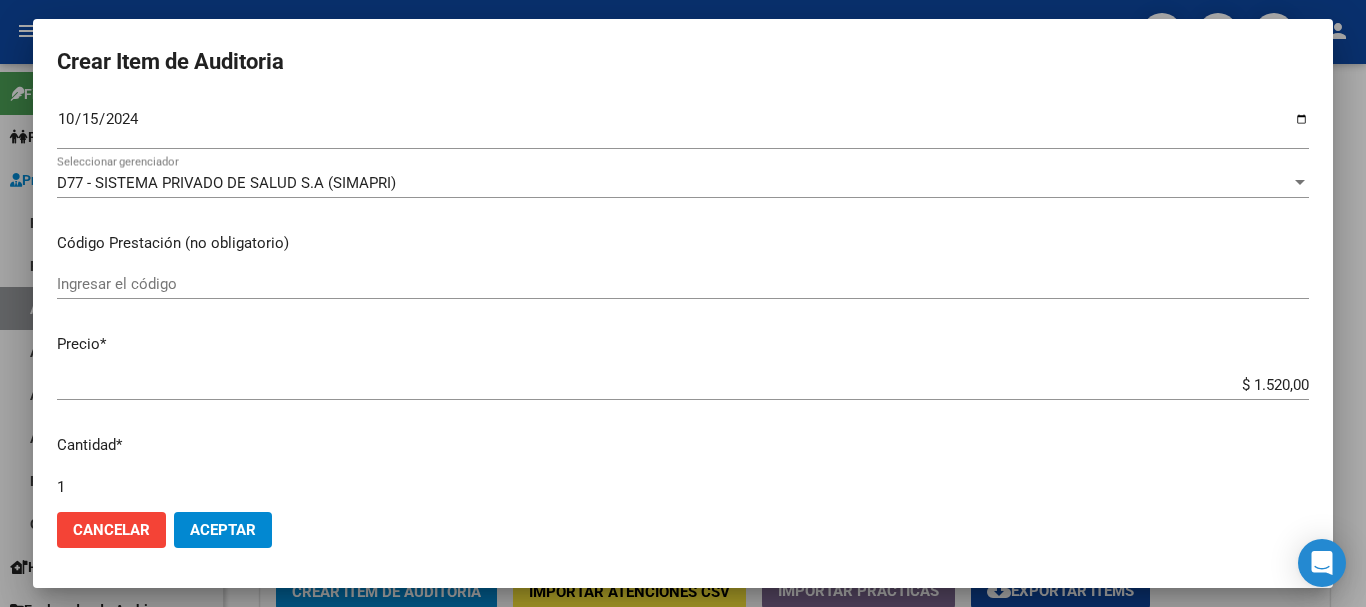 scroll, scrollTop: 675, scrollLeft: 0, axis: vertical 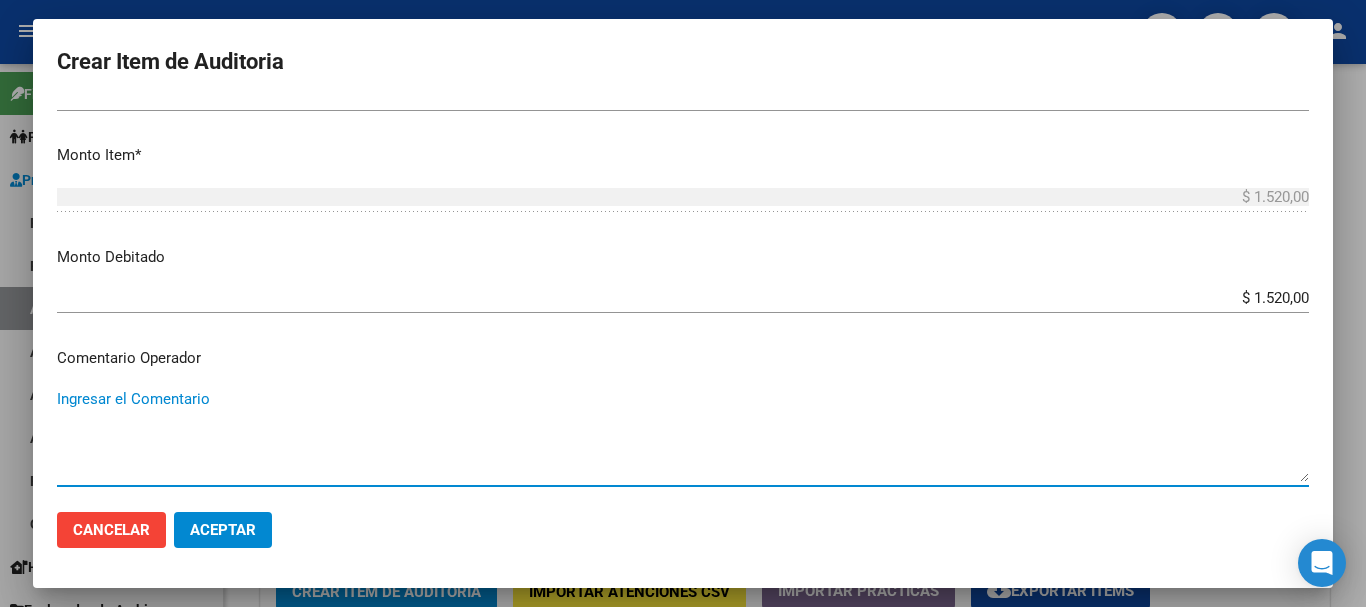 paste on "BAJA DE MONOTRIBUTO POR CESE DE ACTIVIDADES 08/2024" 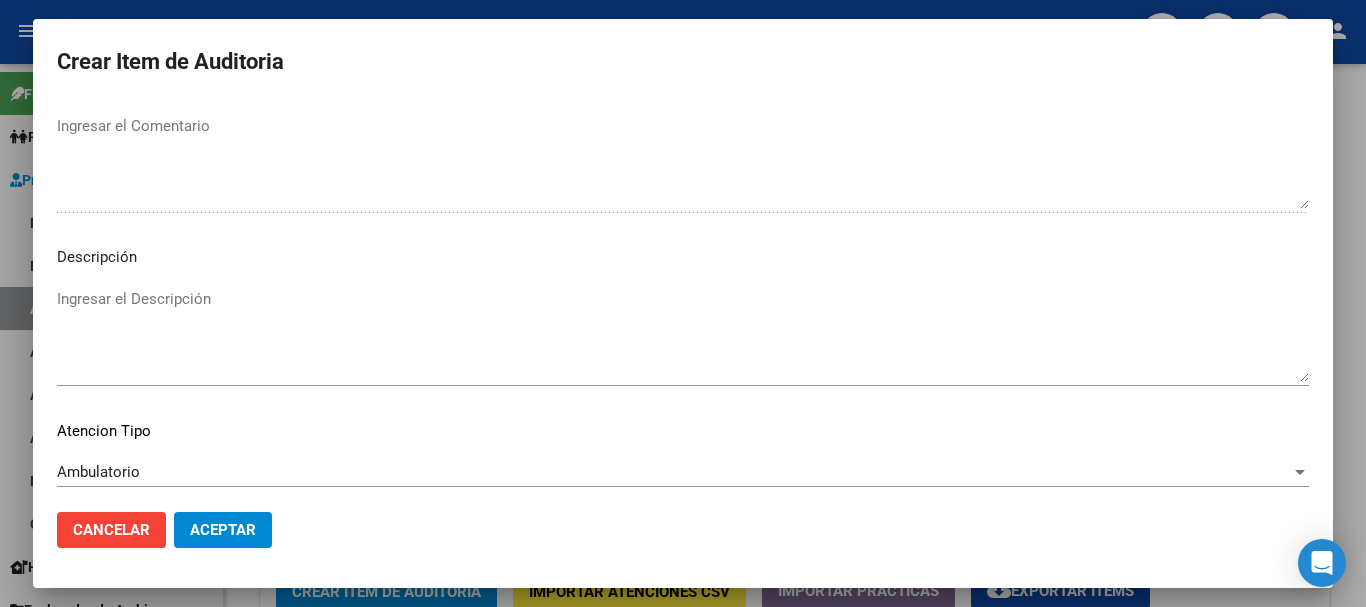 scroll, scrollTop: 1233, scrollLeft: 0, axis: vertical 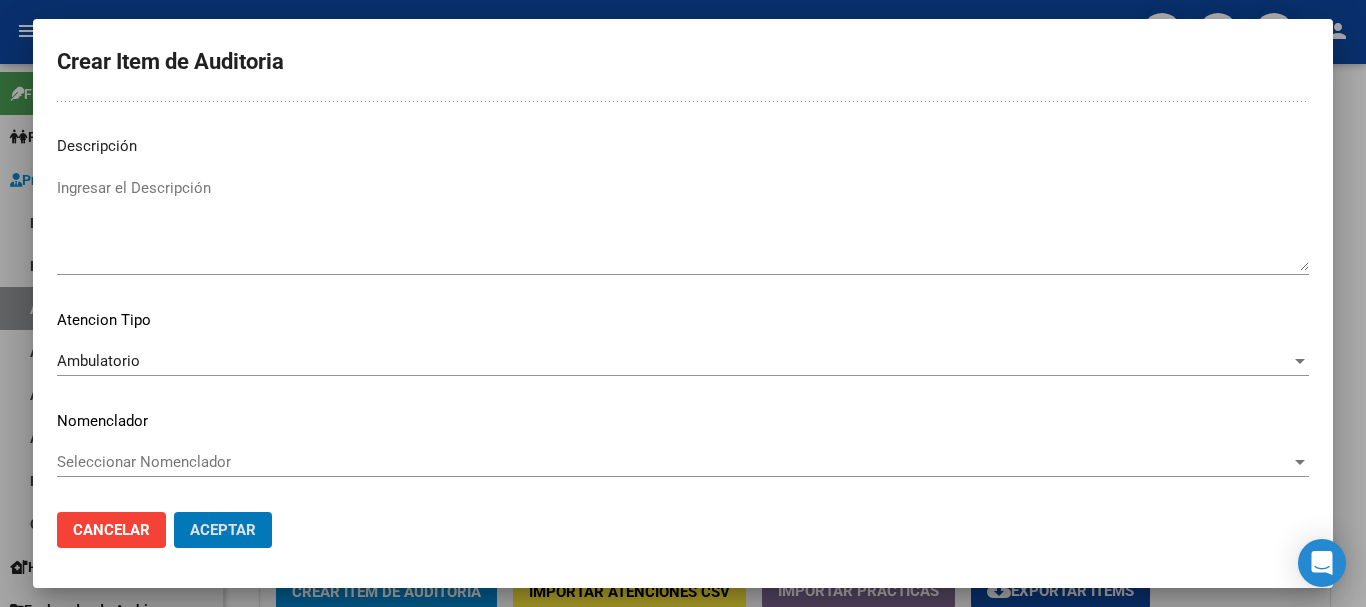 click on "Aceptar" 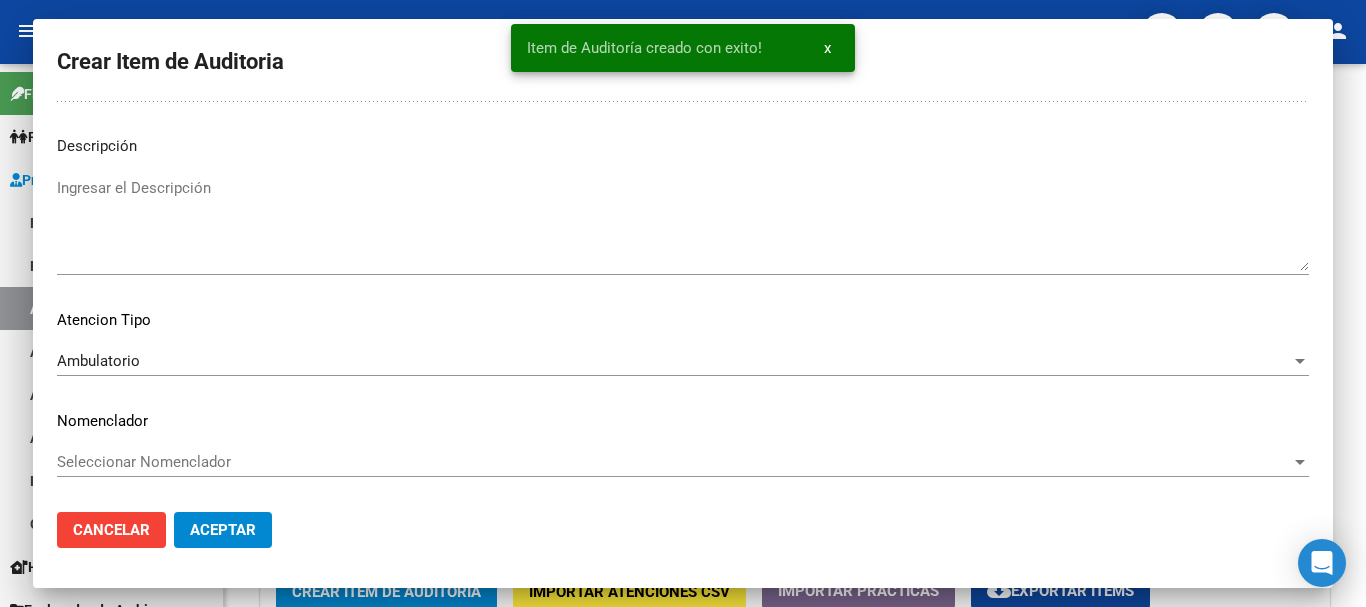 scroll, scrollTop: 1003, scrollLeft: 0, axis: vertical 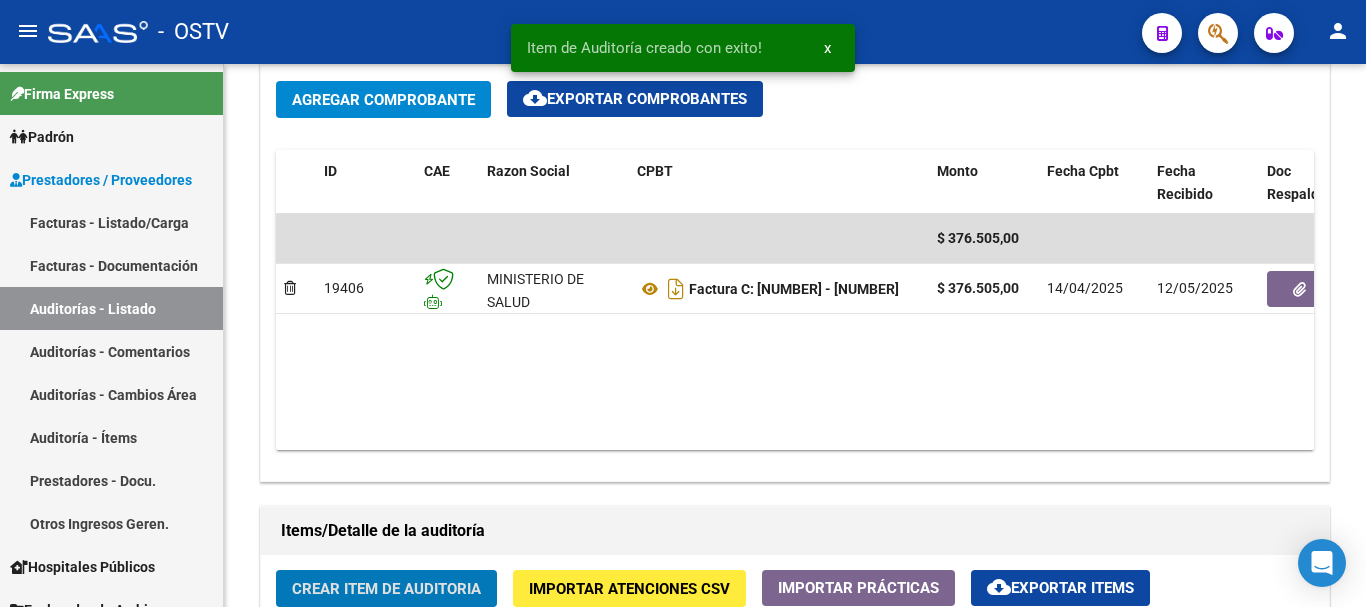 click on "Crear Item de Auditoria" 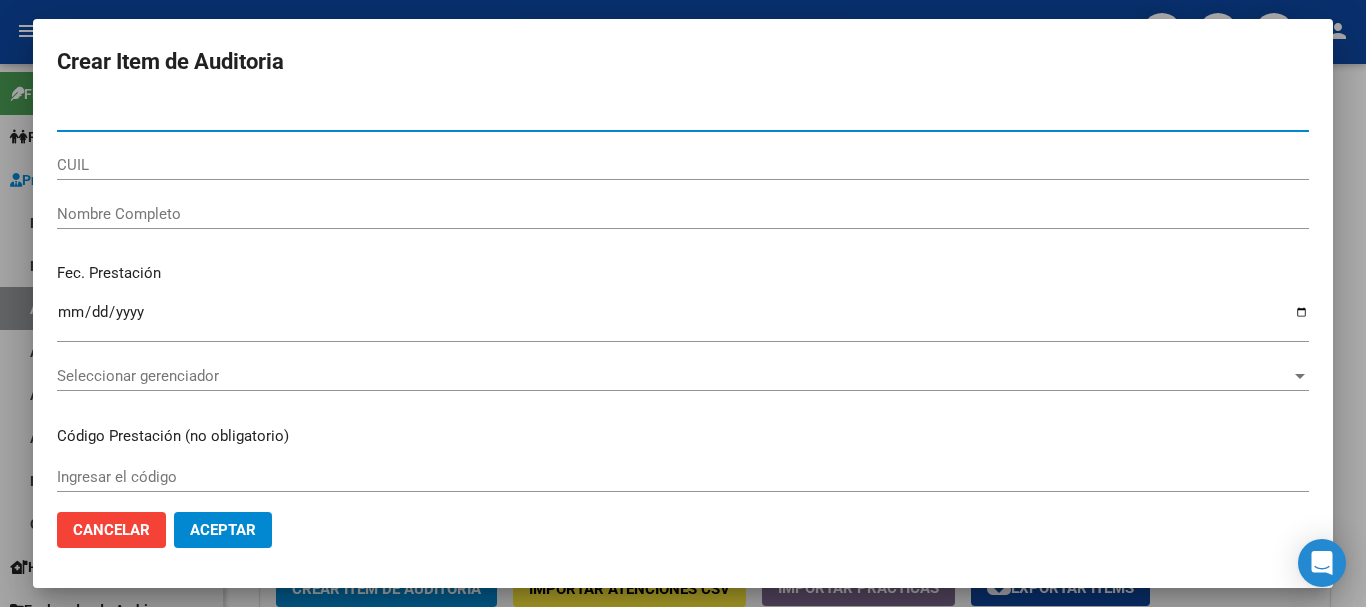 paste on "[DOCUMENT_NUMBER]" 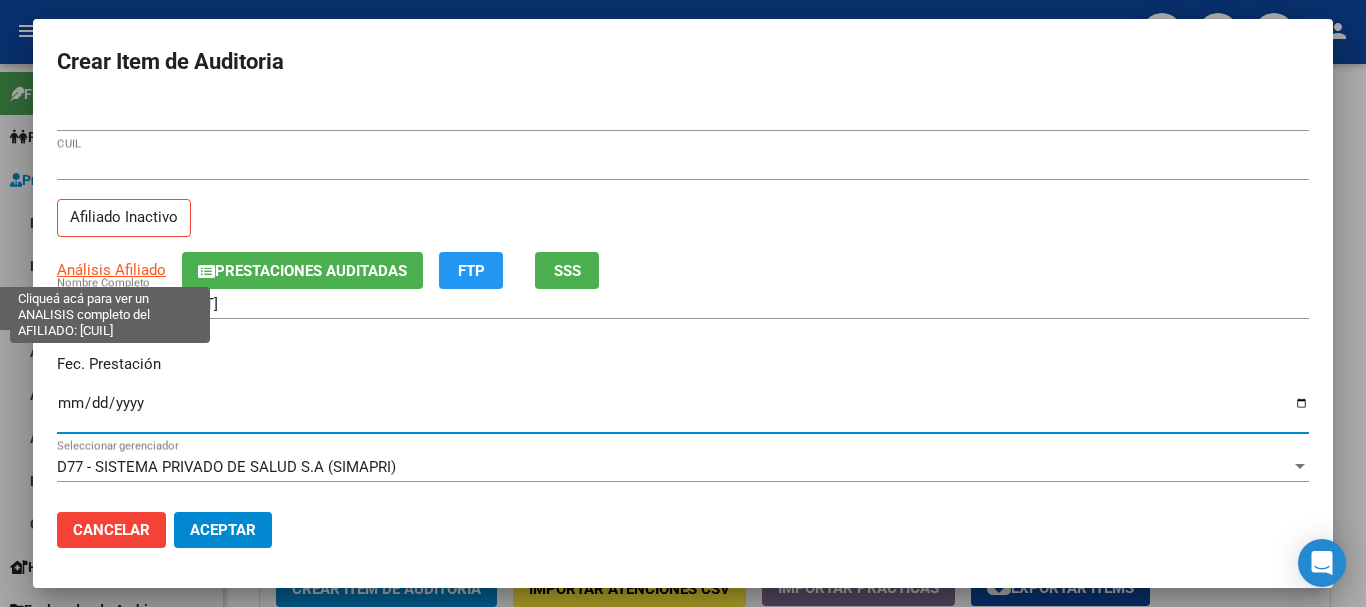 click on "Análisis Afiliado" at bounding box center [111, 270] 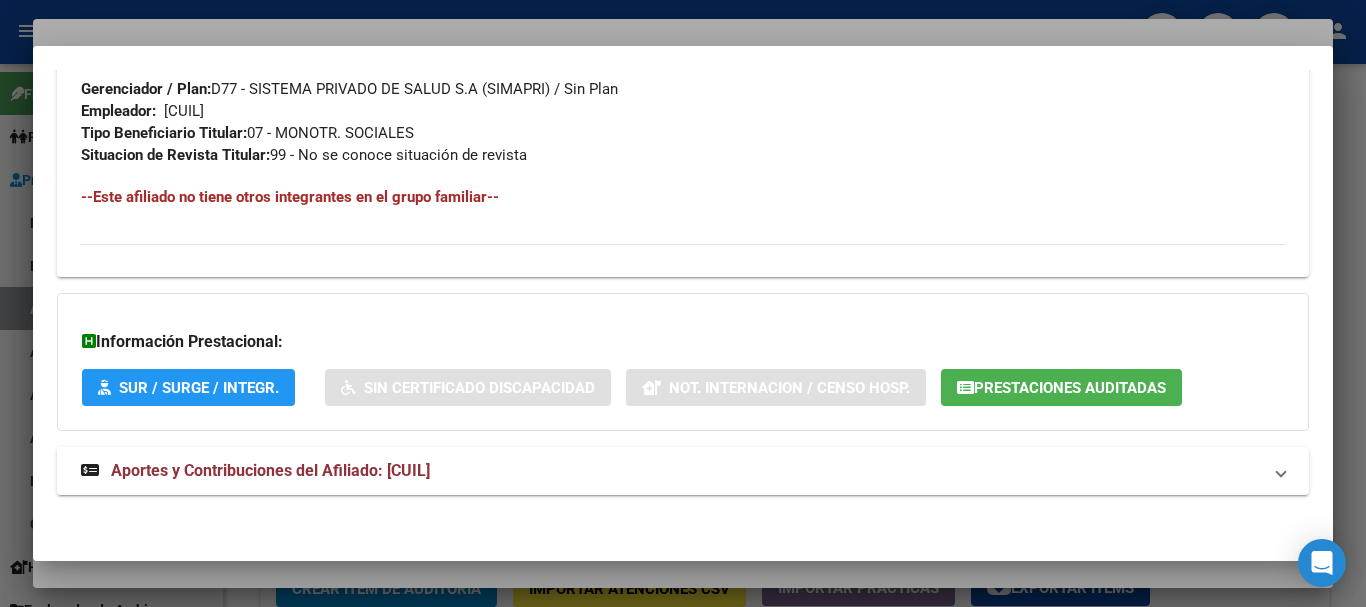 scroll, scrollTop: 1053, scrollLeft: 0, axis: vertical 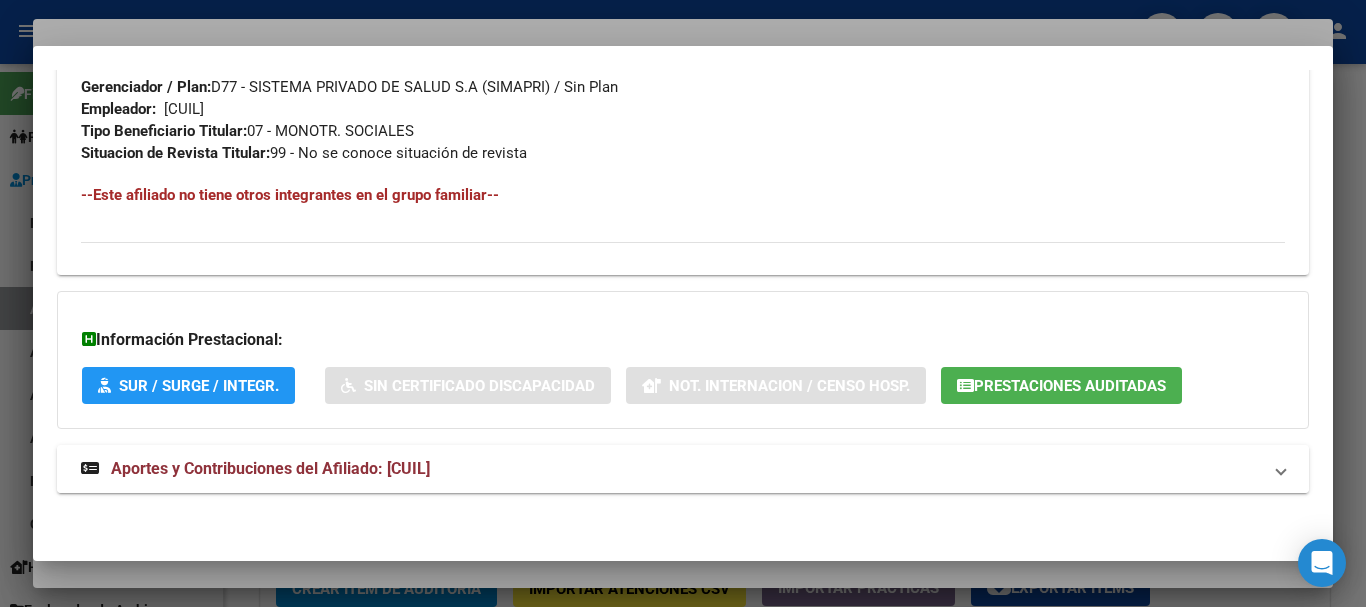 click on "Aportes y Contribuciones del Afiliado: [CUIL]" at bounding box center [270, 468] 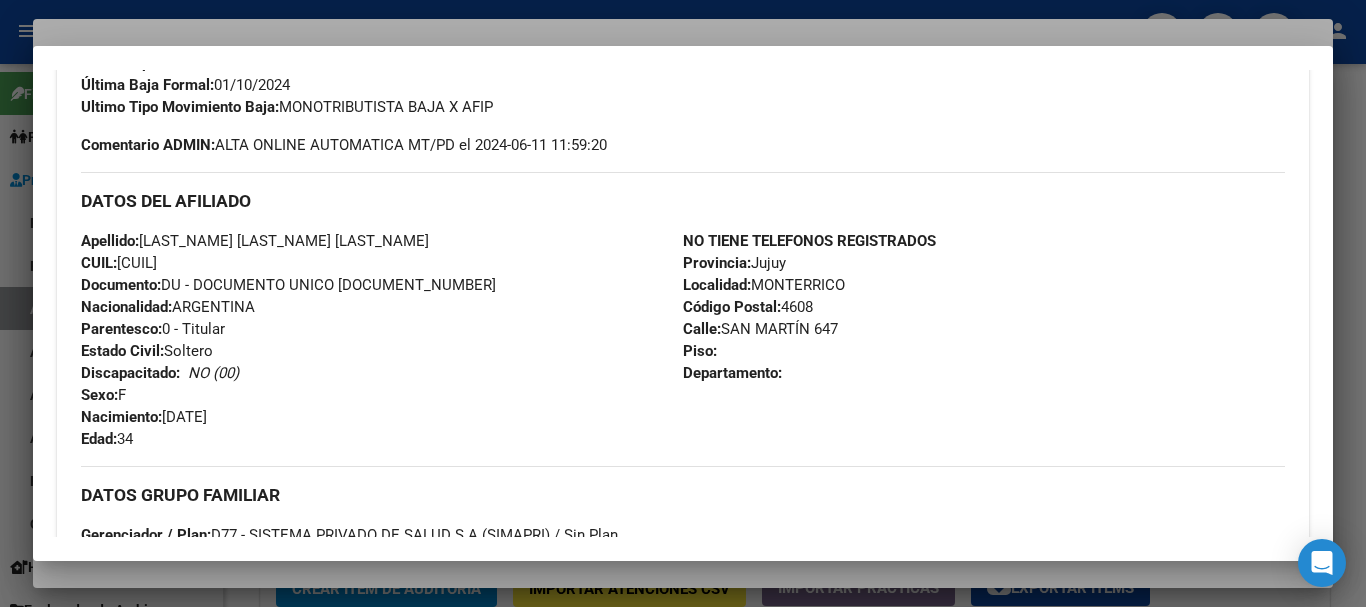 scroll, scrollTop: 70, scrollLeft: 0, axis: vertical 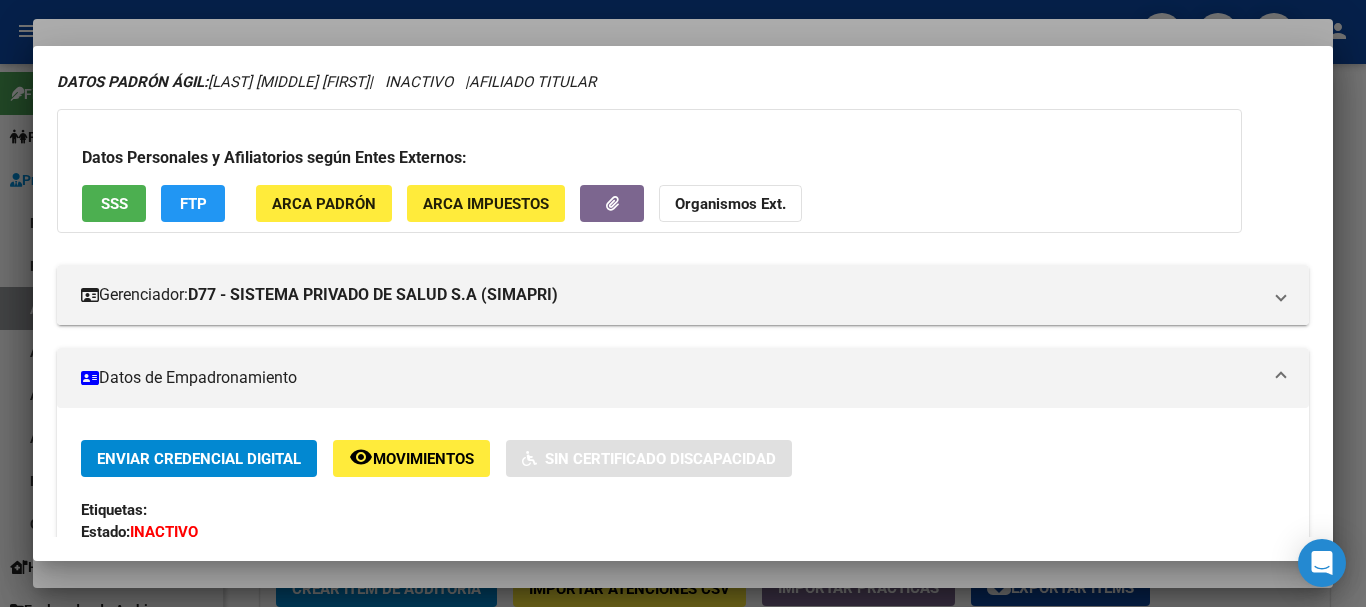 click at bounding box center (683, 303) 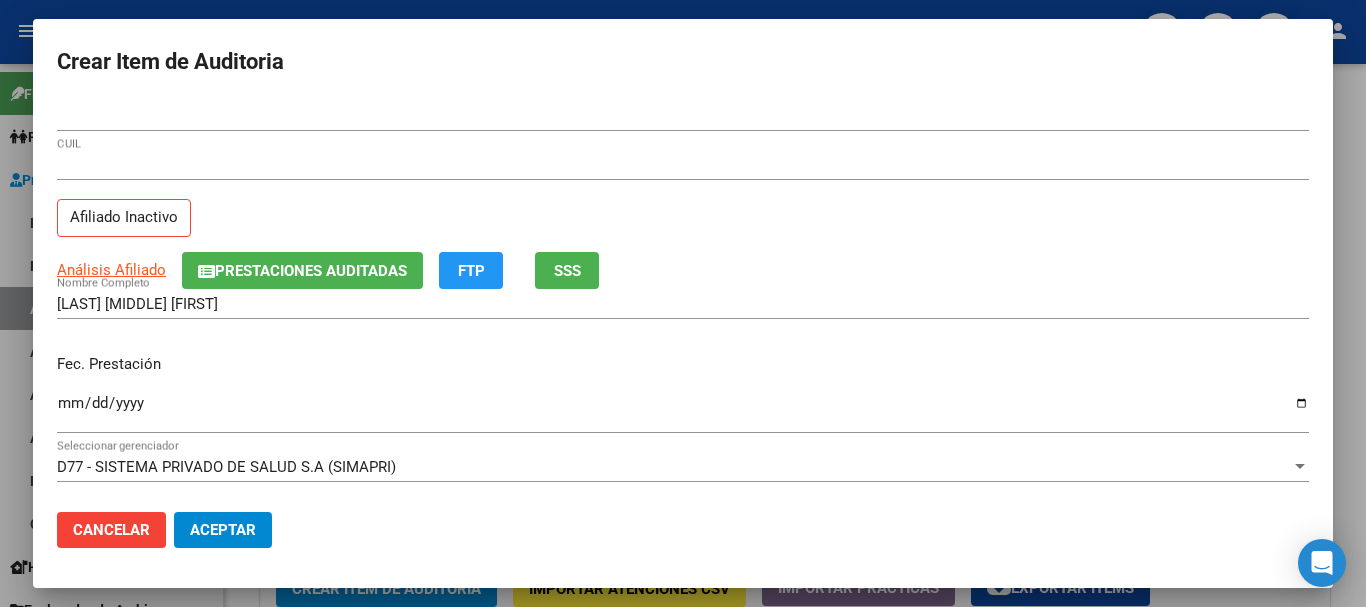 click on "Prestaciones Auditadas" 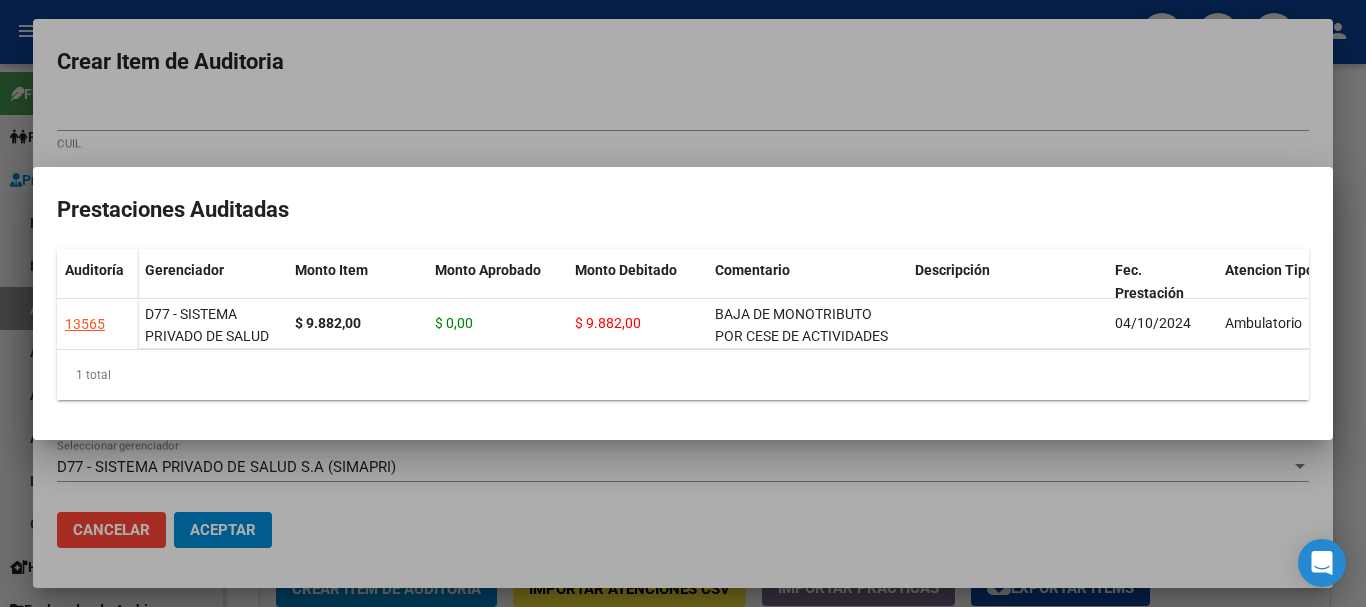 click at bounding box center (683, 303) 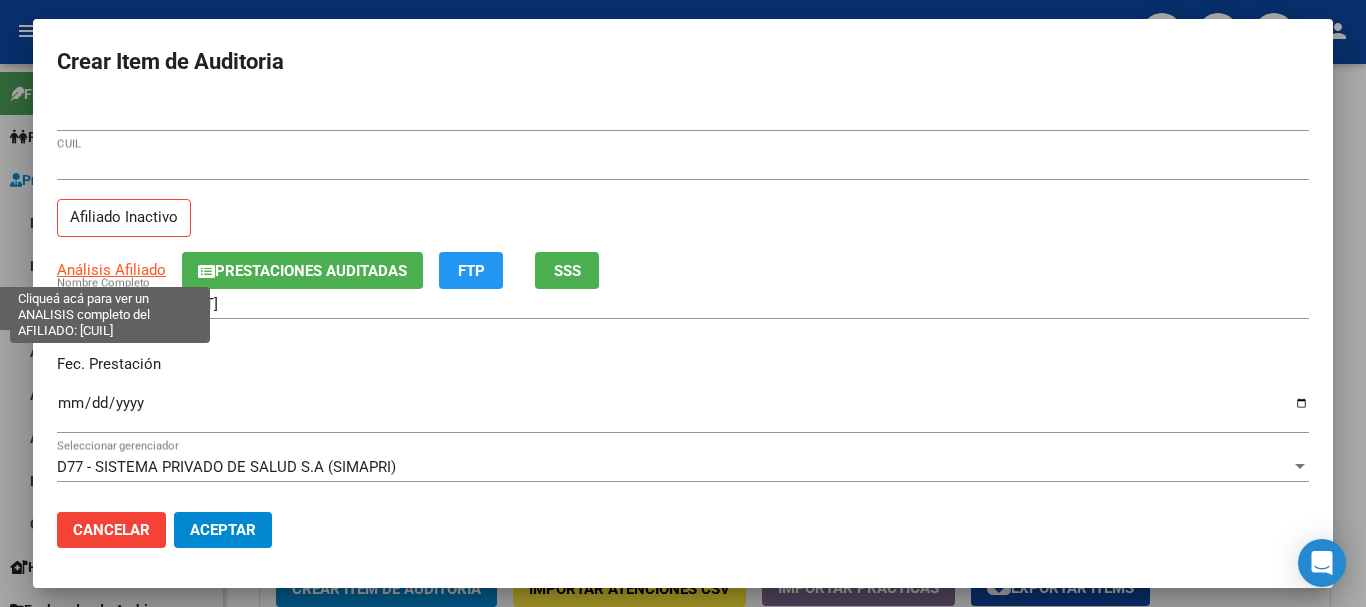 click on "Análisis Afiliado" at bounding box center [111, 270] 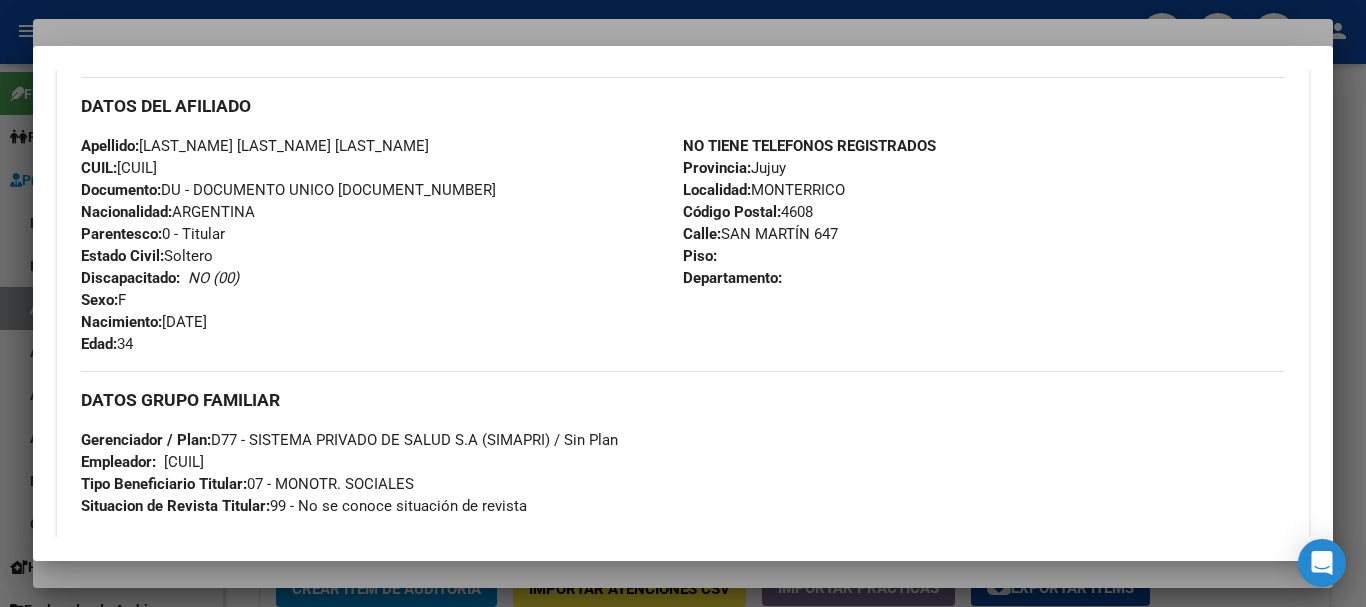 scroll, scrollTop: 1053, scrollLeft: 0, axis: vertical 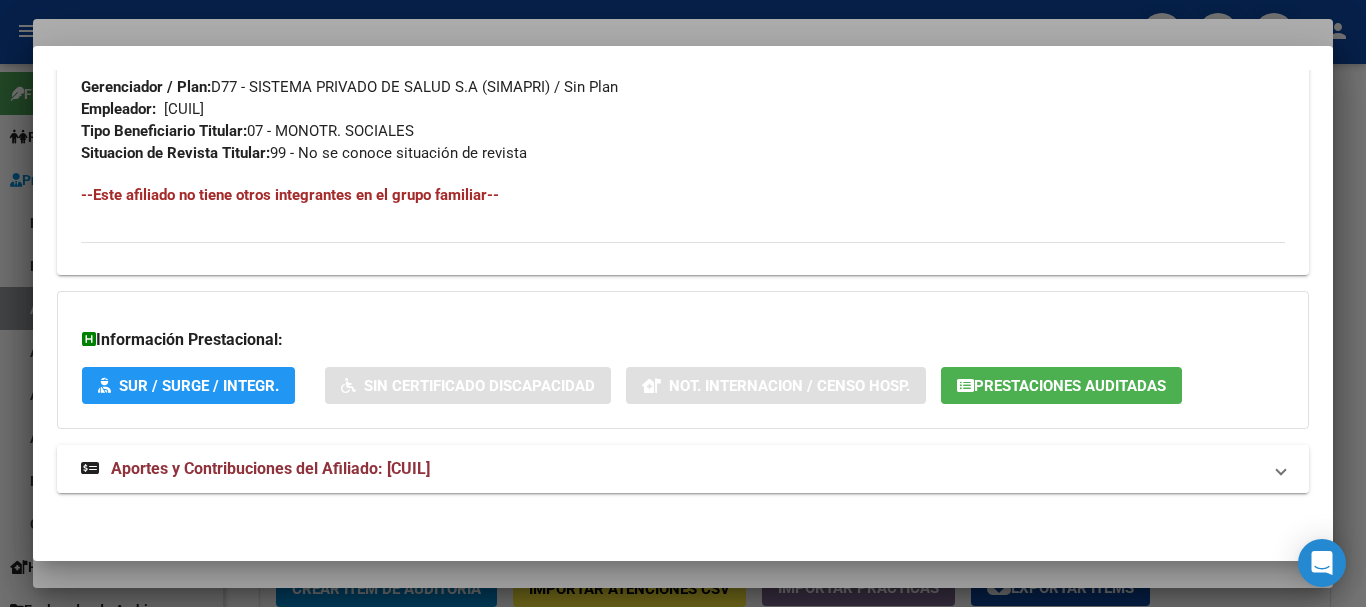 click on "Aportes y Contribuciones del Afiliado: [CUIL]" at bounding box center (270, 468) 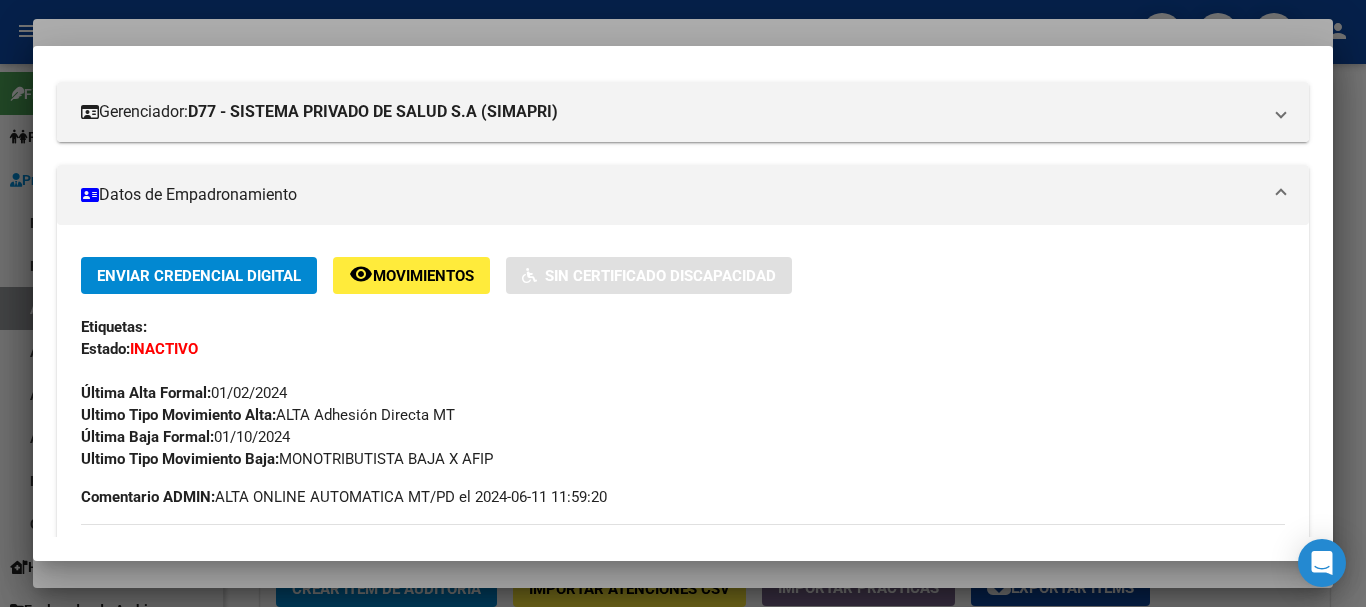 scroll, scrollTop: 0, scrollLeft: 0, axis: both 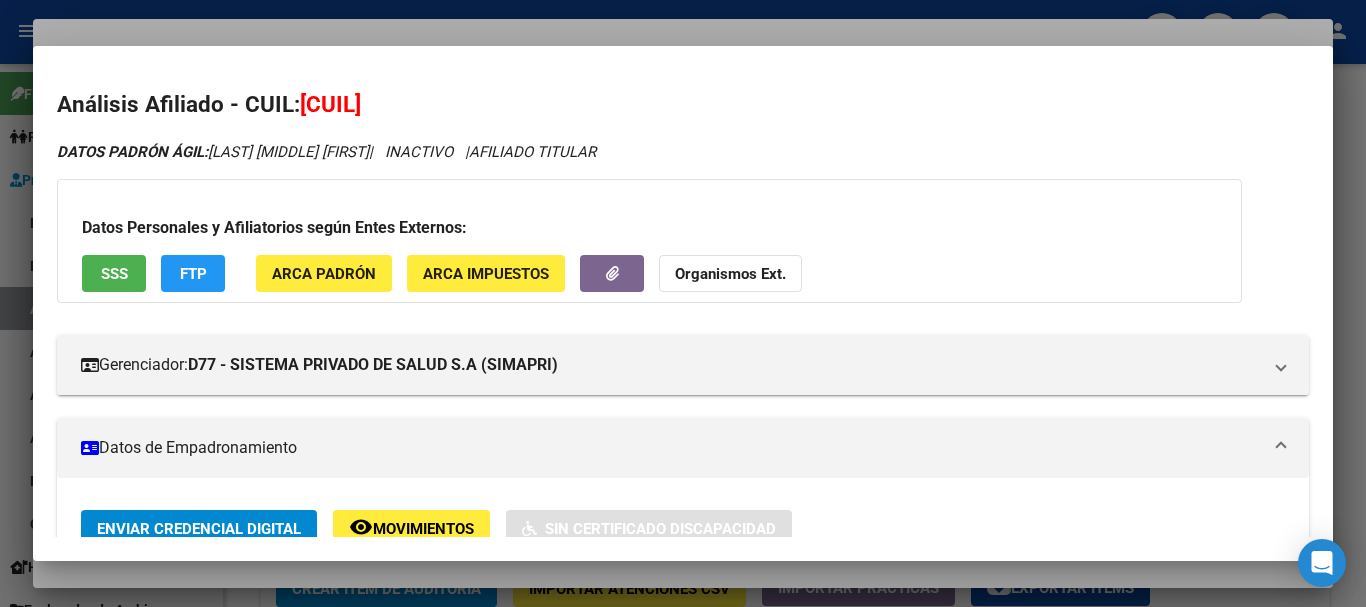 click on "Organismos Ext." 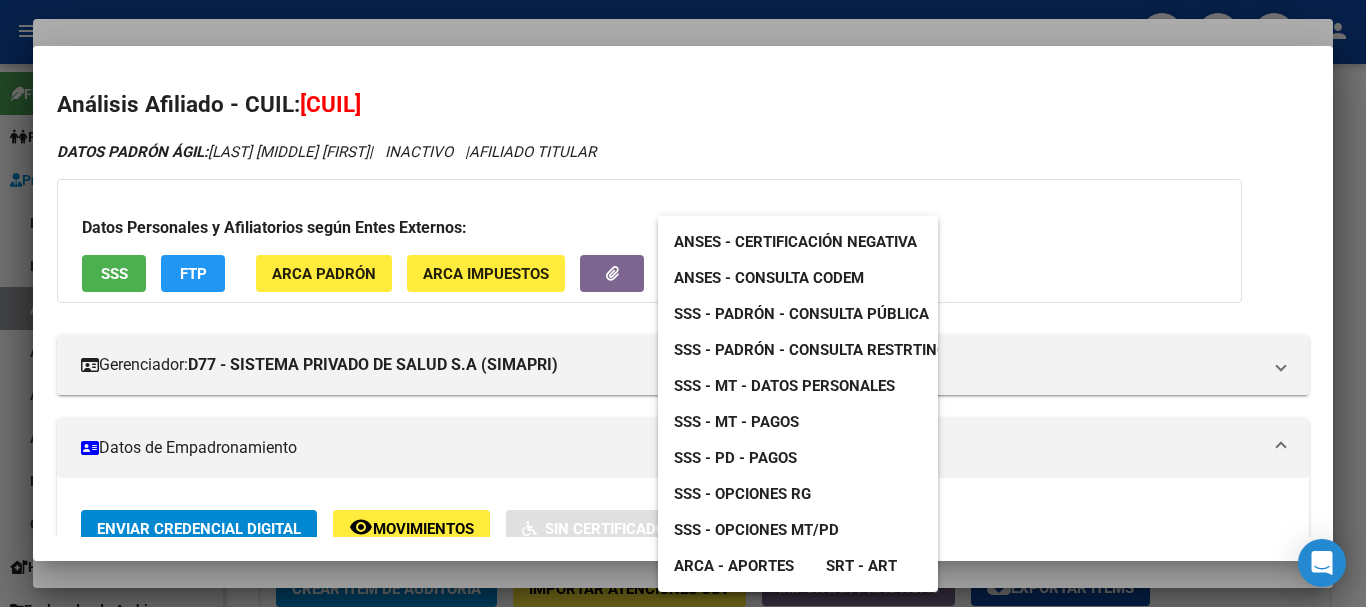 click on "SSS - MT - Datos Personales" at bounding box center (784, 386) 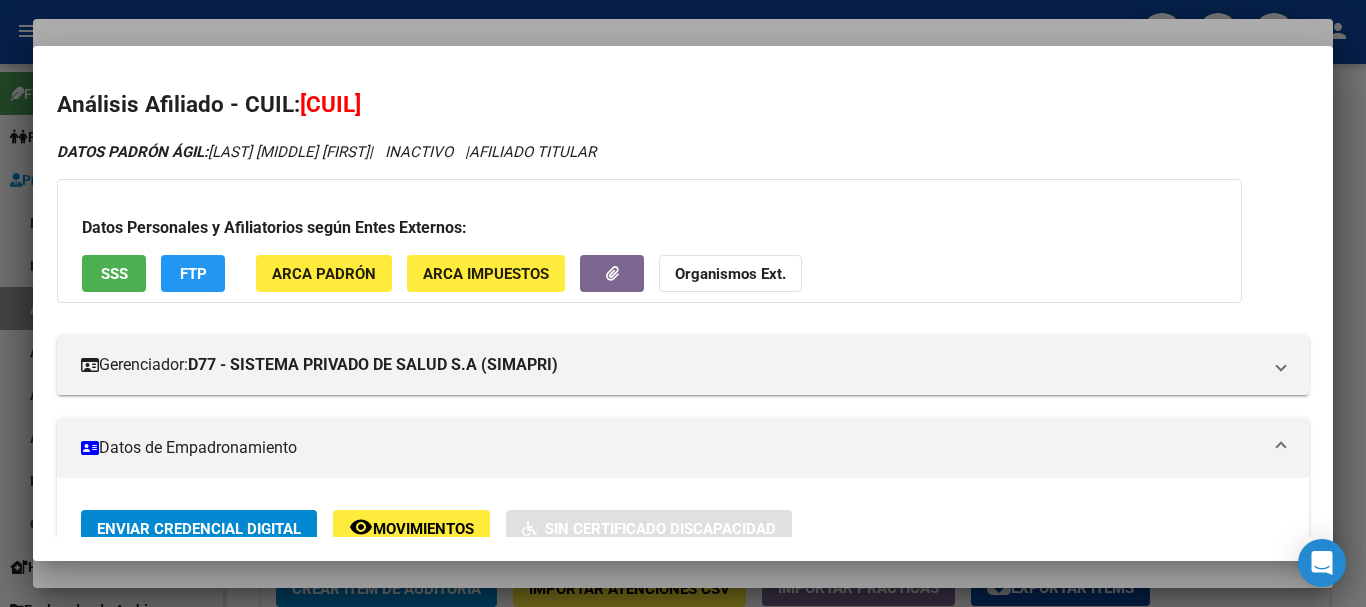 click at bounding box center (683, 303) 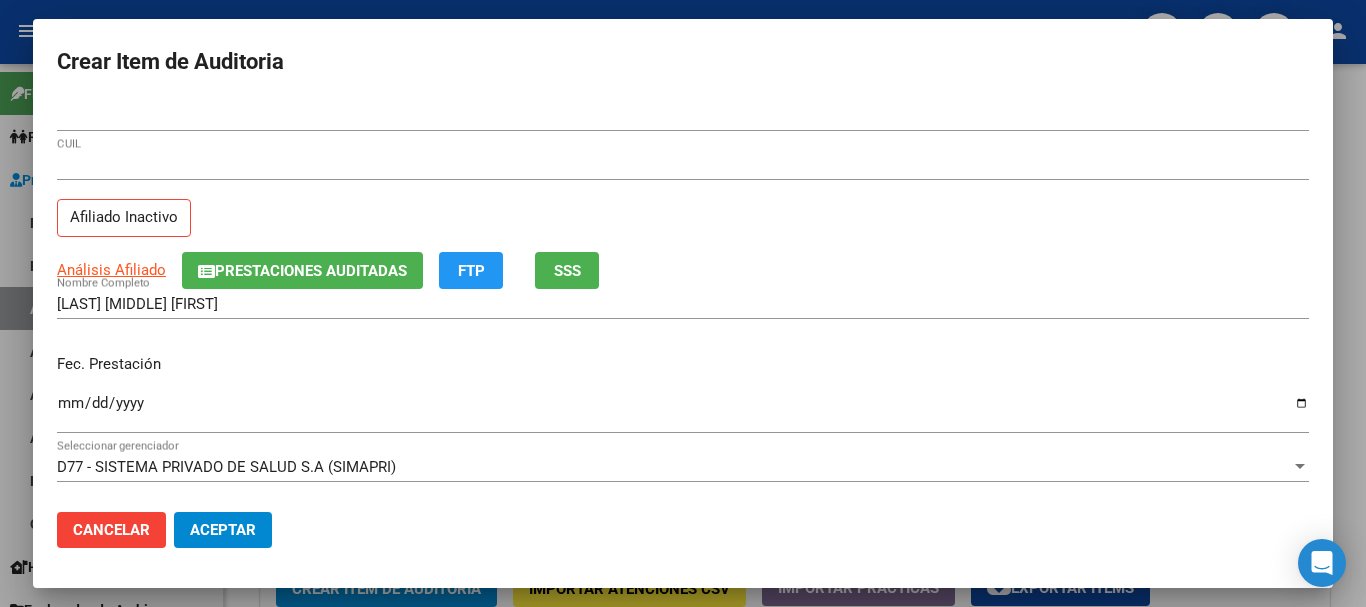 click on "[CUIL]   Afiliado Inactivo" at bounding box center [683, 201] 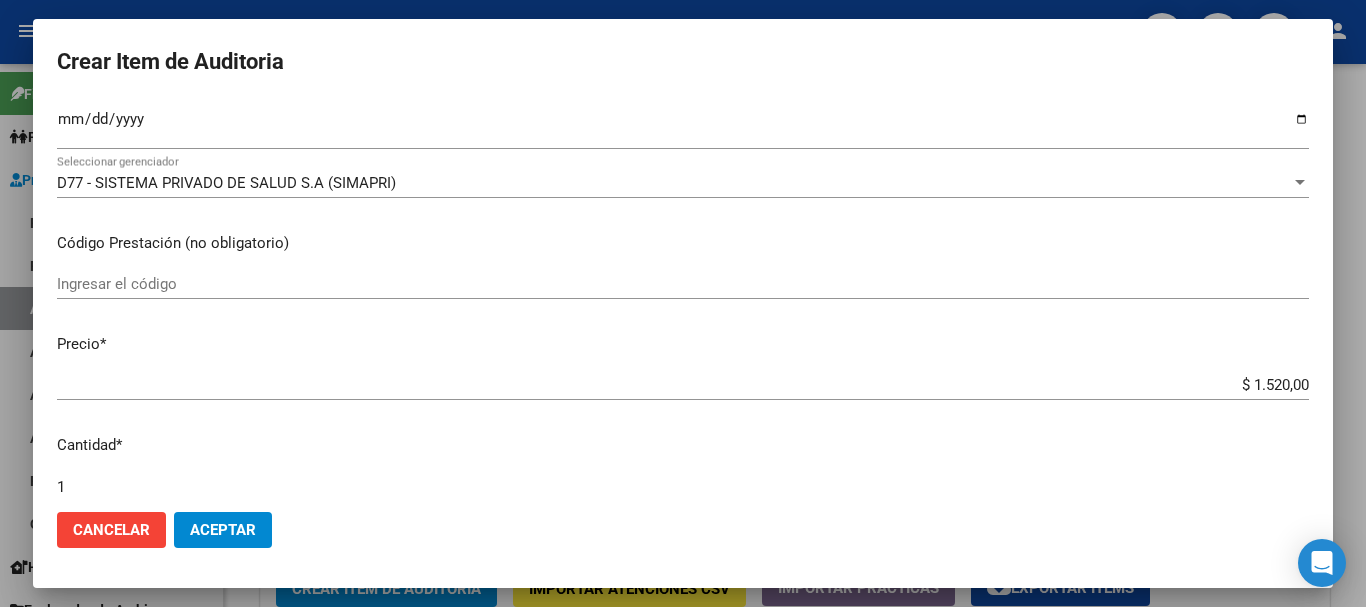scroll, scrollTop: 675, scrollLeft: 0, axis: vertical 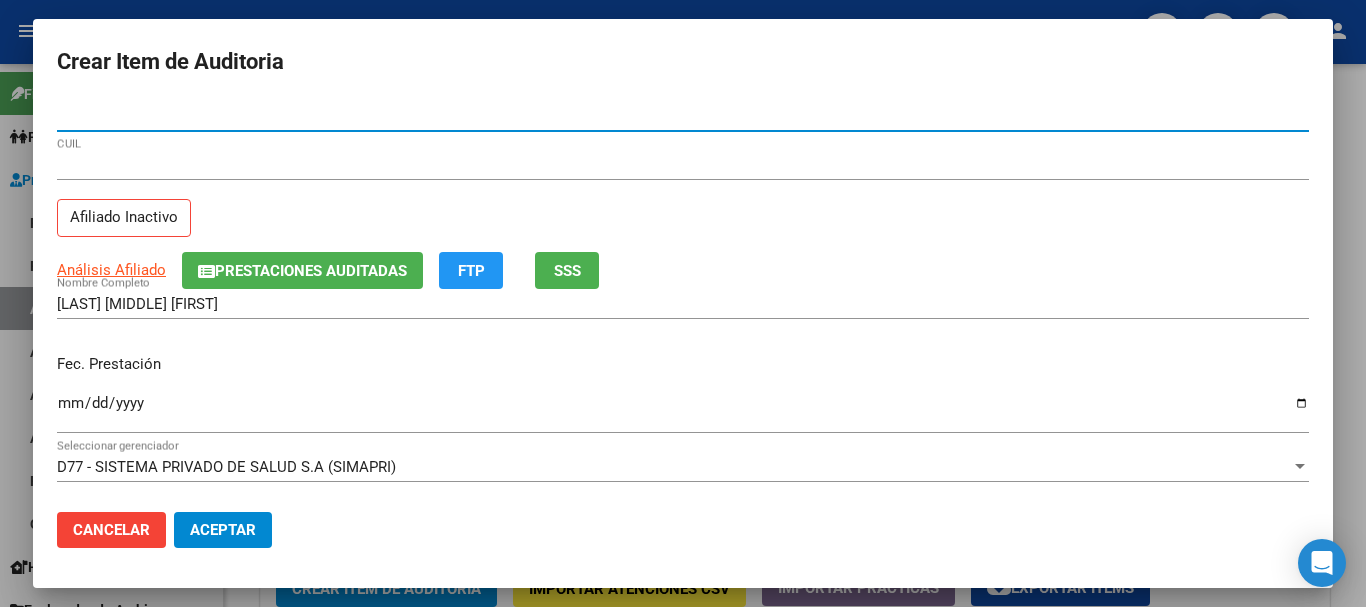 click on "Aceptar" 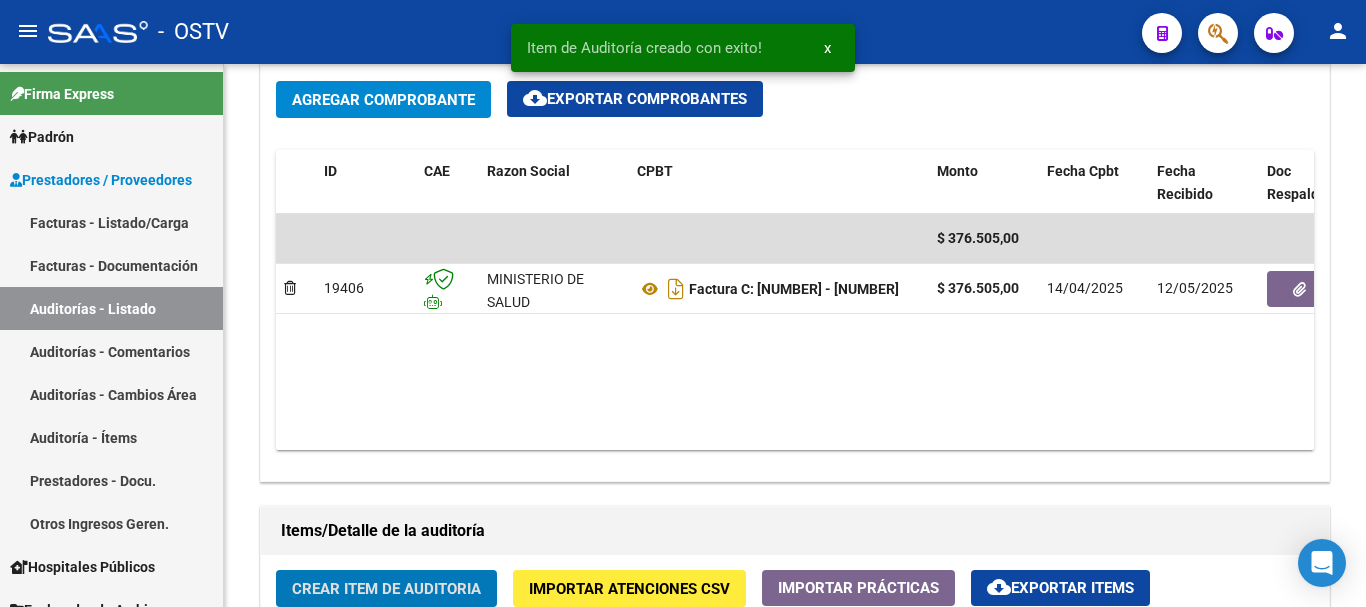 click on "Crear Item de Auditoria" 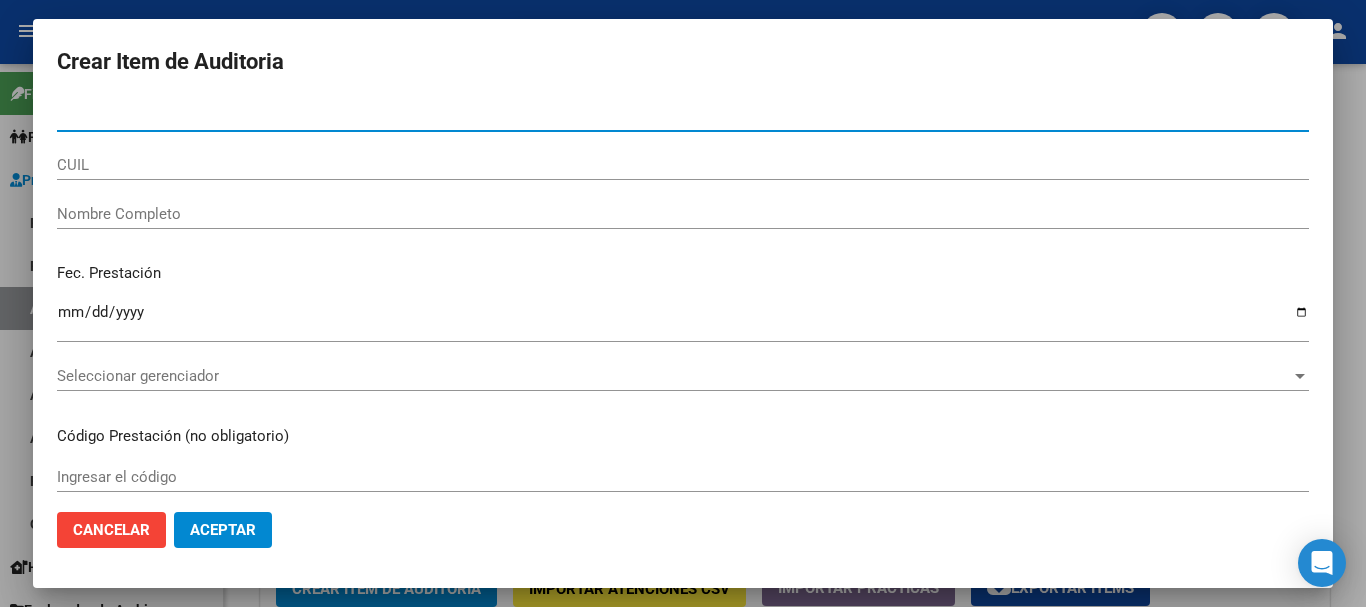 paste on "[NUMBER]" 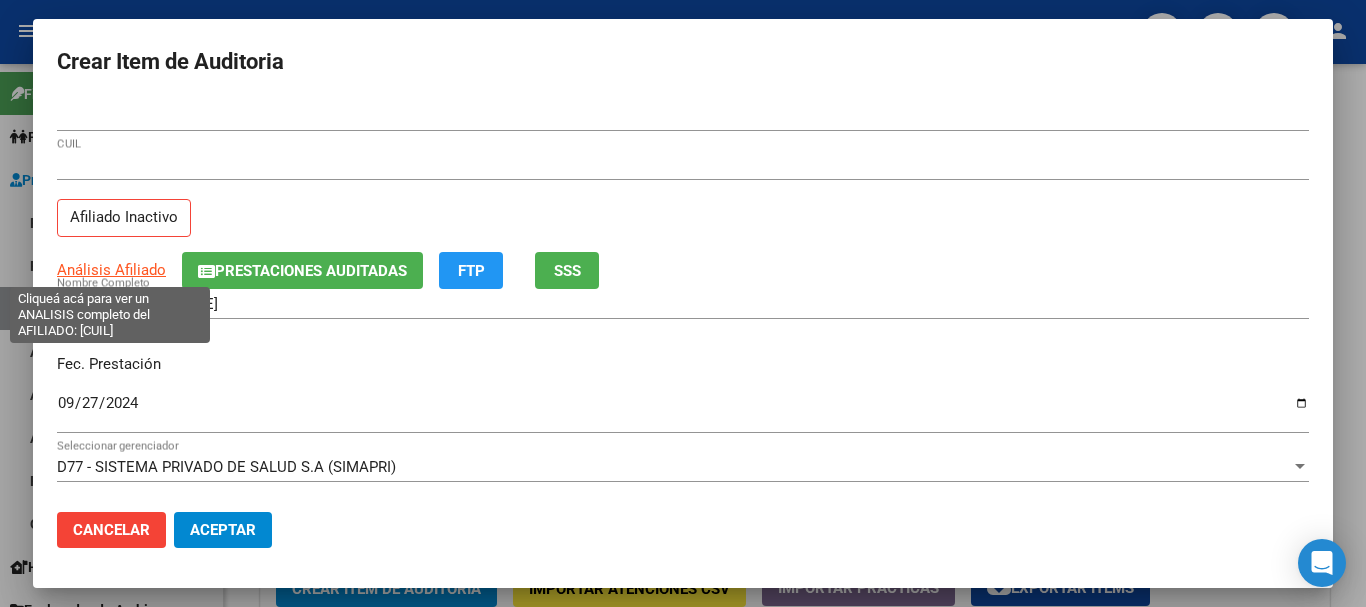 click on "Análisis Afiliado" at bounding box center [111, 270] 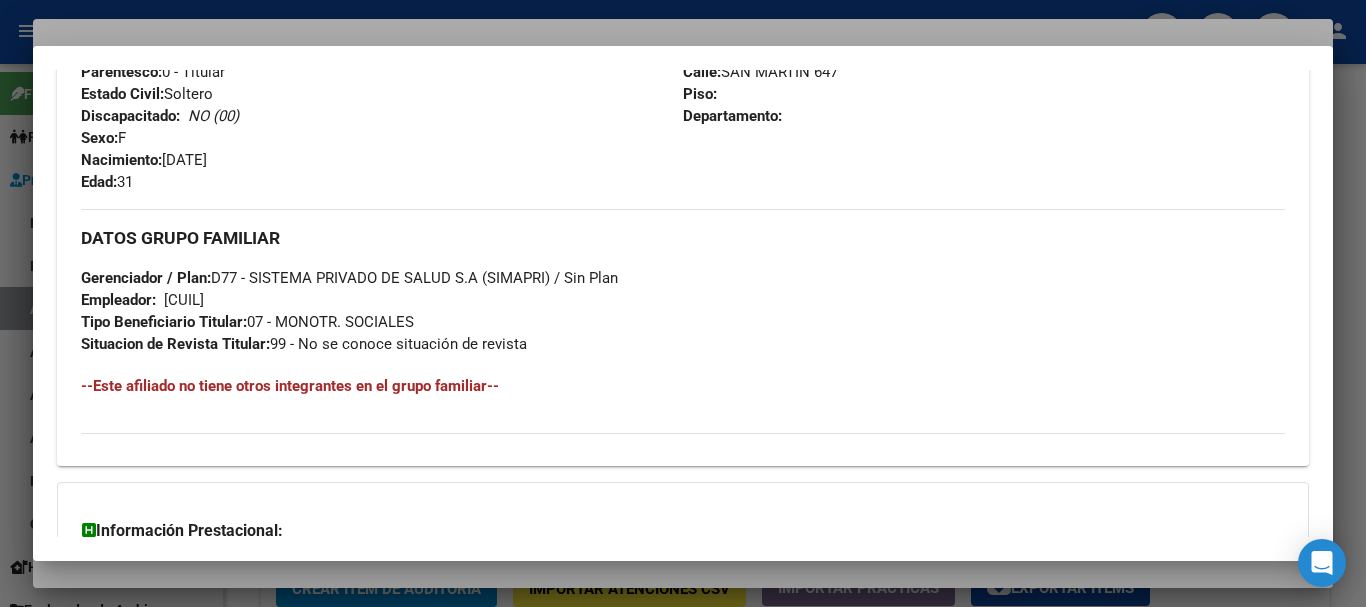 scroll, scrollTop: 1053, scrollLeft: 0, axis: vertical 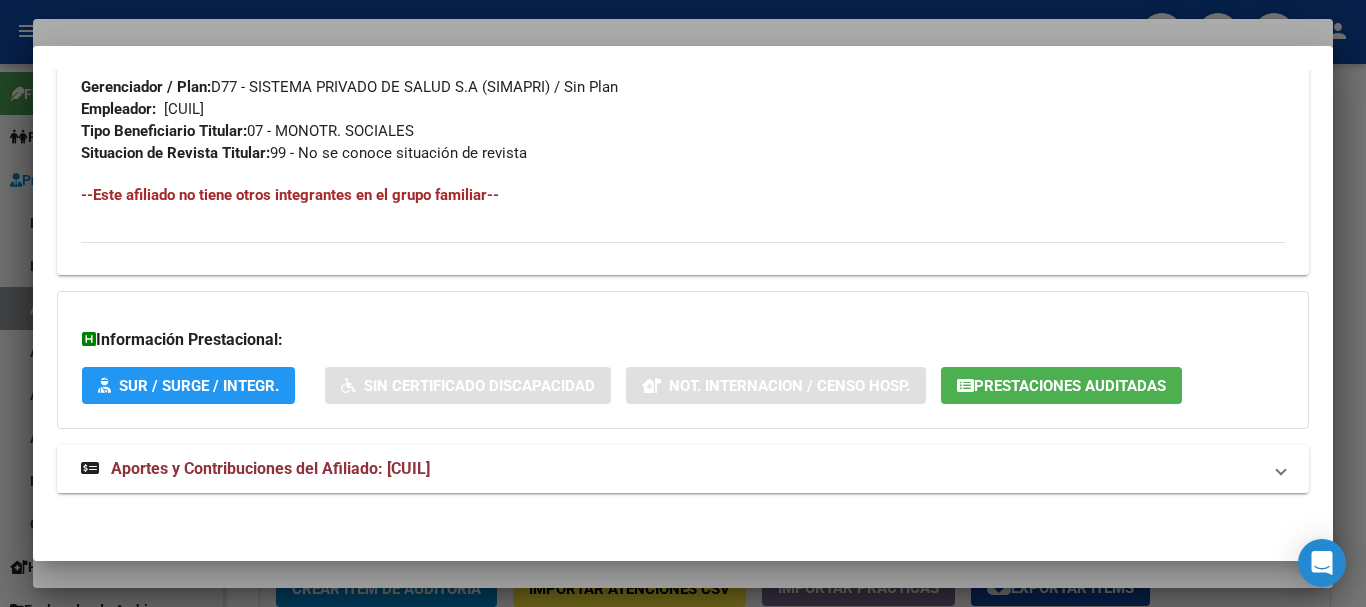 click on "Aportes y Contribuciones del Afiliado: [CUIL]" at bounding box center [270, 468] 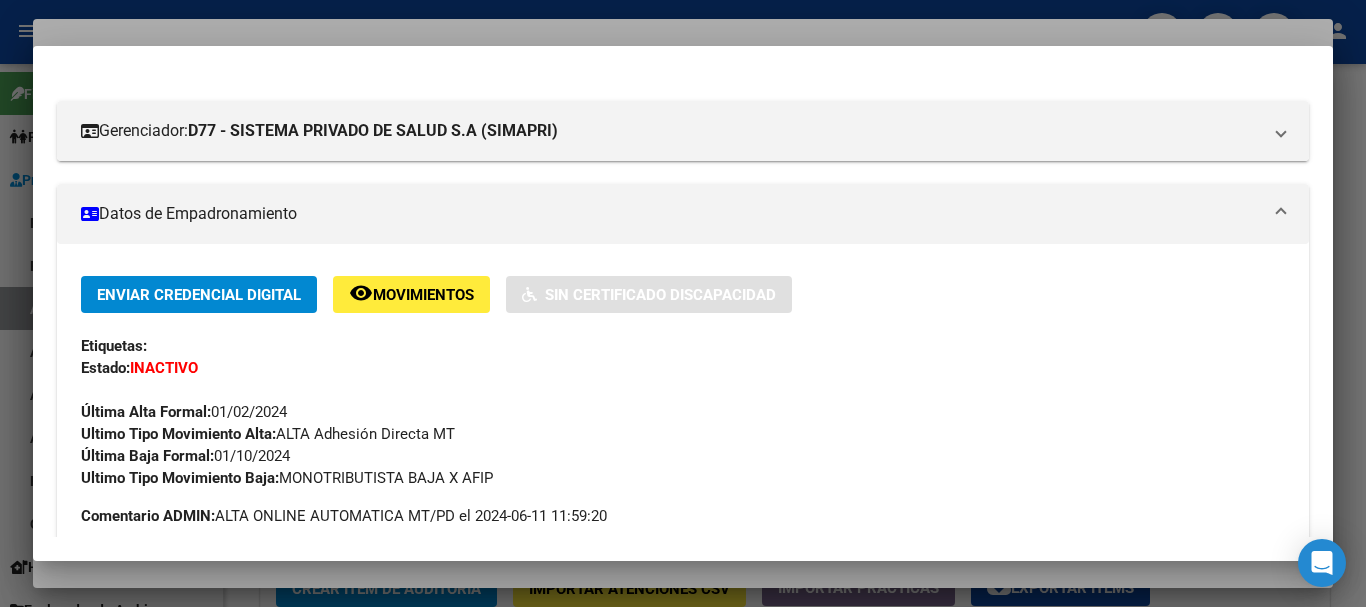 scroll, scrollTop: 0, scrollLeft: 0, axis: both 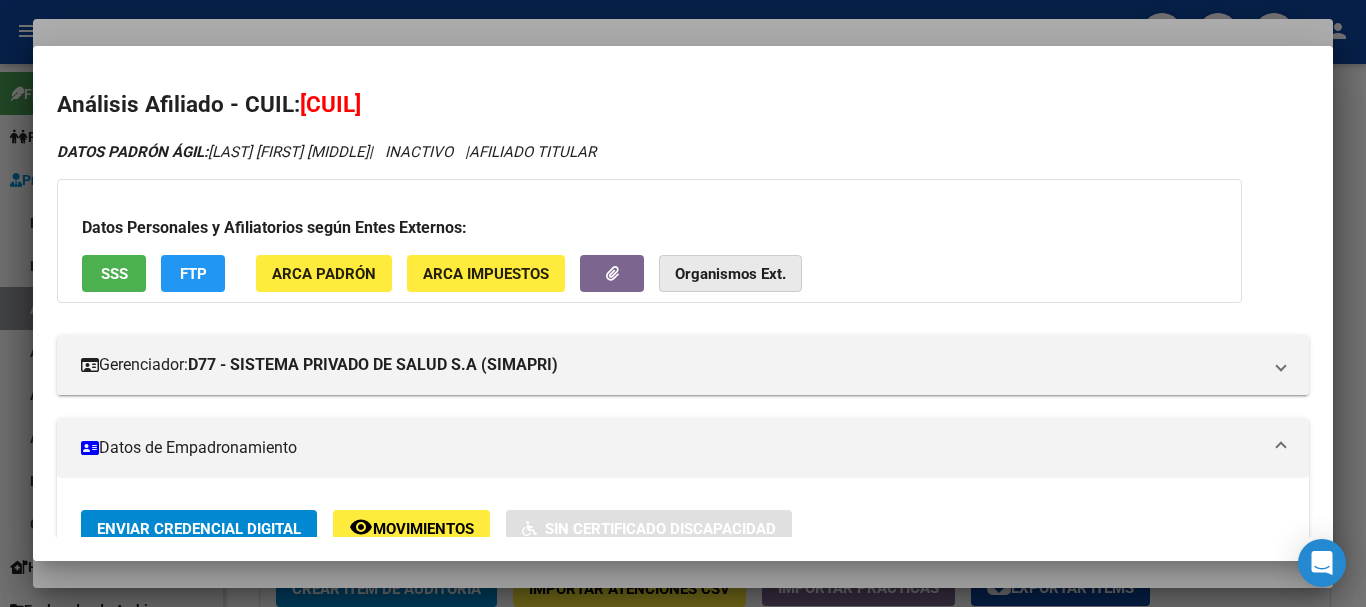 click on "Organismos Ext." 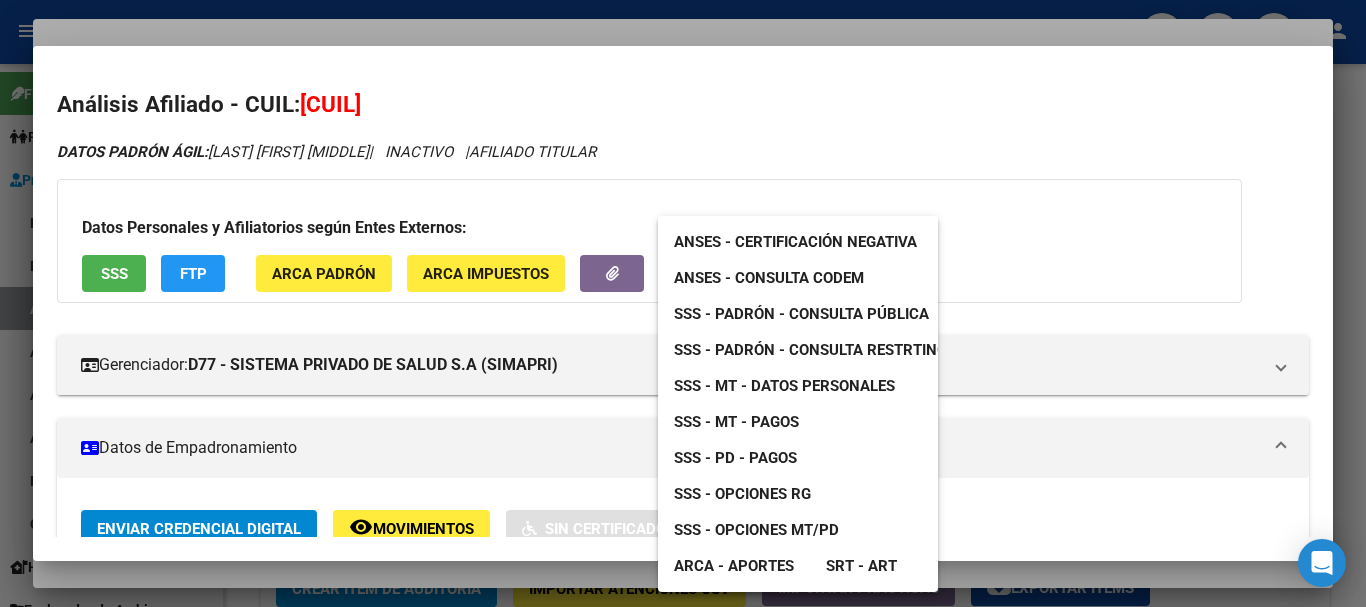 click on "SSS - MT - Datos Personales" at bounding box center [784, 386] 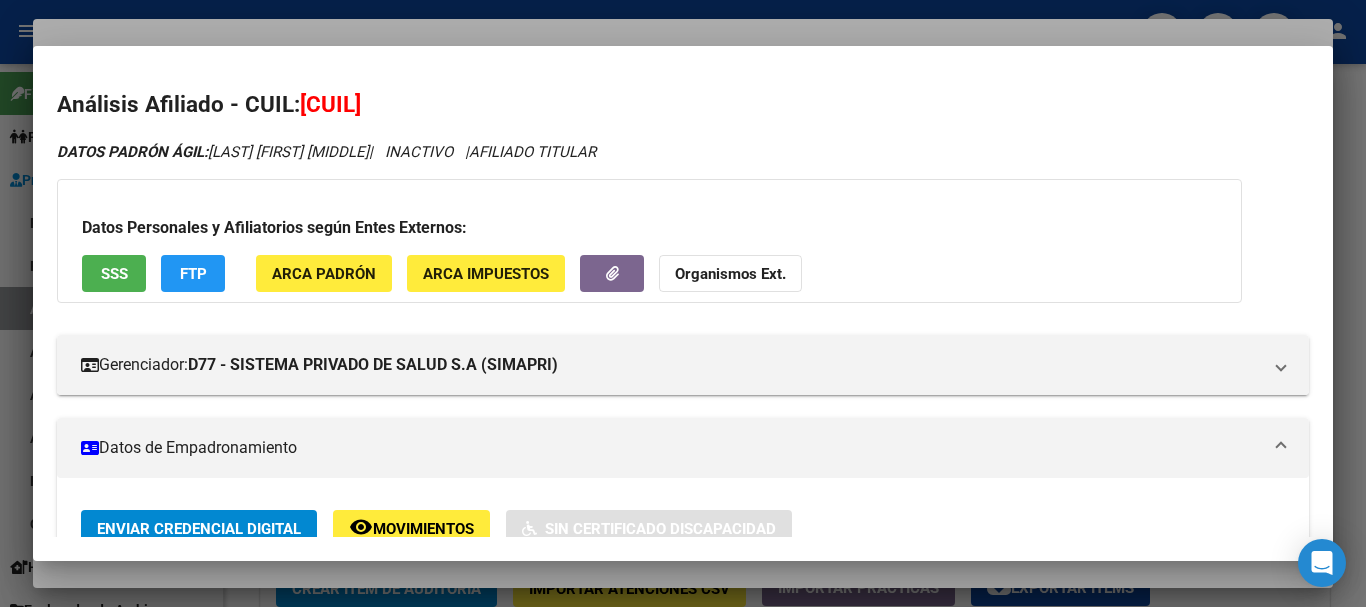 click at bounding box center [683, 303] 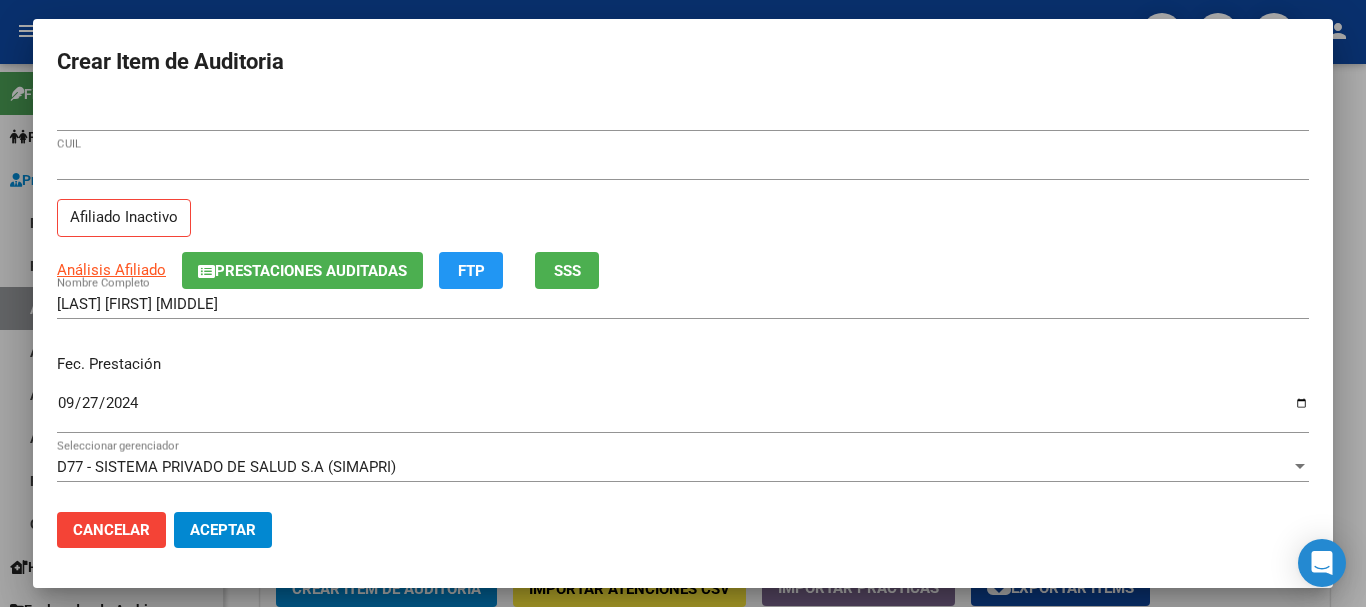 click on "[NUMBER] CUIL   Afiliado Inactivo" at bounding box center [683, 201] 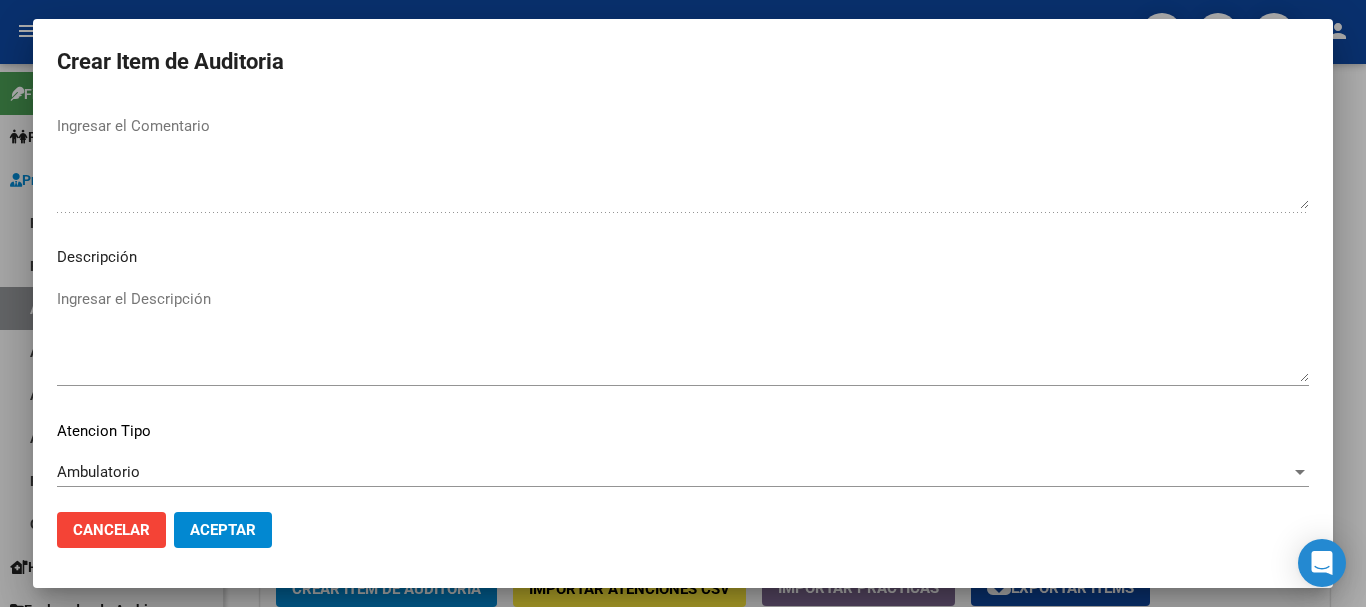scroll, scrollTop: 1233, scrollLeft: 0, axis: vertical 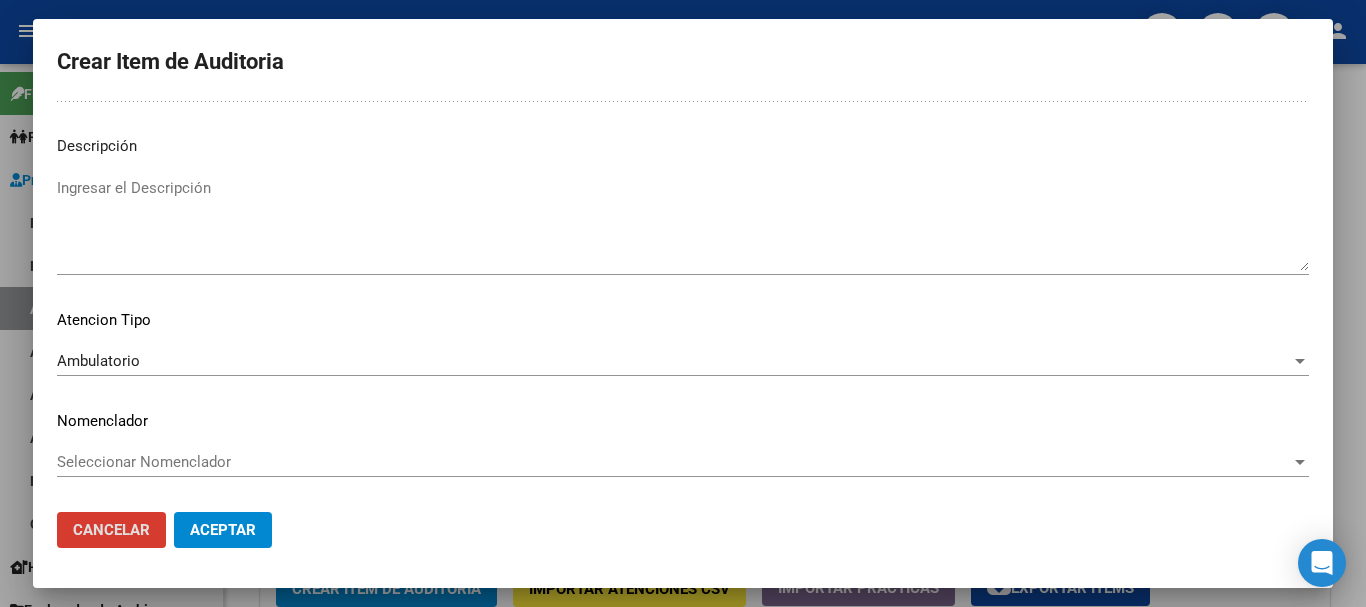 click on "Aceptar" 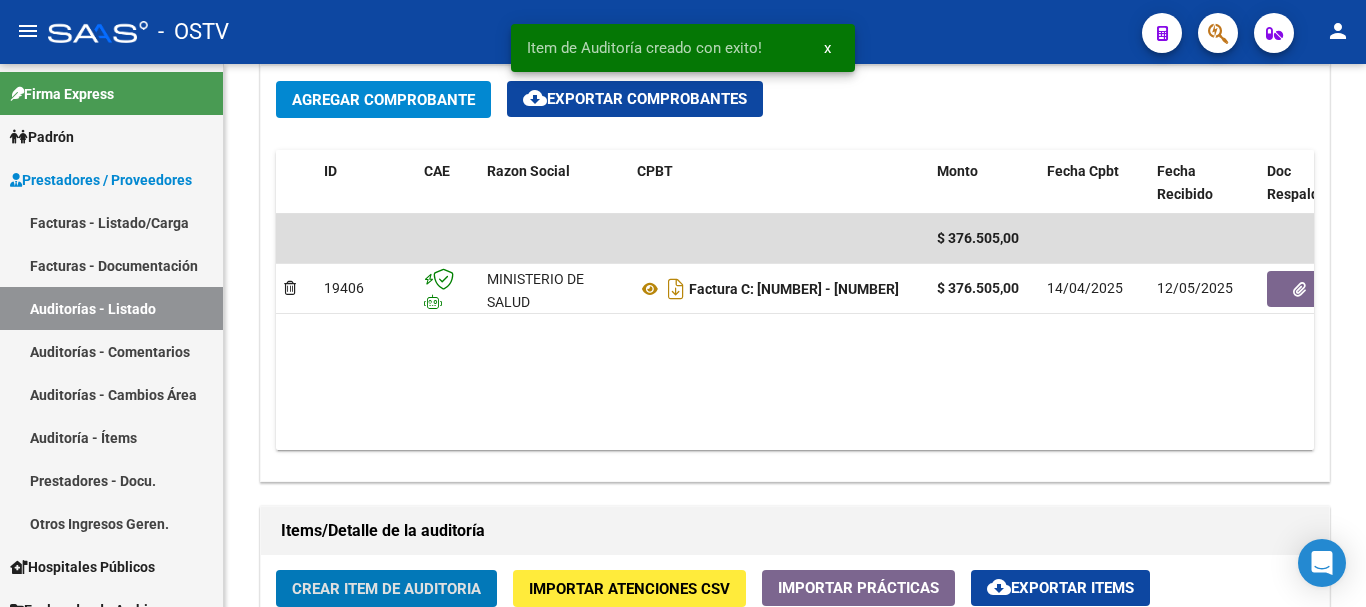 click on "Crear Item de Auditoria" 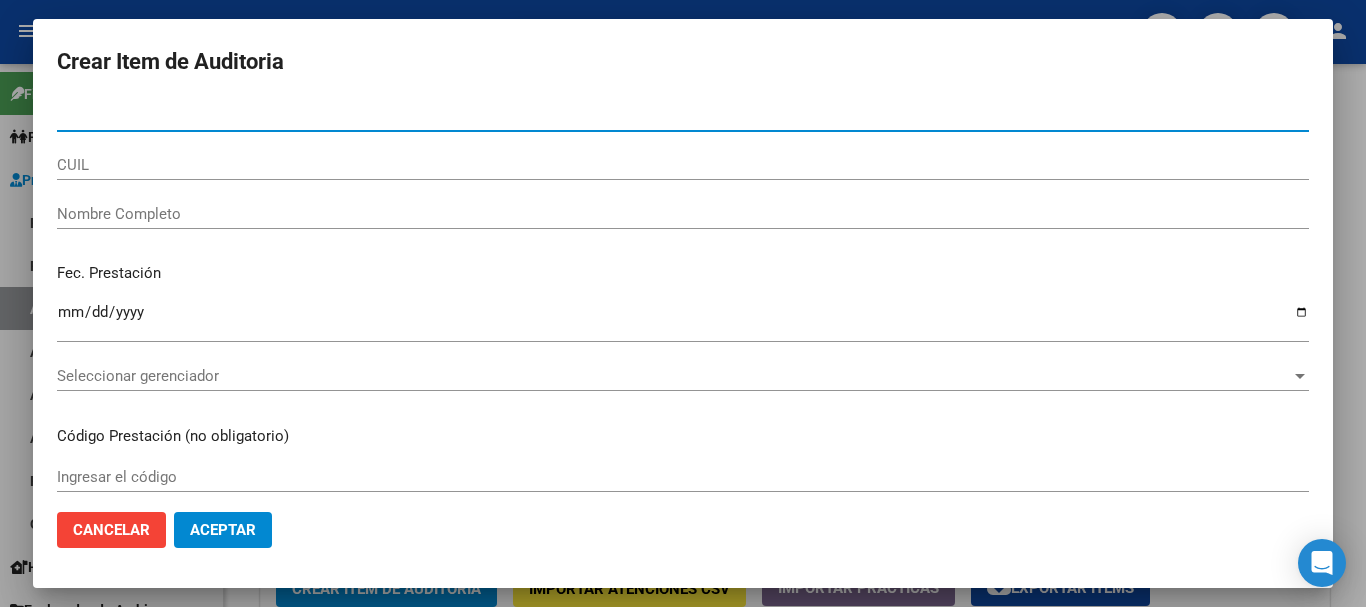 paste on "[NUMBER]" 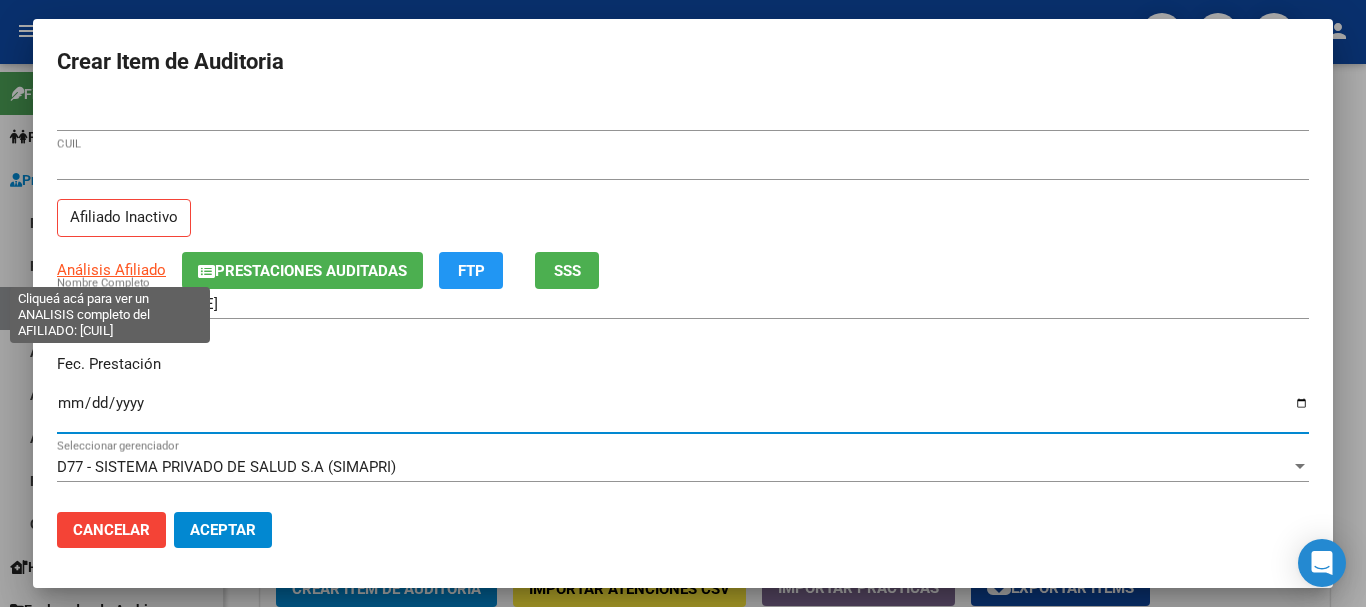click on "Análisis Afiliado" at bounding box center (111, 270) 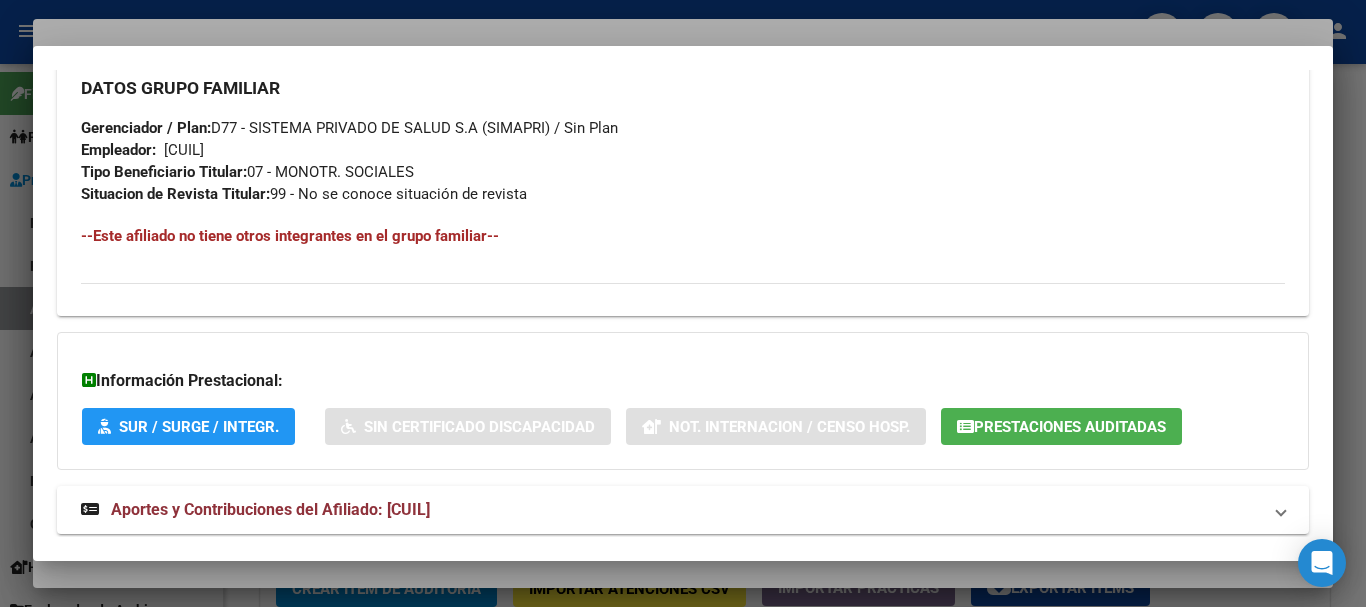 scroll, scrollTop: 1053, scrollLeft: 0, axis: vertical 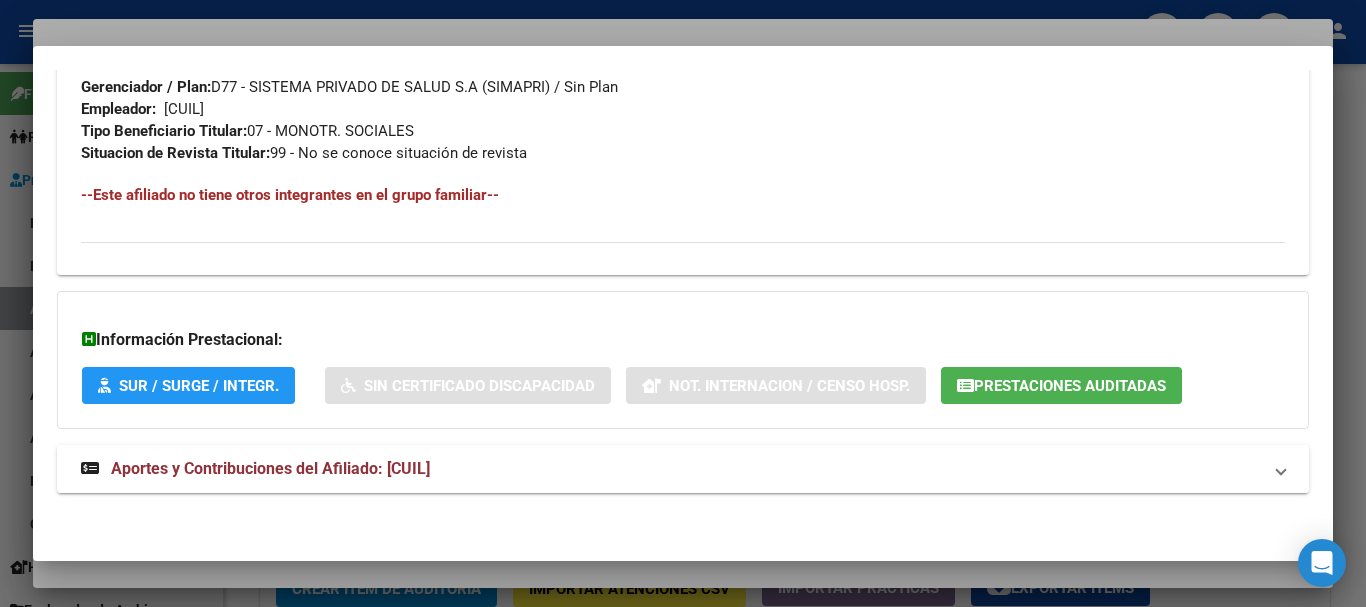 click on "Aportes y Contribuciones del Afiliado: [CUIL]" at bounding box center (671, 469) 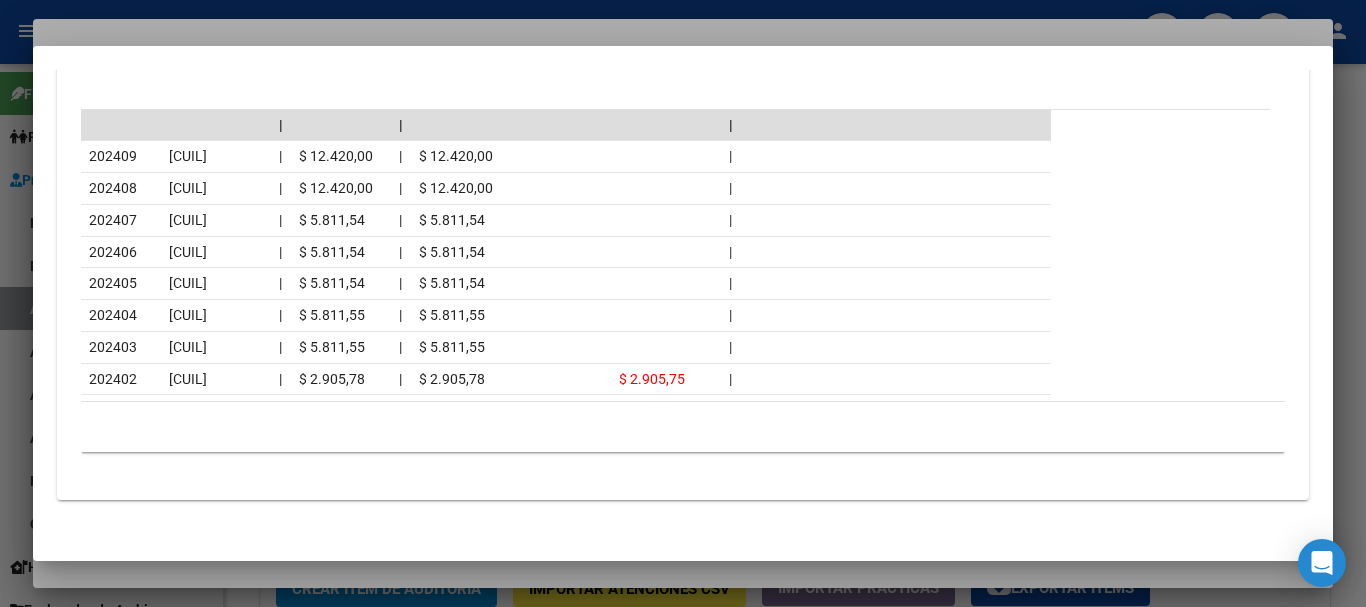 scroll, scrollTop: 1888, scrollLeft: 0, axis: vertical 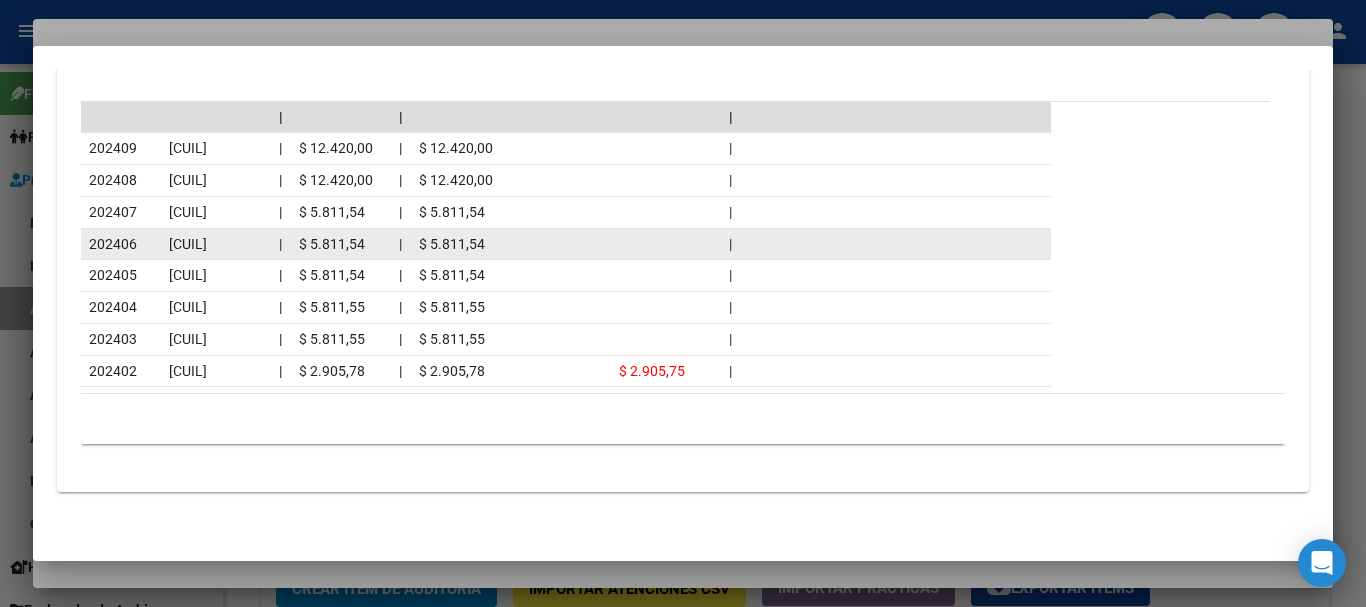 click 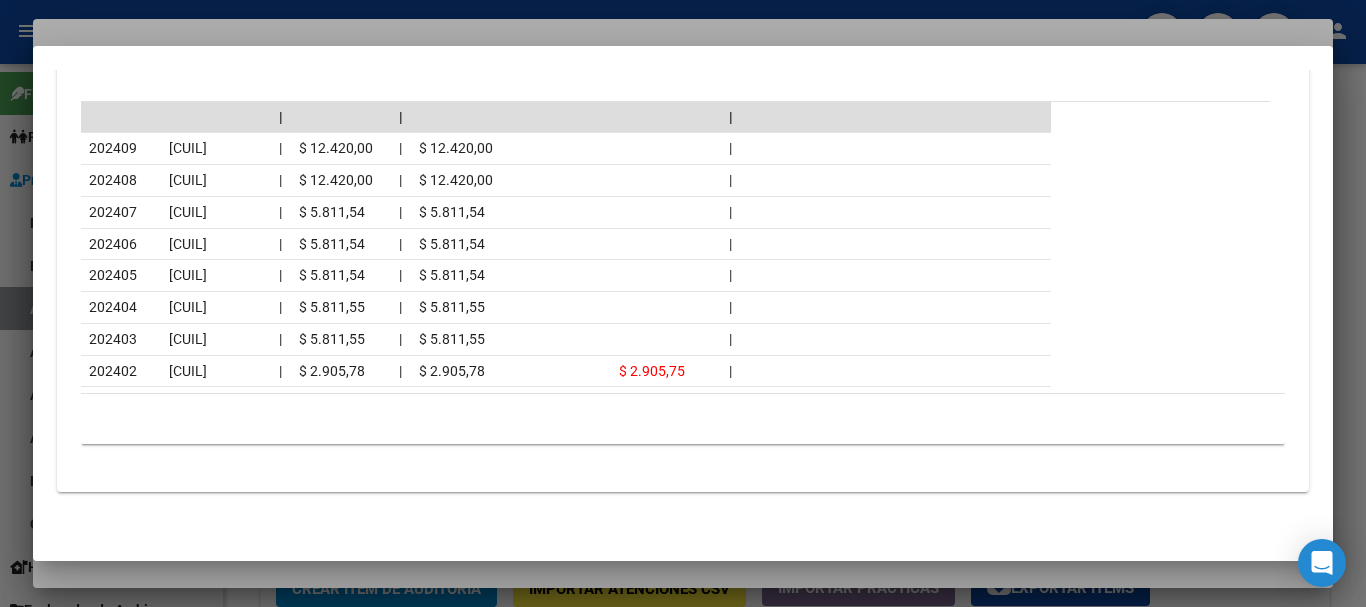 click at bounding box center (683, 303) 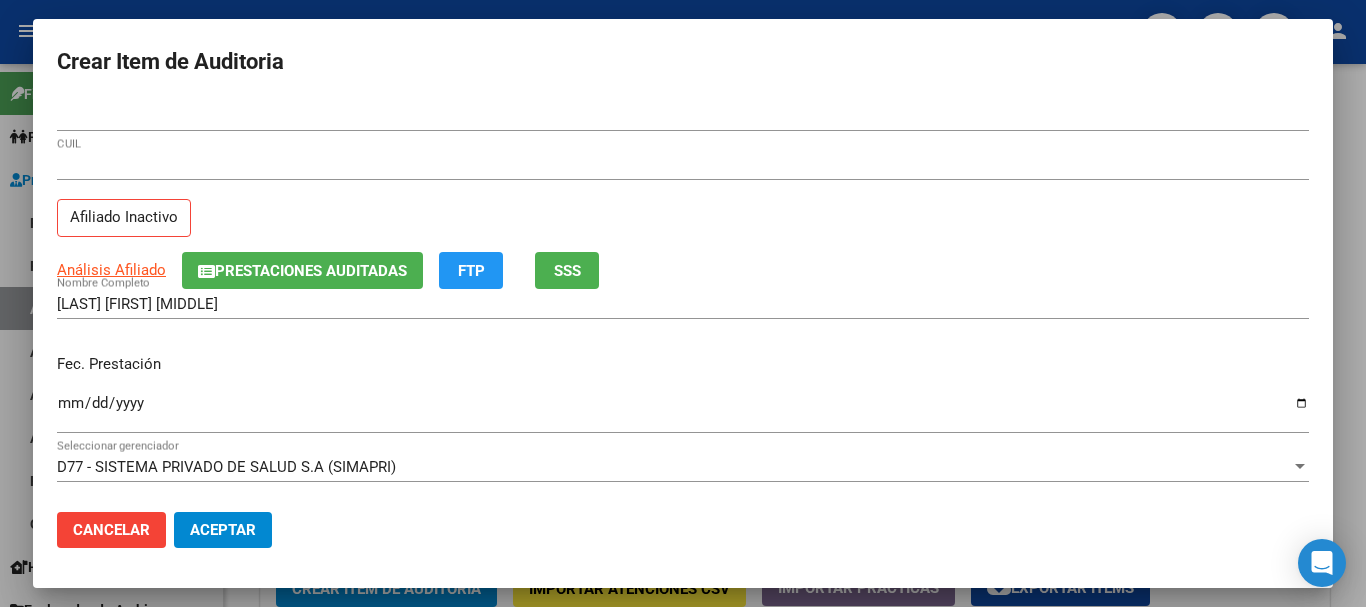 click on "[NUMBER] CUIL   Afiliado Inactivo" at bounding box center (683, 201) 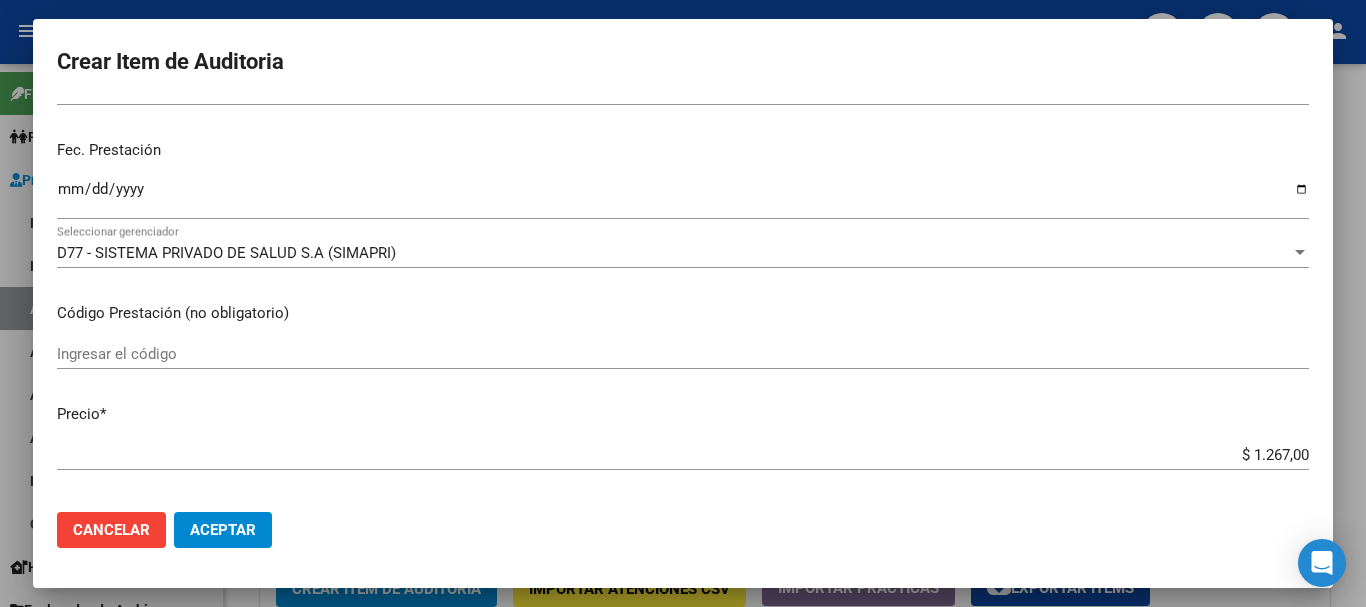 scroll, scrollTop: 0, scrollLeft: 0, axis: both 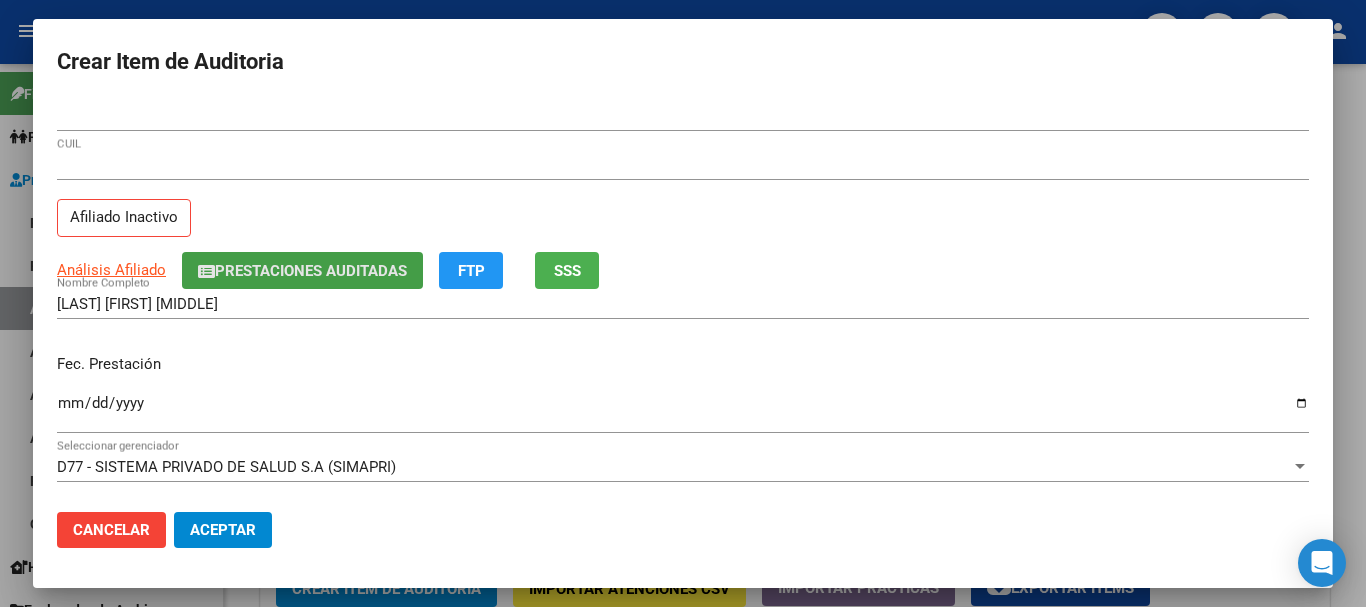 click on "Prestaciones Auditadas" 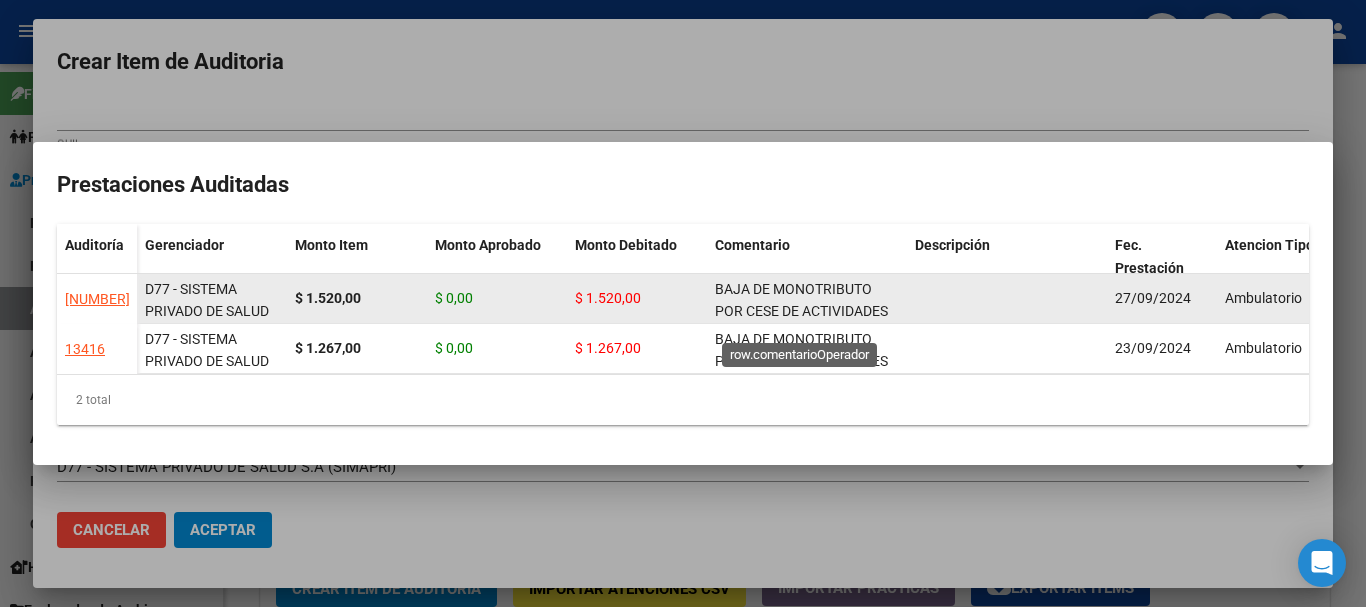 click on "BAJA DE MONOTRIBUTO POR CESE DE ACTIVIDADES 08/2024" 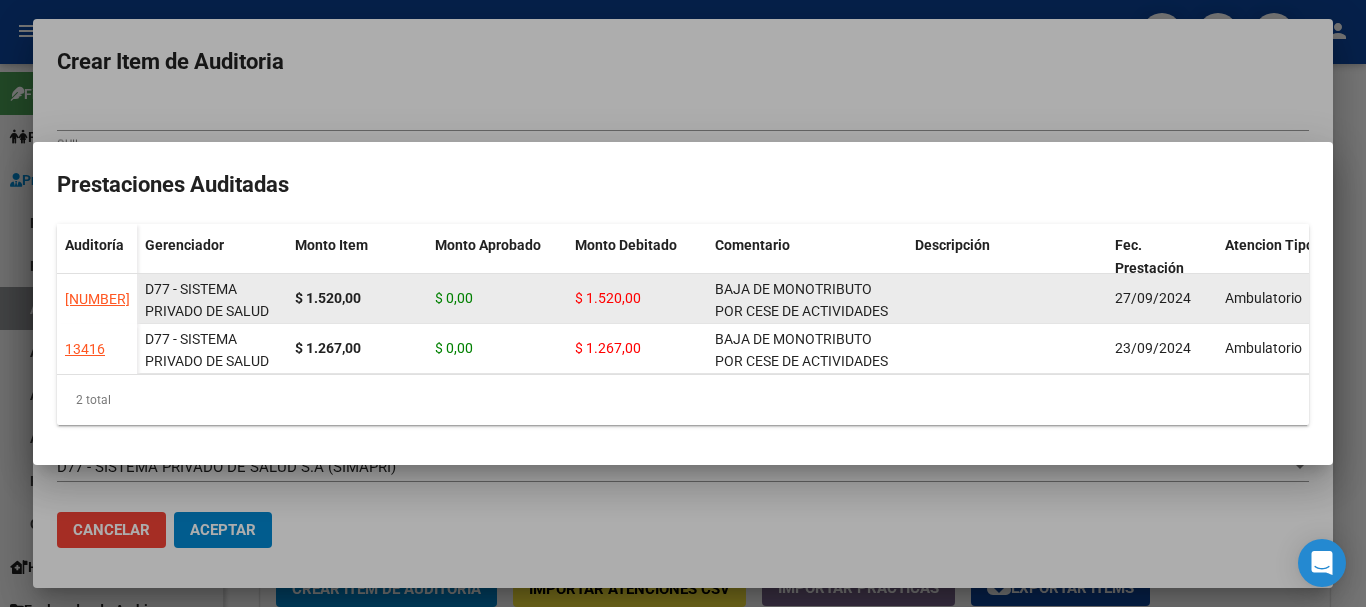 click on "BAJA DE MONOTRIBUTO POR CESE DE ACTIVIDADES 08/2024" 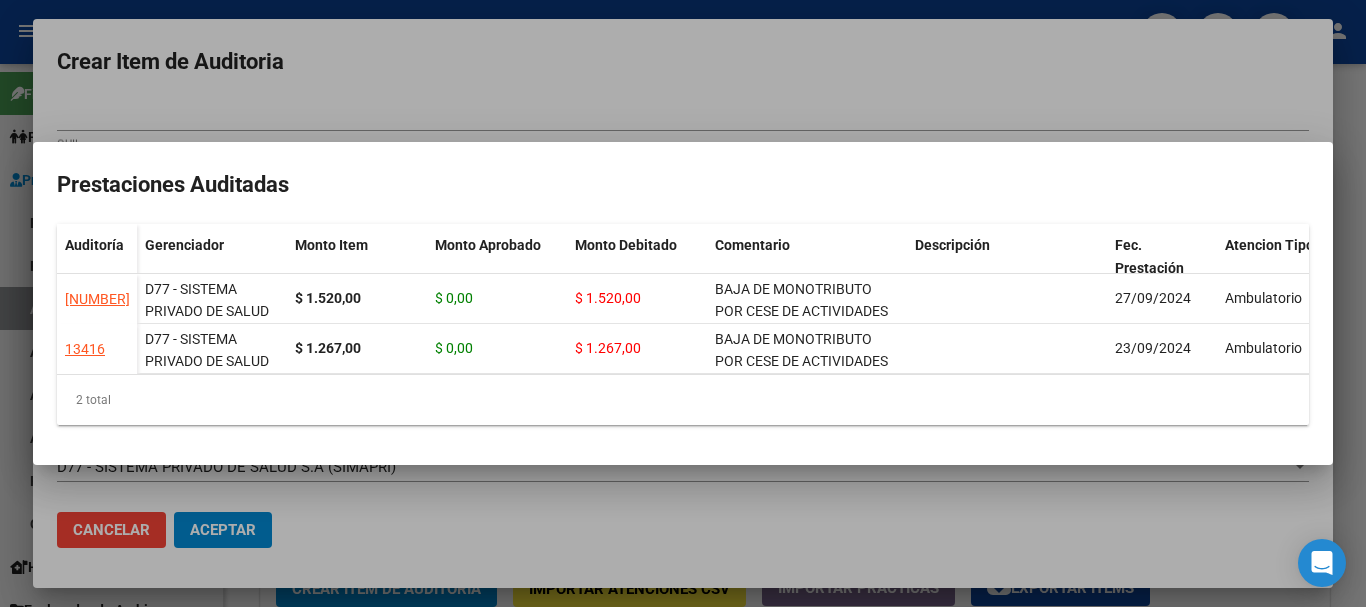 copy on "BAJA DE MONOTRIBUTO POR CESE DE ACTIVIDADES 08/2024" 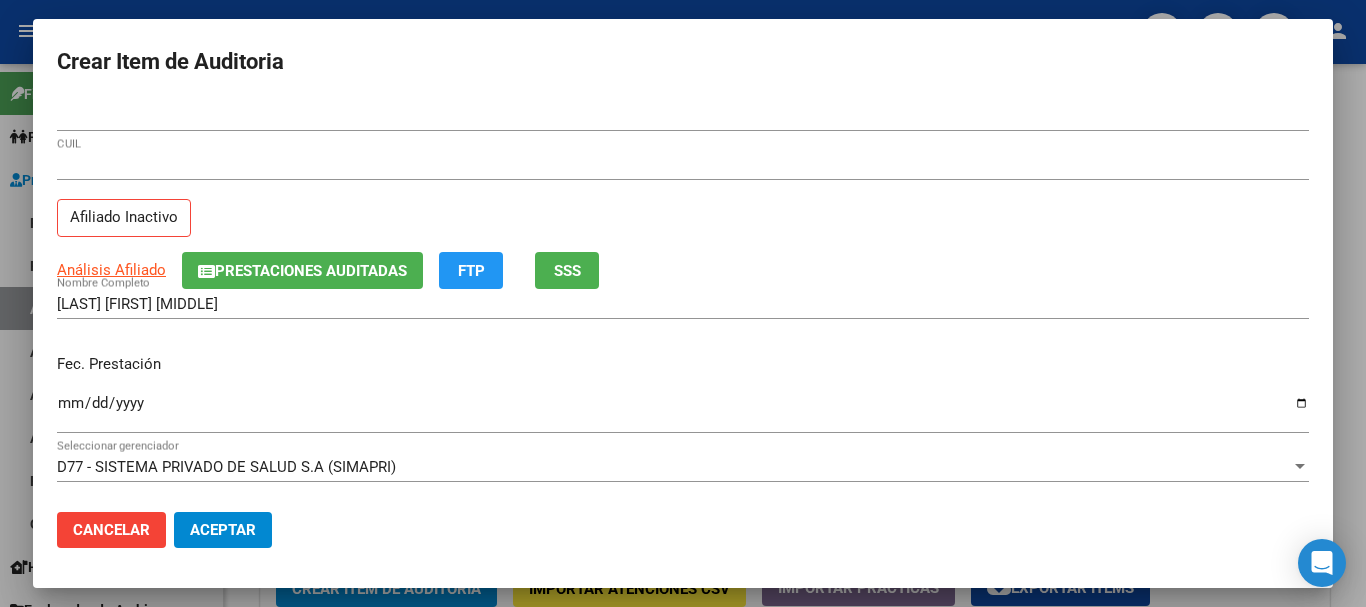 click on "Crear Item de Auditoria   [NUMBER] Nro Documento    [NUMBER] CUIL   Afiliado Inactivo  Análisis Afiliado  Prestaciones Auditadas FTP SSS   [LAST] [FIRST] [MIDDLE] Nombre Completo  Fec. Prestación    [DATE] Ingresar la fecha  D77 - SISTEMA PRIVADO DE SALUD S.A  (SIMAPRI) Seleccionar gerenciador Código Prestación (no obligatorio)    Ingresar el código  Precio  *   $ [PRICE] Ingresar el precio  Cantidad  *   1 Ingresar la cantidad  Monto Item  *   $ [PRICE] Ingresar el monto  Monto Debitado    $ [PRICE] Ingresar el monto  Comentario Operador    Ingresar el Comentario  Comentario Gerenciador    Ingresar el Comentario  Descripción    Ingresar el Descripción   Atencion Tipo  Seleccionar tipo Seleccionar tipo  Nomenclador  Seleccionar Nomenclador Seleccionar Nomenclador Cancelar Aceptar" at bounding box center [683, 303] 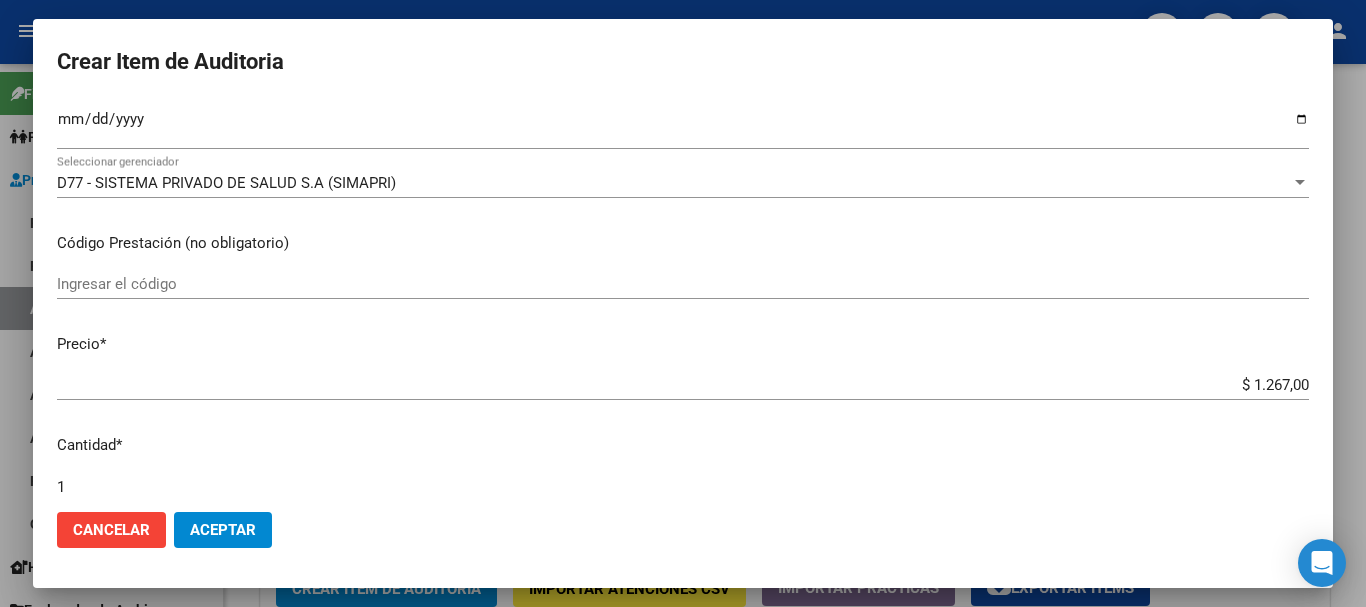 scroll, scrollTop: 675, scrollLeft: 0, axis: vertical 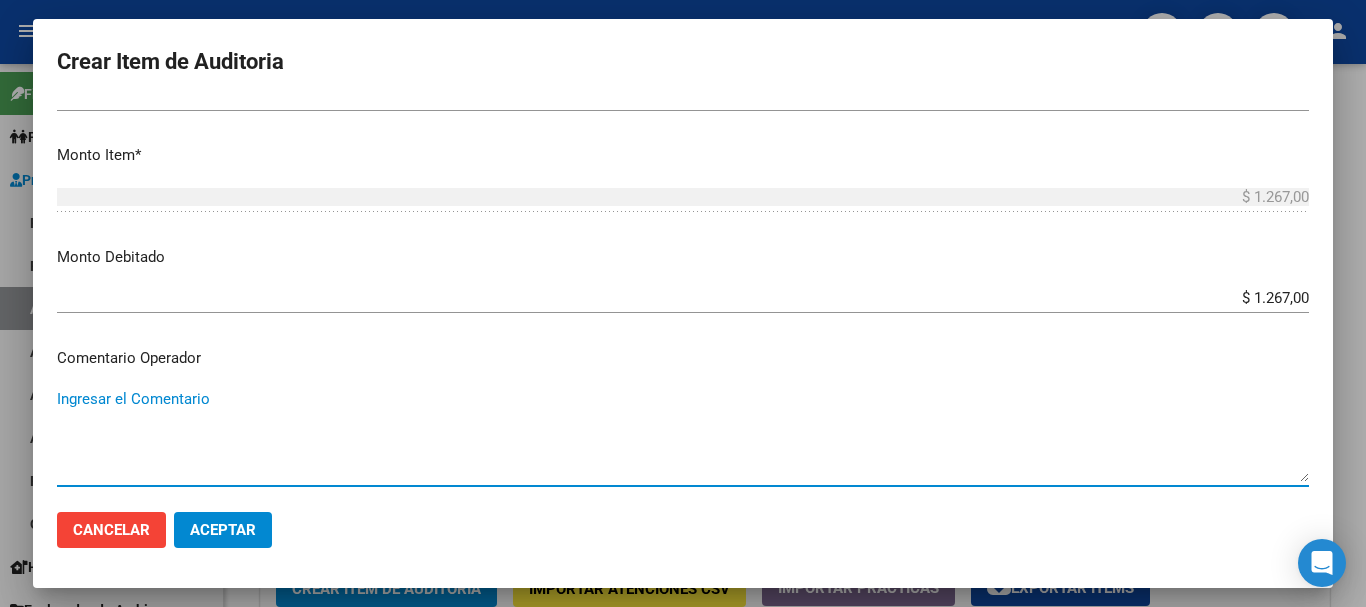 paste on "BAJA DE MONOTRIBUTO POR CESE DE ACTIVIDADES 08/2024" 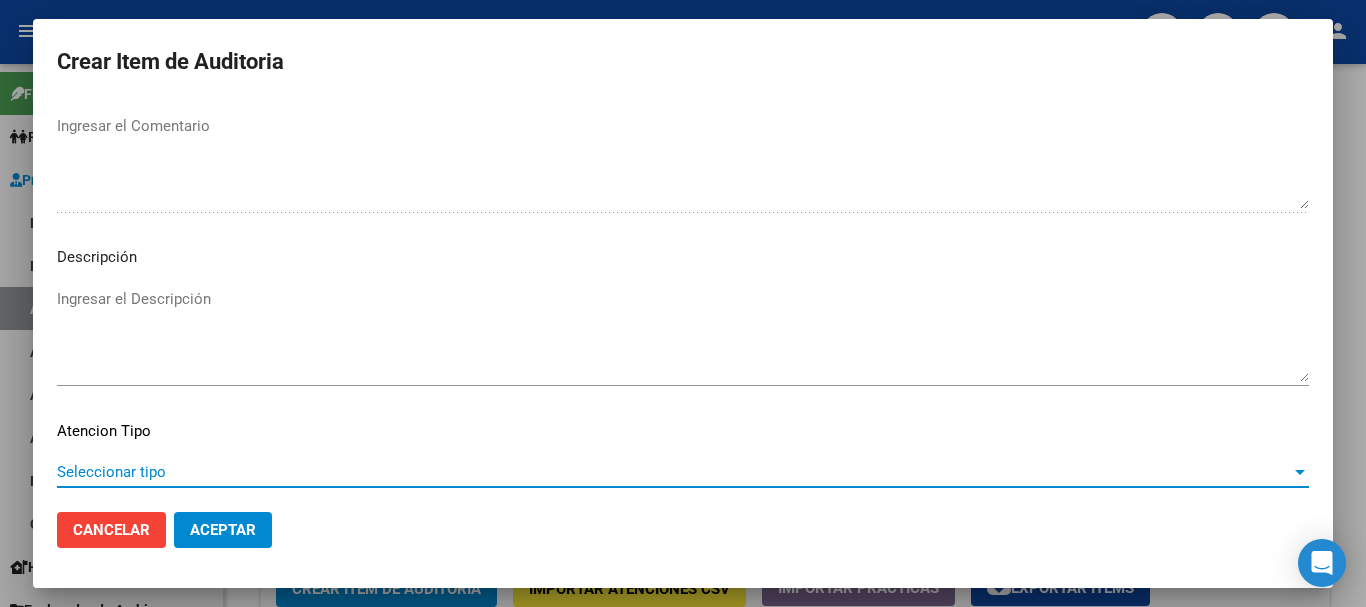 scroll, scrollTop: 1233, scrollLeft: 0, axis: vertical 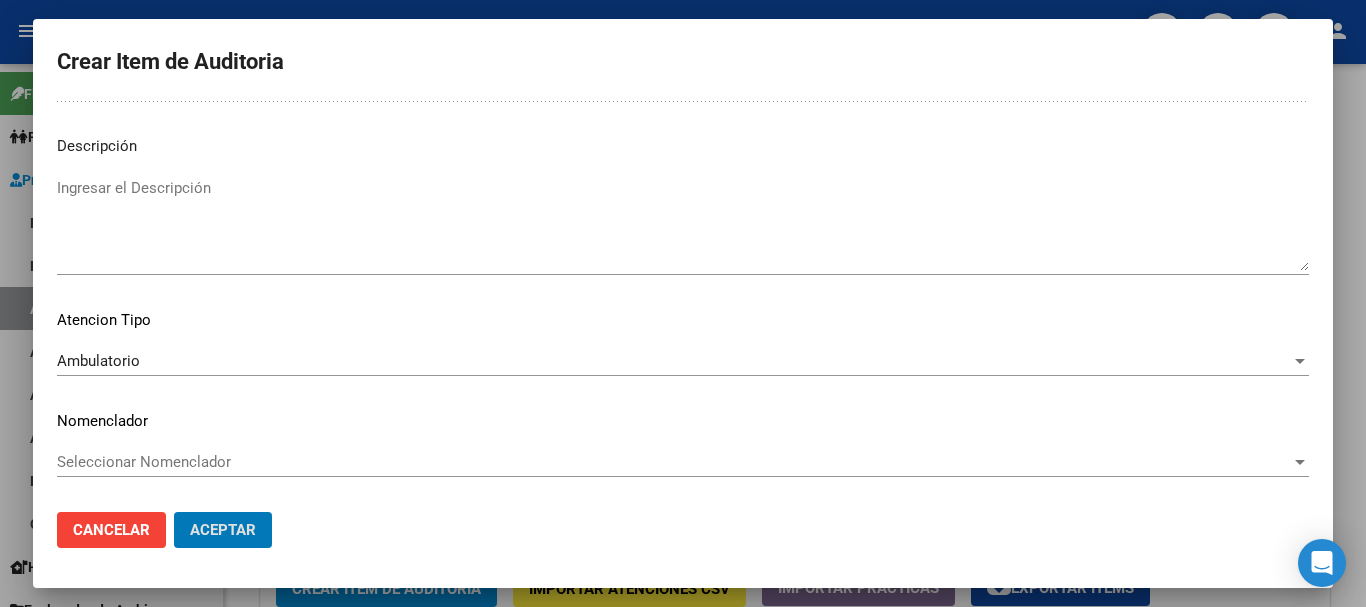 click on "Aceptar" 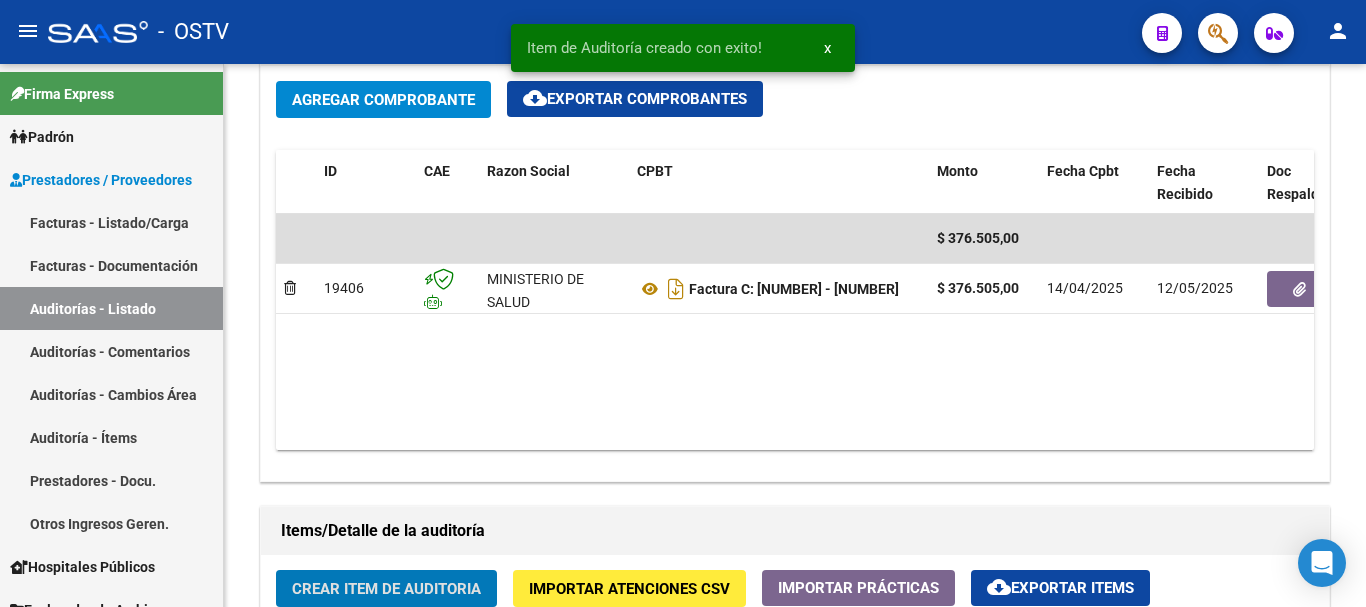 click on "Crear Item de Auditoria" 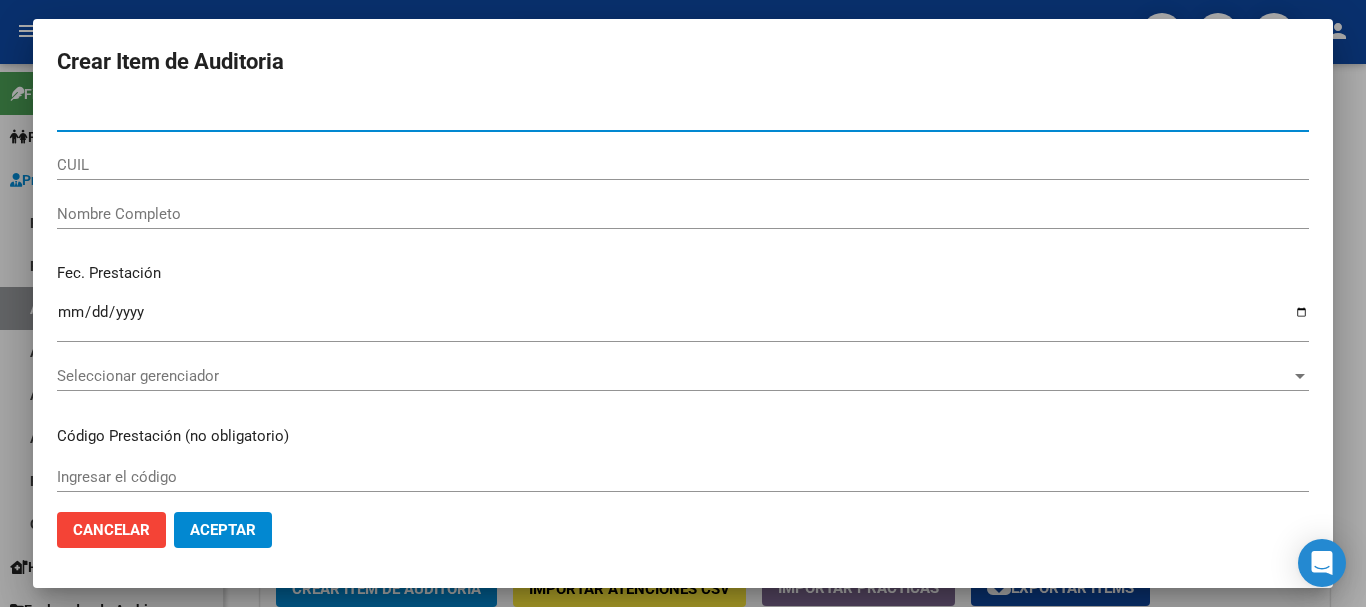 paste on "[DOCUMENT_NUMBER]" 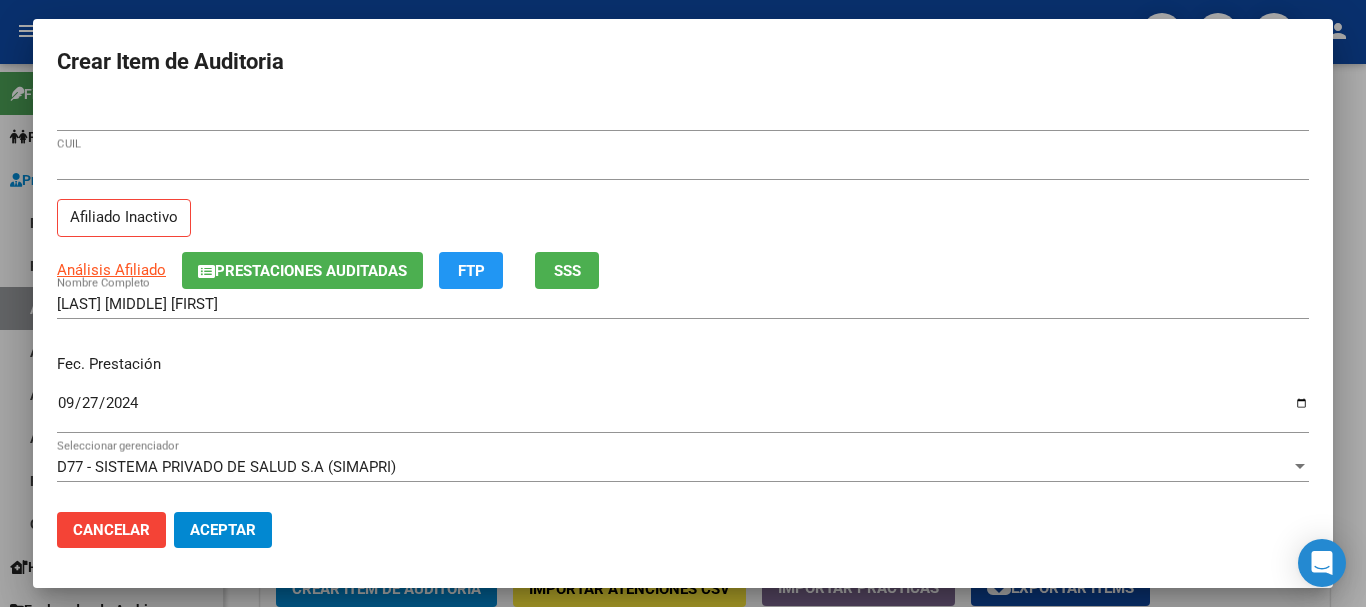 click on "[CUIL]" at bounding box center [683, 165] 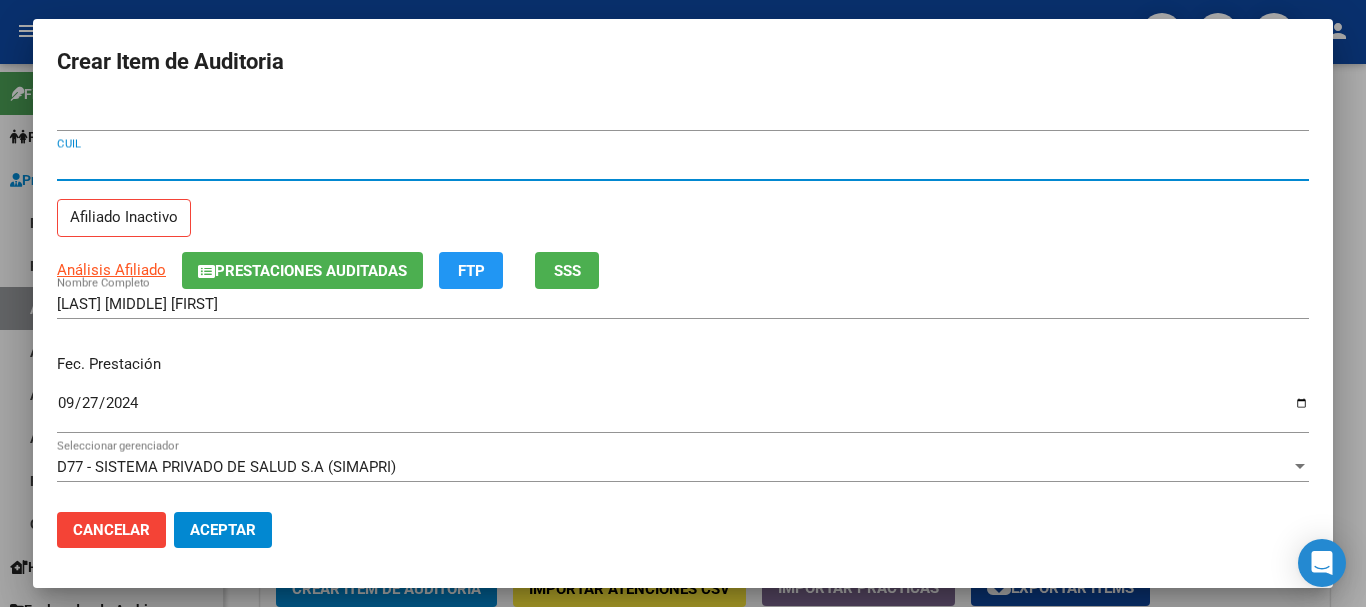 click on "Prestaciones Auditadas" 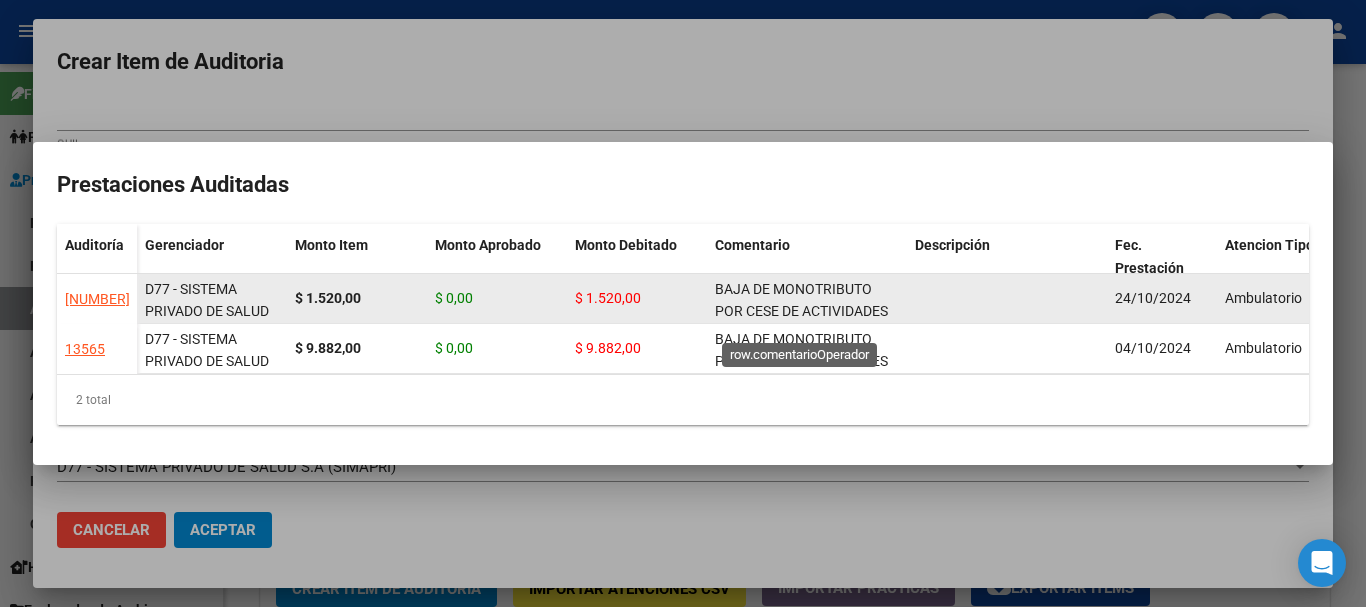 click on "BAJA DE MONOTRIBUTO POR CESE DE ACTIVIDADES 08/2024" 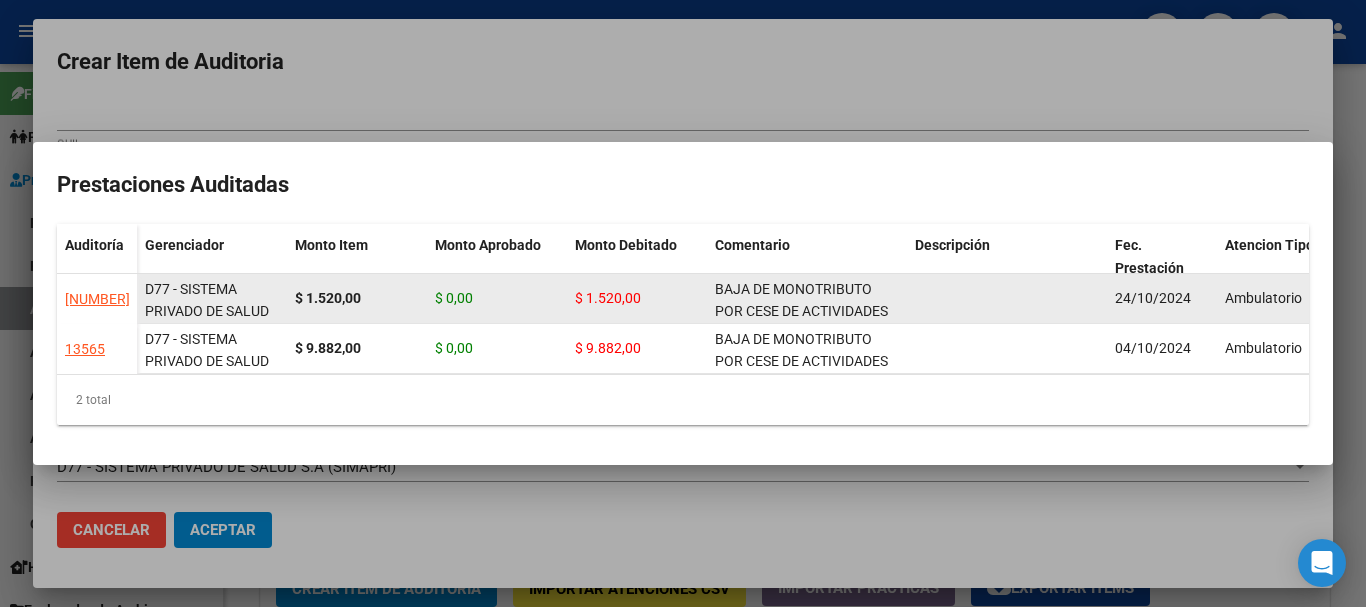 click on "BAJA DE MONOTRIBUTO POR CESE DE ACTIVIDADES 08/2024" 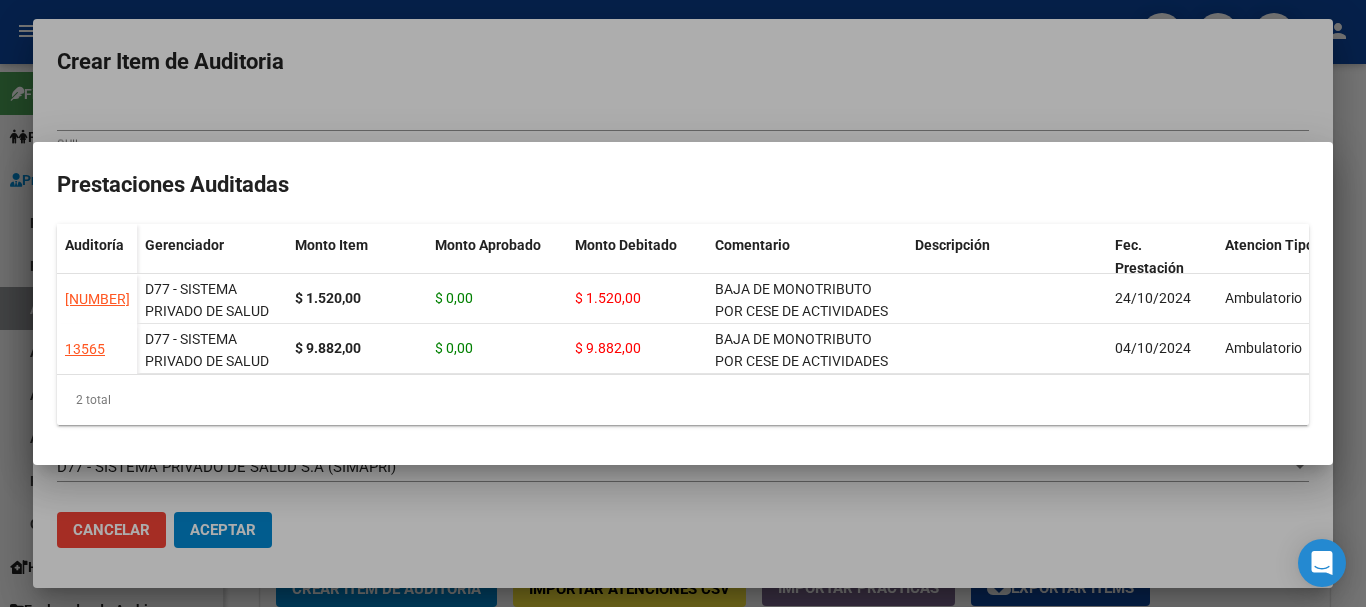 copy on "BAJA DE MONOTRIBUTO POR CESE DE ACTIVIDADES 08/2024" 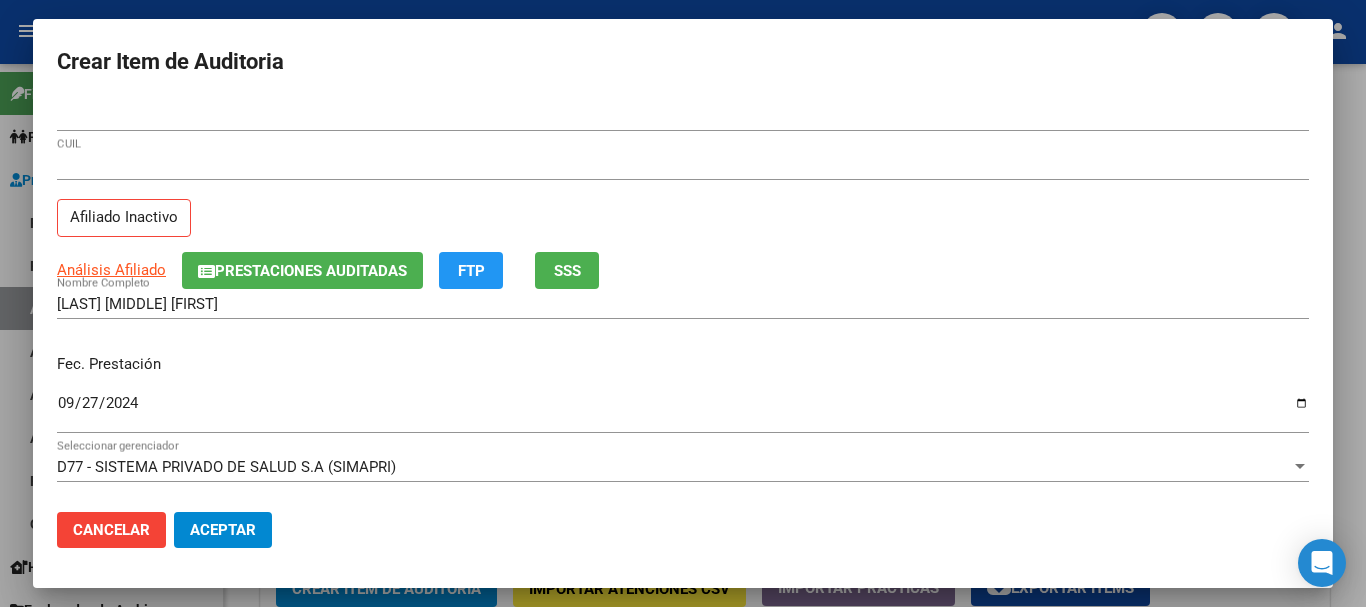 drag, startPoint x: 911, startPoint y: 204, endPoint x: 917, endPoint y: 235, distance: 31.575306 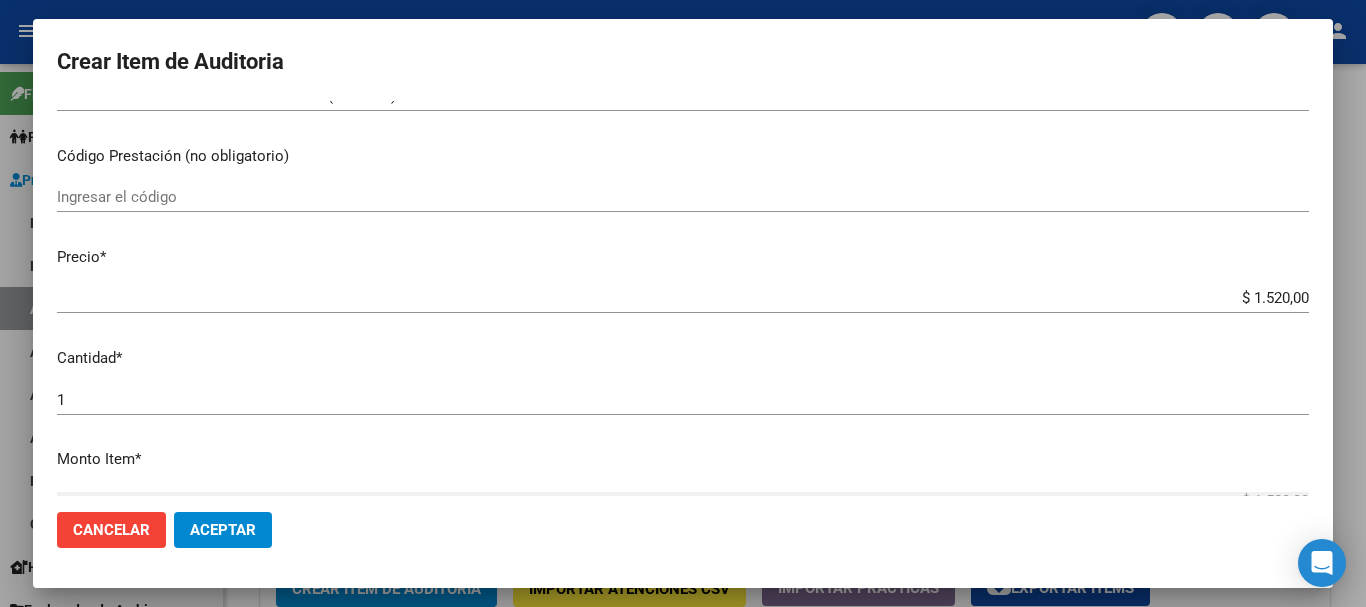 scroll, scrollTop: 675, scrollLeft: 0, axis: vertical 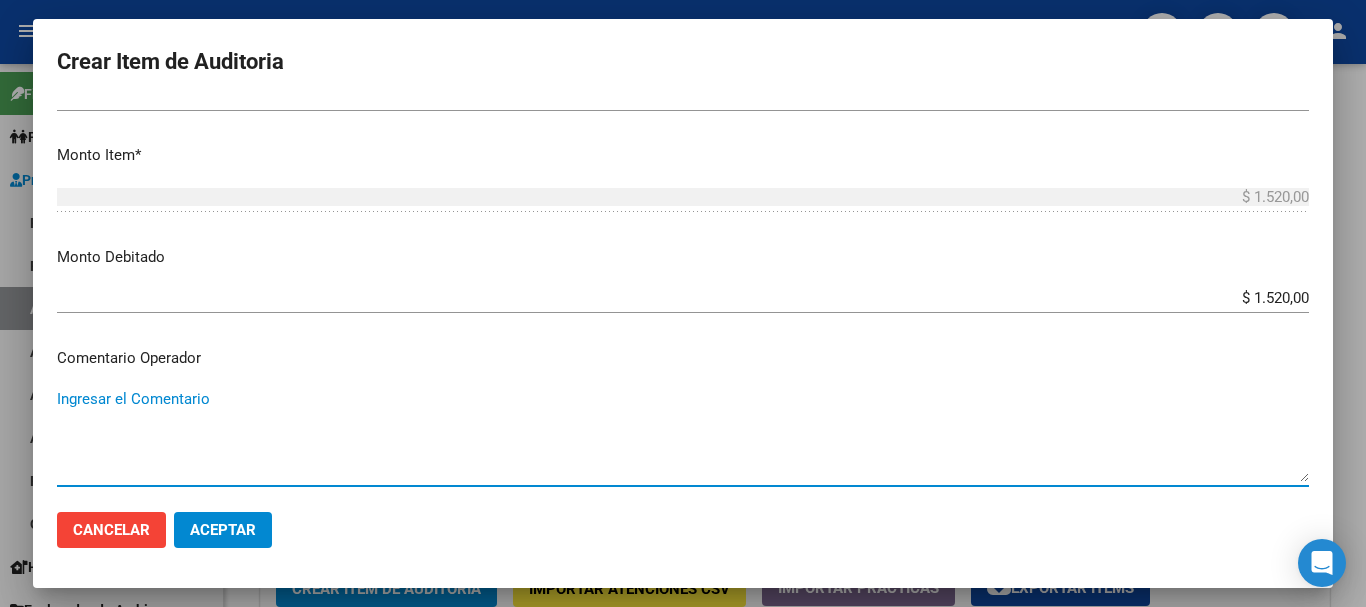 paste on "BAJA DE MONOTRIBUTO POR CESE DE ACTIVIDADES 08/2024" 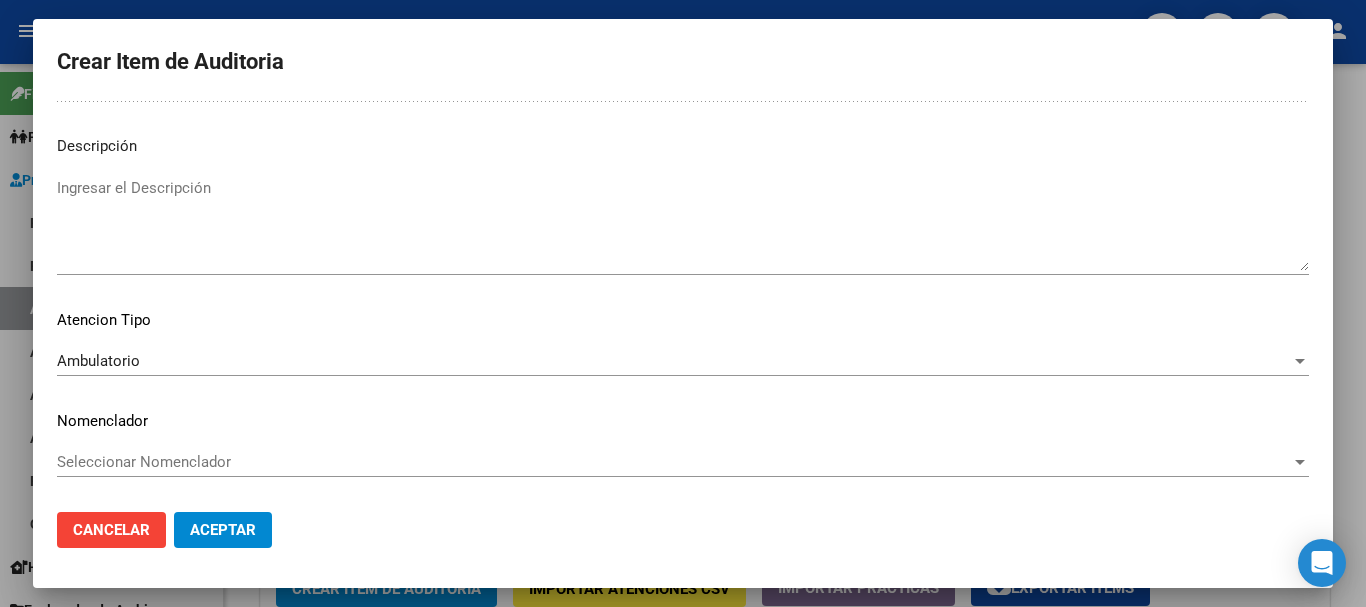 scroll, scrollTop: 0, scrollLeft: 0, axis: both 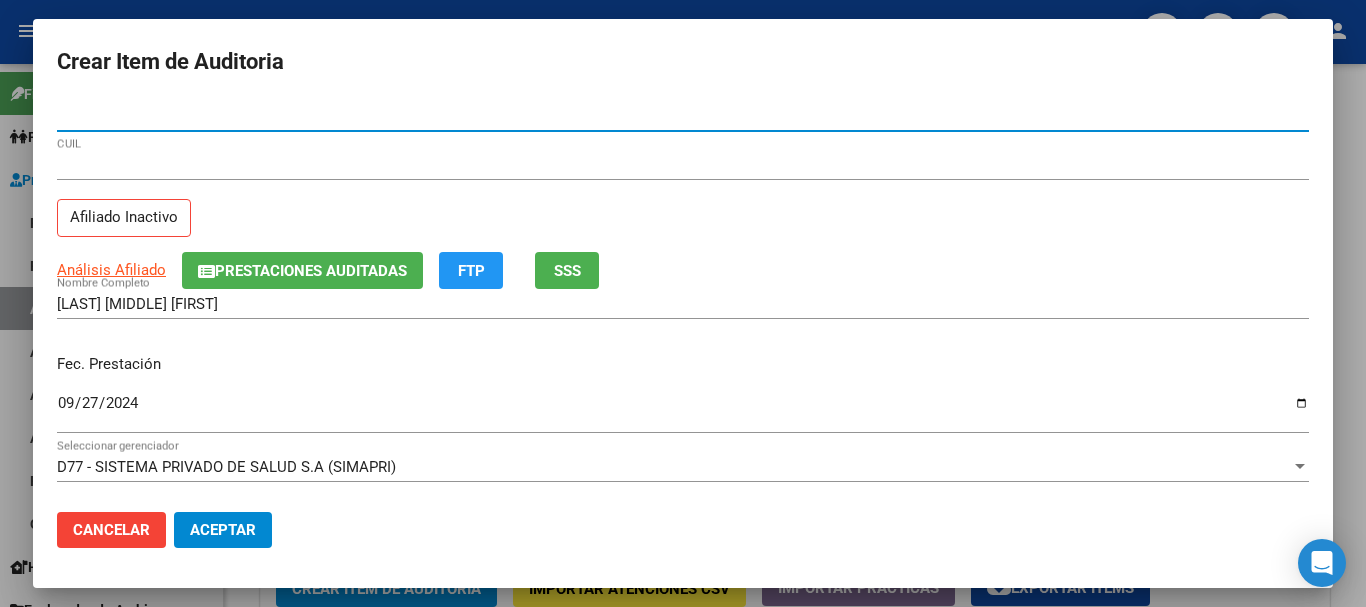 click on "Aceptar" 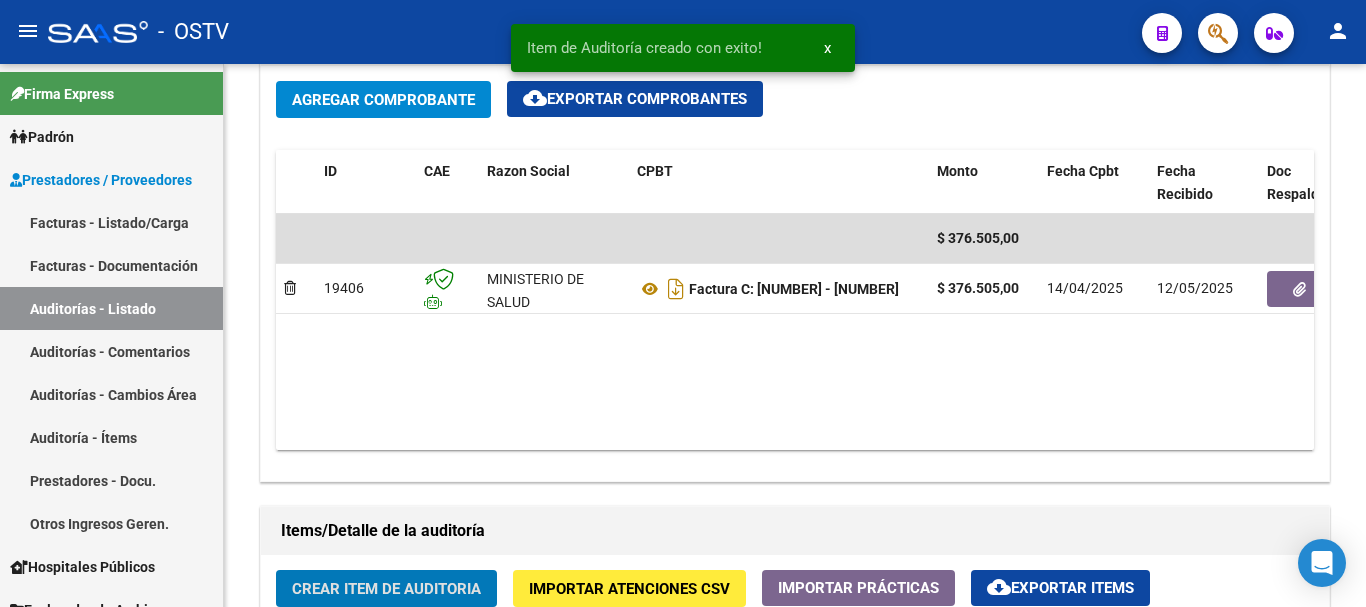 click on "Crear Item de Auditoria" 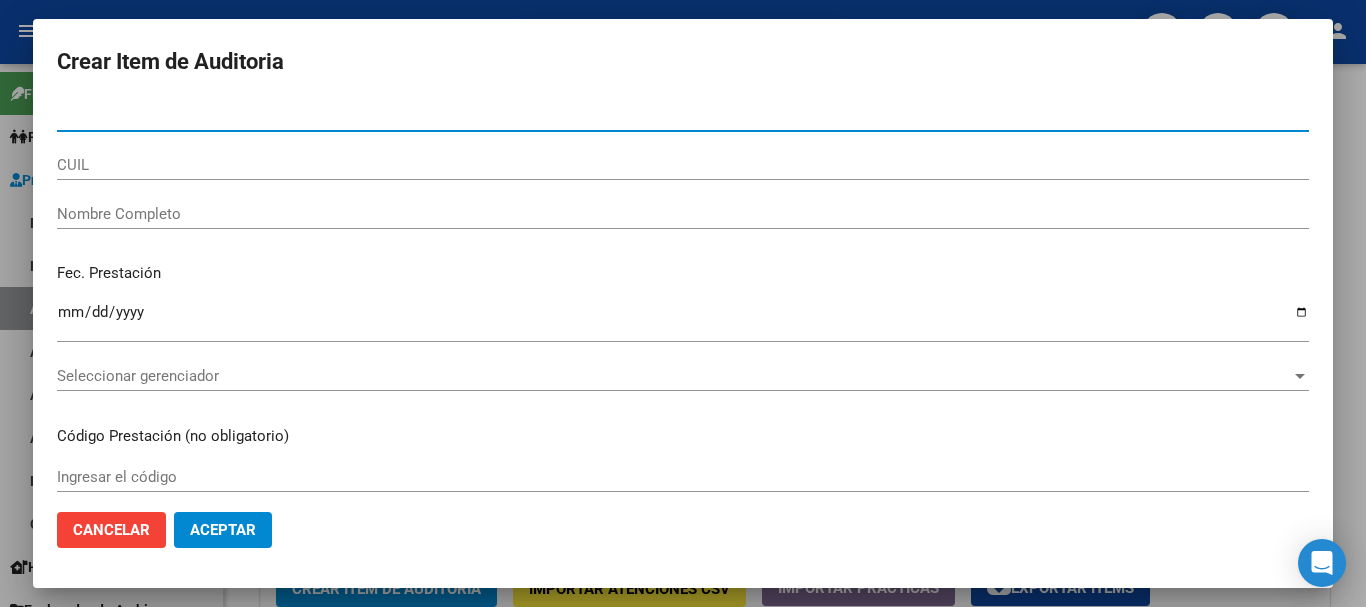 paste on "[NUMBER]" 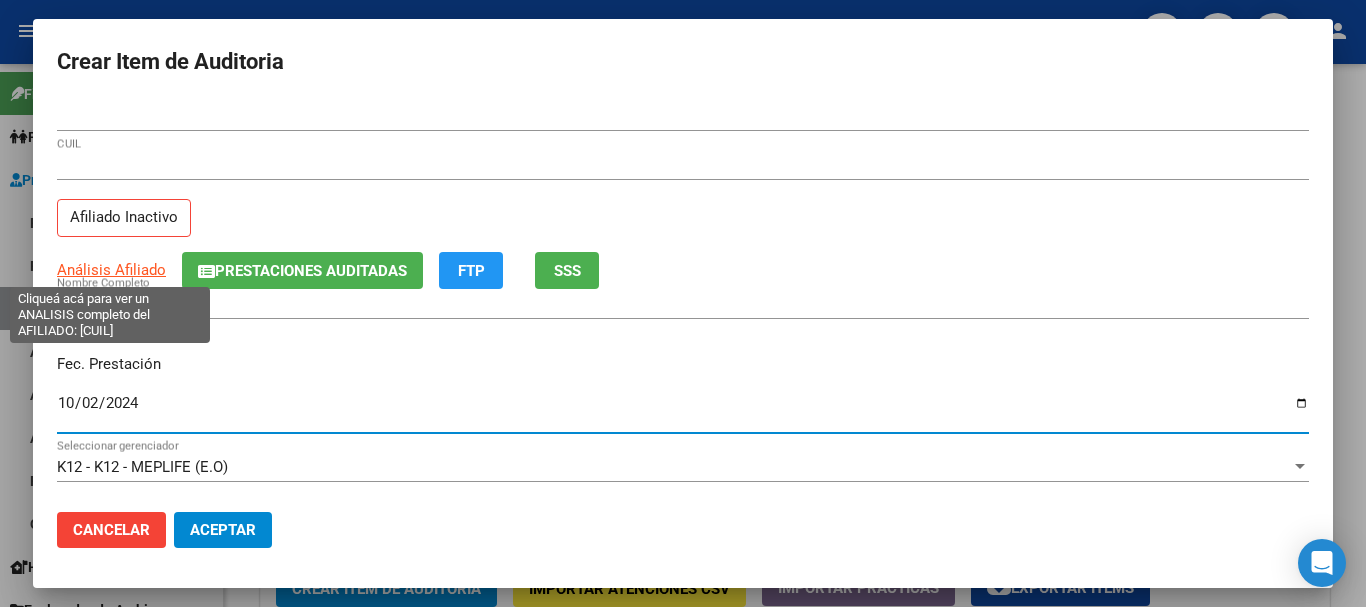 click on "Análisis Afiliado" at bounding box center (111, 270) 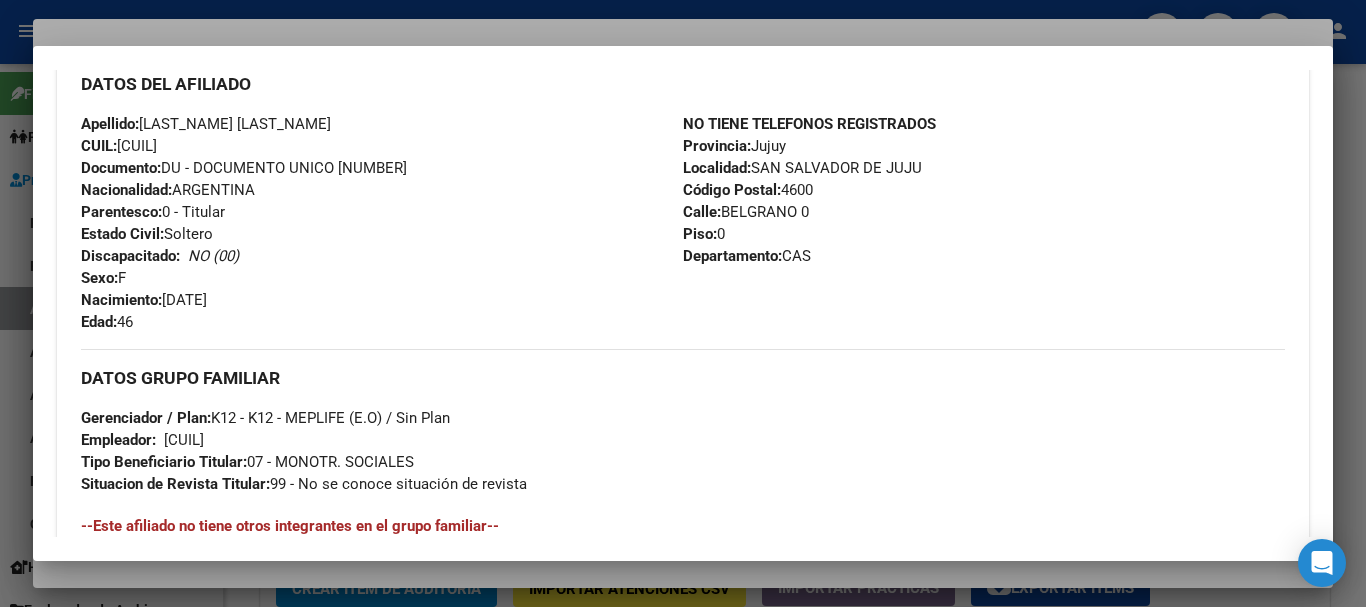 scroll, scrollTop: 1053, scrollLeft: 0, axis: vertical 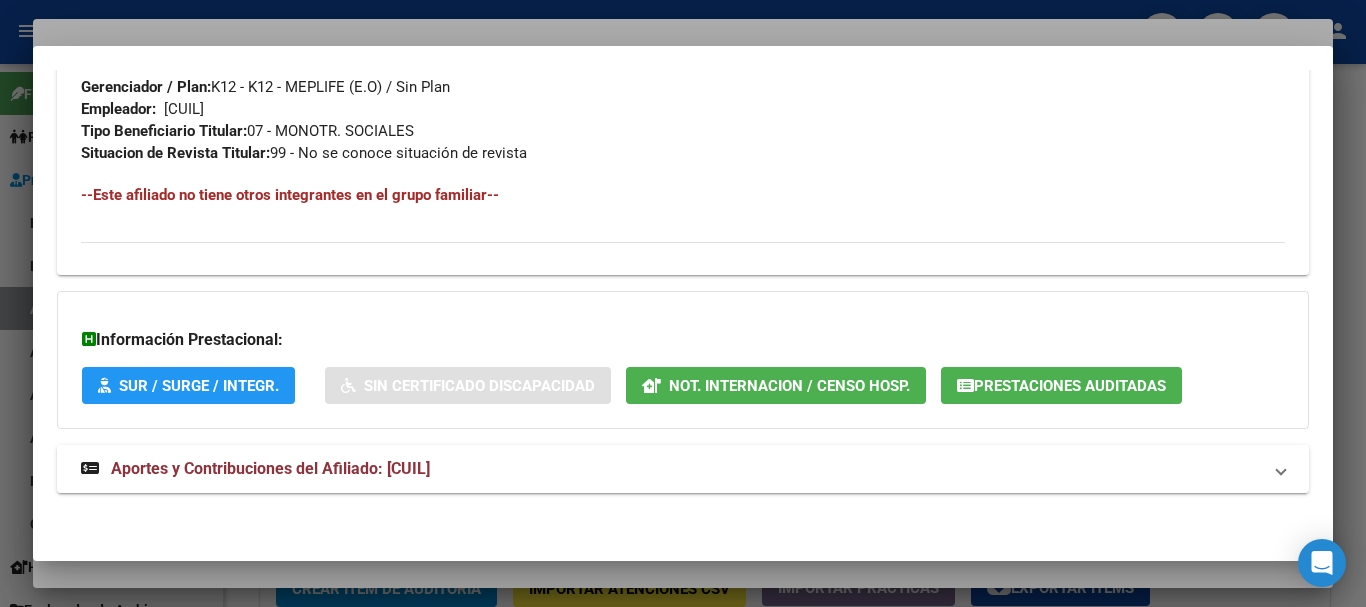 click on "Aportes y Contribuciones del Afiliado: [CUIL]" at bounding box center [270, 468] 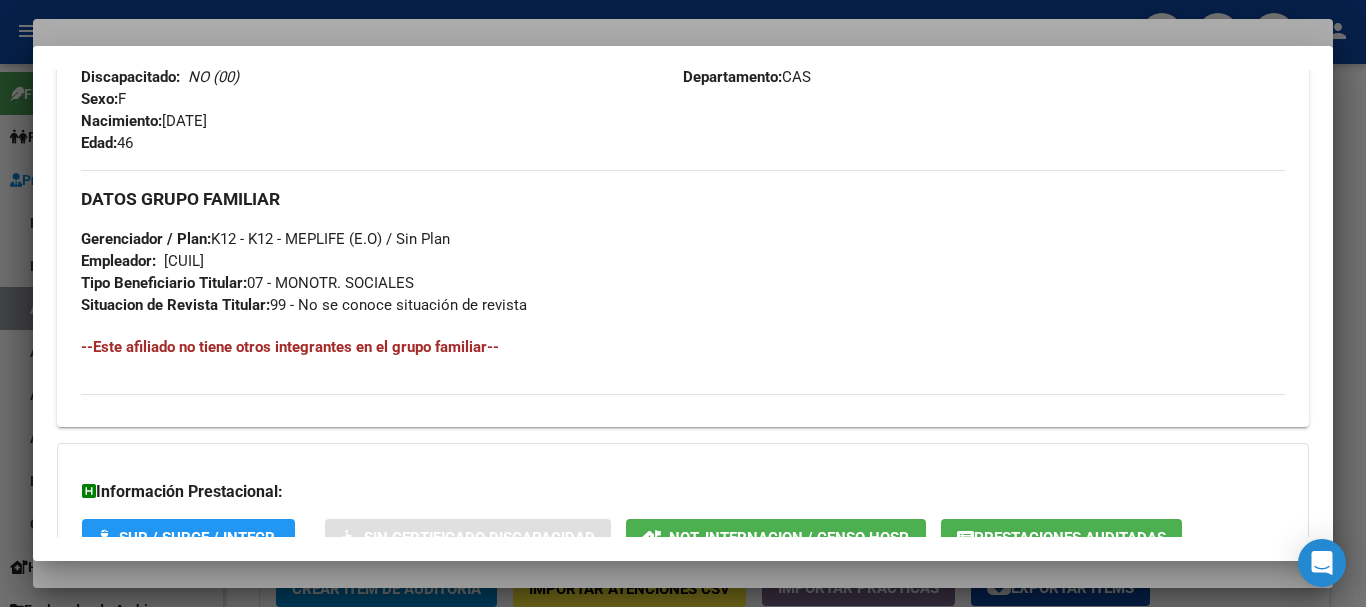 scroll, scrollTop: 101, scrollLeft: 0, axis: vertical 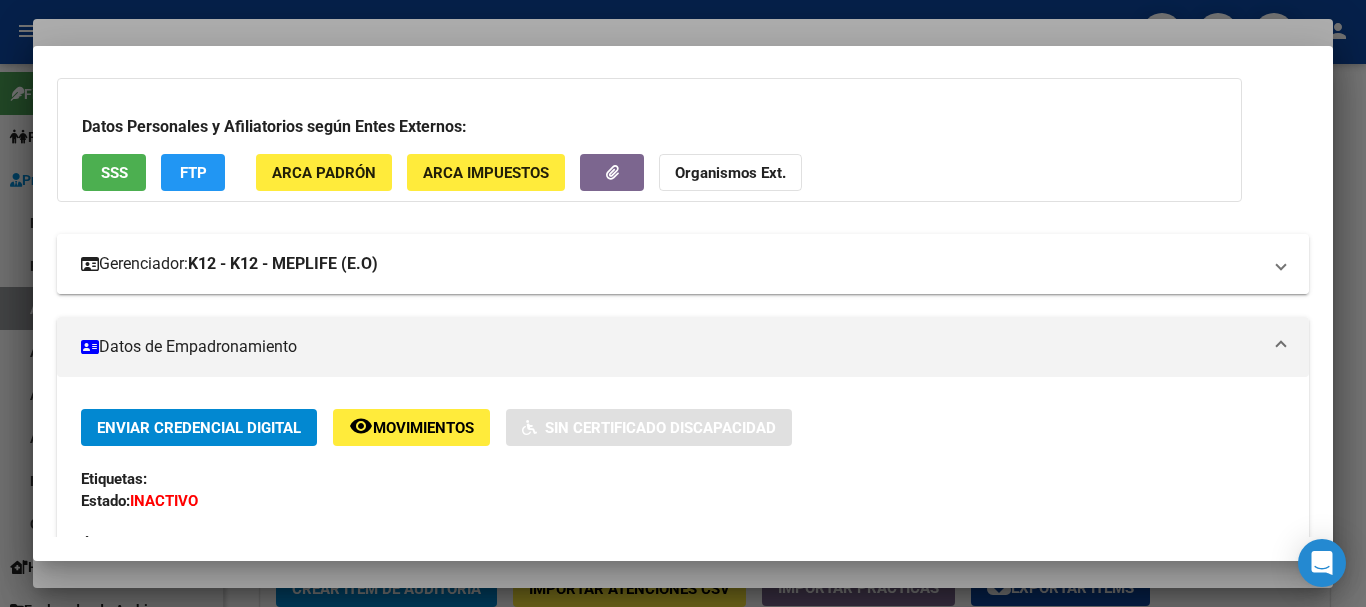 click on "Gerenciador:      K12 - K12 - MEPLIFE (E.O)" at bounding box center [671, 264] 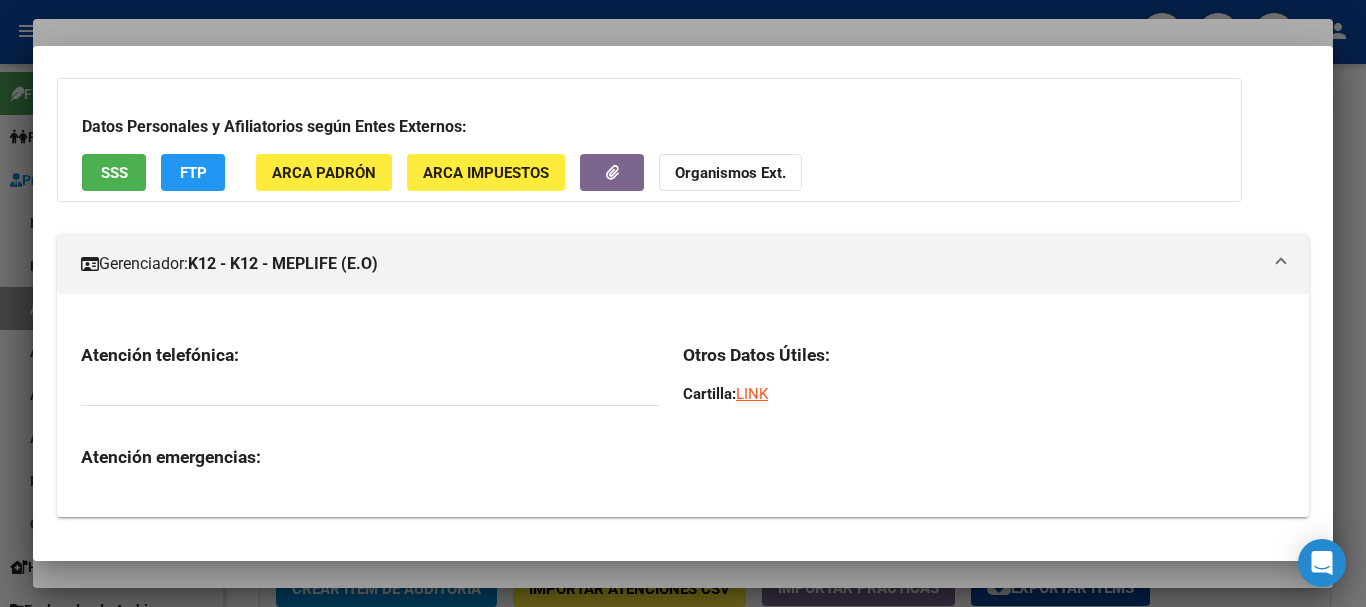 scroll, scrollTop: 0, scrollLeft: 0, axis: both 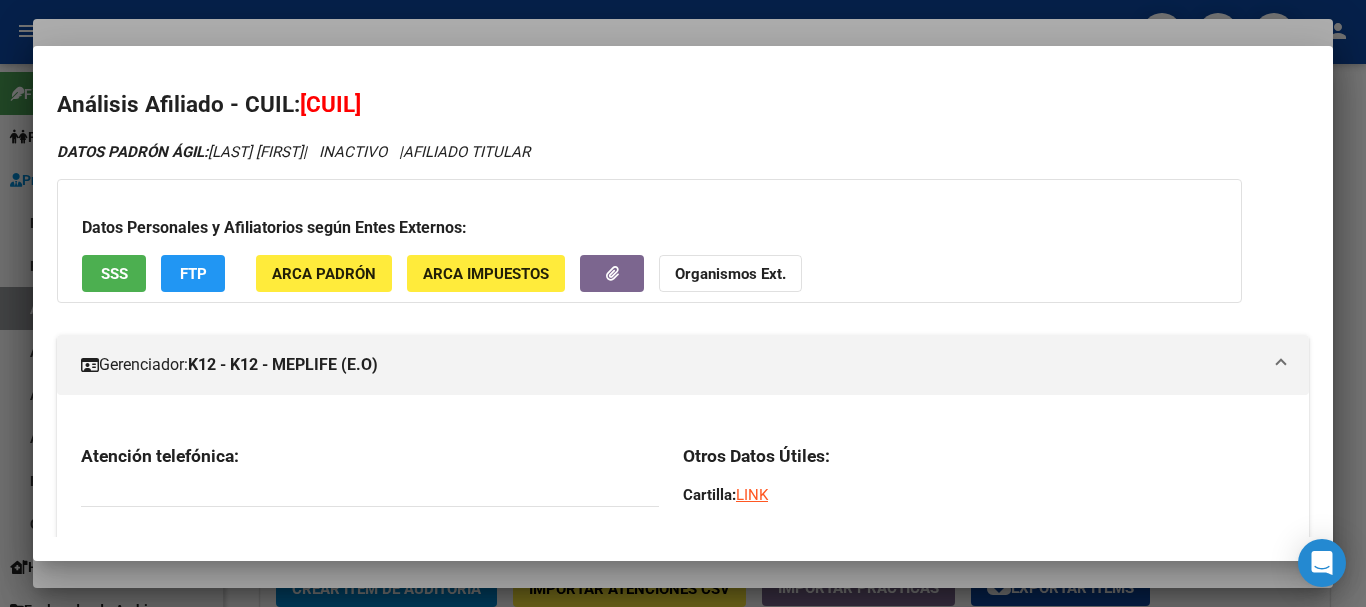 click on "Organismos Ext." 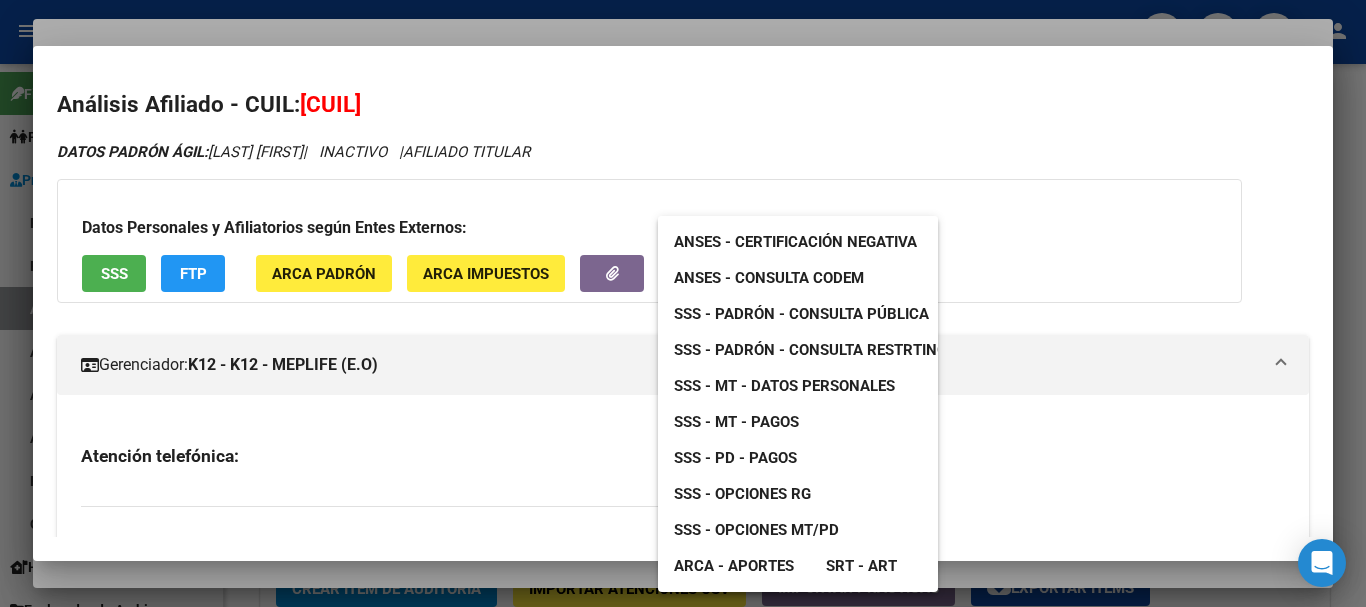 click on "SSS - MT - Datos Personales" at bounding box center [784, 386] 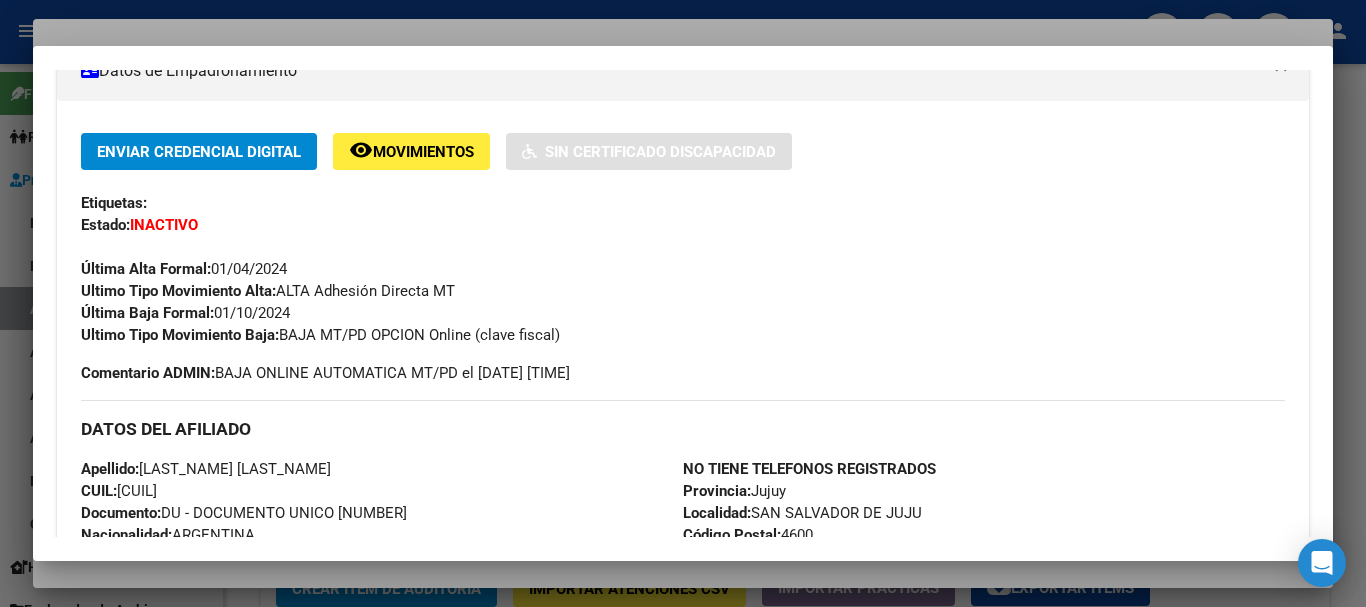 scroll, scrollTop: 0, scrollLeft: 0, axis: both 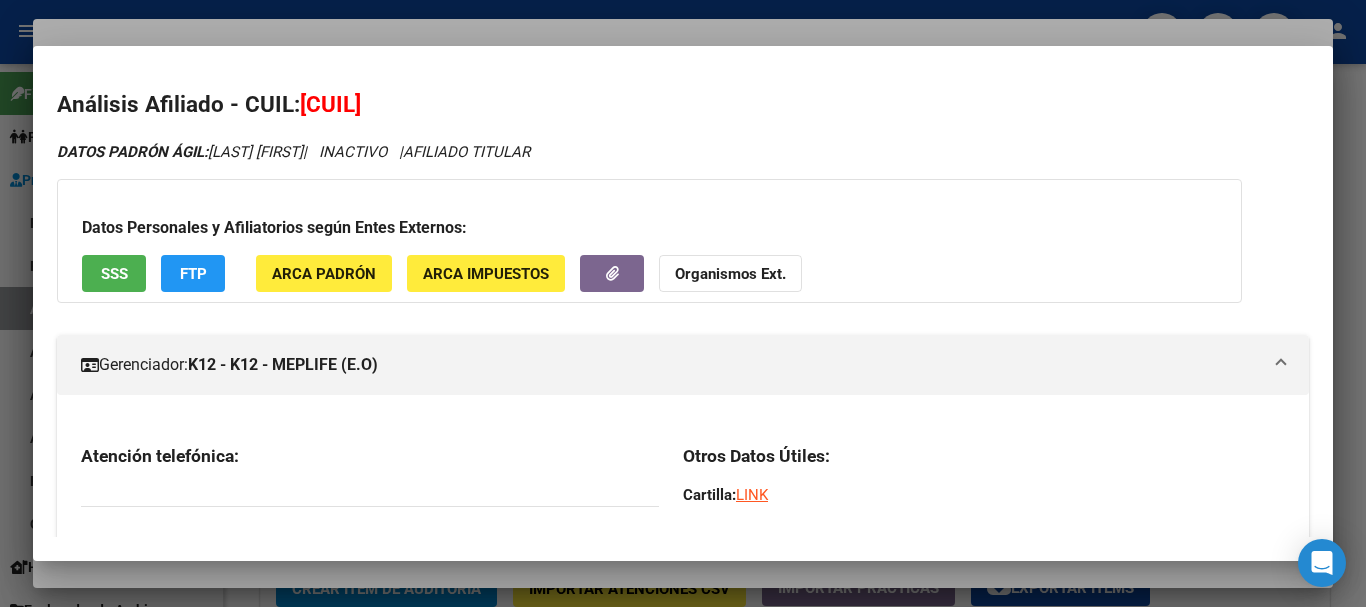 click at bounding box center (683, 303) 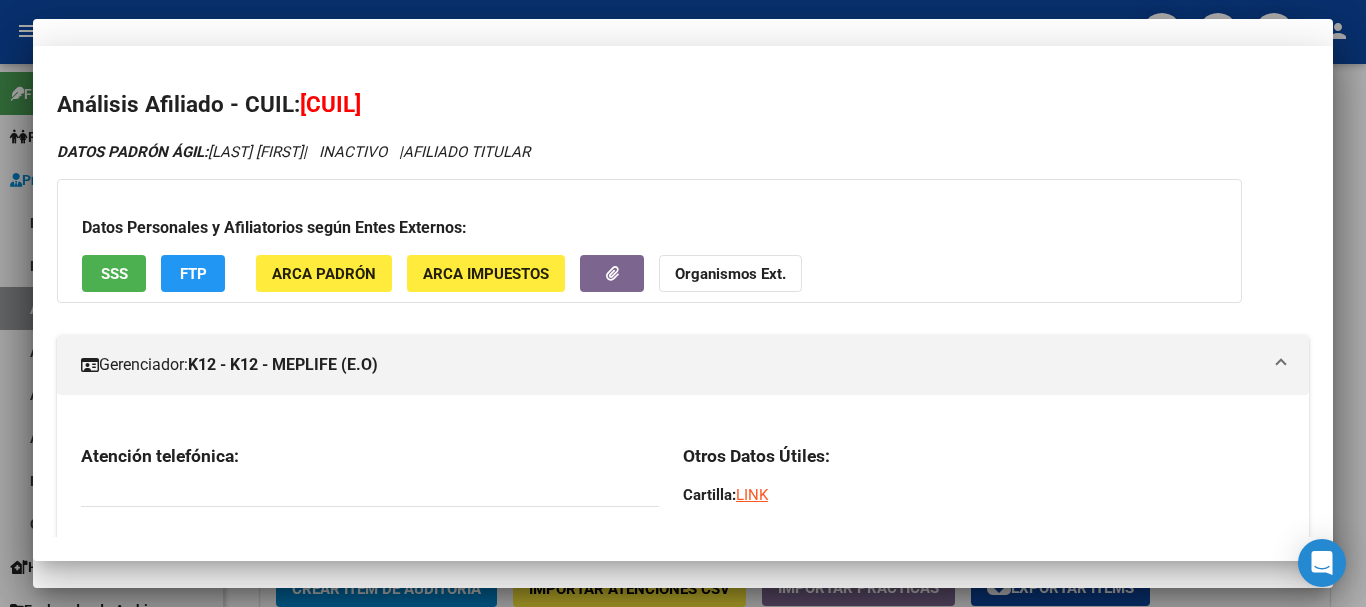 click on "[DOCUMENT_NUMBER] Nro Documento" at bounding box center (683, 125) 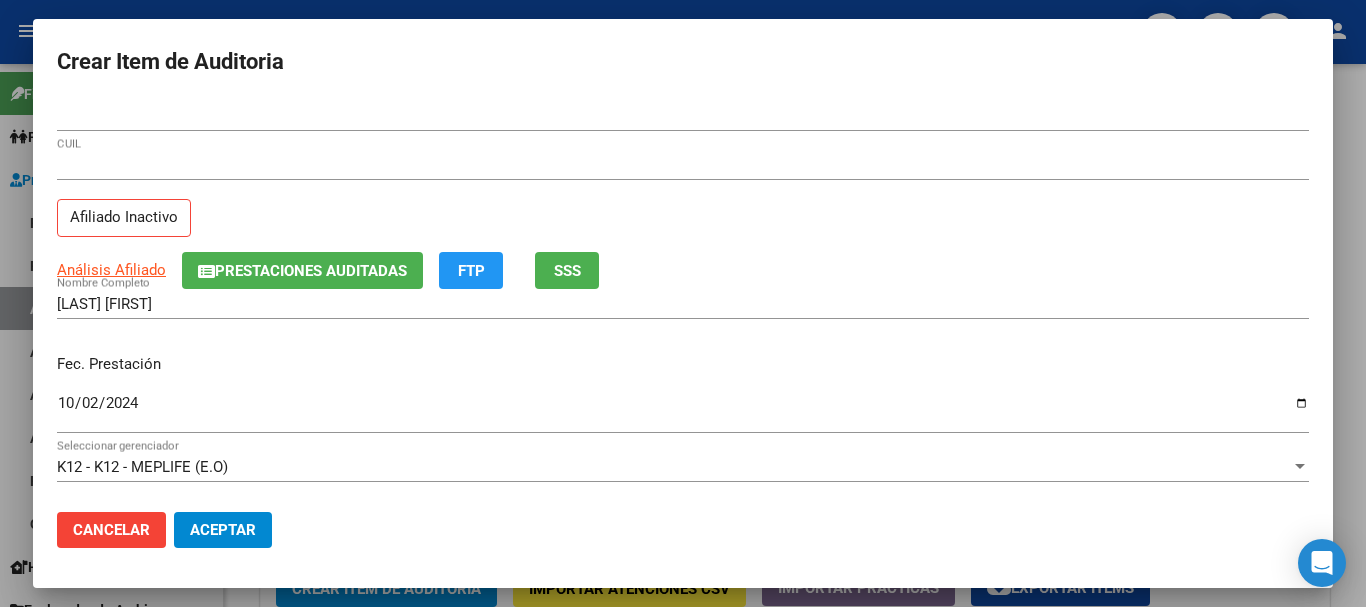 scroll, scrollTop: 270, scrollLeft: 0, axis: vertical 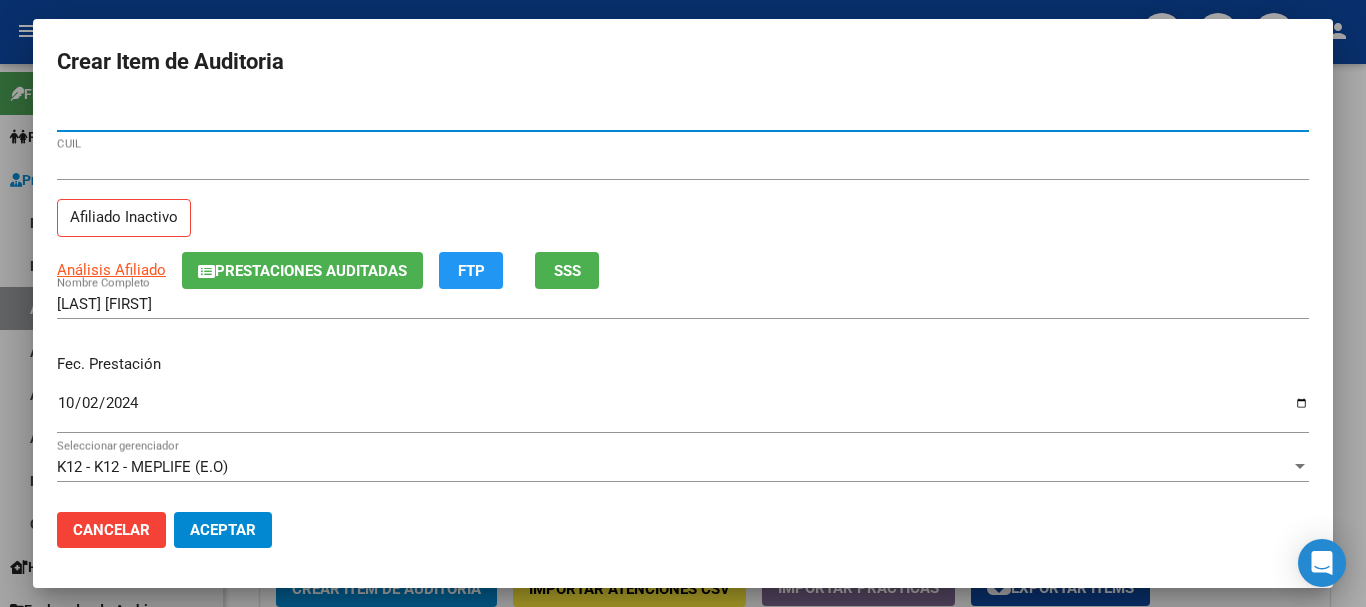 click on "Aceptar" 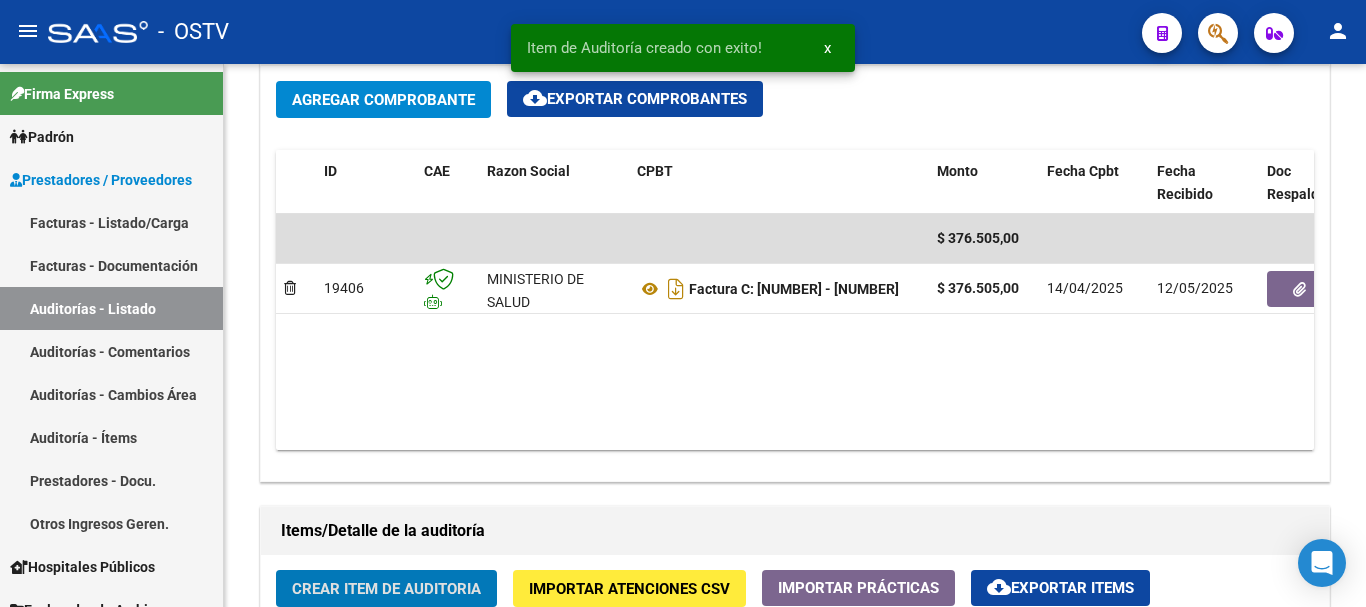 click on "Crear Item de Auditoria" 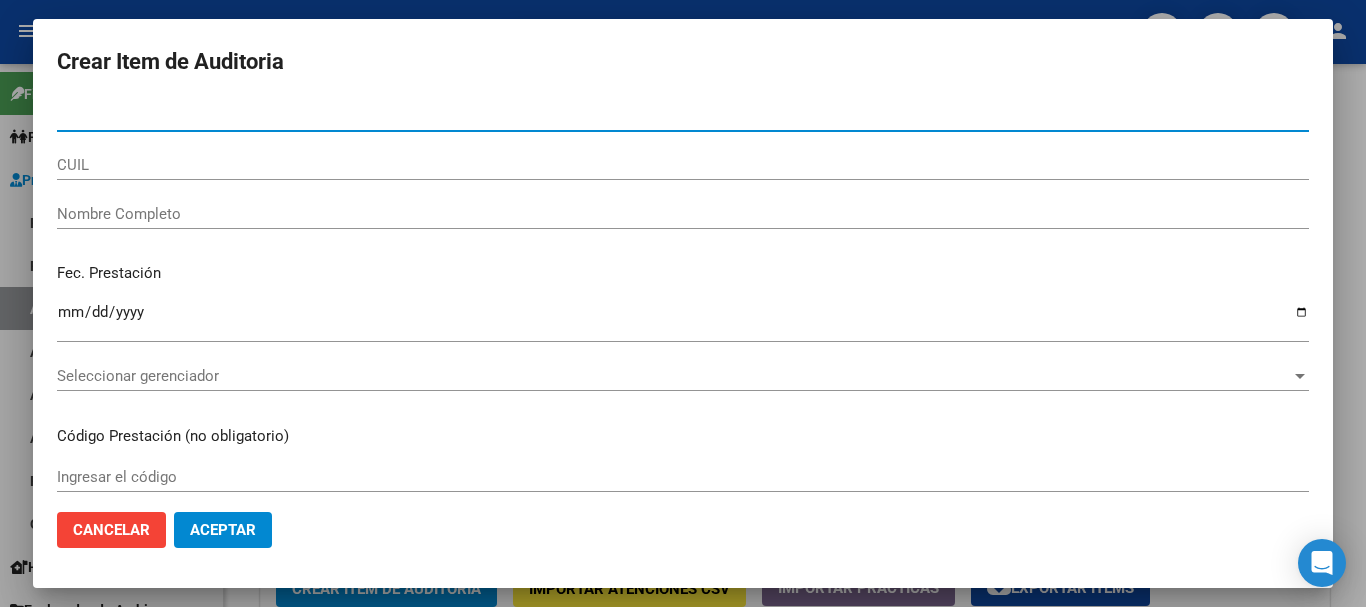 paste on "[NUMBER]" 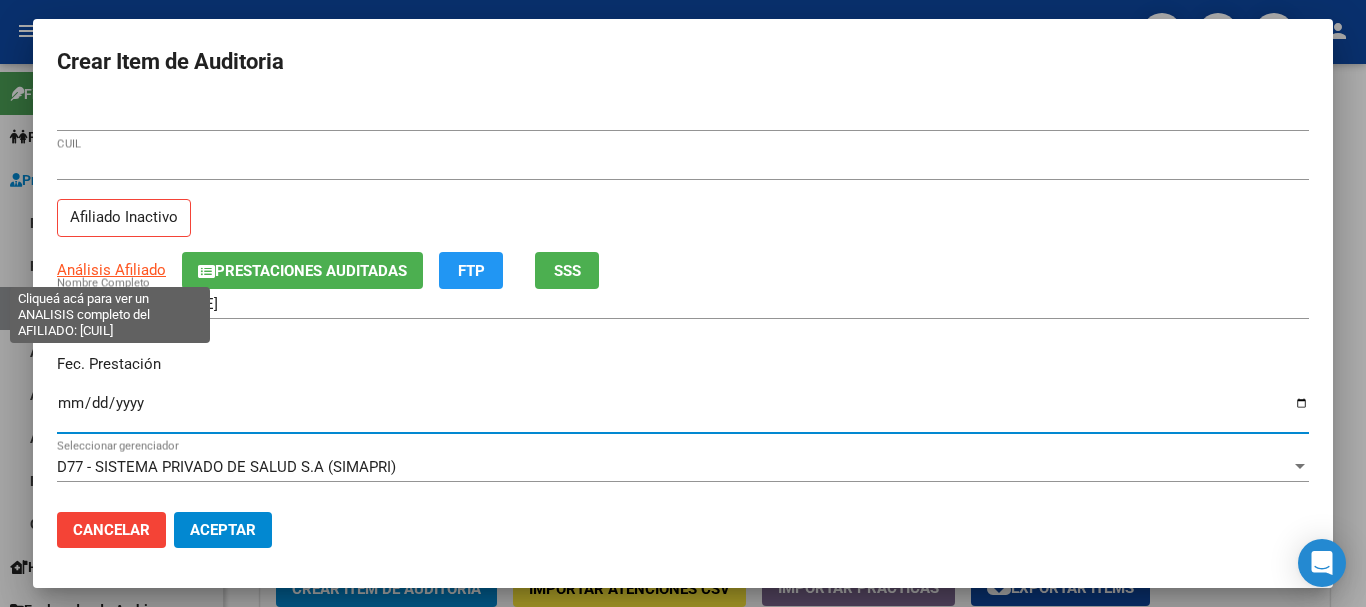 click on "Análisis Afiliado" at bounding box center (111, 270) 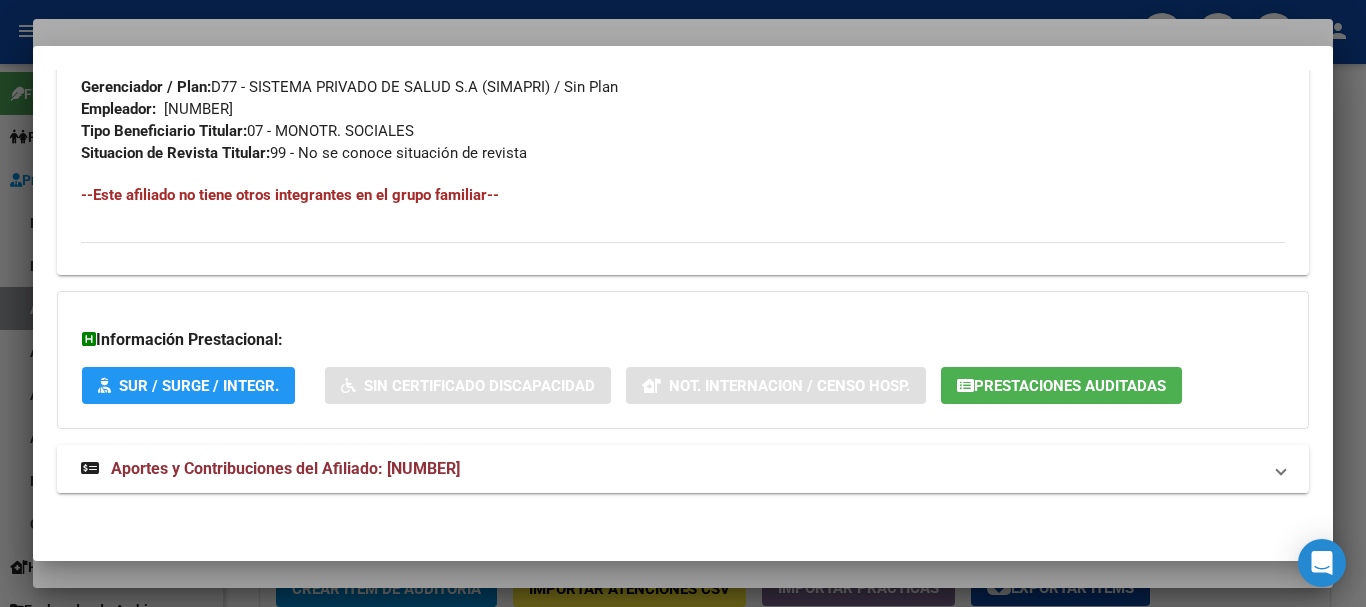 click on "Aportes y Contribuciones del Afiliado: [NUMBER]" at bounding box center (285, 468) 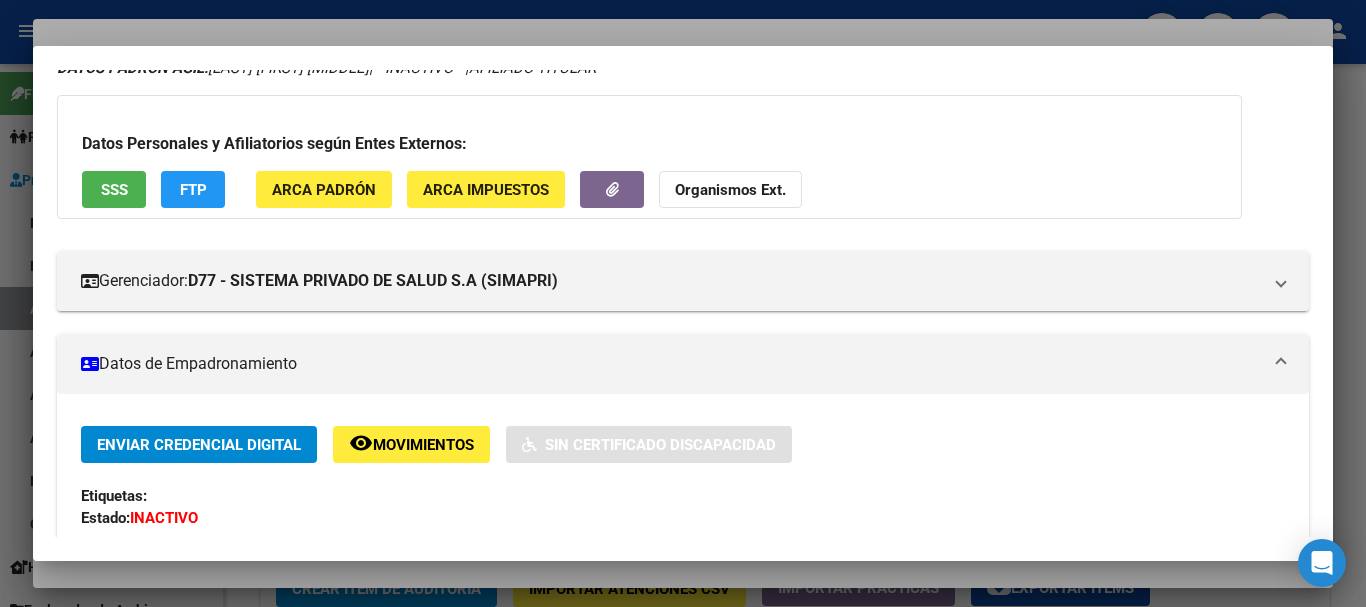 scroll, scrollTop: 0, scrollLeft: 0, axis: both 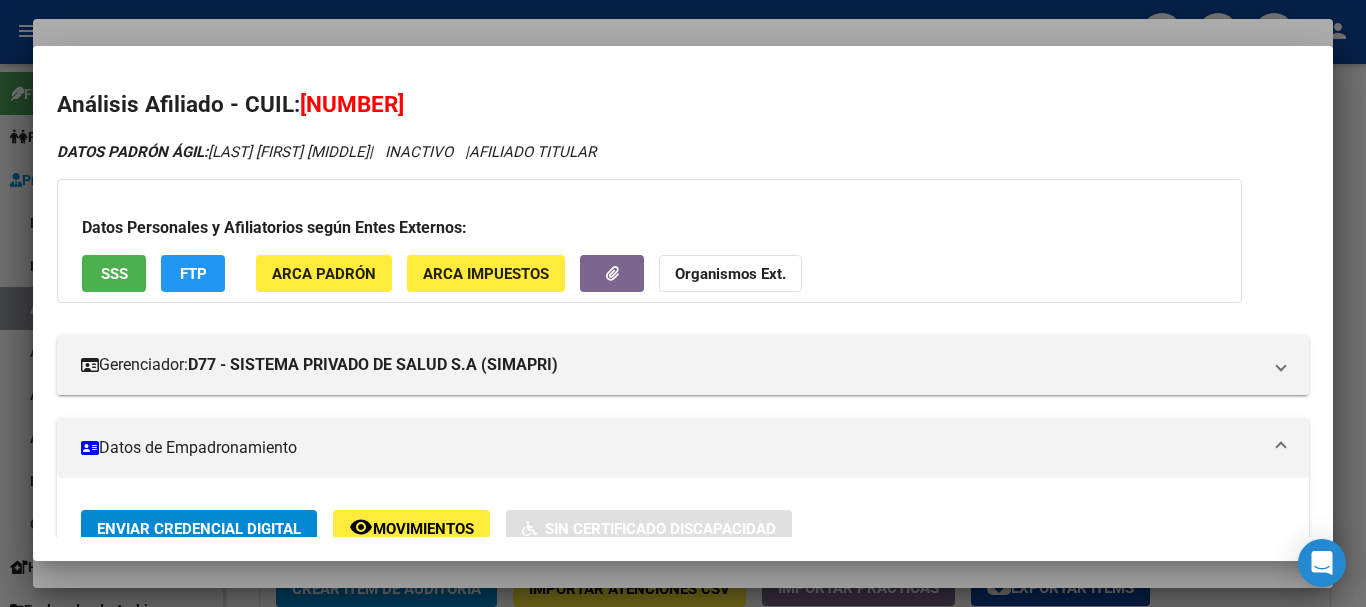 click on "Organismos Ext." 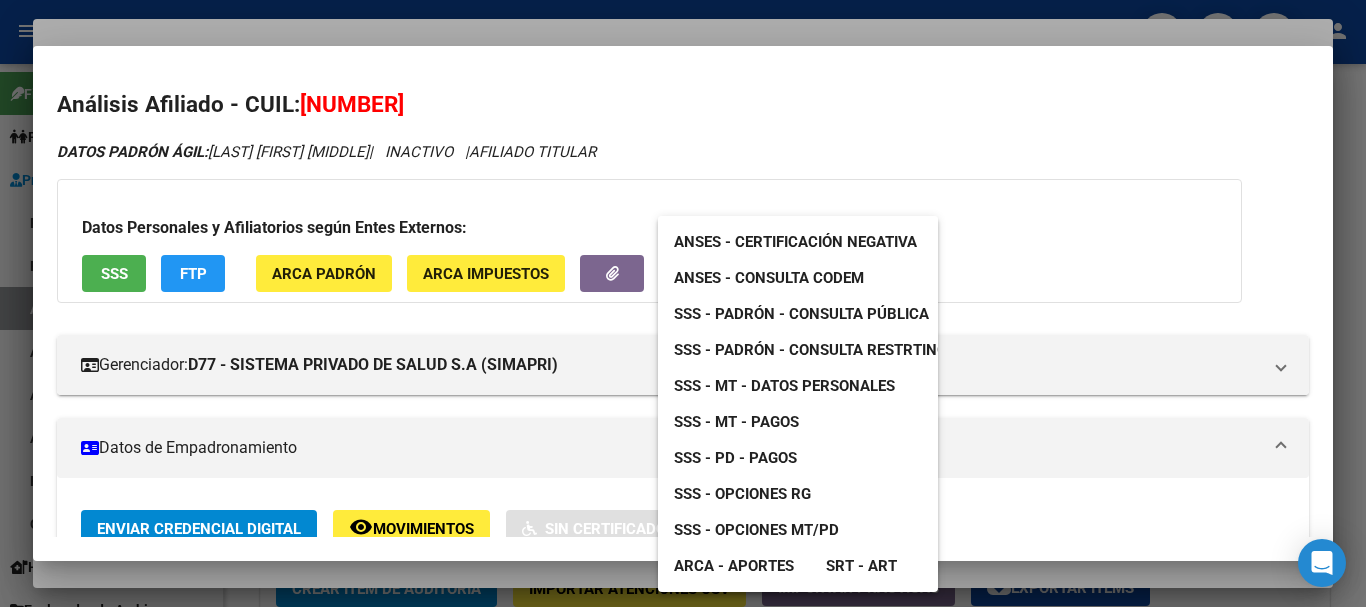 click on "SSS - MT - Datos Personales" at bounding box center (784, 386) 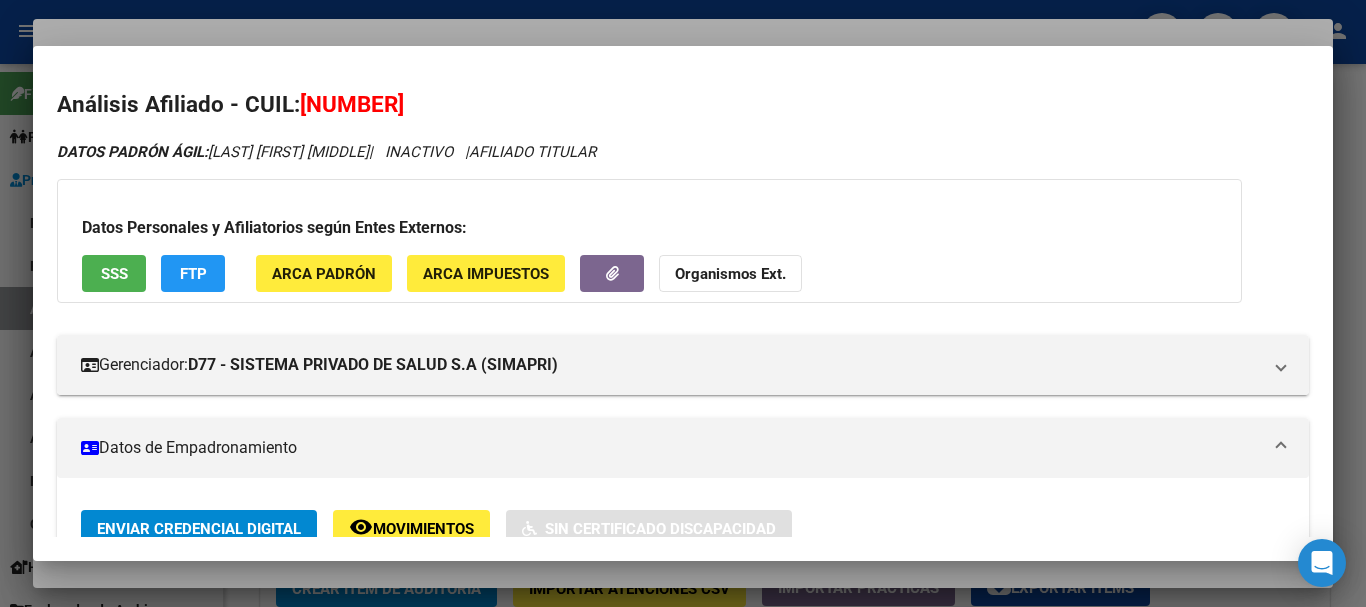click at bounding box center [683, 303] 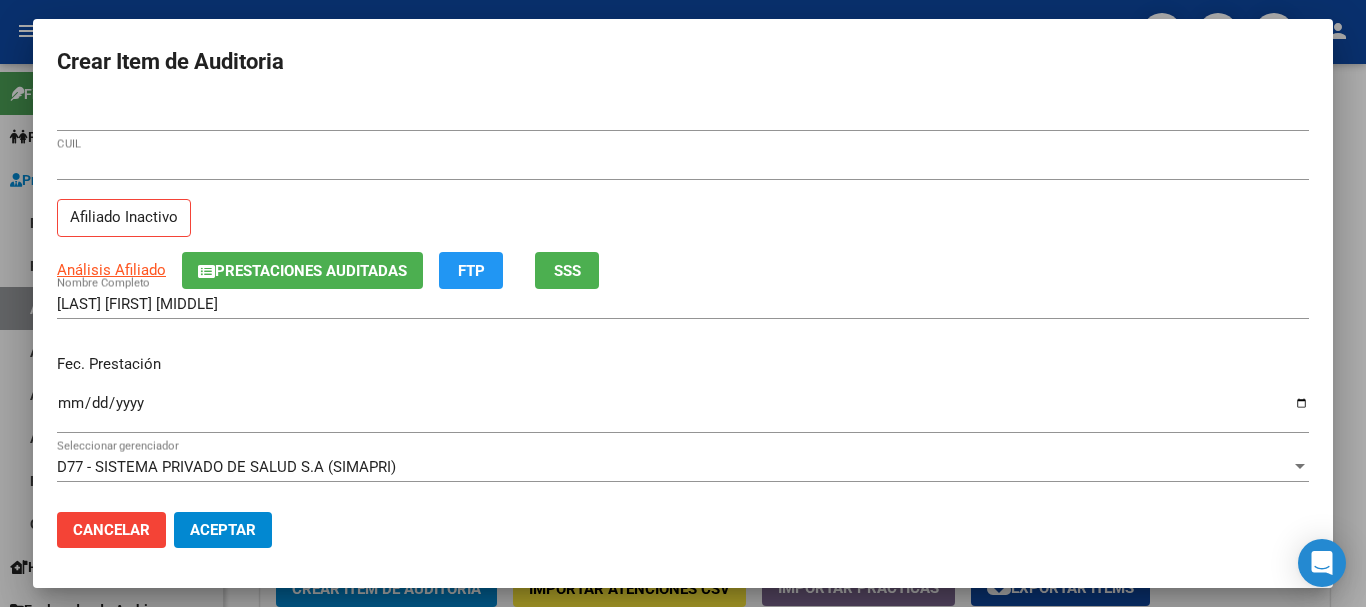 click on "[CUIL] CUIL" at bounding box center (683, 165) 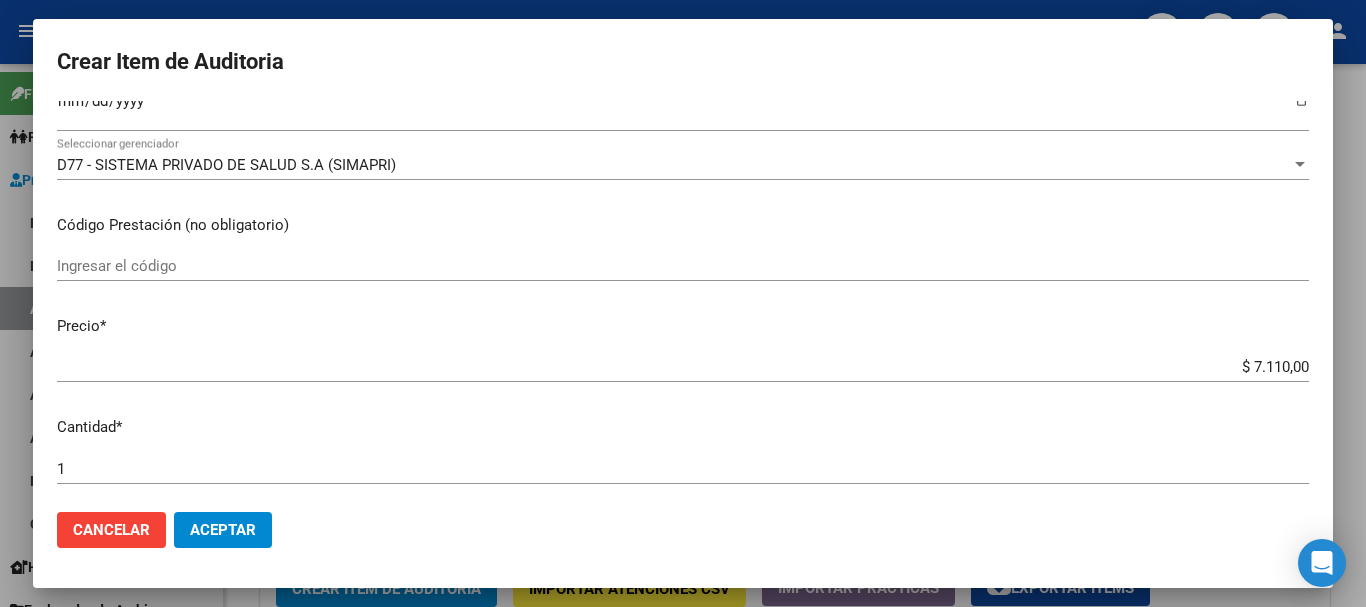 scroll, scrollTop: 0, scrollLeft: 0, axis: both 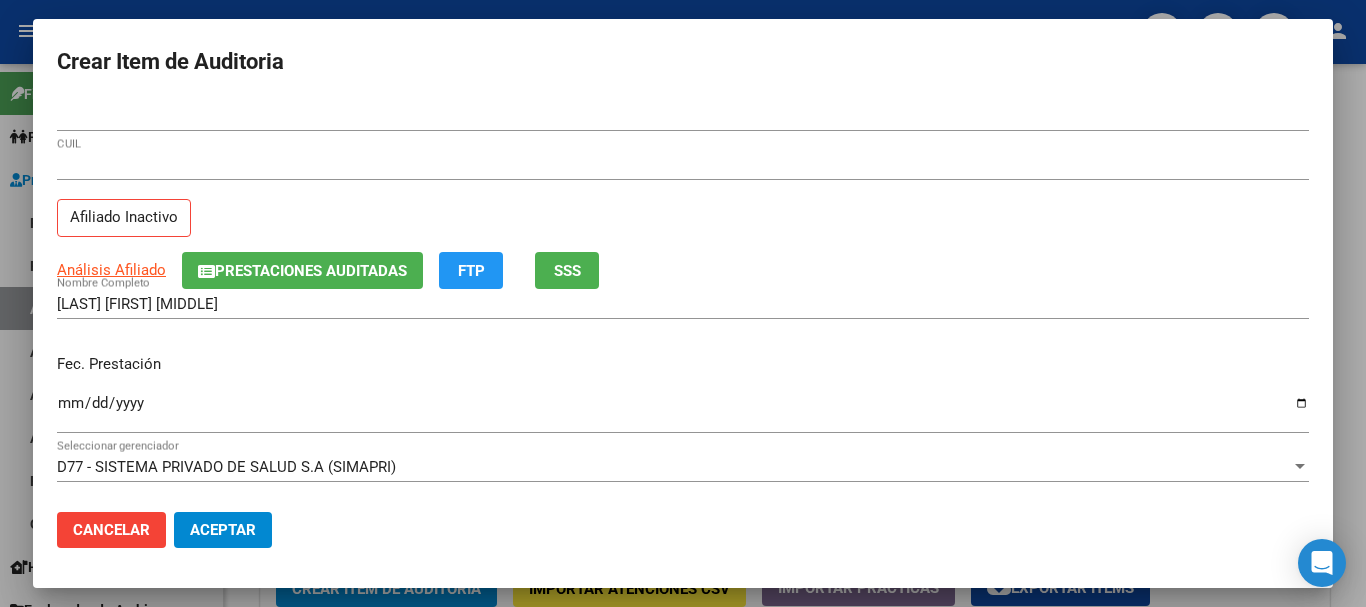 click on "Prestaciones Auditadas" 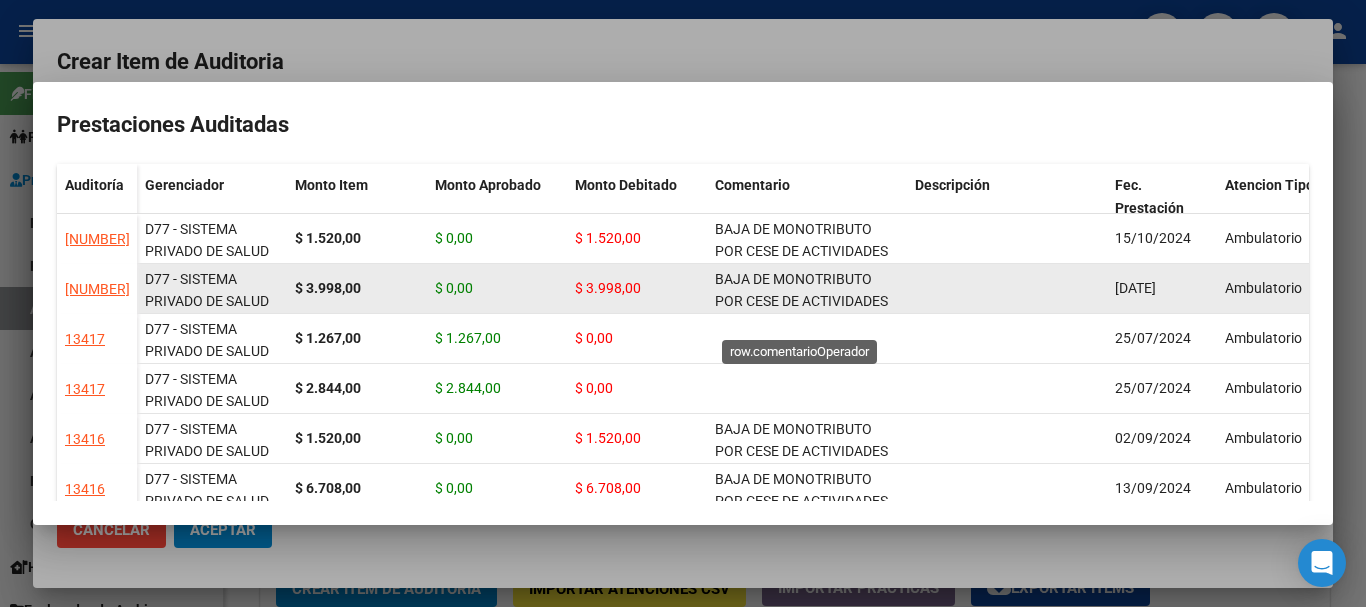 click on "BAJA DE MONOTRIBUTO POR CESE DE ACTIVIDADES 08/2024" 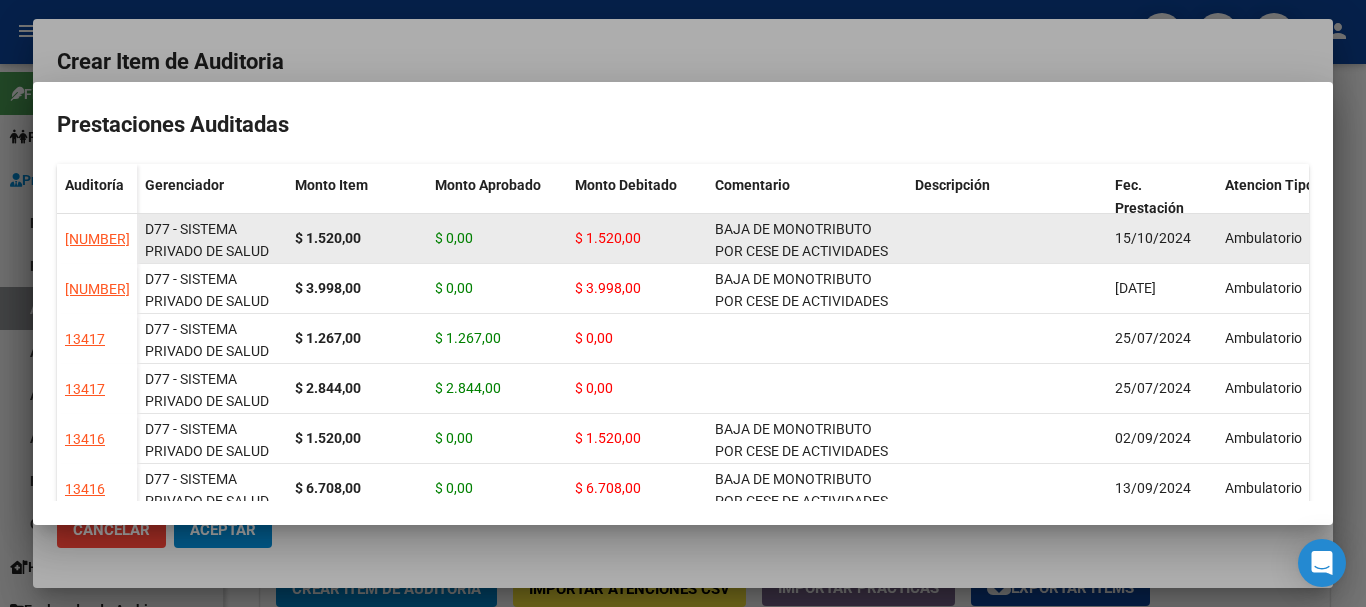 click on "BAJA DE MONOTRIBUTO POR CESE DE ACTIVIDADES 08/2024" 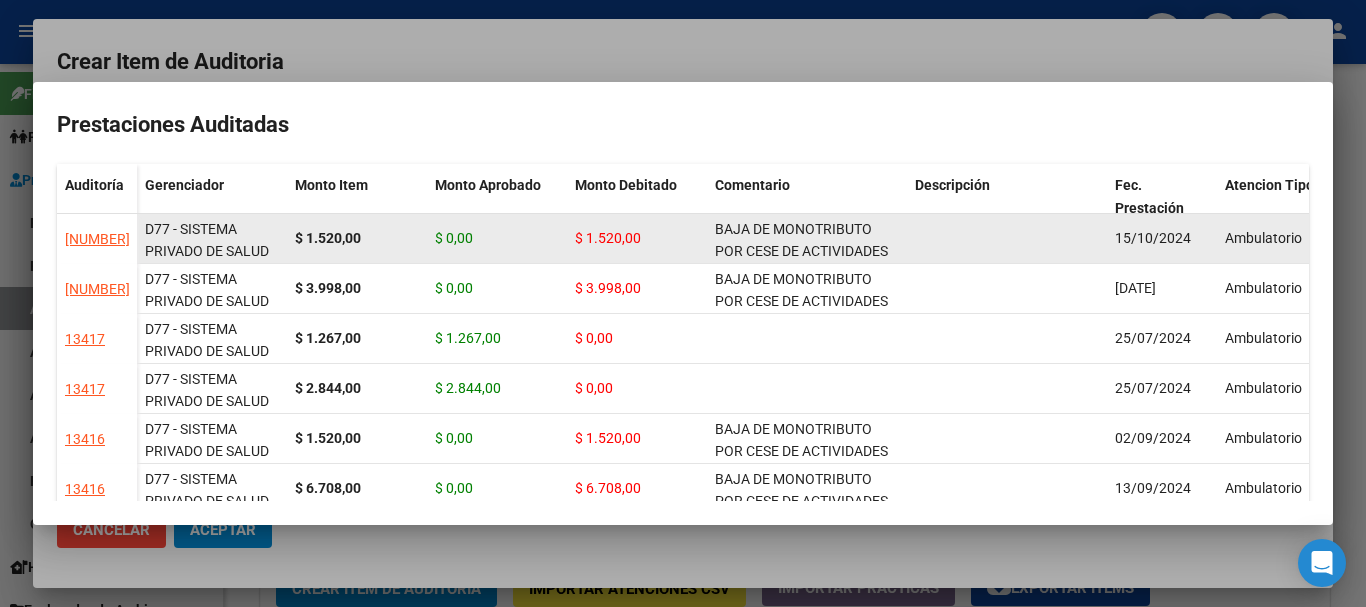 click on "BAJA DE MONOTRIBUTO POR CESE DE ACTIVIDADES 08/2024" 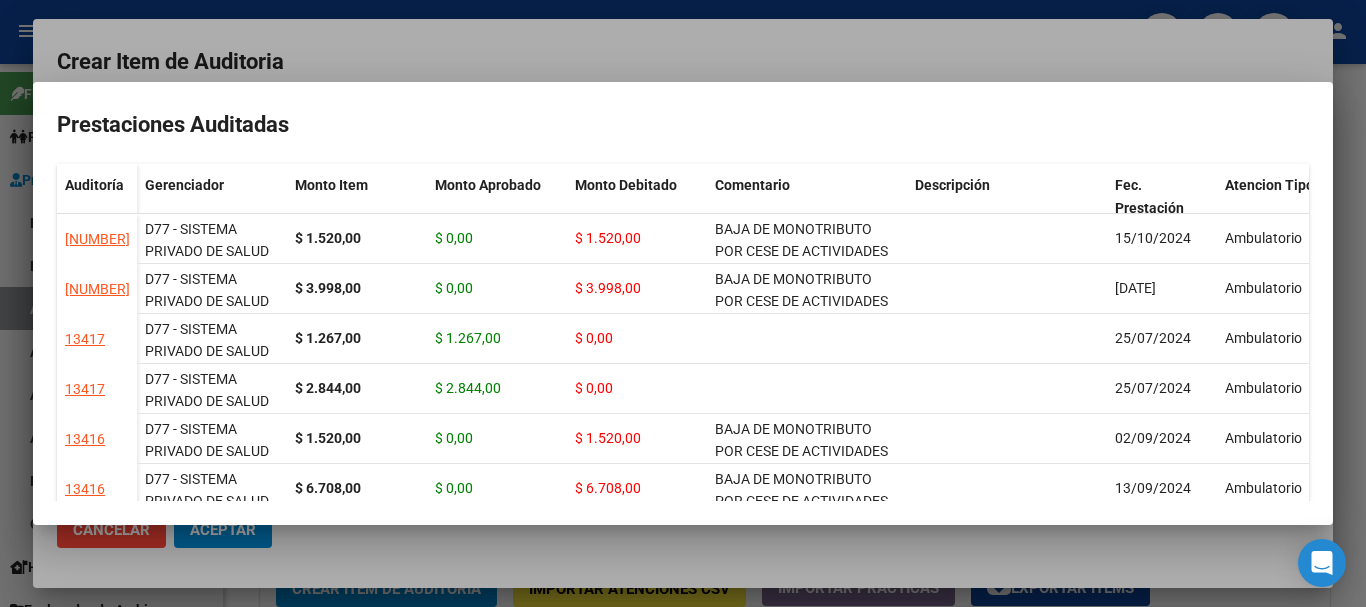 copy on "BAJA DE MONOTRIBUTO POR CESE DE ACTIVIDADES 08/2024" 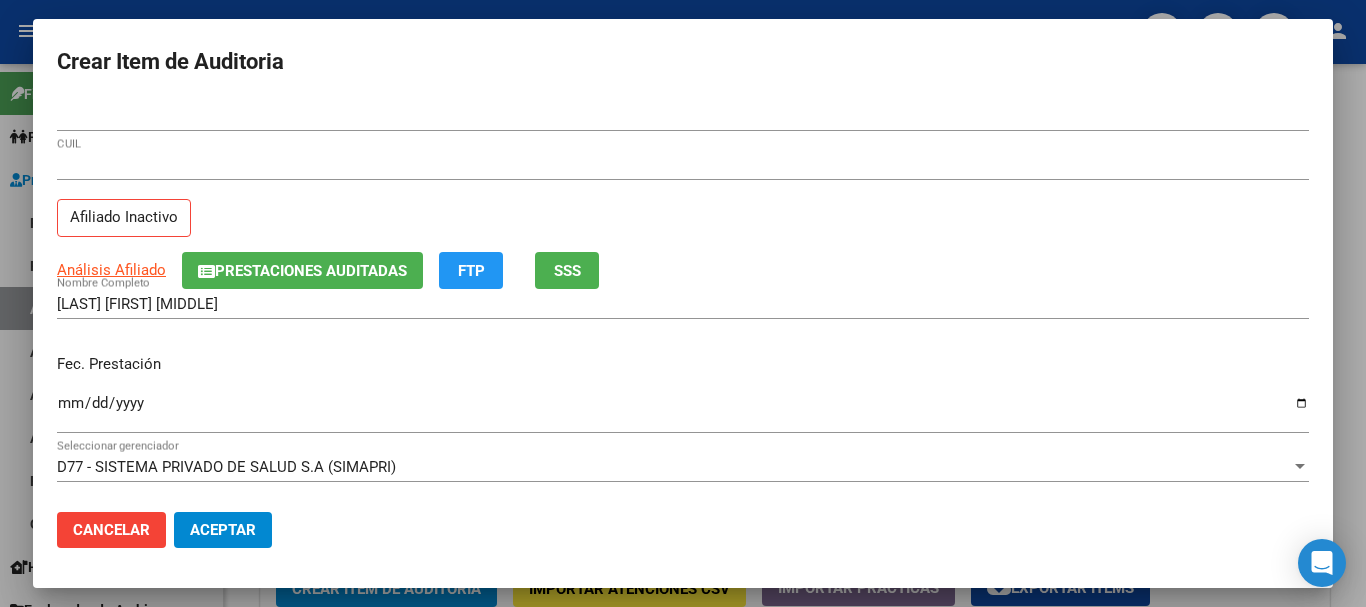 click on "[CUIL] CUIL" at bounding box center (683, 174) 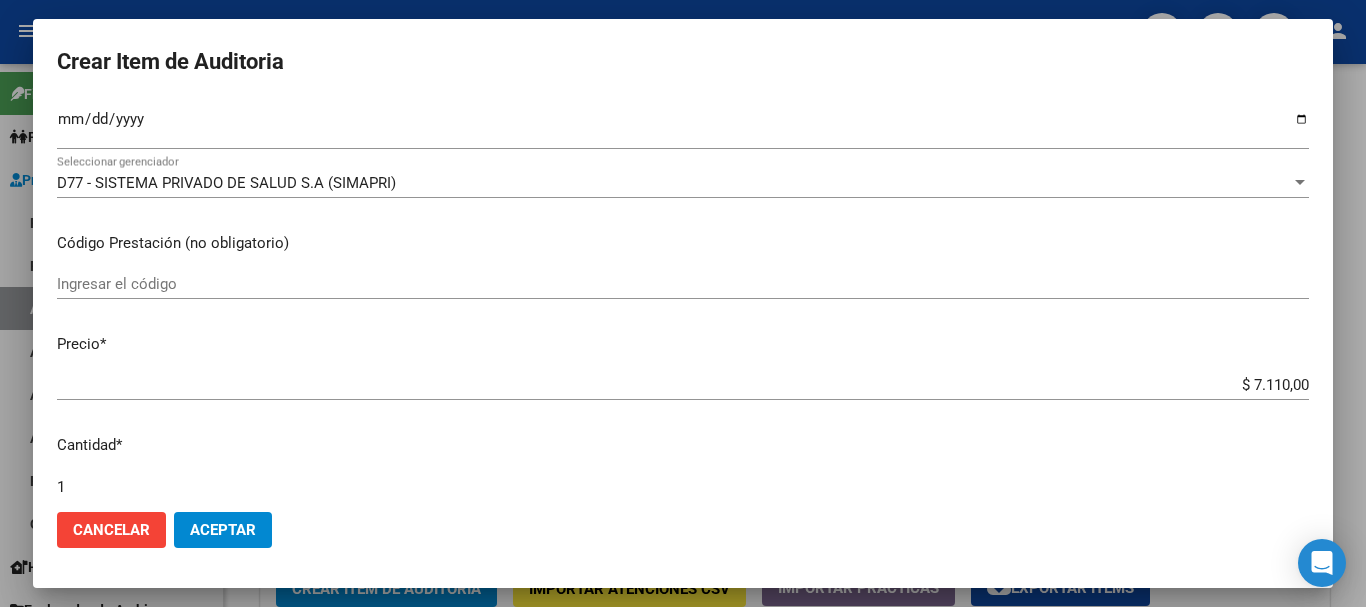 scroll, scrollTop: 675, scrollLeft: 0, axis: vertical 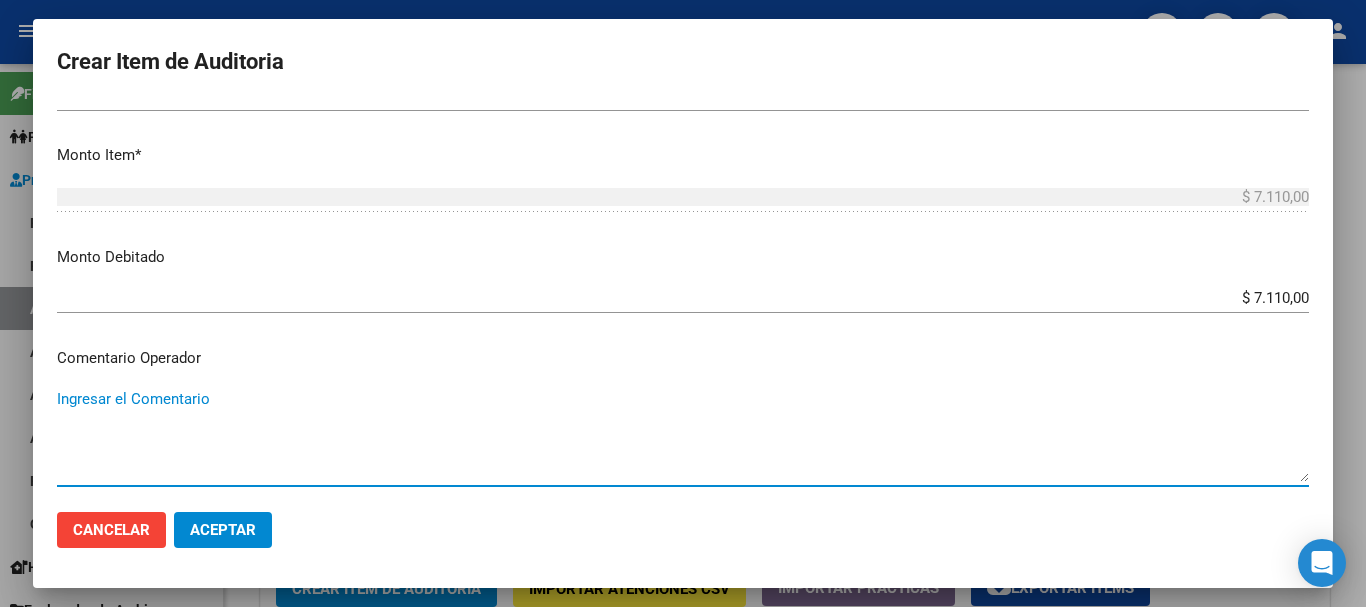 paste on "BAJA DE MONOTRIBUTO POR CESE DE ACTIVIDADES 08/2024" 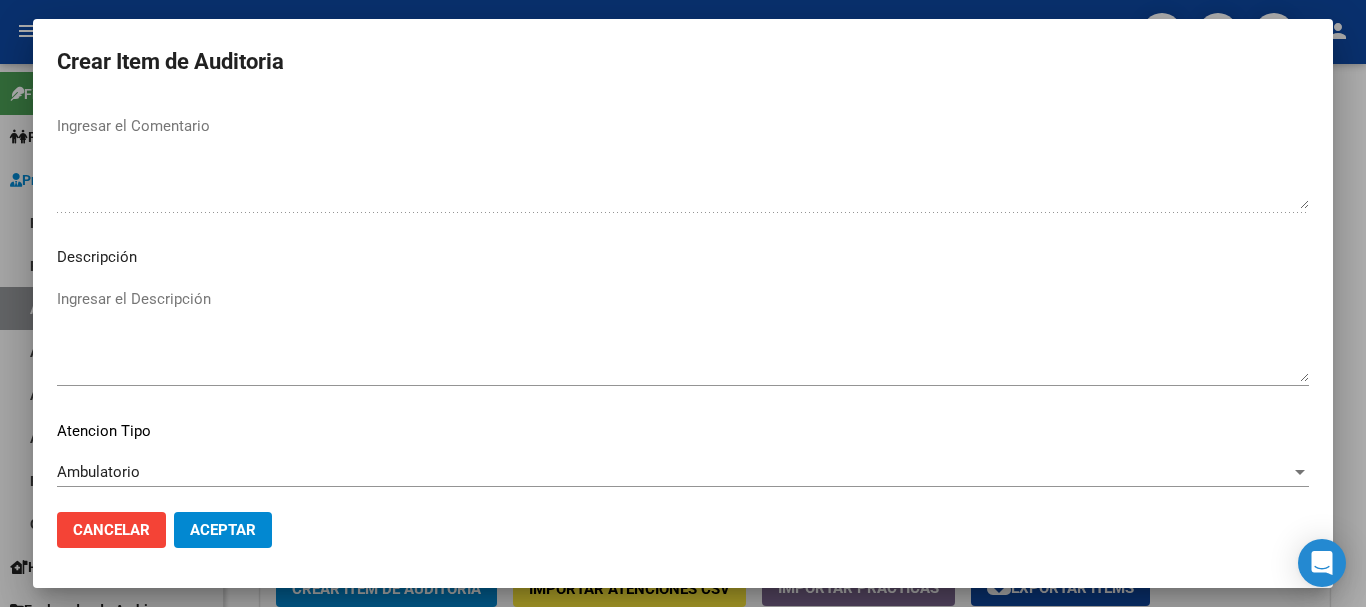 scroll, scrollTop: 1233, scrollLeft: 0, axis: vertical 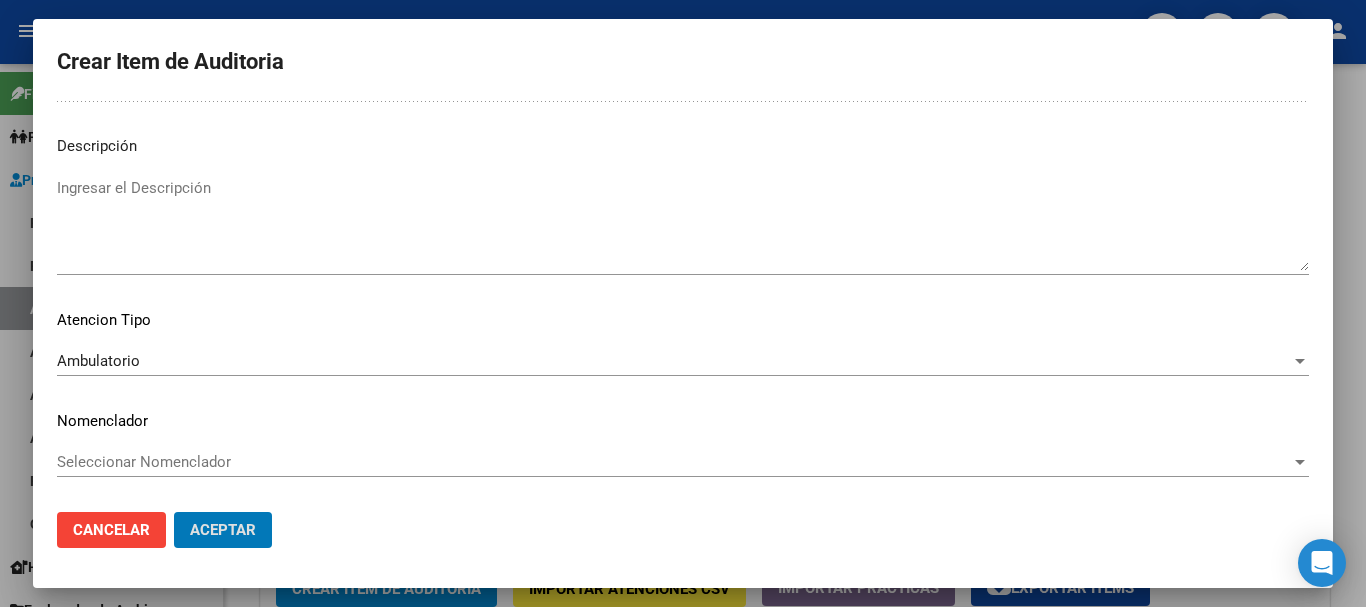 click on "Aceptar" 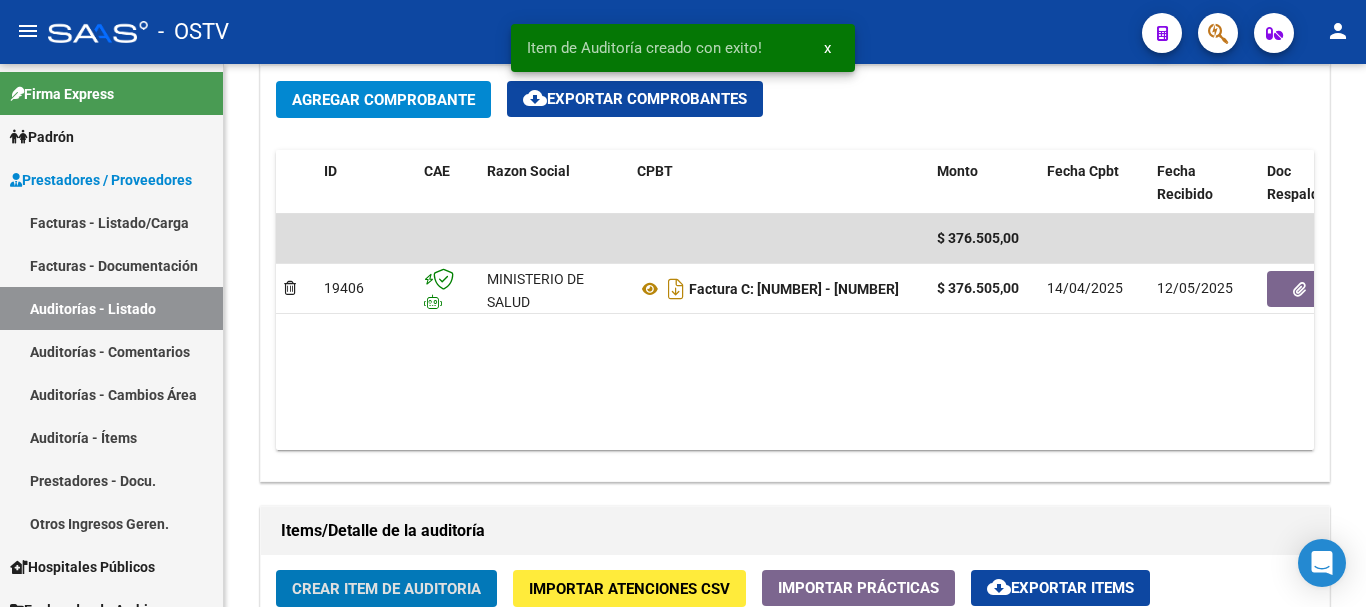 click on "Crear Item de Auditoria" 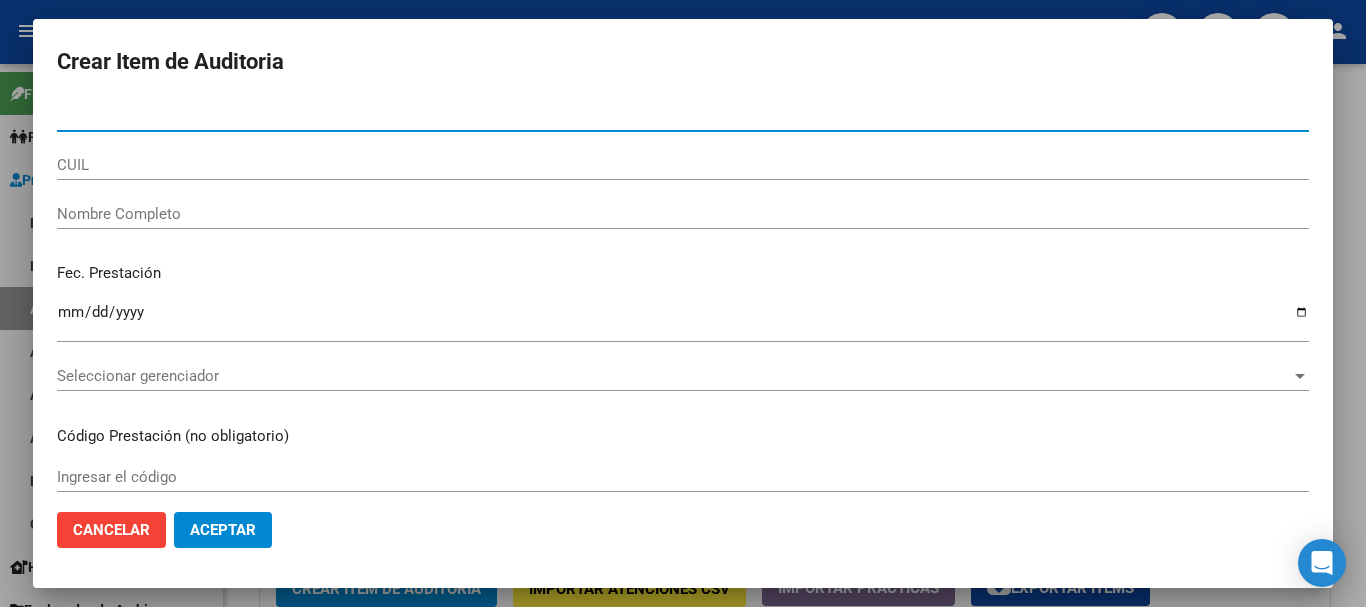 paste on "[NUMBER]" 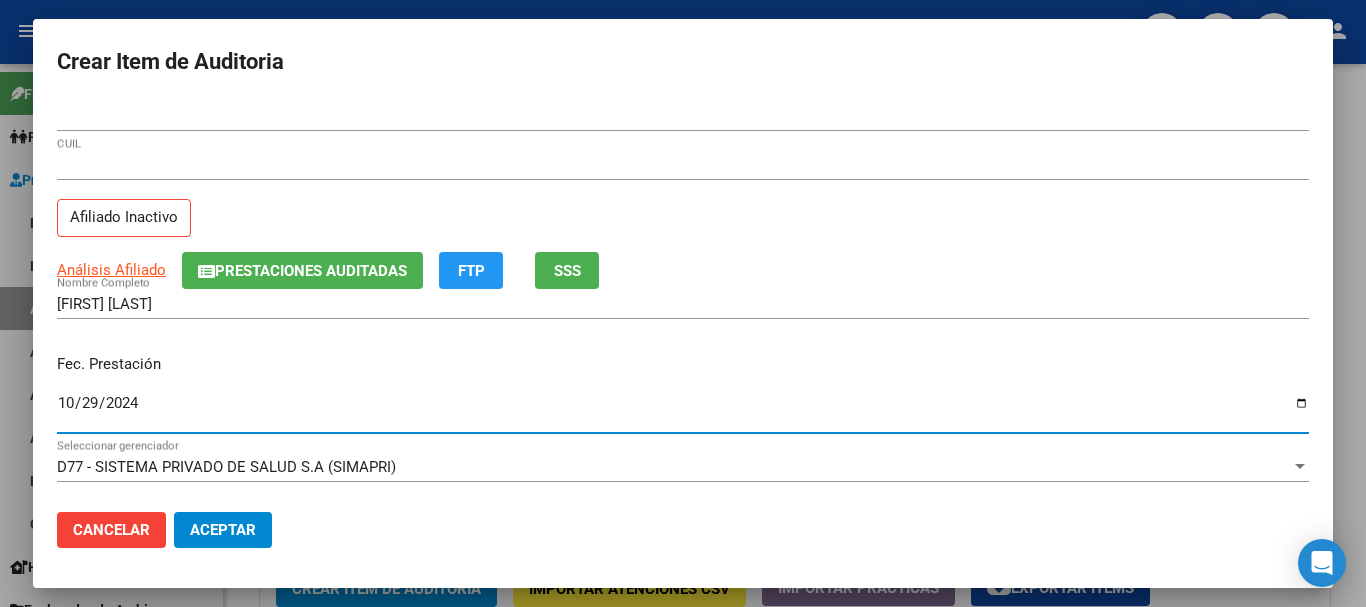 click on "Prestaciones Auditadas" 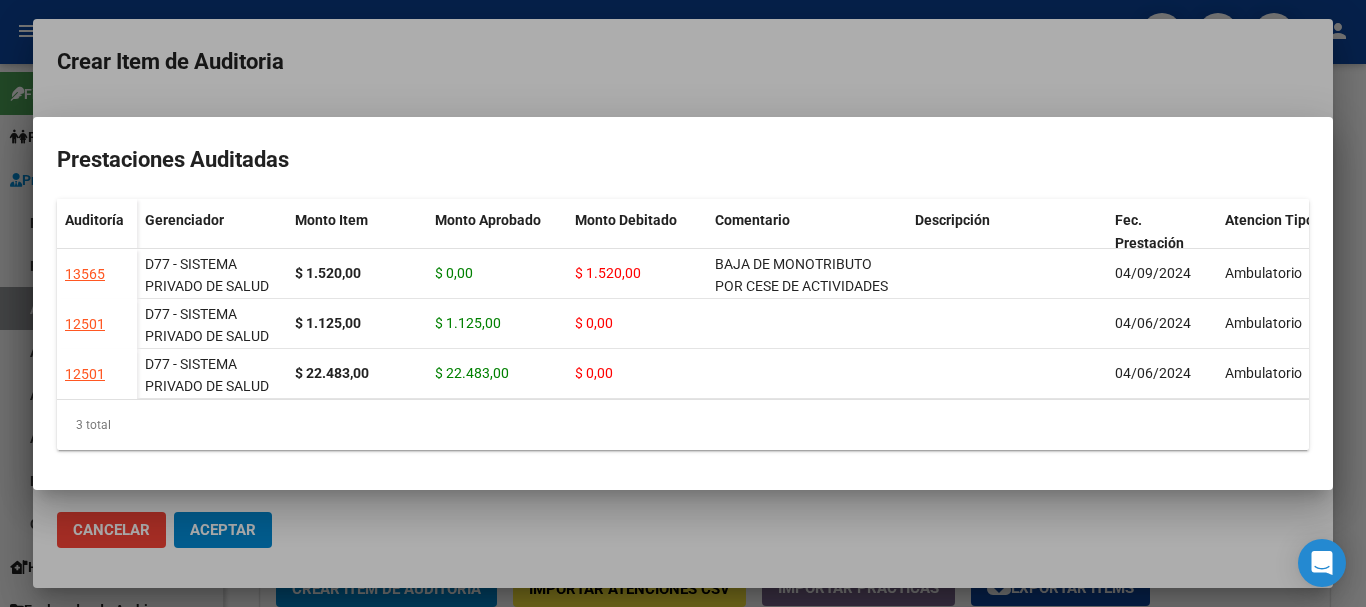 click at bounding box center [683, 303] 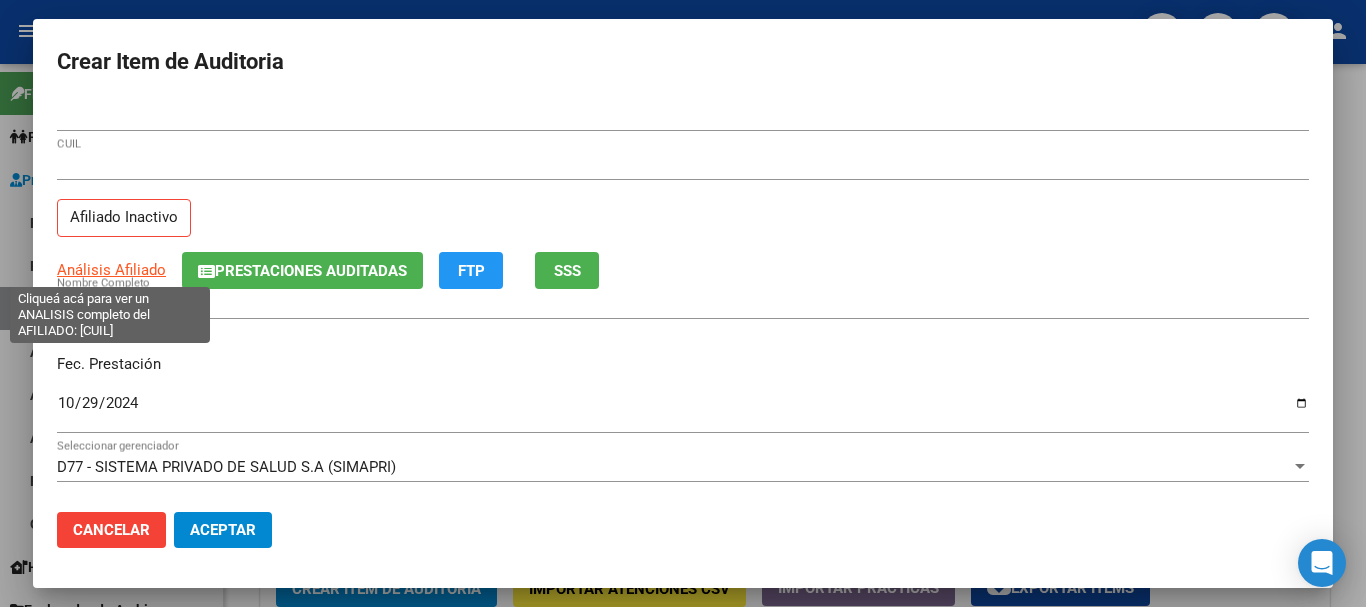 click on "Análisis Afiliado" at bounding box center [111, 270] 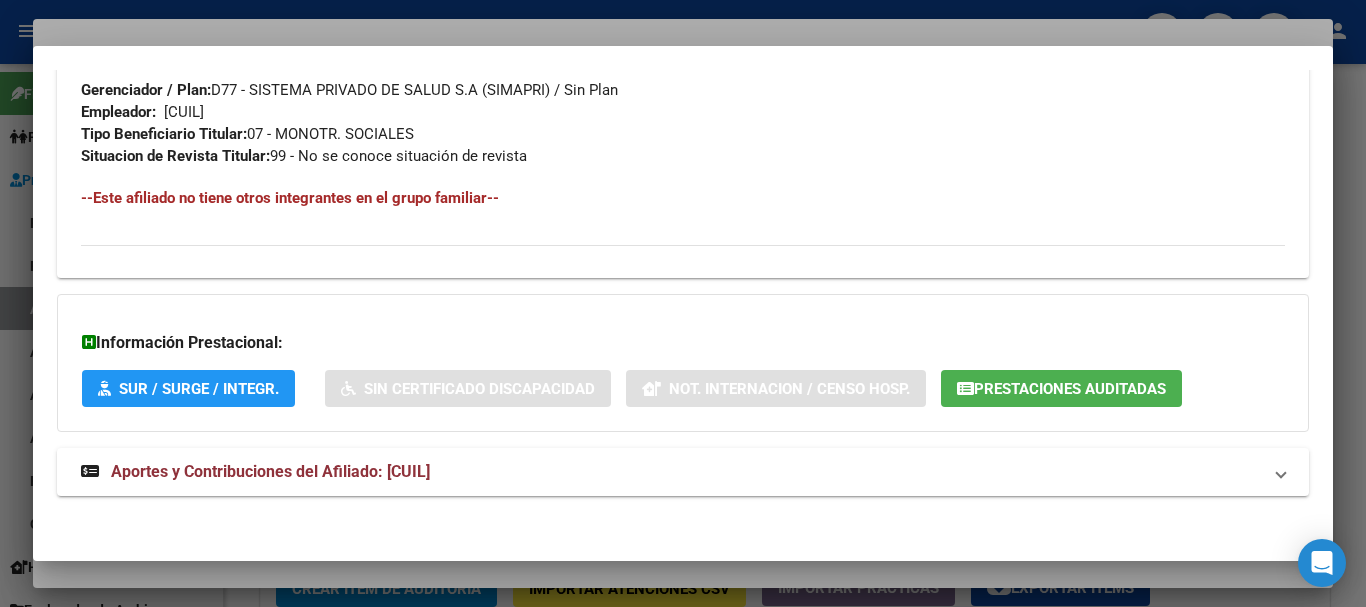 scroll, scrollTop: 1053, scrollLeft: 0, axis: vertical 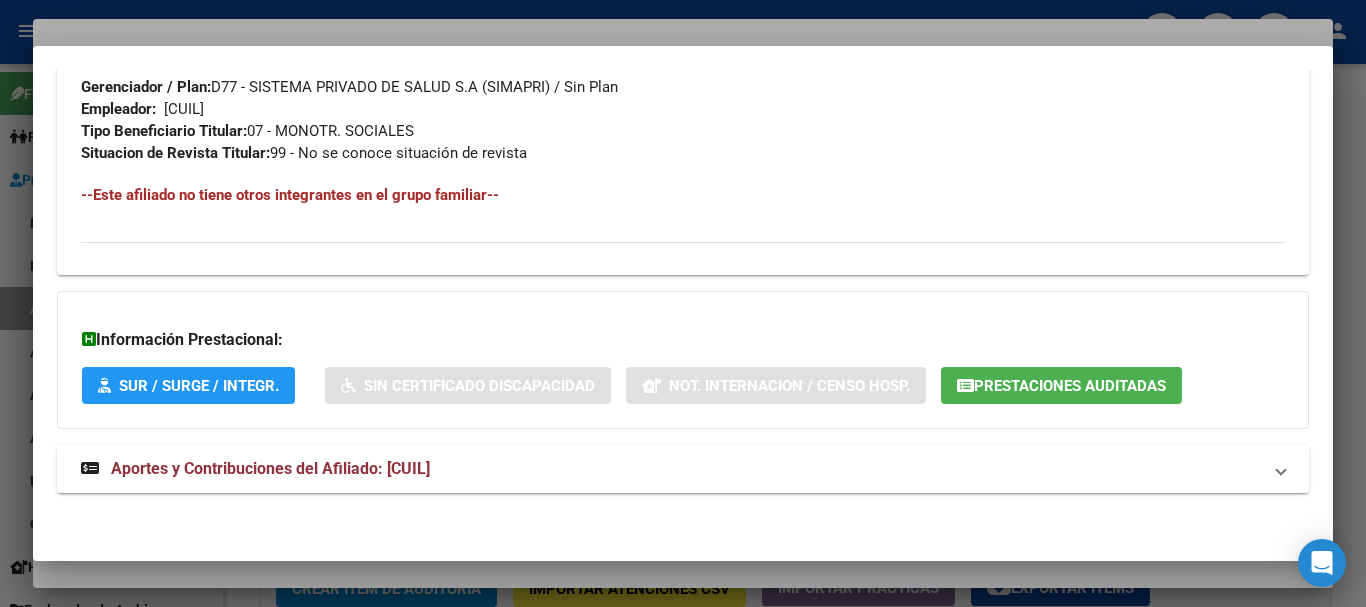 click on "Aportes y Contribuciones del Afiliado: [CUIL]" at bounding box center (270, 468) 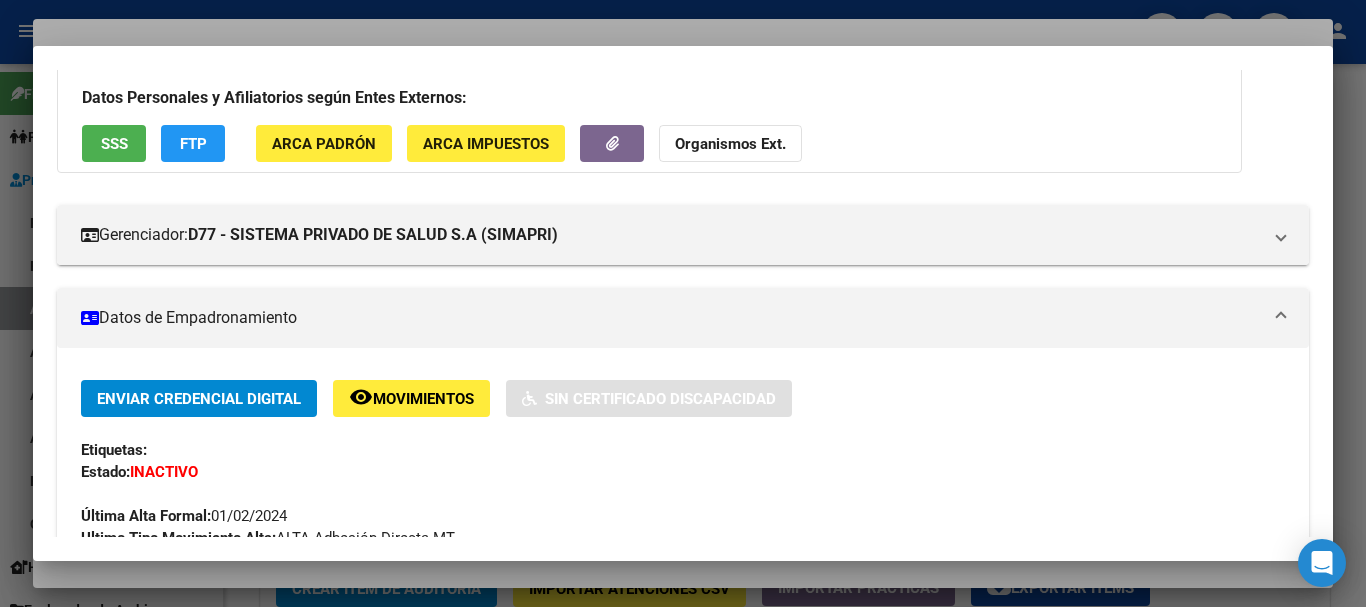 scroll, scrollTop: 0, scrollLeft: 0, axis: both 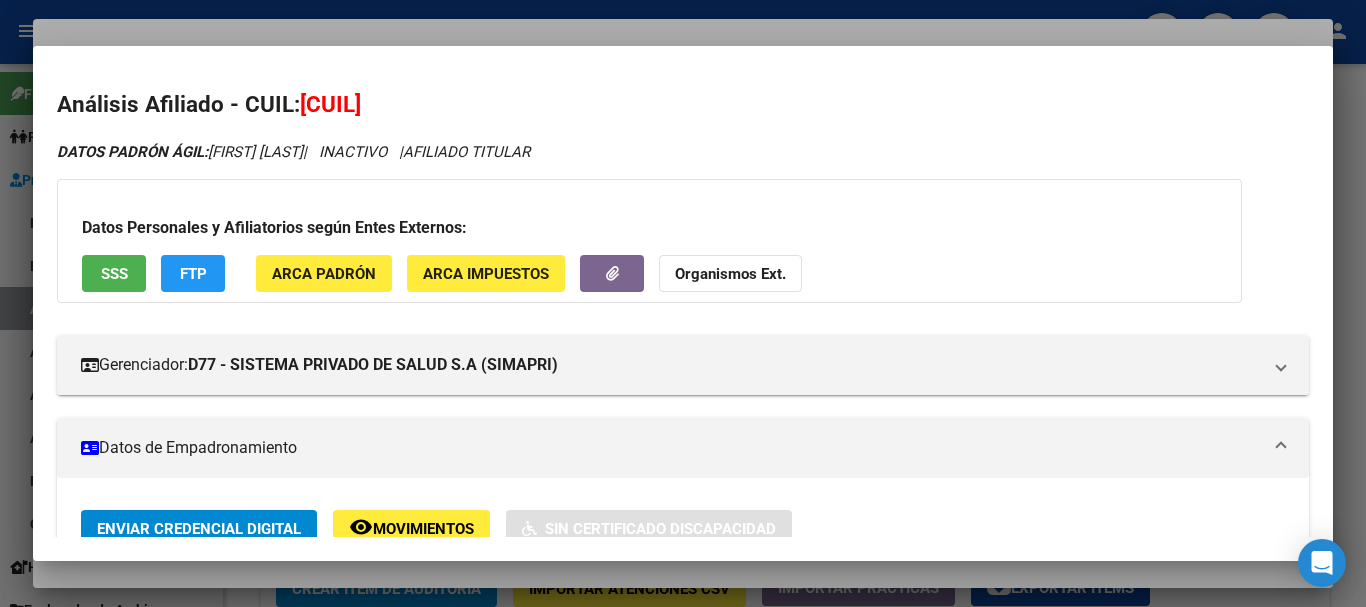 click at bounding box center [683, 303] 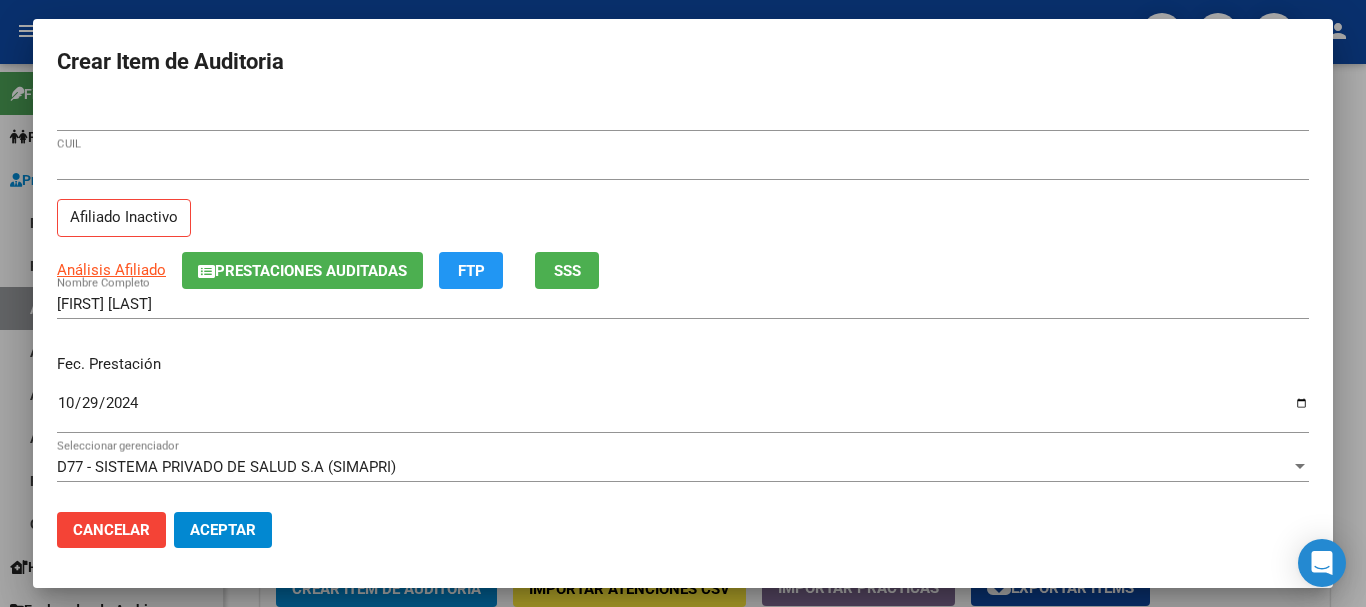 click on "Análisis Afiliado  Prestaciones Auditadas FTP SSS" at bounding box center [683, 270] 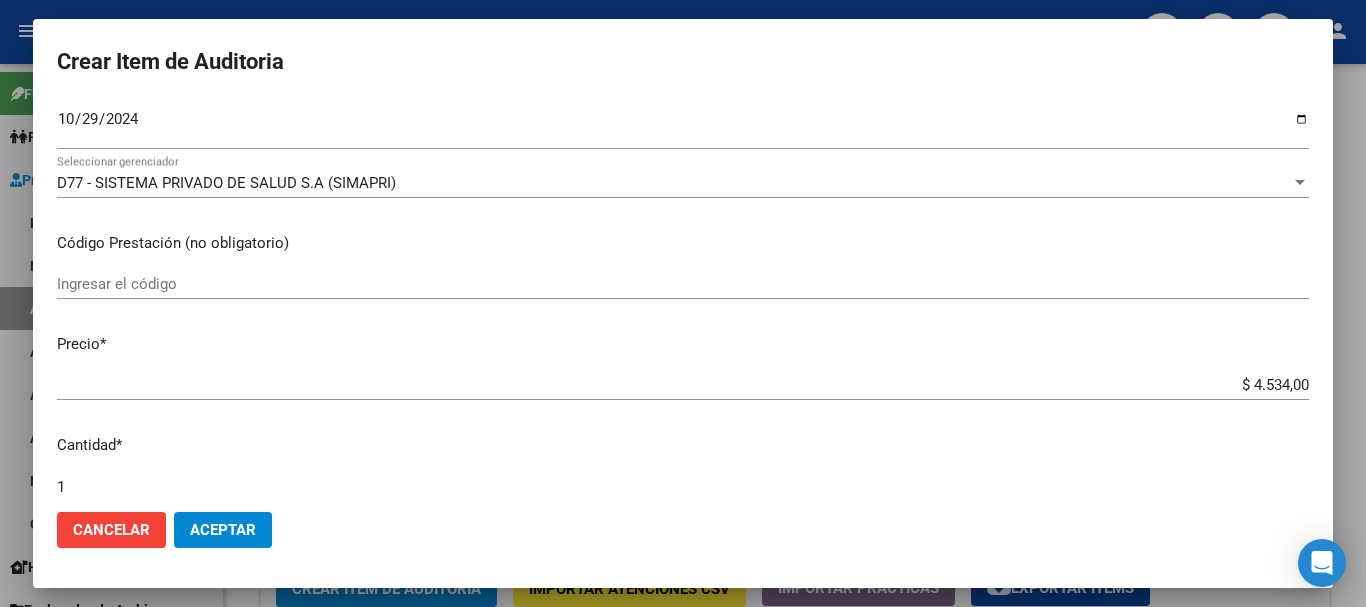scroll, scrollTop: 675, scrollLeft: 0, axis: vertical 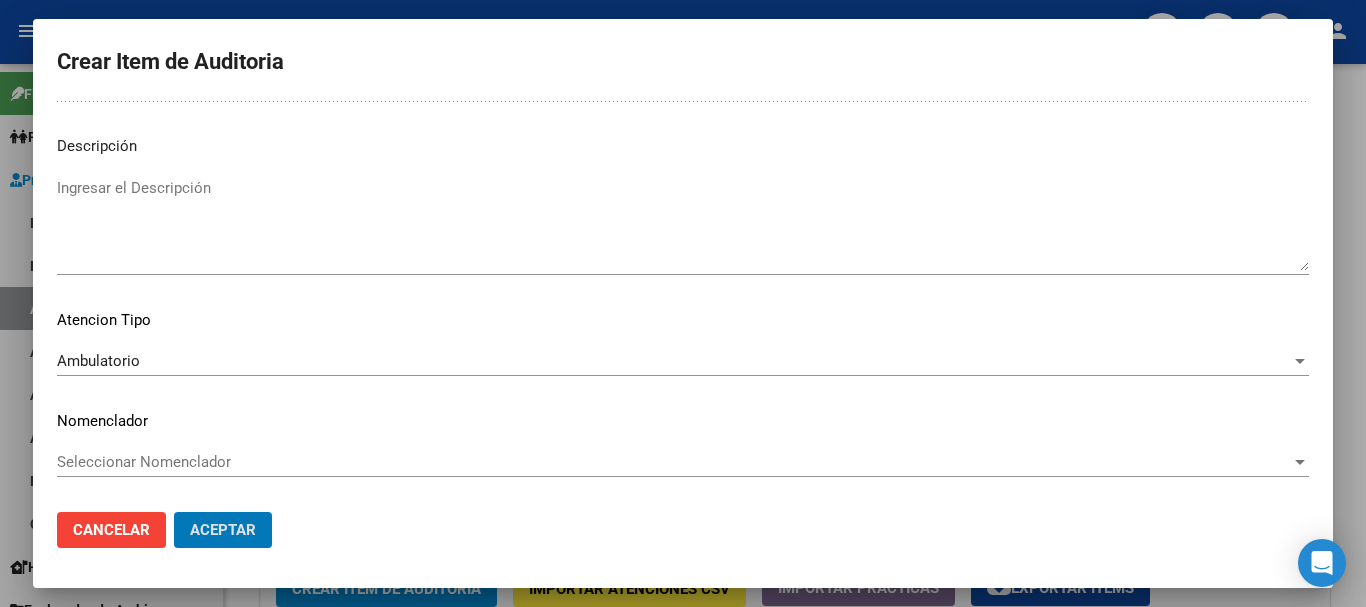 click on "Aceptar" 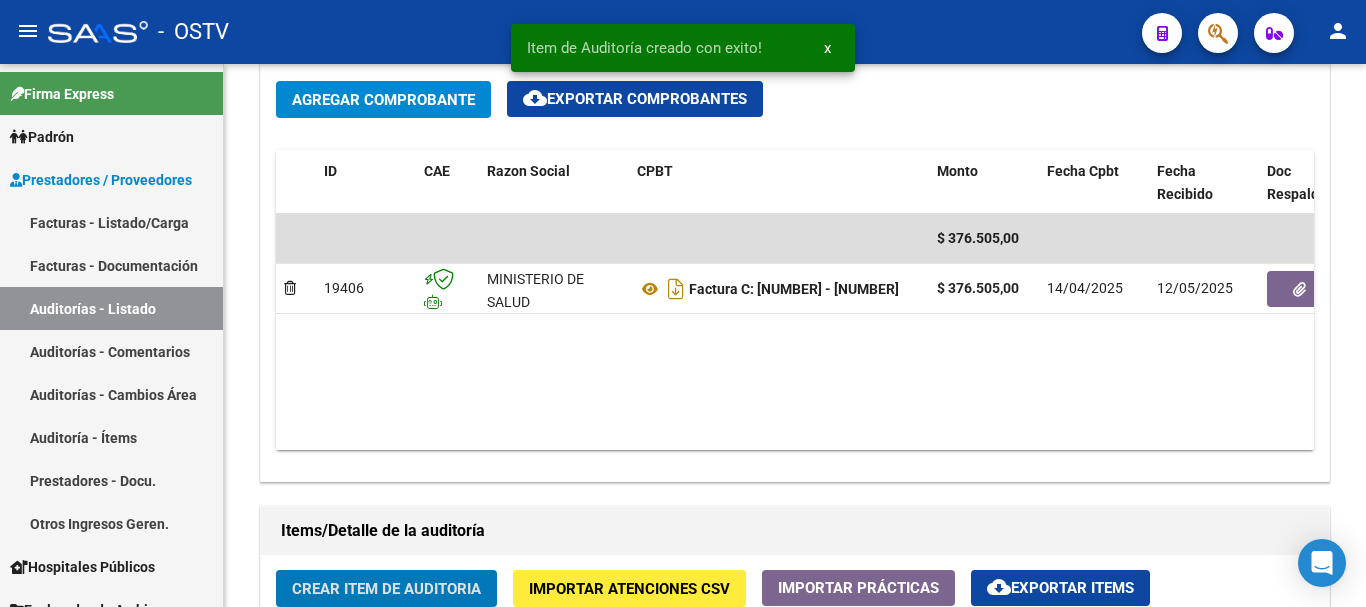 click on "Crear Item de Auditoria" 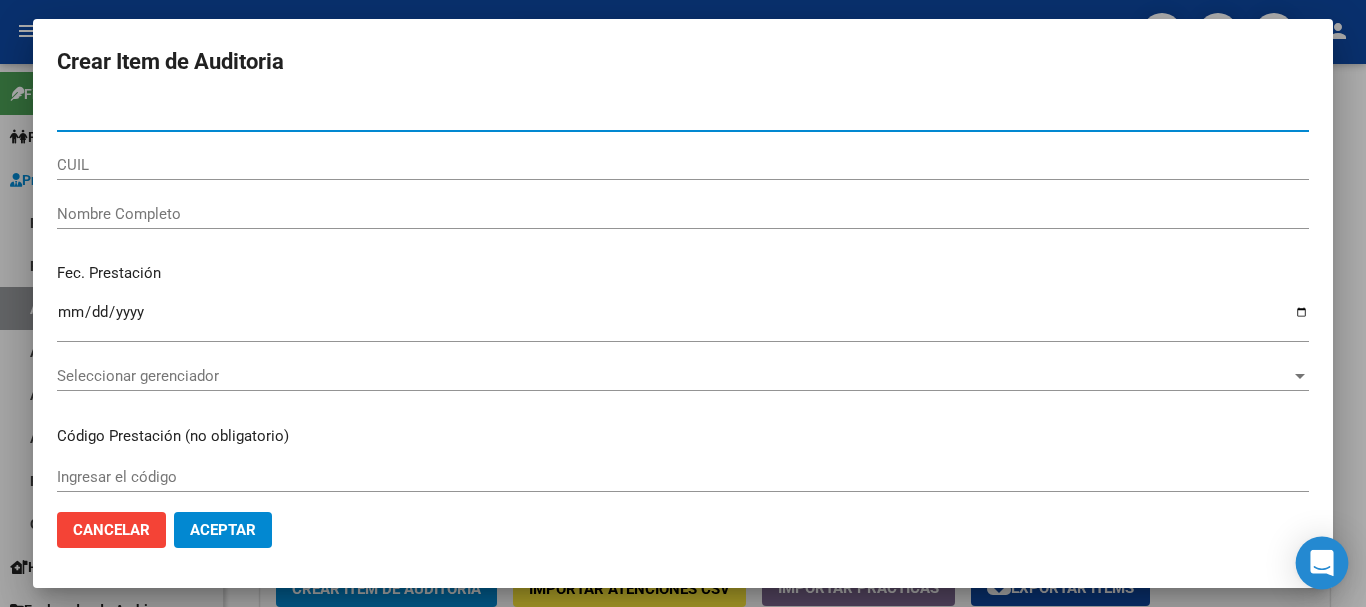 paste on "7285614" 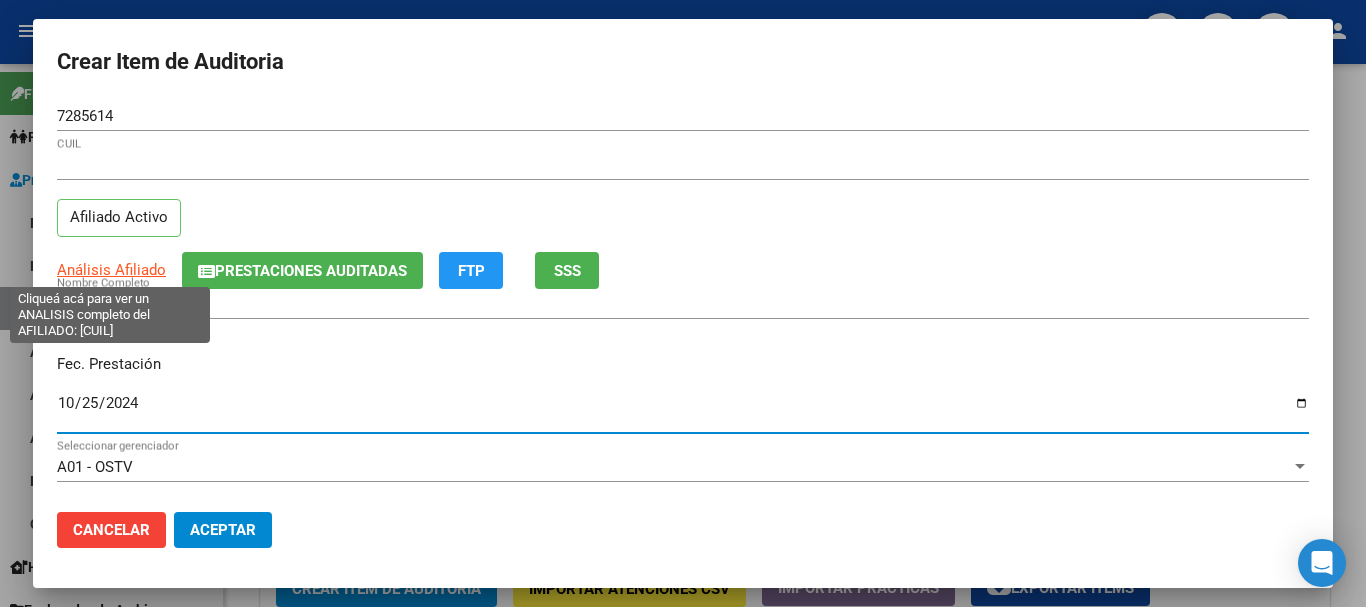 click on "Análisis Afiliado" at bounding box center [111, 270] 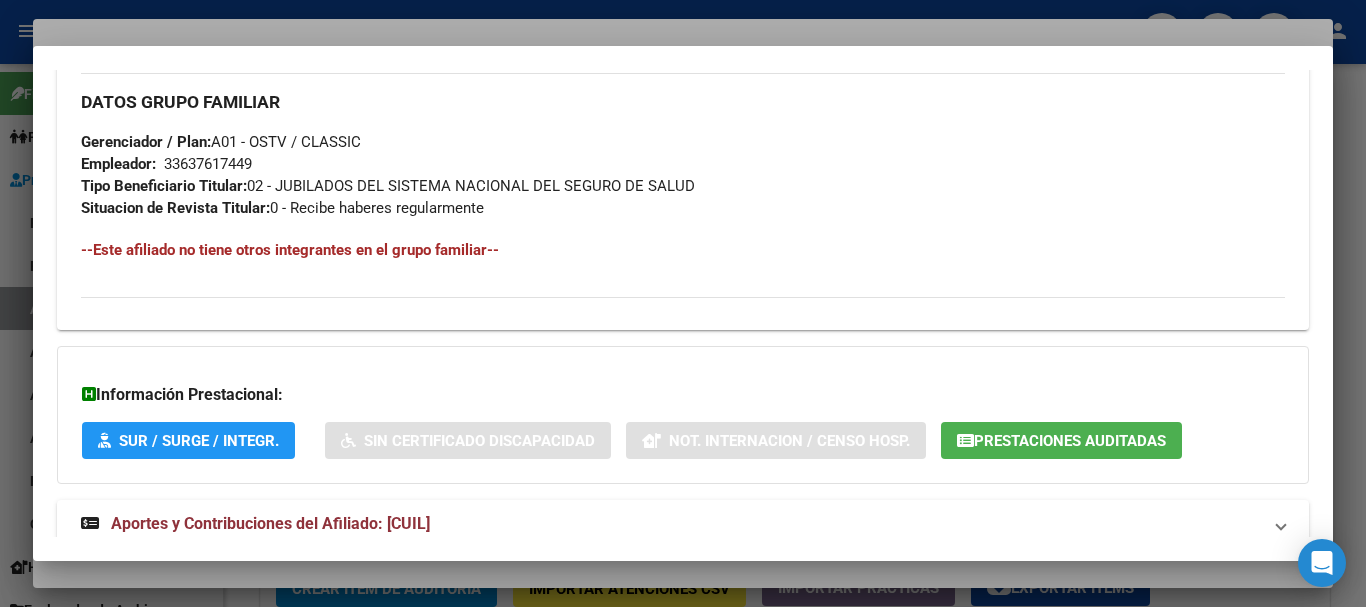 scroll, scrollTop: 1031, scrollLeft: 0, axis: vertical 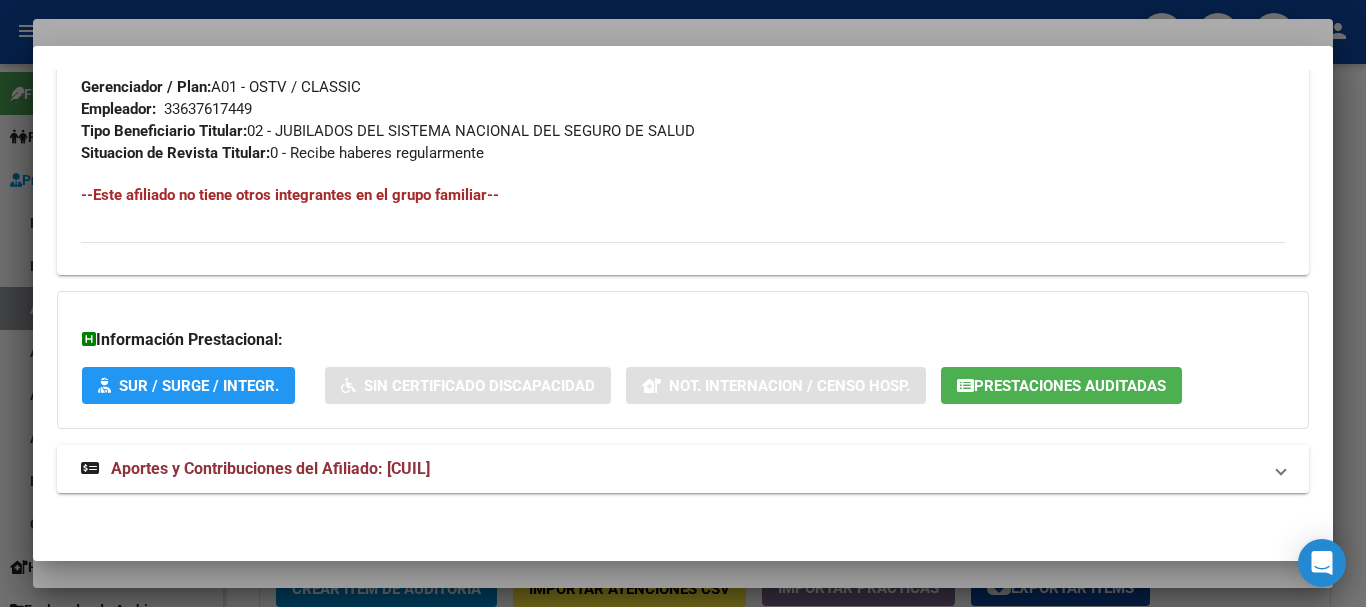 click on "Aportes y Contribuciones del Afiliado: [CUIL]" at bounding box center (270, 468) 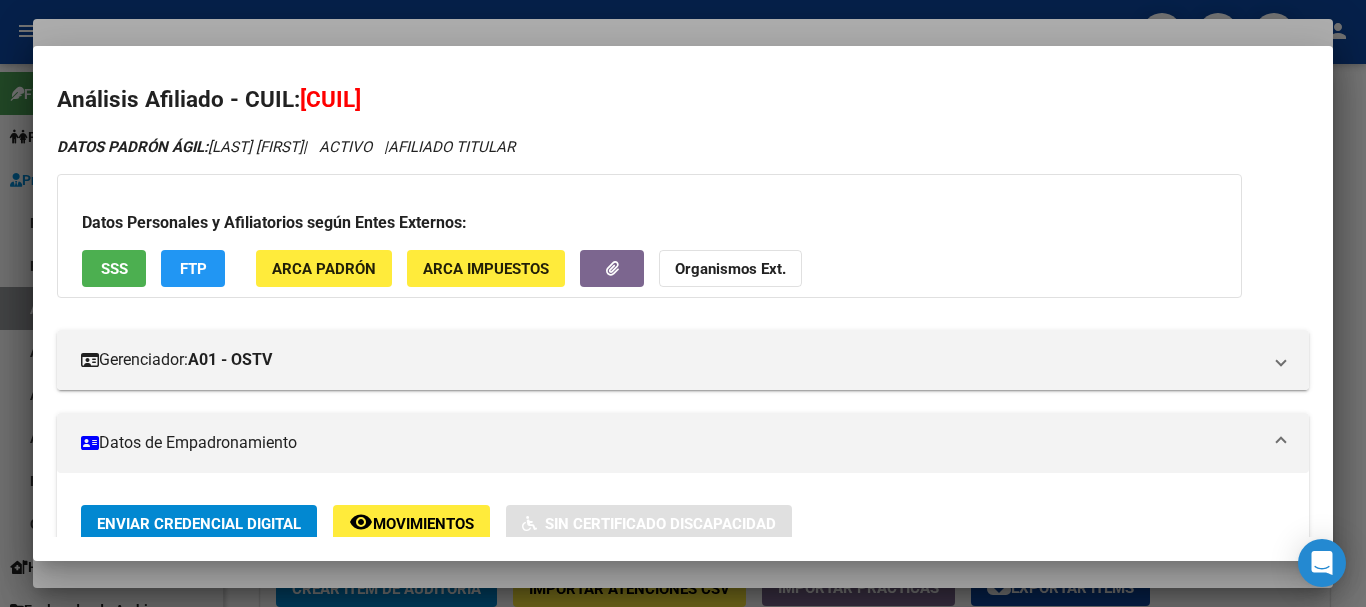 scroll, scrollTop: 0, scrollLeft: 0, axis: both 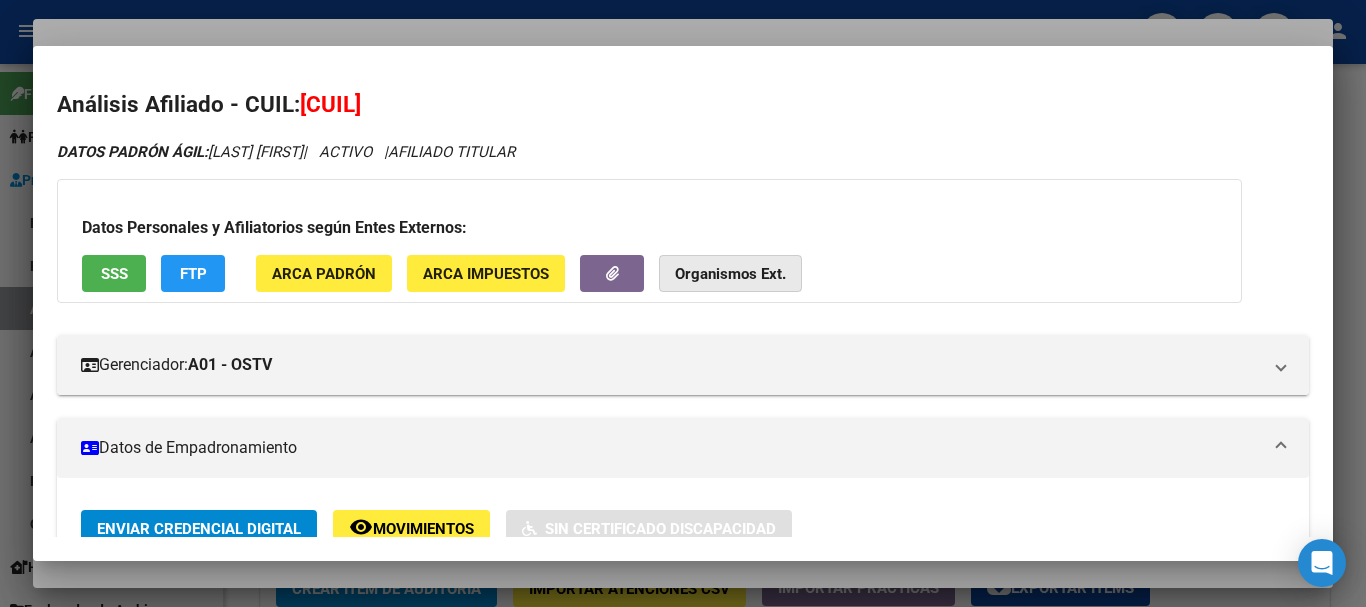 click on "Organismos Ext." 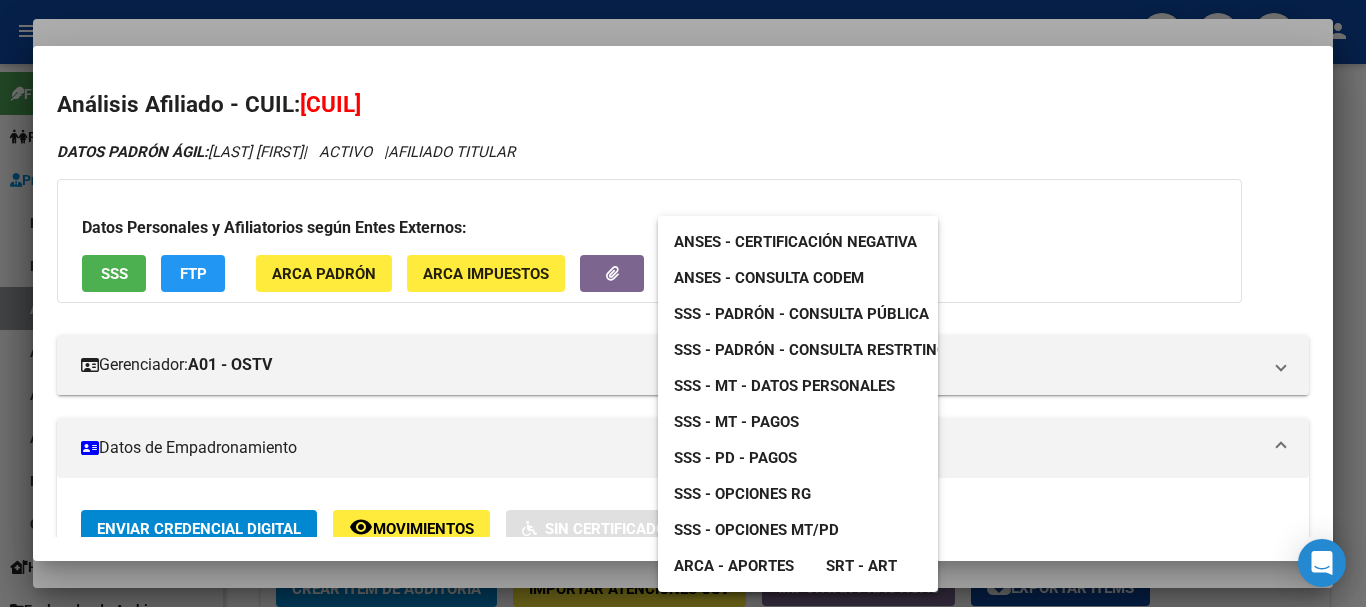 click on "SSS - MT - Datos Personales" at bounding box center (784, 386) 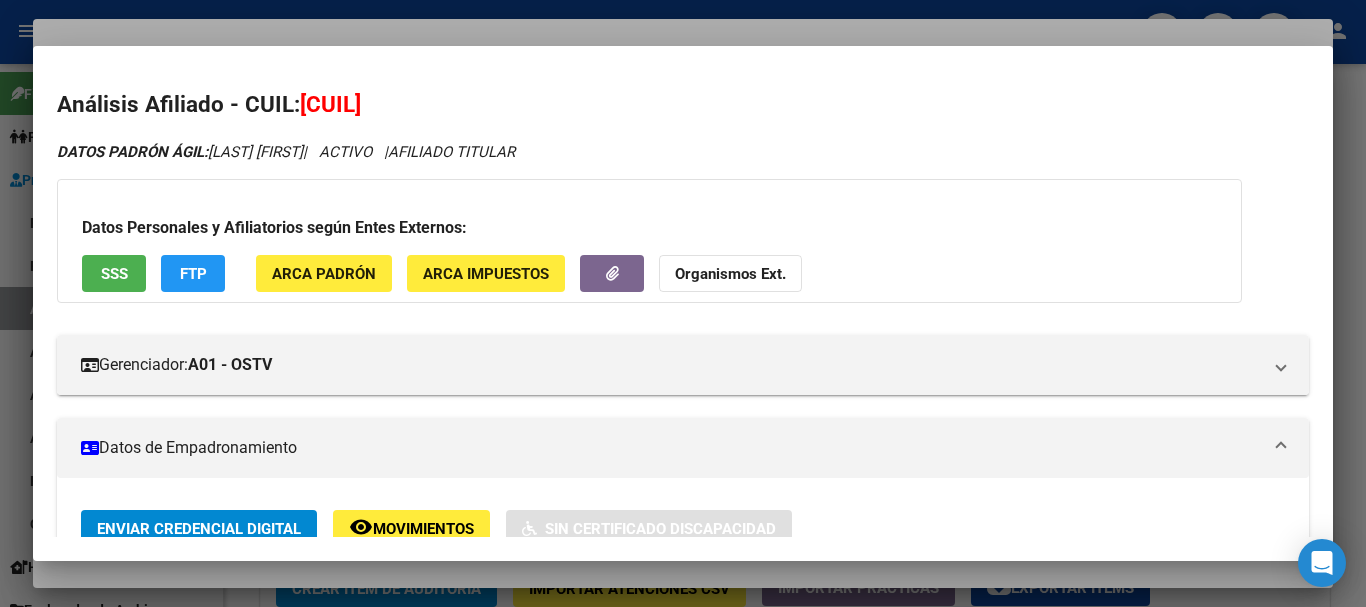 click on "Organismos Ext." 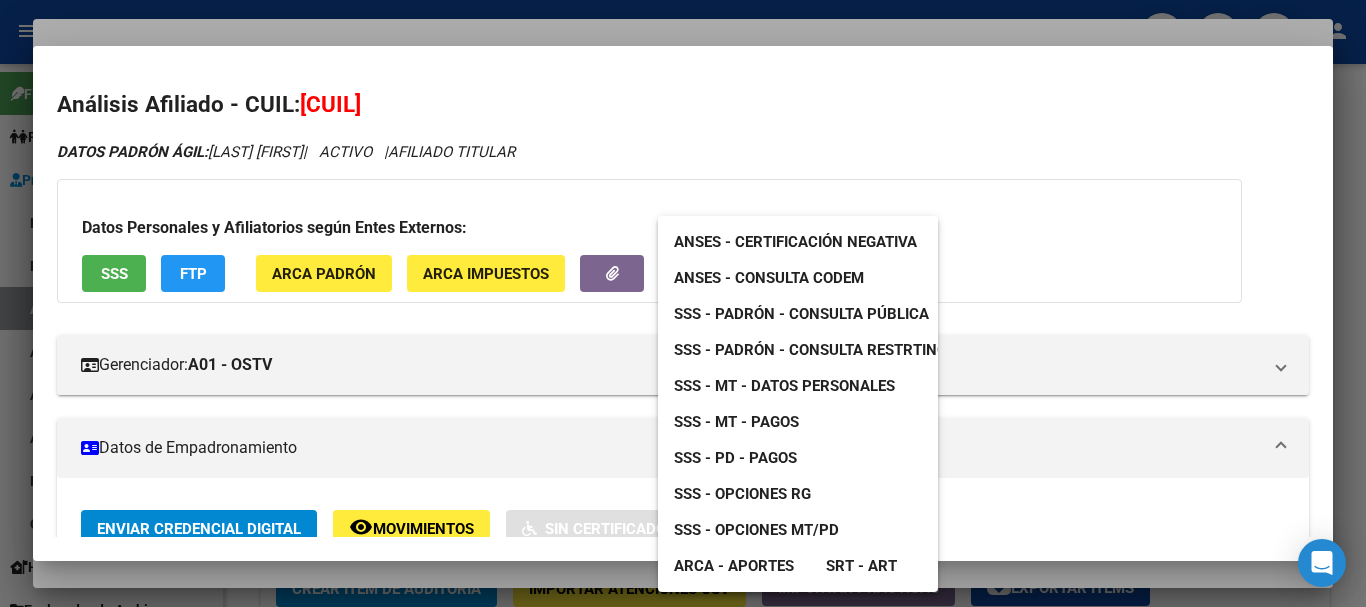 click on "SSS - Opciones RG" at bounding box center [742, 494] 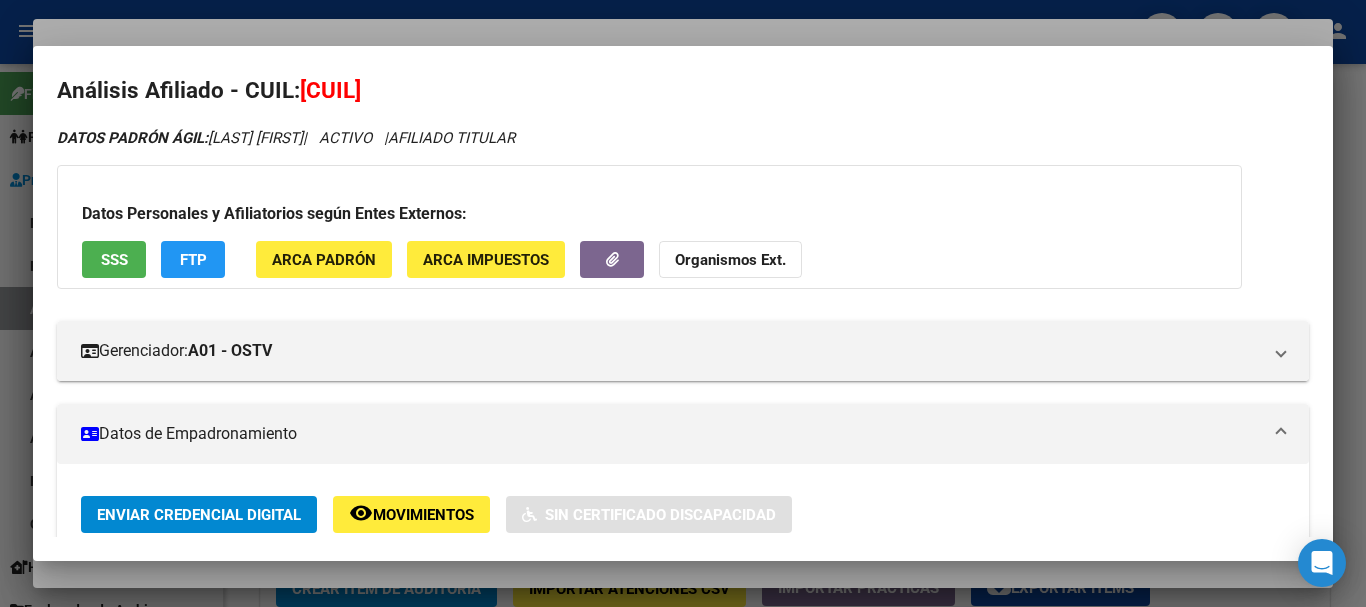 scroll, scrollTop: 0, scrollLeft: 0, axis: both 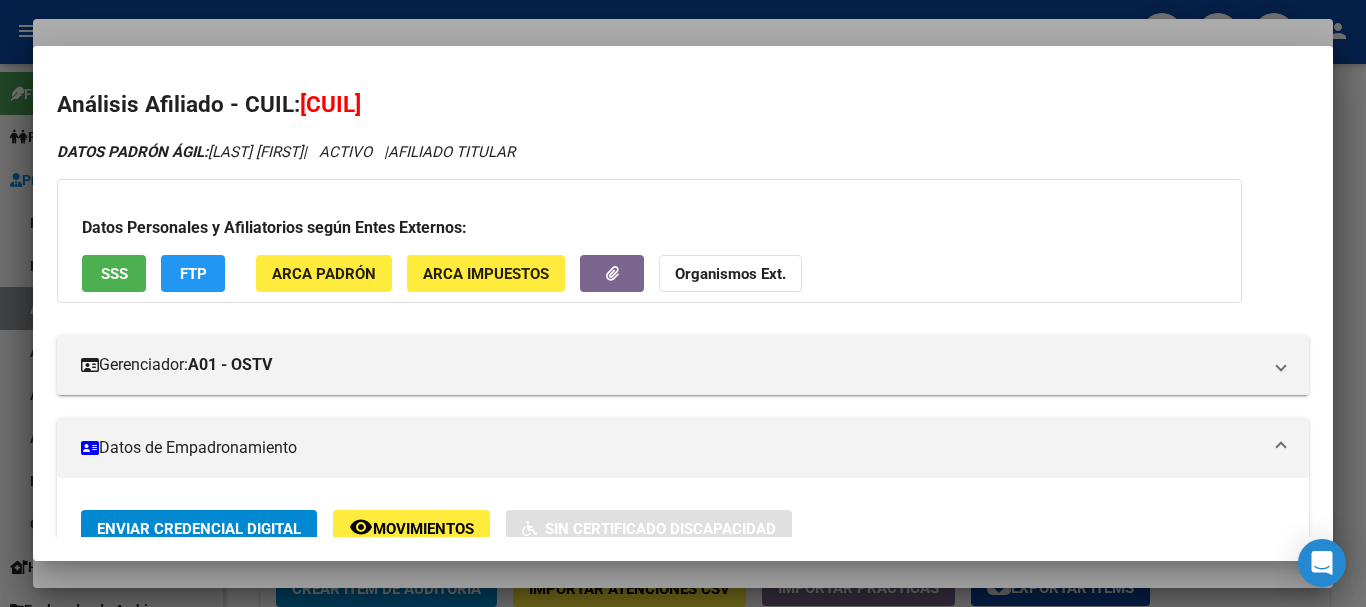 click on "FTP" 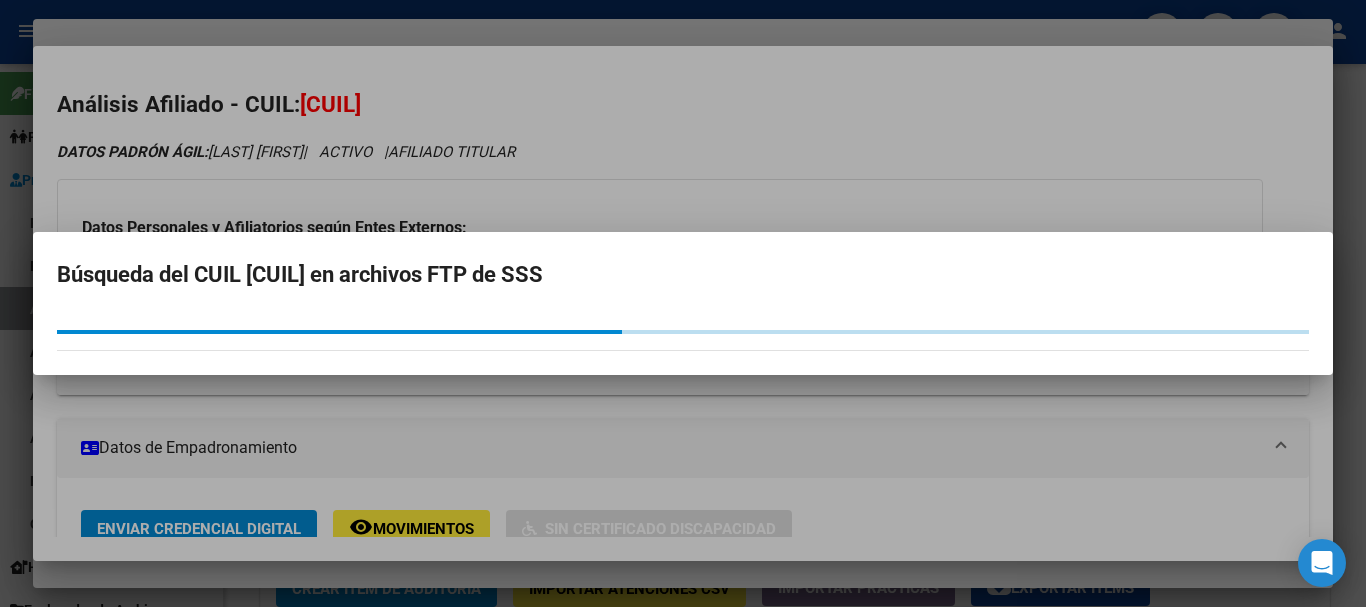 click at bounding box center [683, 303] 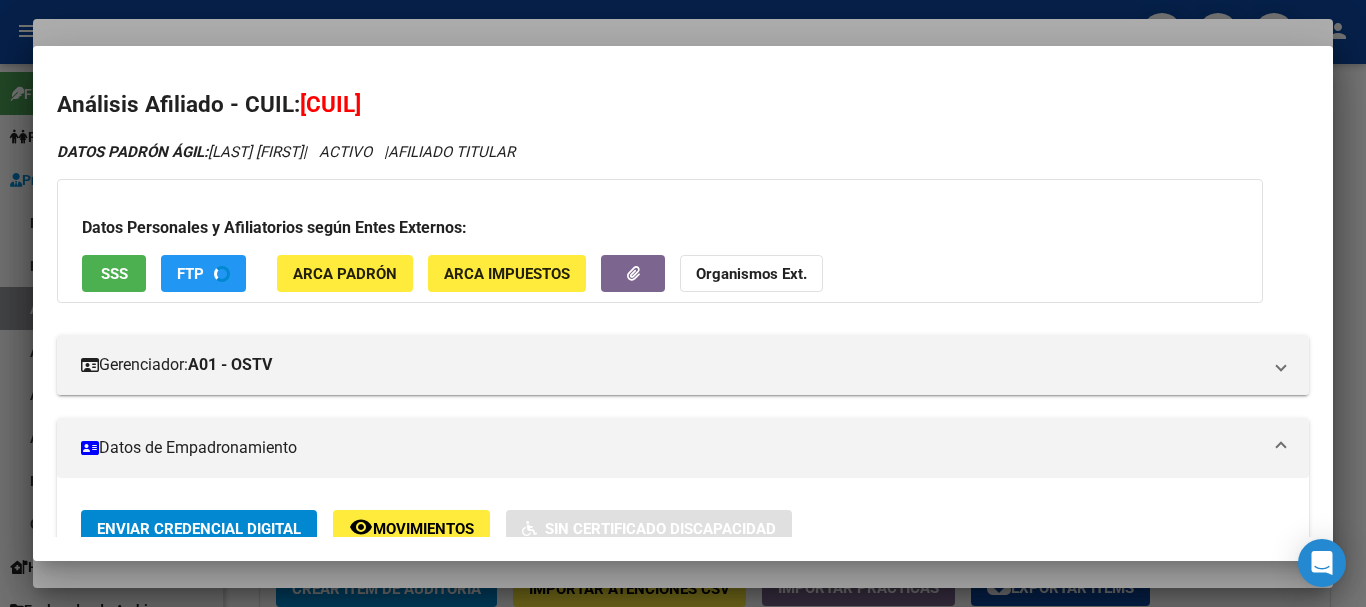 click at bounding box center (683, 303) 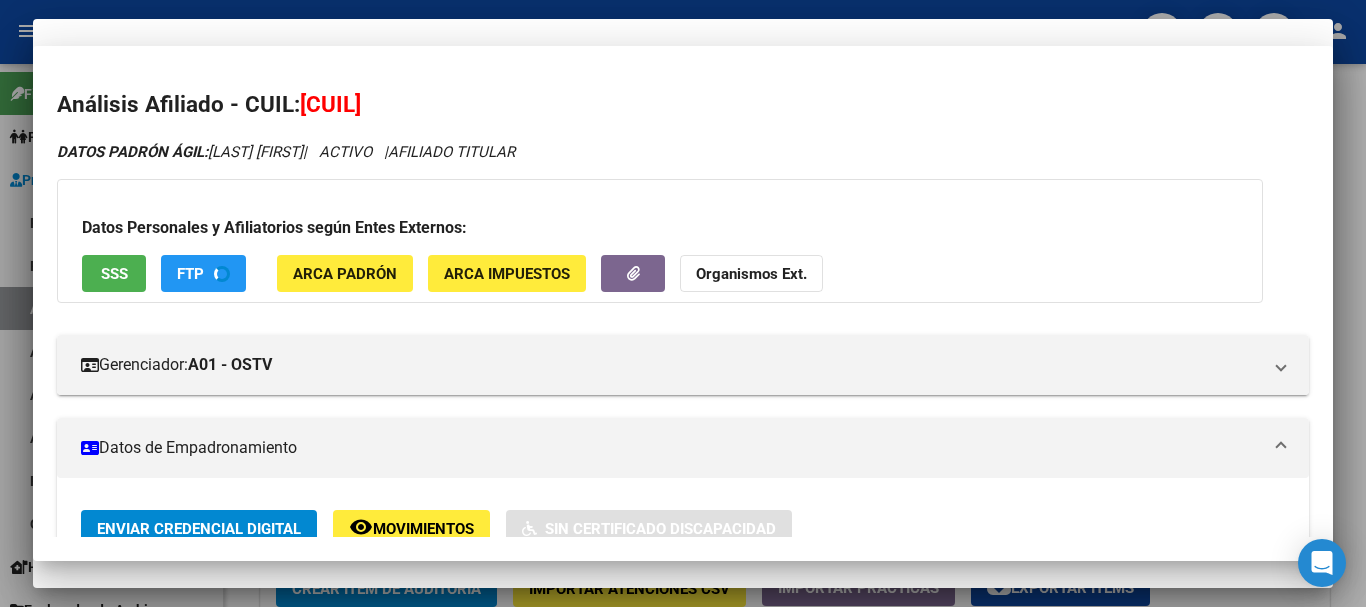 click on "menu - OSTV person Firma Express Padrón Afiliados Empadronados Movimientos de Afiliados Padrón Ágil Análisis Afiliado Doc. Respaldatoria Categorías Prestadores / Proveedores Facturas - Listado/Carga Facturas - Documentación Auditorías - Listado Auditorías - Comentarios Auditorías - Cambios Área Auditoría - Ítems Prestadores - Docu. Otros Ingresos Geren. Hospitales Públicos SSS - Censo Hospitalario SSS - Preliquidación SSS - Comprobantes SSS - CPBTs Atenciones Notificaciones Internación Débitos Autogestión (viejo) Explorador de Archivos ARCA Transferencias Externas / Hospitales SUR Expedientes Cobrados Expedientes en Análisis Solicitudes en Análisis Tutelaje en Análisis Solicitudes Observadas Integración DS.SUBSIDIO DR.ENVIO DS.DEVERR DS.DEVOK Instructivos Datos de contacto arrow_back Editar [NUMBER]   cloud_download Generar informe NOTIFICAR Totales Auditoría Total Comprobantes: $[AMOUNT] Total Items Auditados: $[AMOUNT] $[AMOUNT]" at bounding box center [683, 303] 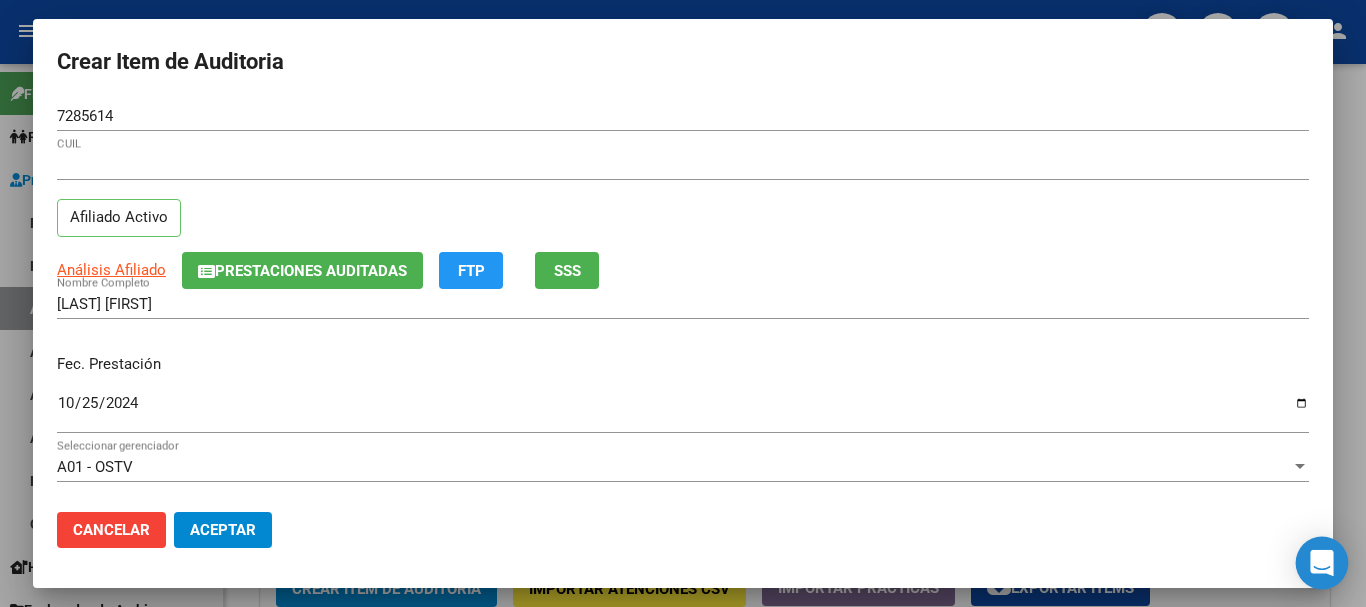 scroll, scrollTop: 474, scrollLeft: 0, axis: vertical 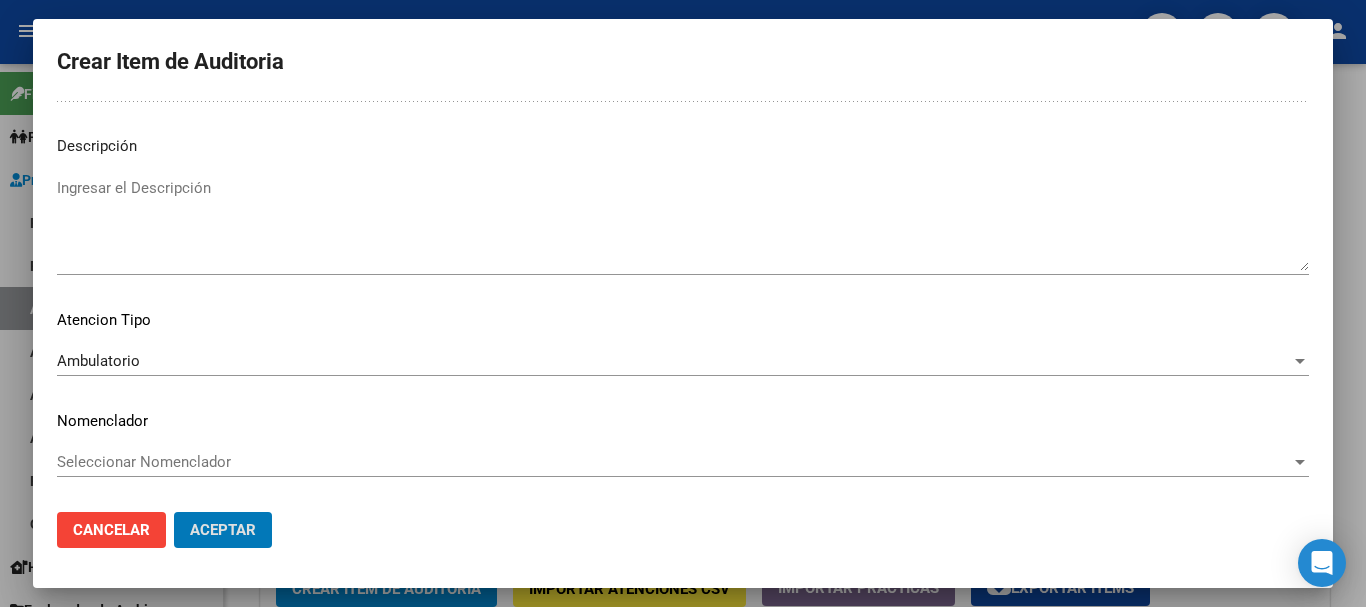 click on "Aceptar" 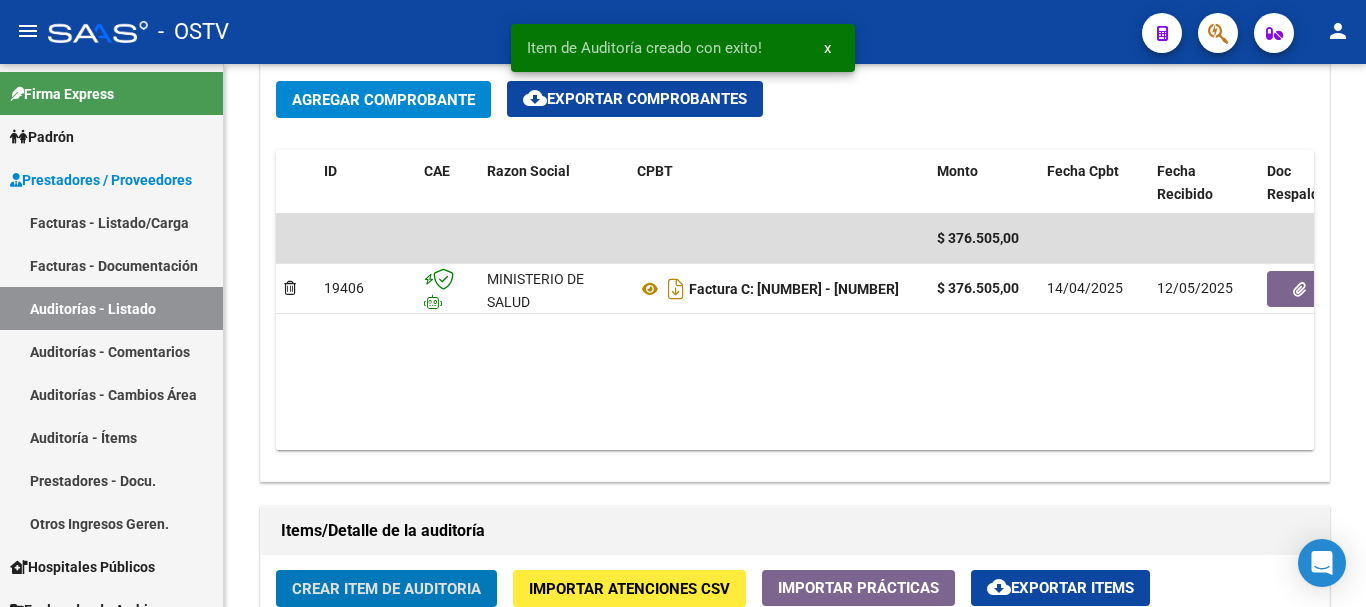 click on "Crear Item de Auditoria" 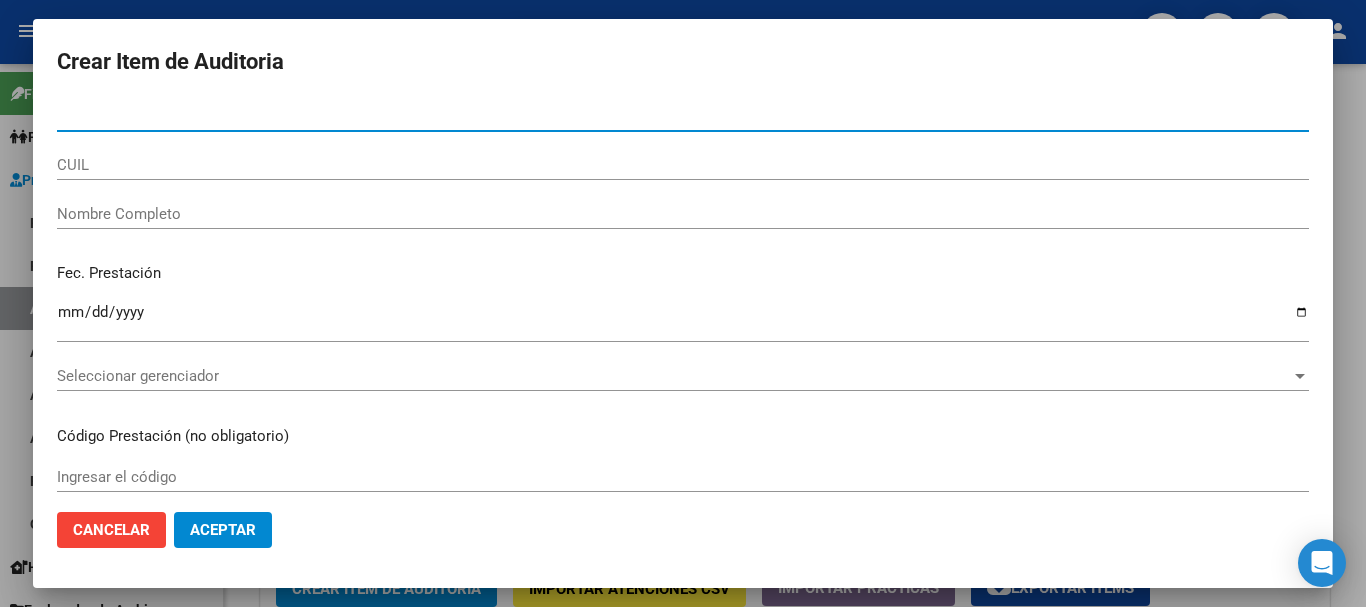paste on "[NUMBER]" 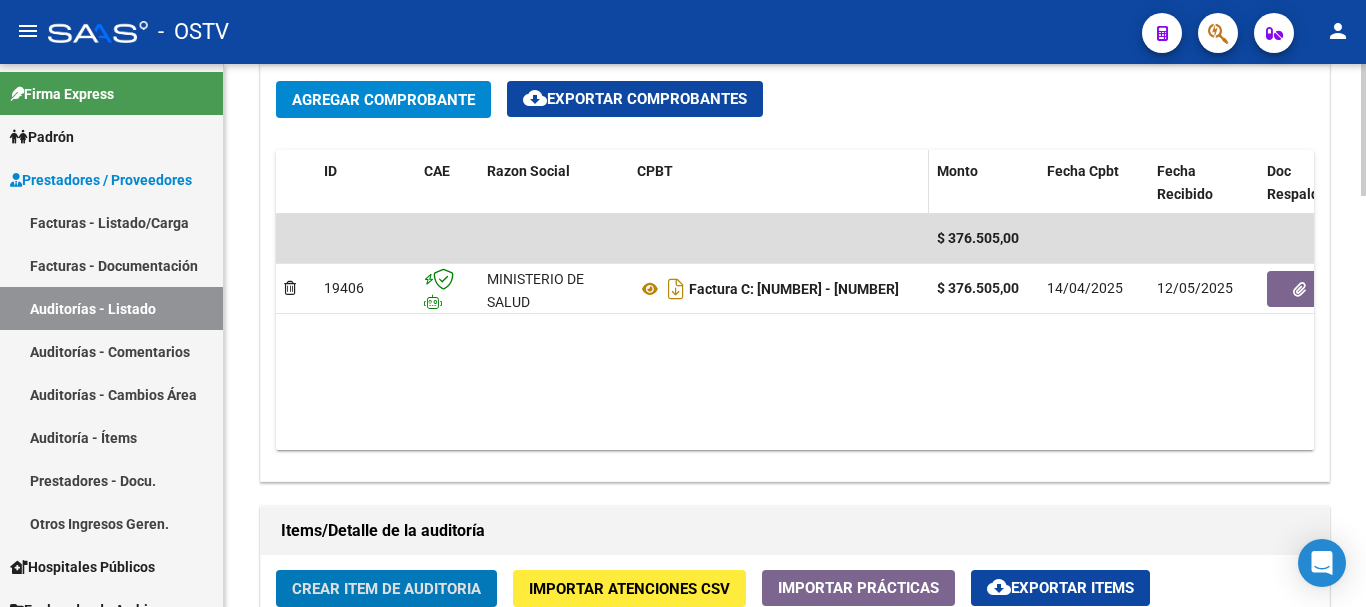 click on "Crear Item de Auditoria" 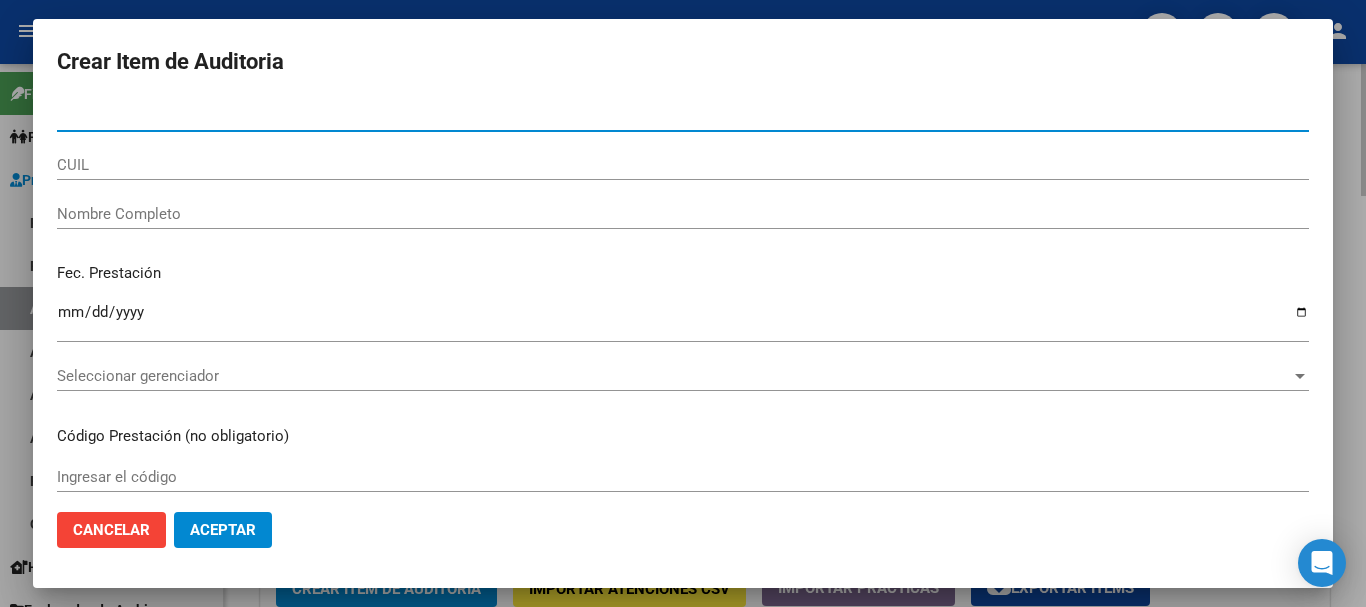 paste on "[NUMBER]" 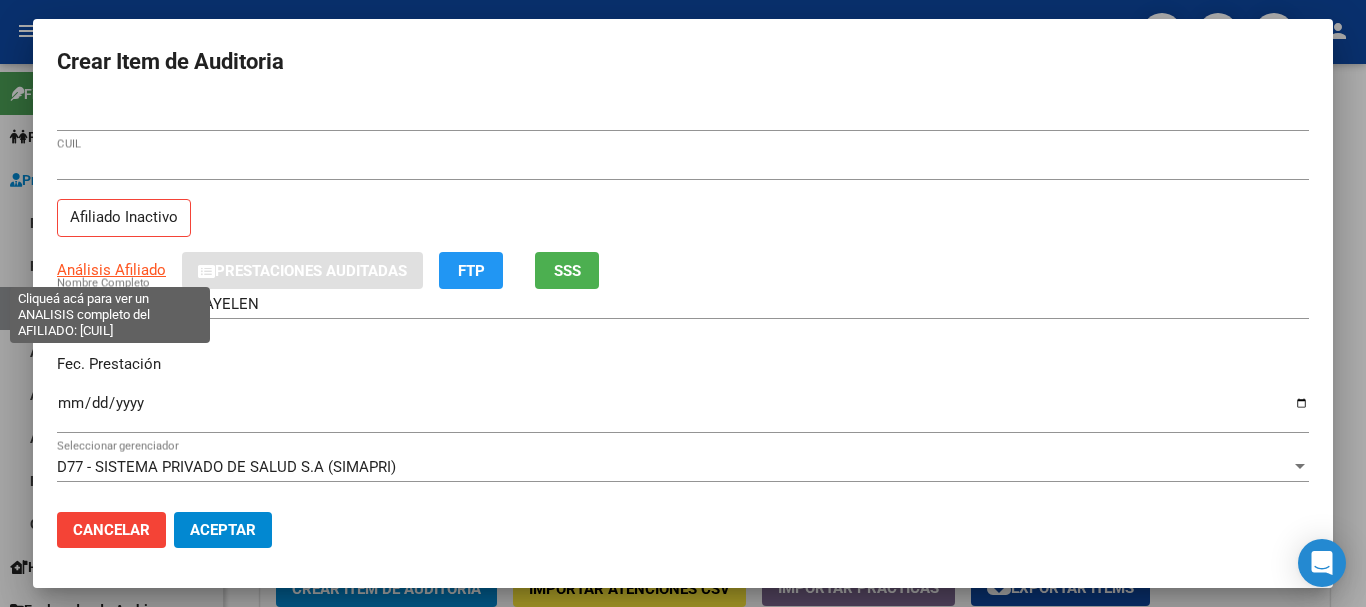 click on "Análisis Afiliado" at bounding box center [111, 270] 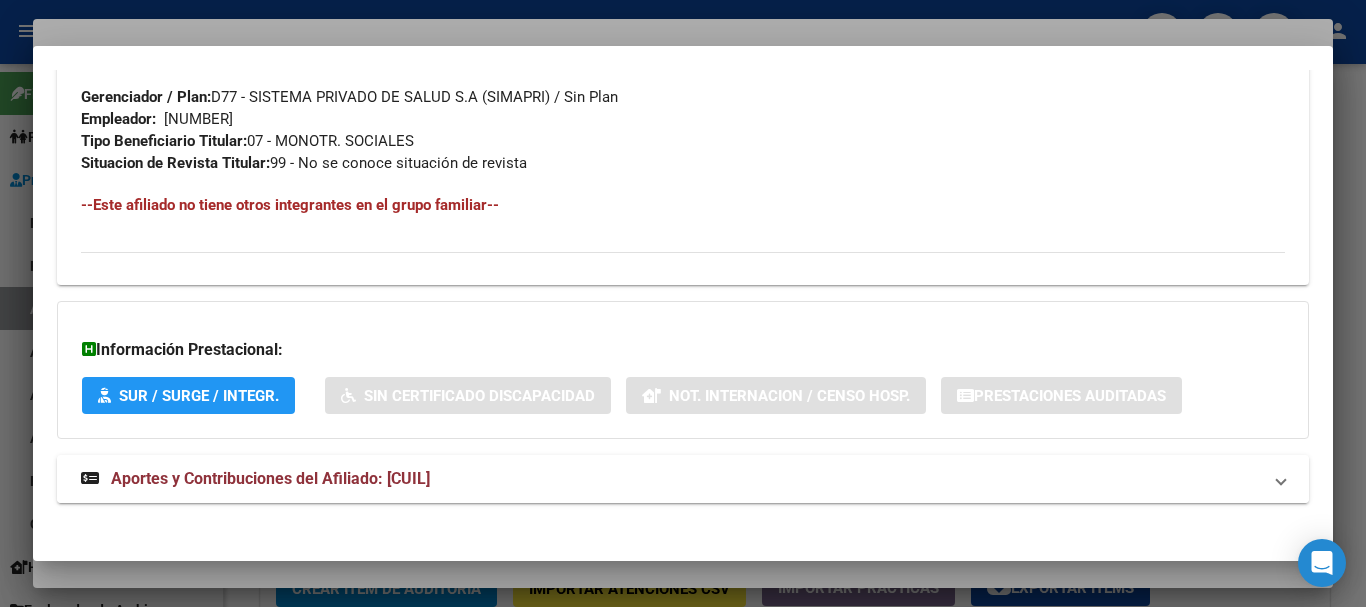 scroll, scrollTop: 1053, scrollLeft: 0, axis: vertical 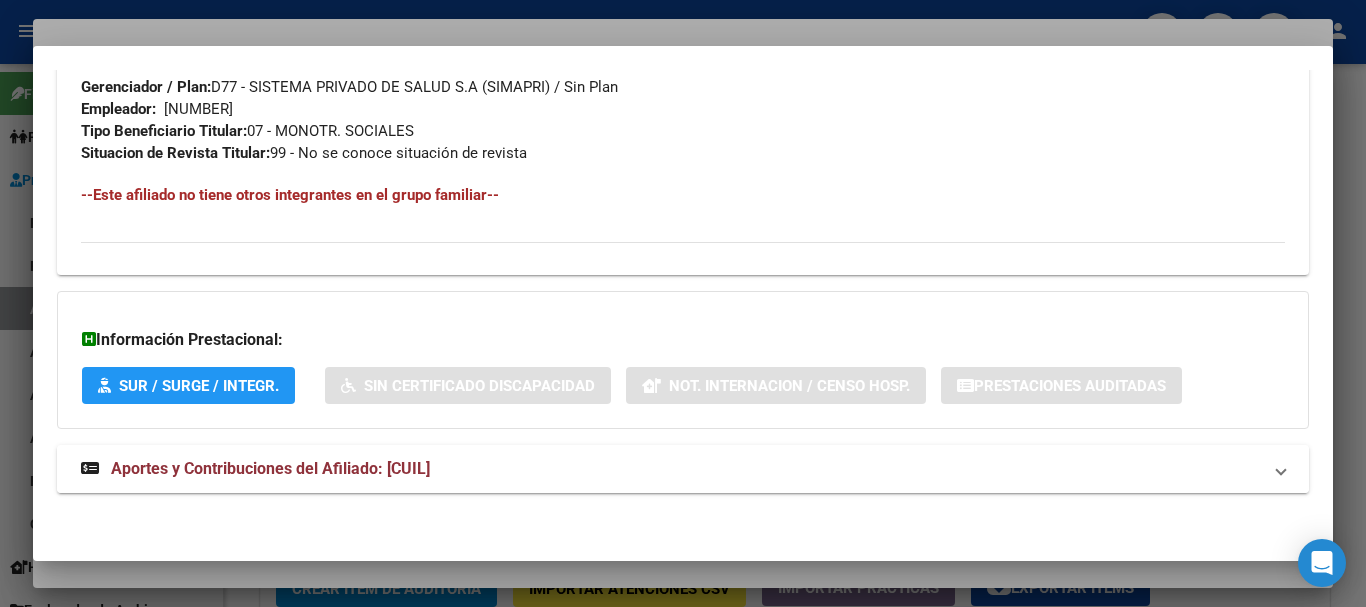 click on "Aportes y Contribuciones del Afiliado: [CUIL]" at bounding box center [255, 469] 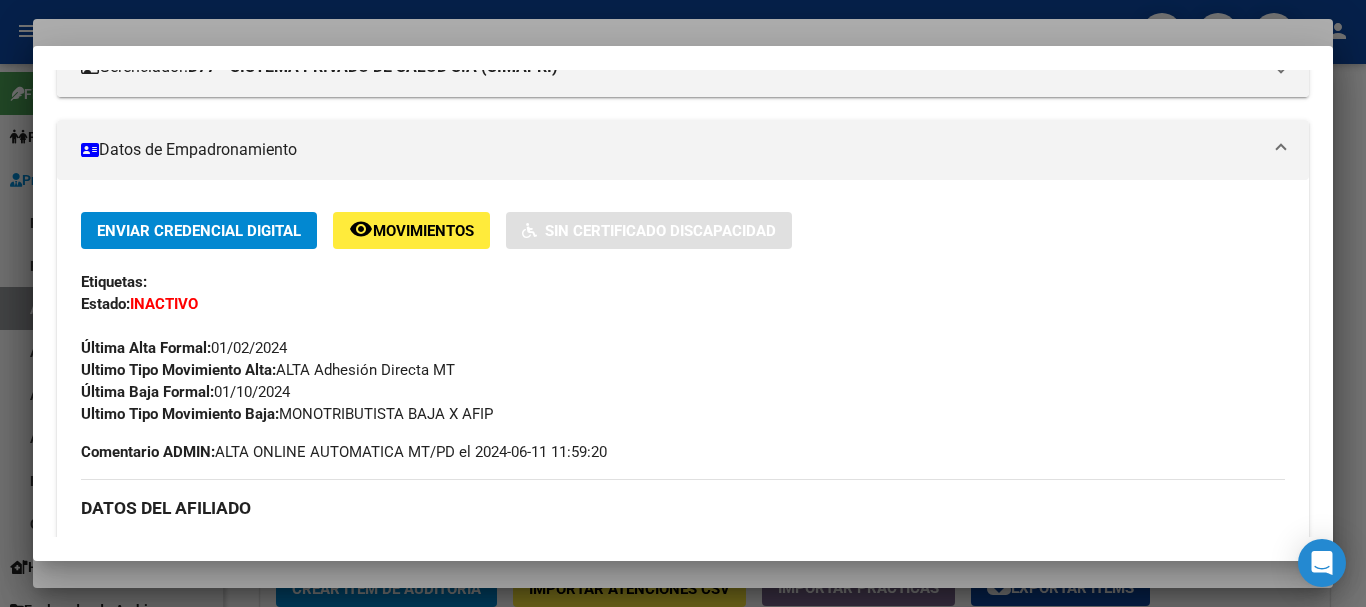 scroll, scrollTop: 0, scrollLeft: 0, axis: both 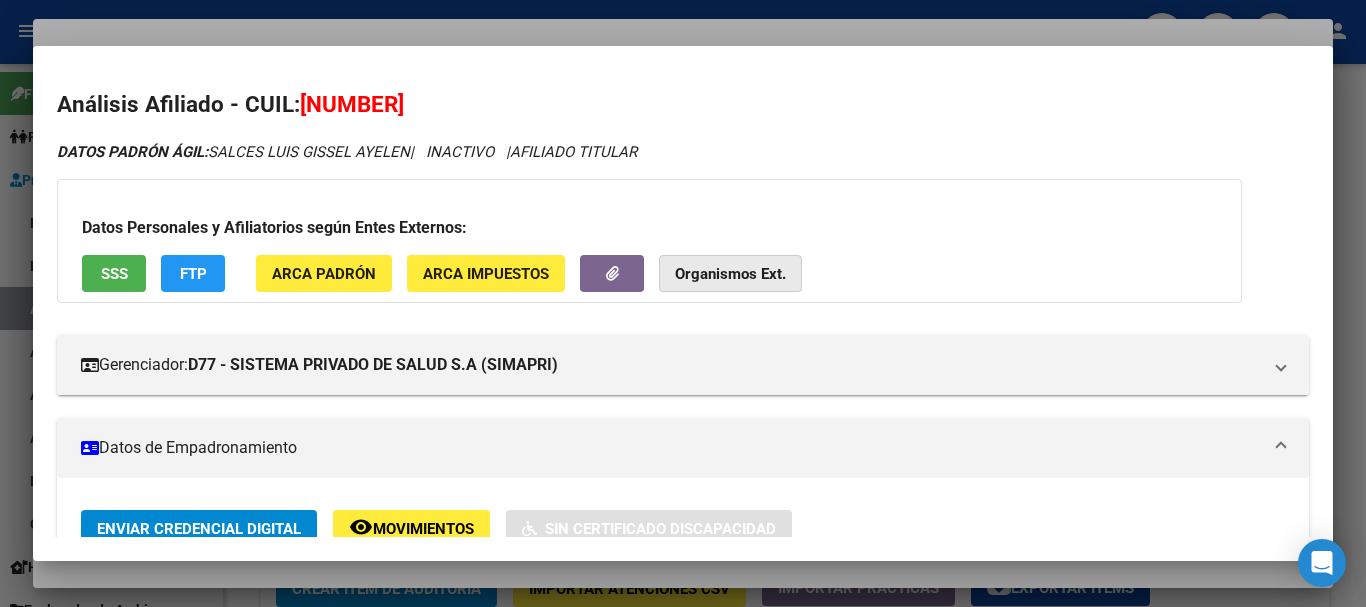 click on "Organismos Ext." 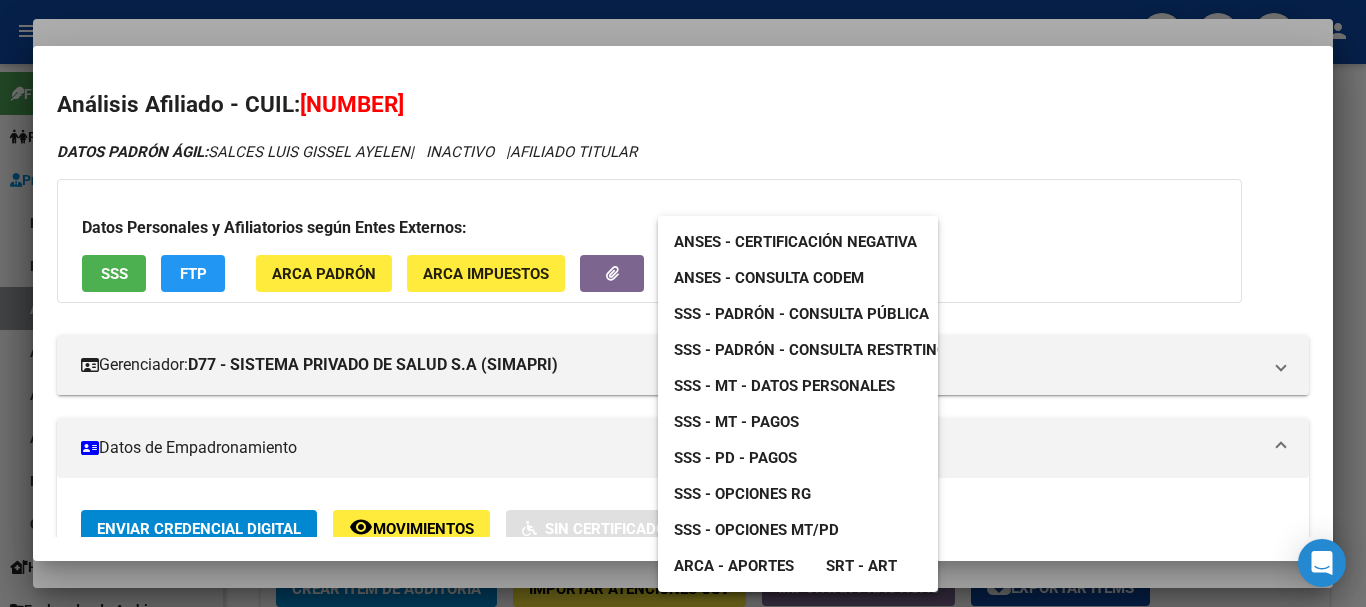 click on "SSS - MT - Datos Personales" at bounding box center [784, 386] 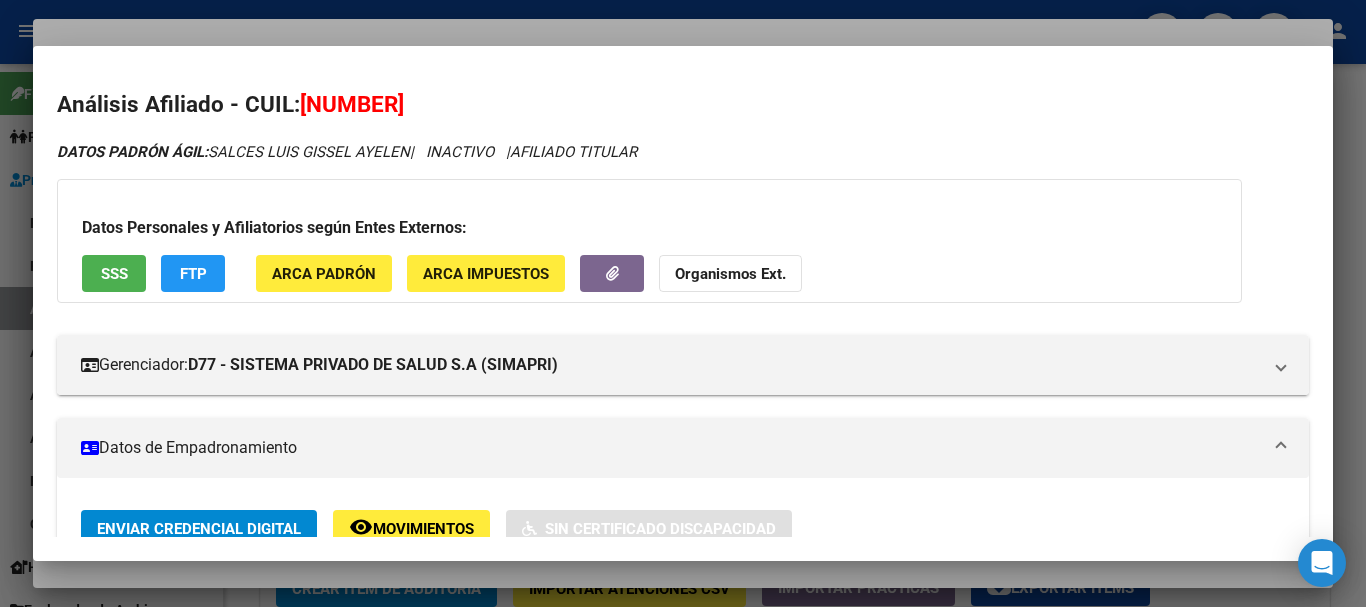 click at bounding box center (683, 303) 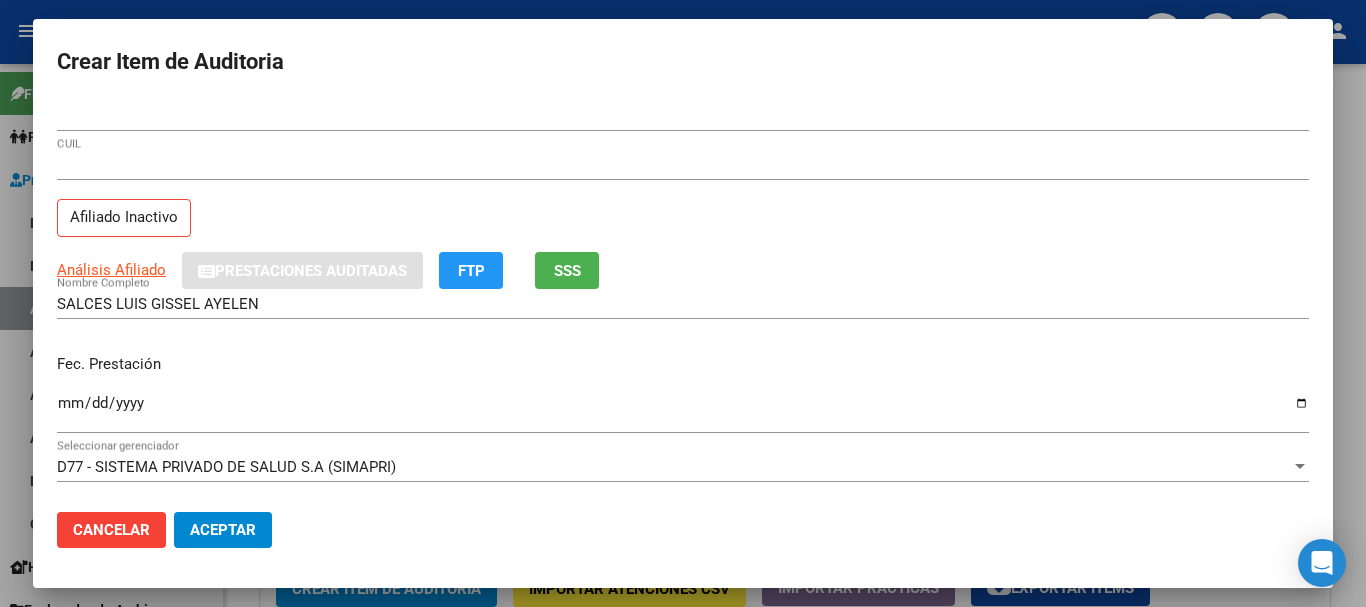 click on "[CUIL] CUIL Afiliado Inactivo" at bounding box center (683, 201) 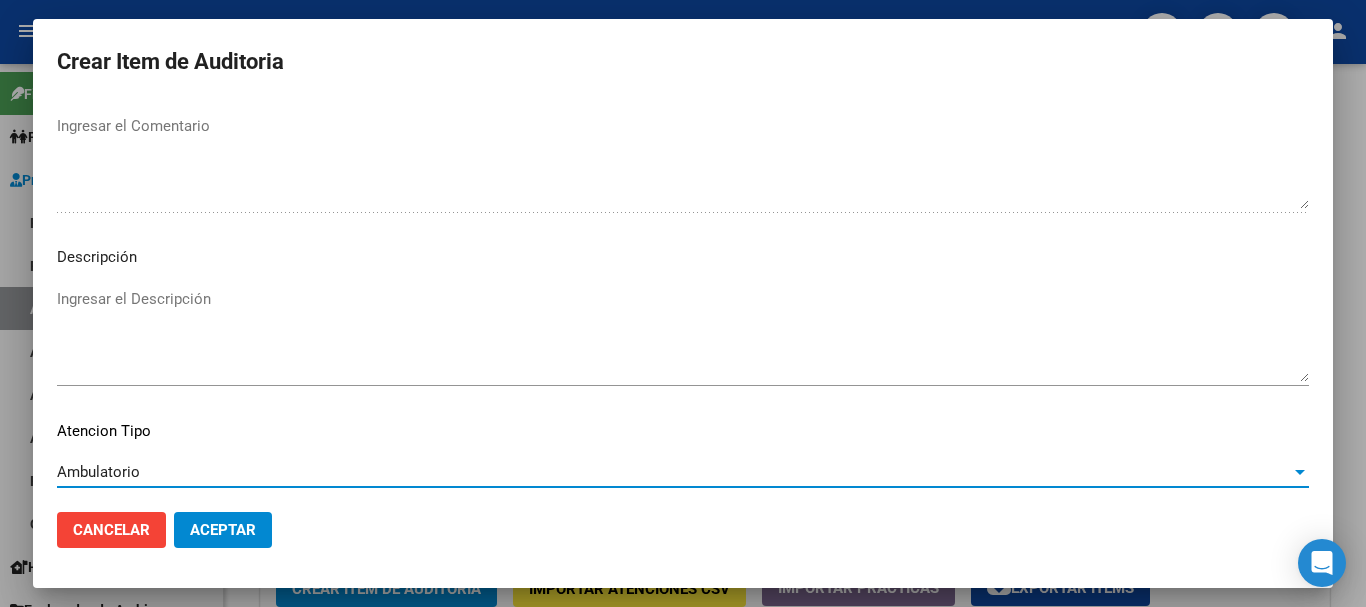scroll, scrollTop: 1233, scrollLeft: 0, axis: vertical 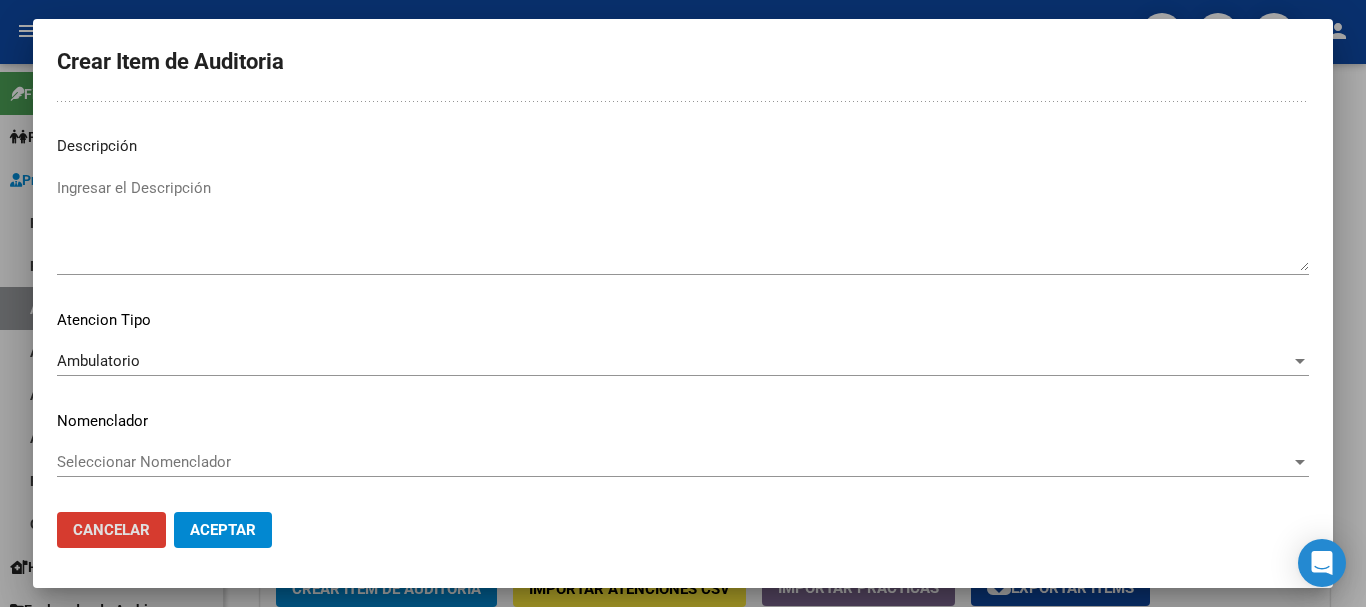 click on "Aceptar" 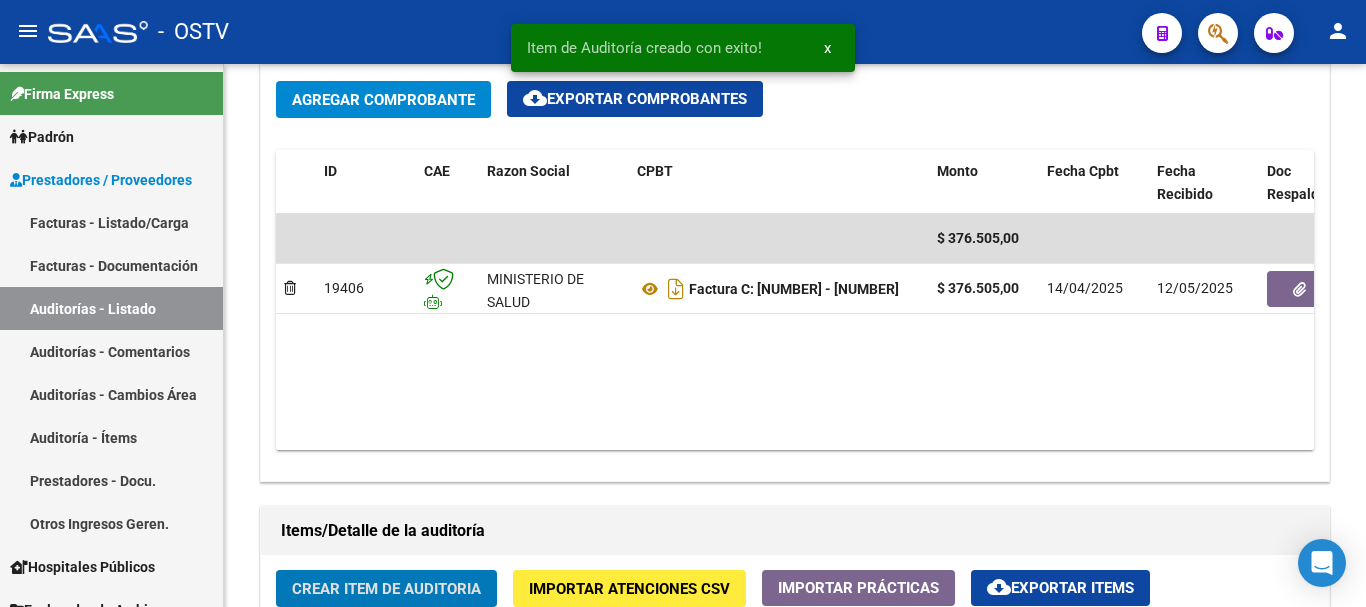 click on "Crear Item de Auditoria" 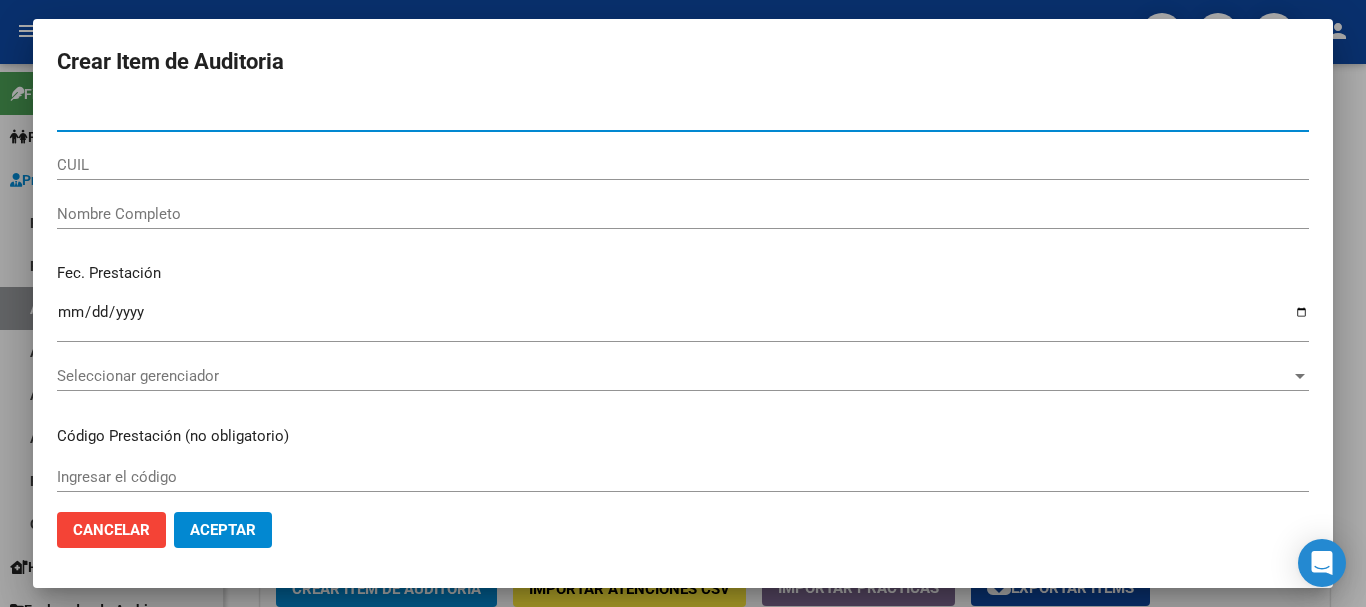 paste on "[DOCUMENT_NUMBER]" 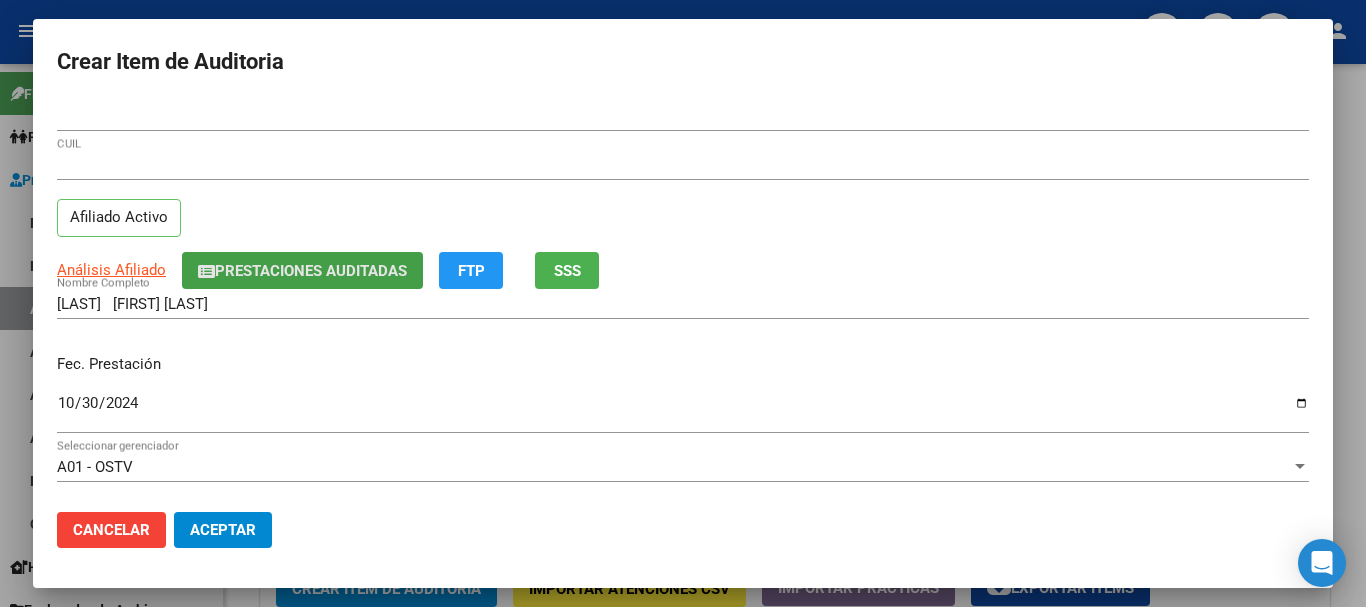 click on "Prestaciones Auditadas" 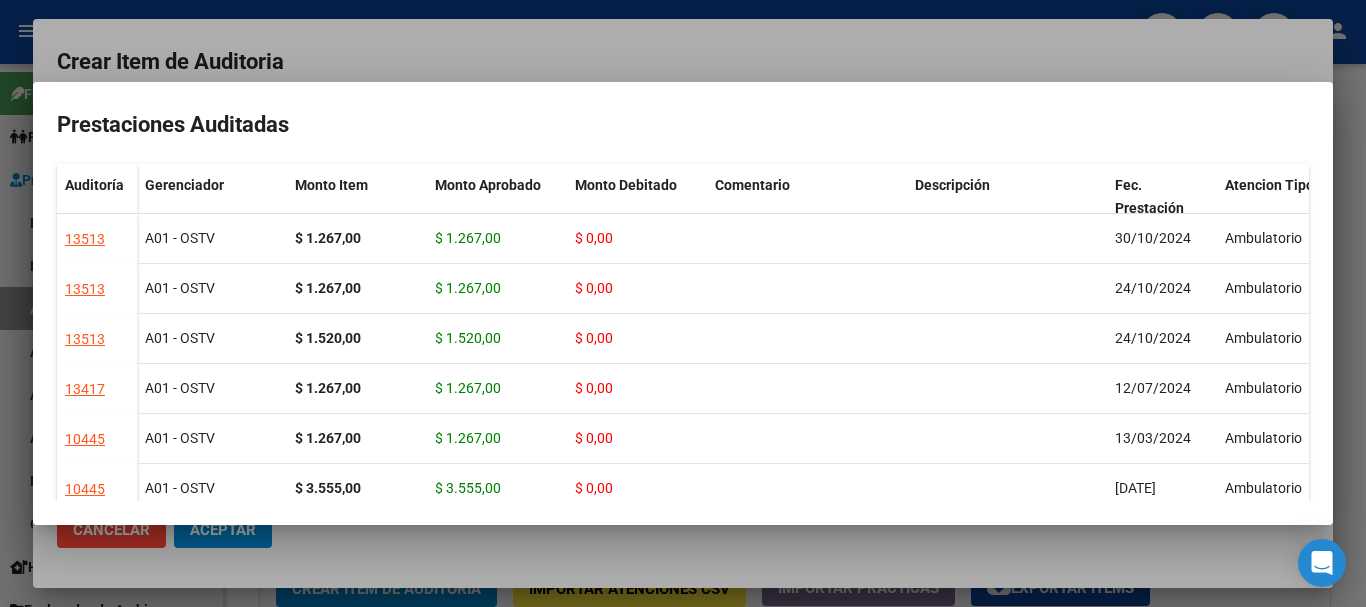 click on "Prestaciones Auditadas Auditoría Gerenciador Monto Item Monto Aprobado Monto Debitado Comentario Descripción Fec. Prestación Atencion Tipo Nomenclador Código Auditado Creado 13513 A01 - OSTV $ 1.267,00 $ 1.267,00 $ 0,00  [DATE]   Ambulatorio  Control y Gestion  Hospitales Públicos (OSTV)   [DATE]  13513 A01 - OSTV $ 1.267,00 $ 1.267,00 $ 0,00  [DATE]   Ambulatorio  Control y Gestion  Hospitales Públicos (OSTV)   [DATE]  13513 A01 - OSTV $ 1.520,00 $ 1.520,00 $ 0,00  [DATE]   Ambulatorio  Control y Gestion  Hospitales Públicos (OSTV)   [DATE]  13417 A01 - OSTV $ 1.267,00 $ 1.267,00 $ 0,00  [DATE]   Ambulatorio  Control y Gestion  Hospitales Públicos (OSTV)   [DATE]  10445 A01 - OSTV $ 1.267,00 $ 1.267,00 $ 0,00  [DATE]   Ambulatorio  Control y Gestion  Hospitales Públicos (OSTV)   [DATE]  10445 A01 - OSTV $ 3.555,00 $ 3.555,00 $ 0,00  [DATE]   Ambulatorio  Control y Gestion  Hospitales Públicos (OSTV)   [DATE]  9231 A01 - OSTV $ 0,00" at bounding box center (683, 303) 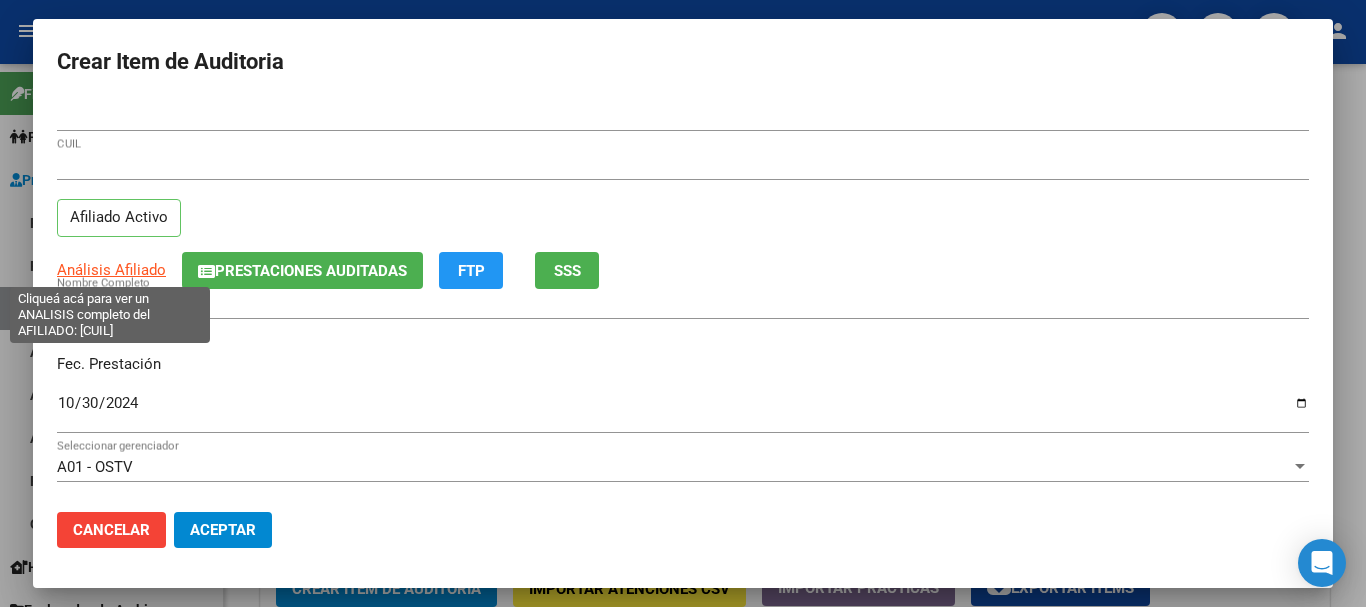 click on "Análisis Afiliado" at bounding box center (111, 270) 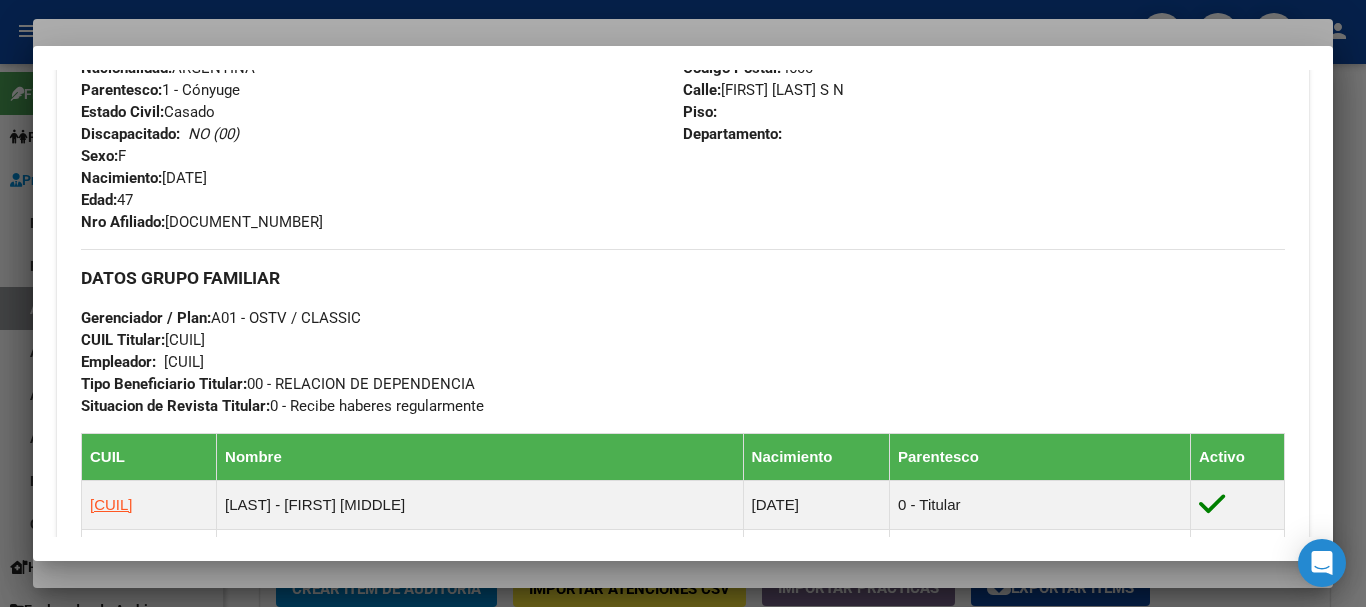 scroll, scrollTop: 1282, scrollLeft: 0, axis: vertical 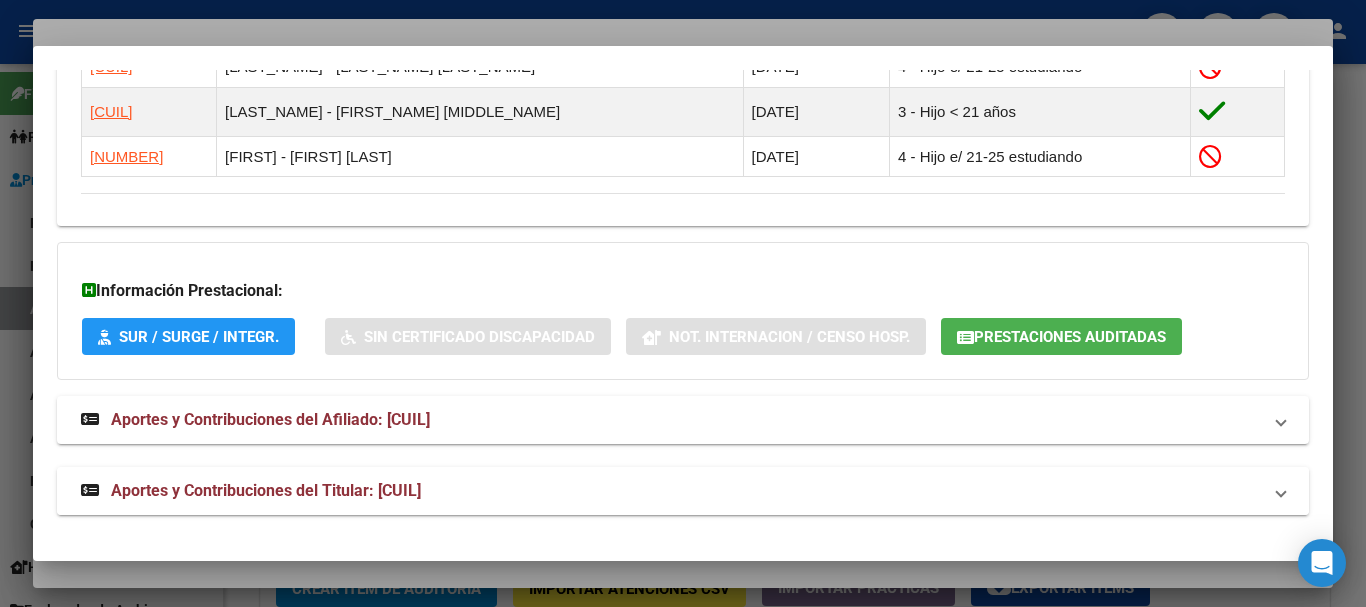 click on "Aportes y Contribuciones del Titular: [CUIL]" at bounding box center (266, 490) 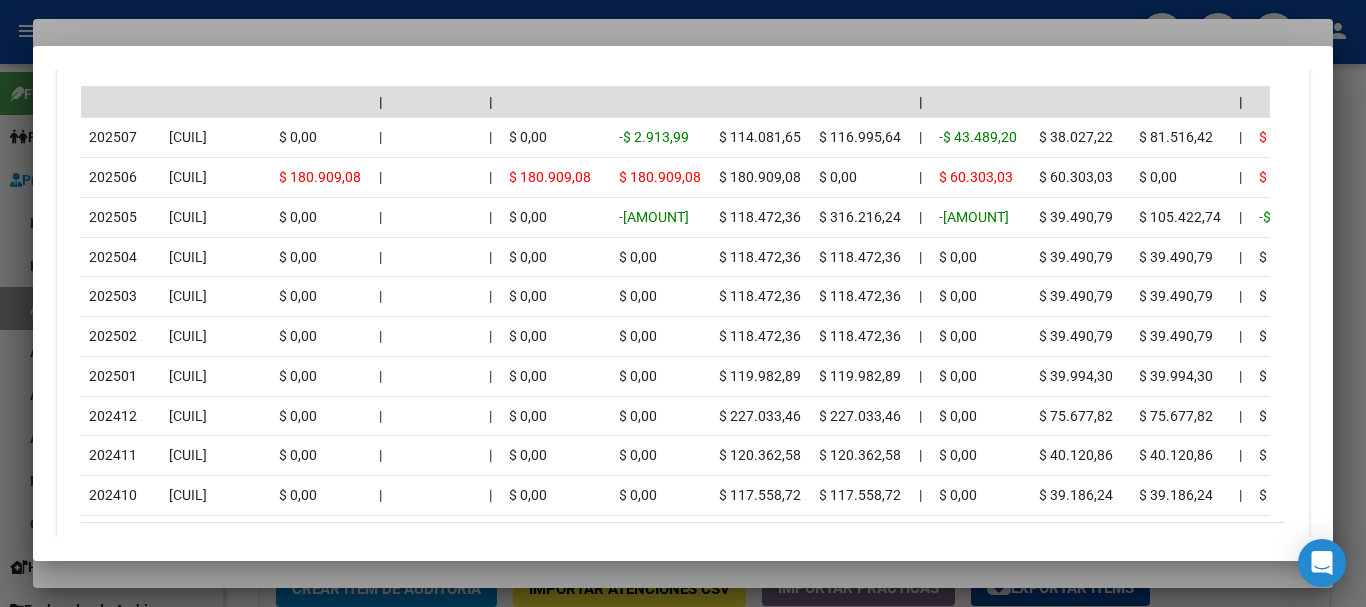 scroll, scrollTop: 2168, scrollLeft: 0, axis: vertical 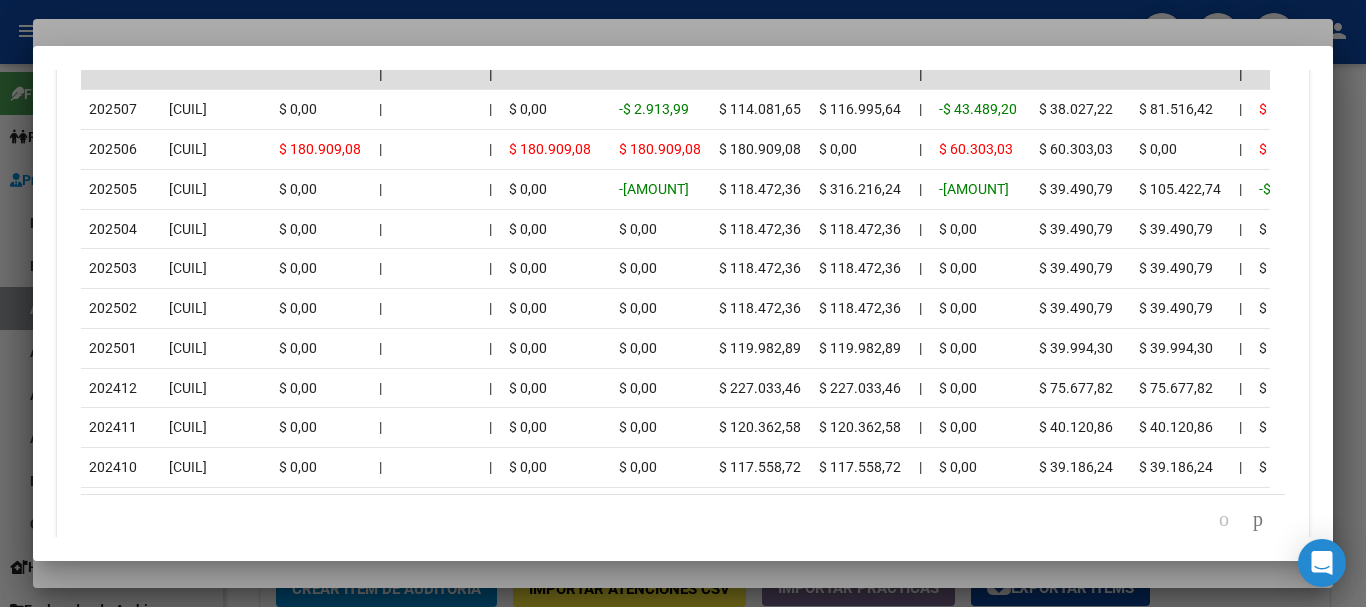 click at bounding box center [683, 303] 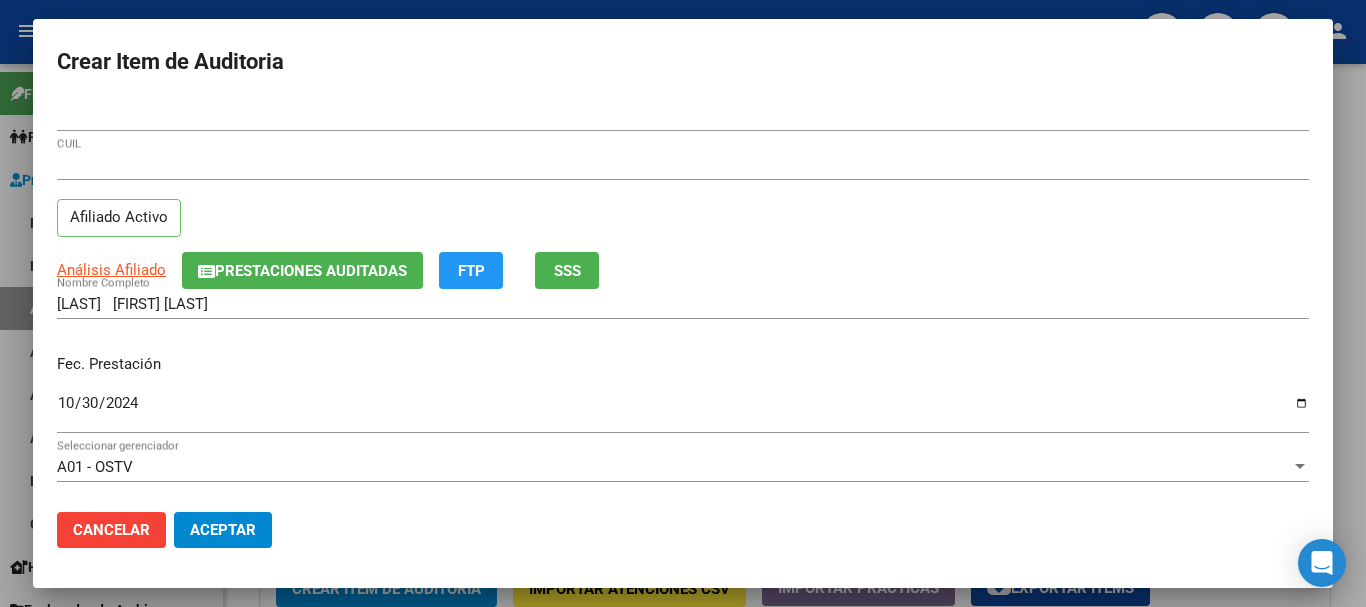 click on "[DOCUMENT_NUMBER] CUIL   Afiliado Activo" at bounding box center (683, 201) 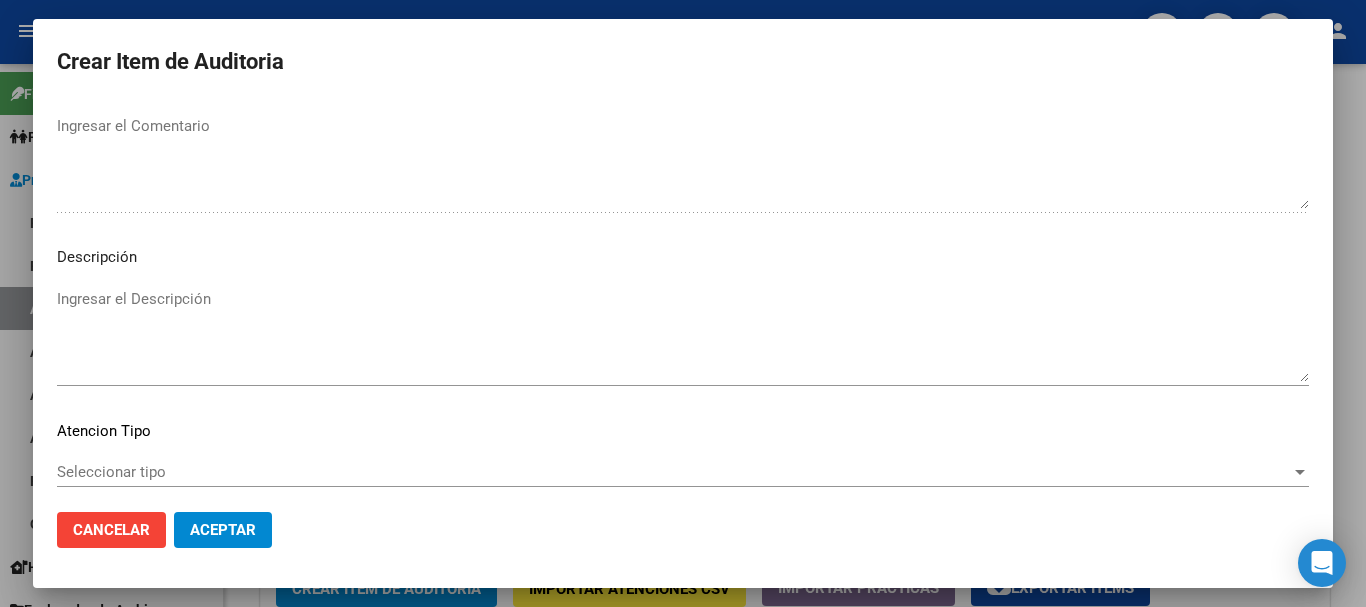 scroll, scrollTop: 1233, scrollLeft: 0, axis: vertical 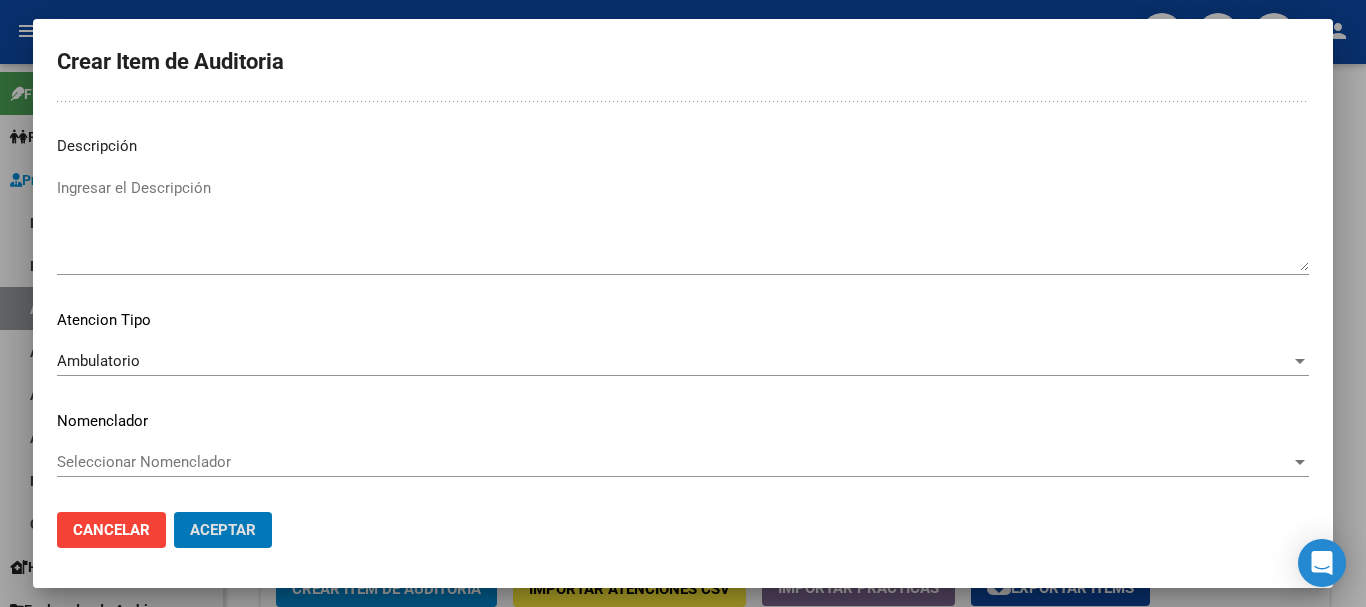 click on "Aceptar" 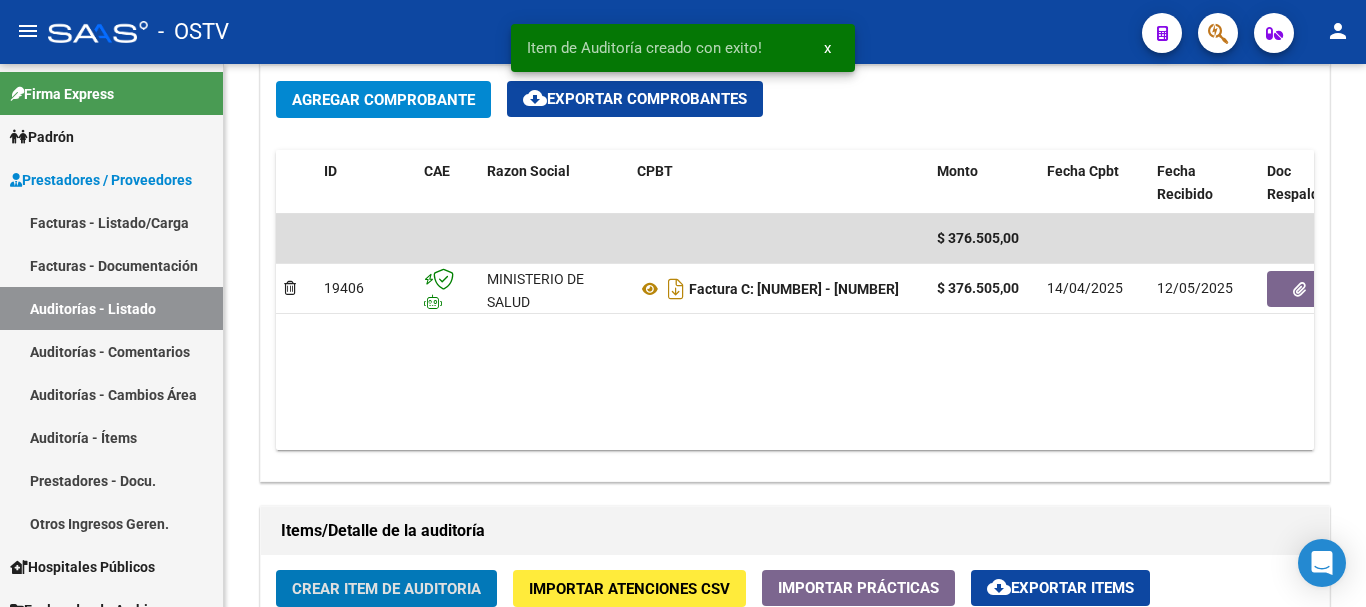 click on "Crear Item de Auditoria" 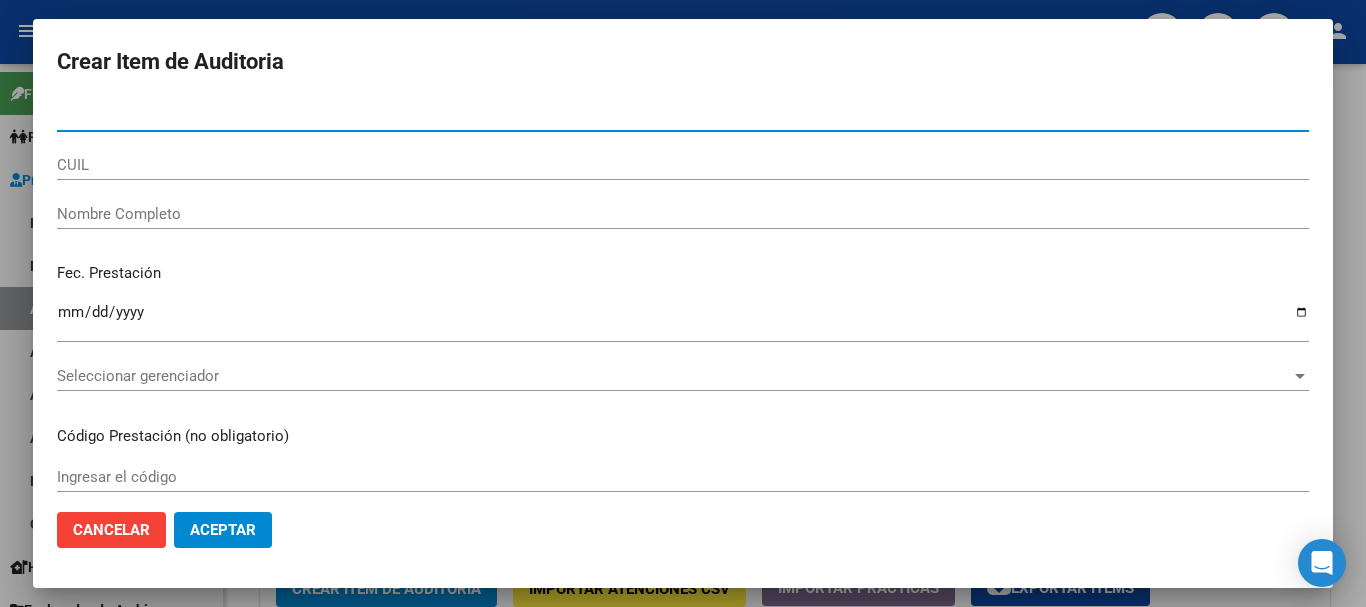 paste on "[NUMBER]" 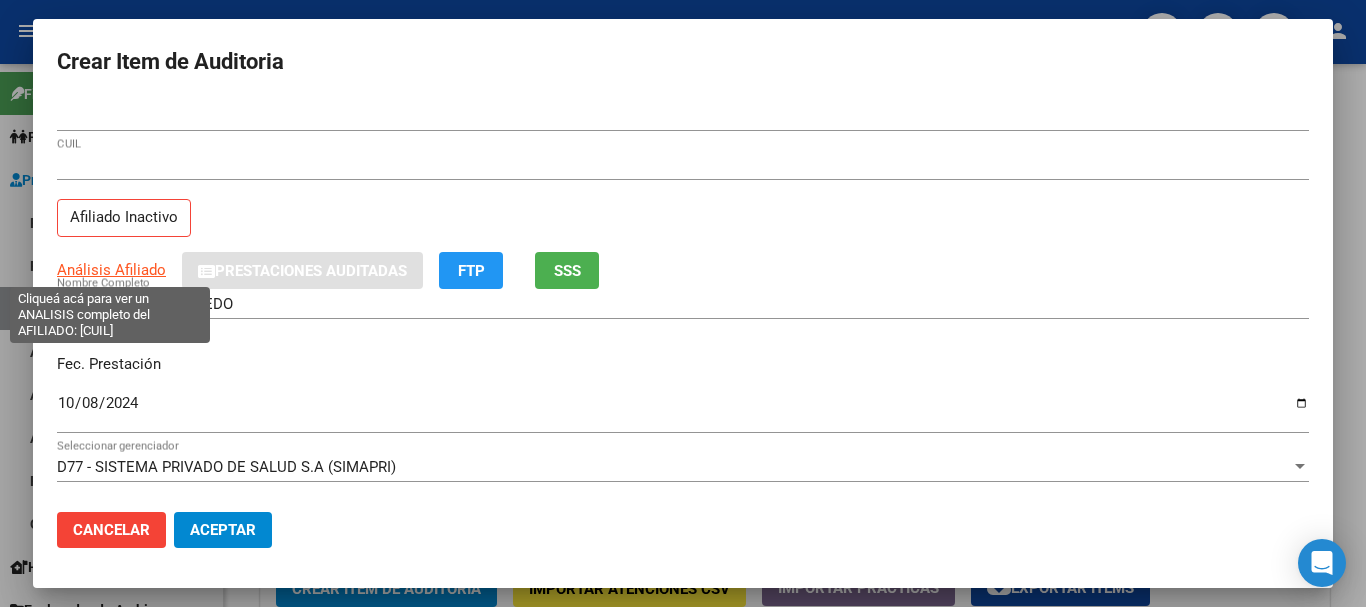 click on "Análisis Afiliado" at bounding box center [111, 270] 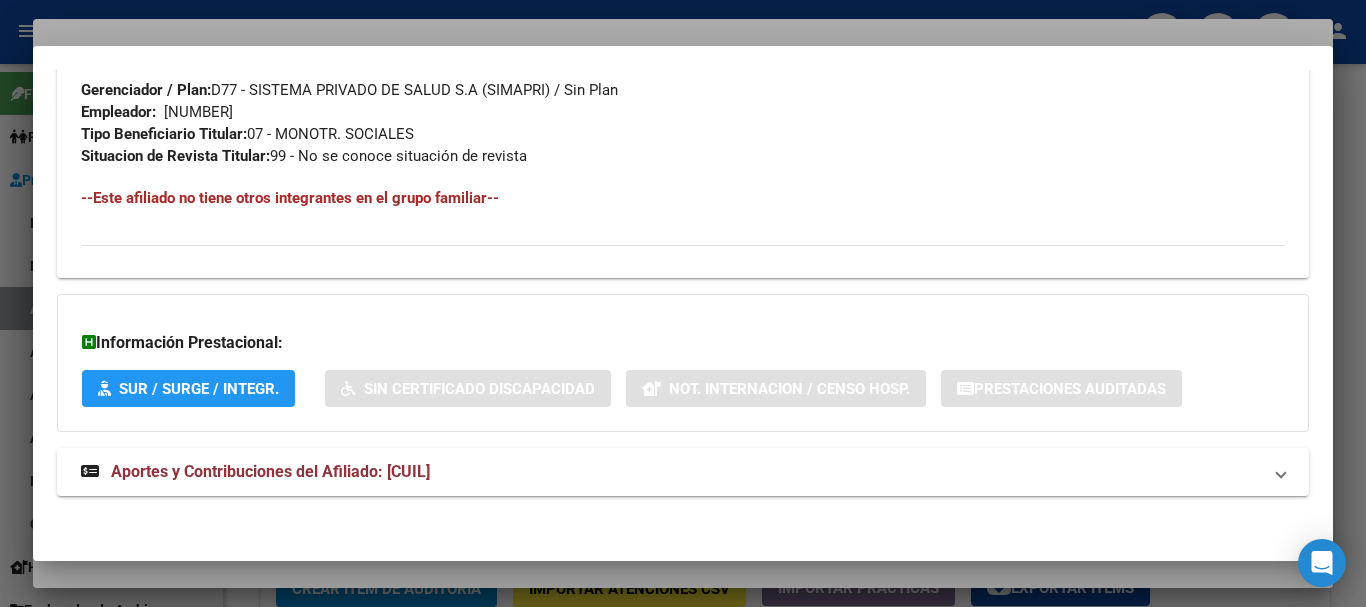 scroll, scrollTop: 1053, scrollLeft: 0, axis: vertical 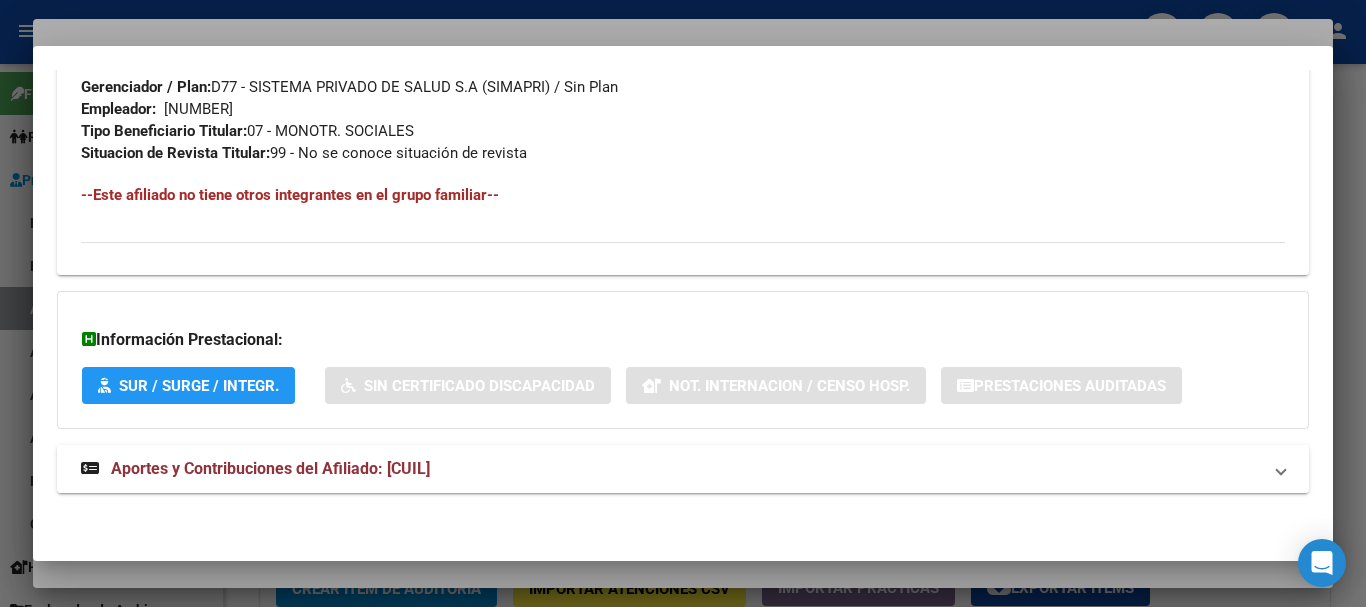 click on "Aportes y Contribuciones del Afiliado: [CUIL]" at bounding box center (255, 469) 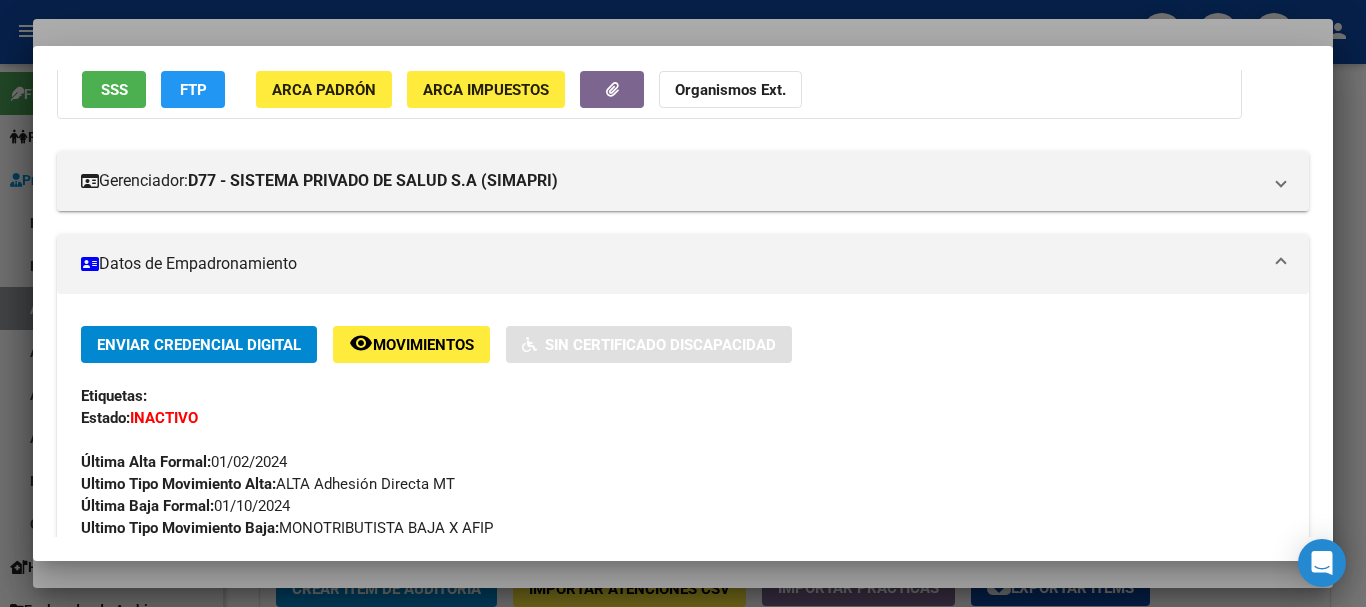 scroll, scrollTop: 0, scrollLeft: 0, axis: both 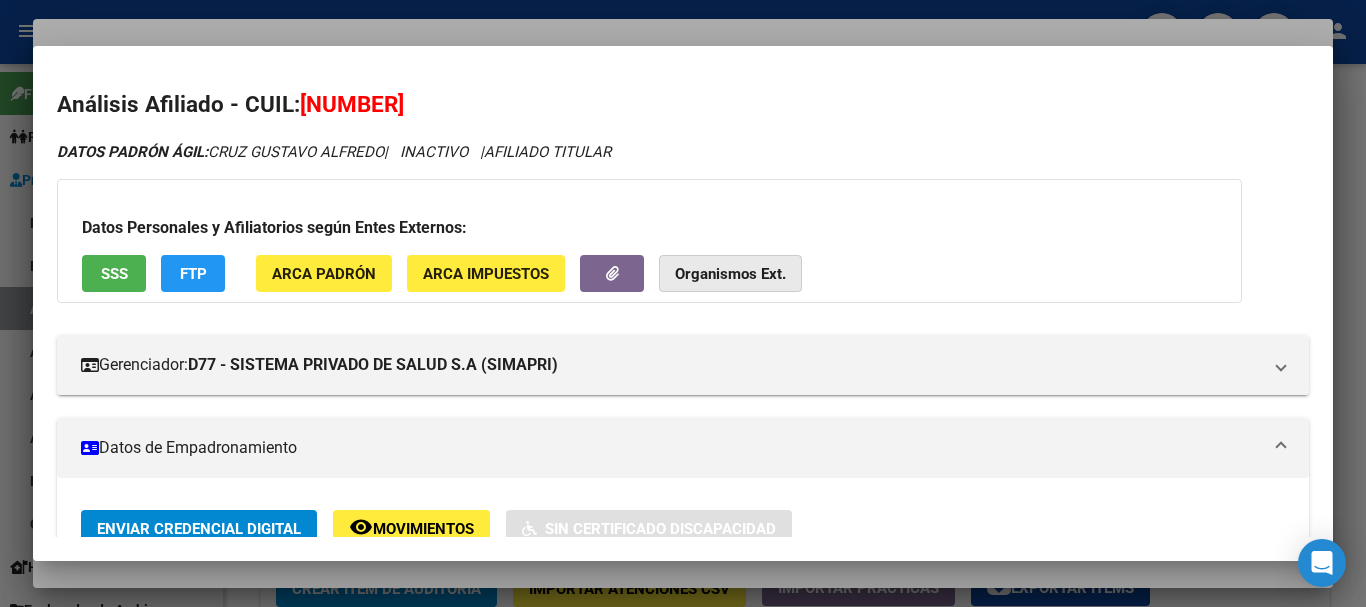 click on "Organismos Ext." 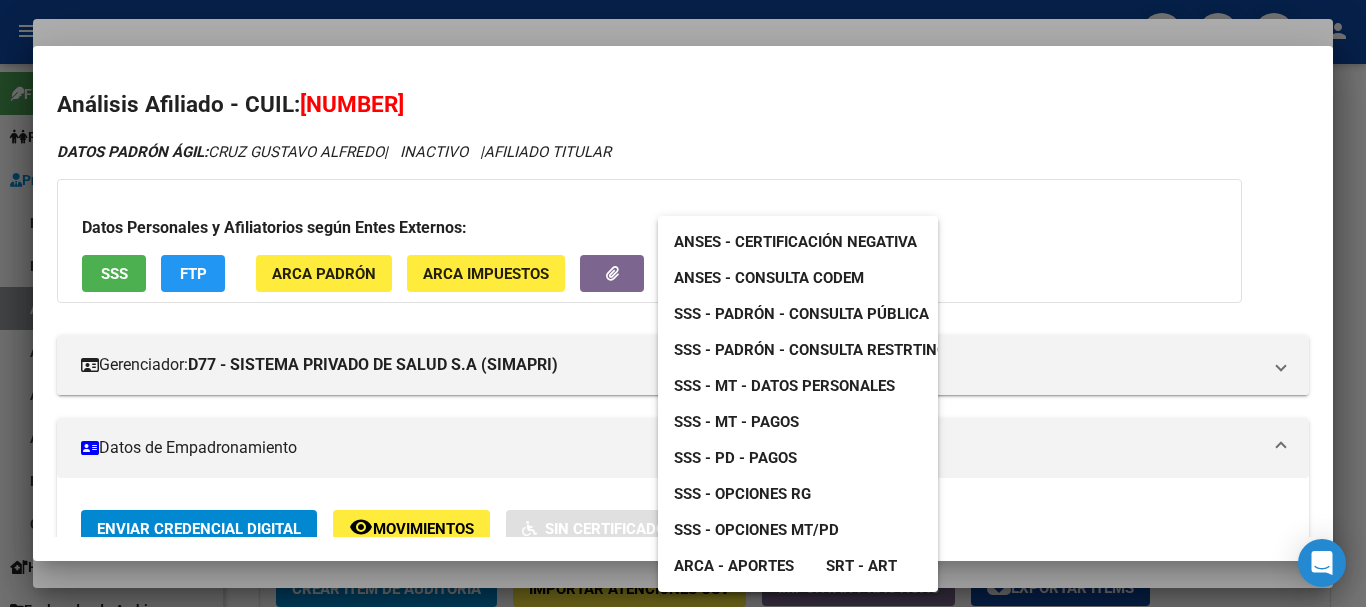 click on "SSS - MT - Datos Personales" at bounding box center (784, 386) 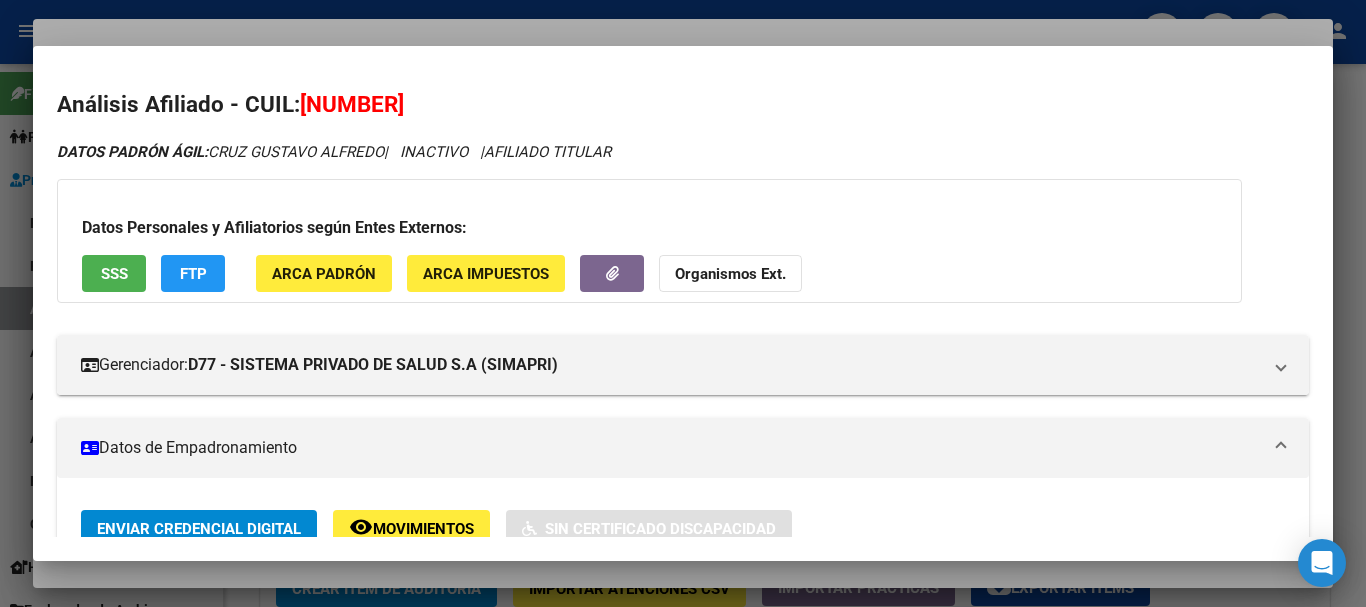 click at bounding box center [683, 303] 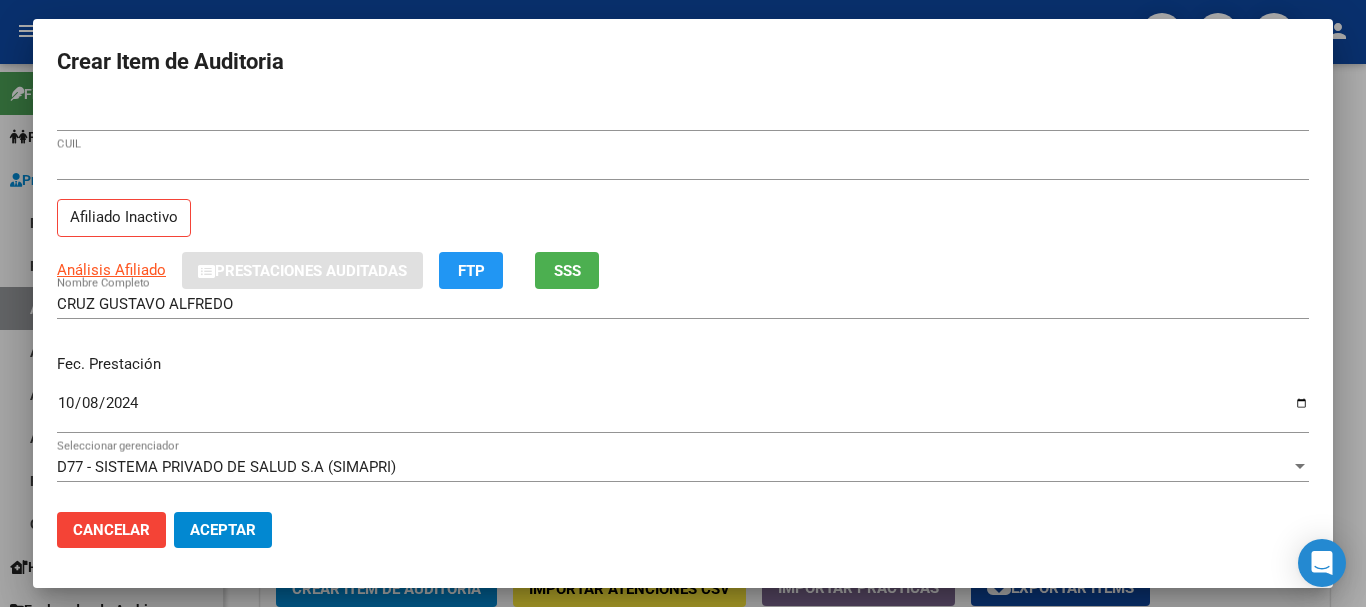 click on "[CUIL] CUIL   Afiliado Inactivo" at bounding box center (683, 201) 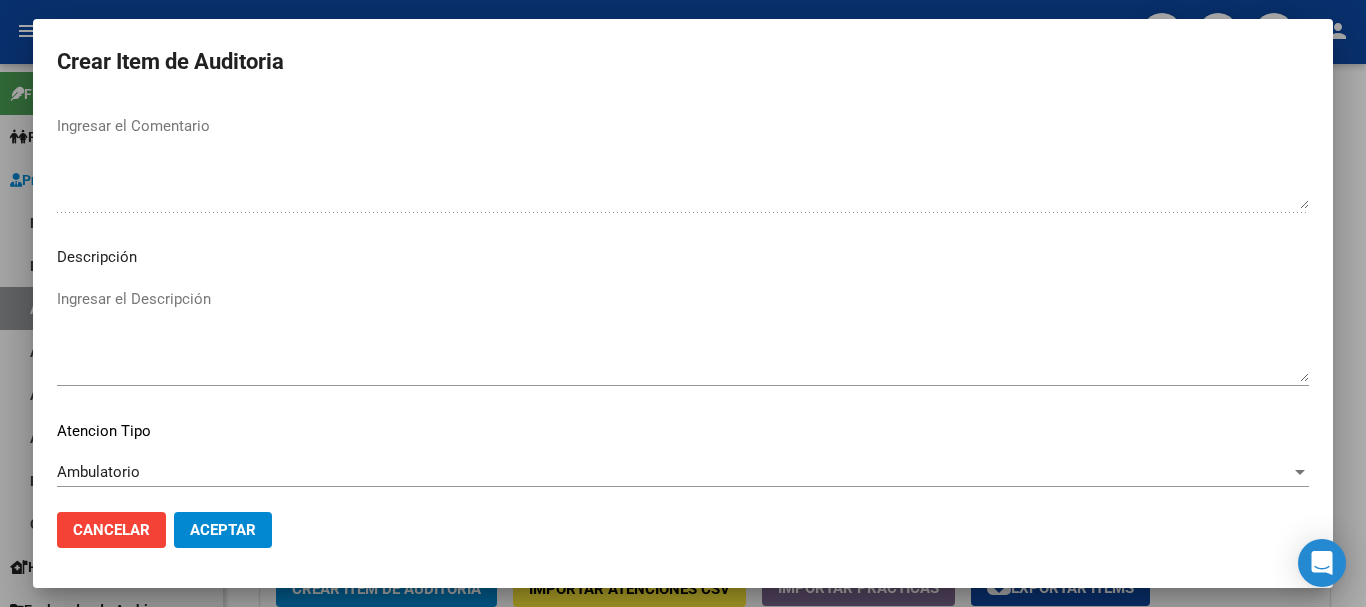 scroll, scrollTop: 1233, scrollLeft: 0, axis: vertical 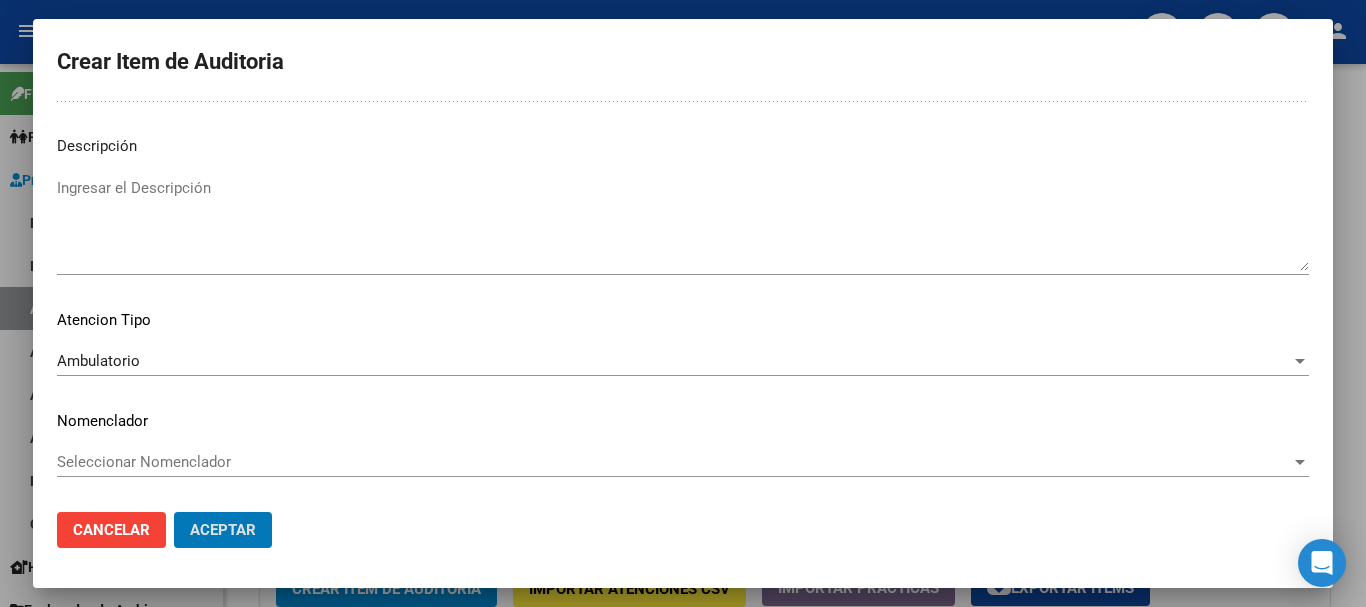 click on "Aceptar" 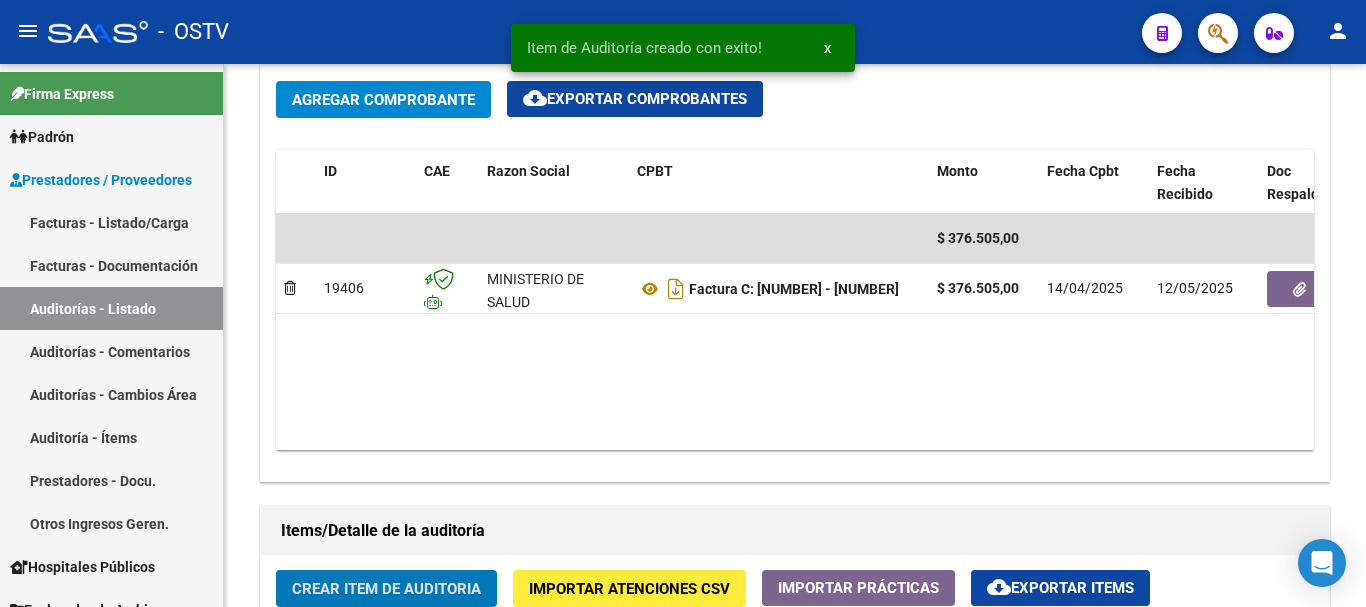 click on "Crear Item de Auditoria" 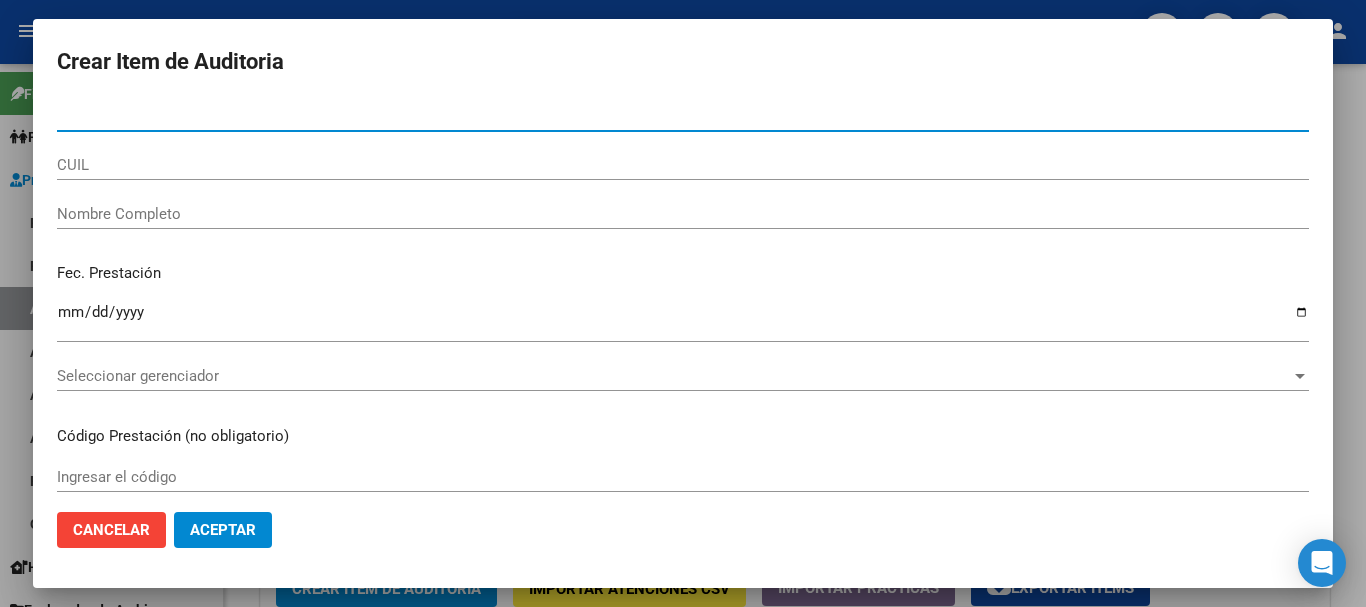 paste on "[DOCUMENT_NUMBER]" 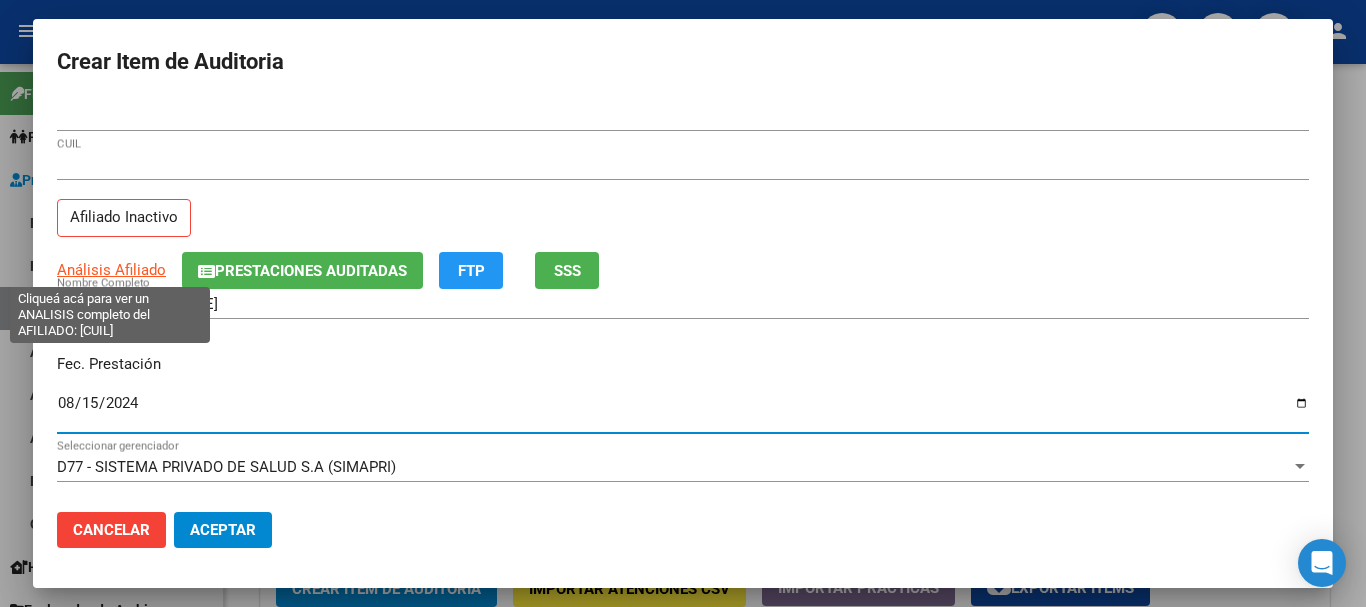 click on "Análisis Afiliado" at bounding box center (111, 270) 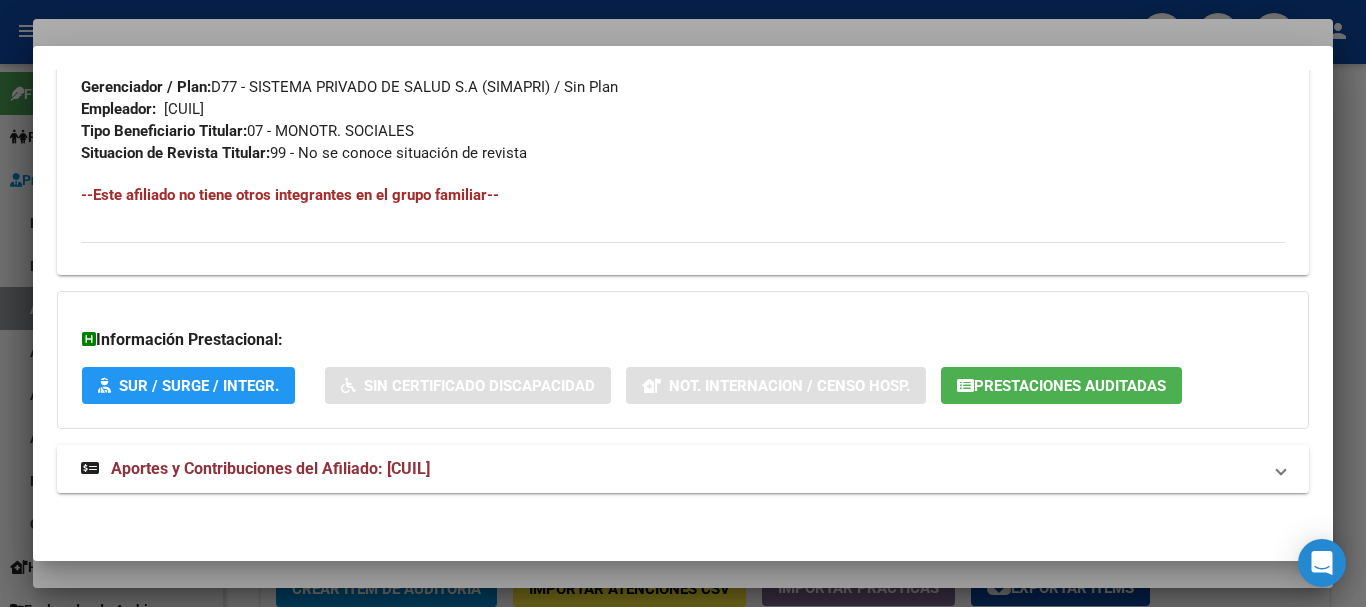 click on "Aportes y Contribuciones del Afiliado: [CUIL]" at bounding box center (683, 469) 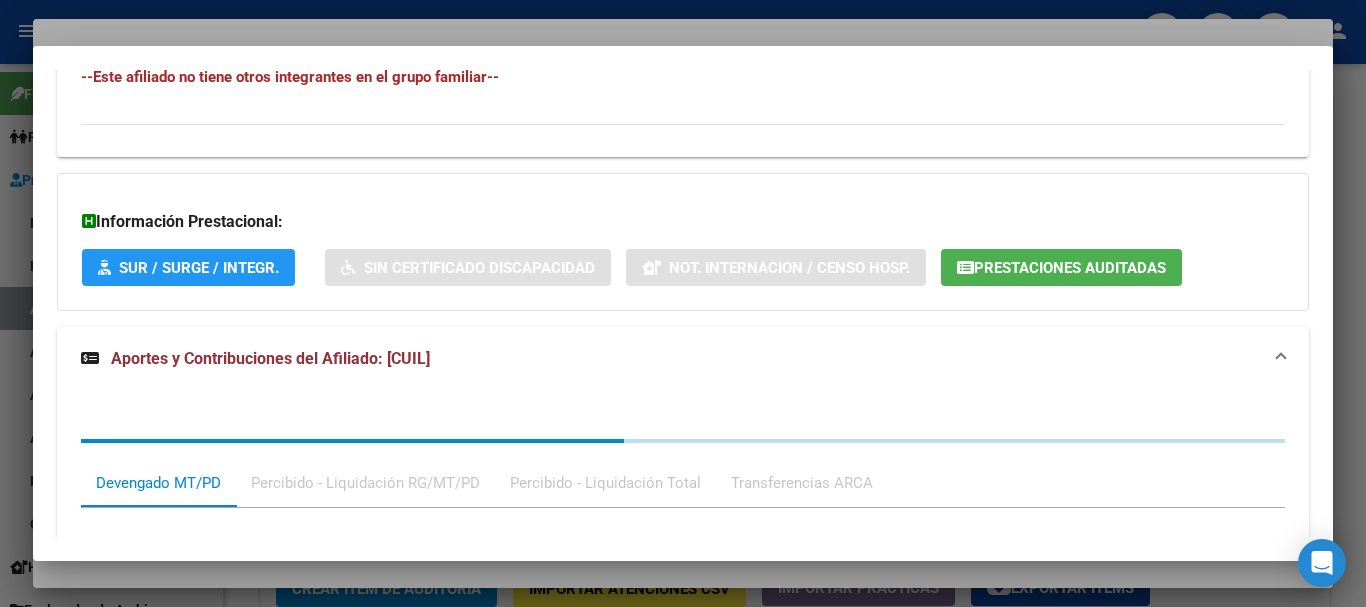 scroll, scrollTop: 1534, scrollLeft: 0, axis: vertical 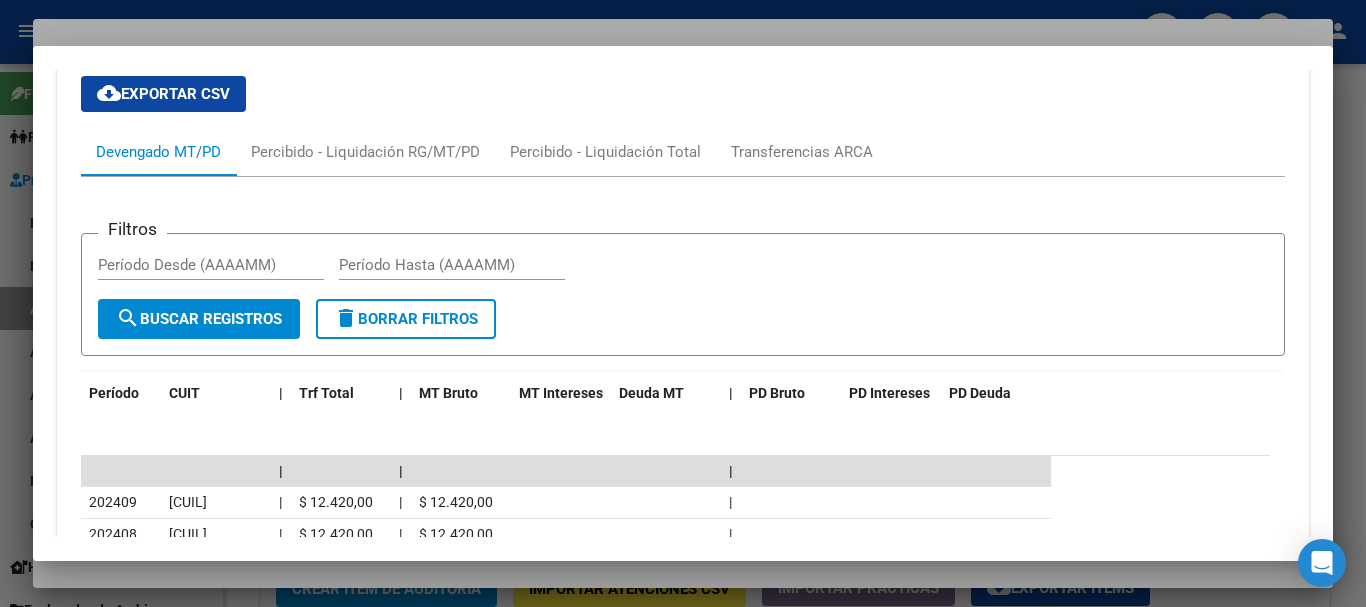click at bounding box center (683, 303) 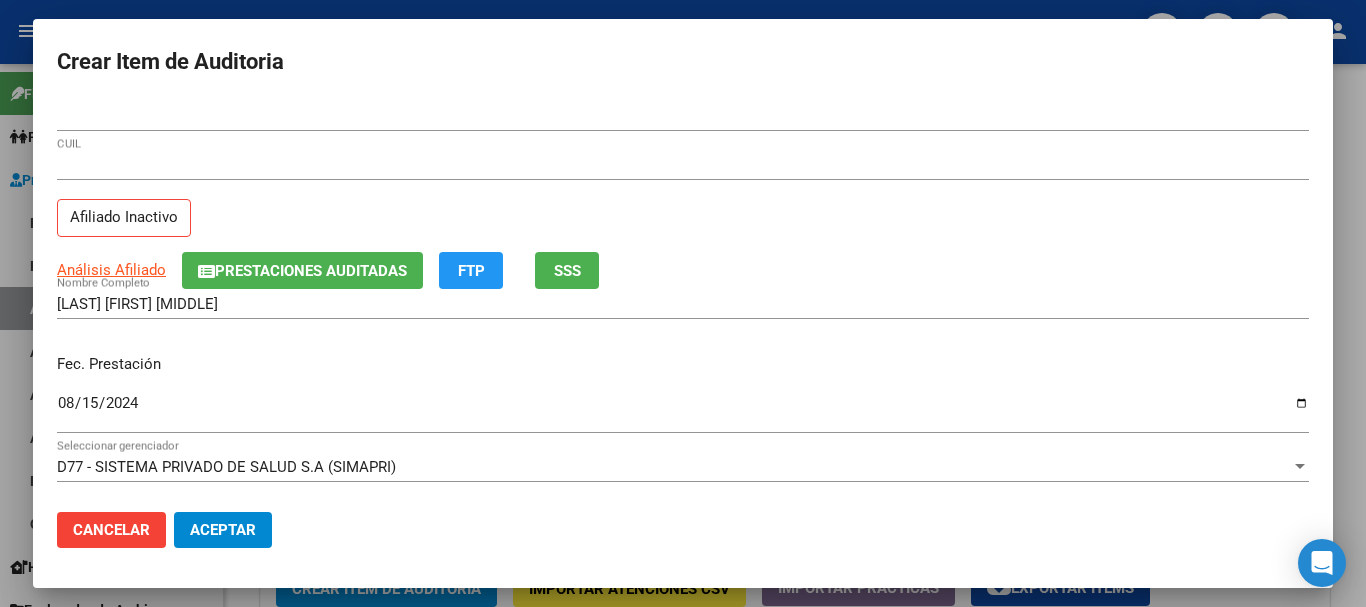 drag, startPoint x: 899, startPoint y: 201, endPoint x: 924, endPoint y: 233, distance: 40.60788 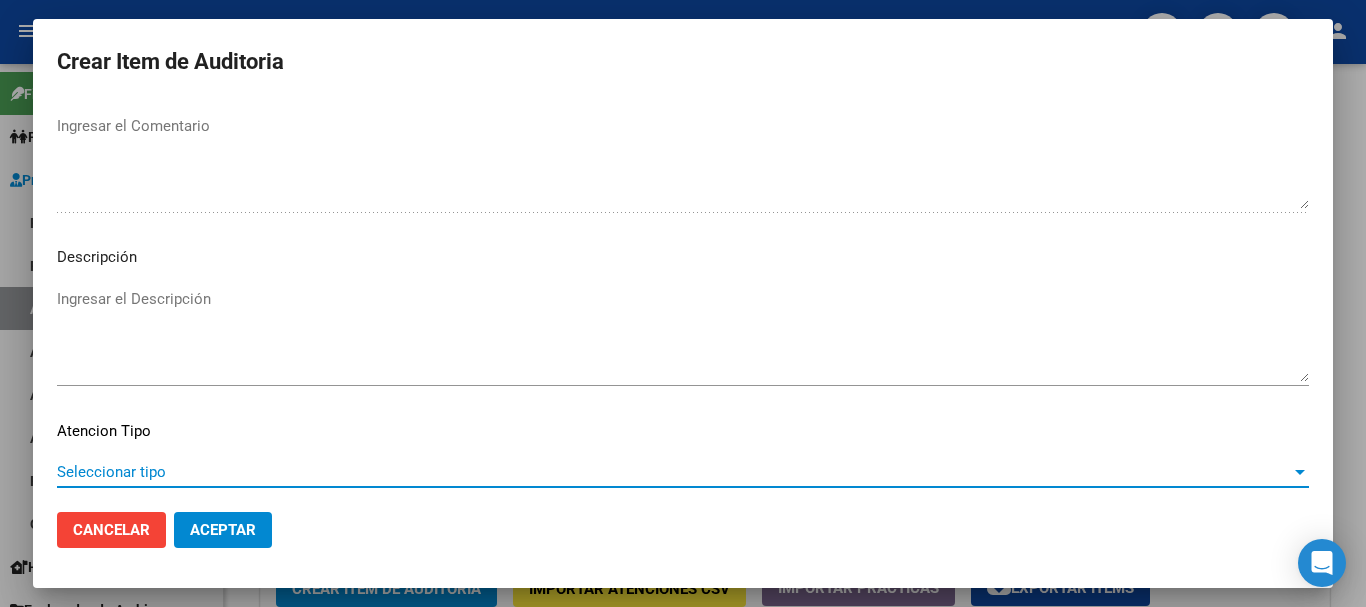 scroll, scrollTop: 1233, scrollLeft: 0, axis: vertical 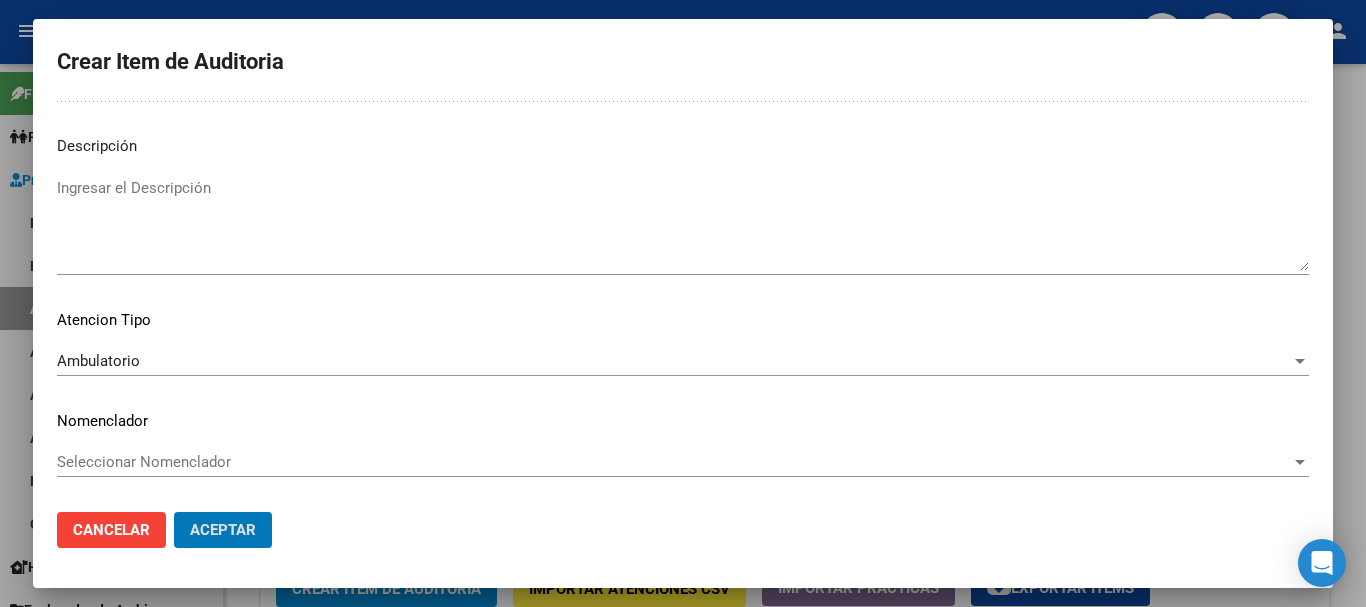click on "Aceptar" 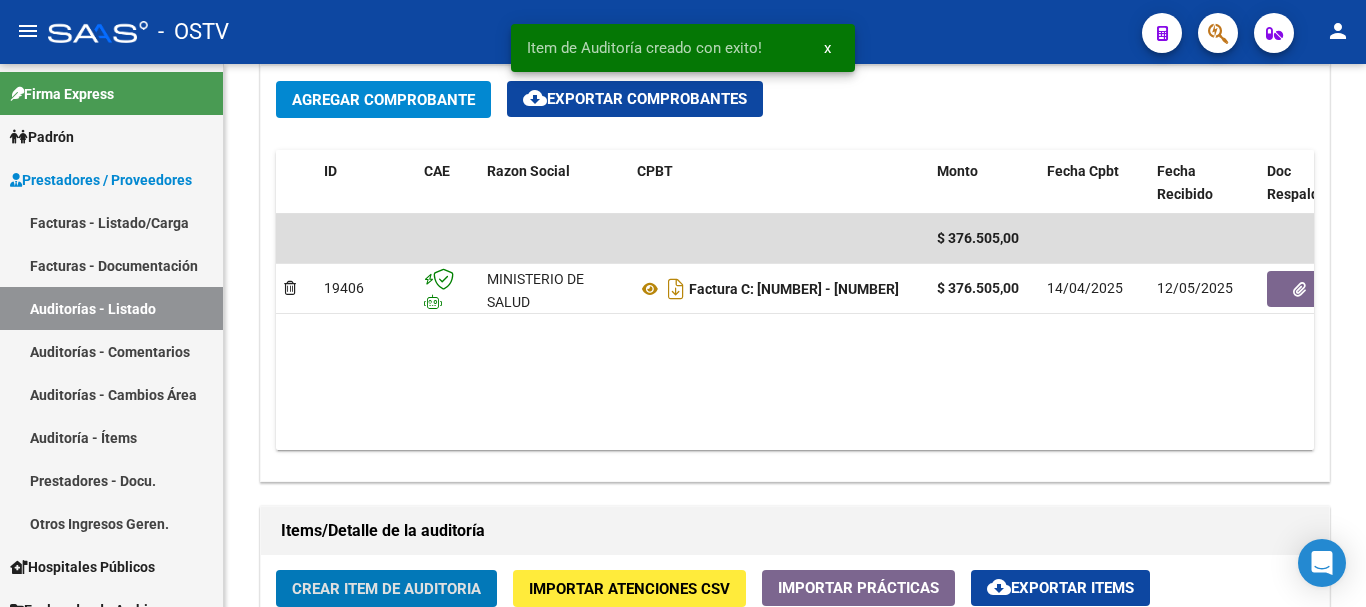 click on "Crear Item de Auditoria" 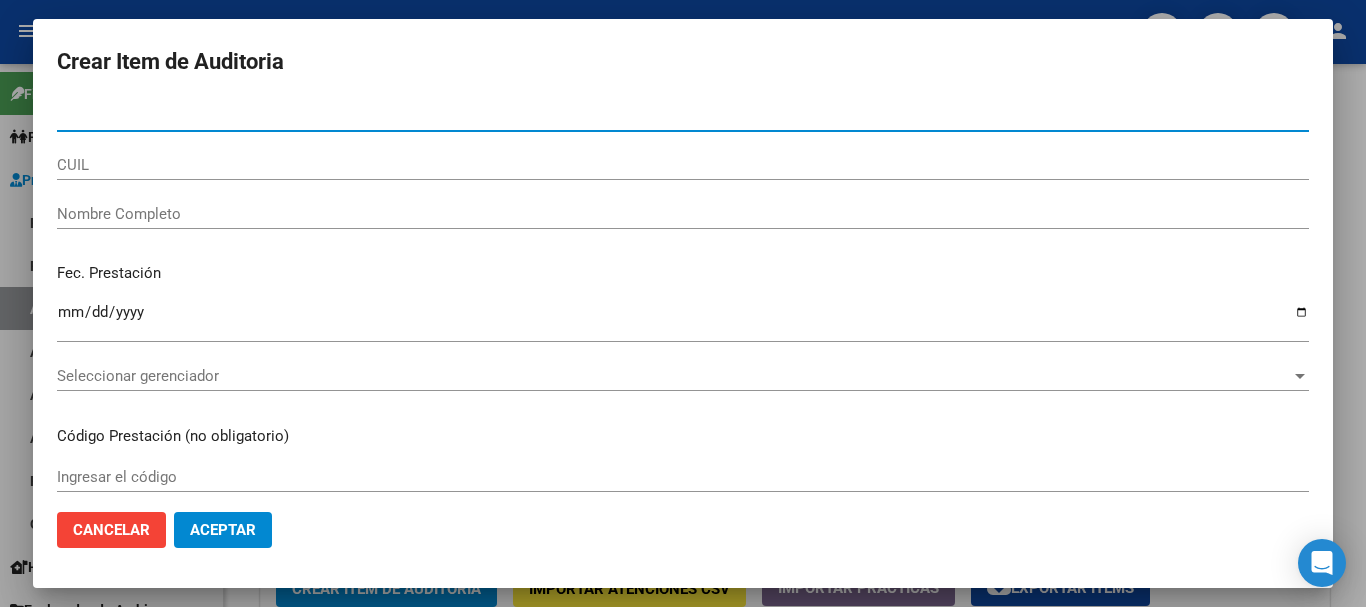 paste on "[NUMBER]" 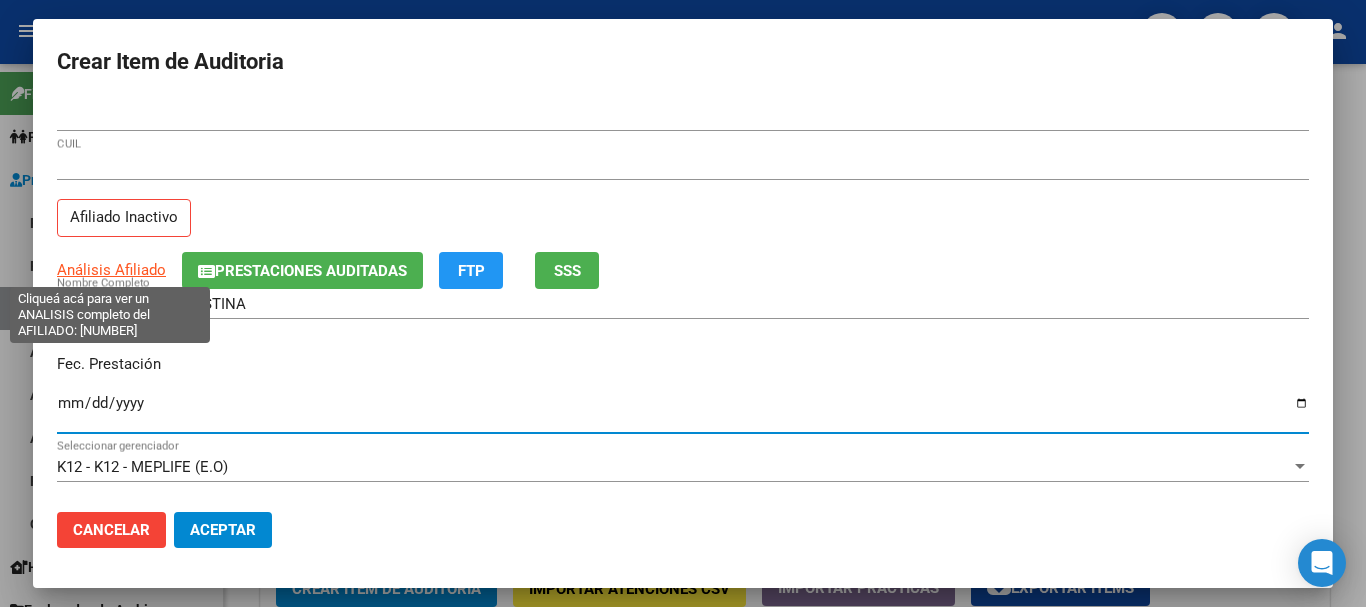 click on "Análisis Afiliado" at bounding box center [111, 270] 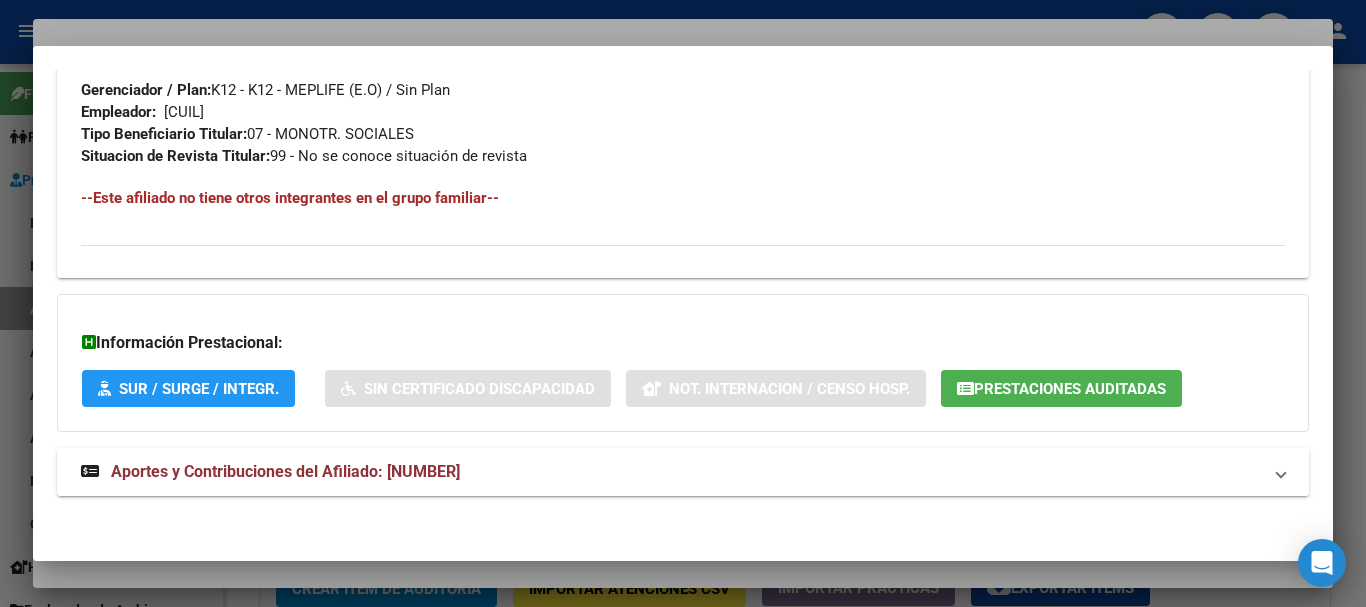scroll, scrollTop: 1053, scrollLeft: 0, axis: vertical 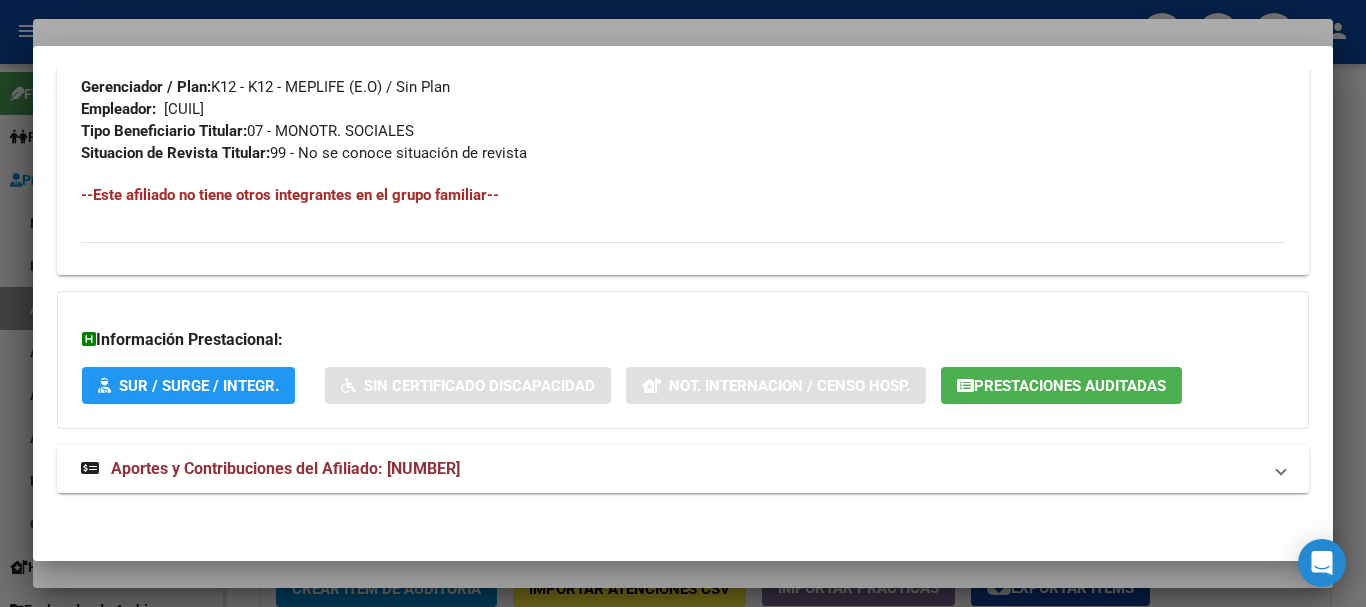click on "Aportes y Contribuciones del Afiliado: [NUMBER]" at bounding box center [285, 468] 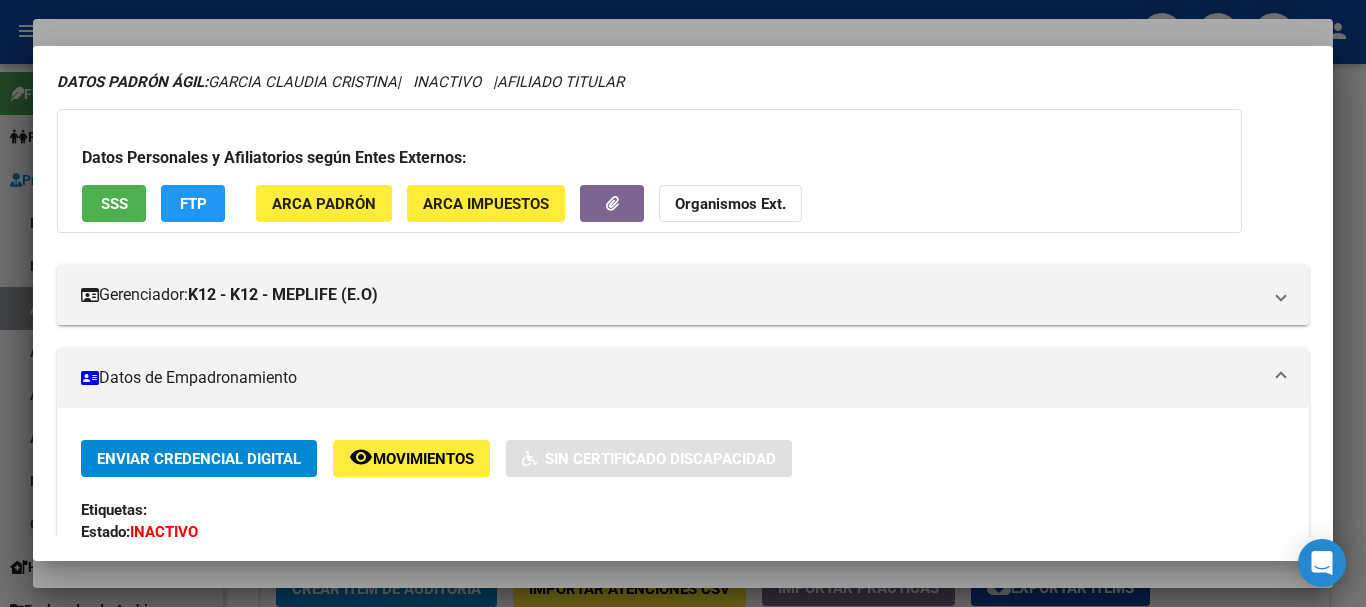 scroll, scrollTop: 0, scrollLeft: 0, axis: both 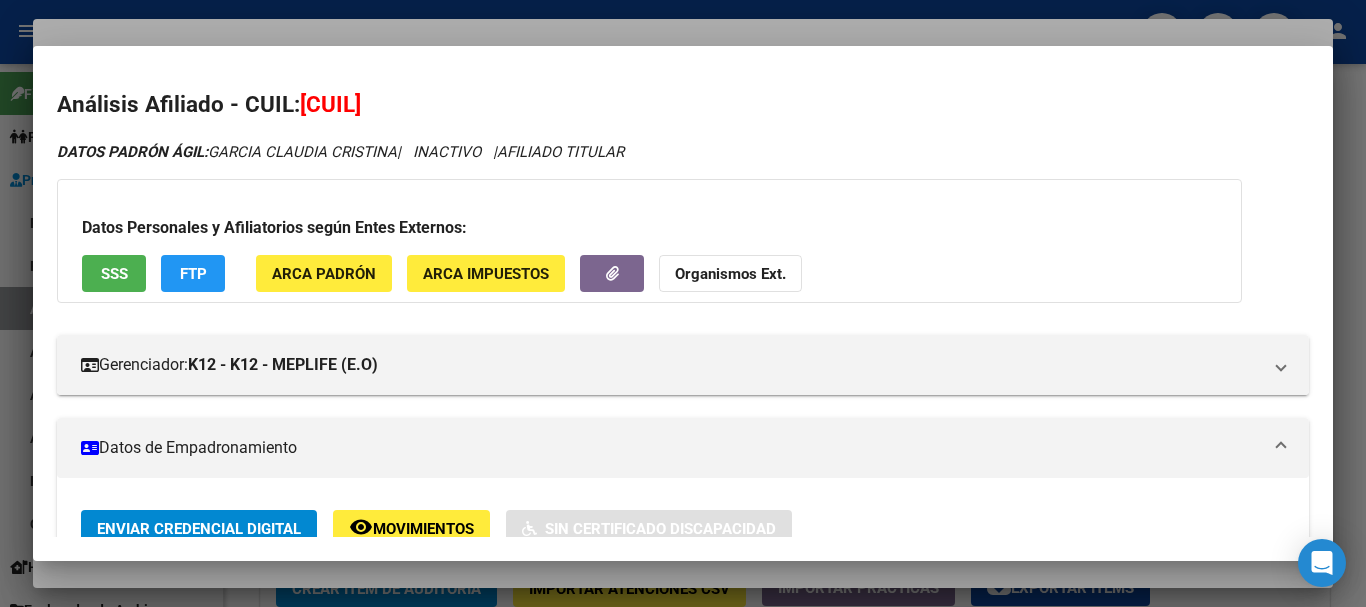 click on "Organismos Ext." 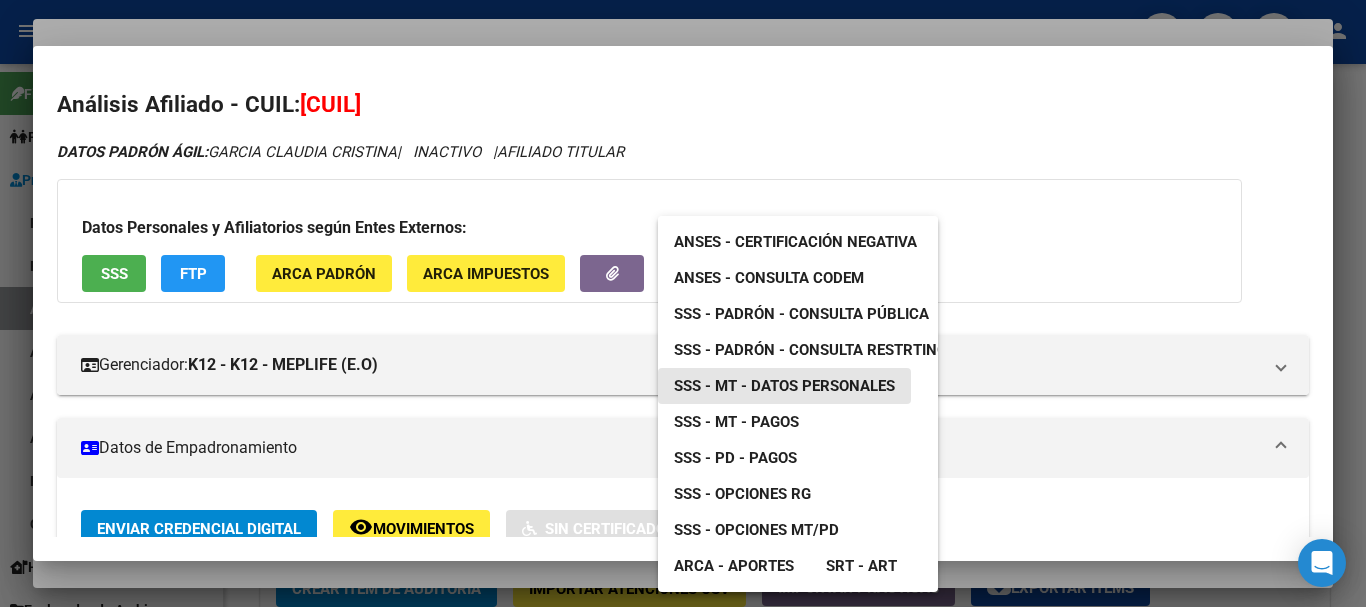 click on "SSS - MT - Datos Personales" at bounding box center [784, 386] 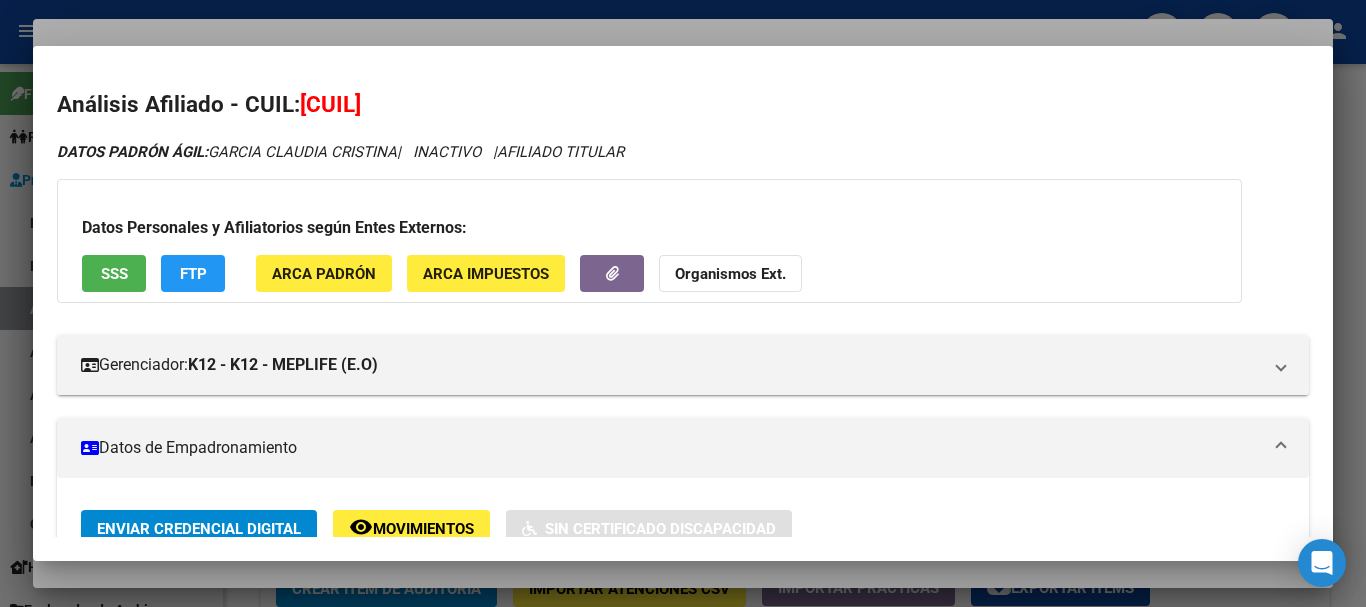 drag, startPoint x: 444, startPoint y: 36, endPoint x: 536, endPoint y: 69, distance: 97.73945 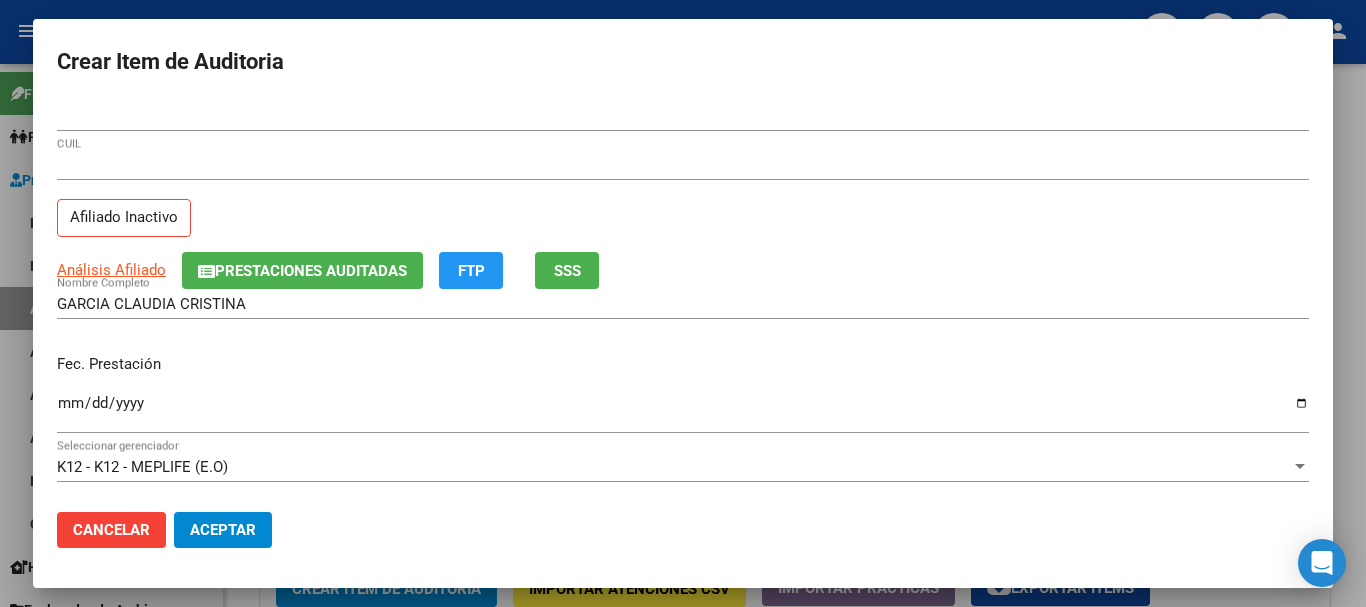 click on "[CUIL] CUIL Afiliado Inactivo" at bounding box center (683, 201) 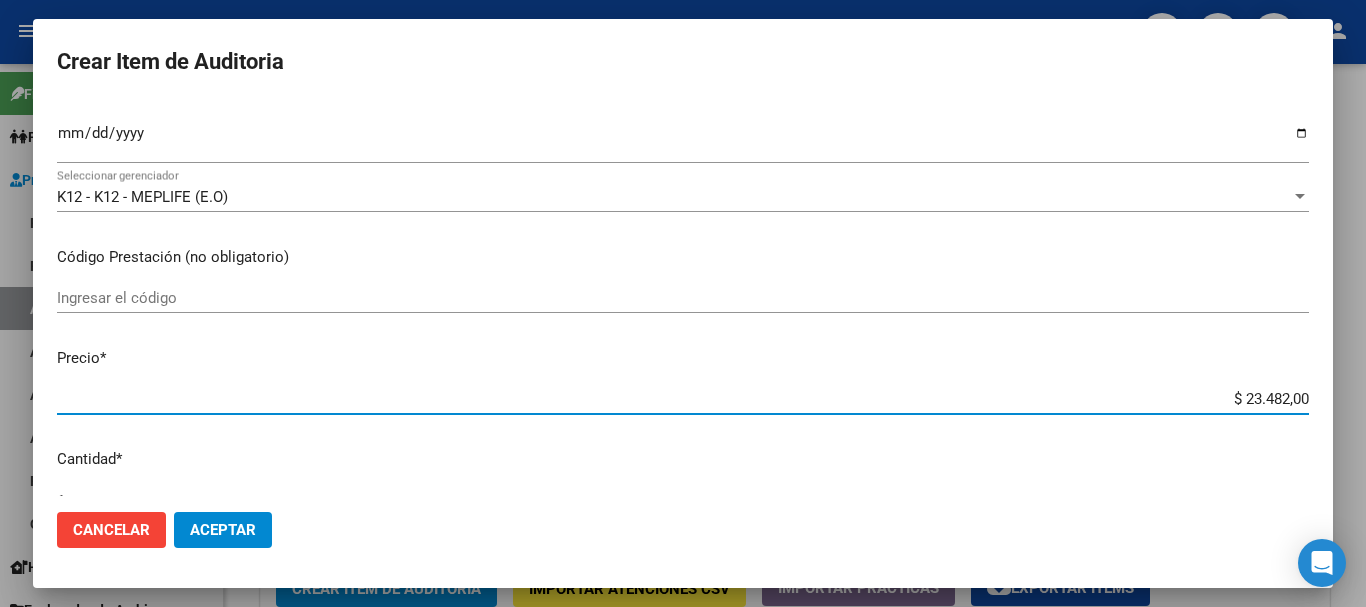 scroll, scrollTop: 675, scrollLeft: 0, axis: vertical 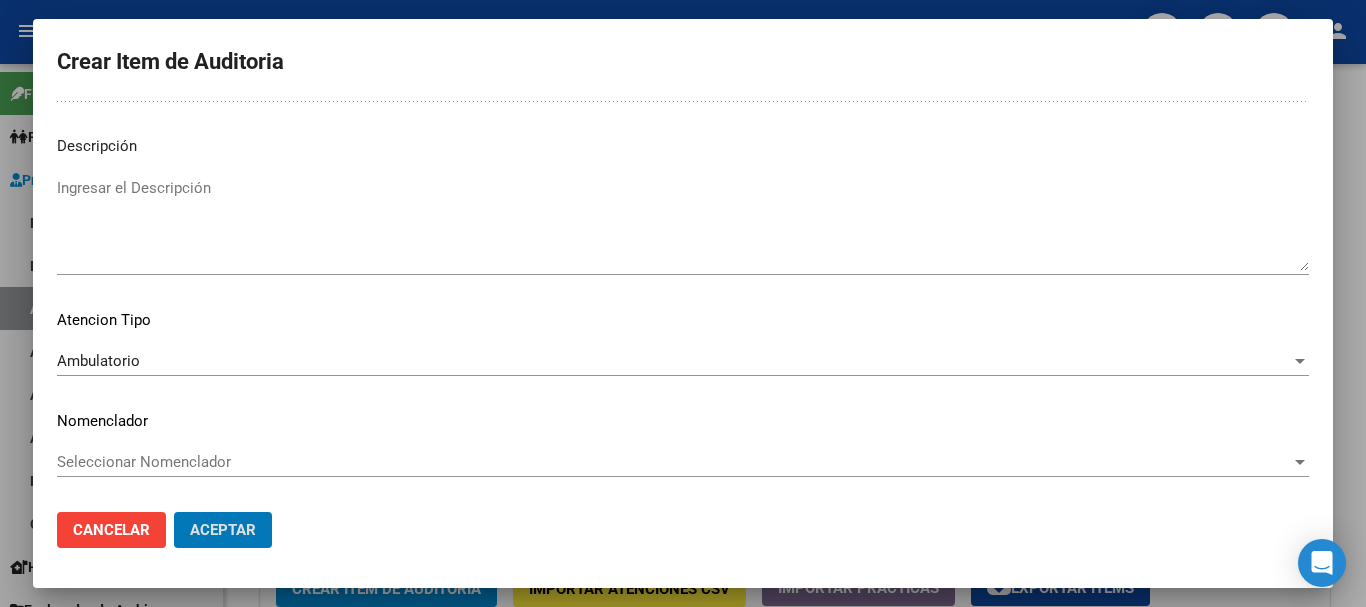 click on "Aceptar" 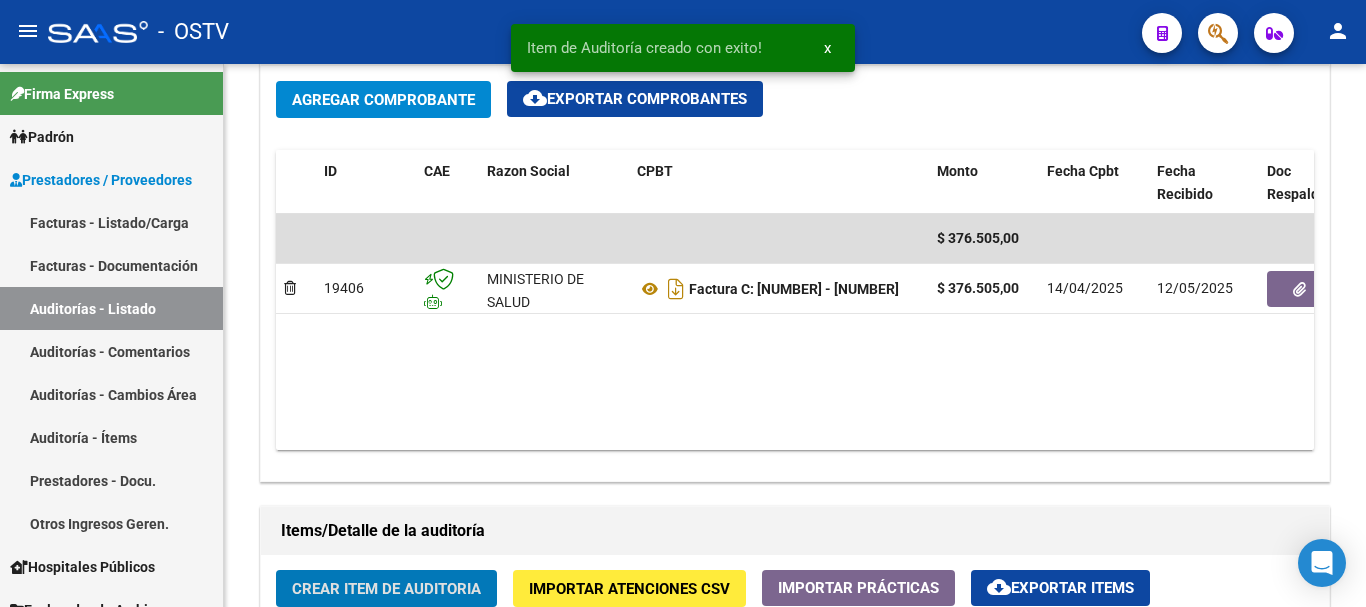 click on "Crear Item de Auditoria" 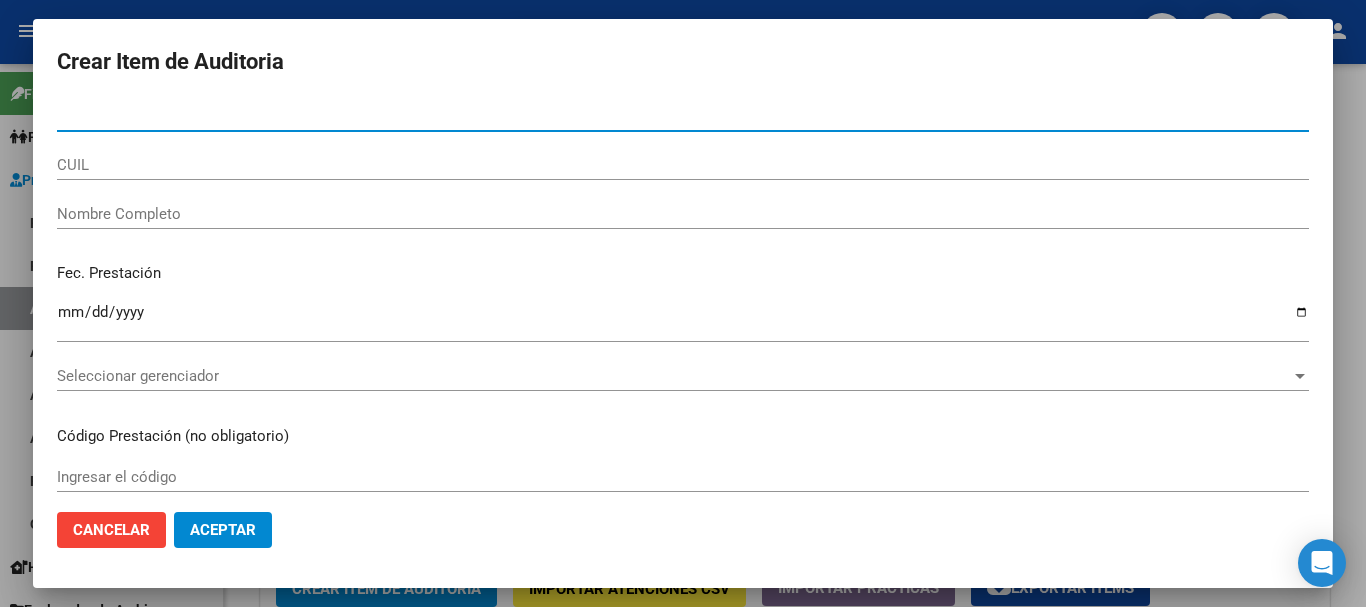 paste on "[NUMBER]" 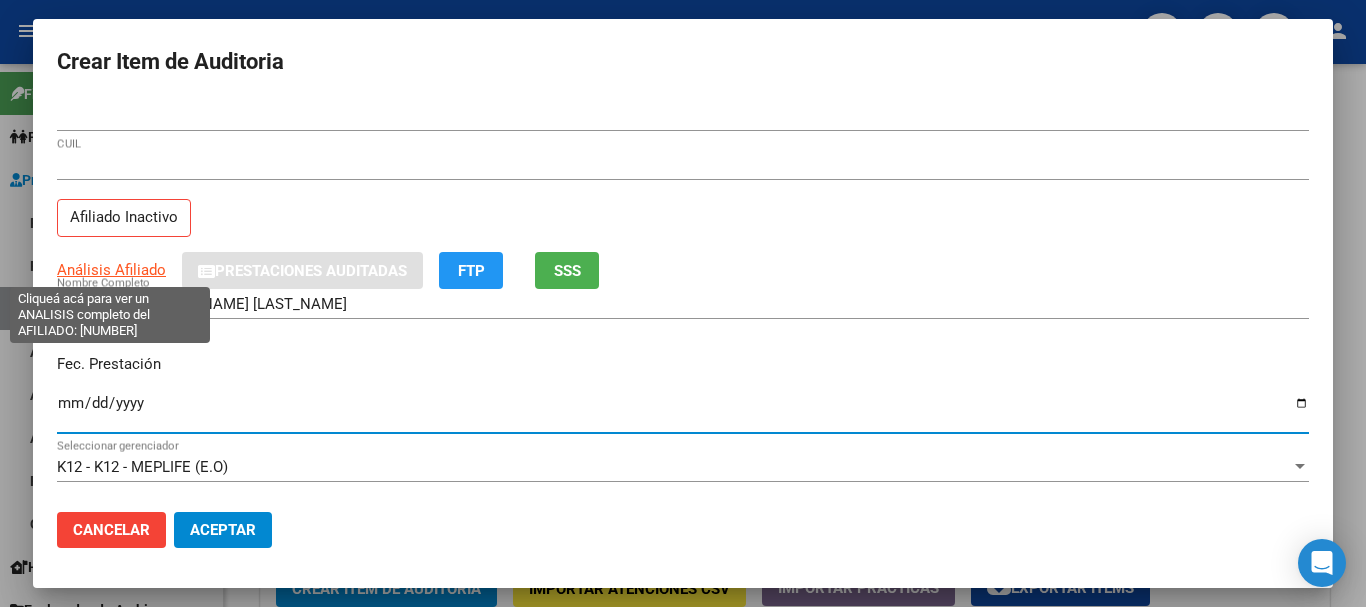 click on "Análisis Afiliado" at bounding box center [111, 270] 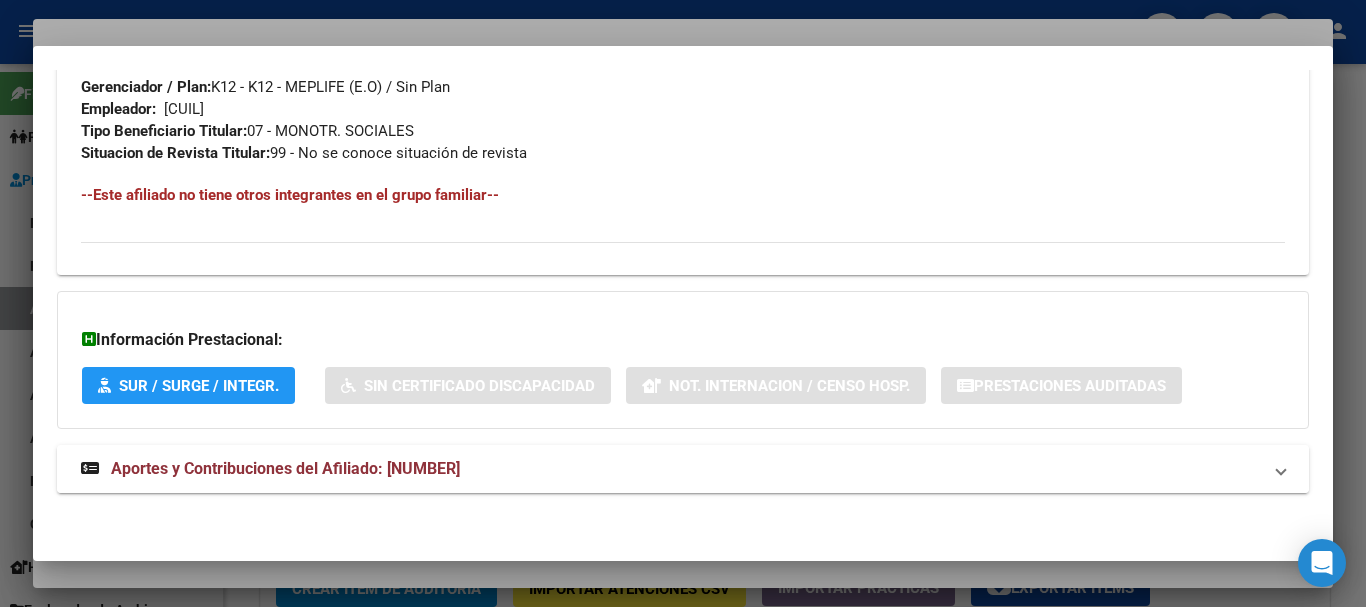 click on "Aportes y Contribuciones del Afiliado: [NUMBER]" at bounding box center [285, 468] 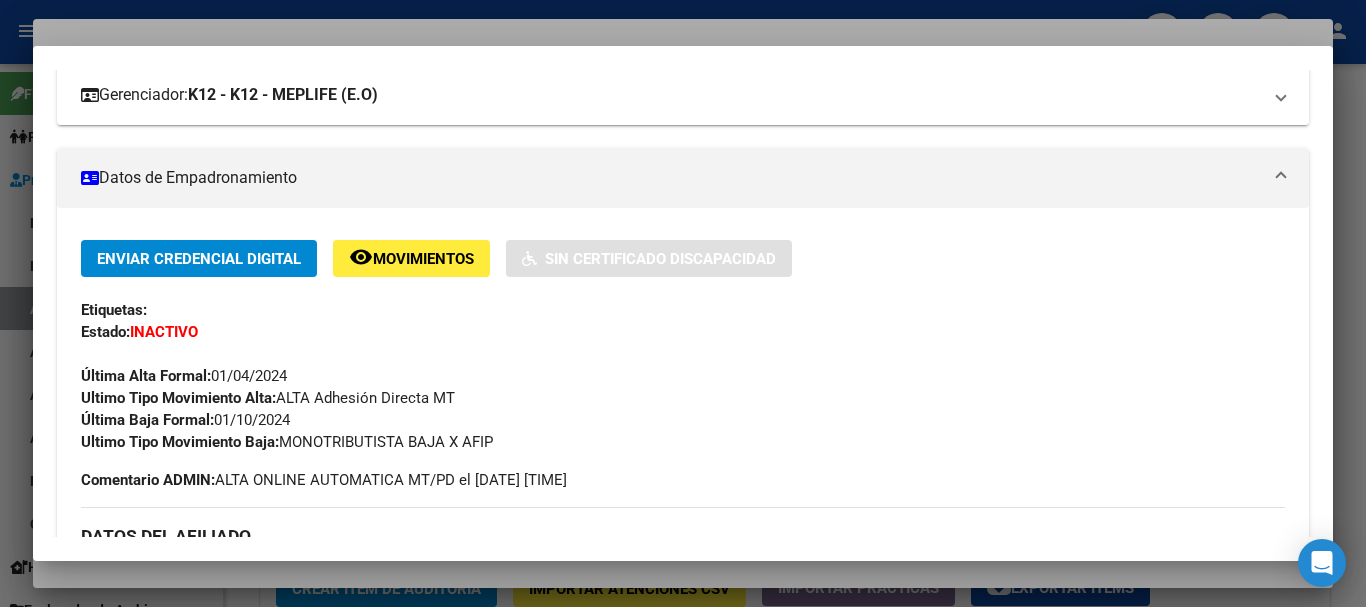 scroll, scrollTop: 0, scrollLeft: 0, axis: both 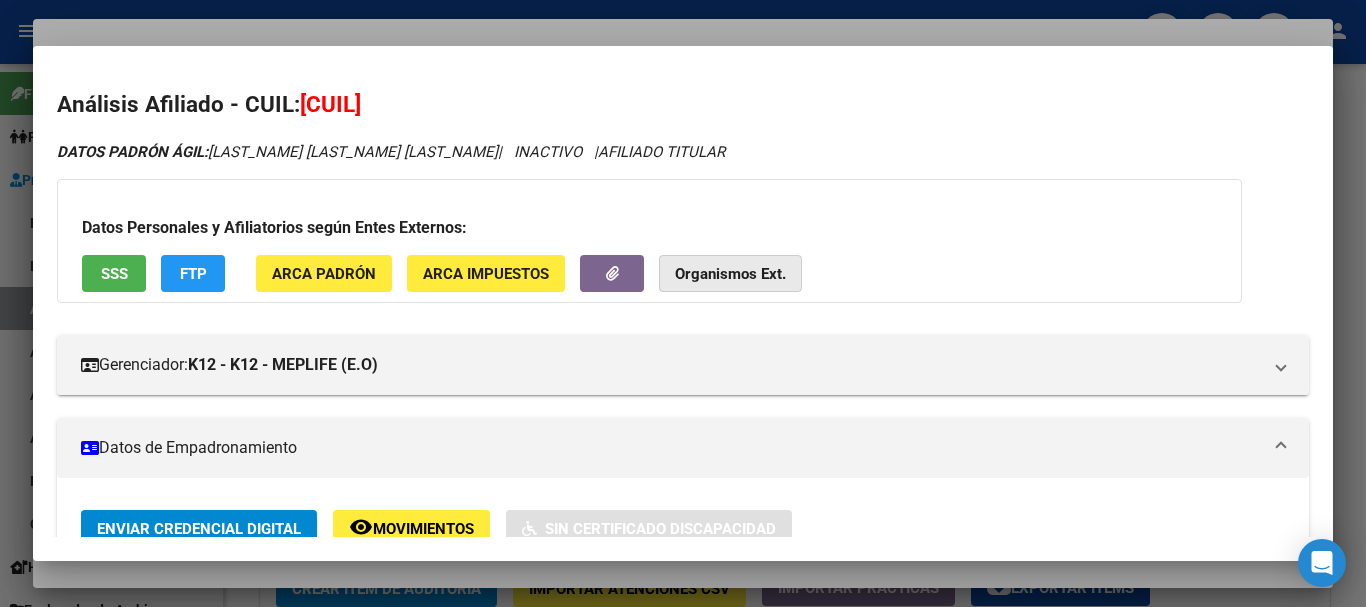 click on "Organismos Ext." 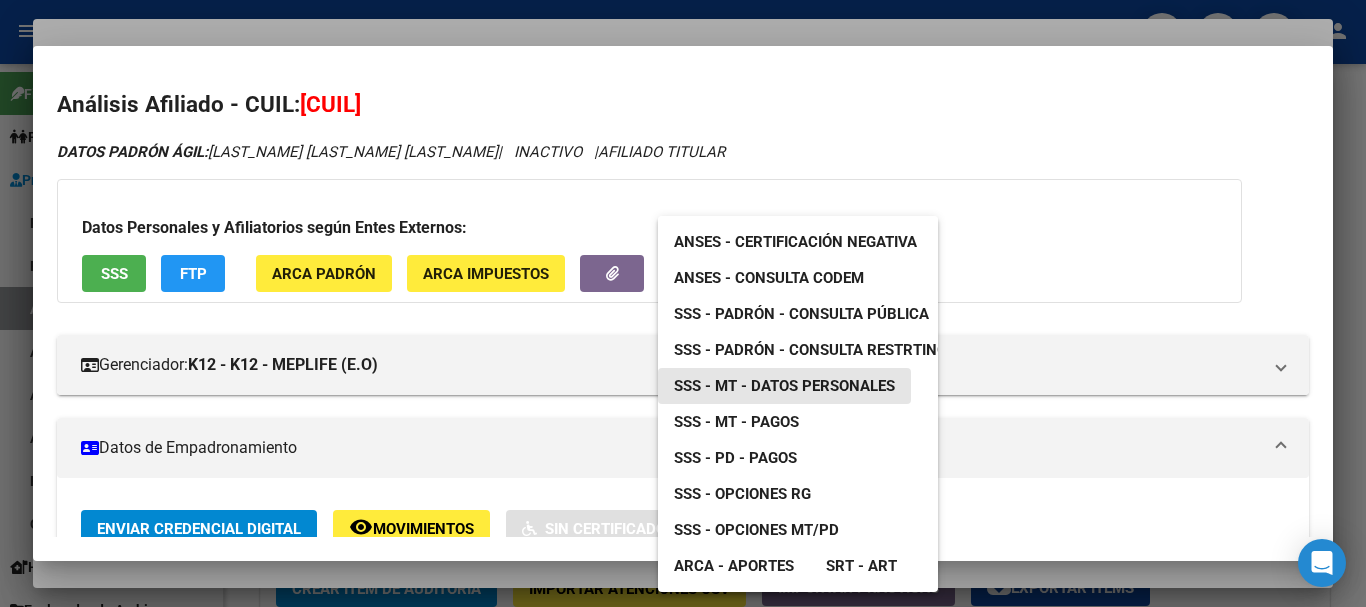 click on "SSS - MT - Datos Personales" at bounding box center [784, 386] 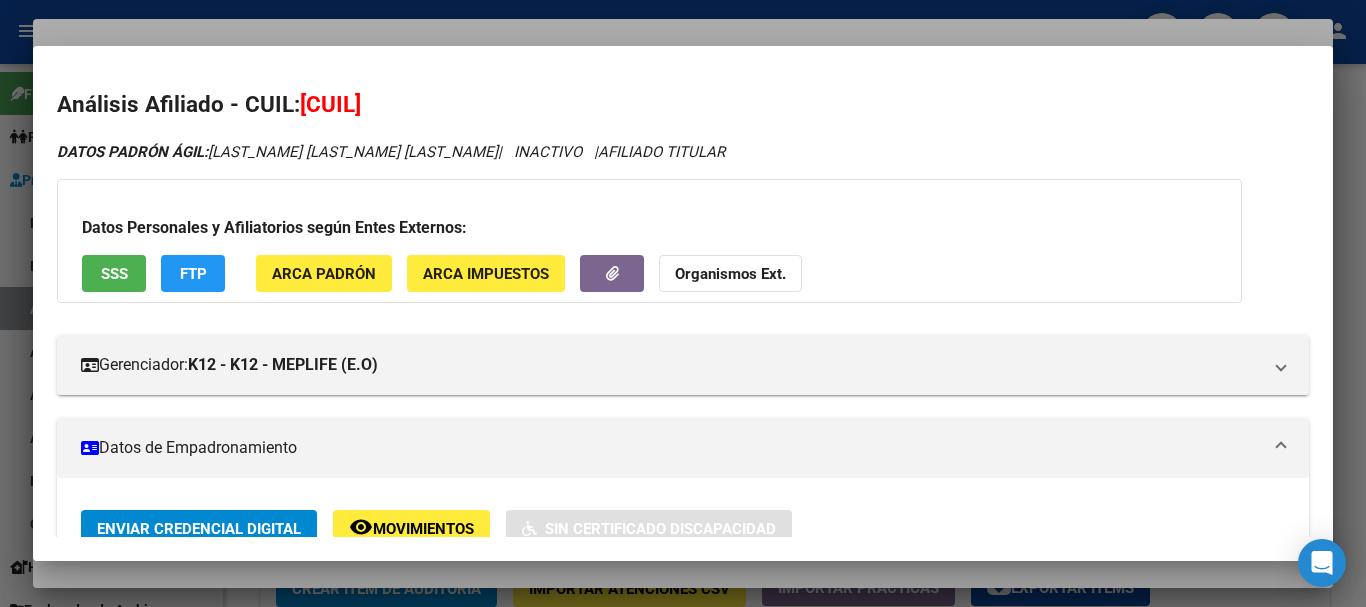 click at bounding box center (683, 303) 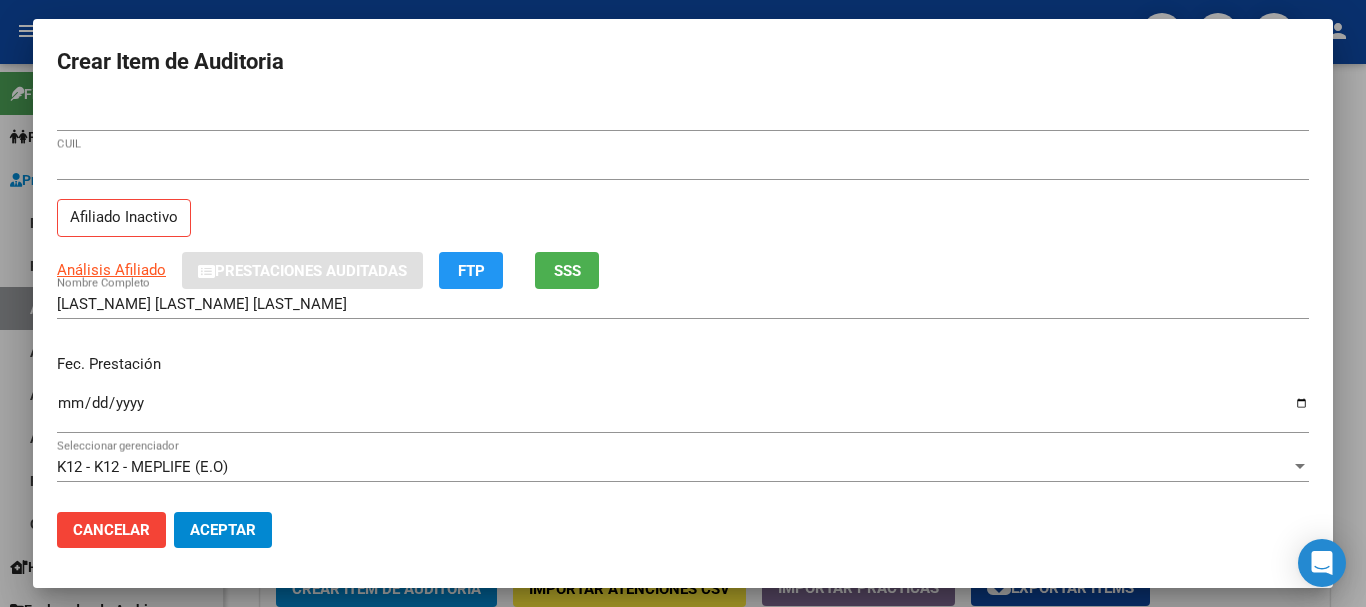 click on "[NUMBER] CUIL" at bounding box center [683, 174] 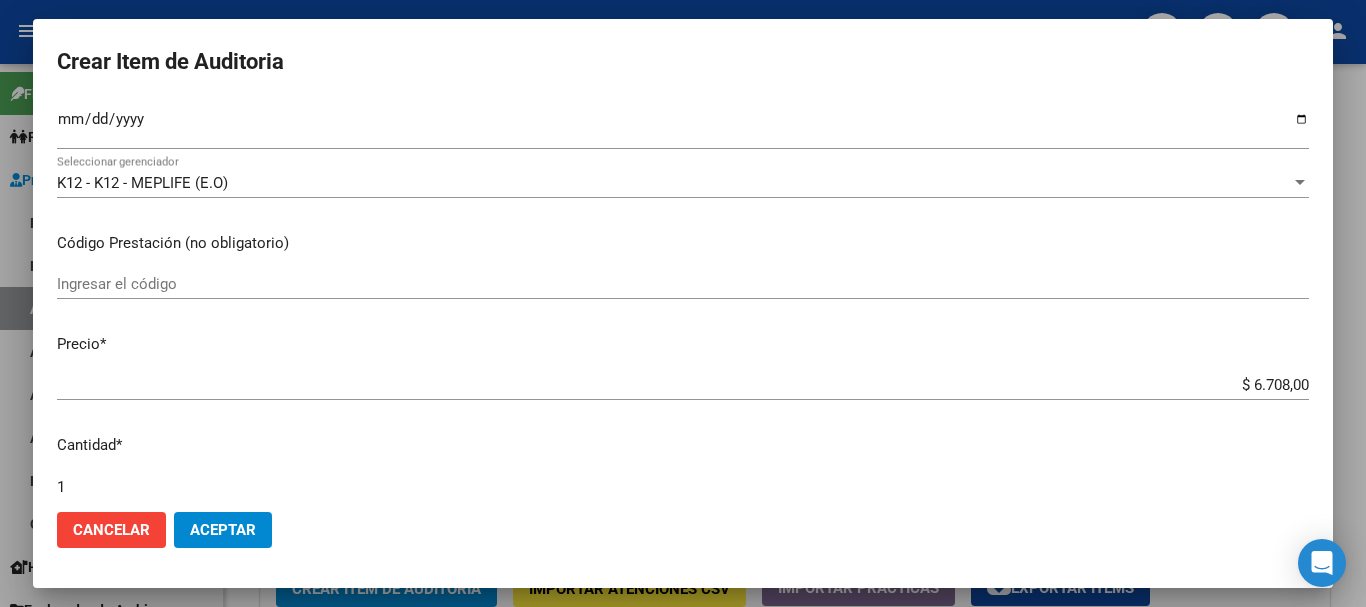 scroll, scrollTop: 675, scrollLeft: 0, axis: vertical 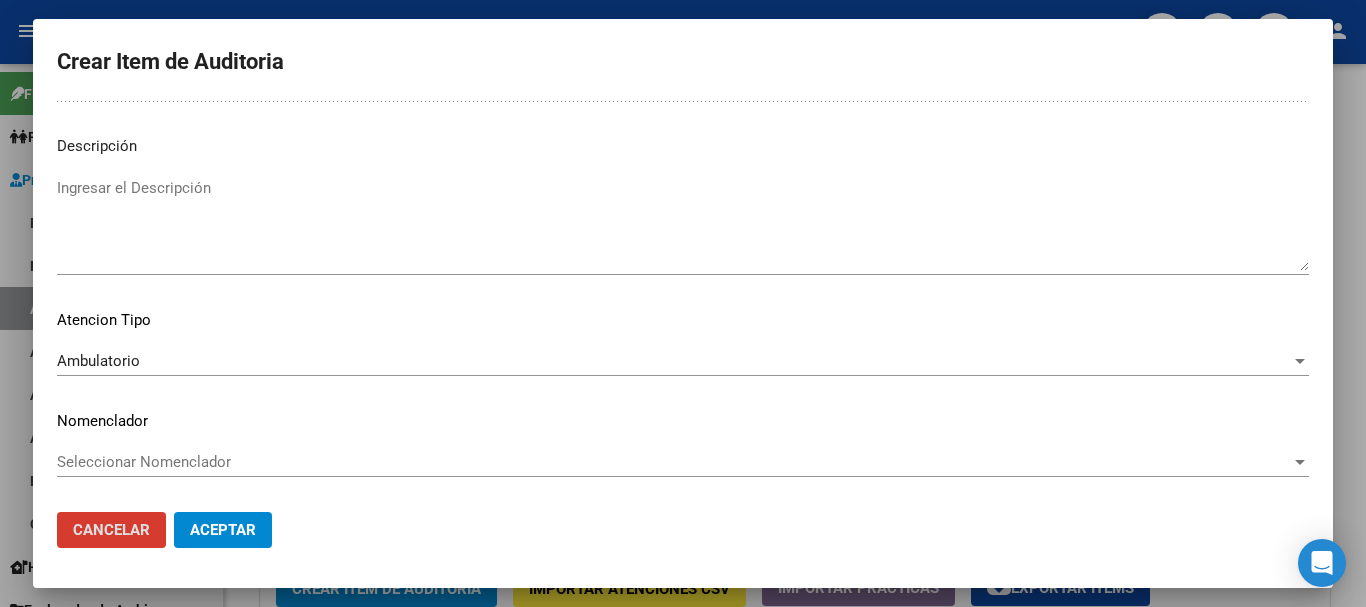 click on "Aceptar" 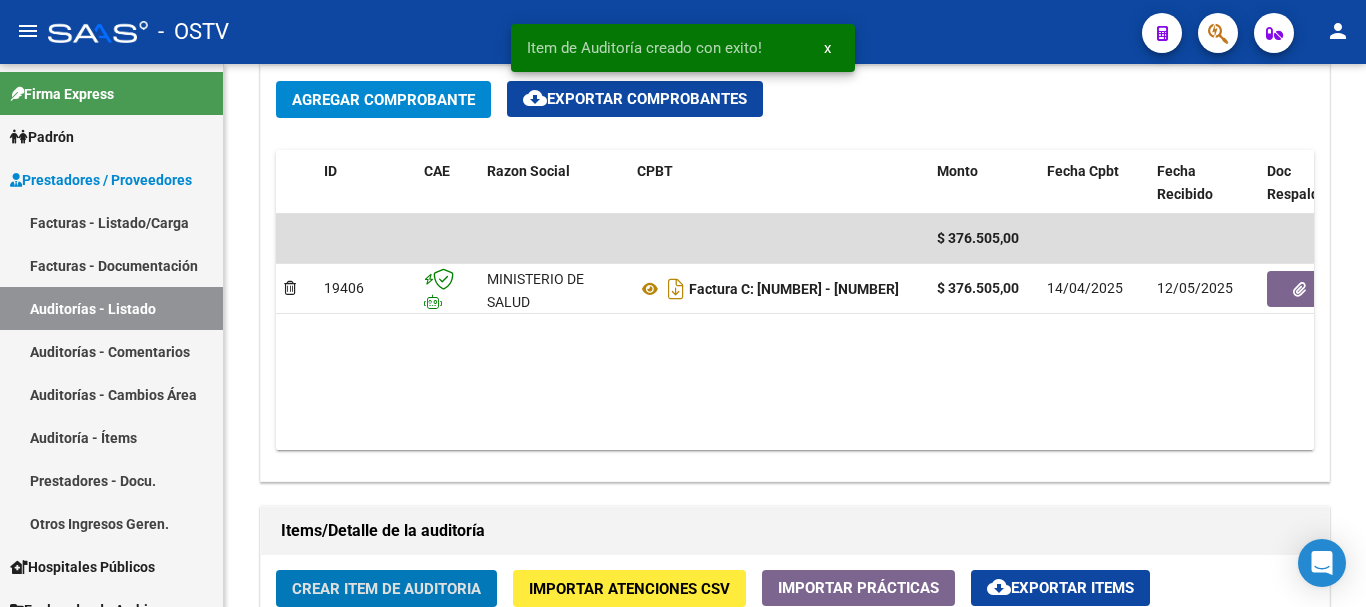 click on "Crear Item de Auditoria" 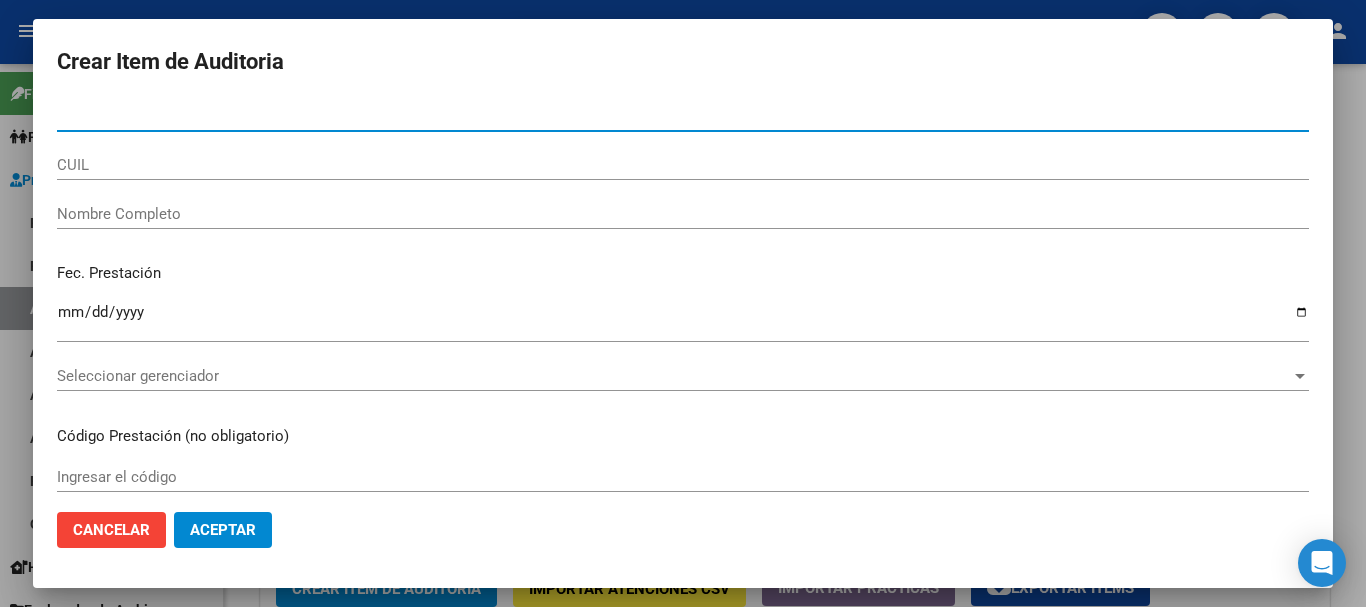 paste on "[NUMBER]" 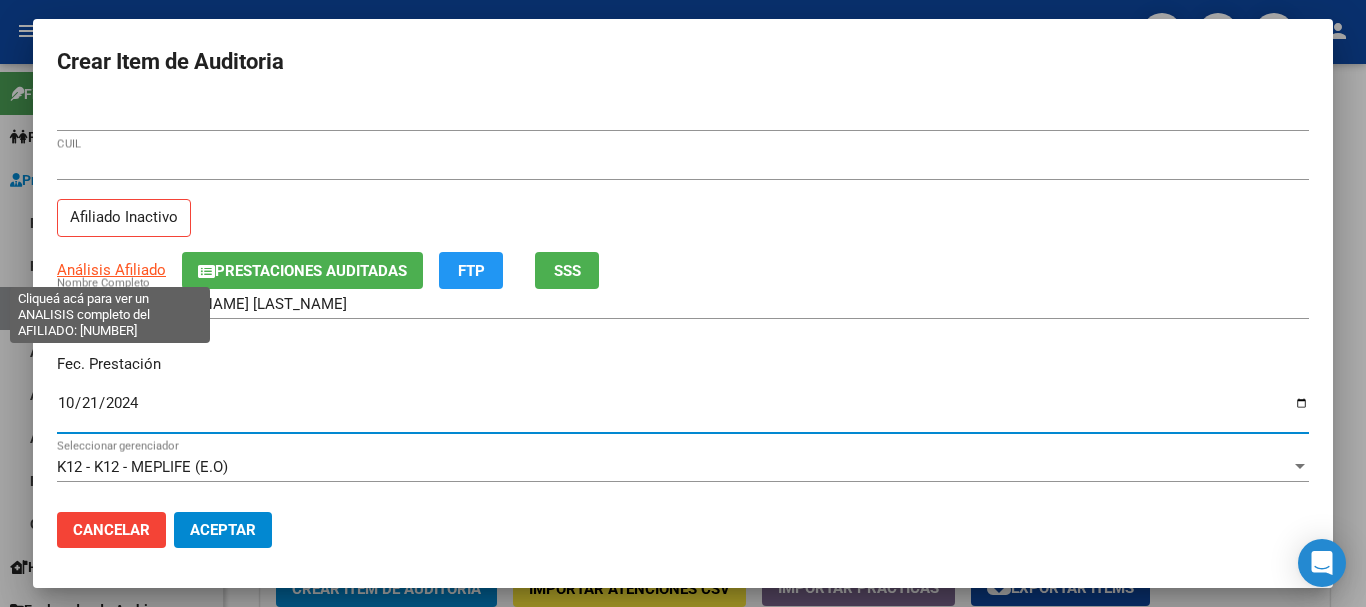 click on "Análisis Afiliado" at bounding box center (111, 270) 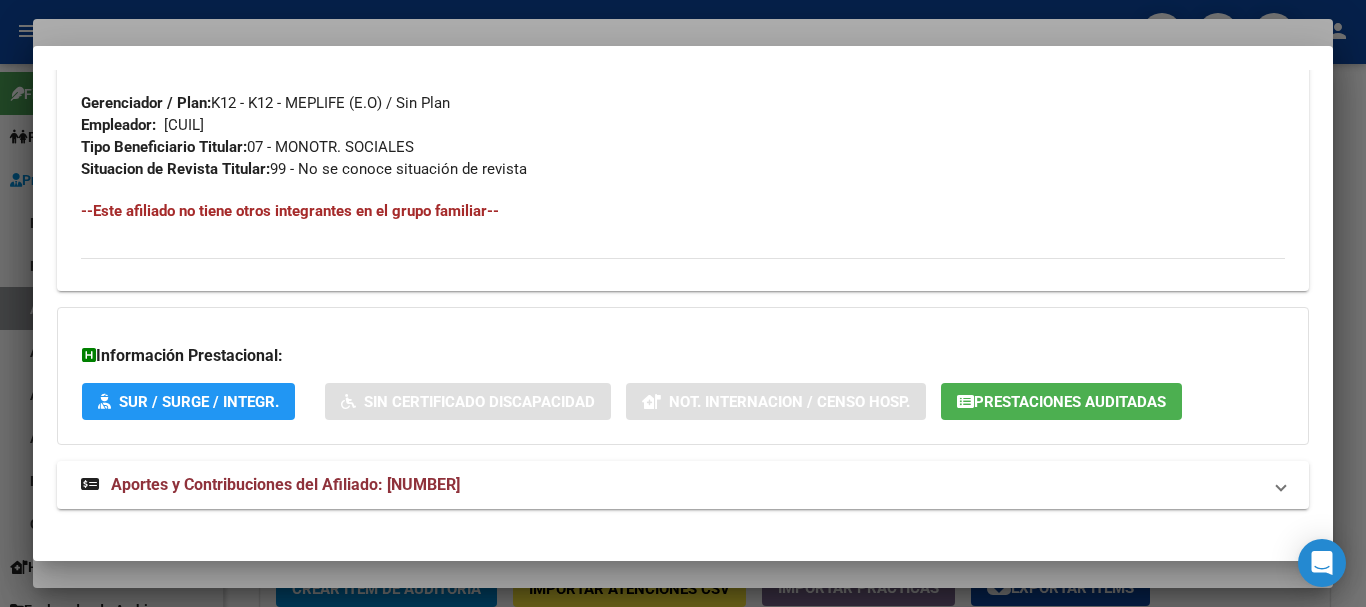 scroll, scrollTop: 1053, scrollLeft: 0, axis: vertical 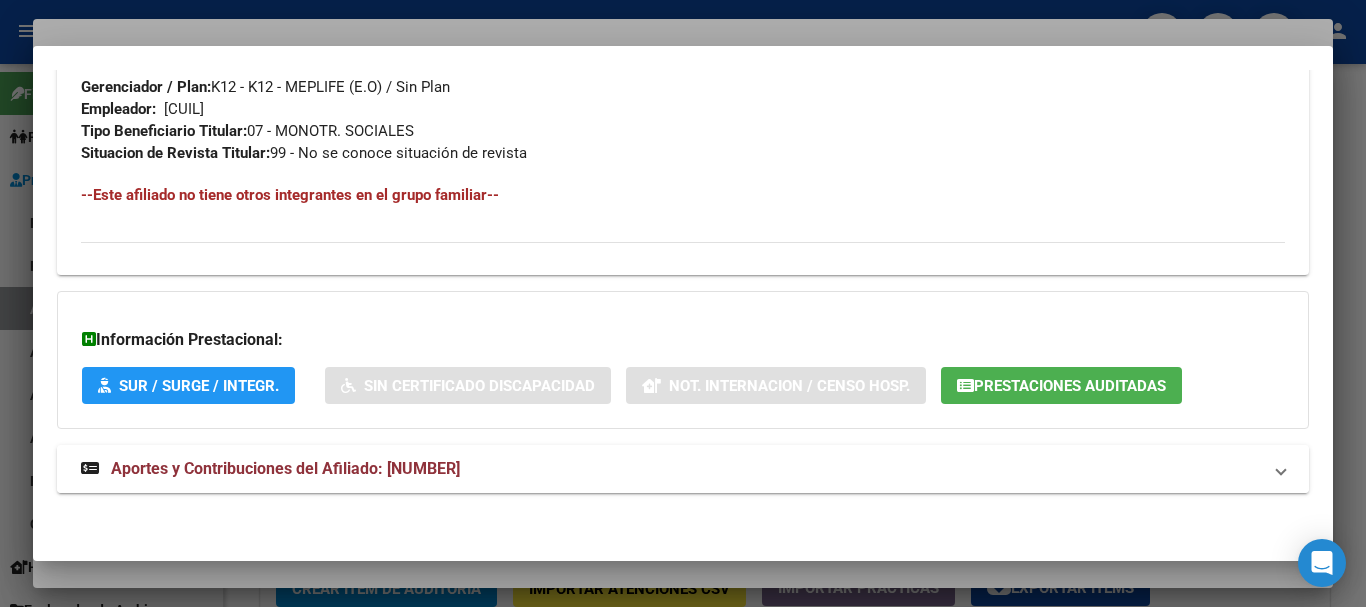 click on "Aportes y Contribuciones del Afiliado: [NUMBER]" at bounding box center [285, 468] 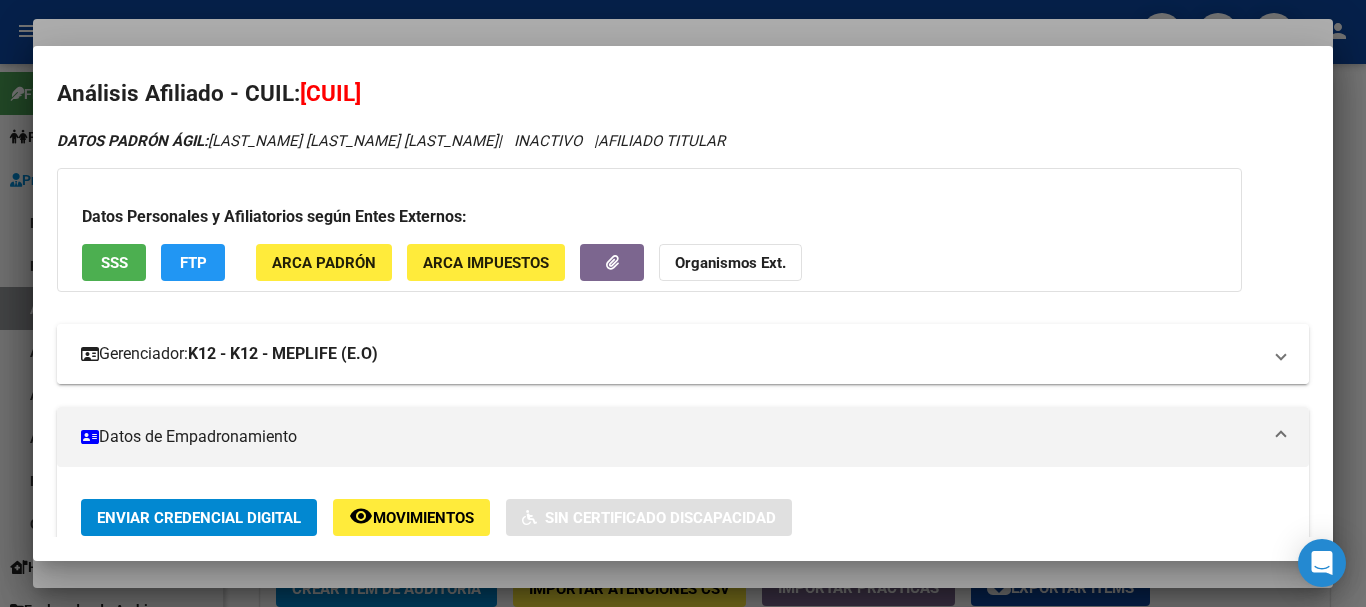 scroll, scrollTop: 0, scrollLeft: 0, axis: both 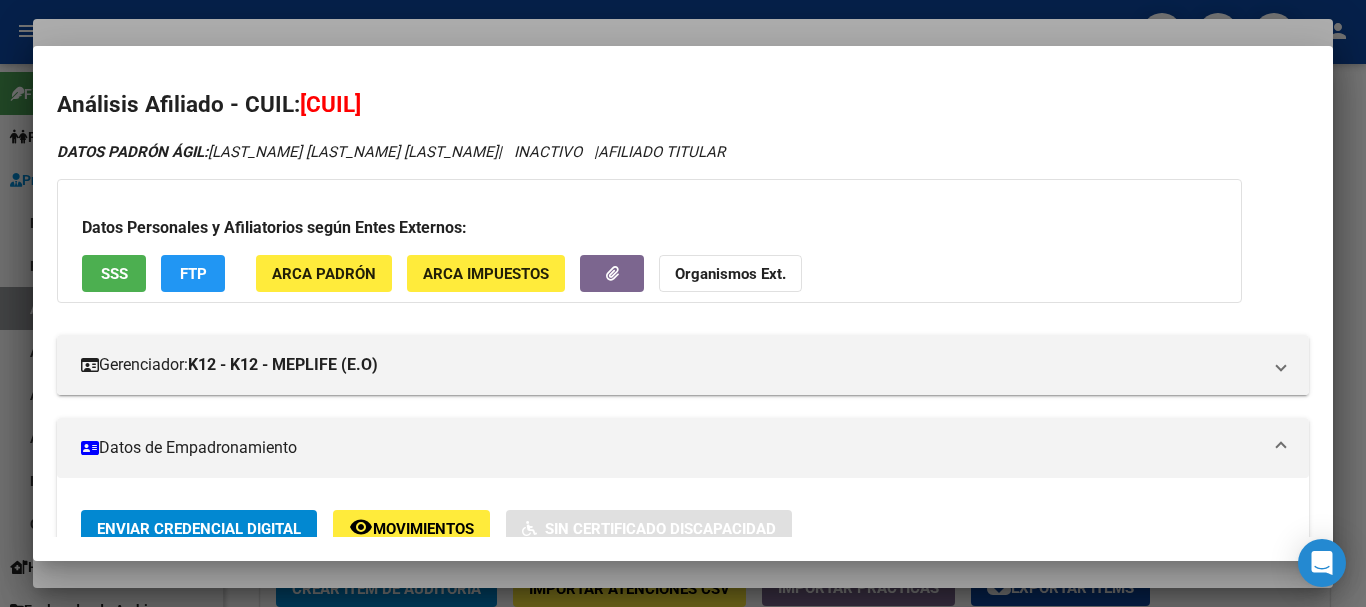 click on "Organismos Ext." 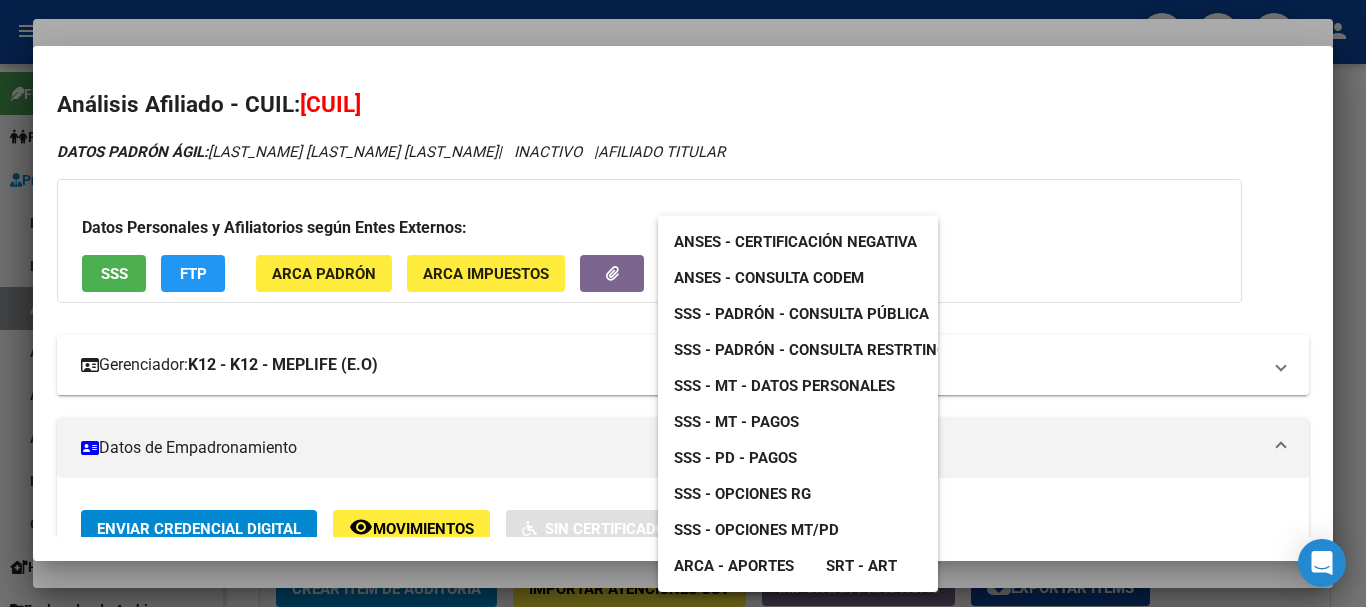 click on "SSS - MT - Datos Personales" at bounding box center (784, 386) 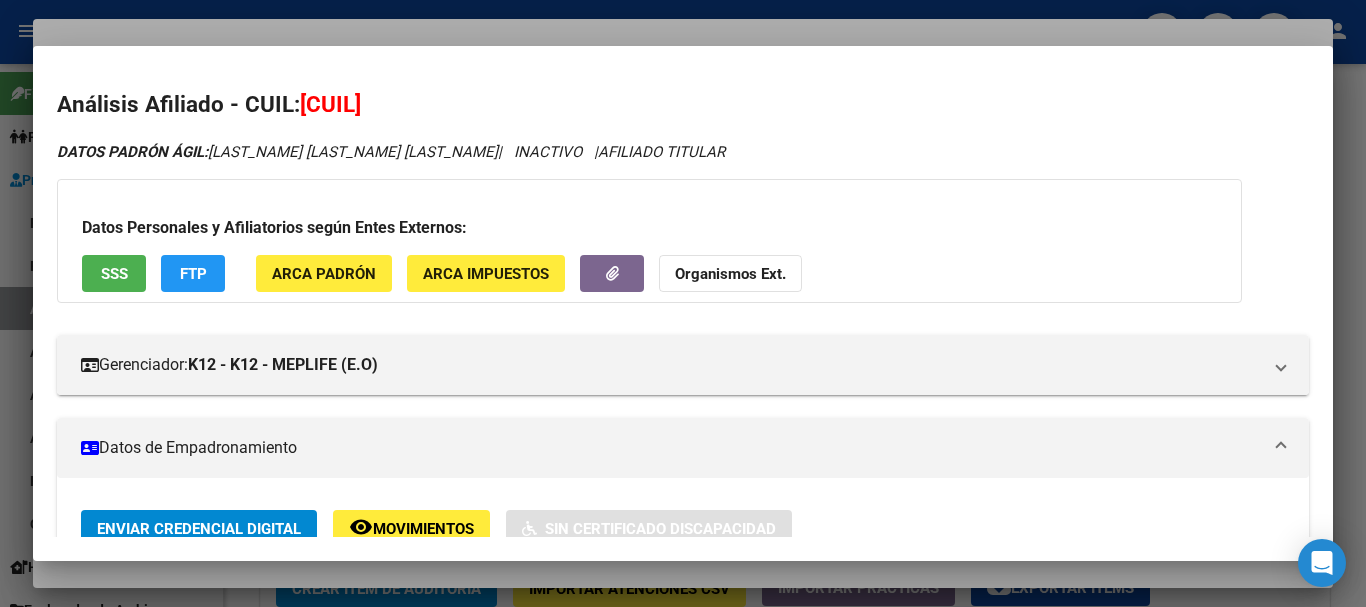 click at bounding box center [683, 303] 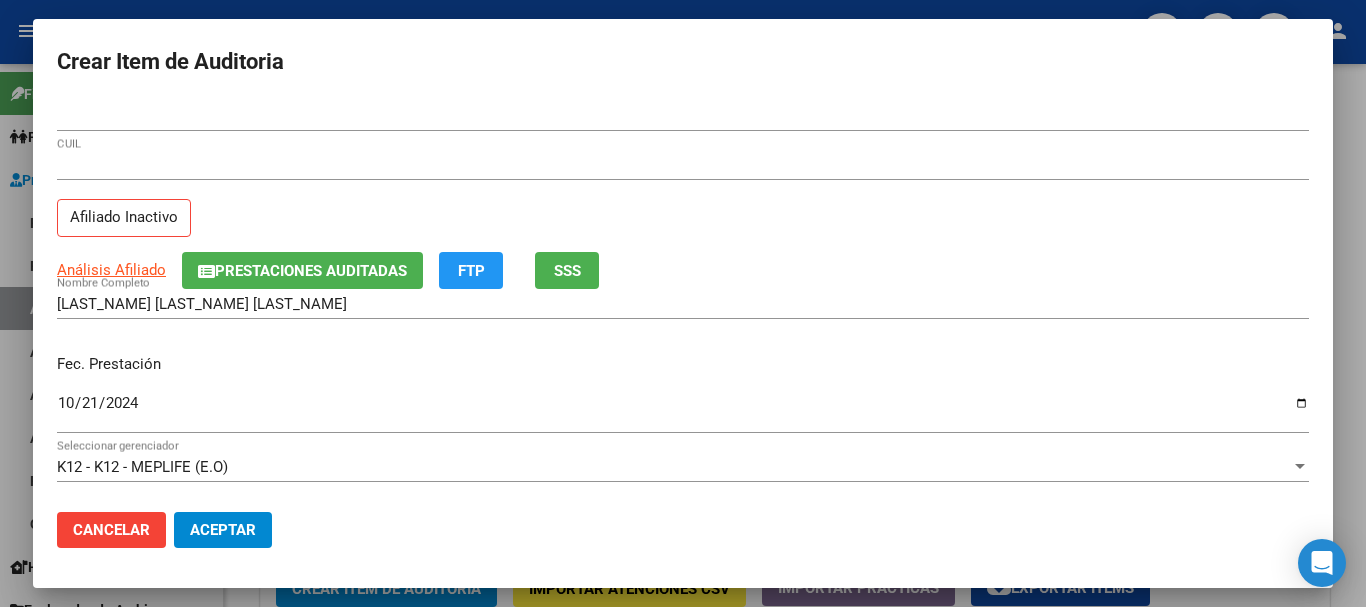 click on "[NUMBER] CUIL   Afiliado Inactivo" at bounding box center [683, 201] 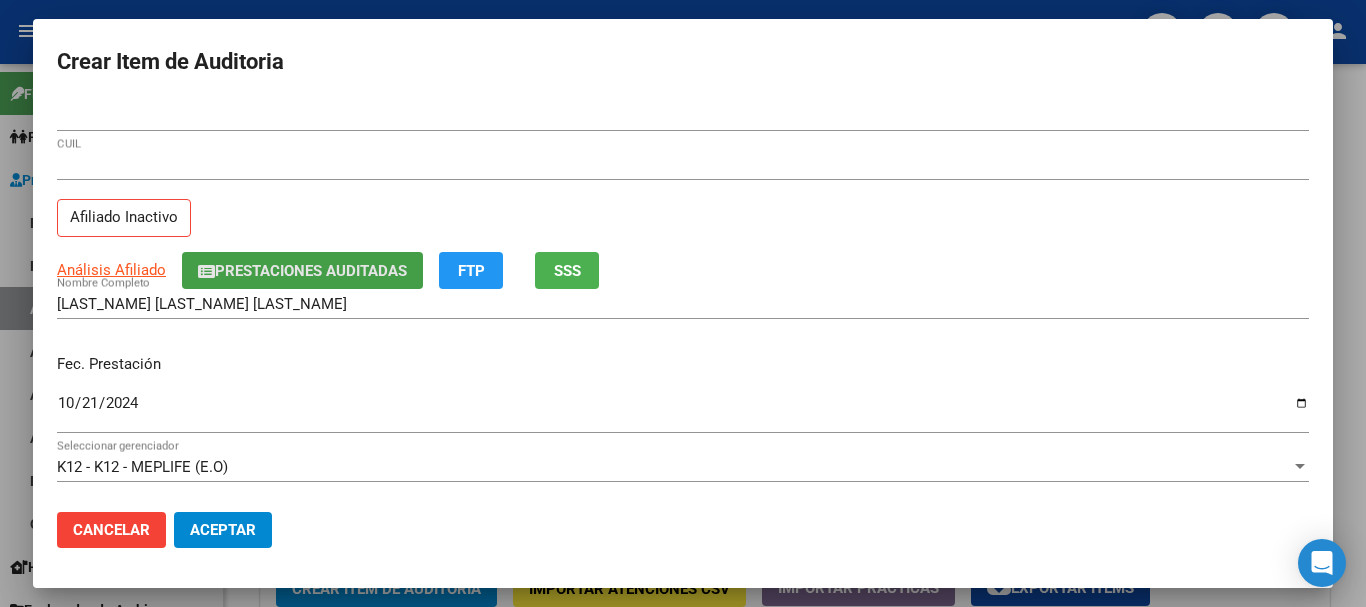 click on "Prestaciones Auditadas" 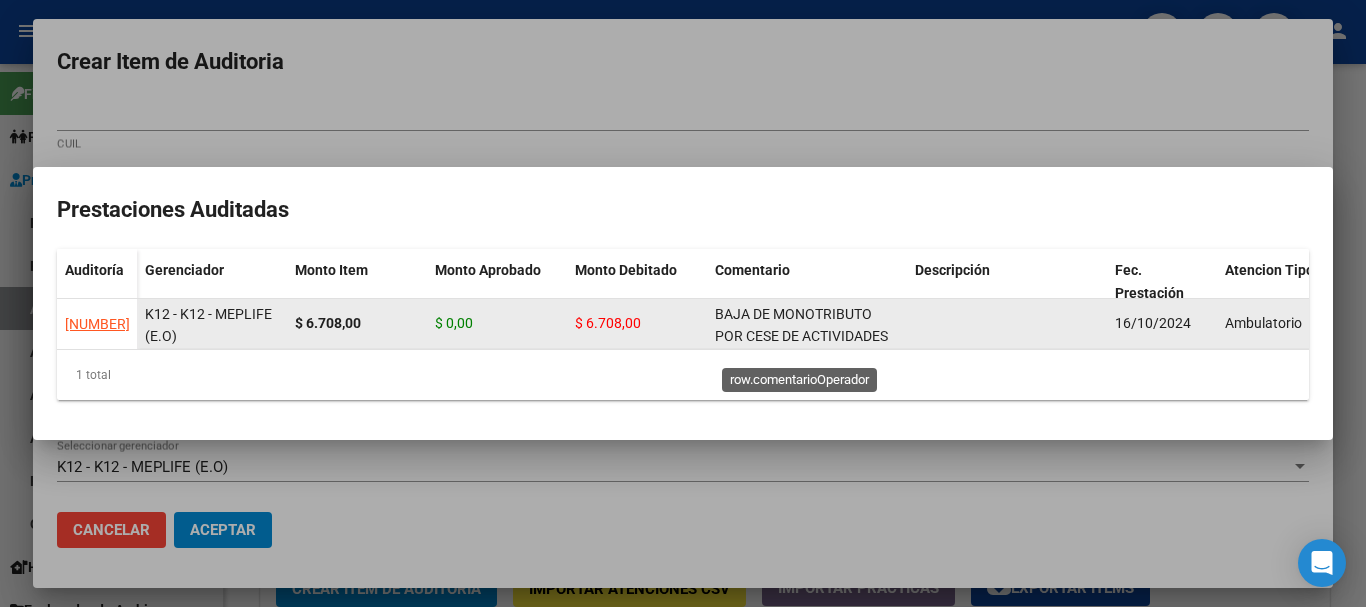 click on "BAJA DE MONOTRIBUTO POR CESE DE ACTIVIDADES 08/2024" 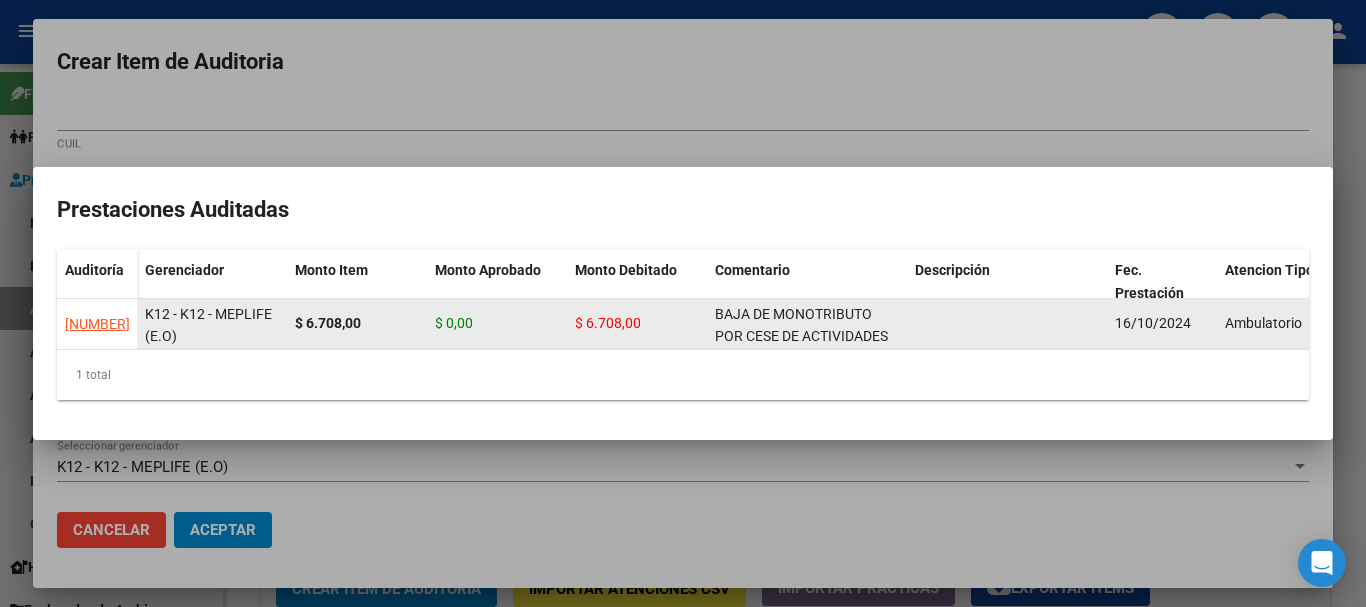 click on "BAJA DE MONOTRIBUTO POR CESE DE ACTIVIDADES 08/2024" 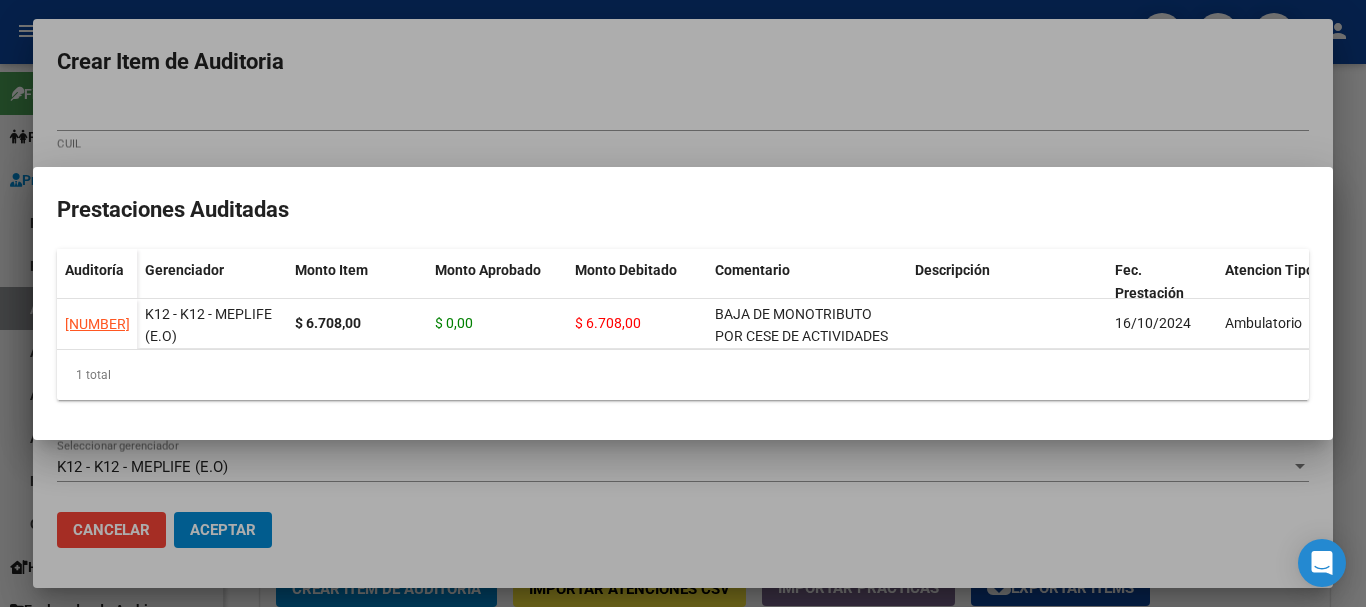 click at bounding box center (683, 303) 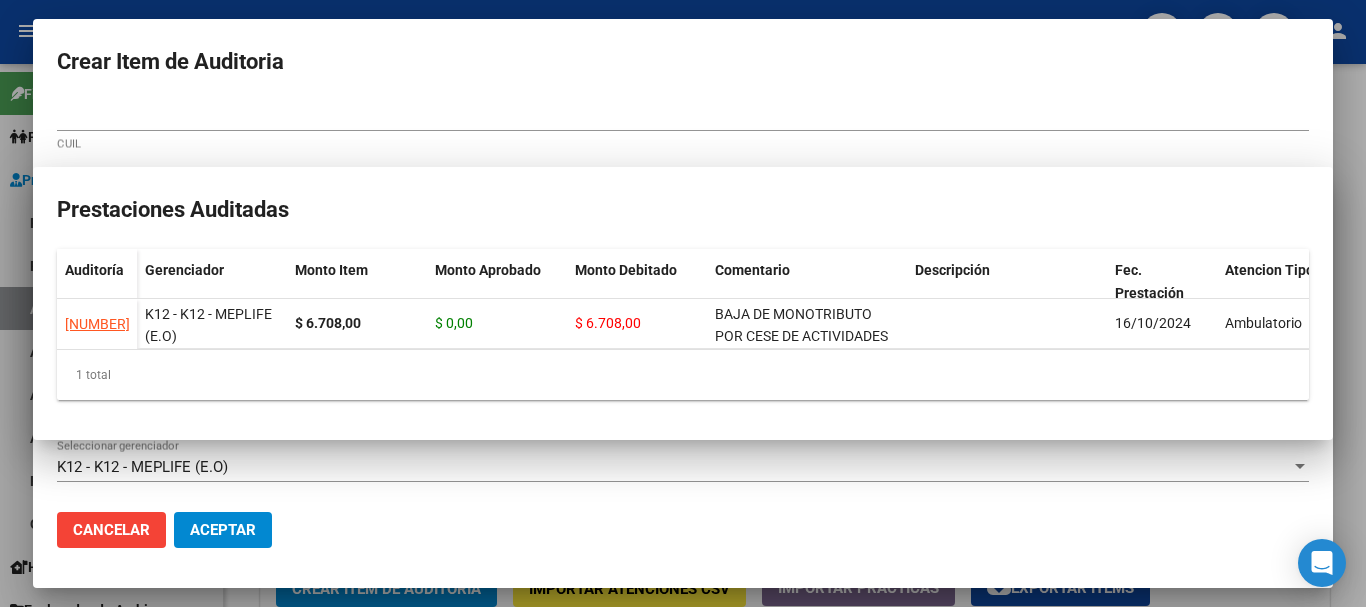 click on "[CUIL]" at bounding box center [683, 165] 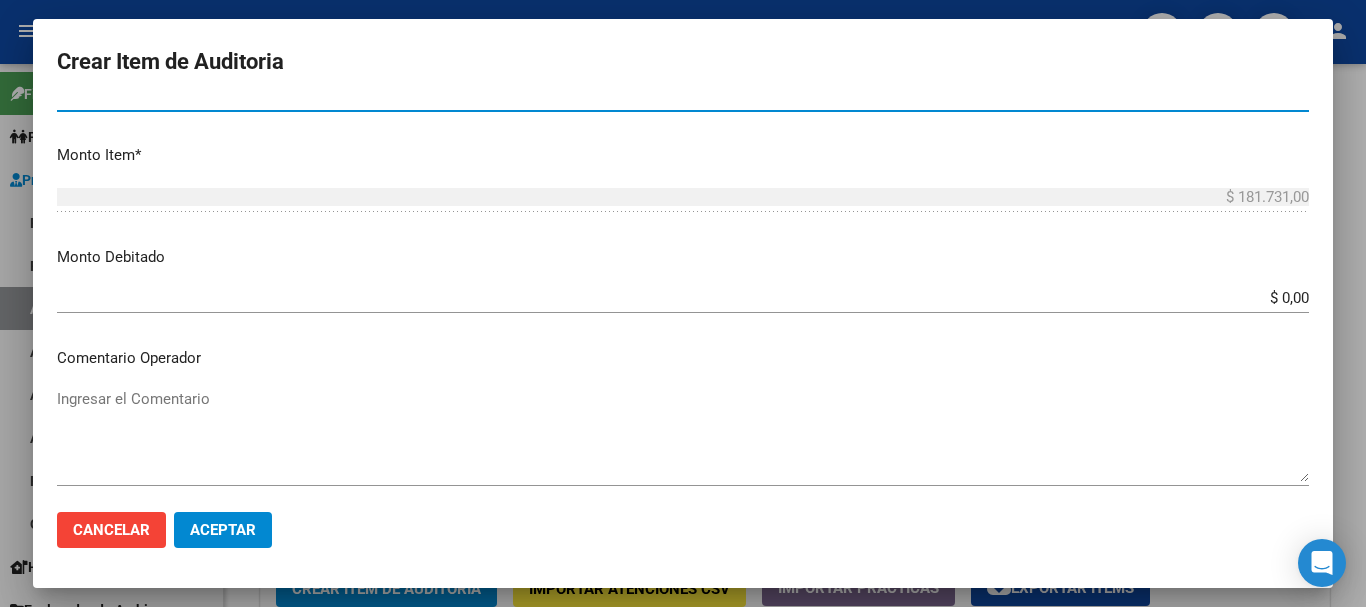 scroll, scrollTop: 660, scrollLeft: 0, axis: vertical 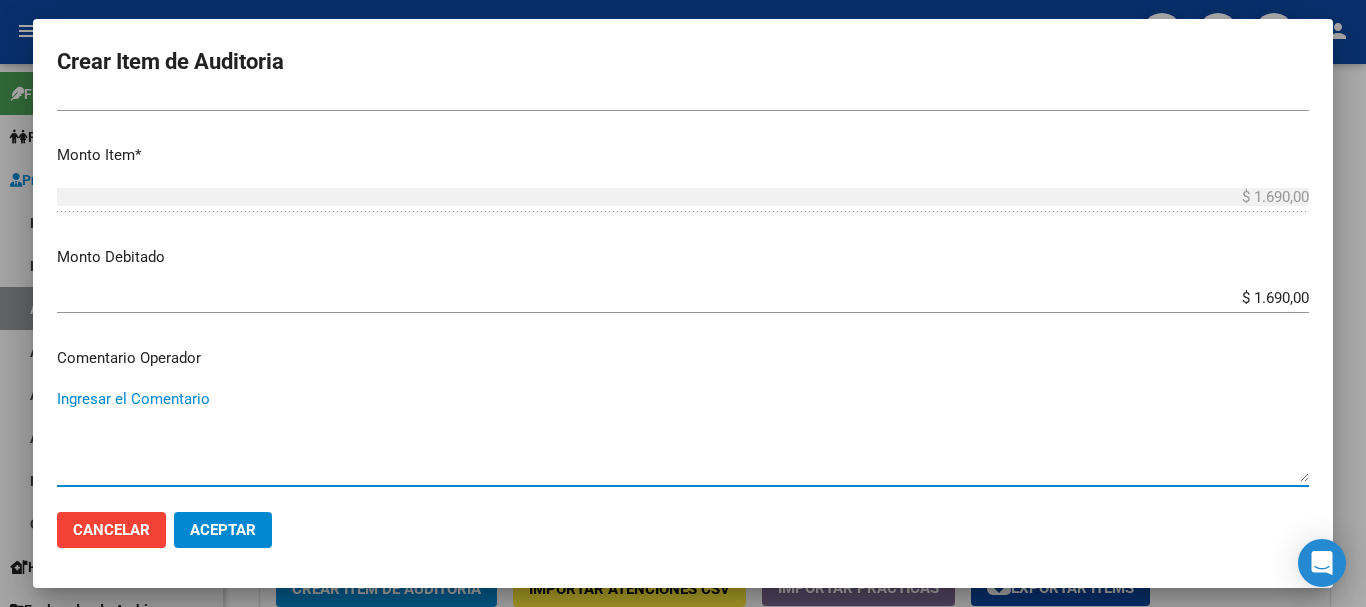 paste on "BAJA DE MONOTRIBUTO POR CESE DE ACTIVIDADES 08/2024" 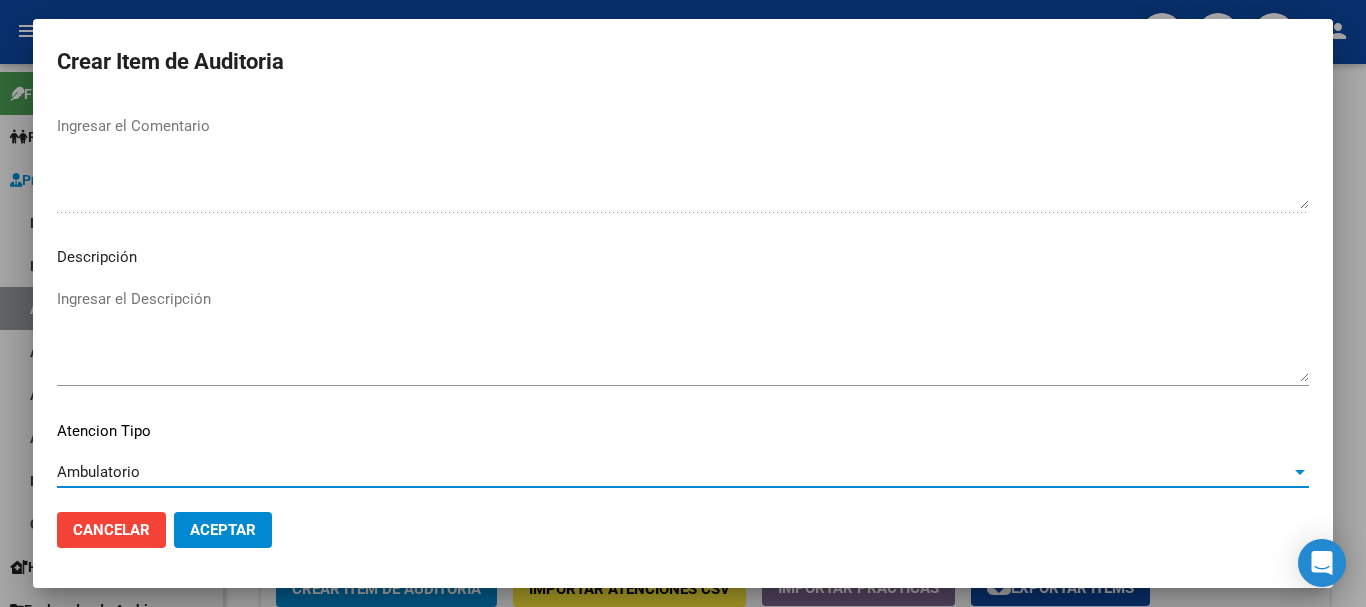 scroll, scrollTop: 1233, scrollLeft: 0, axis: vertical 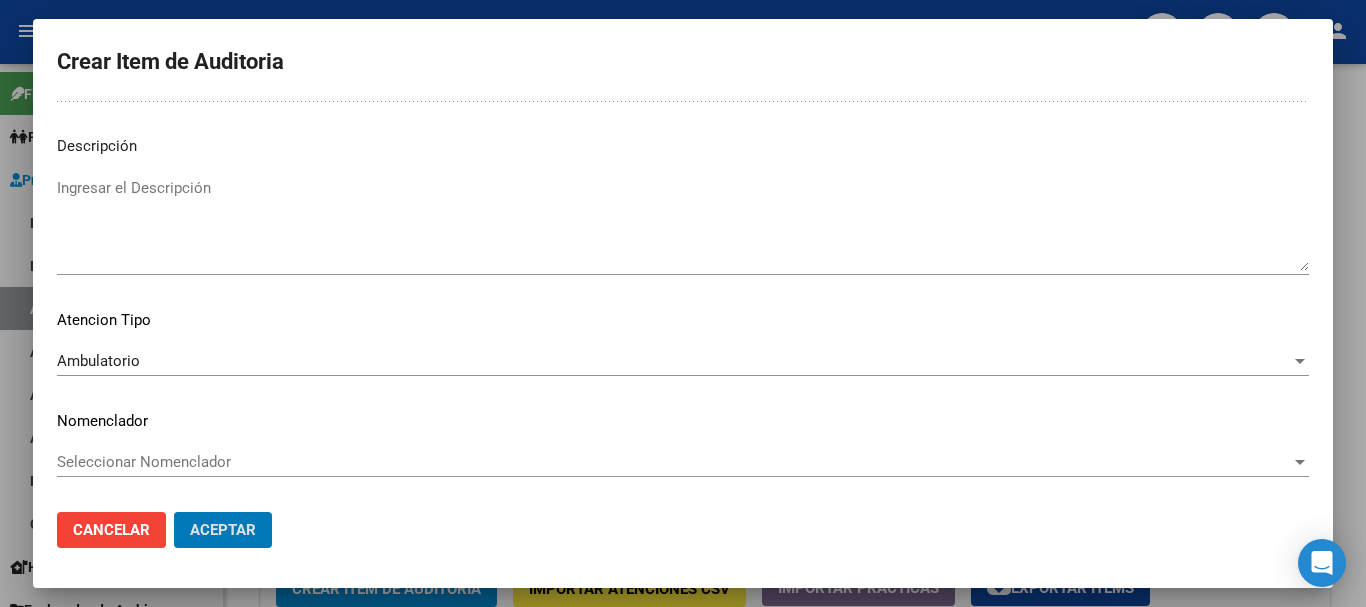 click on "Aceptar" 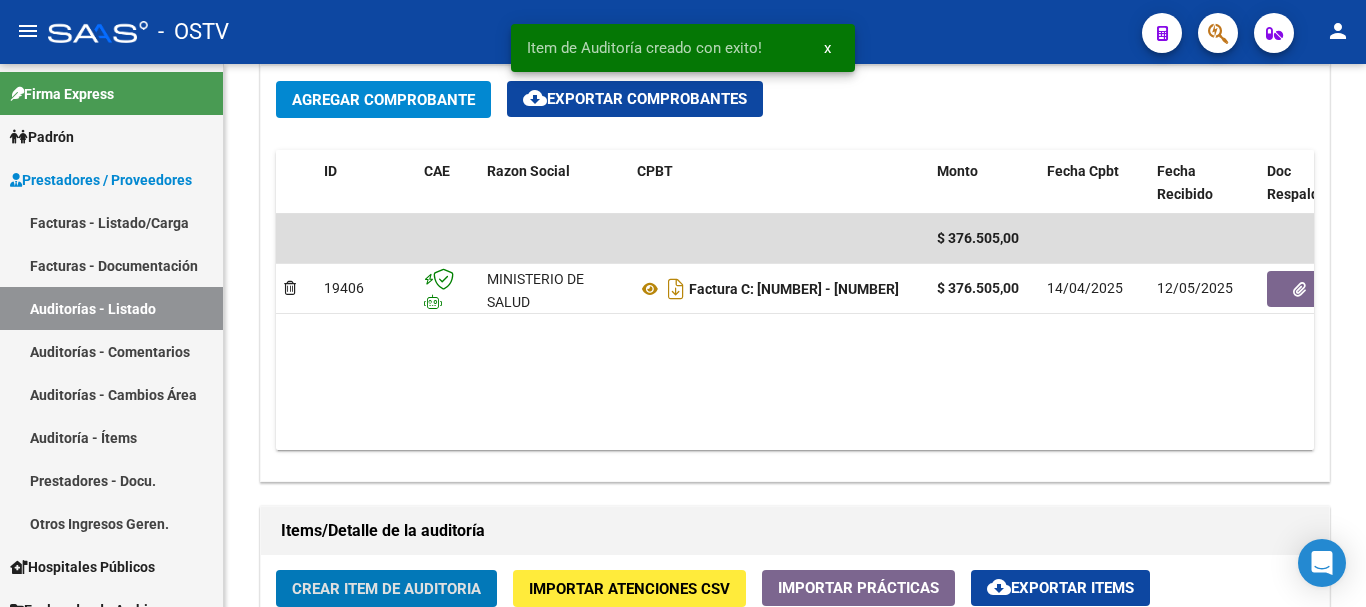 click on "Crear Item de Auditoria" 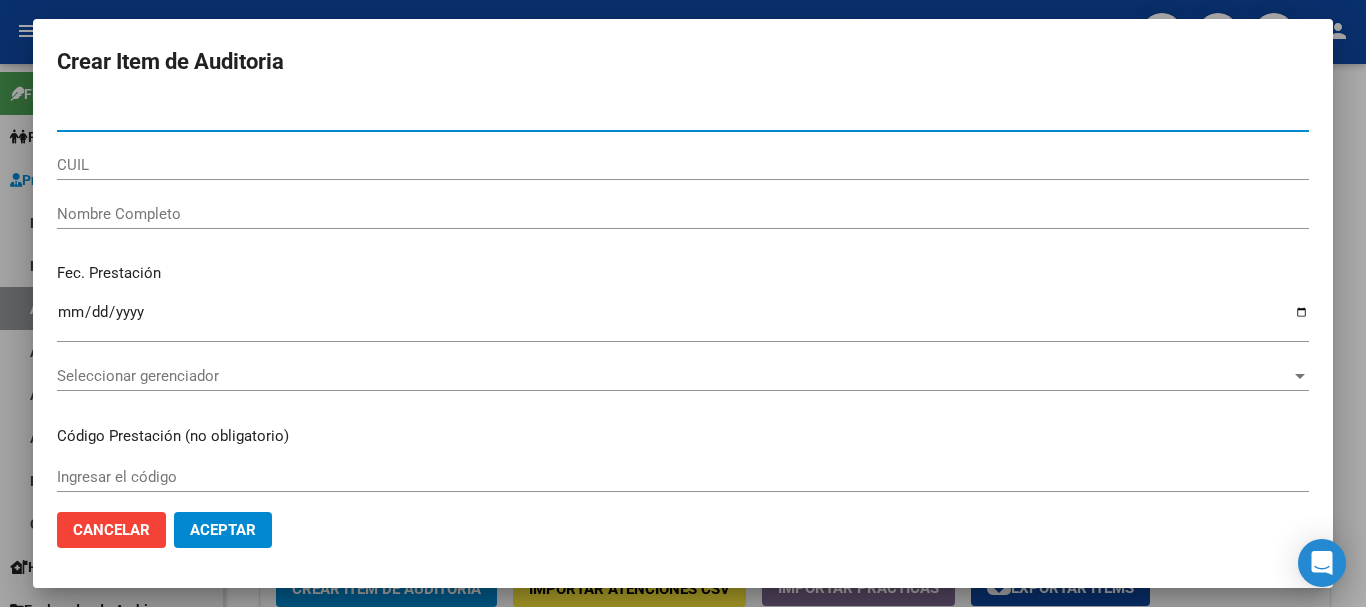 paste on "[NUMBER]" 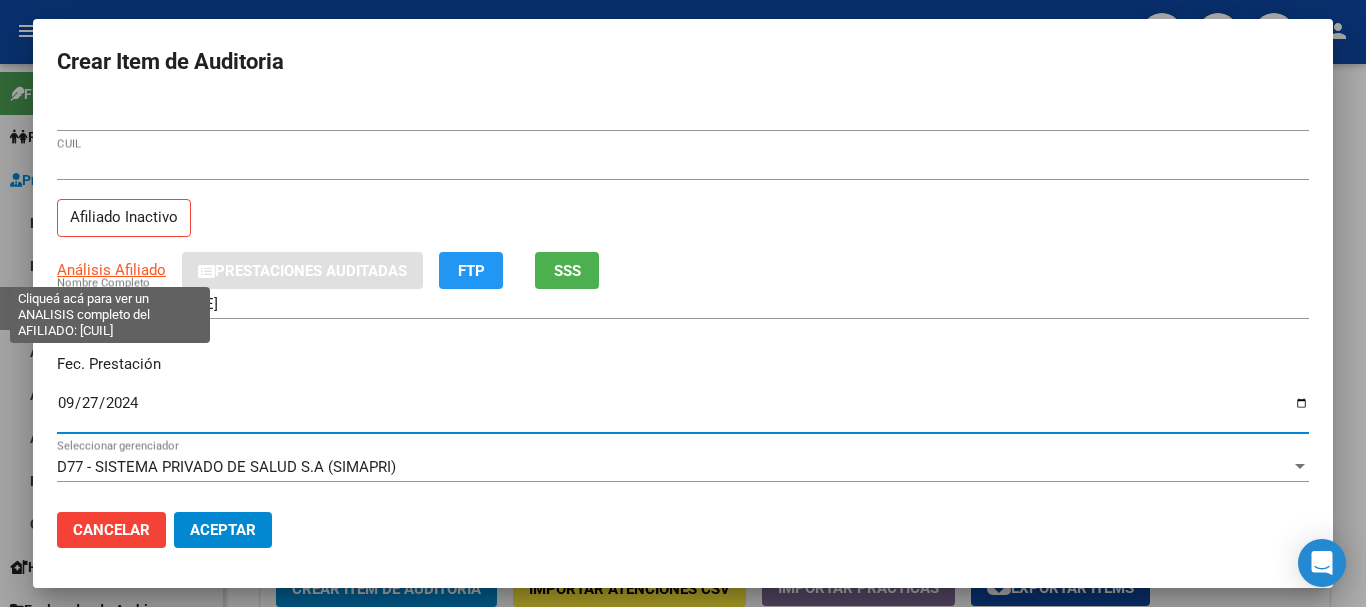 click on "Análisis Afiliado" at bounding box center (111, 270) 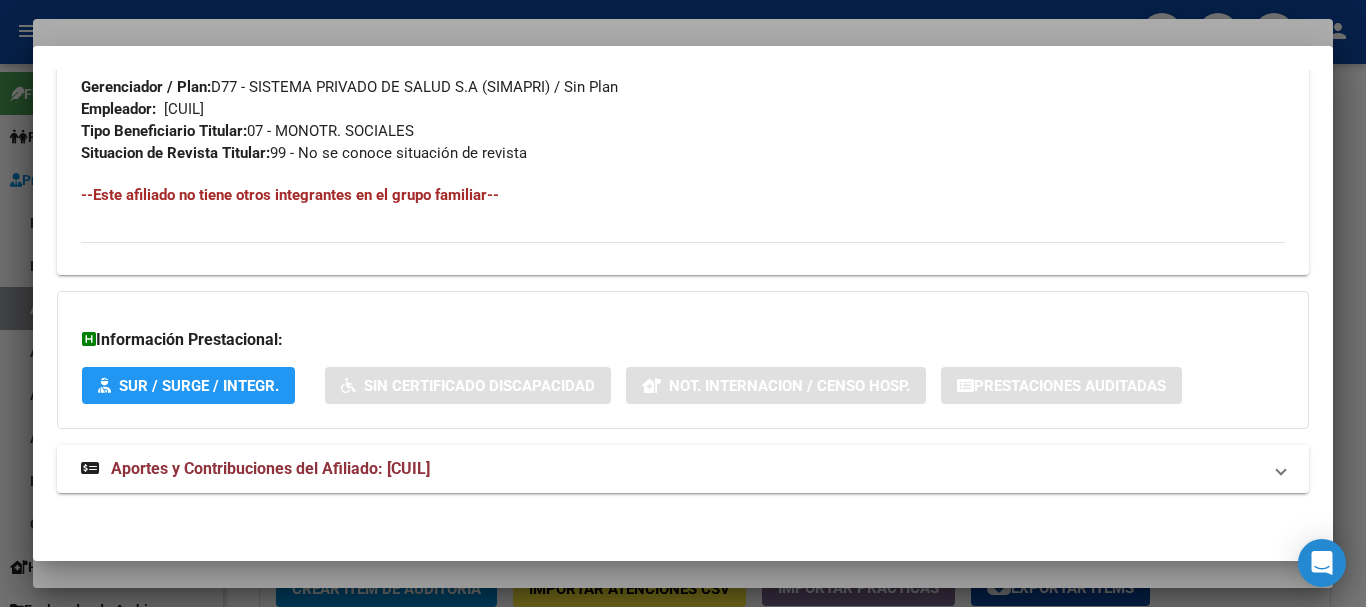 click on "Aportes y Contribuciones del Afiliado: [CUIL]" at bounding box center [270, 468] 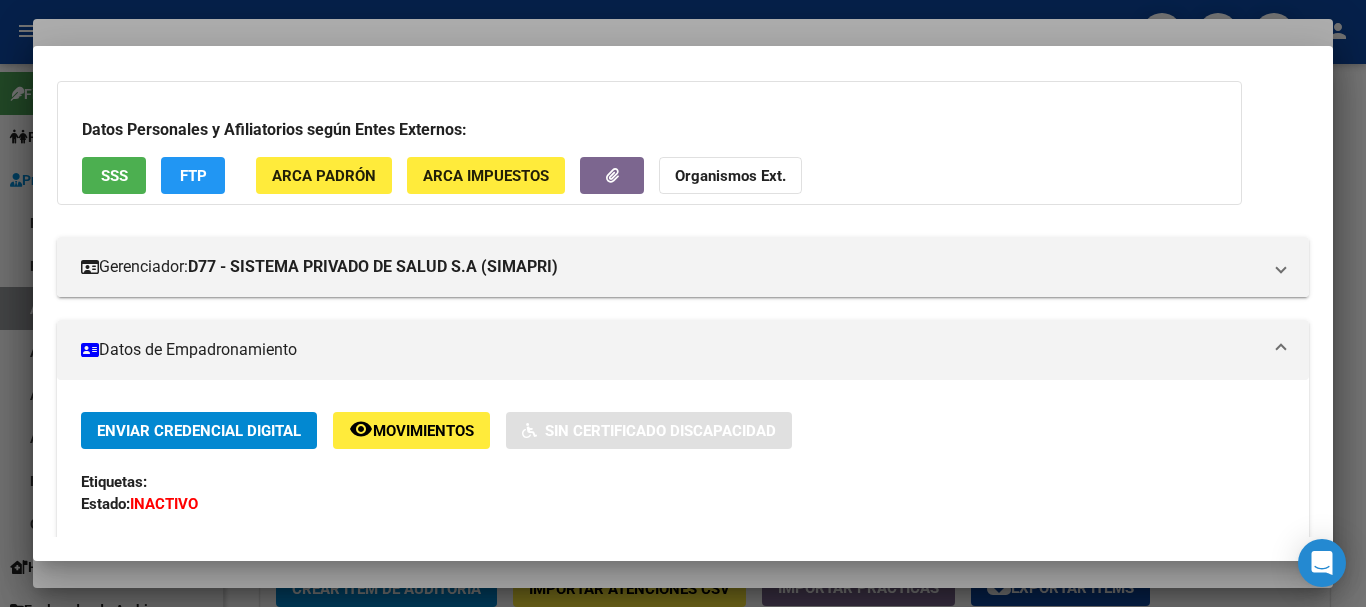 scroll, scrollTop: 0, scrollLeft: 0, axis: both 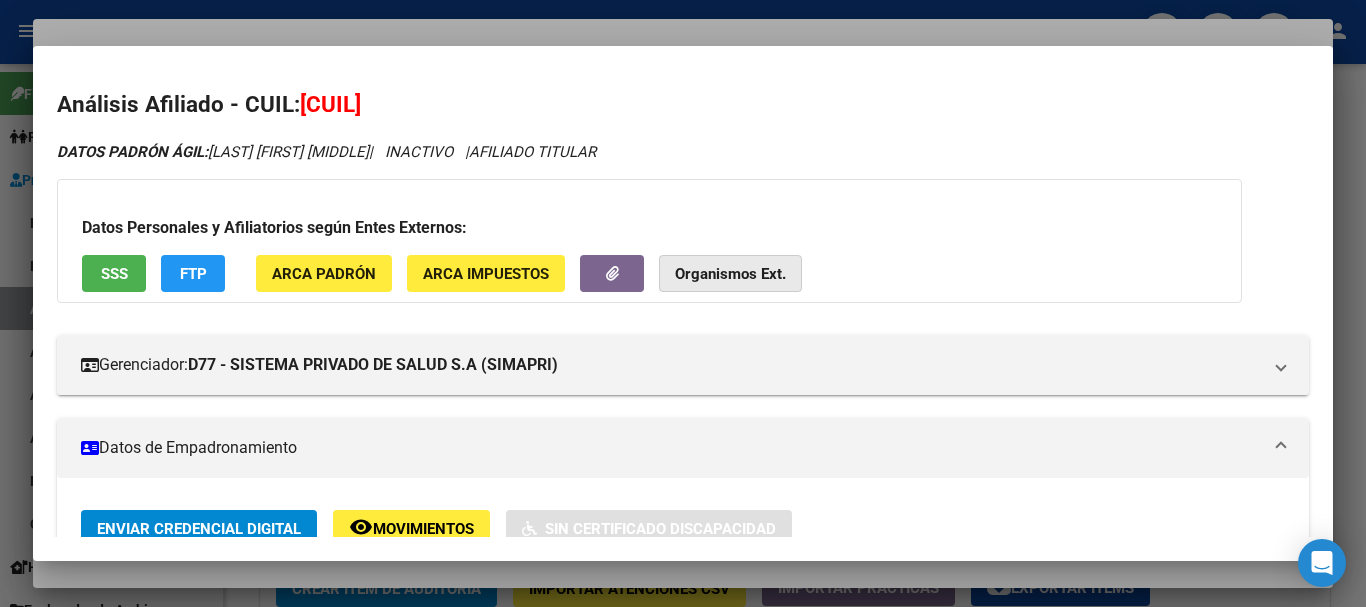 click on "Organismos Ext." 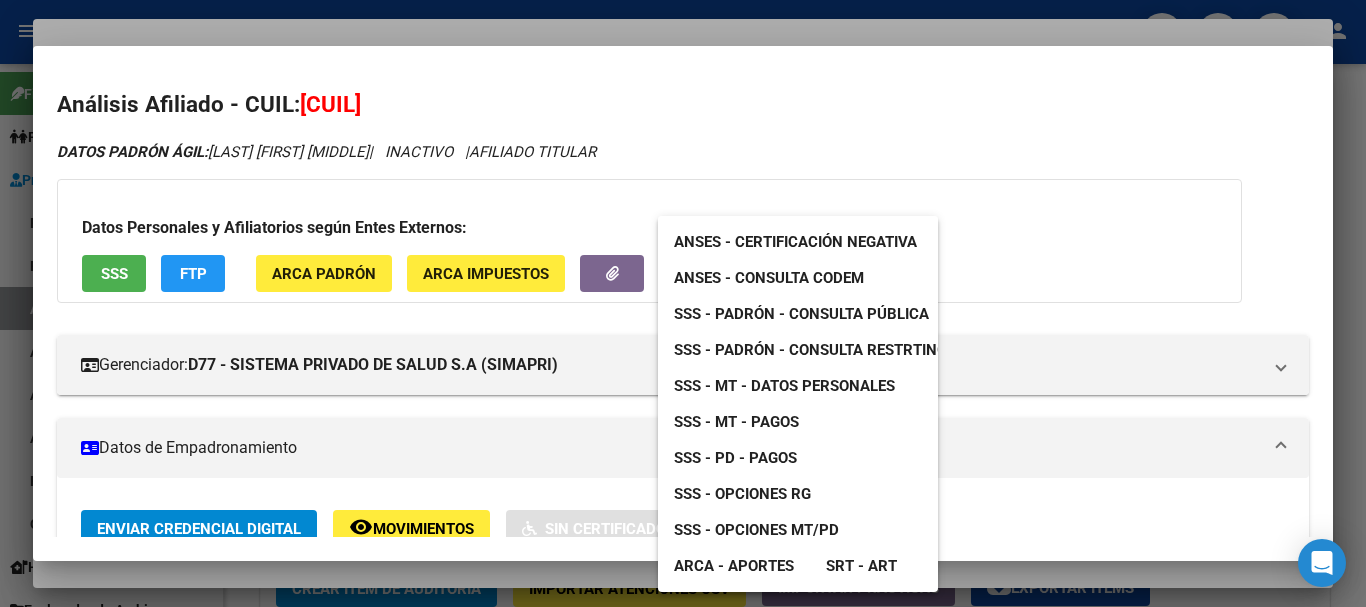 click on "SSS - MT - Datos Personales" at bounding box center [784, 386] 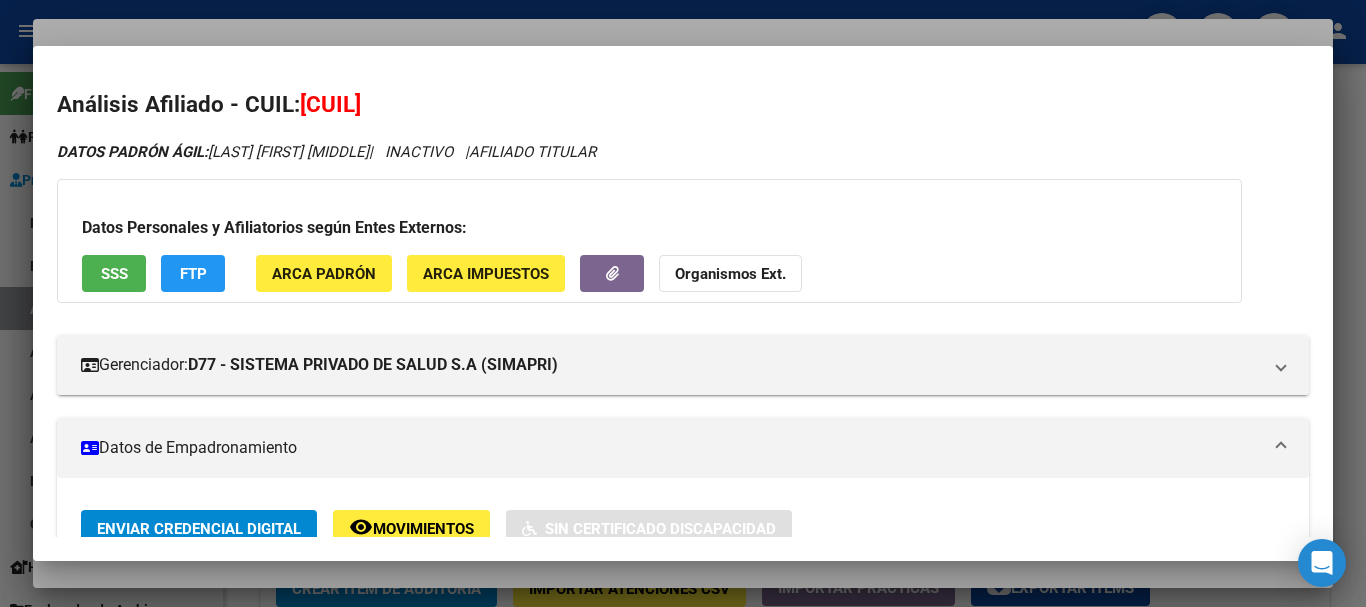 click at bounding box center [683, 303] 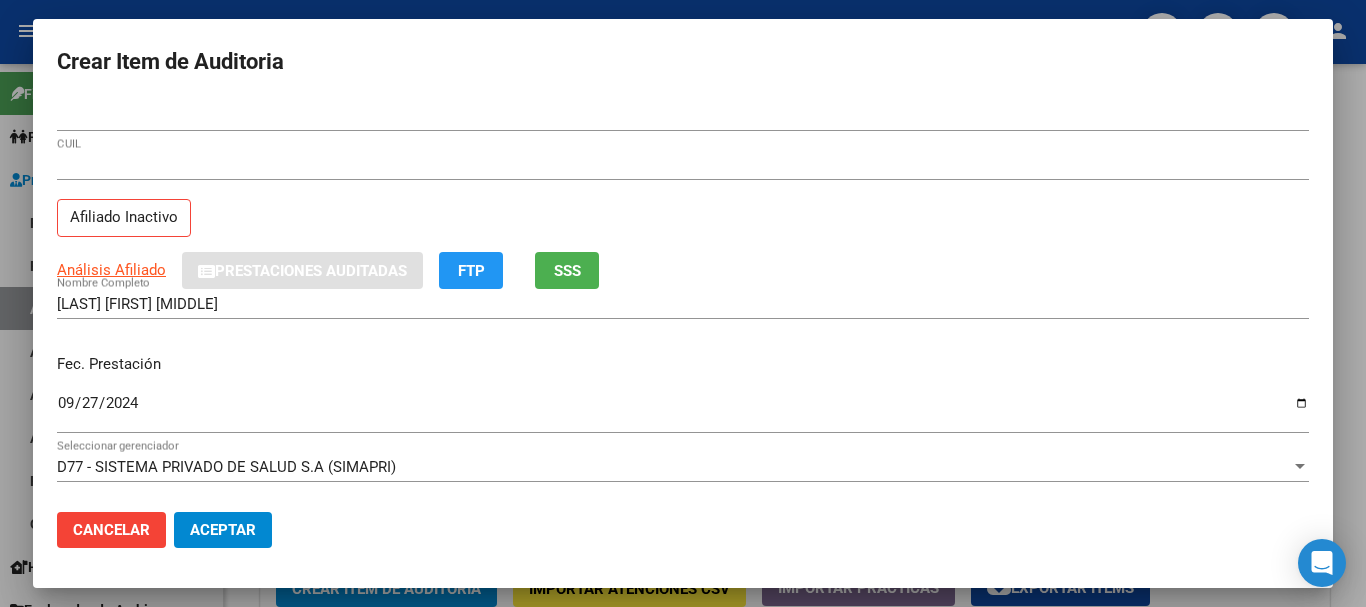 click on "Análisis Afiliado  Prestaciones Auditadas FTP SSS" at bounding box center [683, 270] 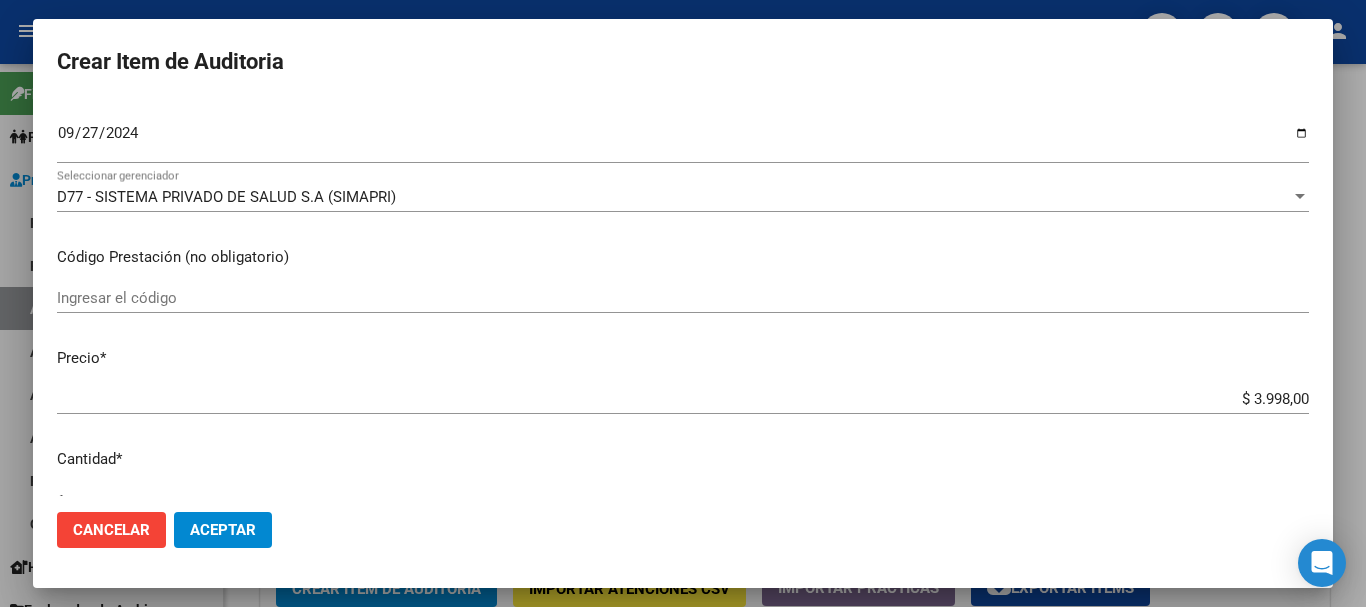 scroll, scrollTop: 675, scrollLeft: 0, axis: vertical 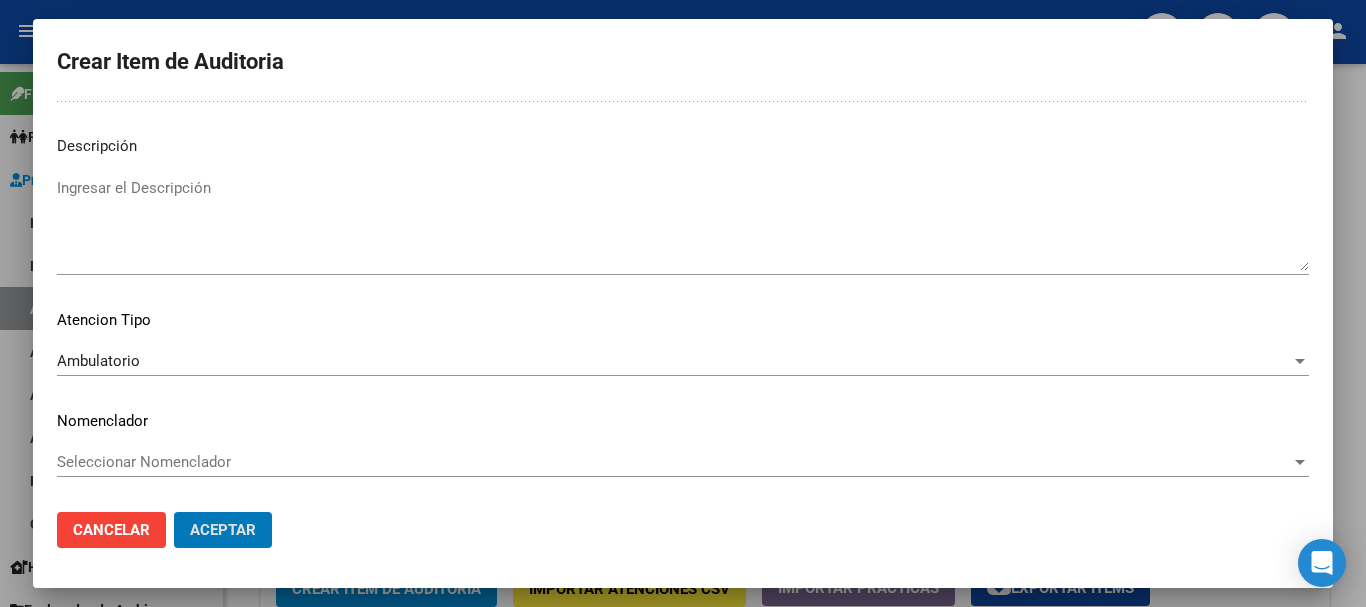 click on "Aceptar" 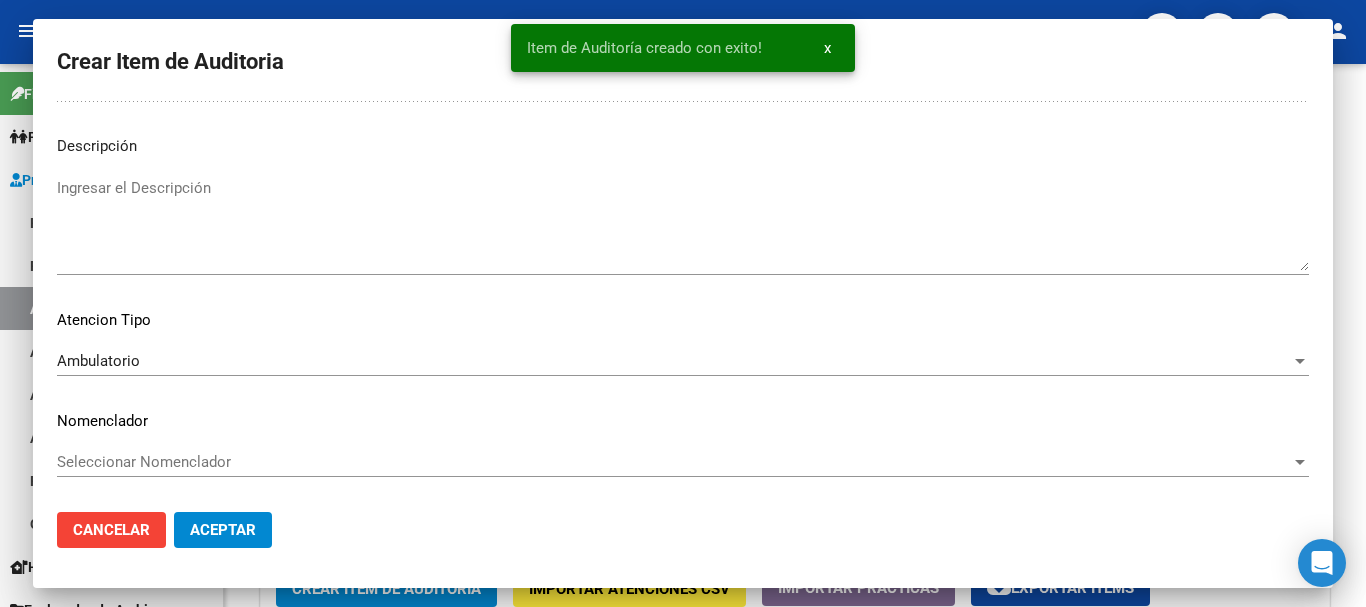 click on "Crear Item de Auditoria" 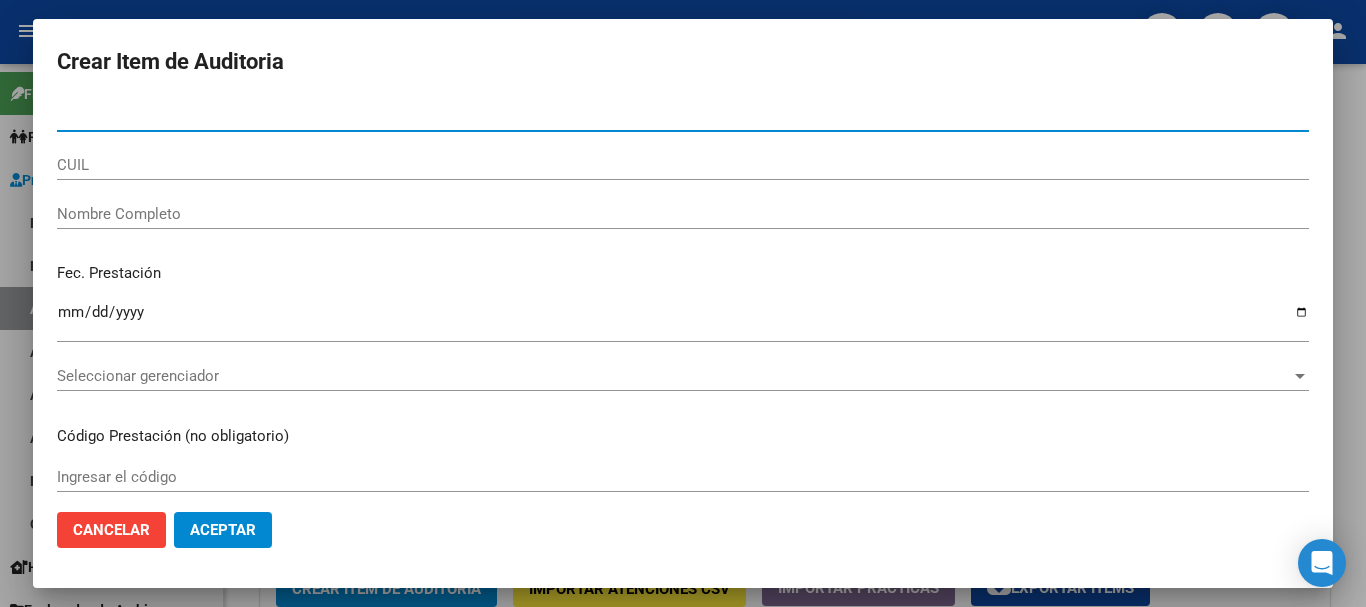 paste on "[DOCUMENT_NUMBER]" 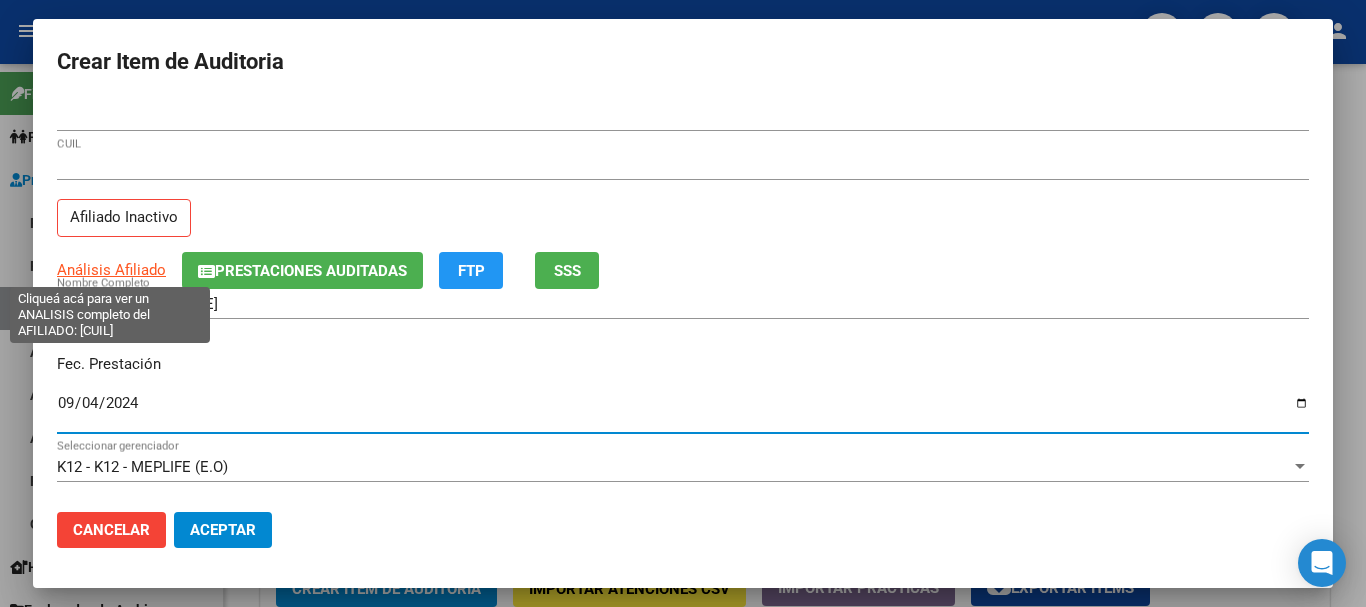 click on "Análisis Afiliado" at bounding box center (111, 270) 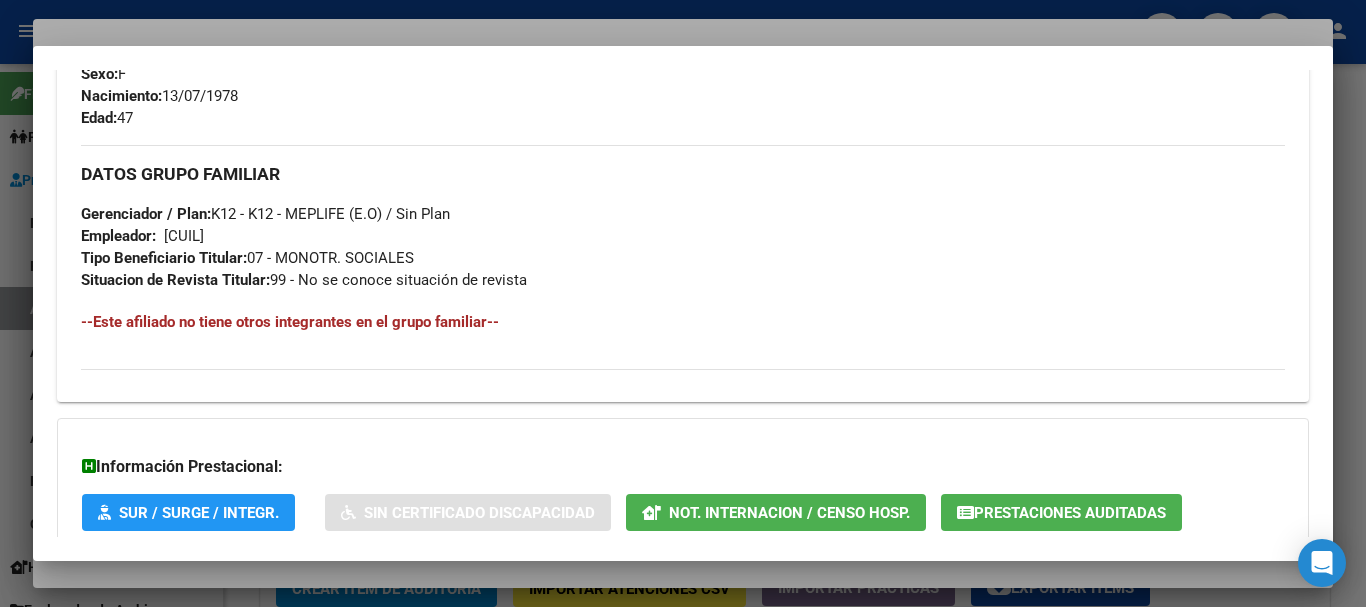 scroll, scrollTop: 1031, scrollLeft: 0, axis: vertical 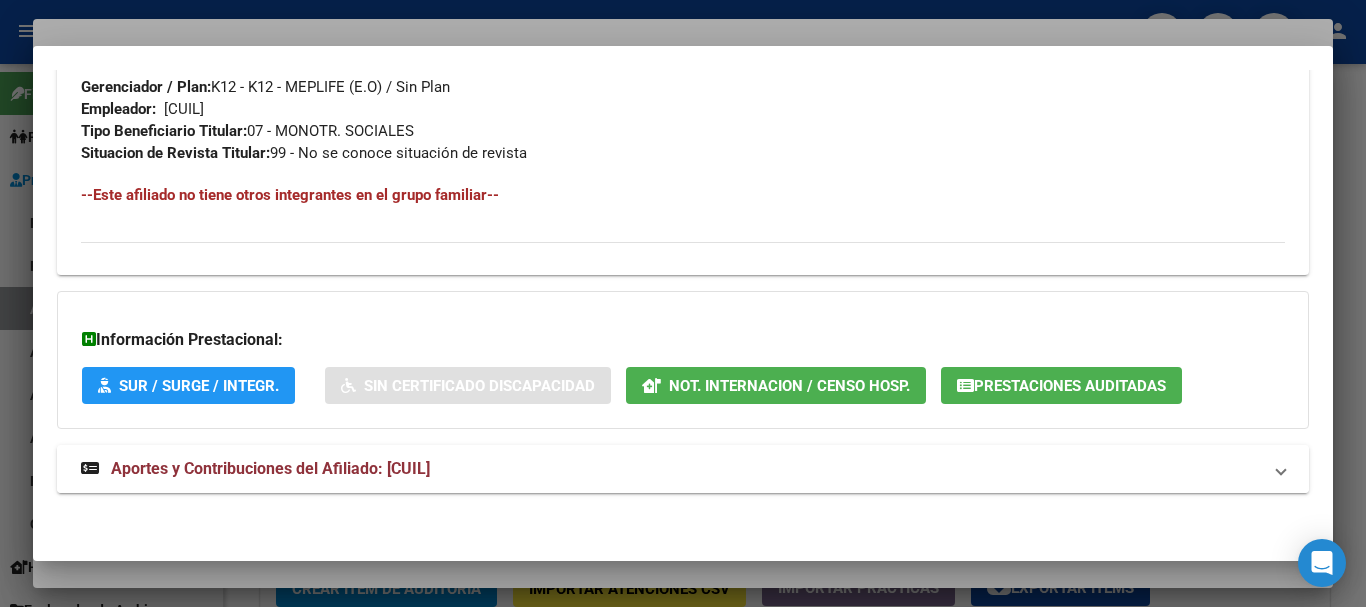 click on "Aportes y Contribuciones del Afiliado: [CUIL]" at bounding box center [270, 468] 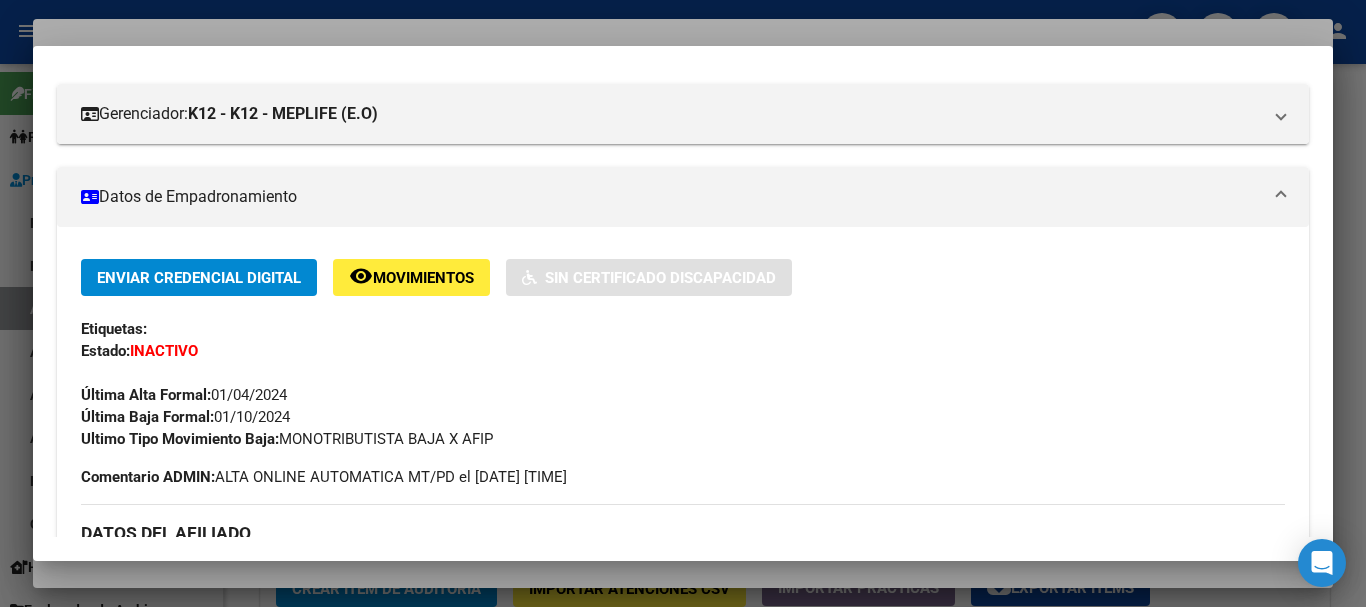 scroll, scrollTop: 0, scrollLeft: 0, axis: both 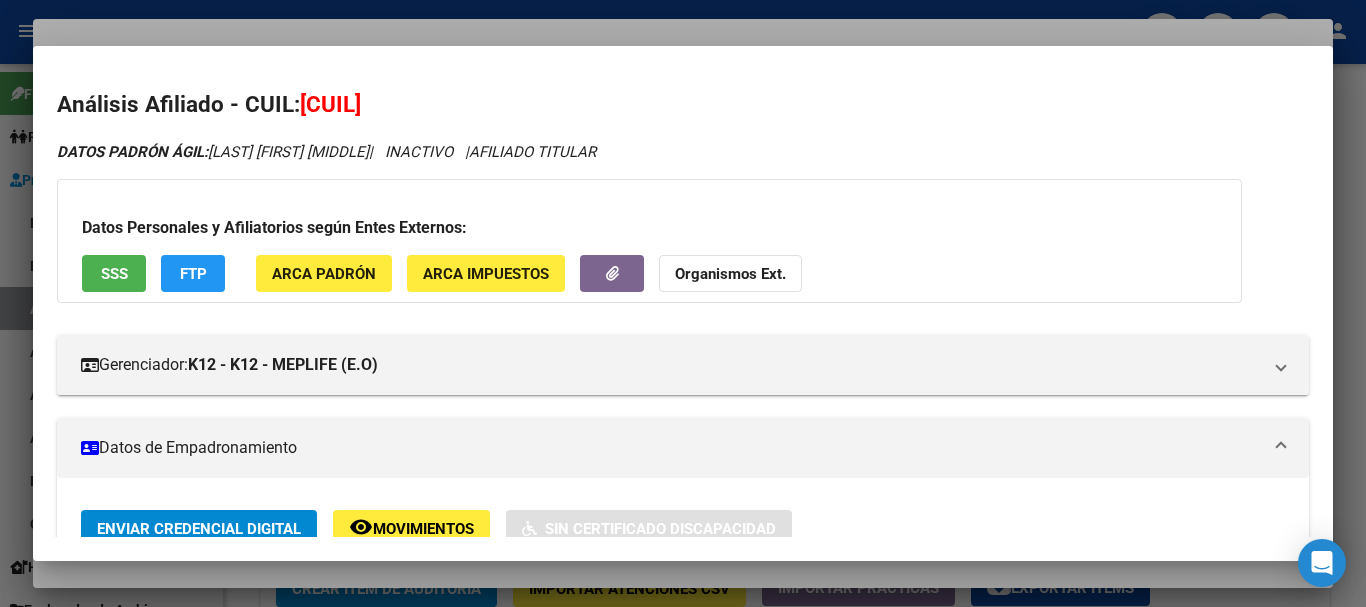 click on "Organismos Ext." 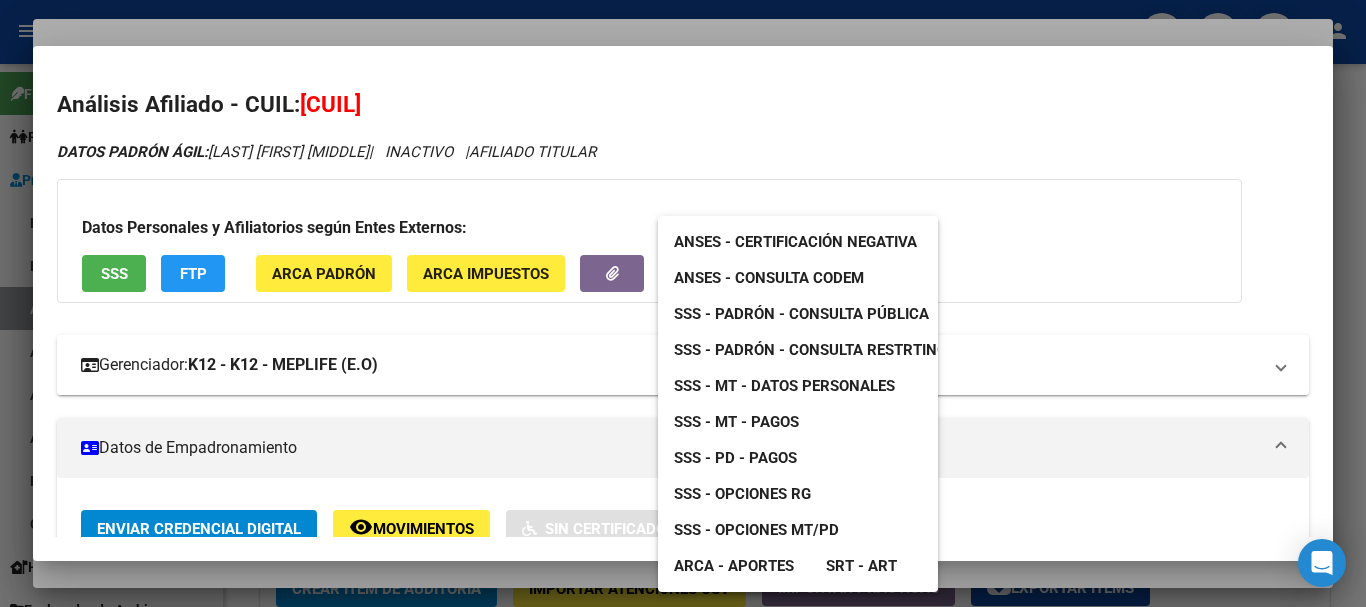 click on "SSS - MT - Datos Personales" at bounding box center [784, 386] 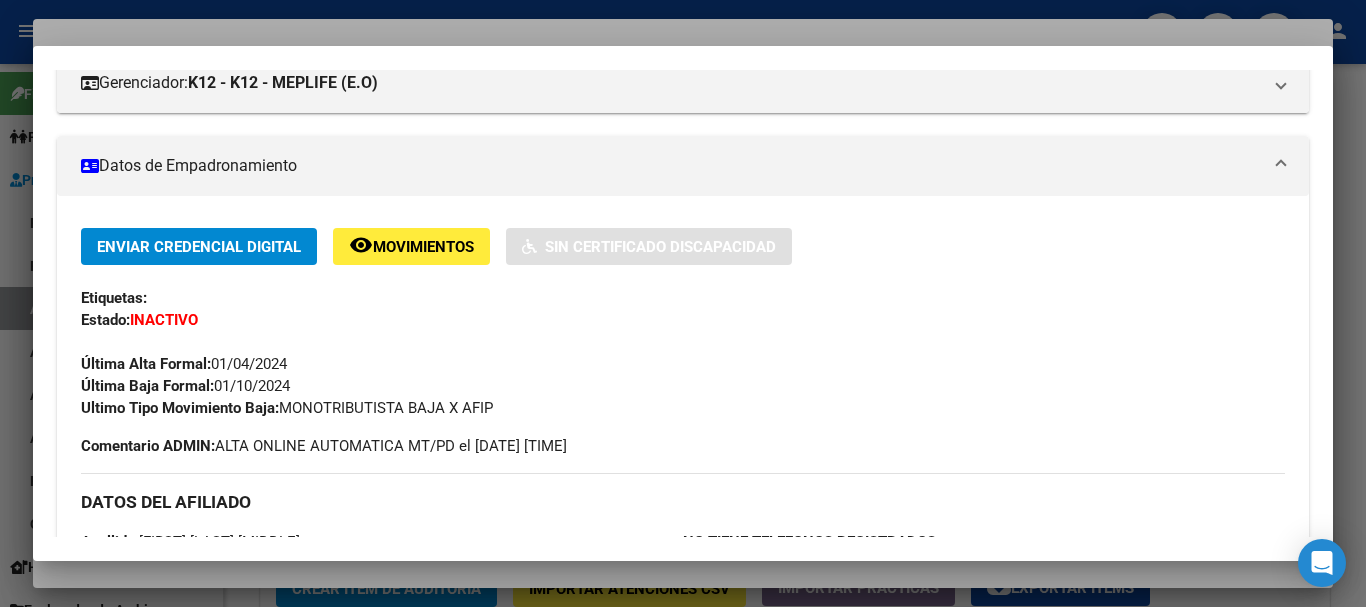 scroll, scrollTop: 300, scrollLeft: 0, axis: vertical 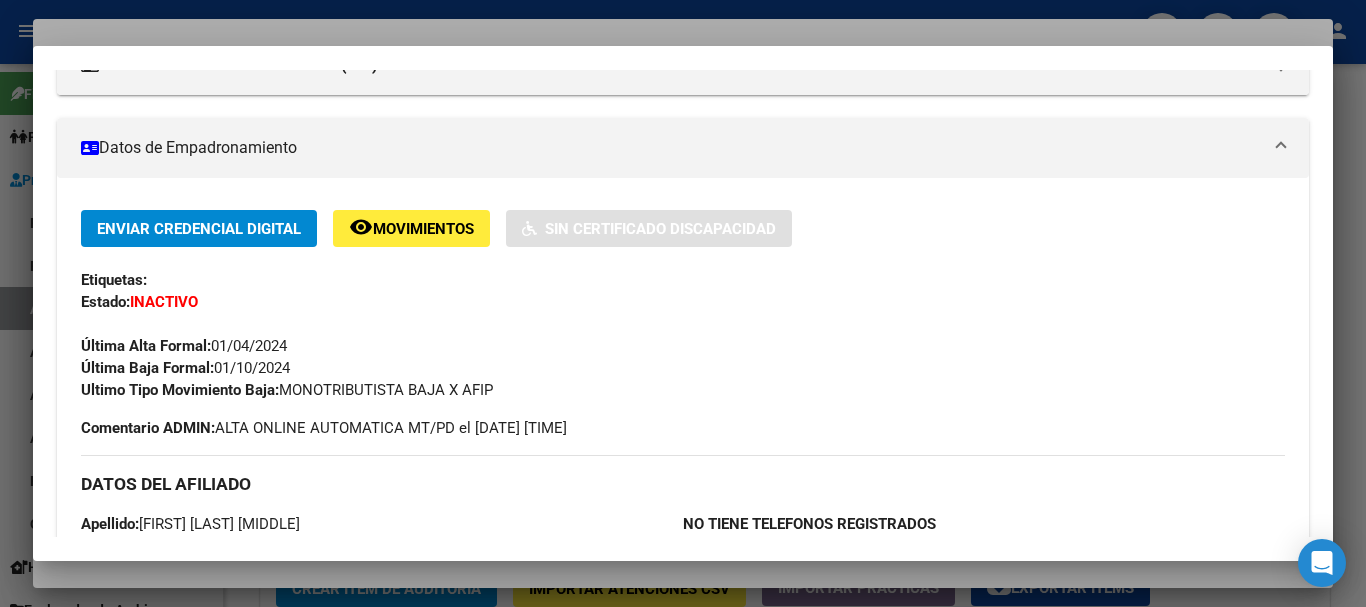 click at bounding box center [683, 303] 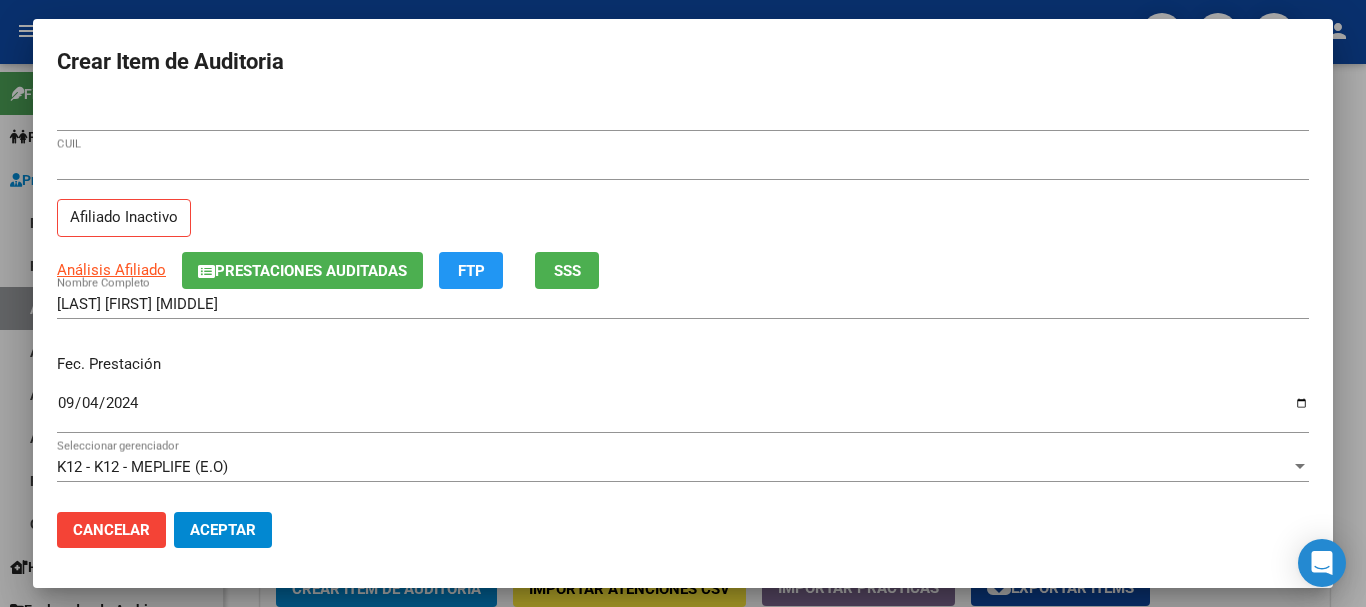 click on "[CUIL] CUIL   Afiliado Inactivo" at bounding box center (683, 201) 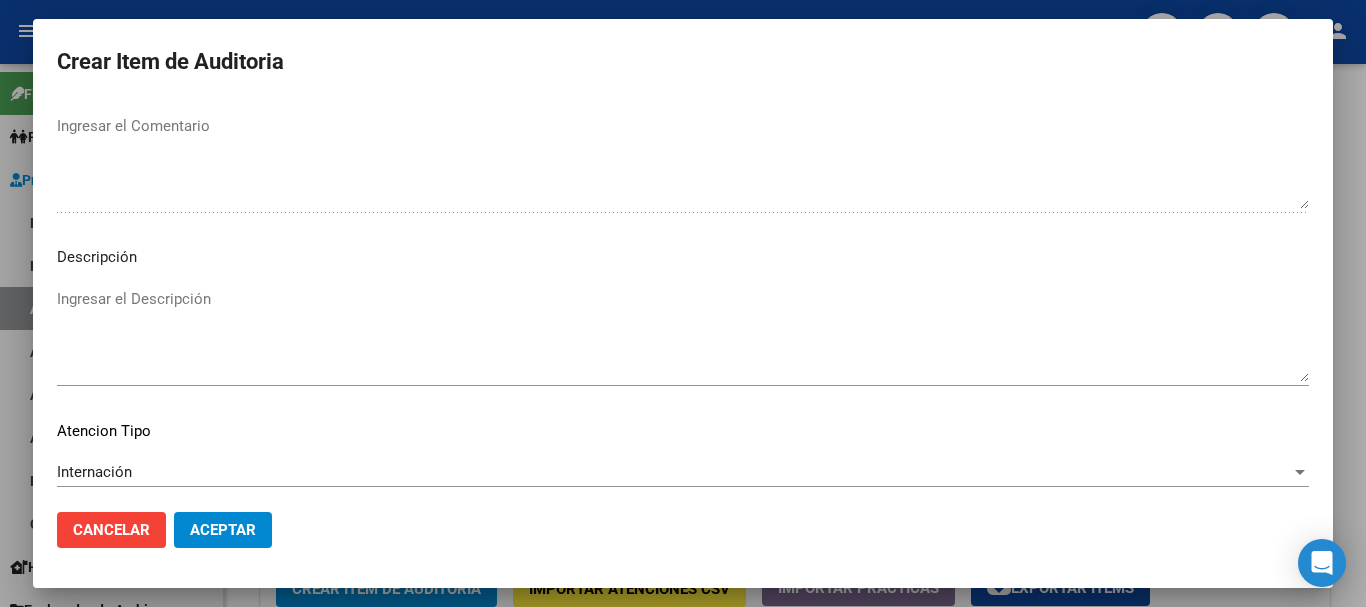 scroll, scrollTop: 1233, scrollLeft: 0, axis: vertical 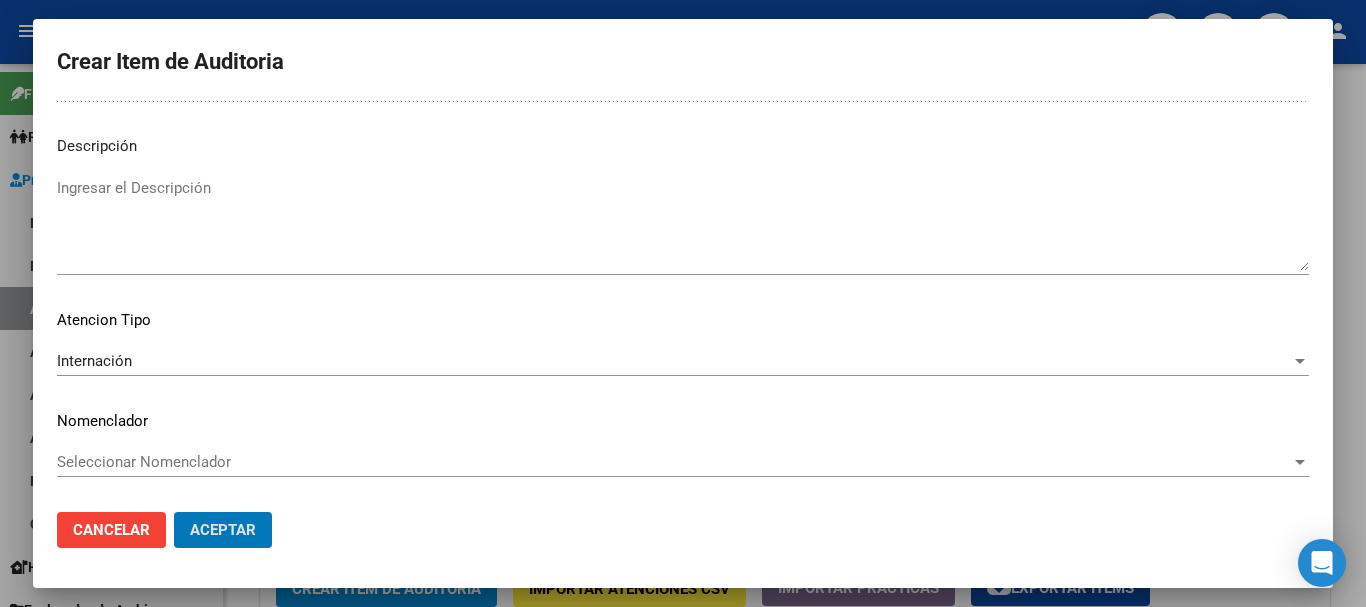 click on "Aceptar" 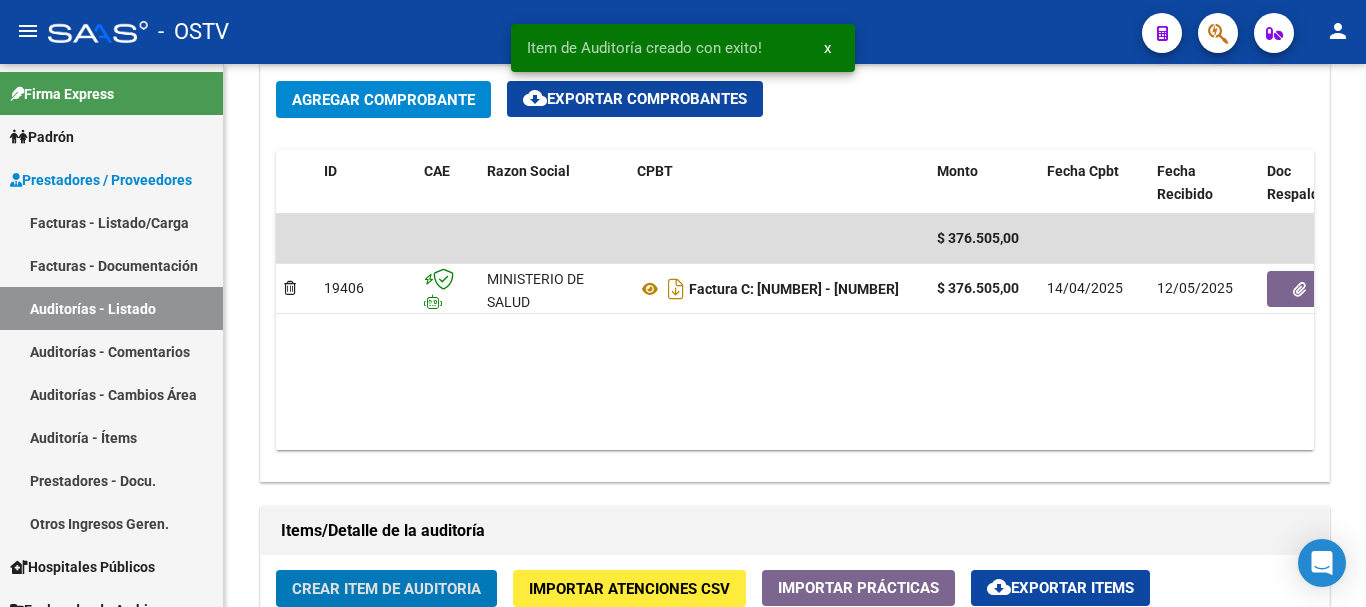 click on "Crear Item de Auditoria" 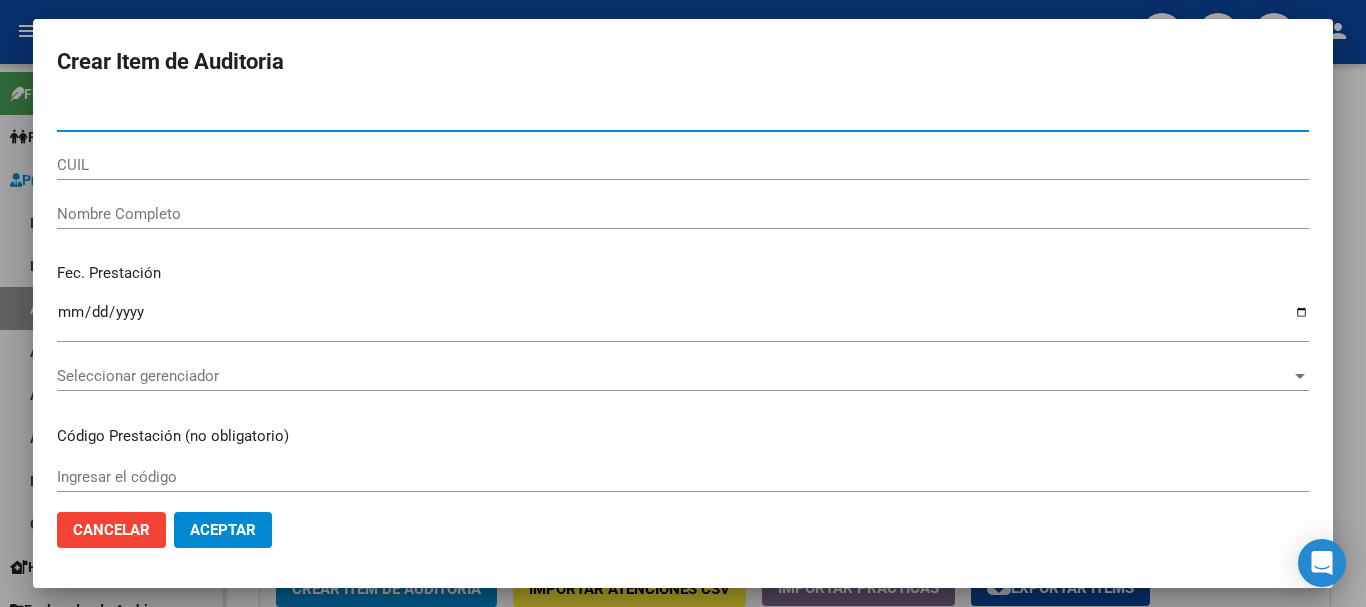 paste on "52275166" 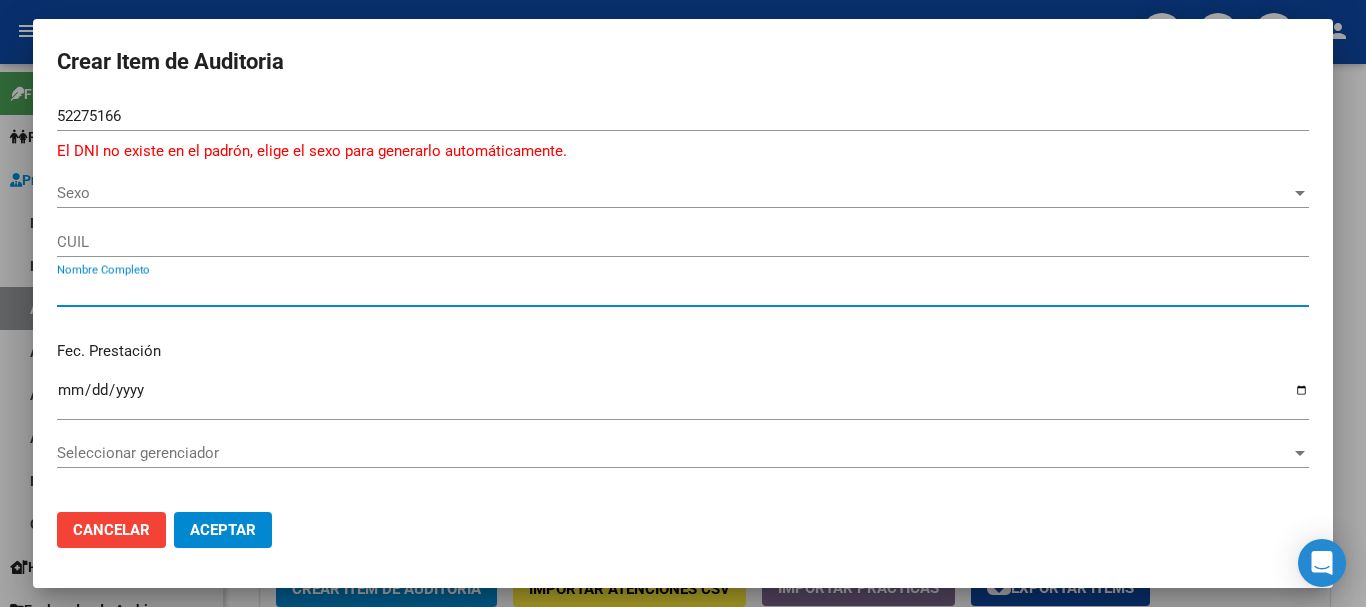 click on "Sexo" at bounding box center (674, 193) 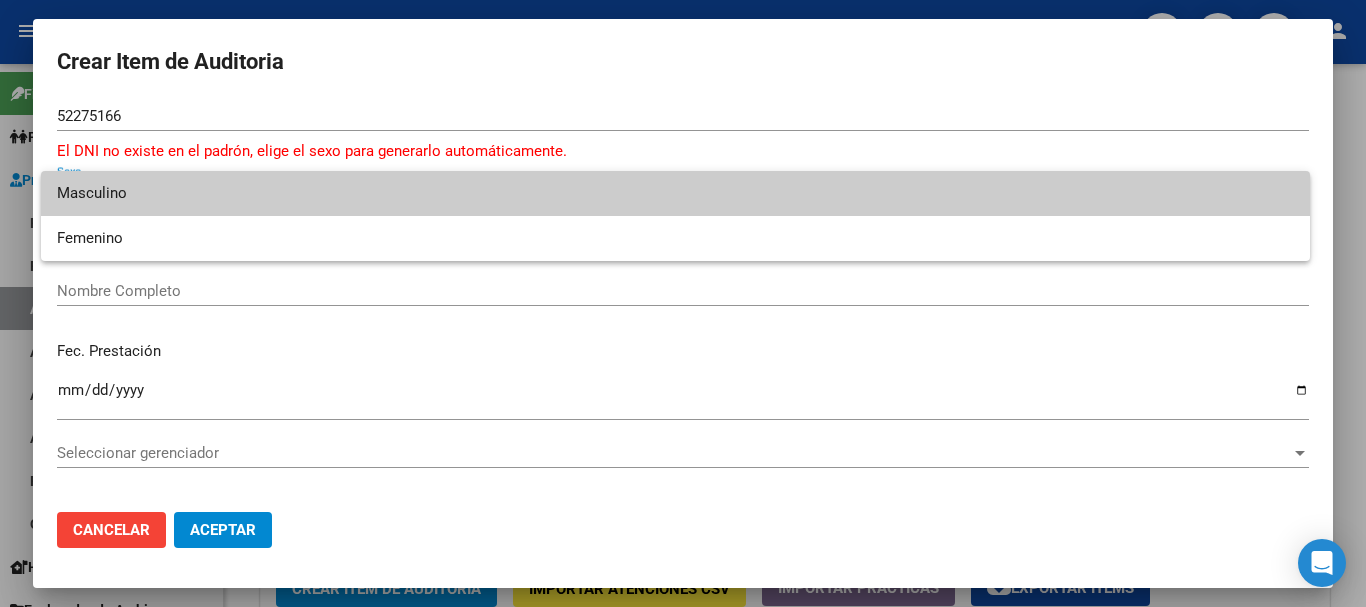 click on "Masculino" at bounding box center (675, 193) 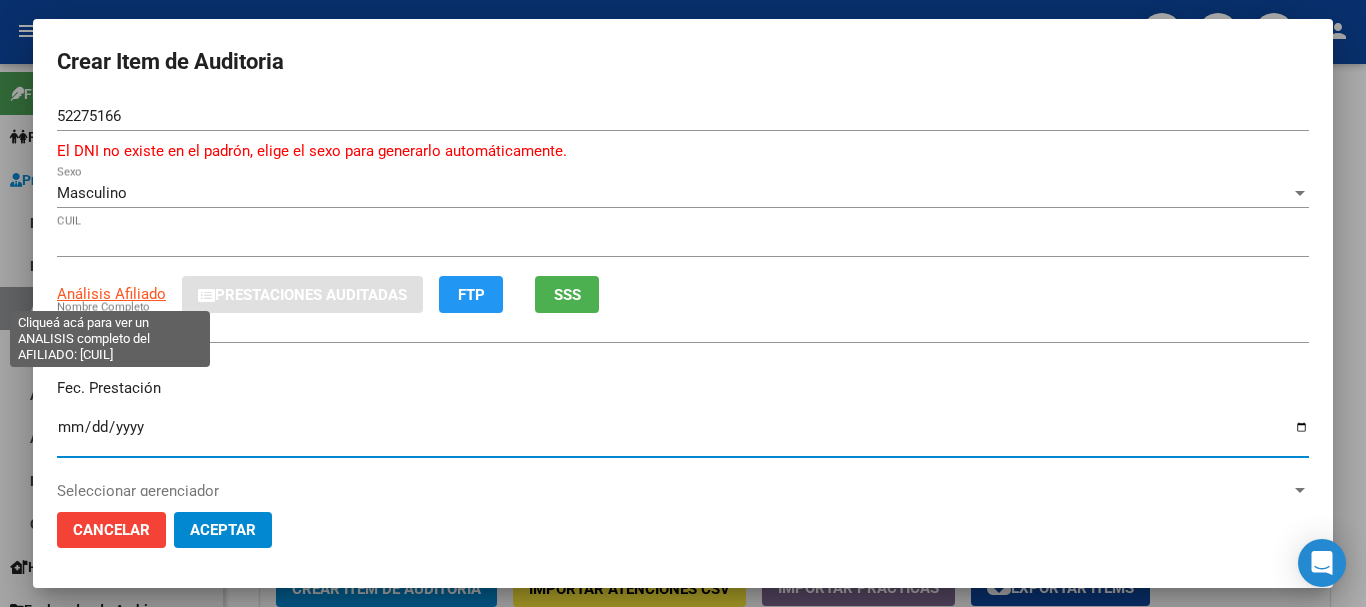 click on "ARCA Padrón Análisis Afiliado  Prestaciones Auditadas FTP SSS" at bounding box center [683, 294] 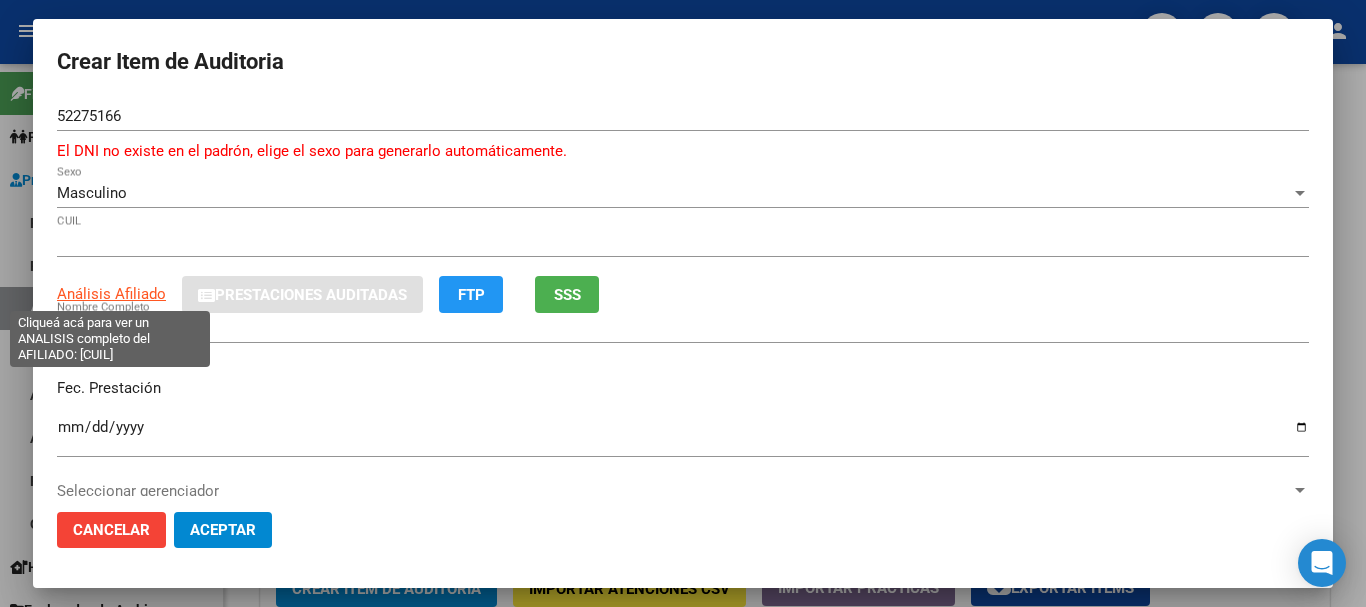 click on "Análisis Afiliado" 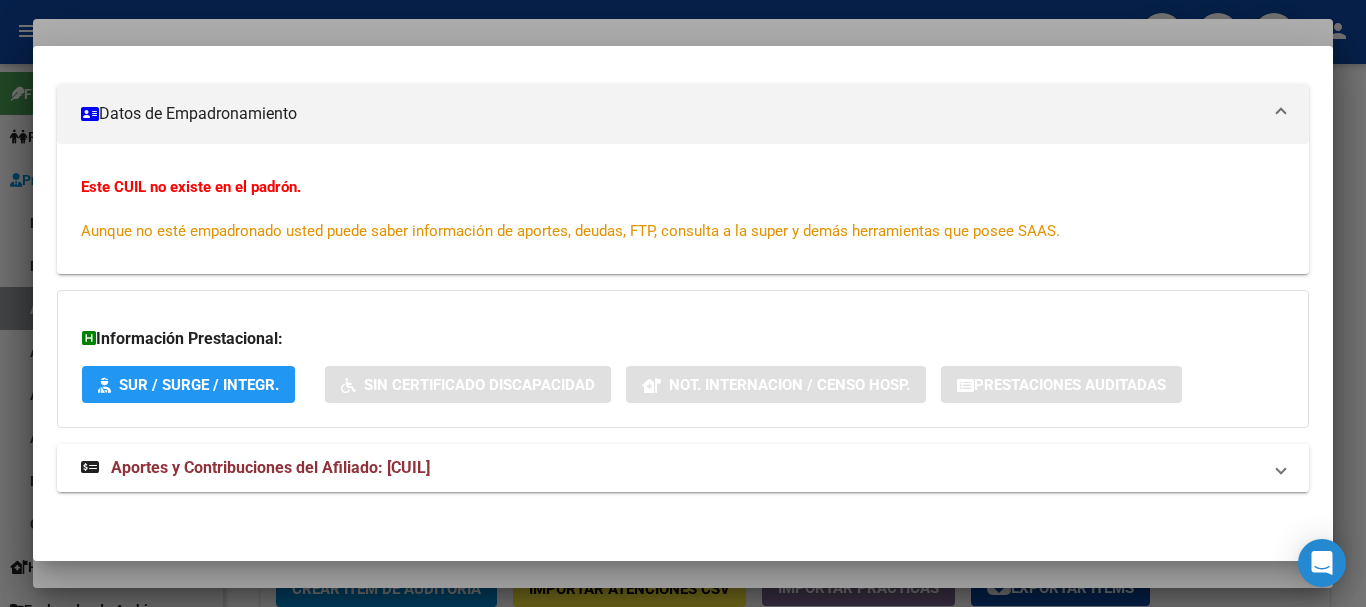 click on "Aportes y Contribuciones del Afiliado: [CUIL]" at bounding box center [270, 467] 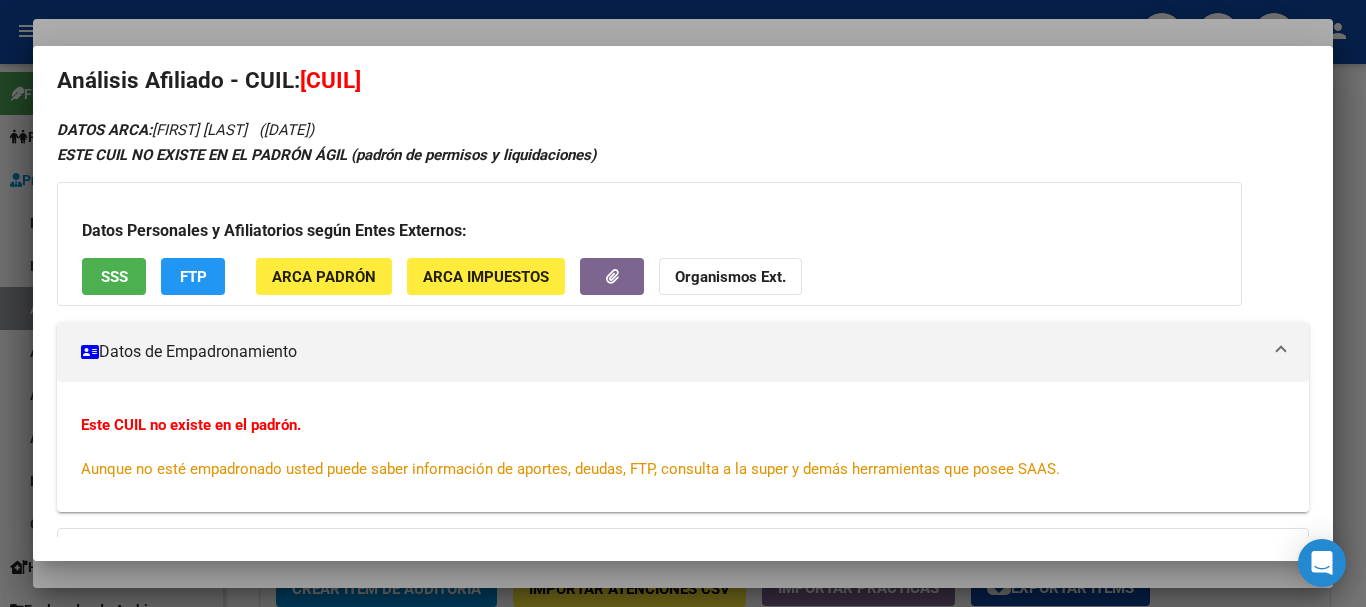 scroll, scrollTop: 0, scrollLeft: 0, axis: both 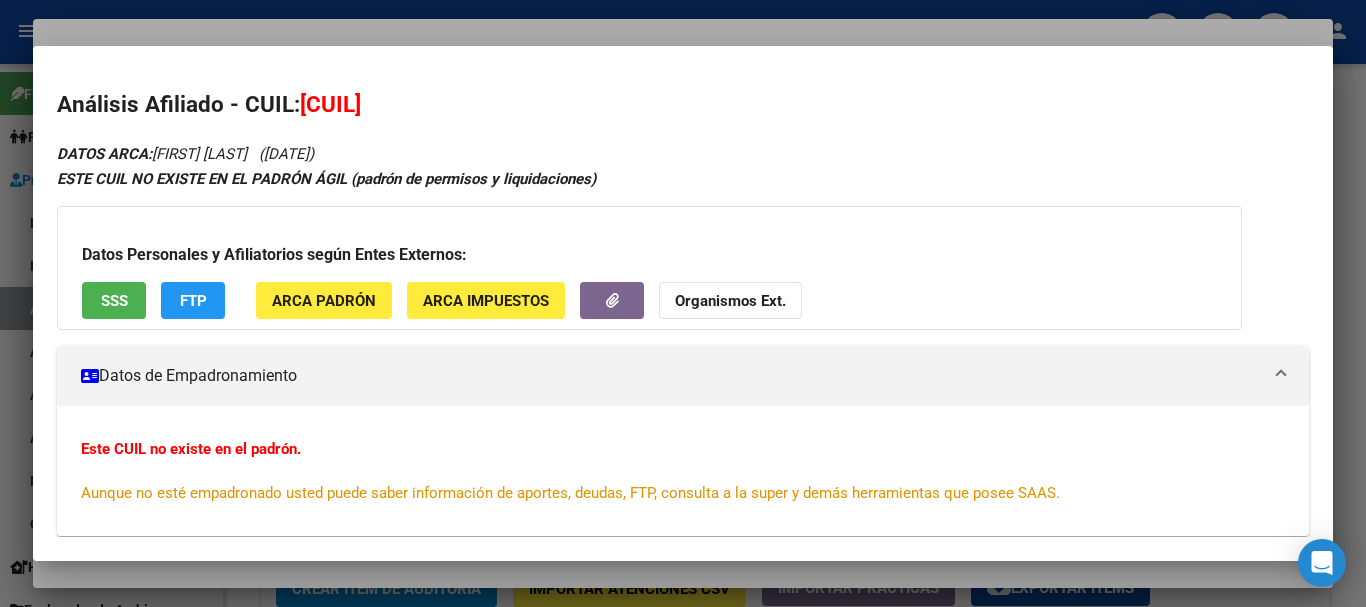 click on "Organismos Ext." 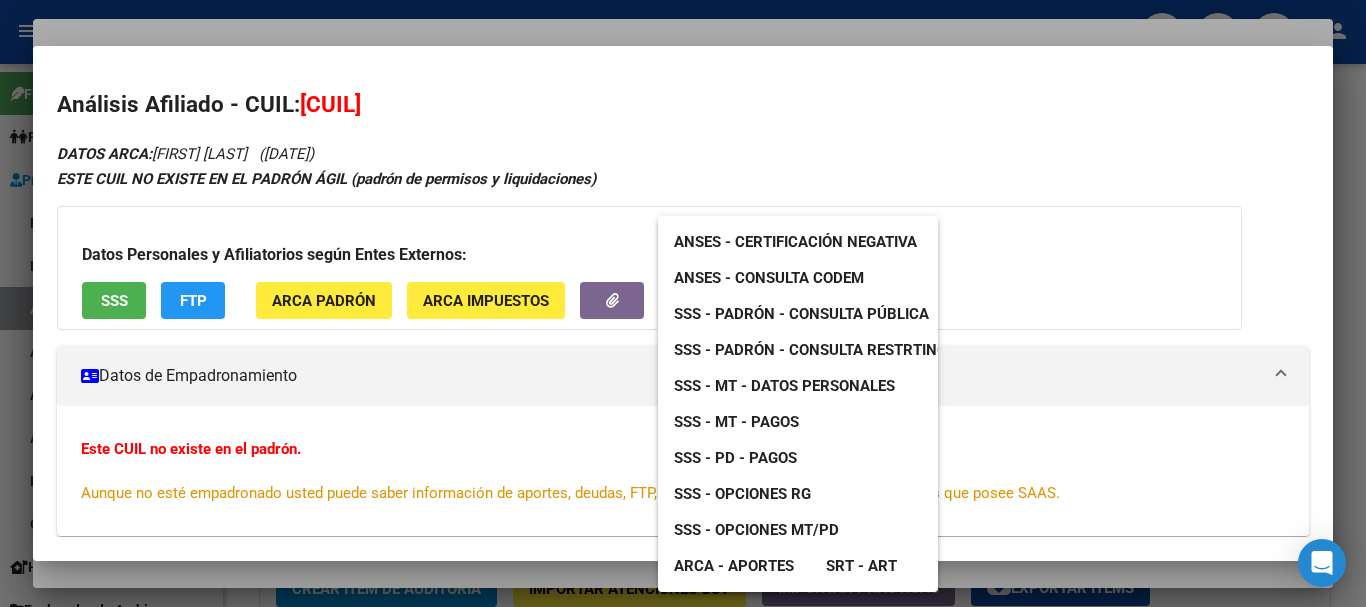 click on "SSS - Padrón - Consulta Pública" at bounding box center (801, 314) 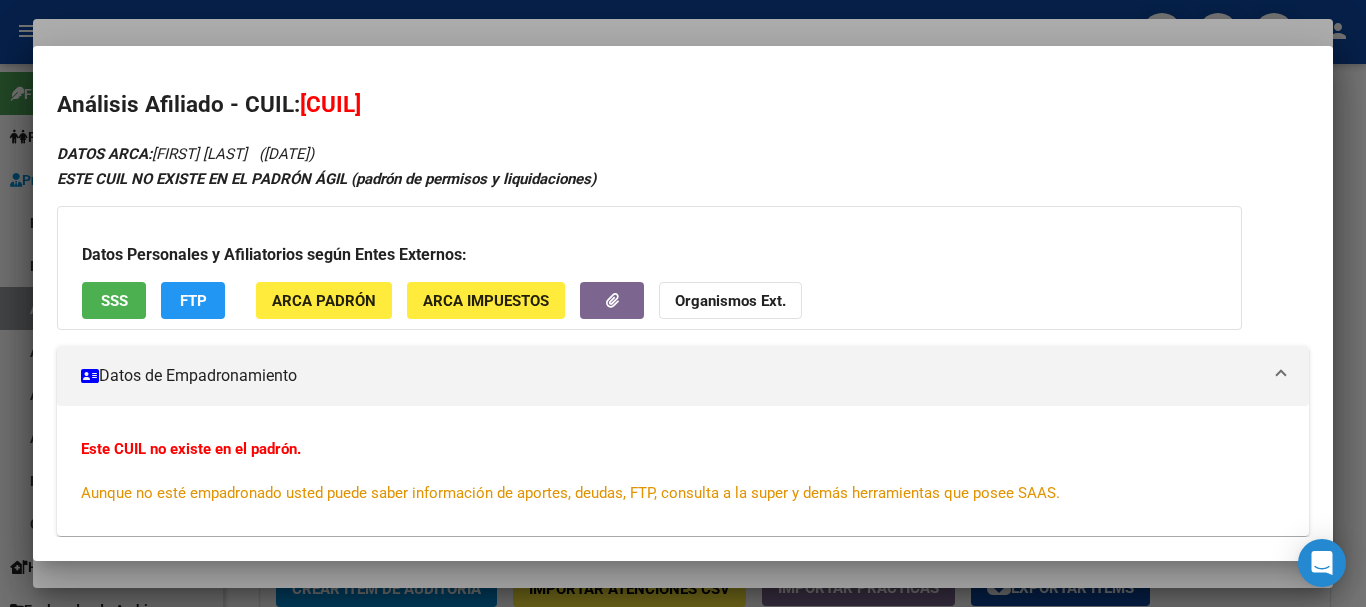 click at bounding box center (683, 303) 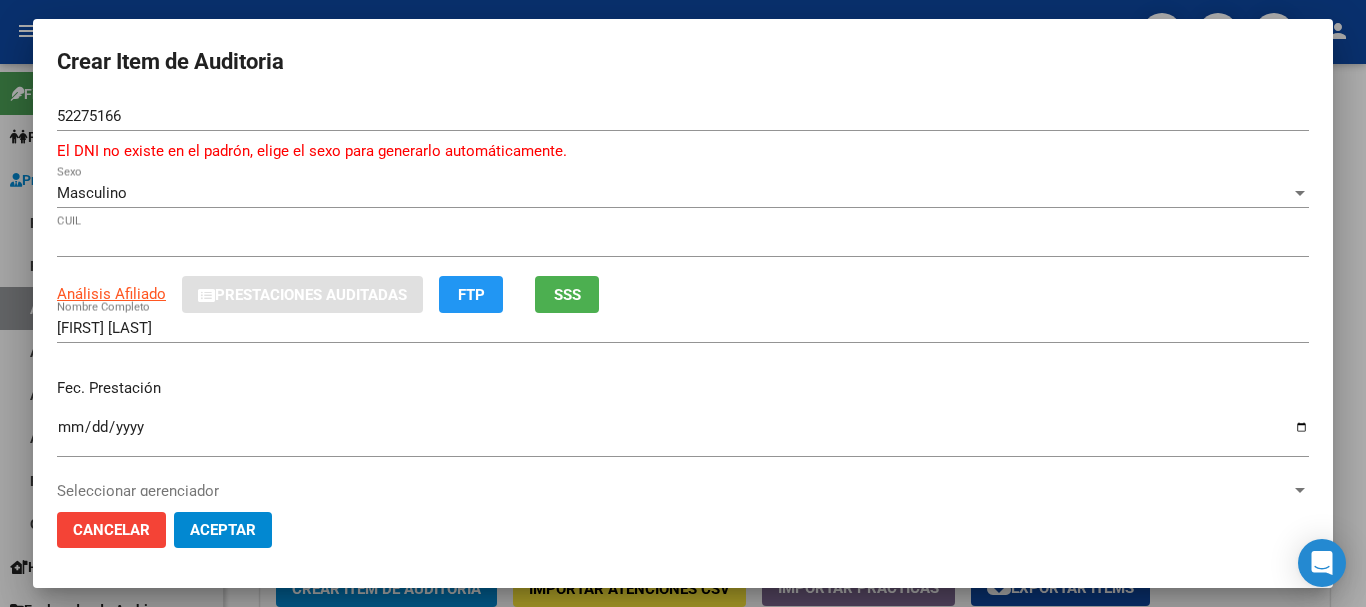 click on "[NUMBER] Nro Documento  El DNI no existe en el padrón, elige el sexo para generarlo automáticamente." at bounding box center (683, 139) 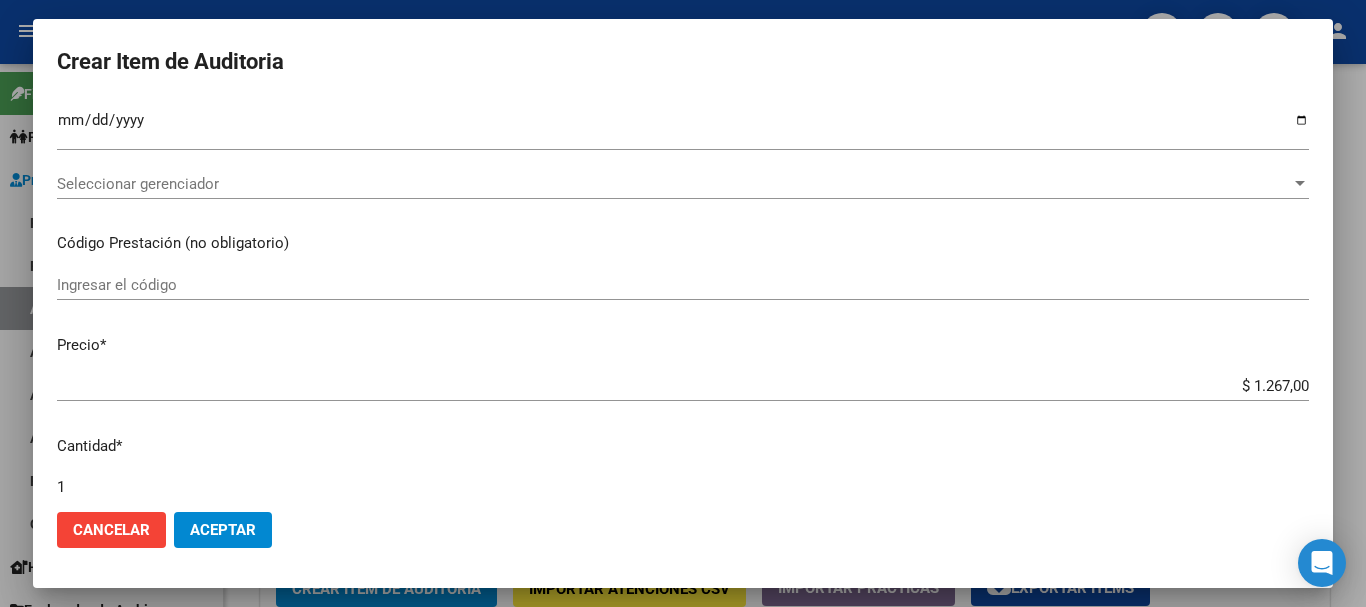 scroll, scrollTop: 698, scrollLeft: 0, axis: vertical 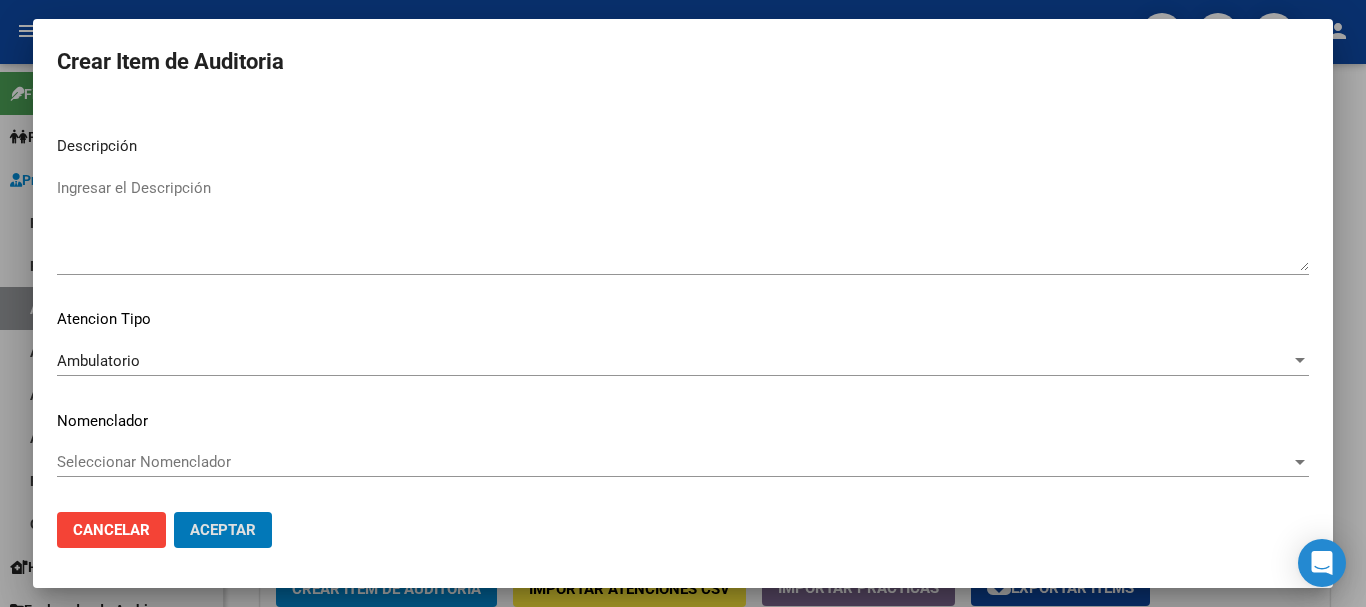 click on "Aceptar" 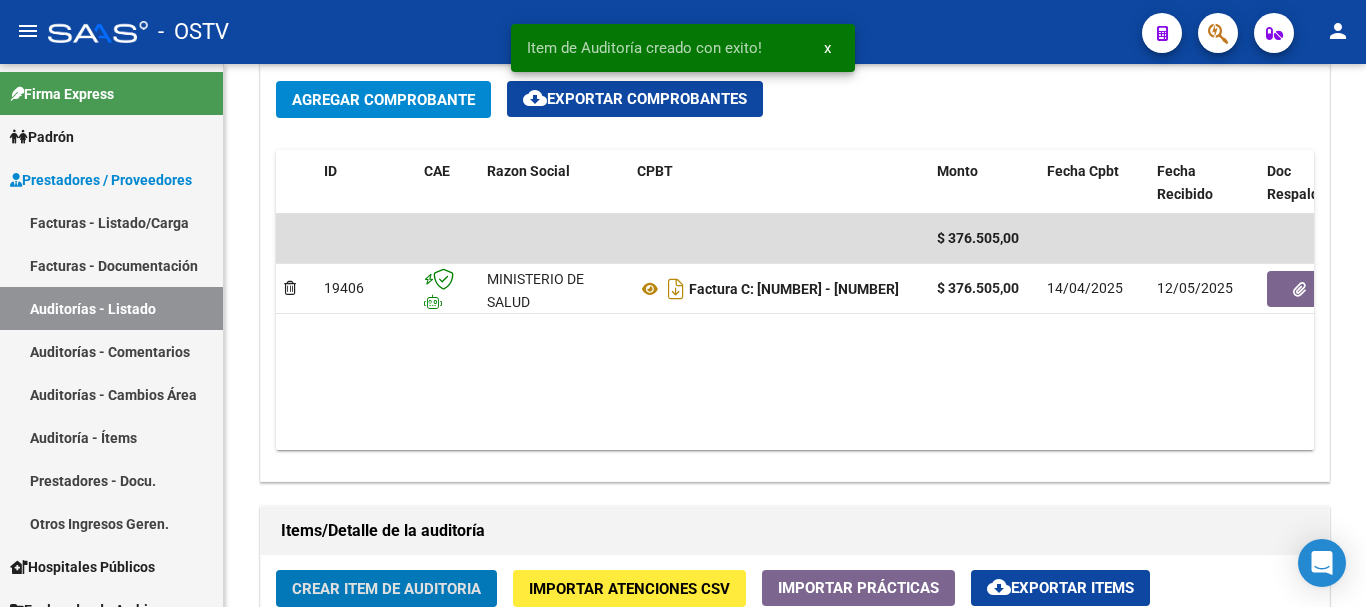 click on "Crear Item de Auditoria" 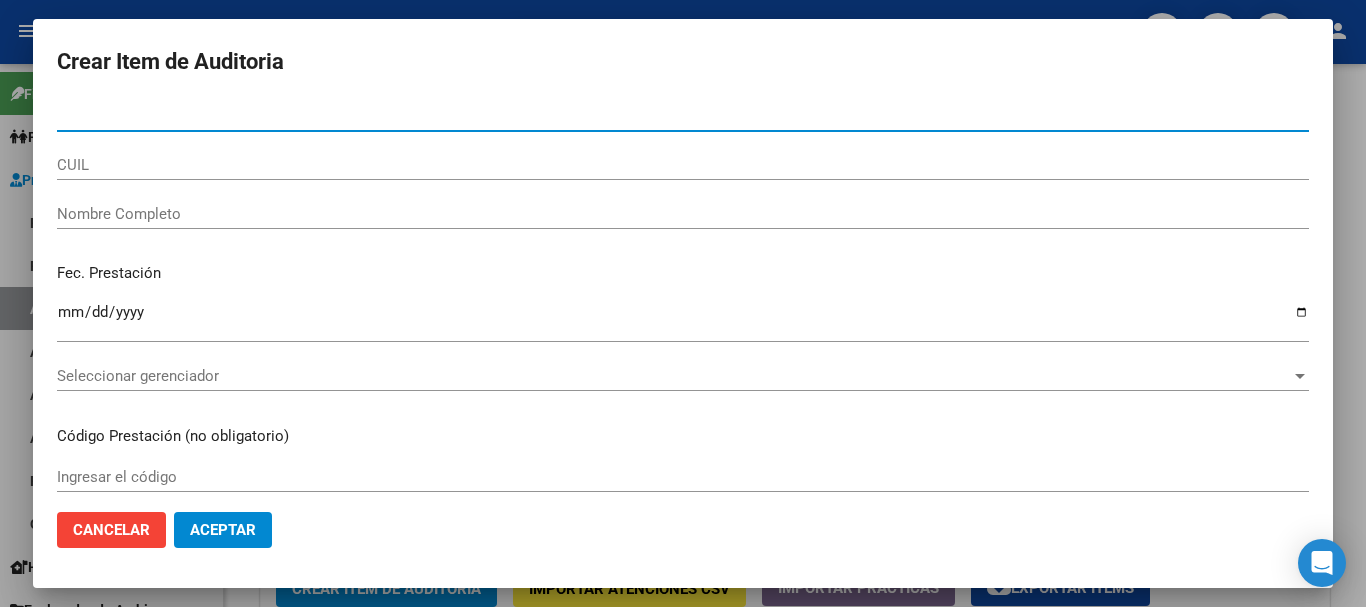 paste on "[NUMBER]" 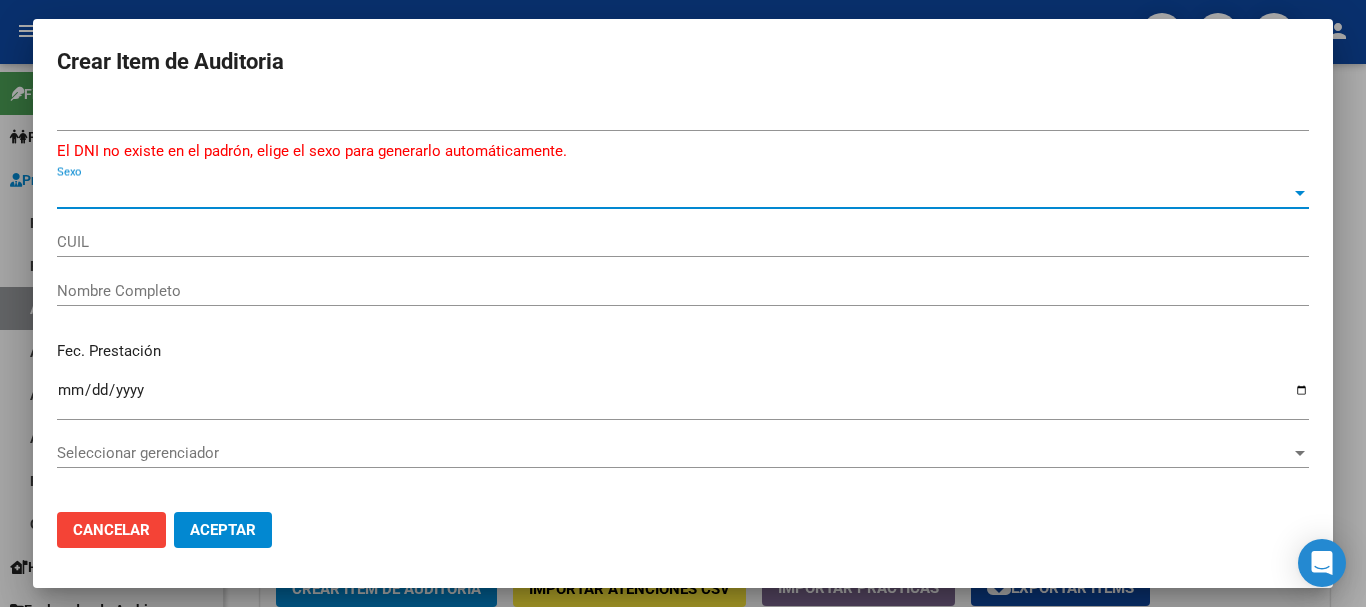 click on "Sexo" at bounding box center (674, 193) 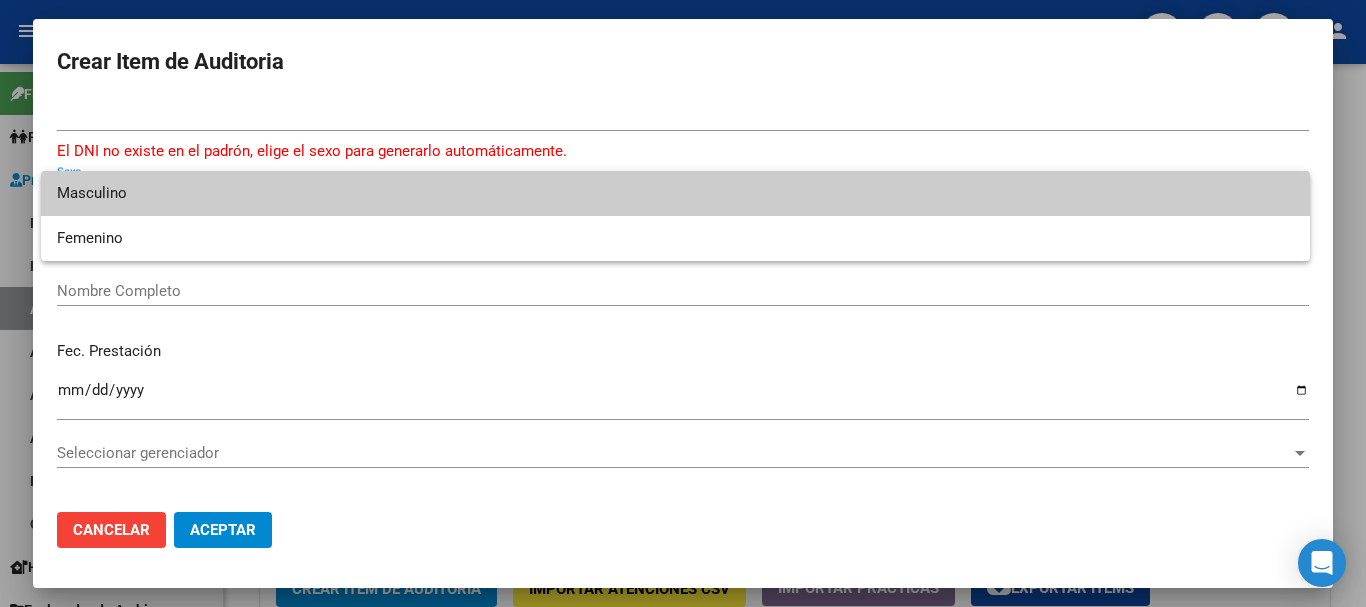 click on "Masculino" at bounding box center [675, 193] 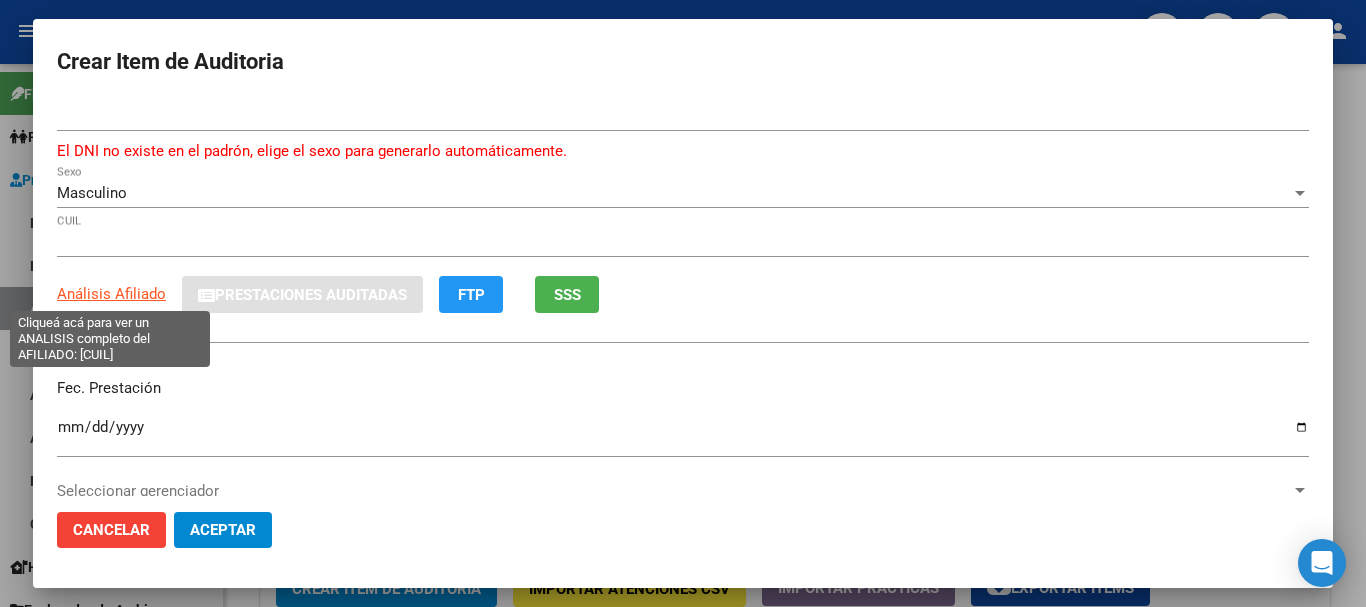 click on "Análisis Afiliado" 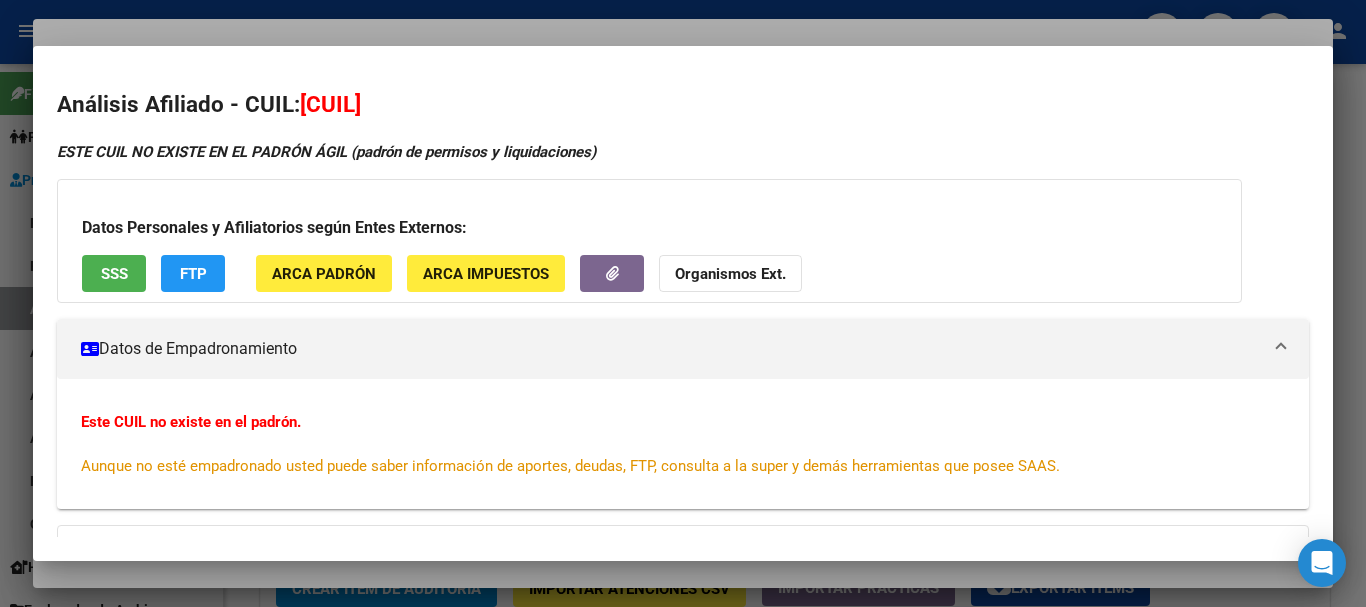 click on "Organismos Ext." 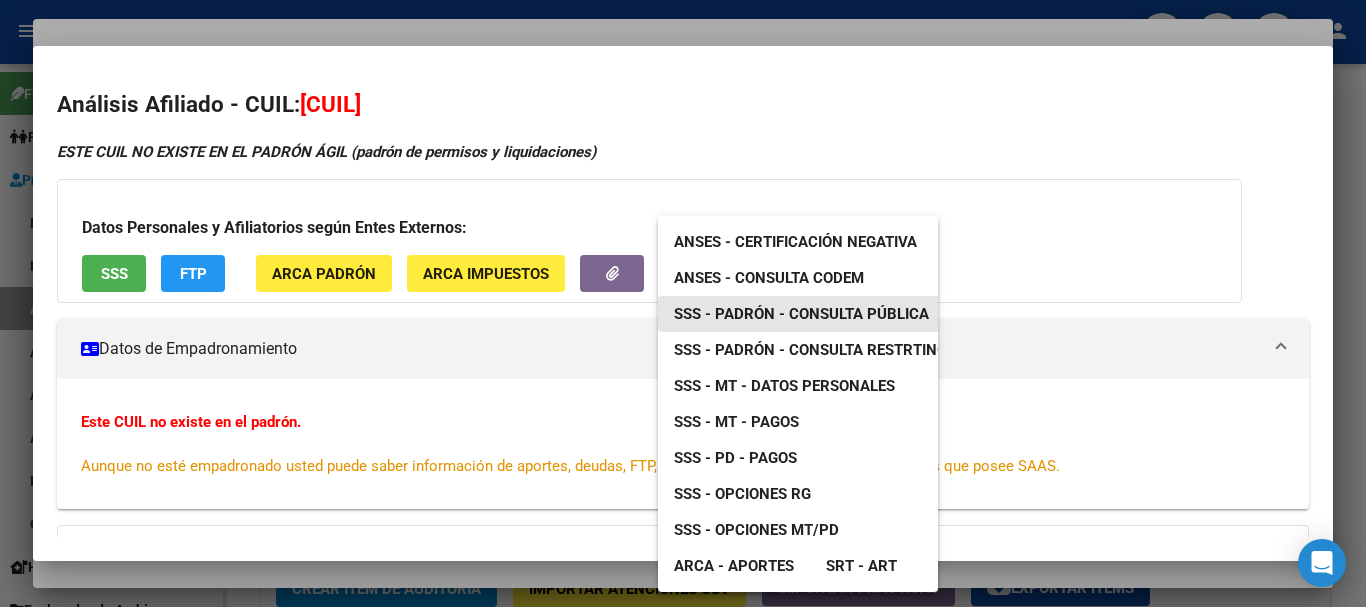 click on "SSS - Padrón - Consulta Pública" at bounding box center [801, 314] 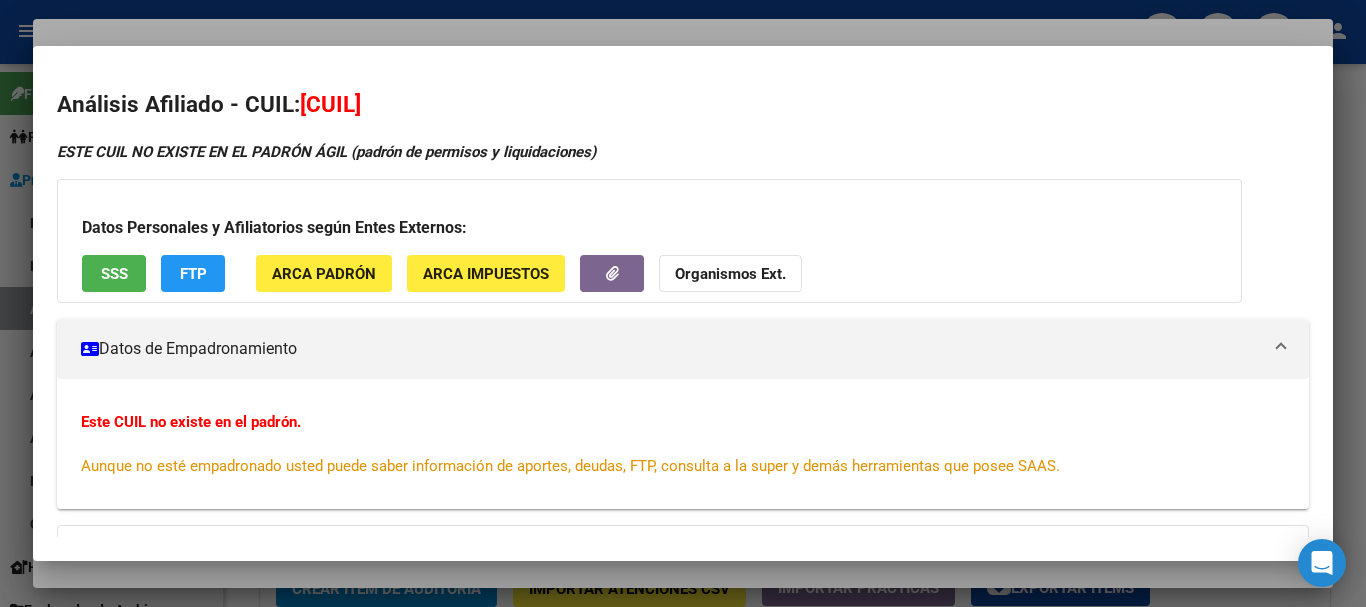 drag, startPoint x: 456, startPoint y: 20, endPoint x: 504, endPoint y: 20, distance: 48 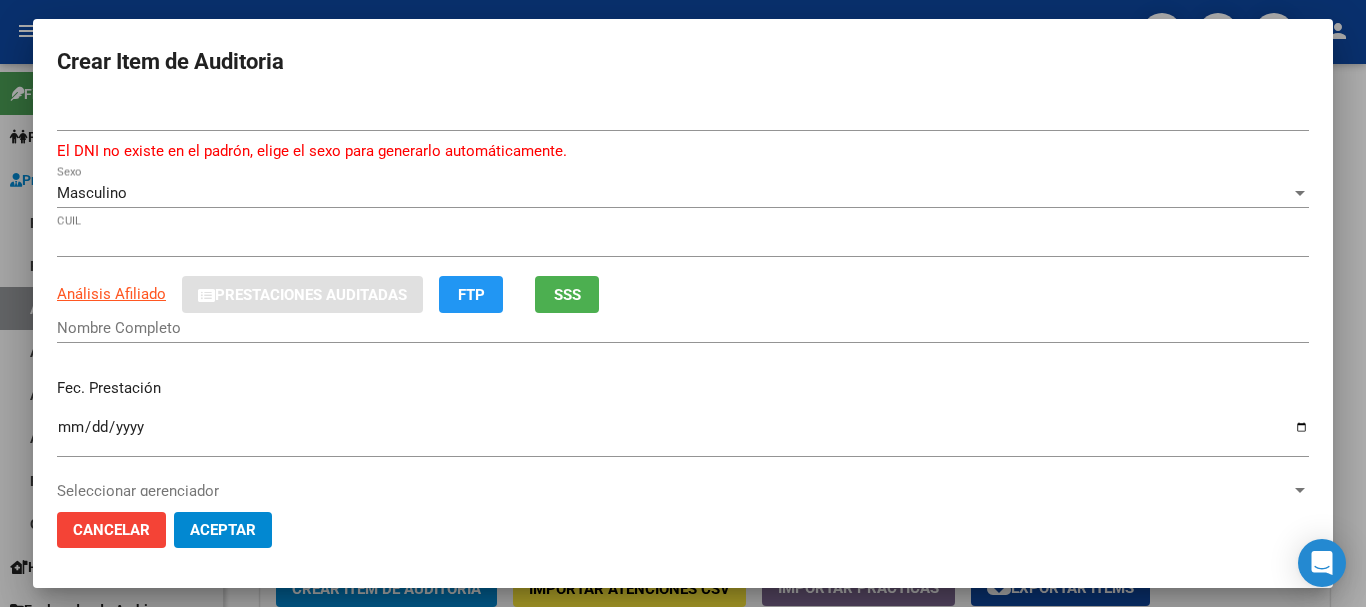 click on "[DOCUMENT_NUMBER] Nro Documento  El DNI no existe en el padrón, elige el sexo para generarlo automáticamente." at bounding box center [683, 139] 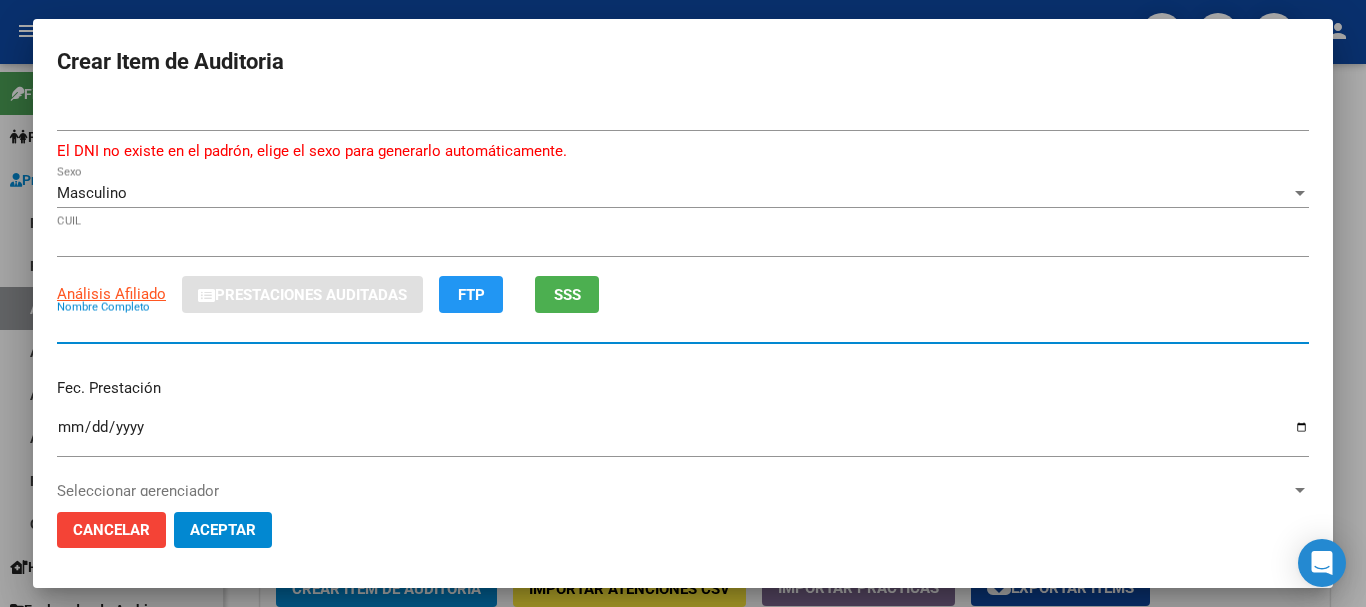 paste on "[FIRST]" 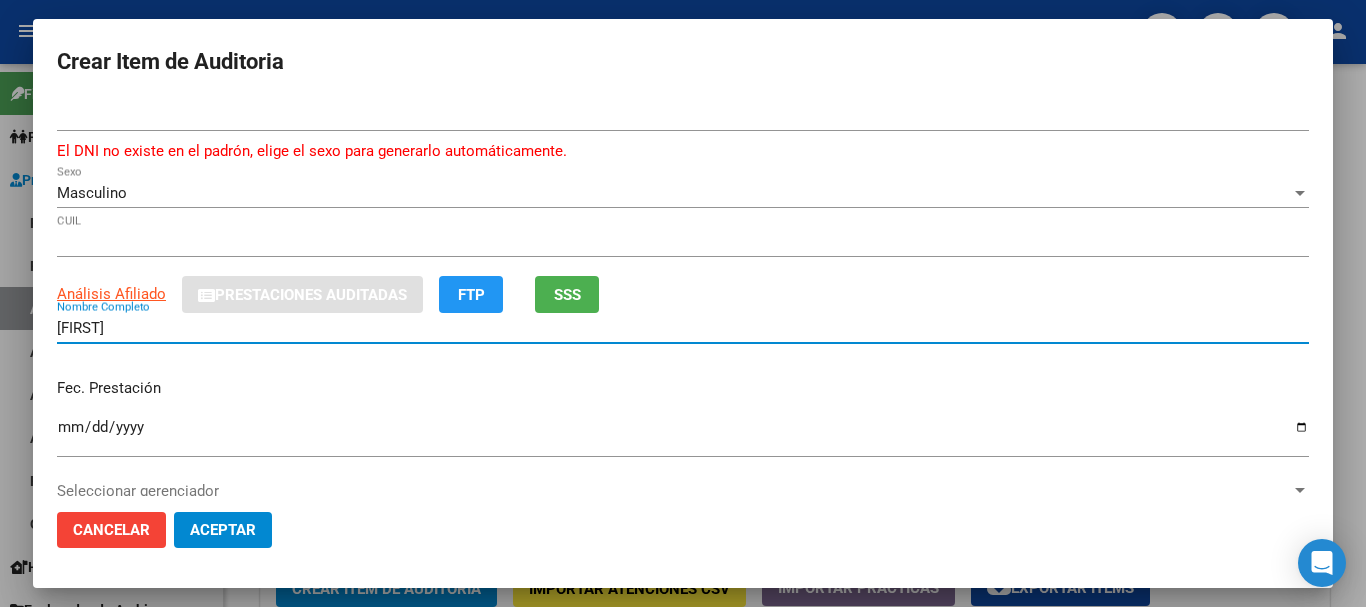 click on "[NUMBER] Nro Documento  El DNI no existe en el padrón, elige el sexo para generarlo automáticamente. Masculino Sexo   [CUIL] CUIL  ARCA Padrón Análisis Afiliado  Prestaciones Auditadas FTP SSS   [LAST] Nombre Completo  Fec. Prestación    Ingresar la fecha  Seleccionar gerenciador Seleccionar gerenciador Código Prestación (no obligatorio)    Ingresar el código  Precio  *   $[AMOUNT] Ingresar el precio  Cantidad  *   1 Ingresar la cantidad  Monto Item  *   $[AMOUNT] Ingresar el monto  Monto Debitado    $[AMOUNT] Ingresar el monto  Comentario Operador    Ingresar el Comentario  Comentario Gerenciador    Ingresar el Comentario  Descripción    Ingresar el Descripción   Atencion Tipo  Seleccionar tipo Seleccionar tipo  Nomenclador  Seleccionar Nomenclador Seleccionar Nomenclador" at bounding box center [683, 298] 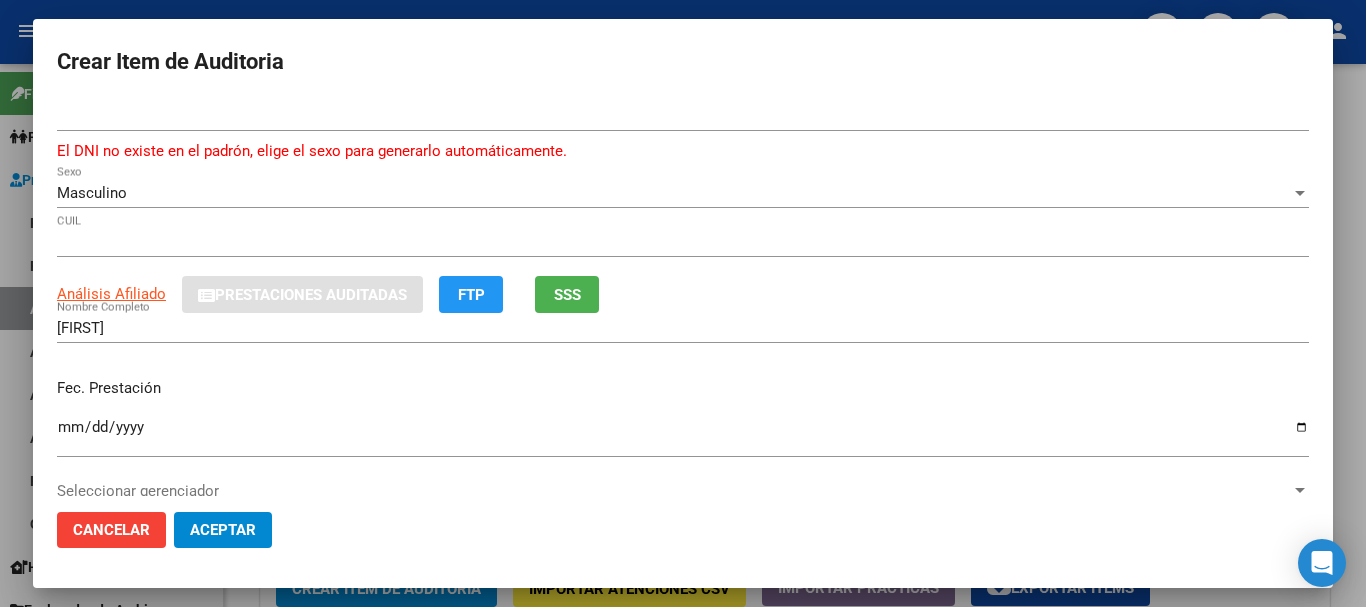 click on "Masculino" at bounding box center (92, 193) 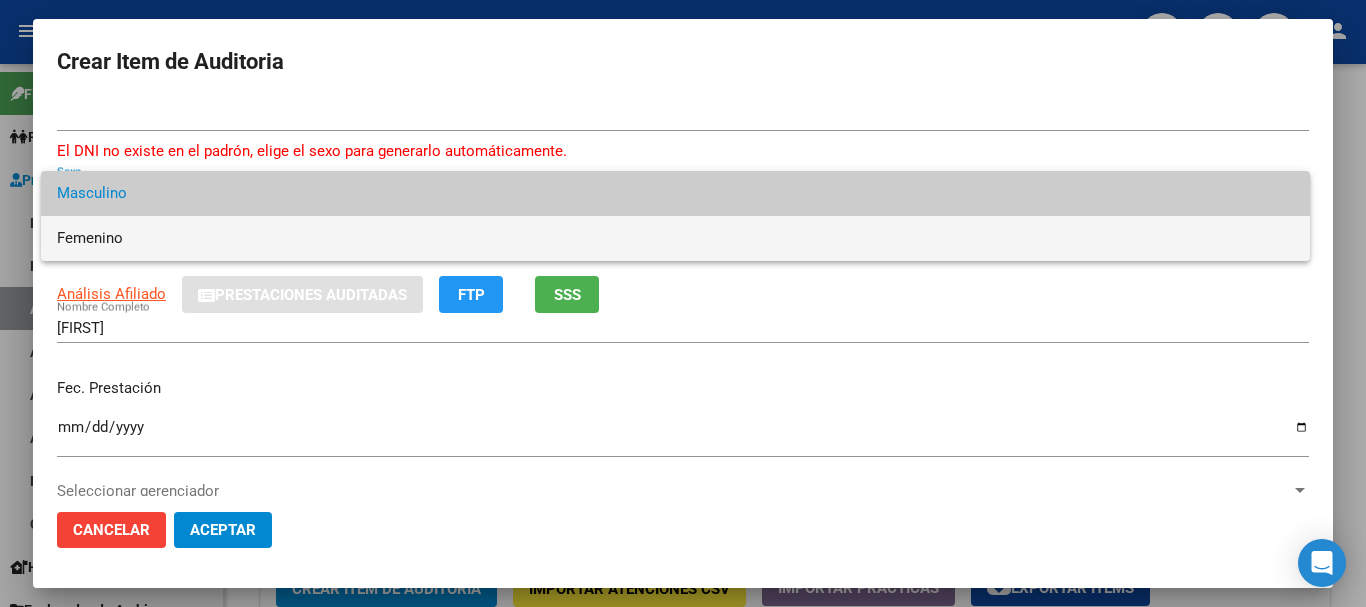 click on "Femenino" at bounding box center (675, 238) 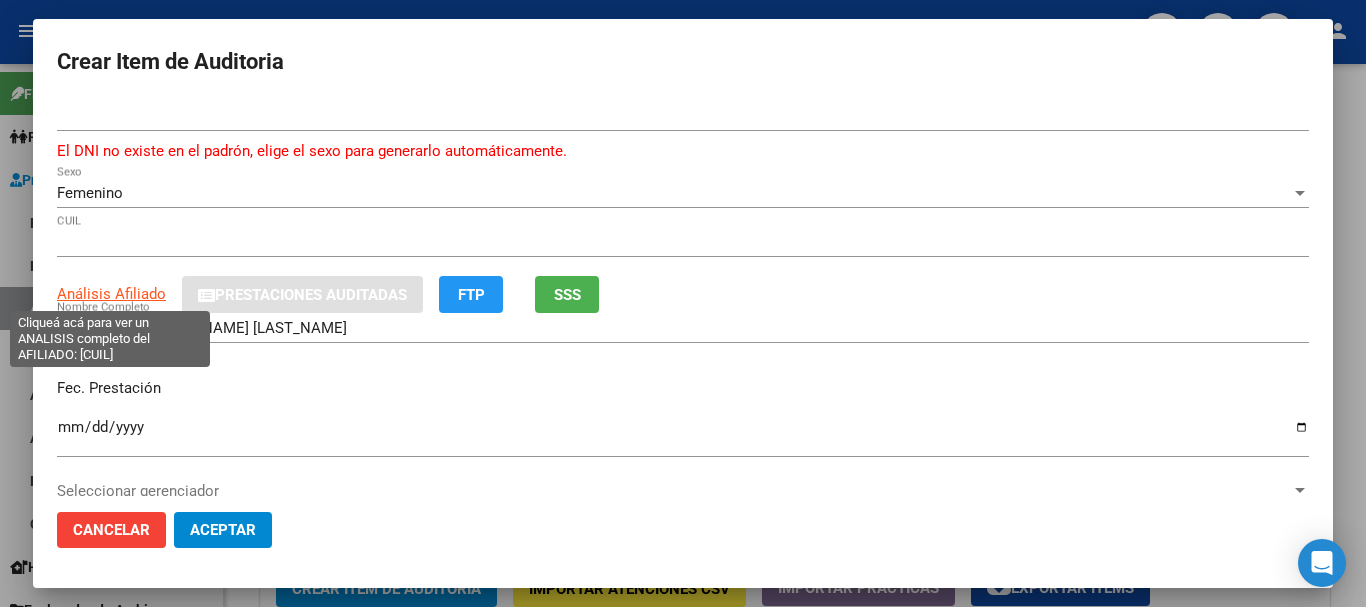 click on "Análisis Afiliado" 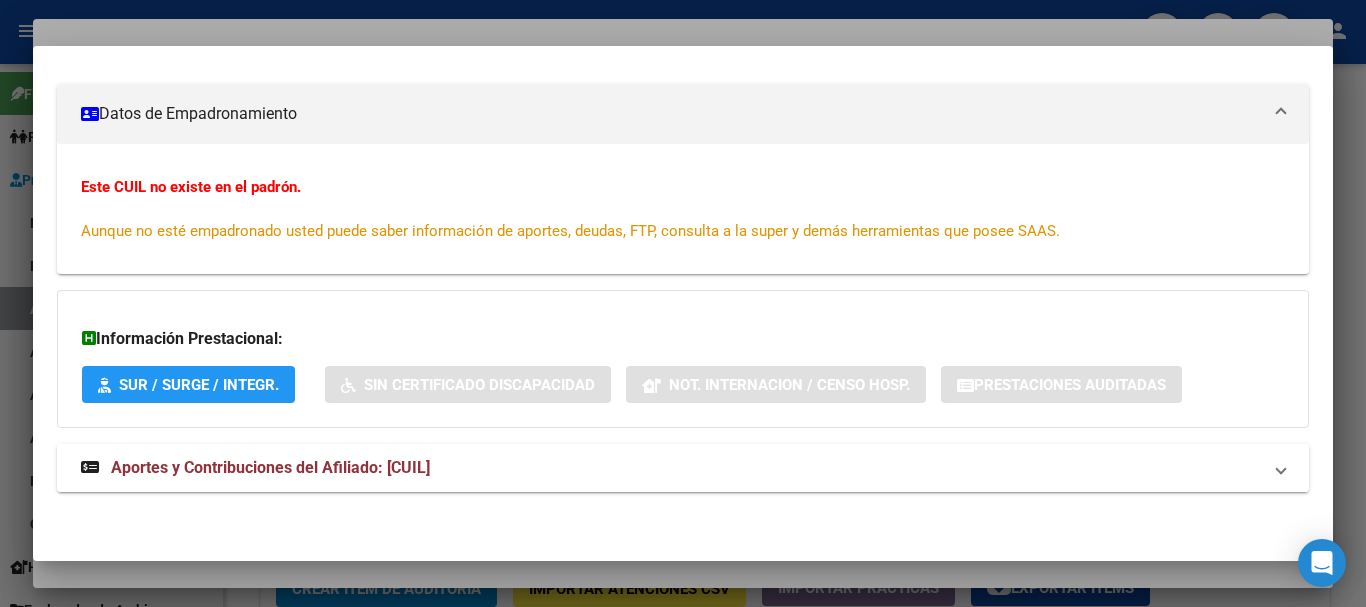 click on "Aportes y Contribuciones del Afiliado: [CUIL]" at bounding box center [255, 468] 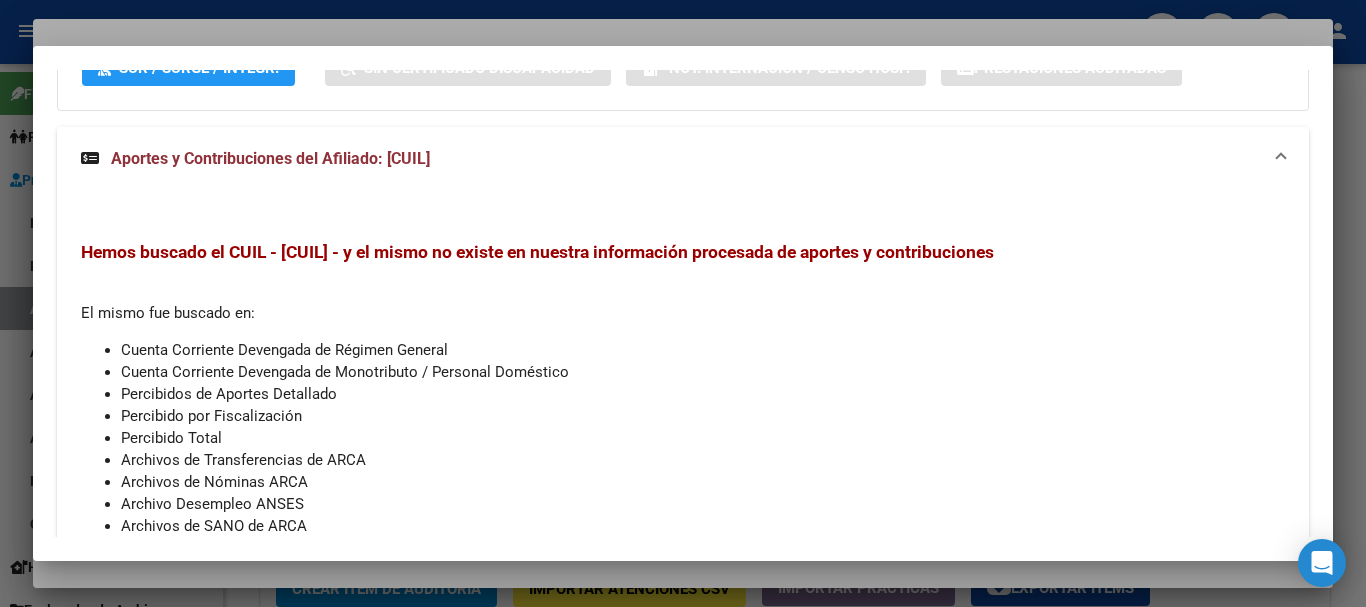 scroll, scrollTop: 0, scrollLeft: 0, axis: both 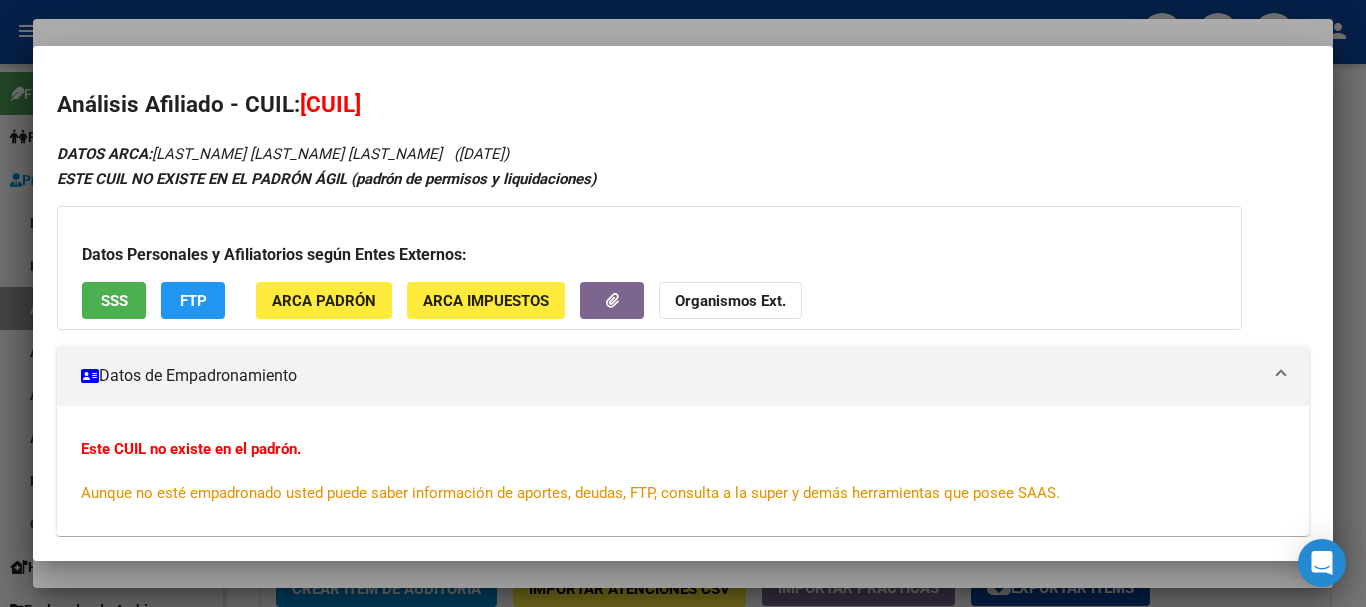 click on "Datos Personales y Afiliatorios según Entes Externos: SSS FTP ARCA Padrón ARCA Impuestos Organismos Ext." at bounding box center [649, 268] 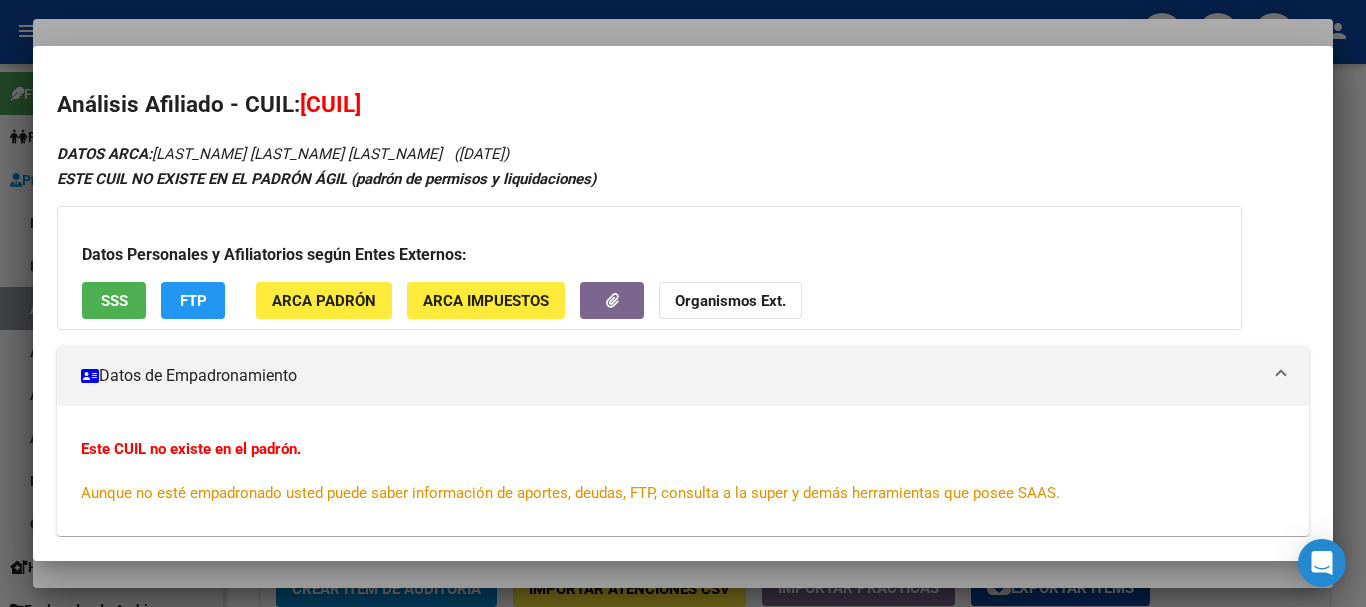 click on "Organismos Ext." 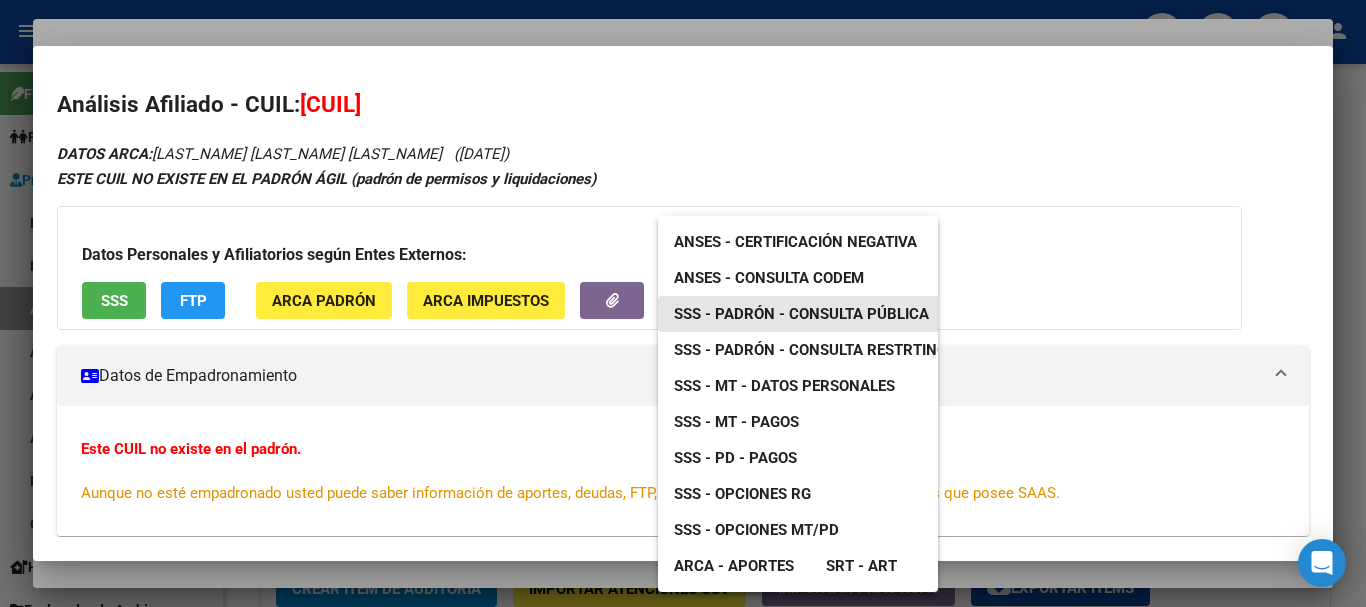 click on "SSS - Padrón - Consulta Pública" at bounding box center (801, 314) 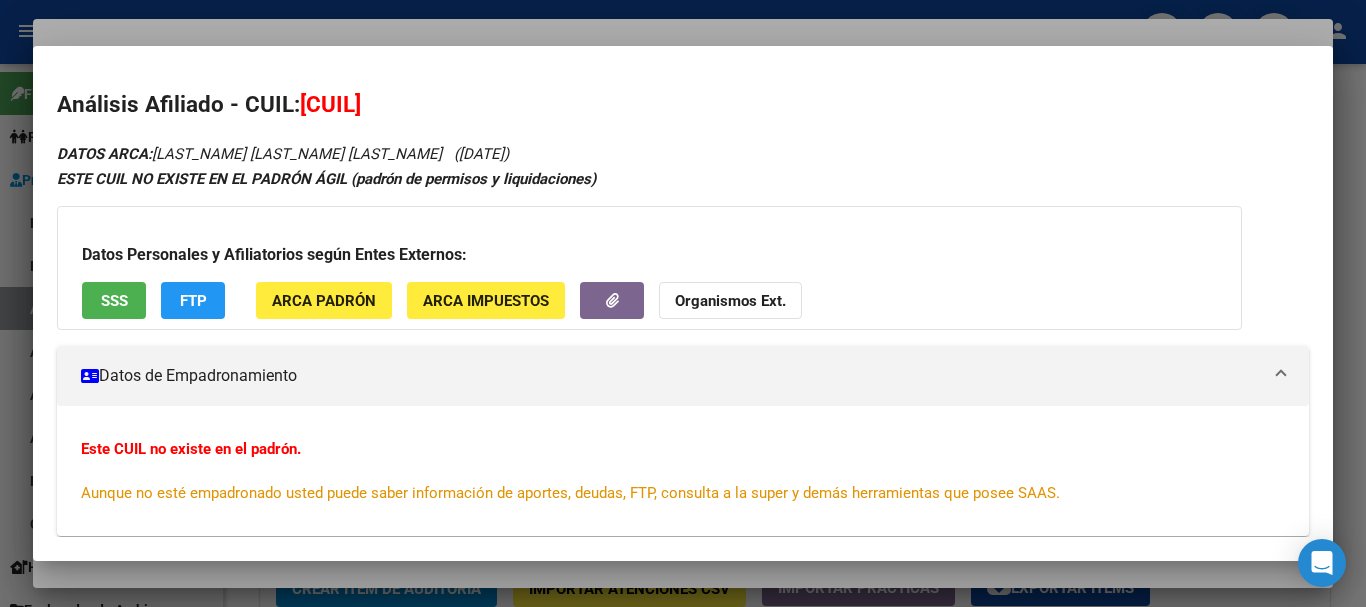 click at bounding box center (683, 303) 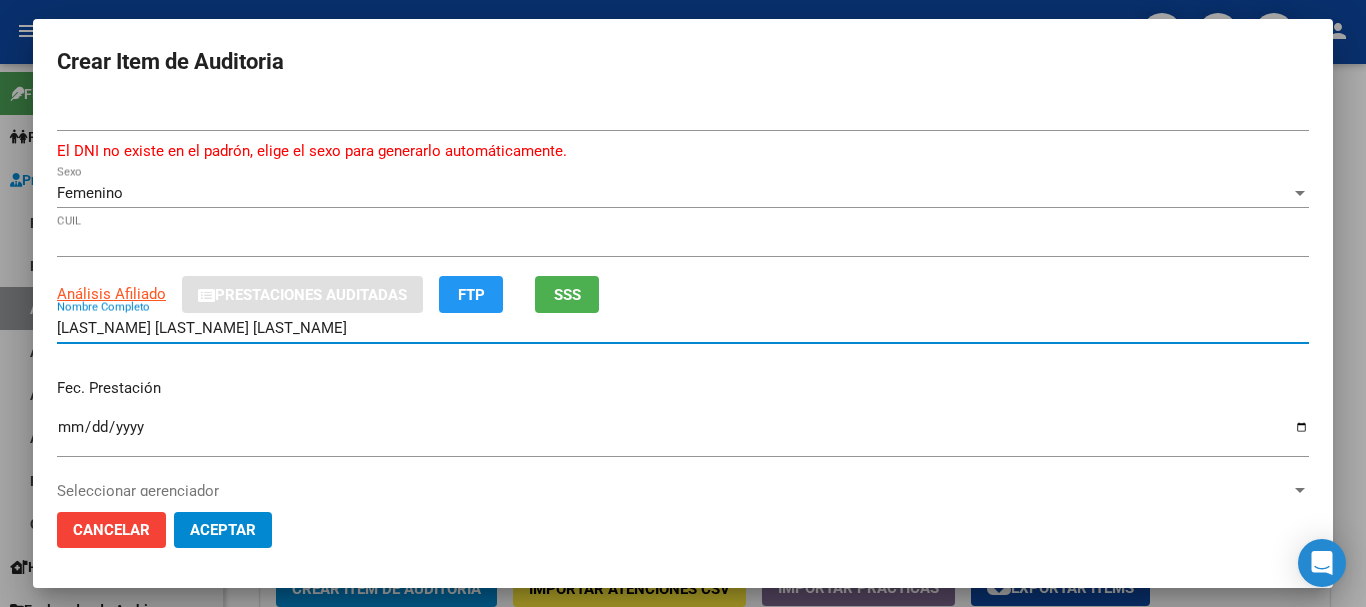 click on "[LAST_NAME] [LAST_NAME] [LAST_NAME]" at bounding box center (683, 328) 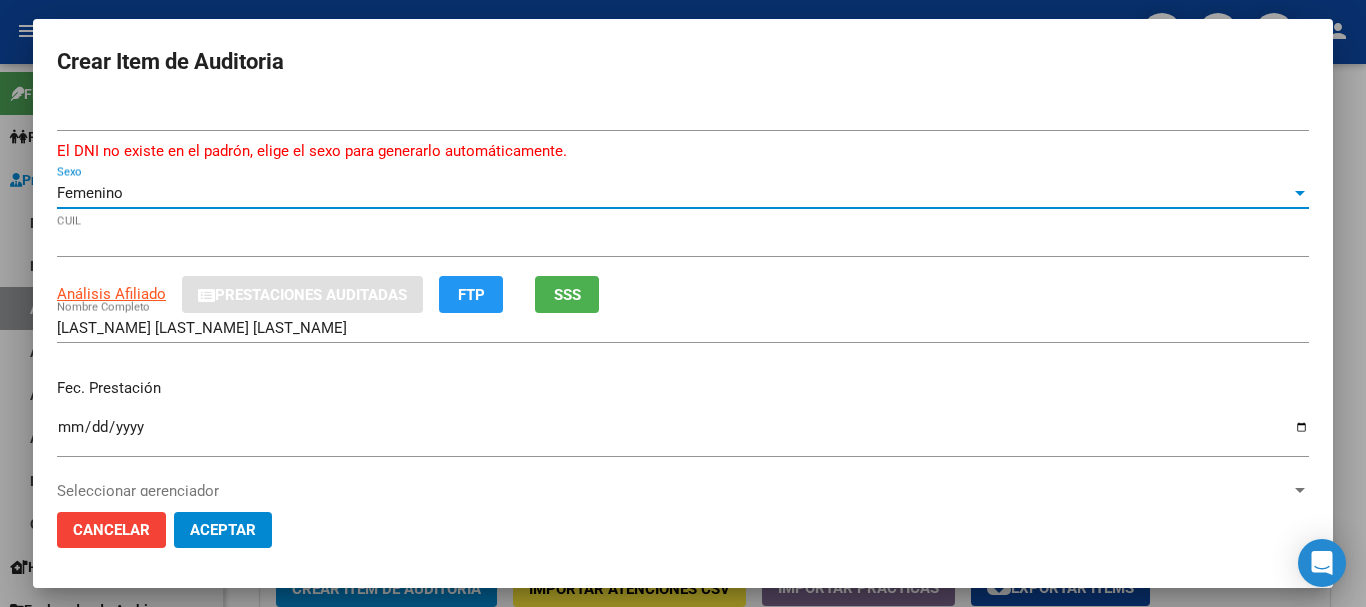 click on "Femenino" at bounding box center (674, 193) 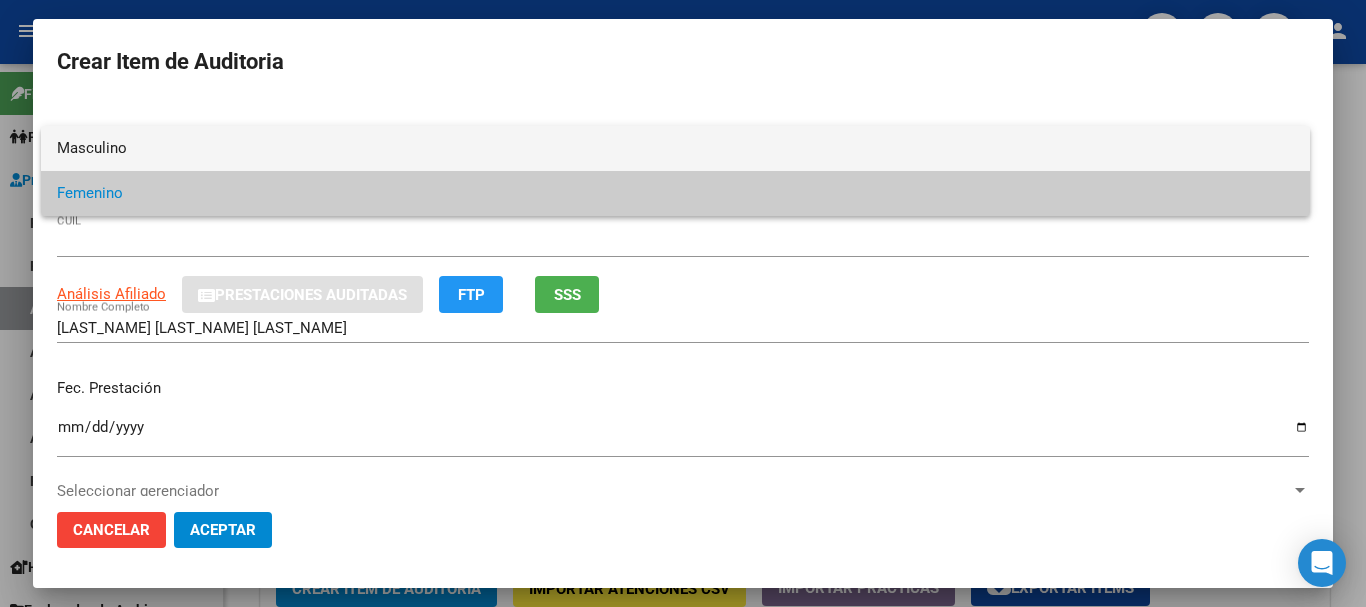 click on "Masculino" at bounding box center [675, 148] 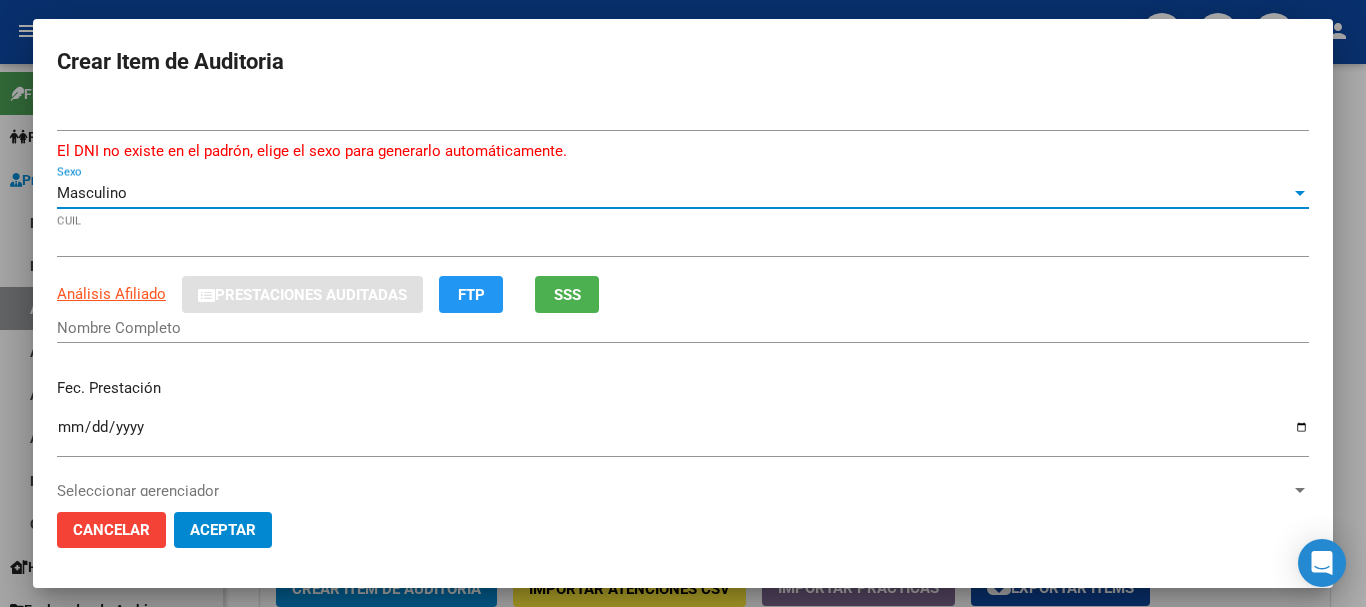 click on "Nombre Completo" at bounding box center [683, 328] 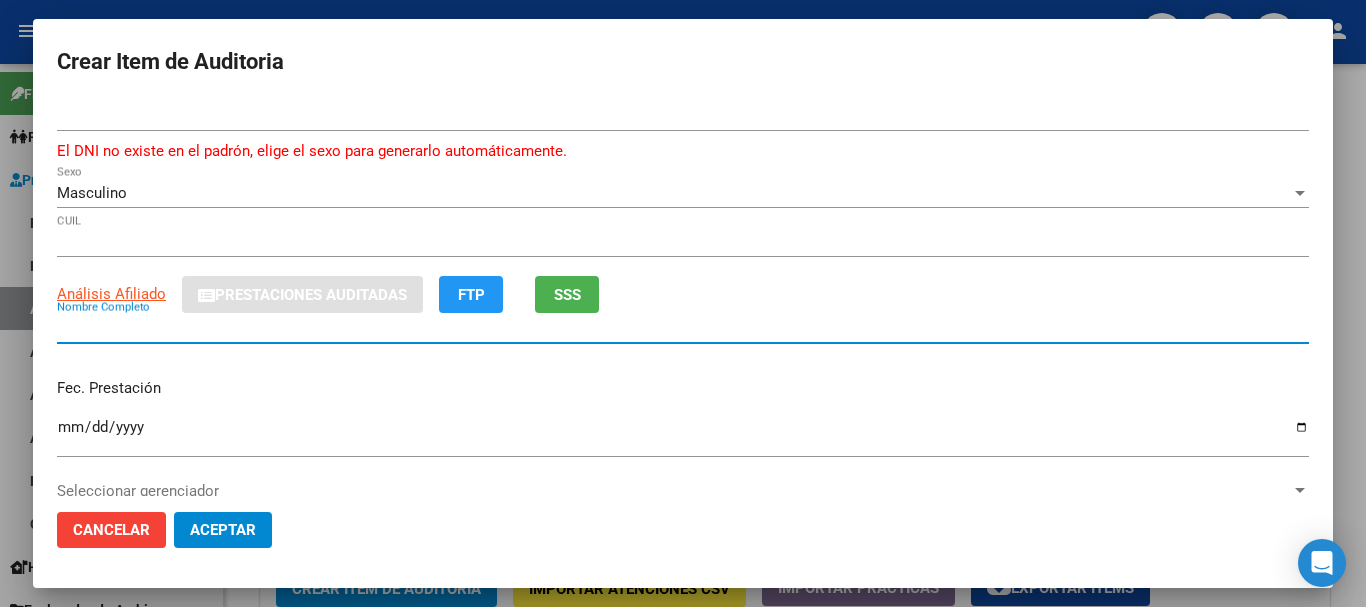 paste on "[LAST_NAME] [LAST_NAME] [LAST_NAME]" 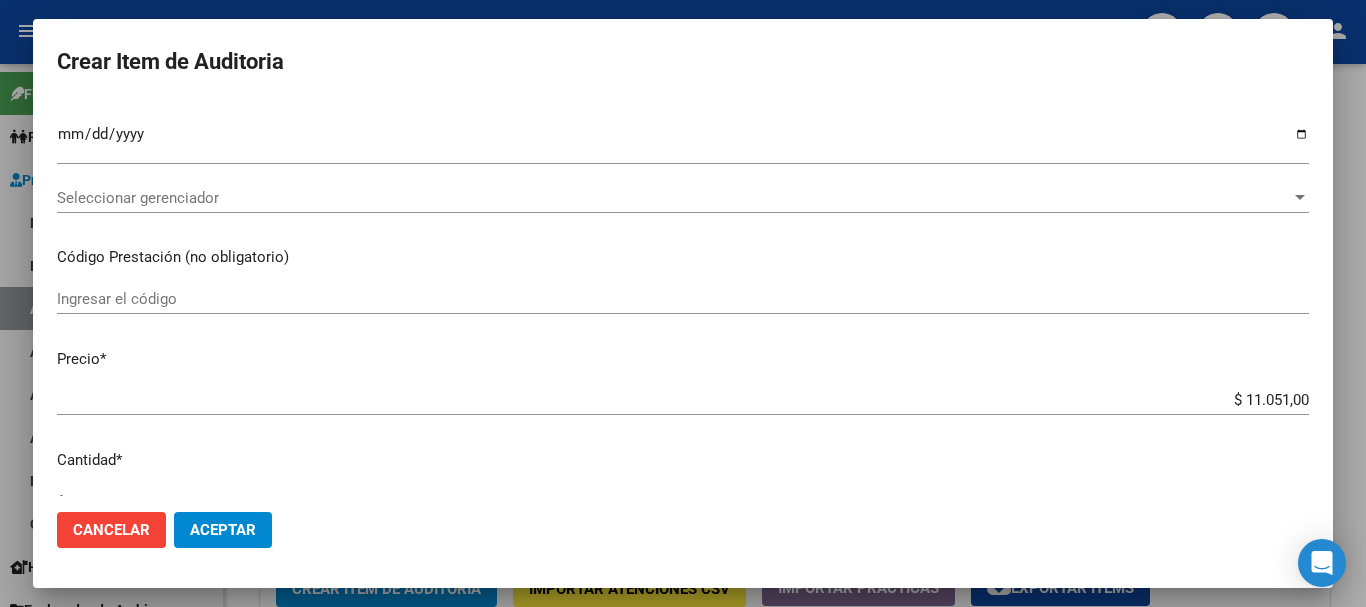 scroll, scrollTop: 698, scrollLeft: 0, axis: vertical 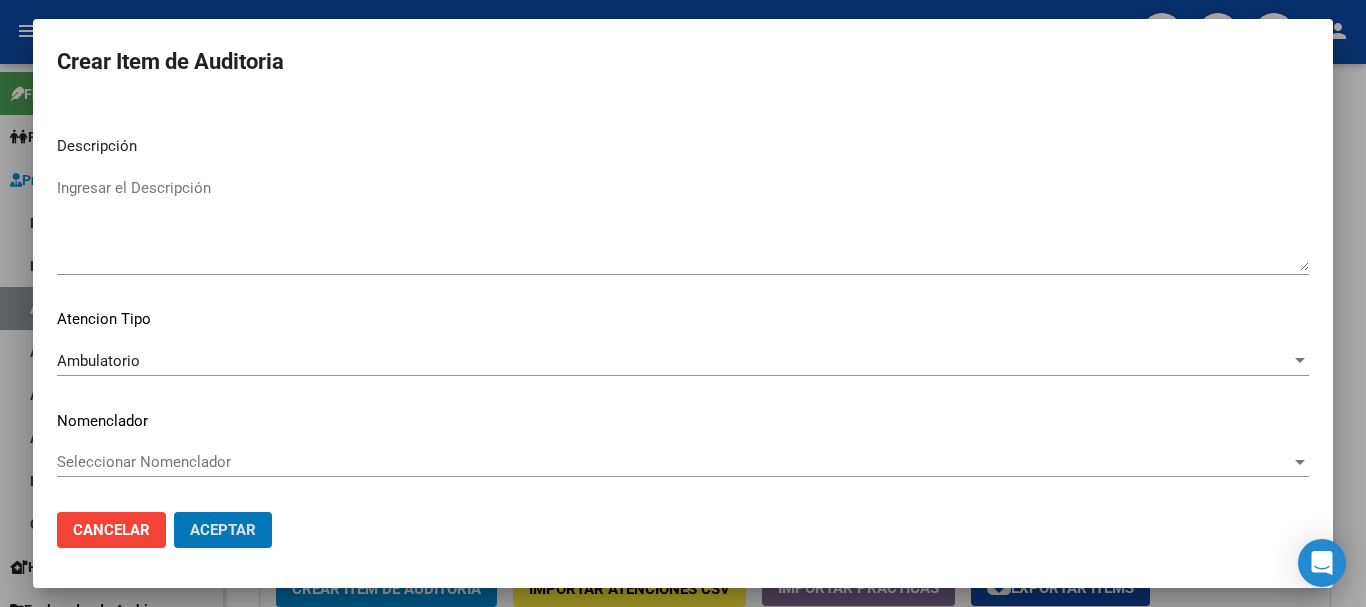 click on "Aceptar" 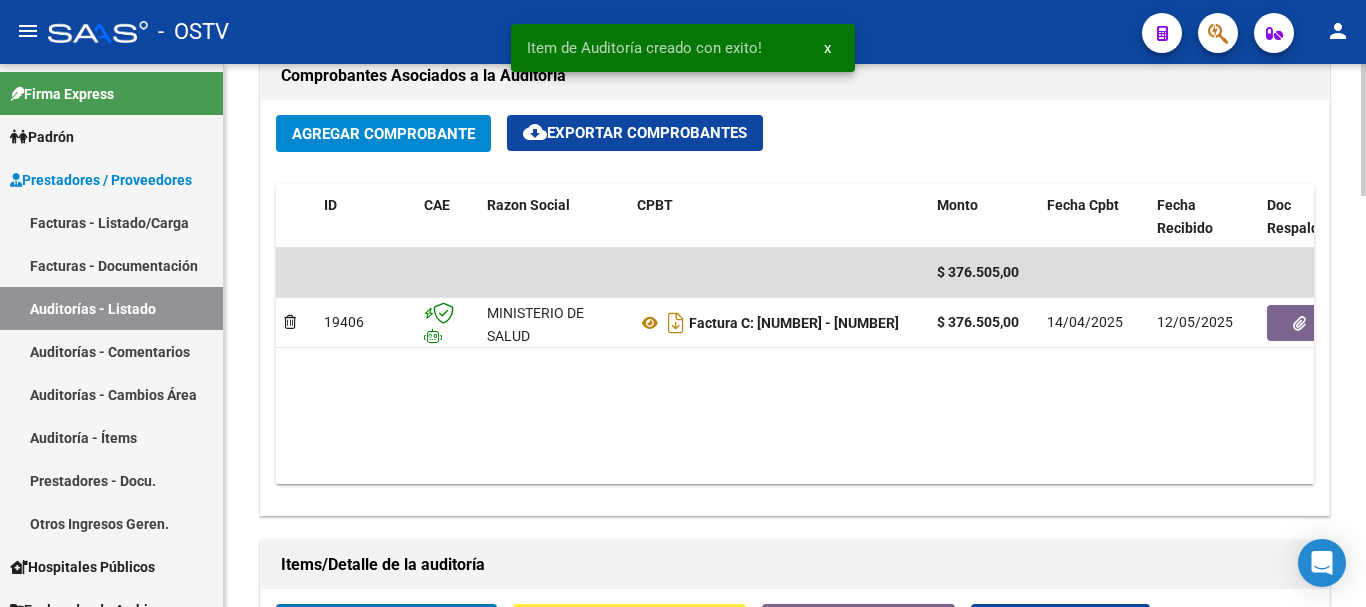 scroll, scrollTop: 803, scrollLeft: 0, axis: vertical 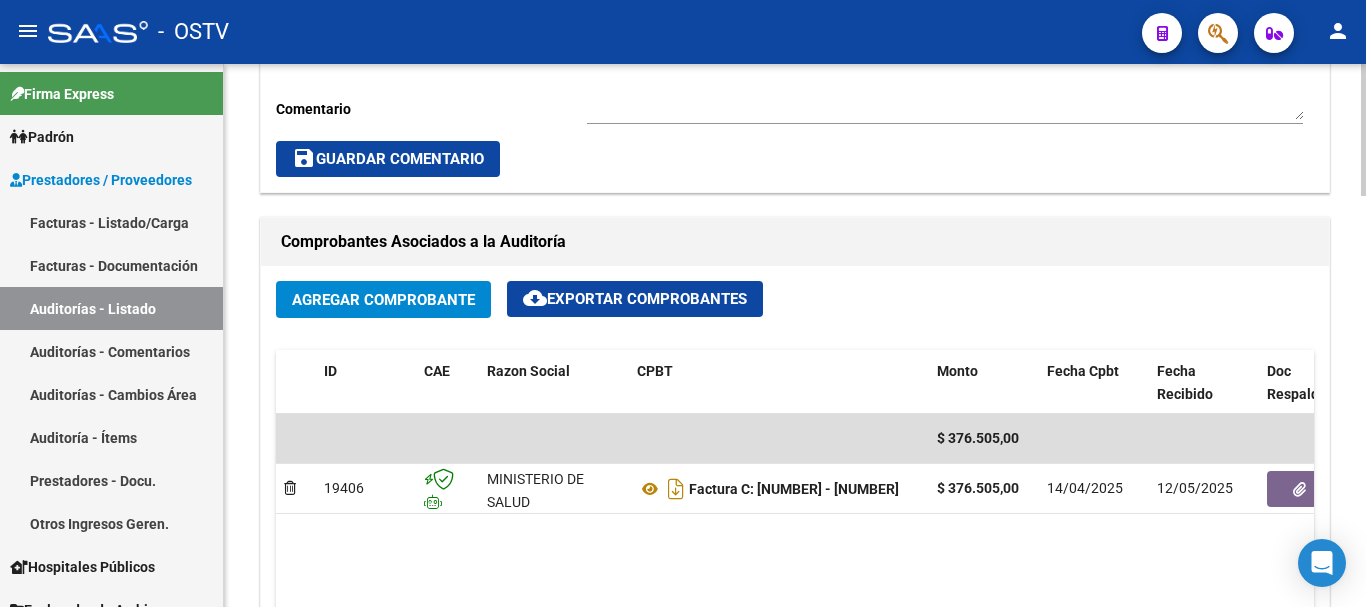 click on "Crear Item de Auditoria" 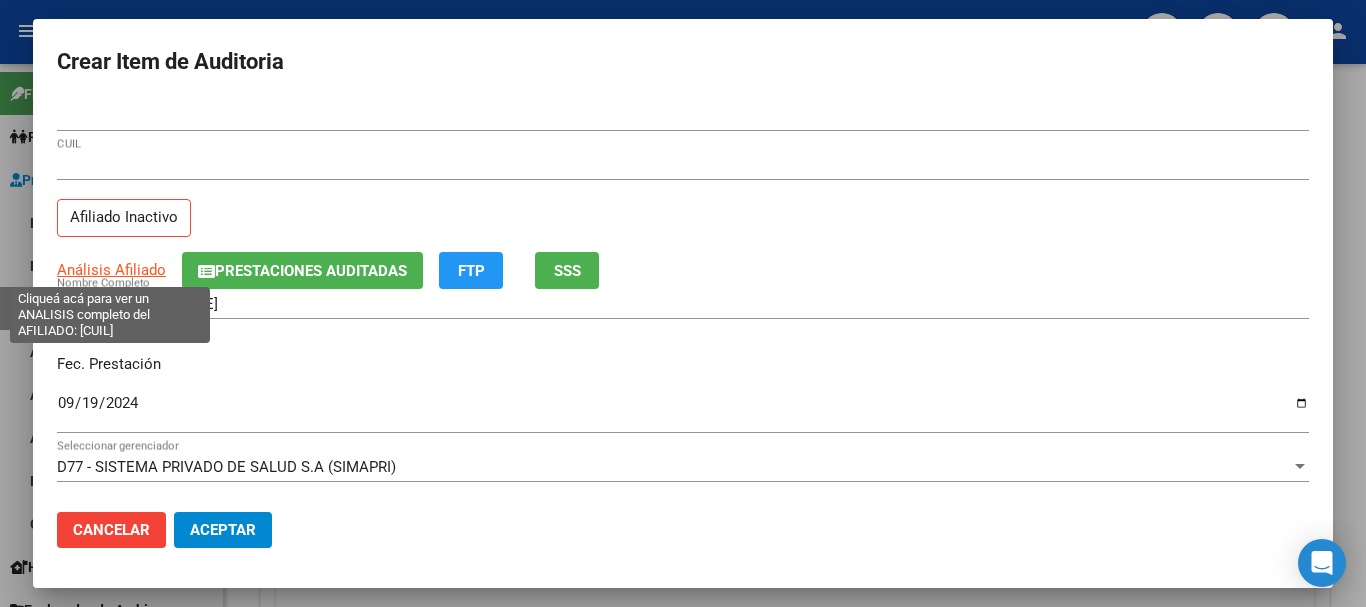 click on "Análisis Afiliado" at bounding box center [111, 270] 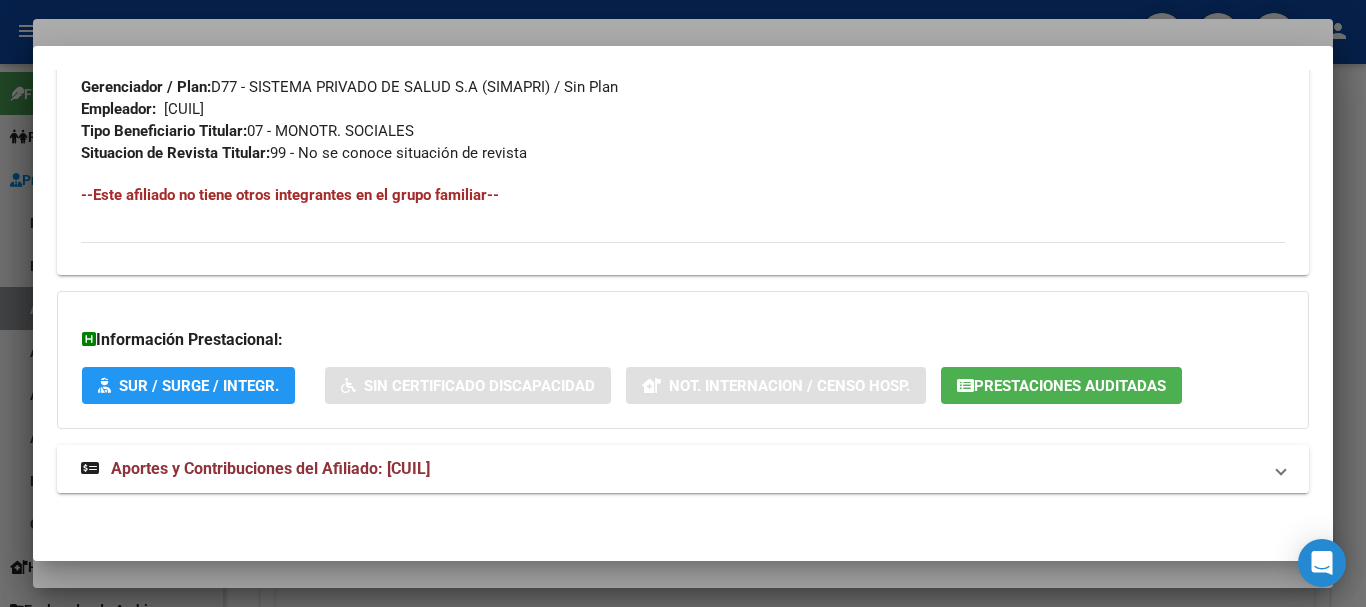 click on "Aportes y Contribuciones del Afiliado: [CUIL]" at bounding box center [270, 468] 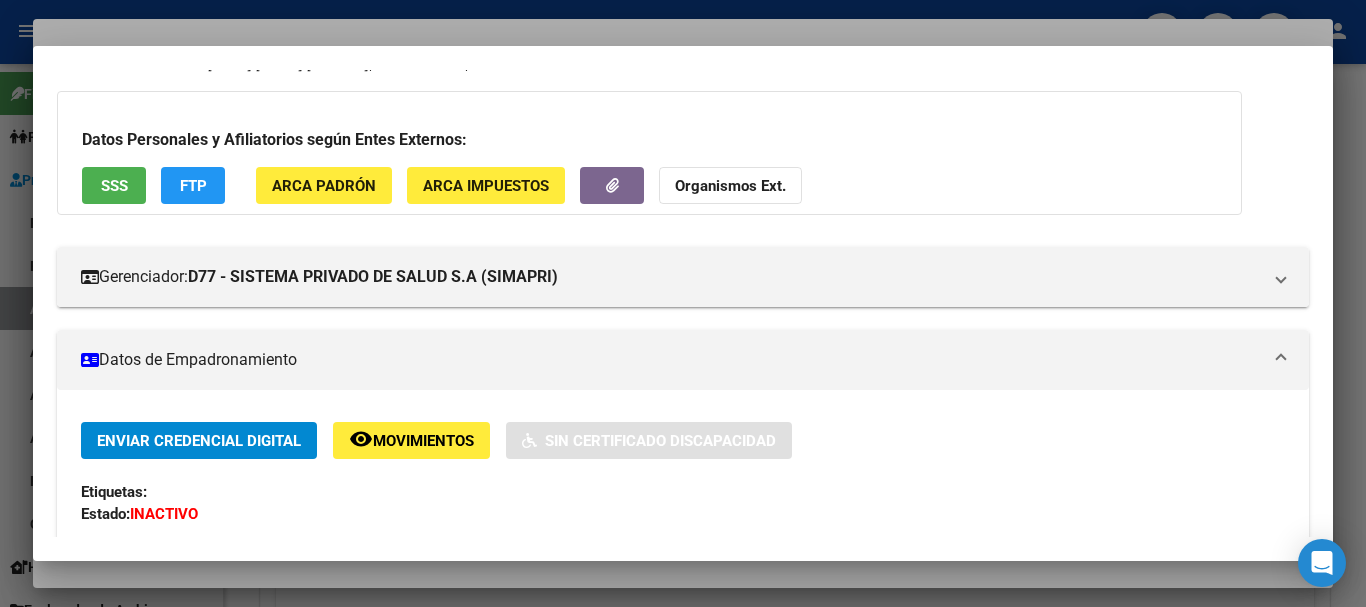 scroll, scrollTop: 0, scrollLeft: 0, axis: both 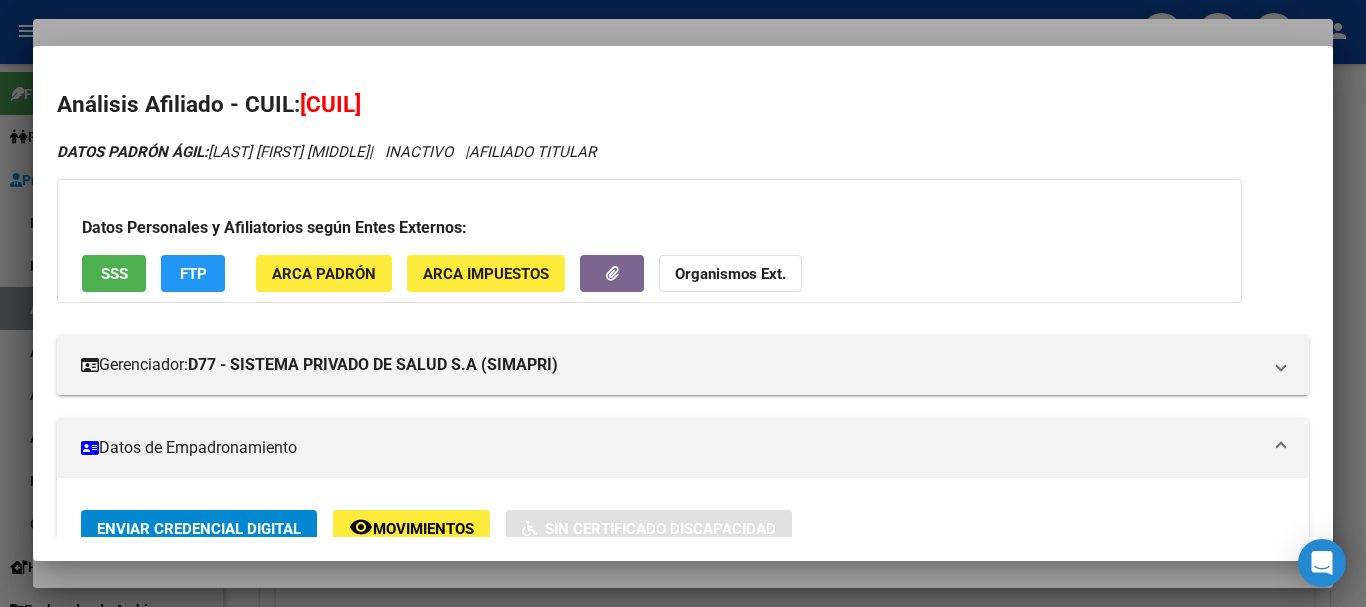 click at bounding box center (683, 303) 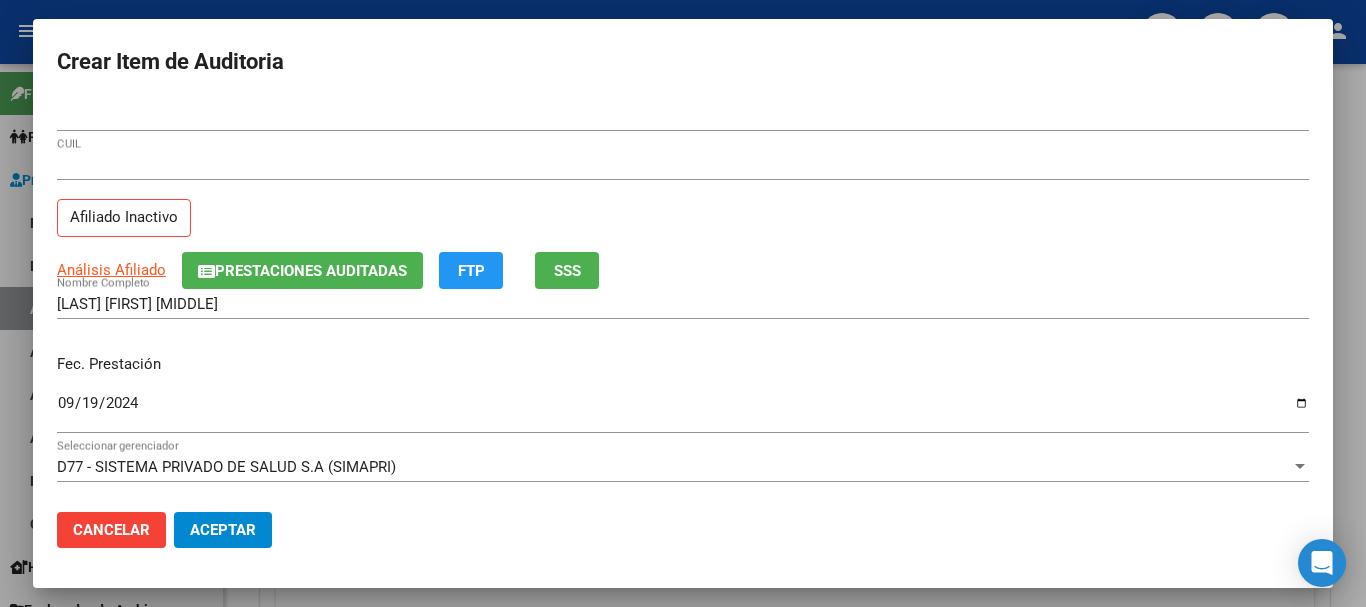 click on "[FIRST] [LAST] Nombre Completo" at bounding box center [683, 304] 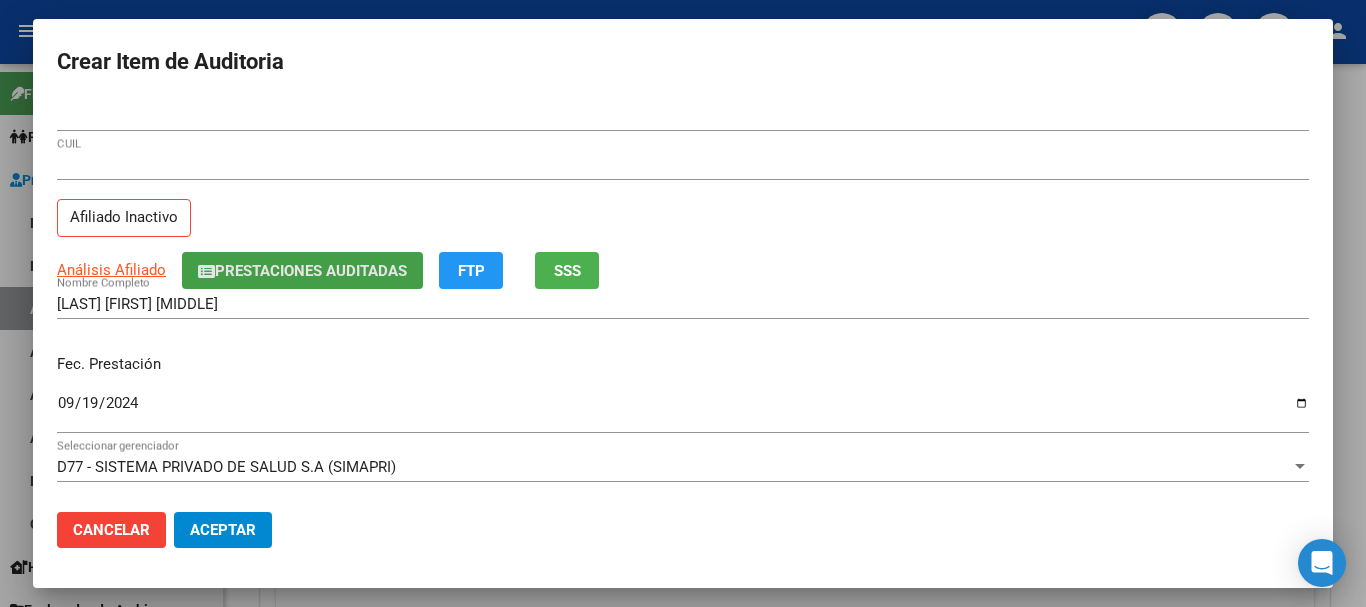 click on "Prestaciones Auditadas" 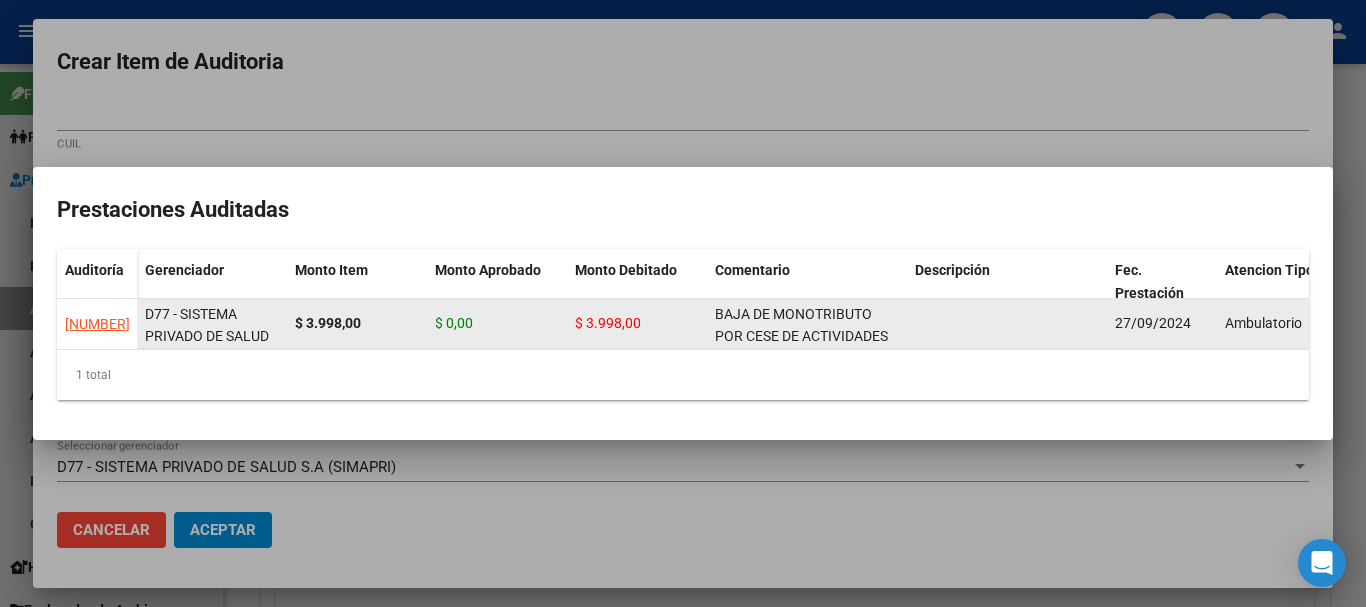 click on "BAJA DE MONOTRIBUTO POR CESE DE ACTIVIDADES 08/2024" 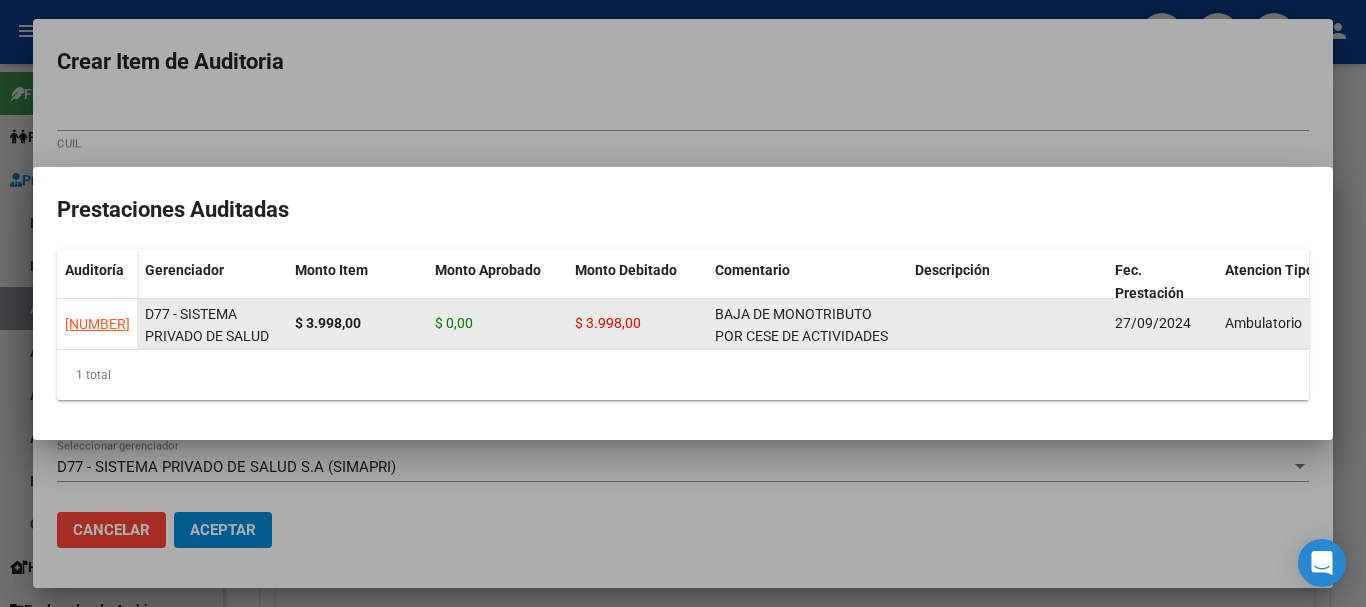 click on "BAJA DE MONOTRIBUTO POR CESE DE ACTIVIDADES 08/2024" 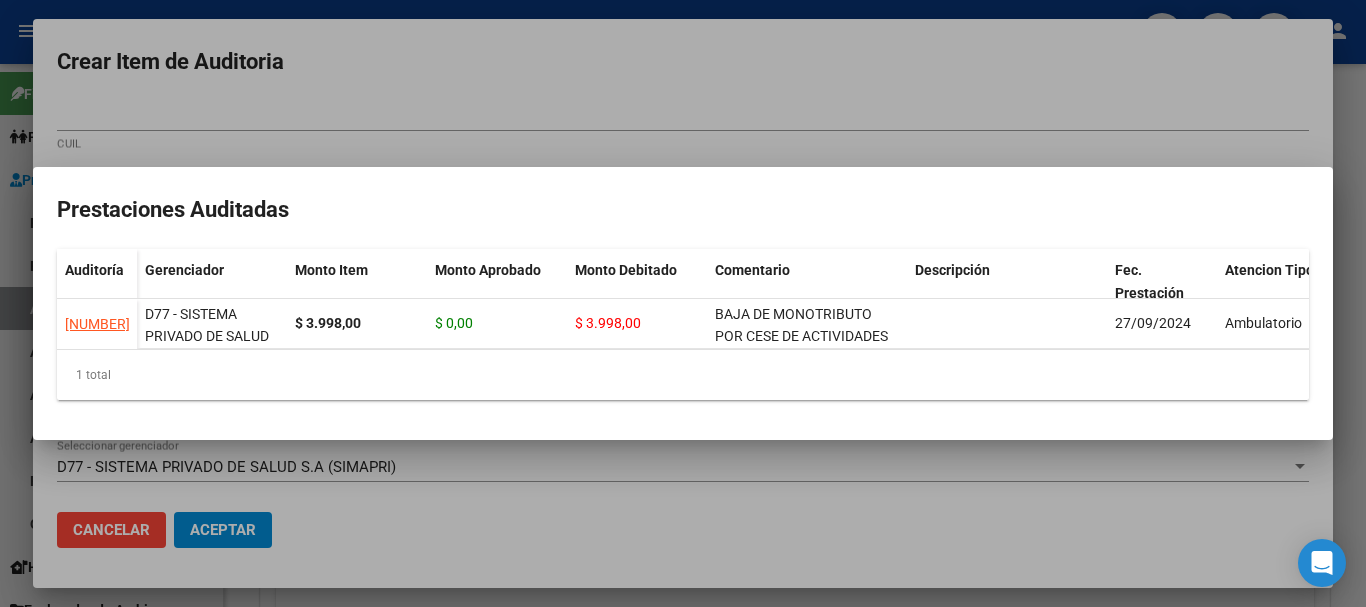 drag, startPoint x: 637, startPoint y: 37, endPoint x: 690, endPoint y: 98, distance: 80.80842 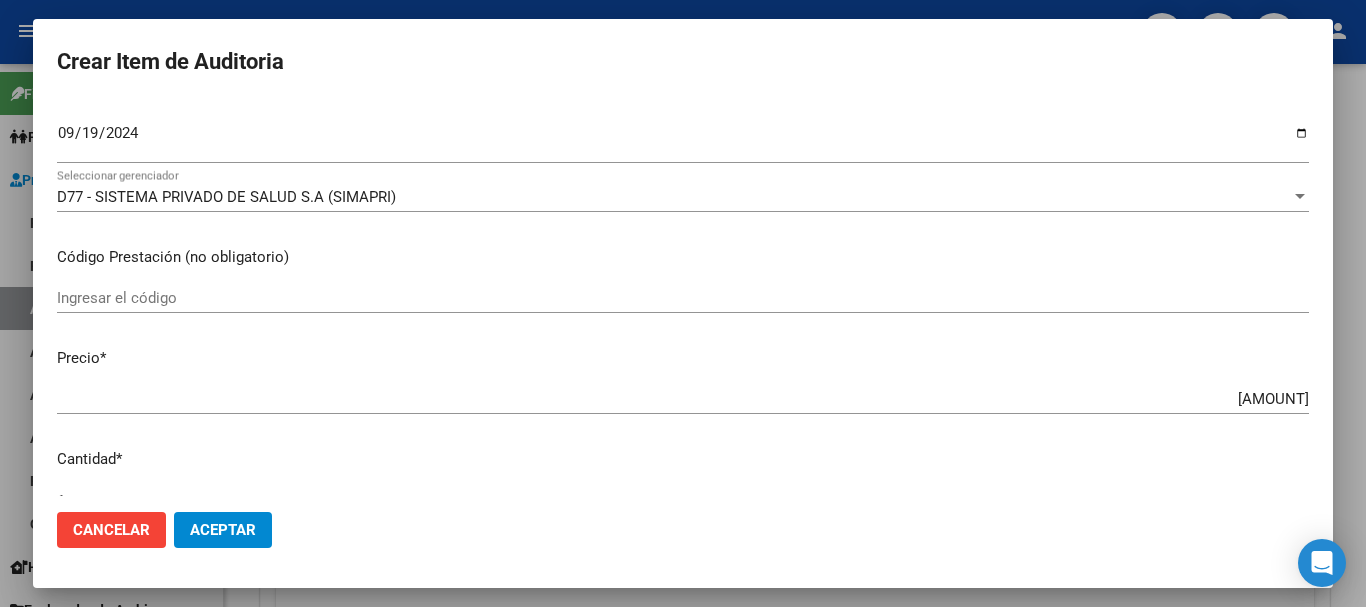 scroll, scrollTop: 675, scrollLeft: 0, axis: vertical 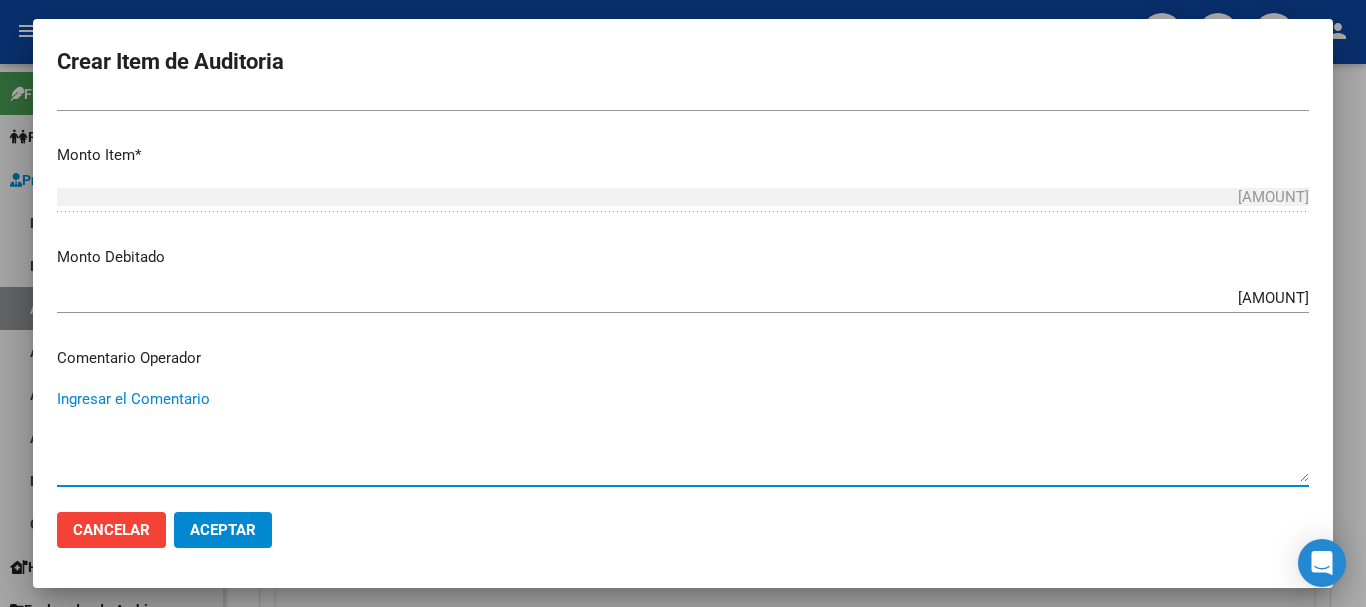 paste on "BAJA DE MONOTRIBUTO POR CESE DE ACTIVIDADES 08/2024" 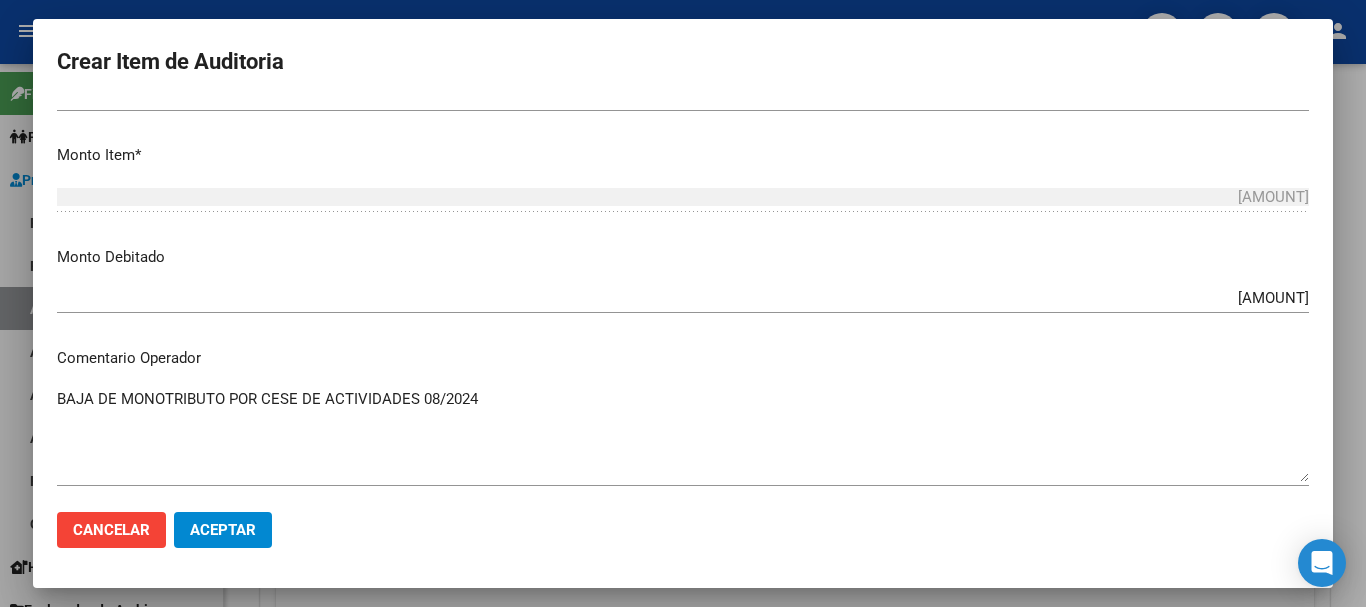 scroll, scrollTop: 1233, scrollLeft: 0, axis: vertical 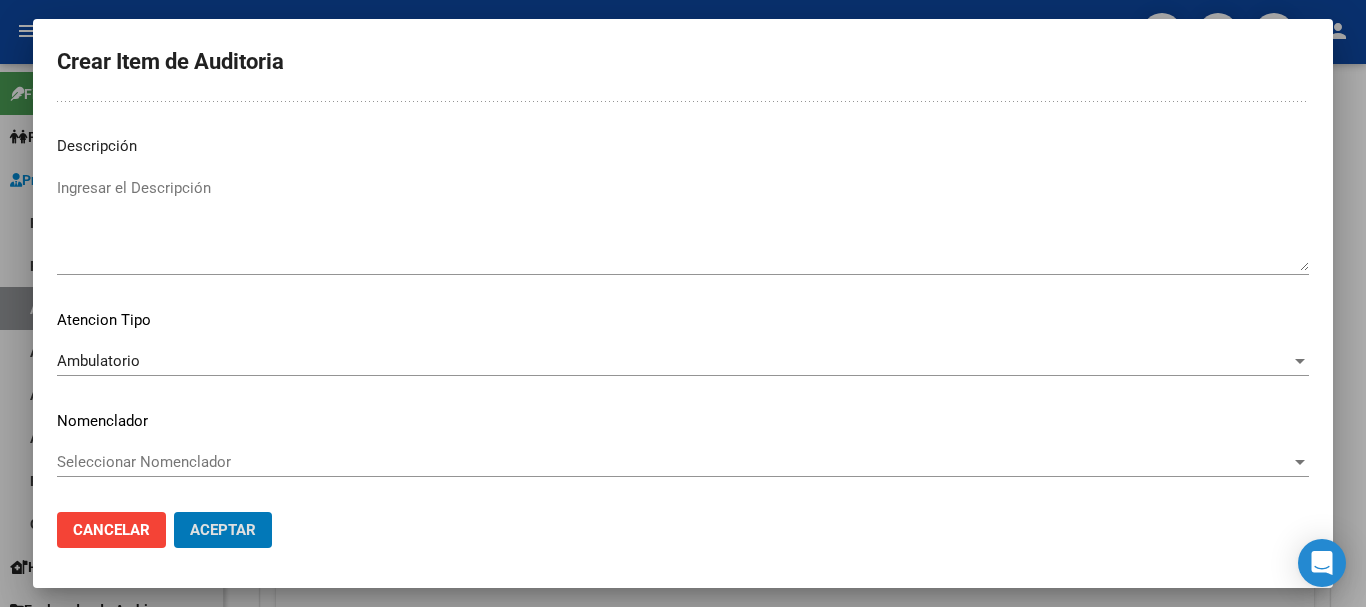 click on "Aceptar" 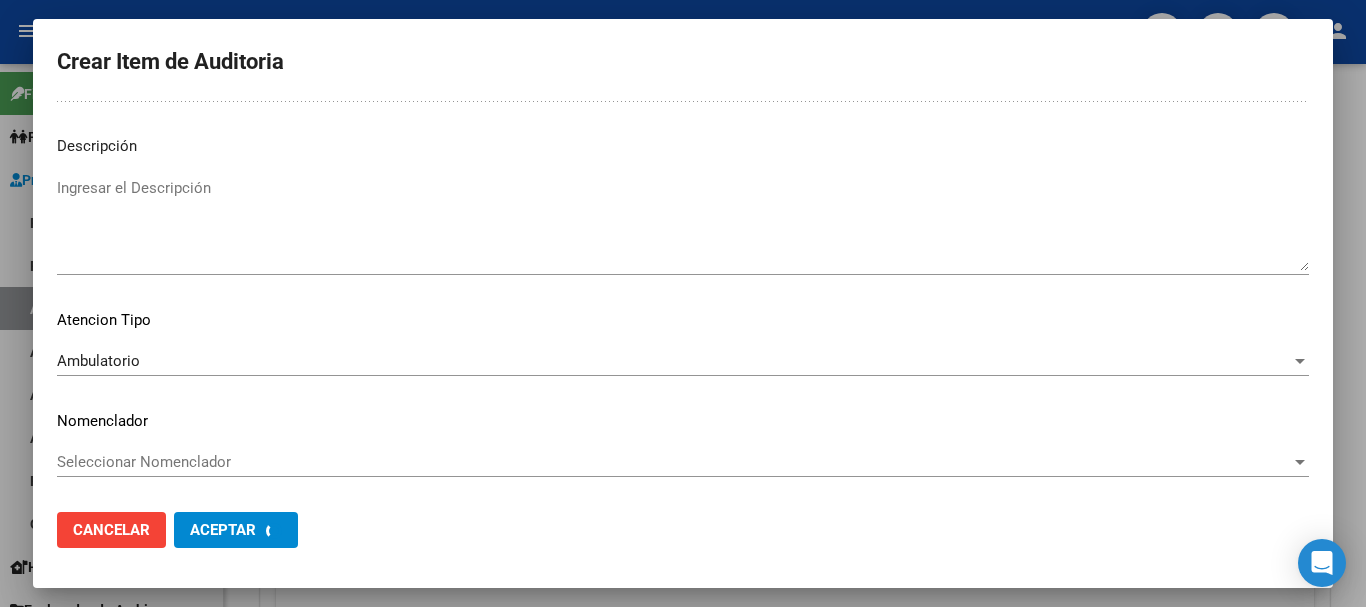 scroll, scrollTop: 1256, scrollLeft: 0, axis: vertical 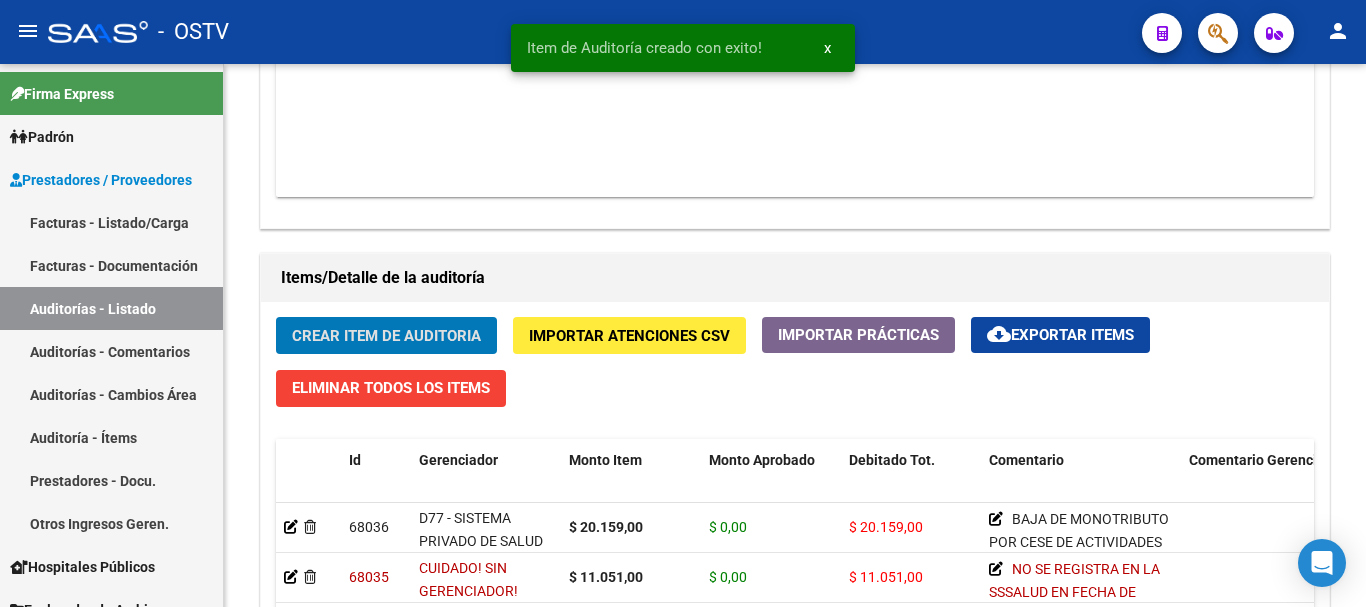 click on "Crear Item de Auditoria" 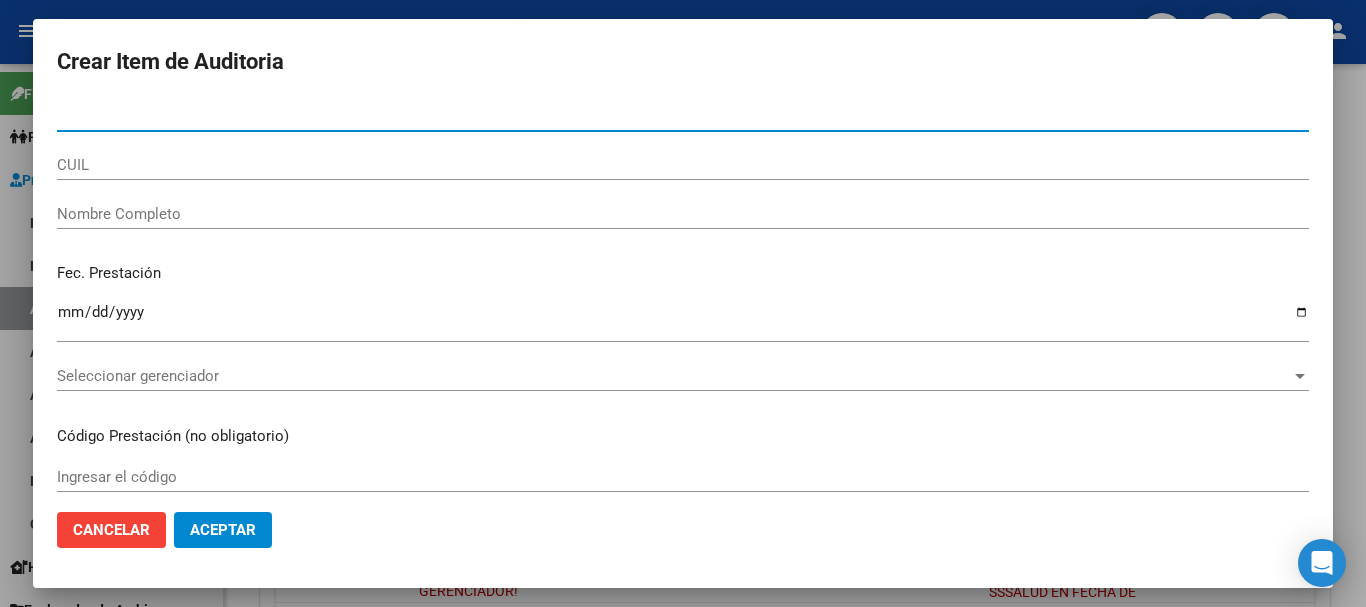 paste on "[NUMBER]" 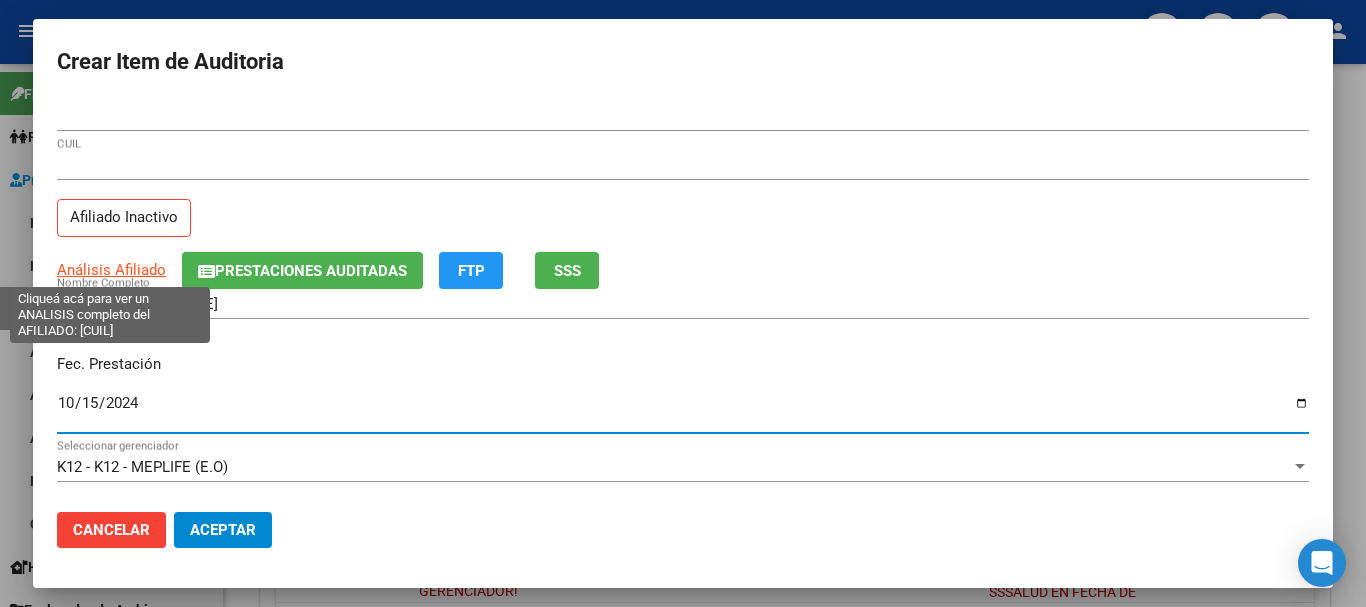 click on "Análisis Afiliado" at bounding box center (111, 270) 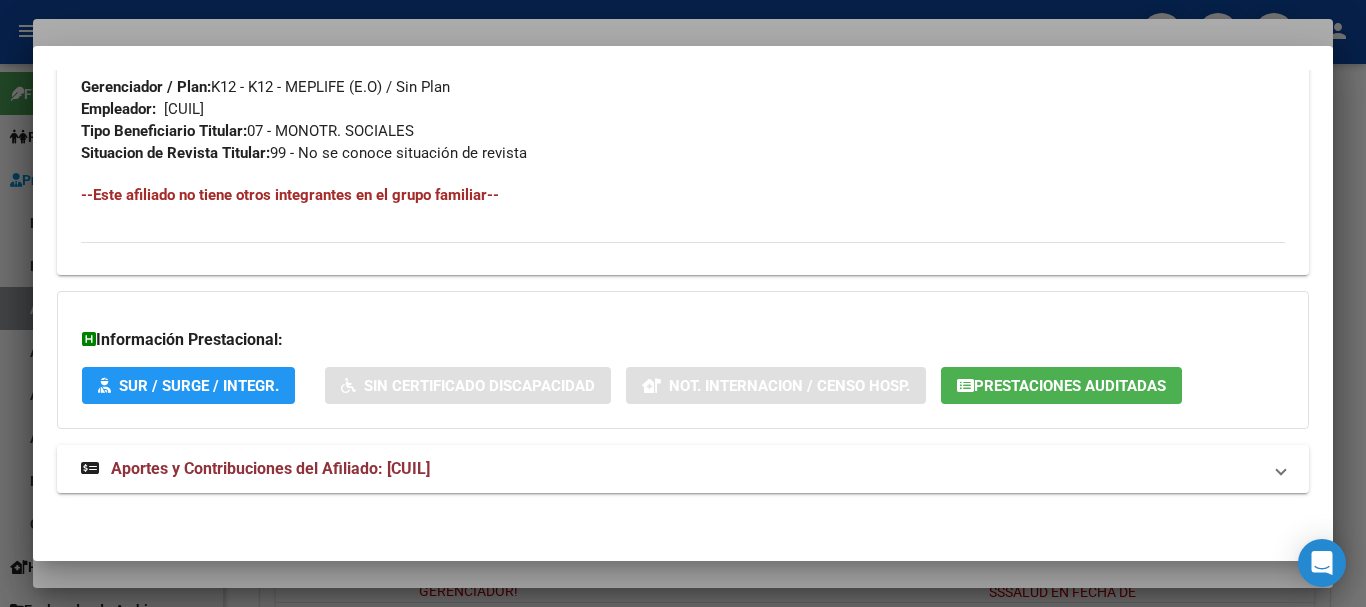 click on "Aportes y Contribuciones del Afiliado: [CUIL]" at bounding box center [270, 468] 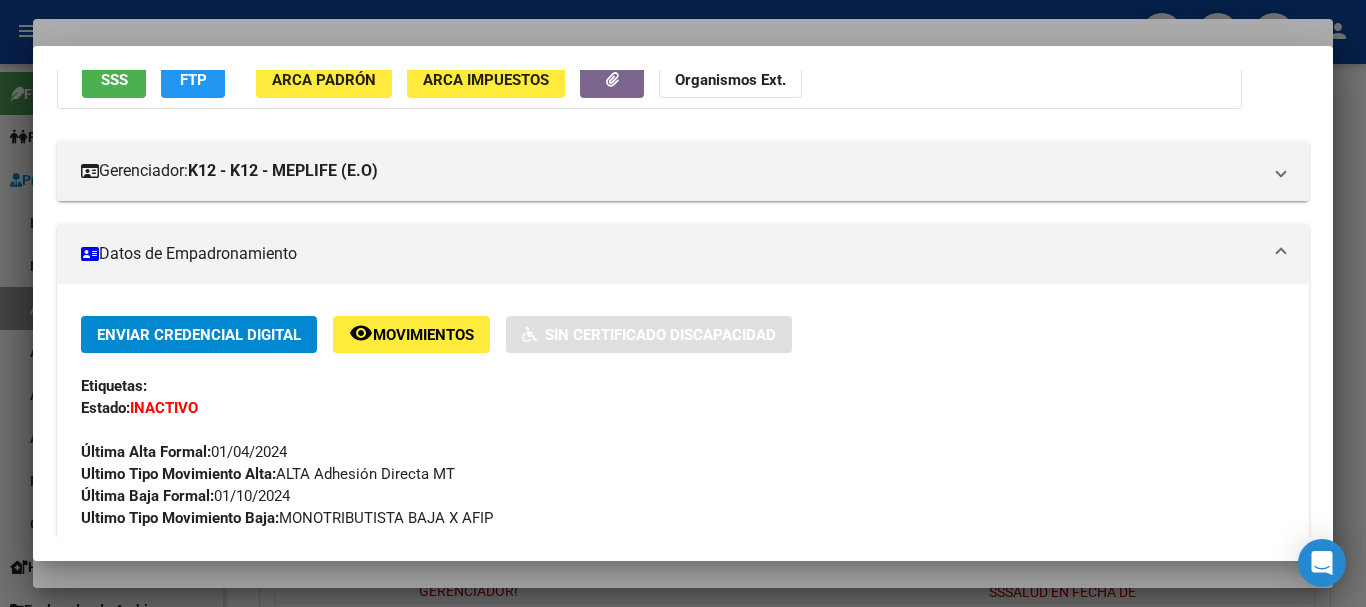 scroll, scrollTop: 0, scrollLeft: 0, axis: both 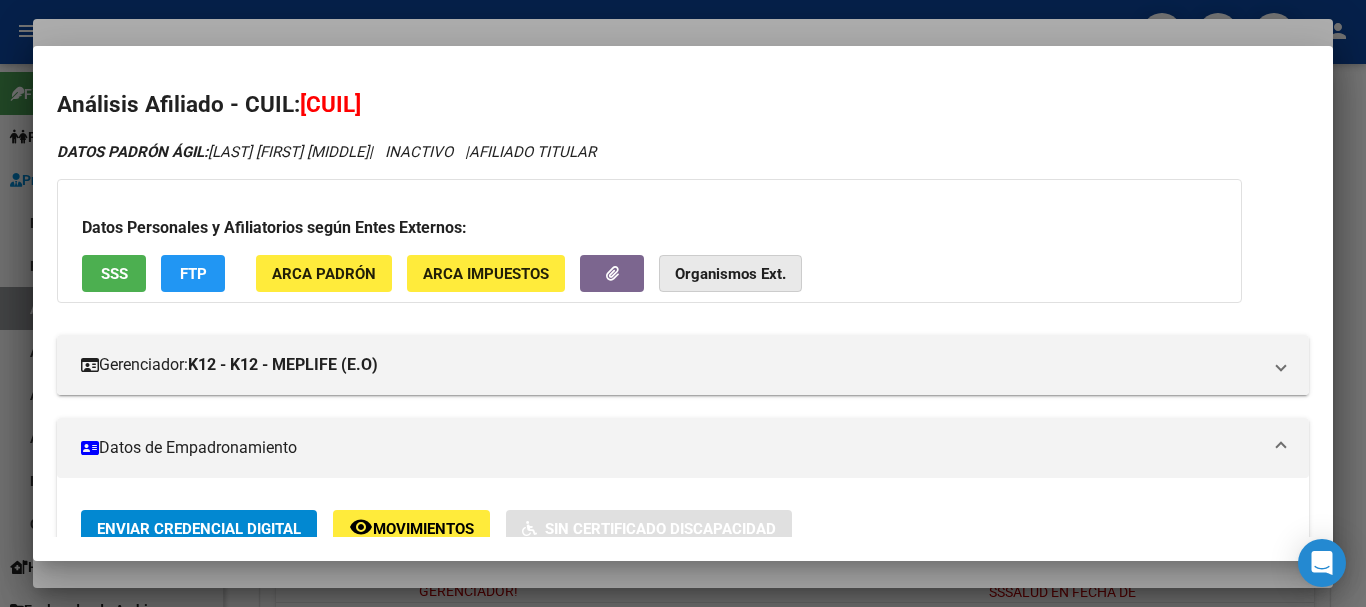 click on "Organismos Ext." 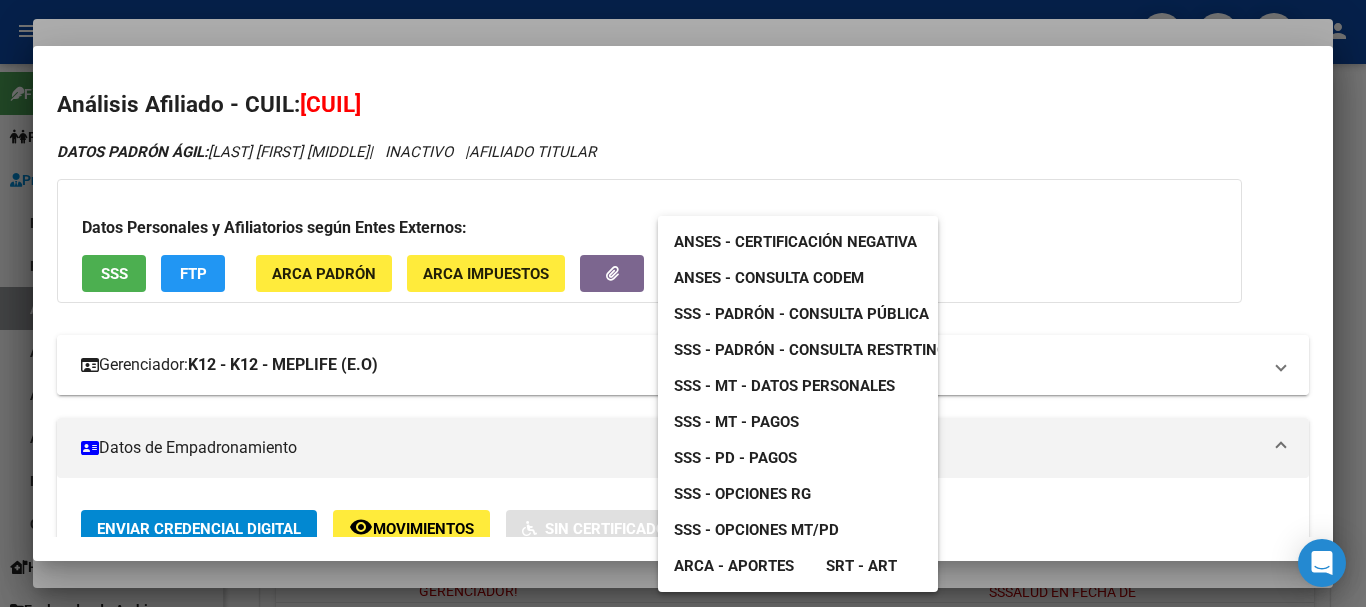 click on "SSS - MT - Datos Personales" at bounding box center [784, 386] 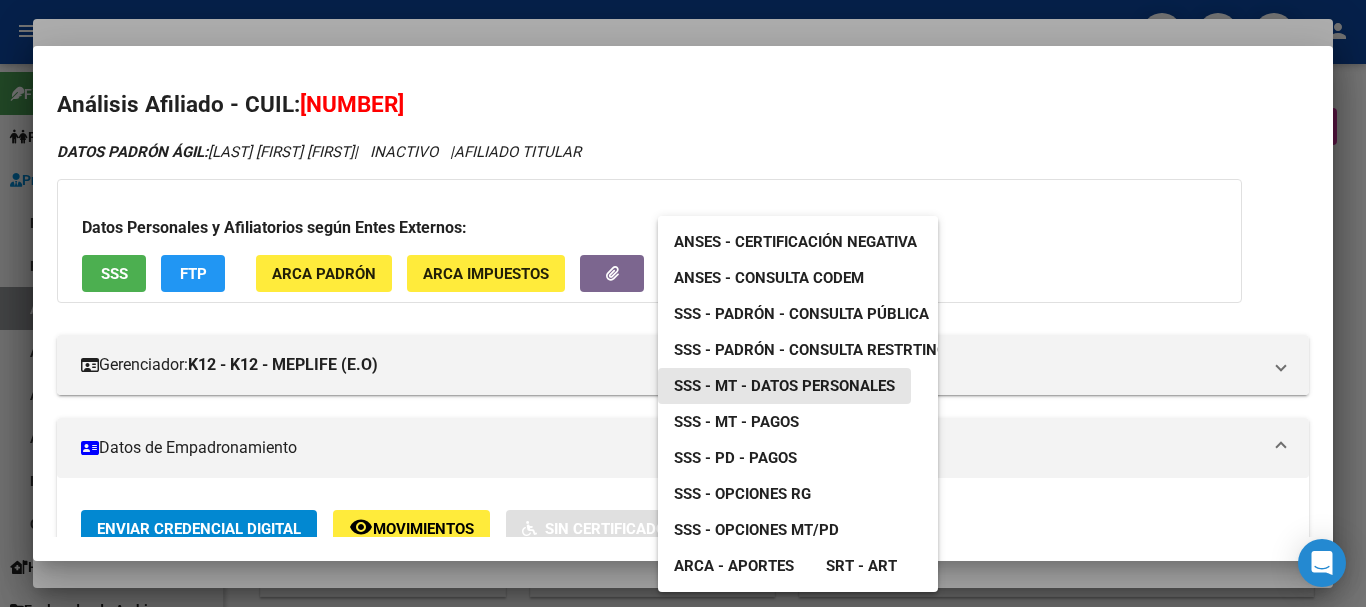 scroll, scrollTop: 0, scrollLeft: 0, axis: both 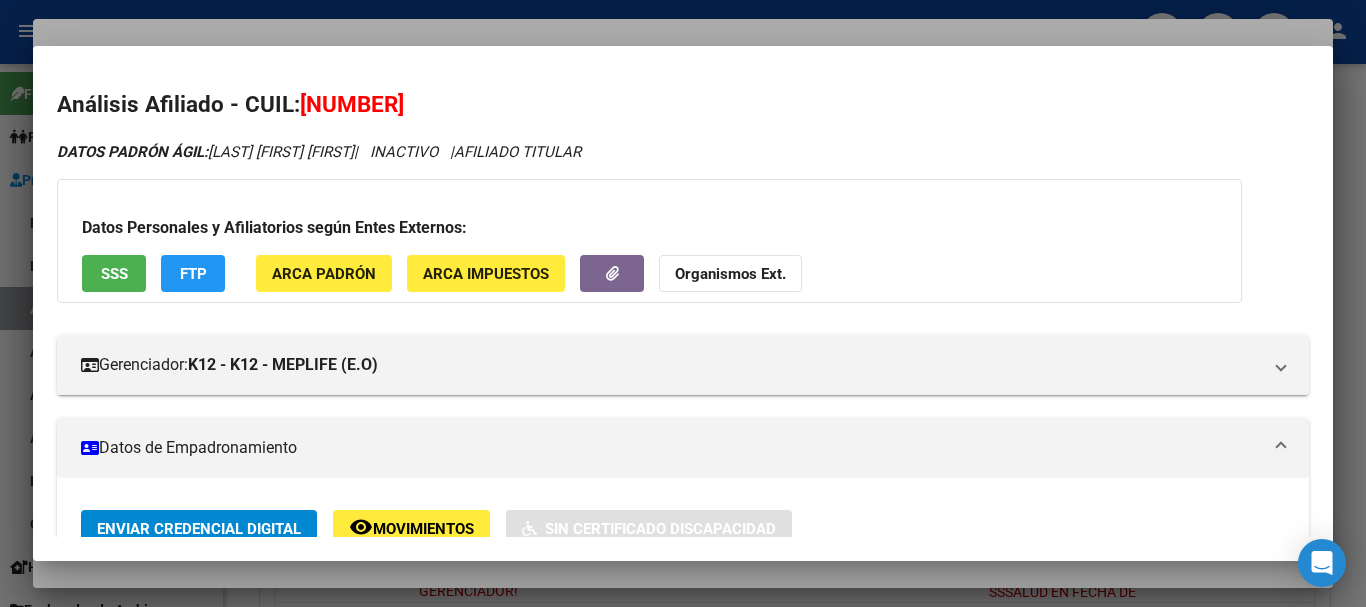 click at bounding box center (683, 303) 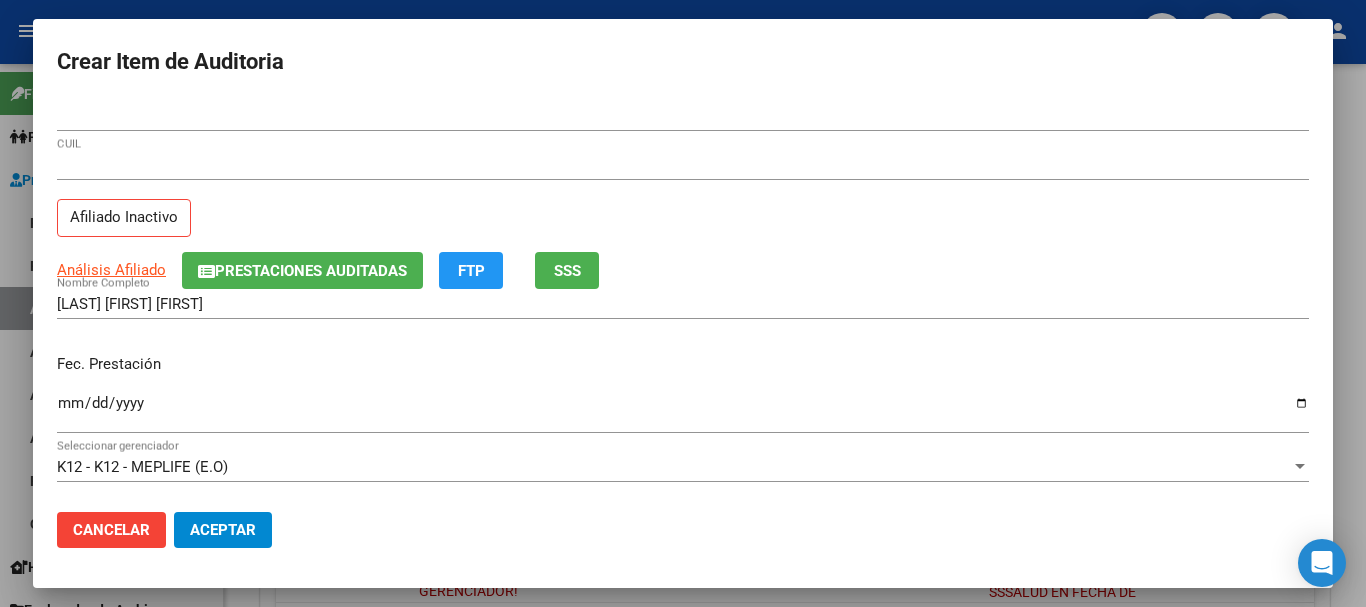 click on "27270842114 CUIL   Afiliado Inactivo" at bounding box center [683, 201] 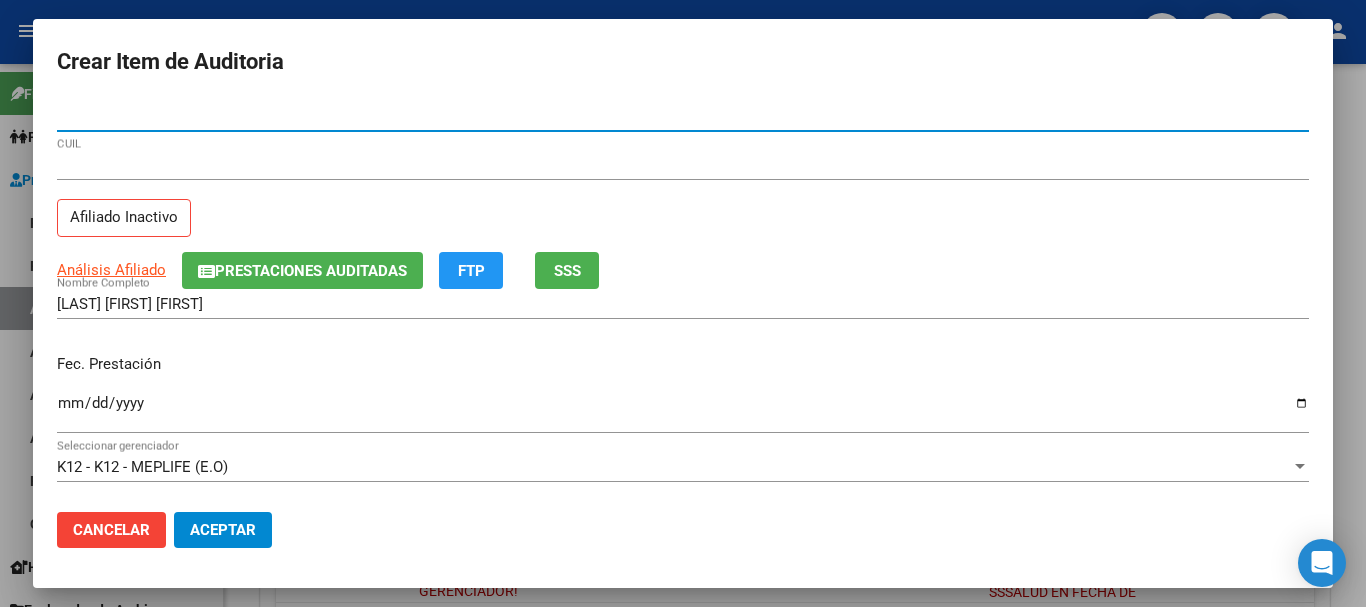 type 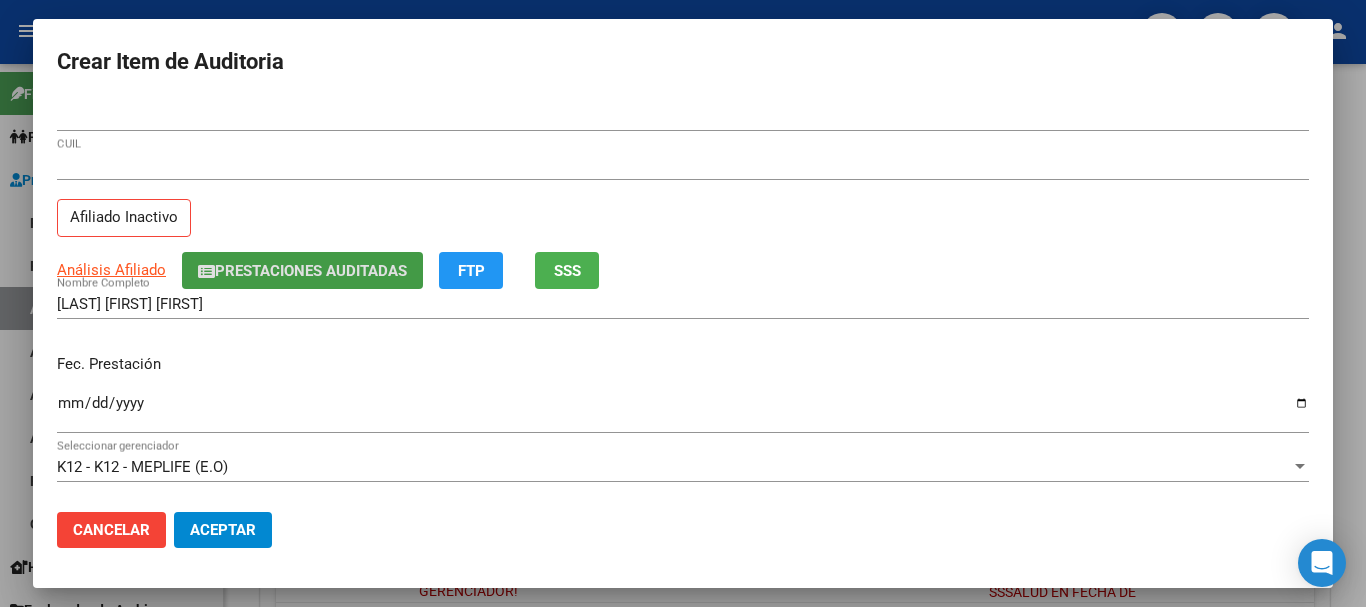 type 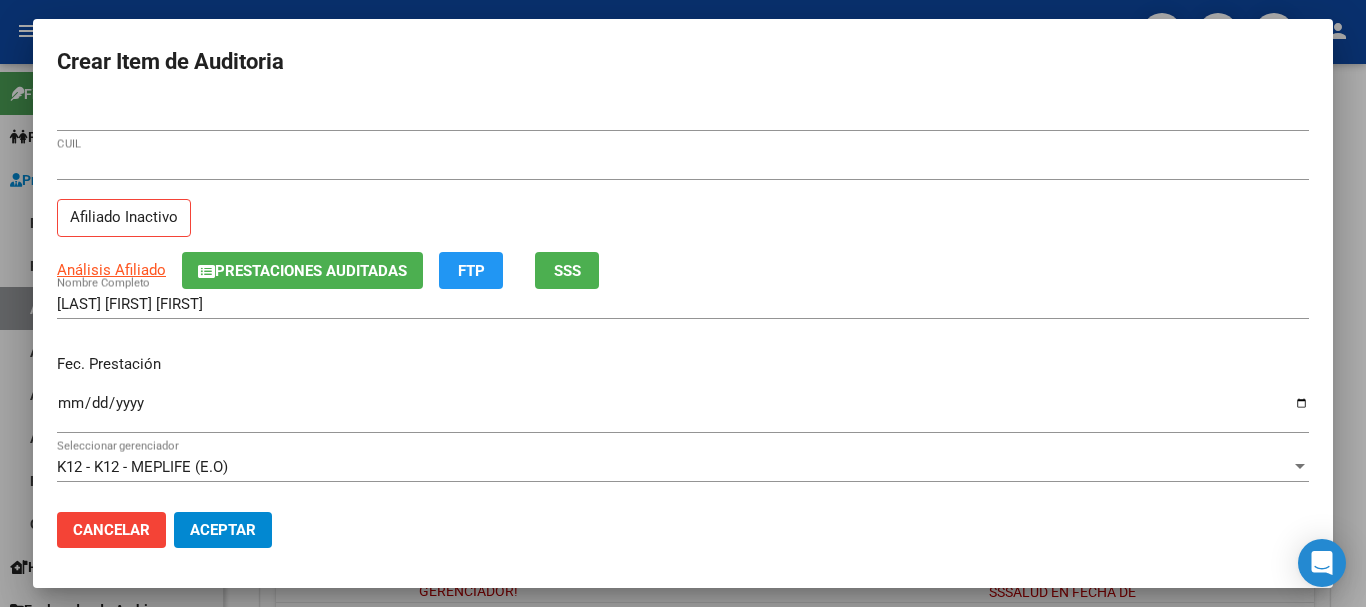 scroll, scrollTop: 270, scrollLeft: 0, axis: vertical 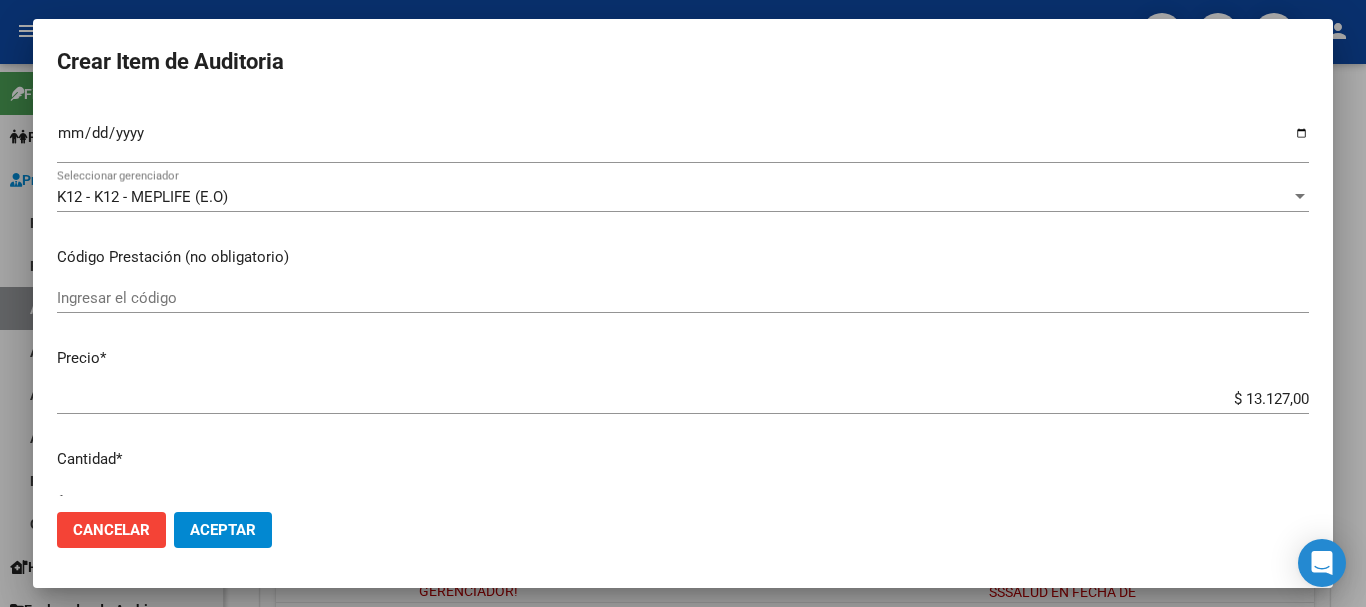 type on "$ 0,01" 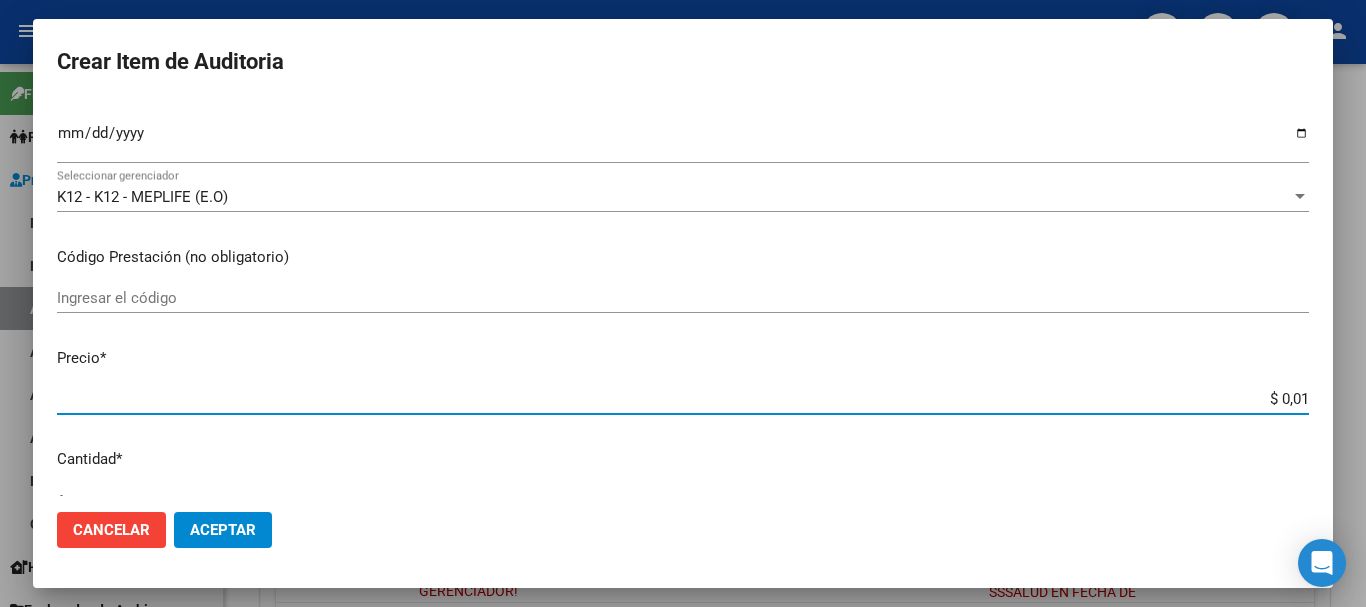 type on "$ 0,10" 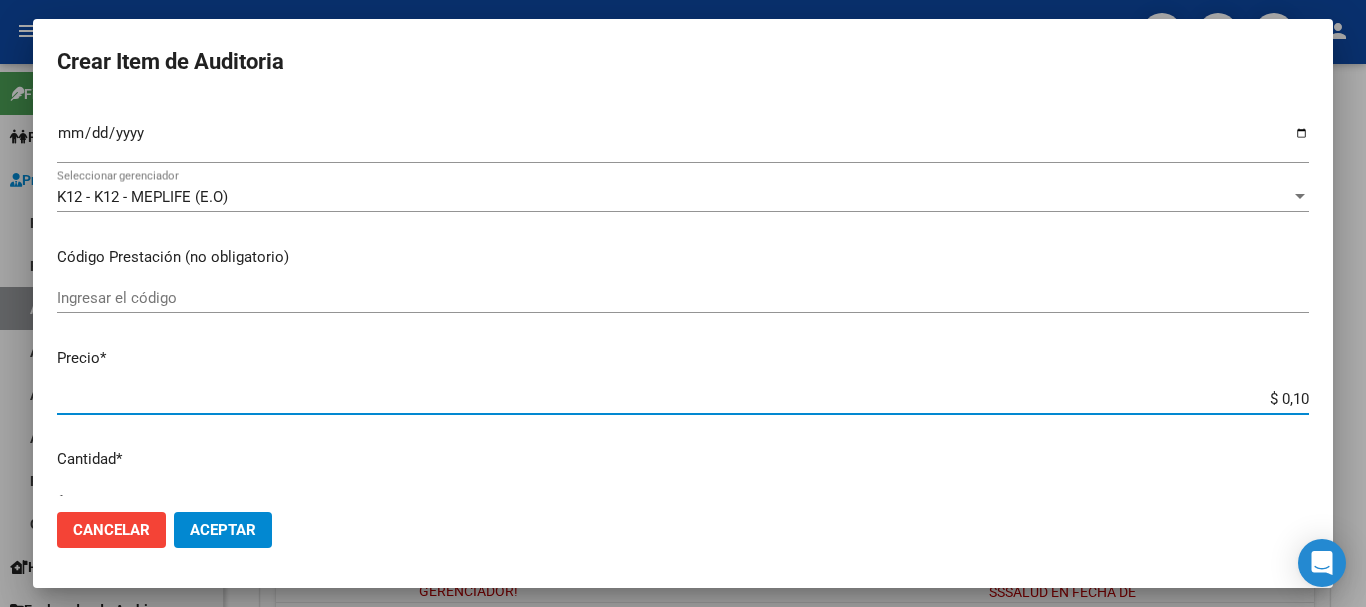 type on "$ 1,02" 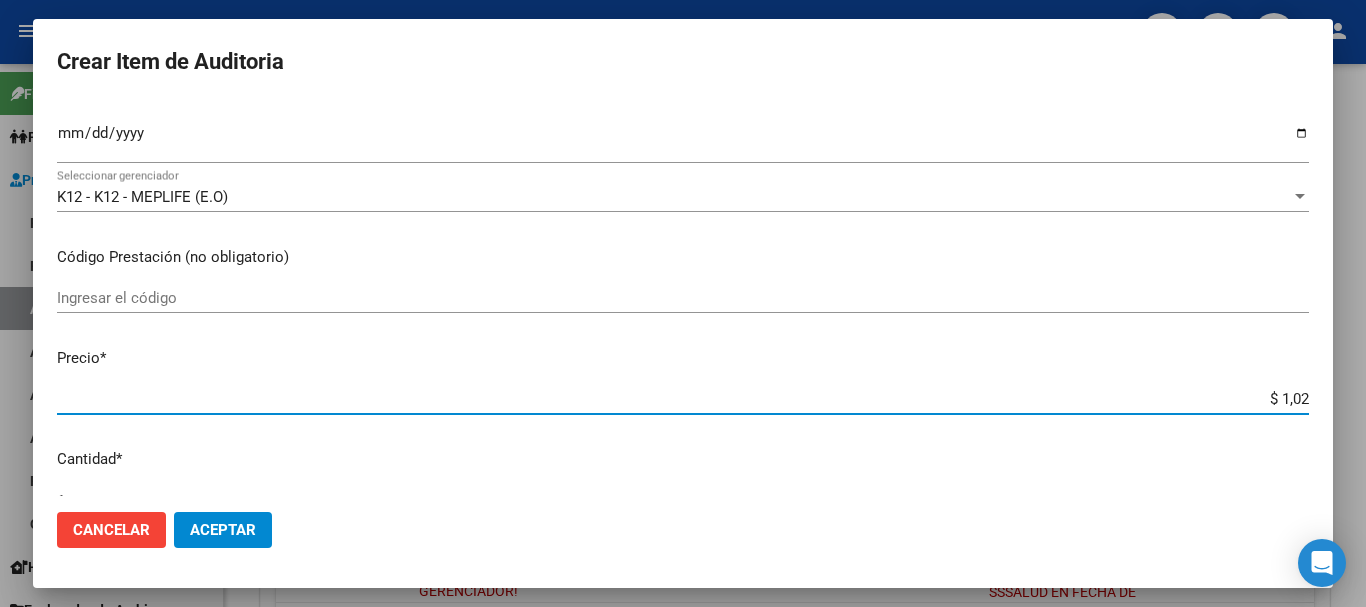 type on "$ 10,26" 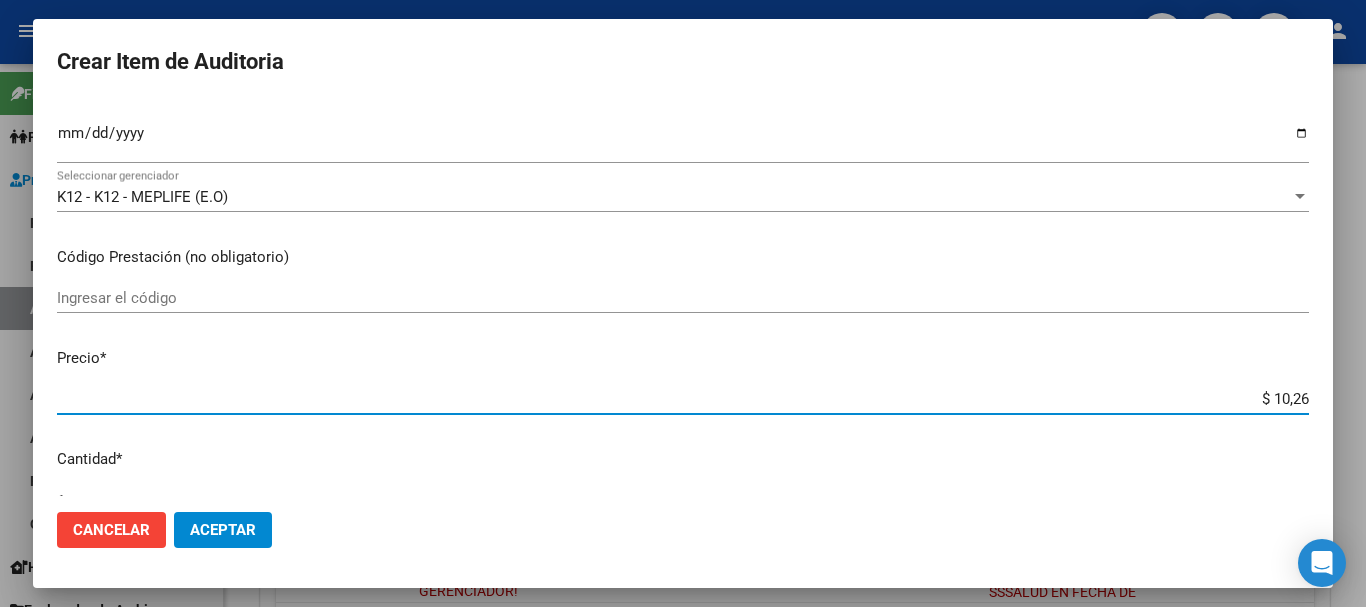 type on "$ 102,63" 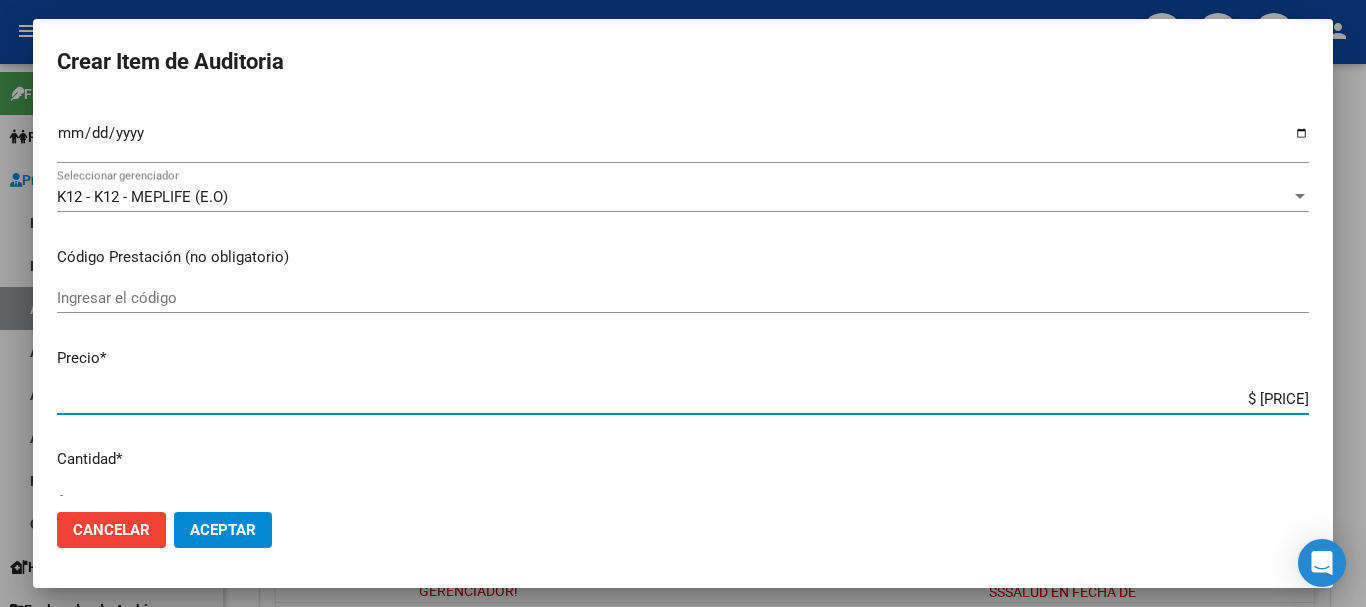 type on "$ 1.026,30" 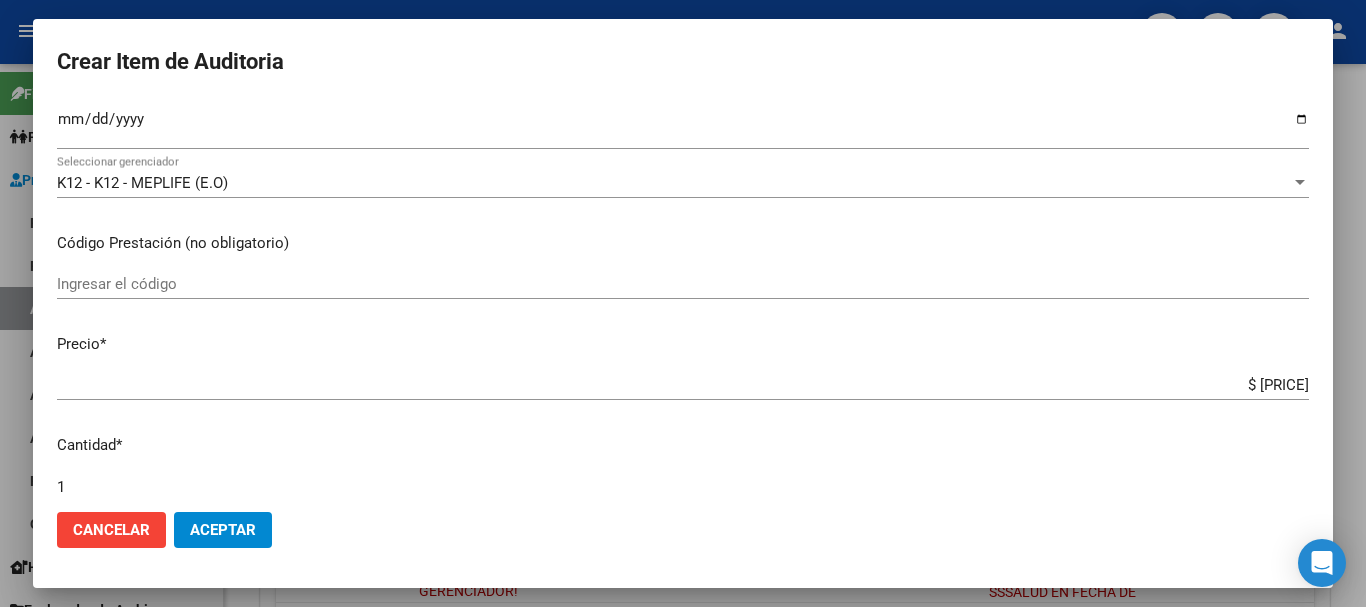 scroll, scrollTop: 675, scrollLeft: 0, axis: vertical 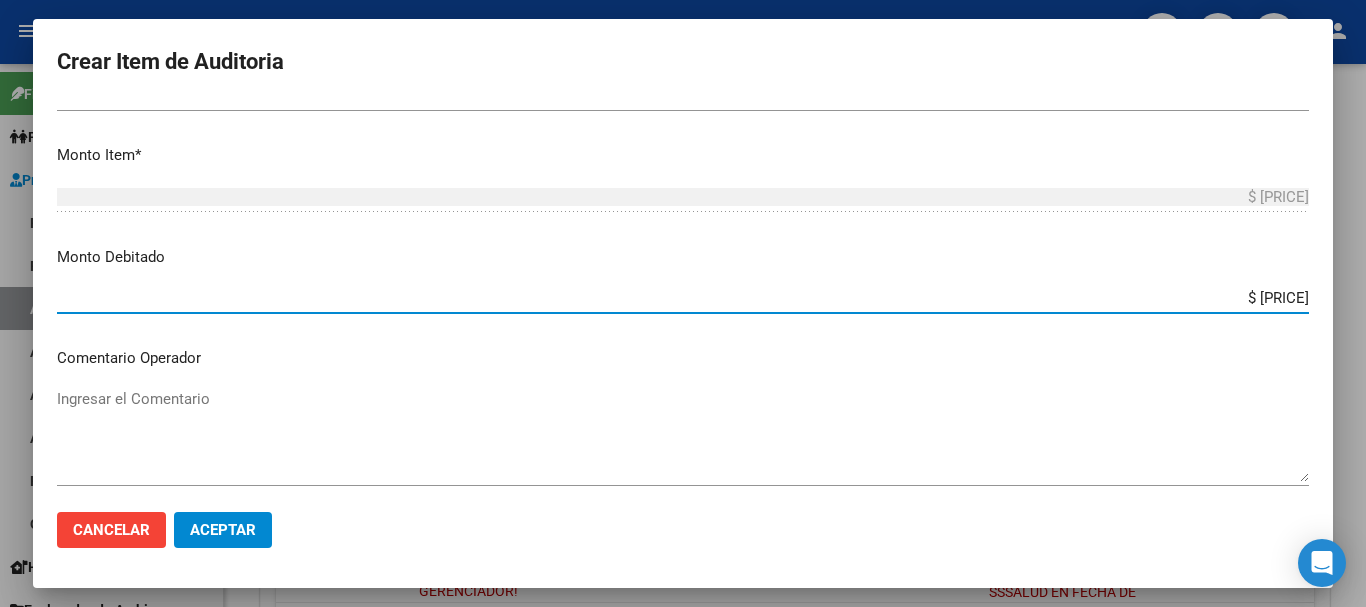 type on "$ 10.263,00" 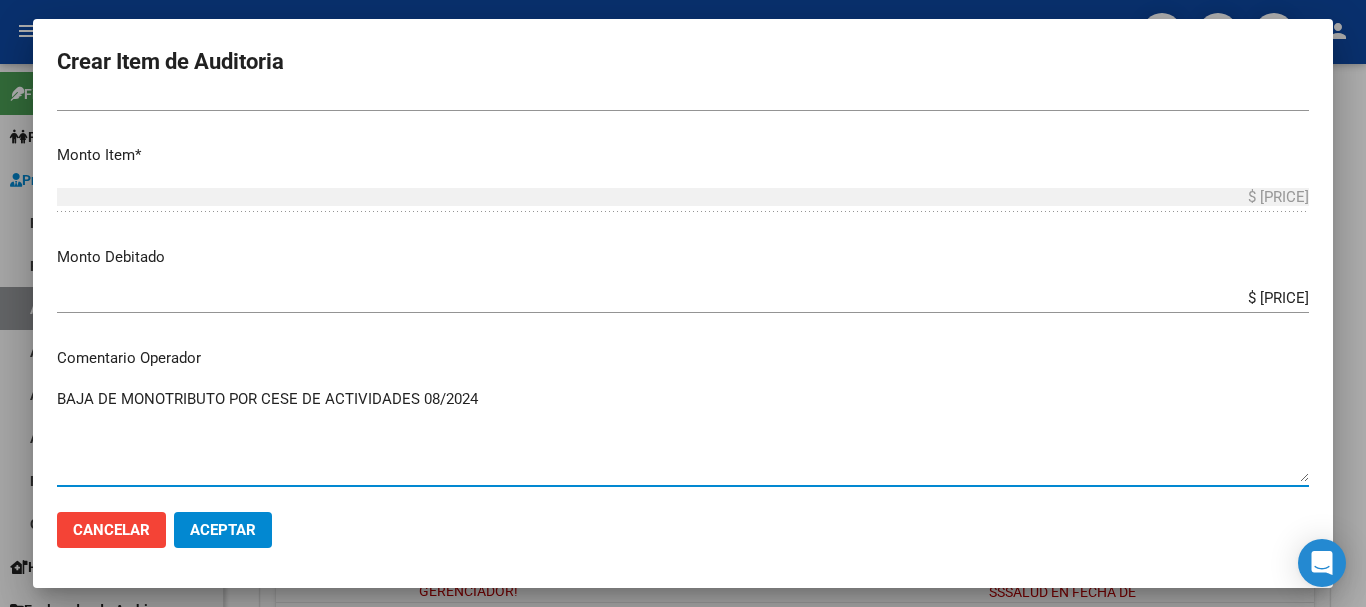 type on "BAJA DE MON OTRIBUTO POR CESE DE ACTIVIDADES 08/2024" 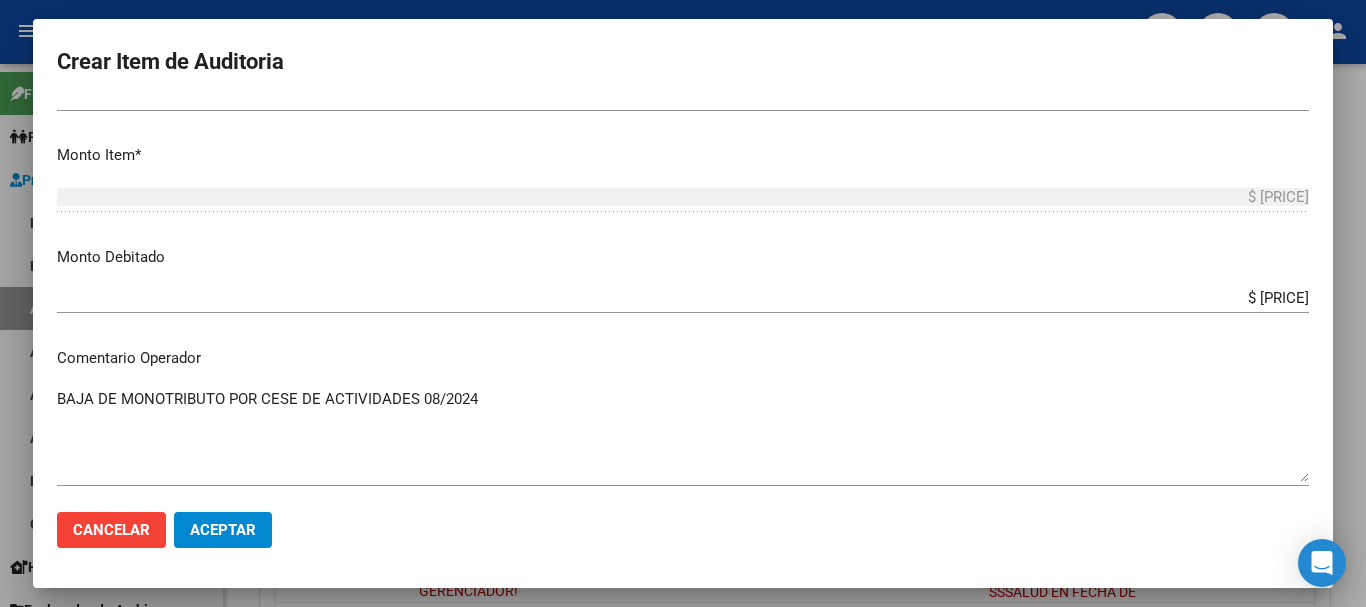 scroll, scrollTop: 1122, scrollLeft: 0, axis: vertical 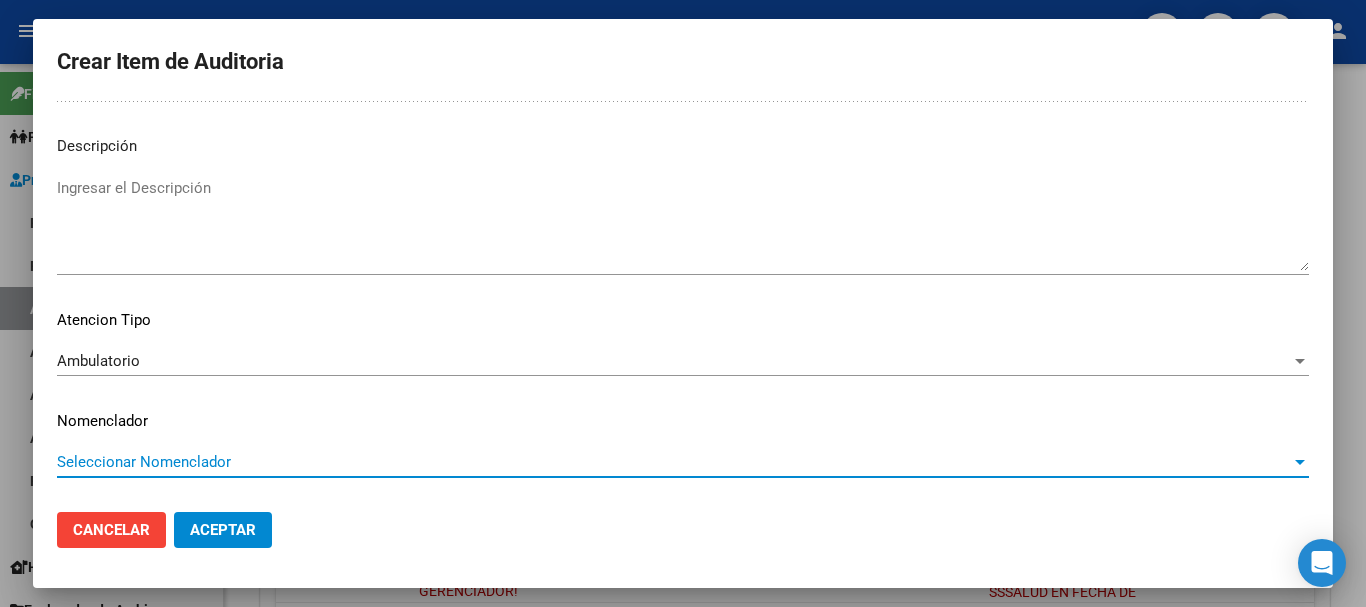 type 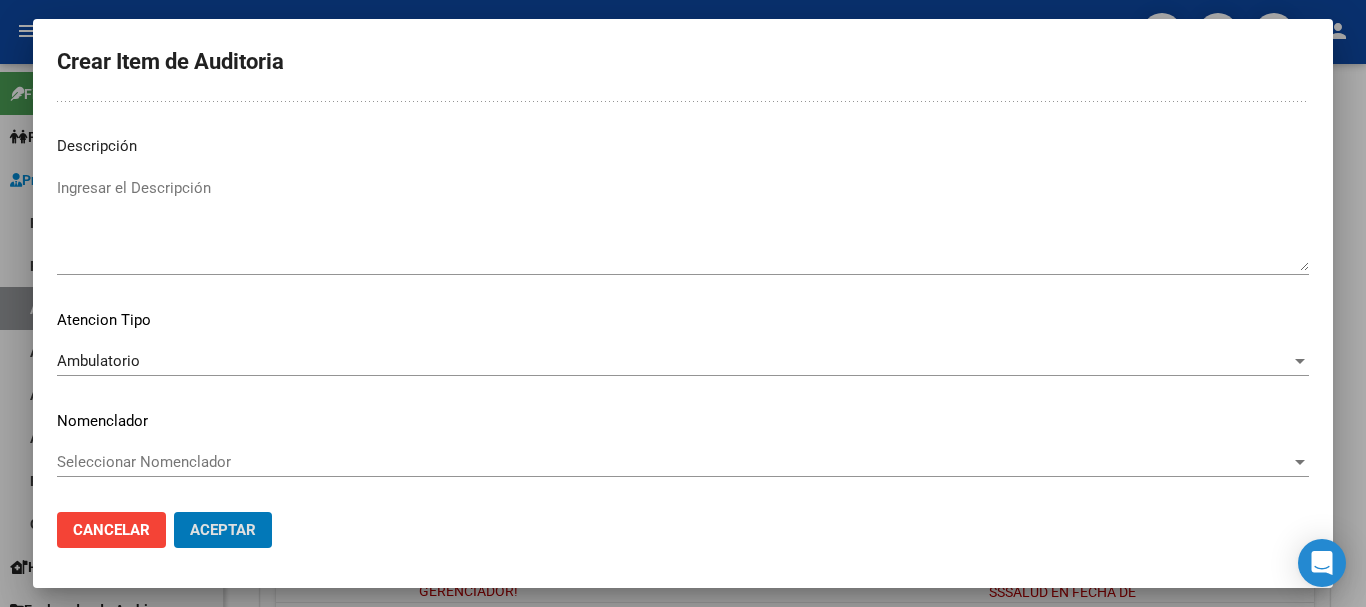 type 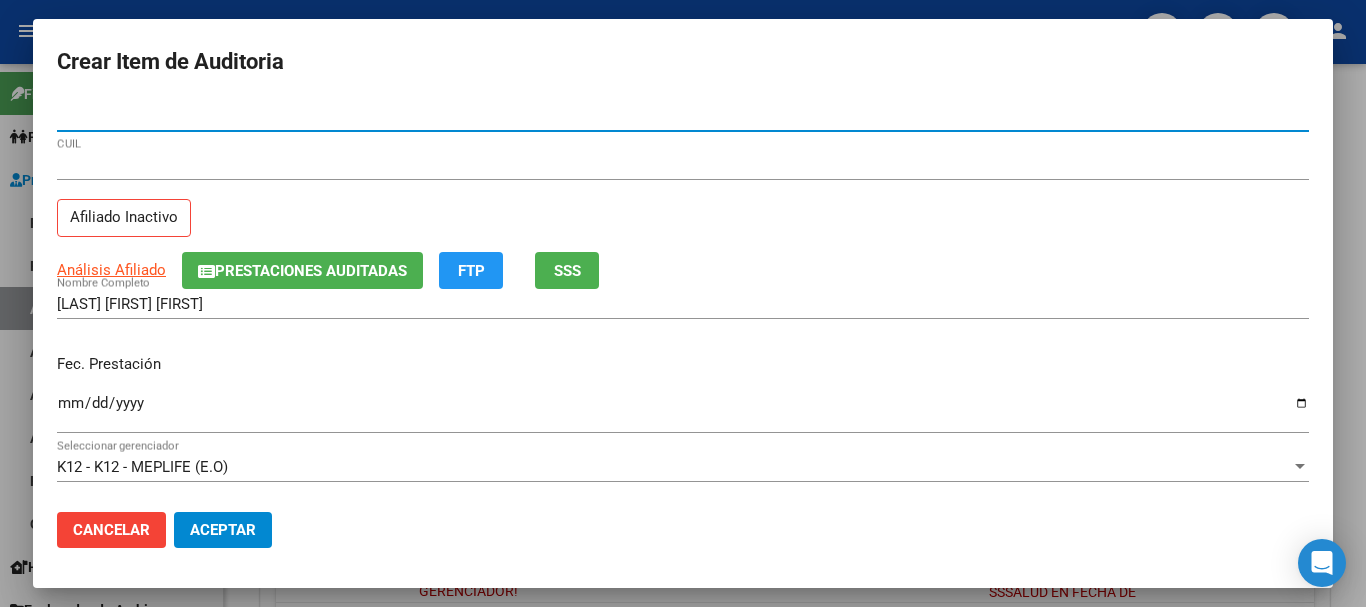 paste on "[NUMBER]" 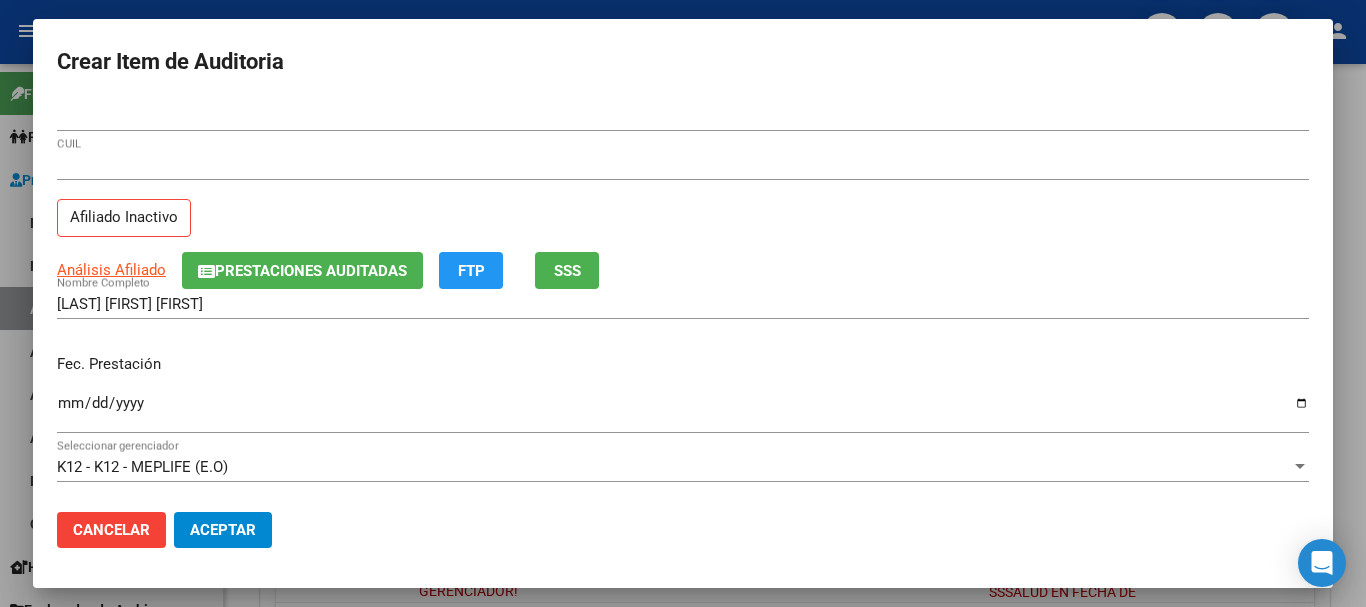 click on "Cancelar Aceptar" 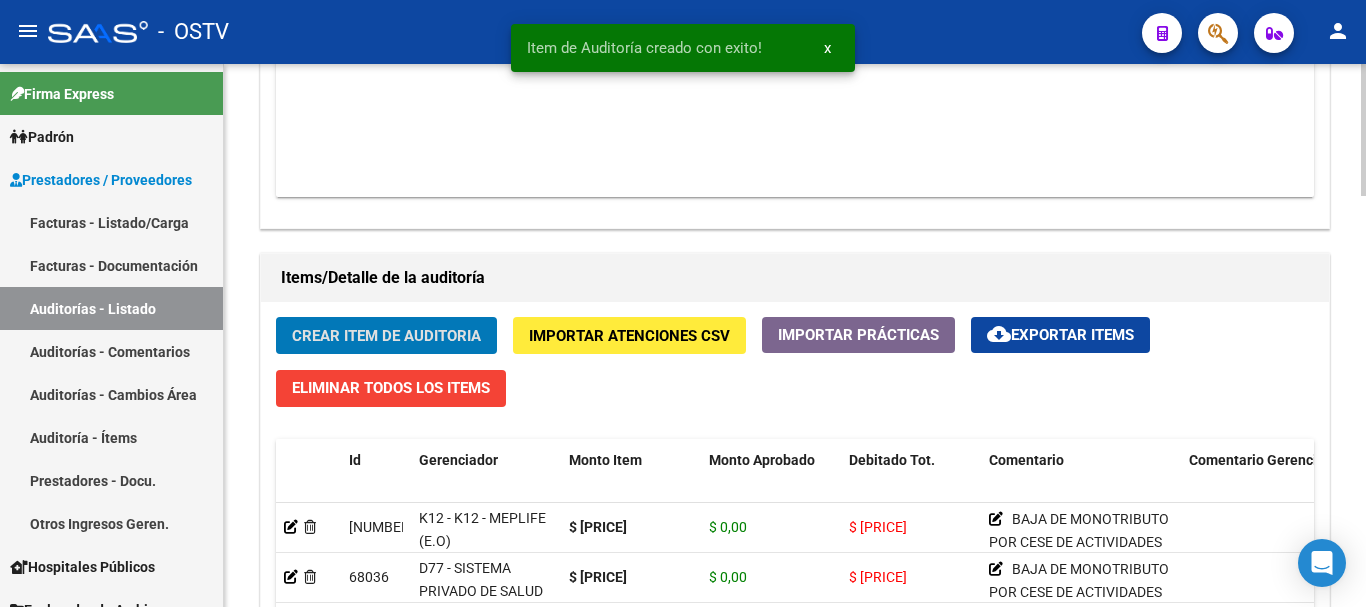 type 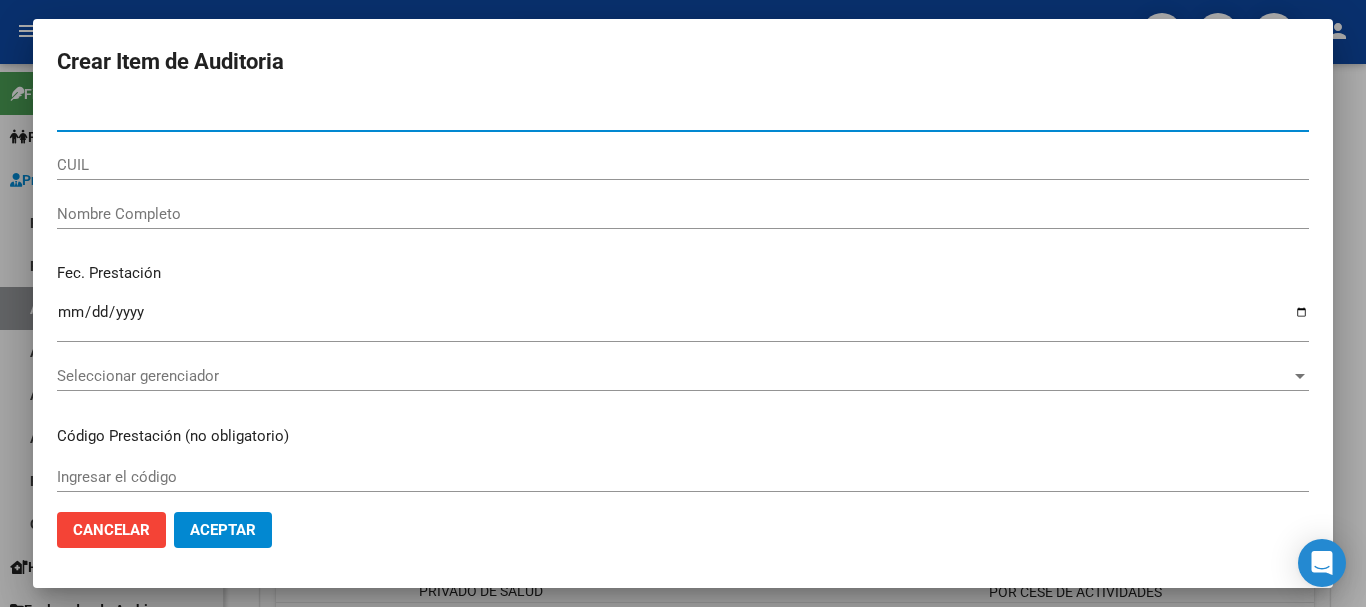 paste on "30399216" 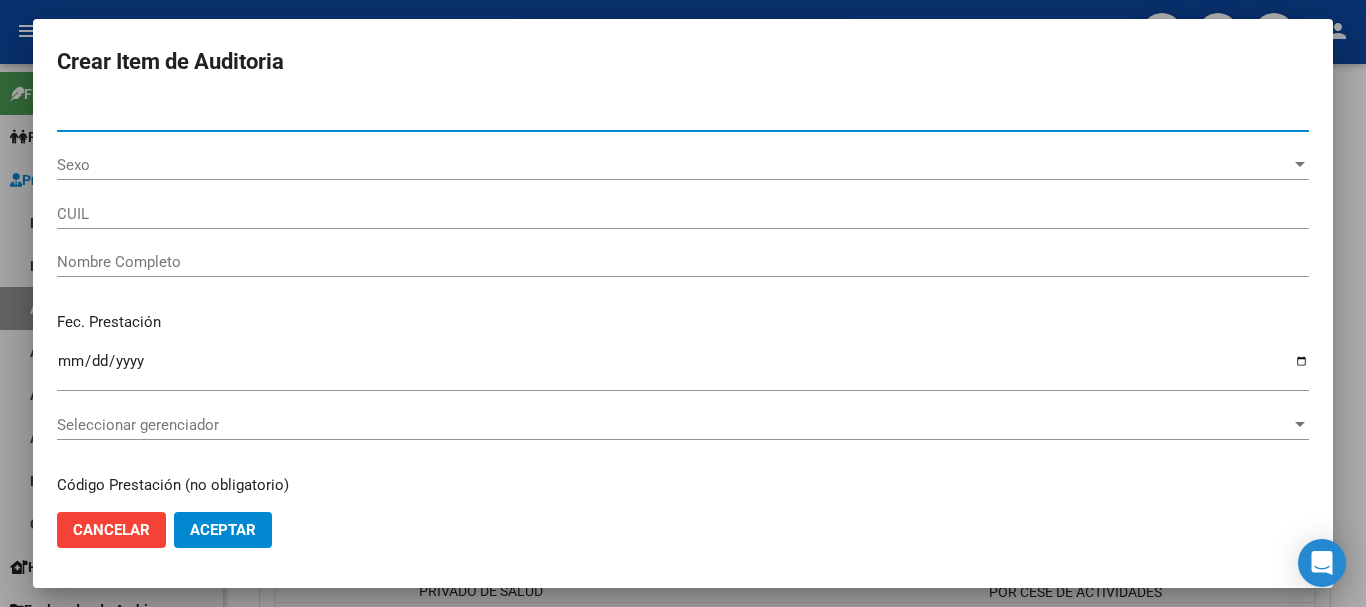 type on "30399216" 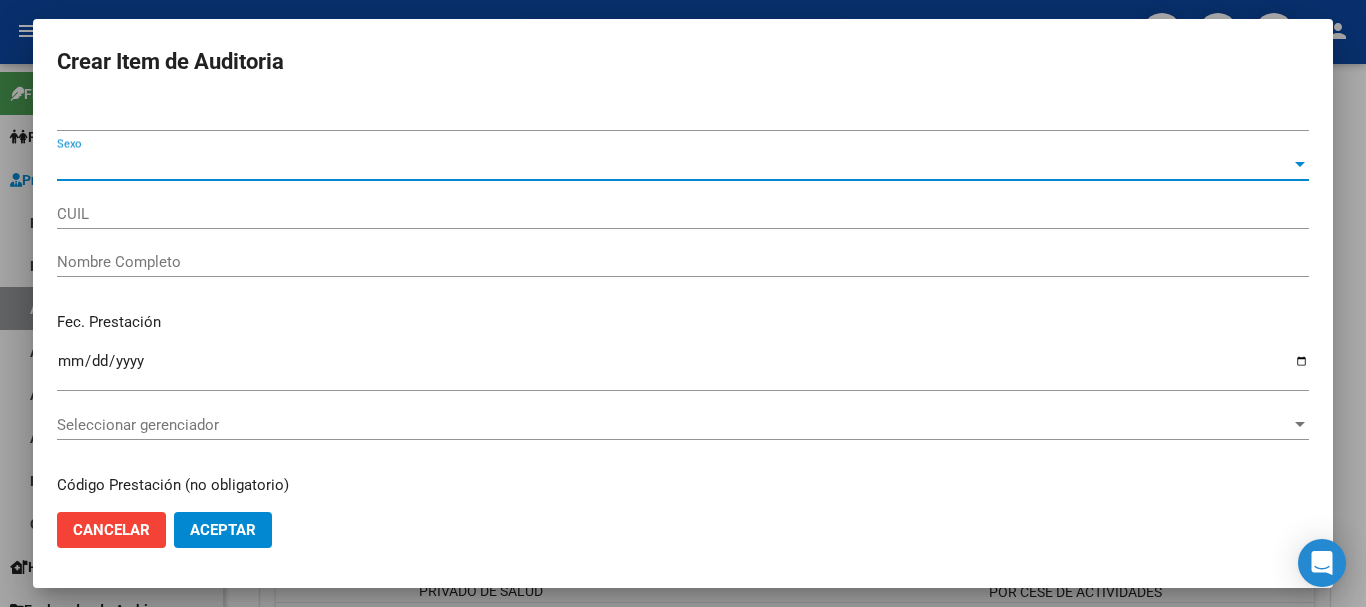 type on "20303992163" 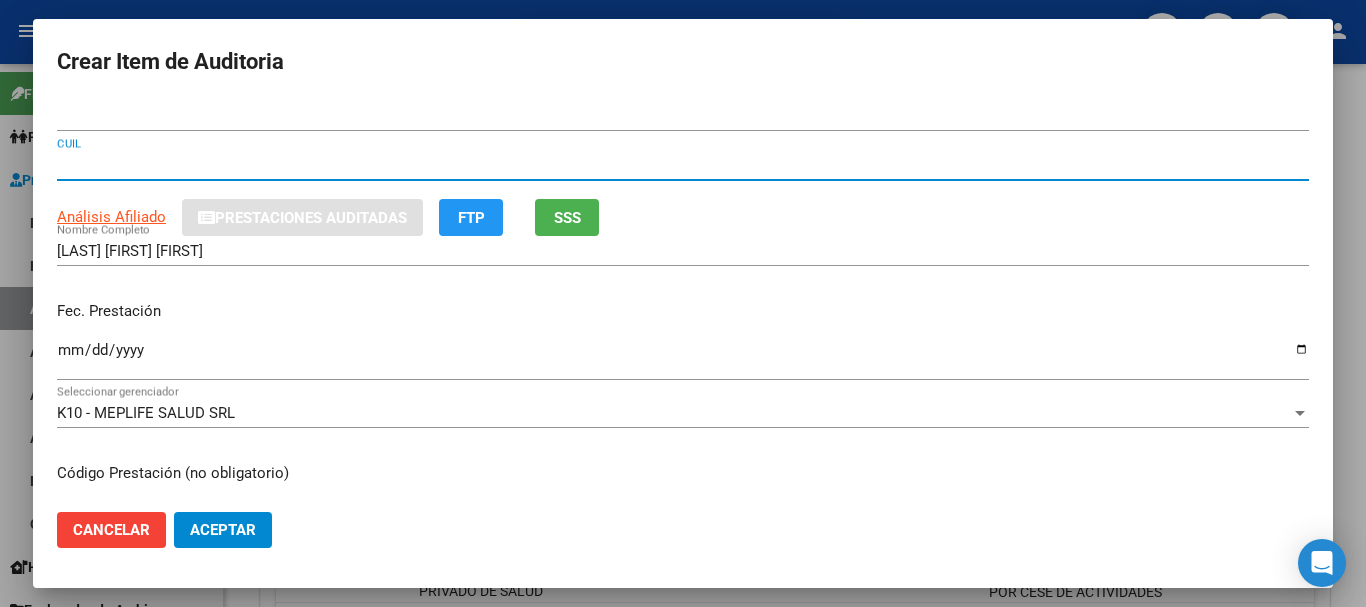 type 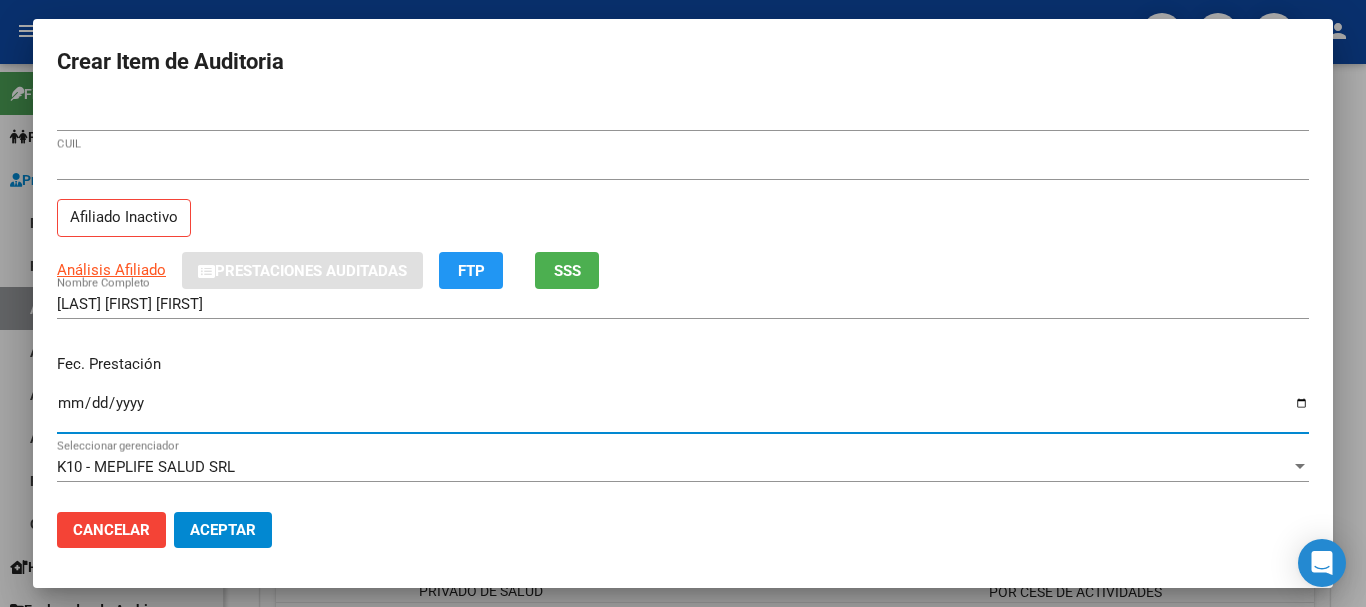 type on "2024-10-04" 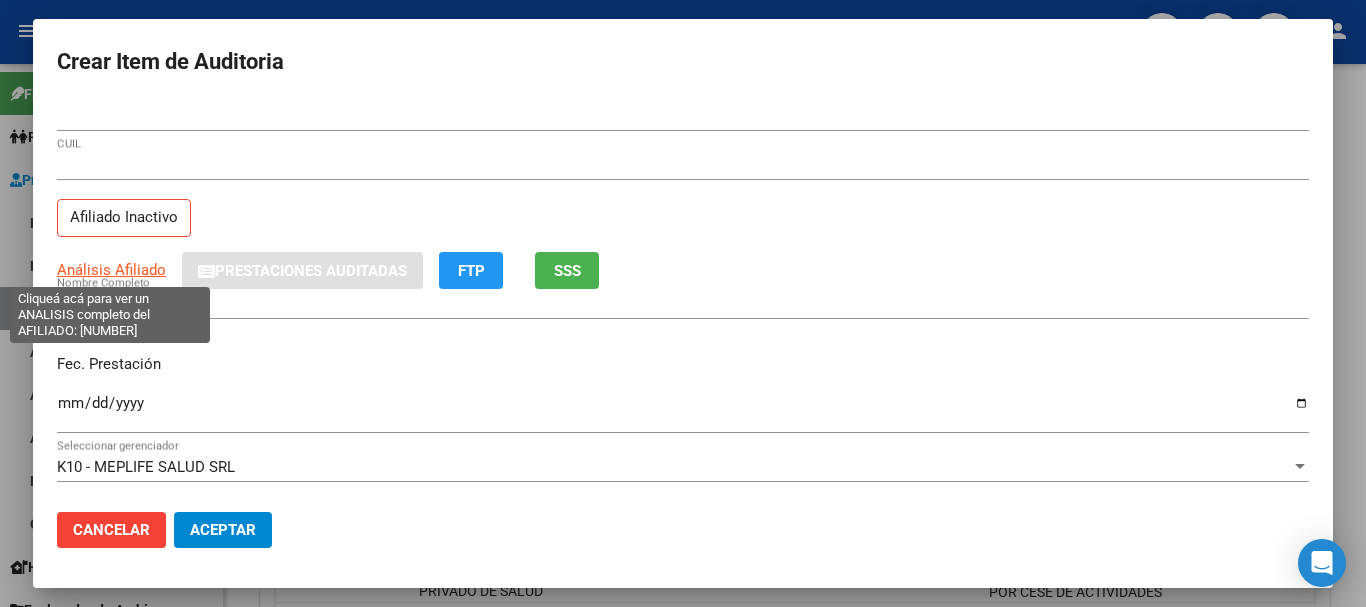 click on "Análisis Afiliado" at bounding box center (111, 270) 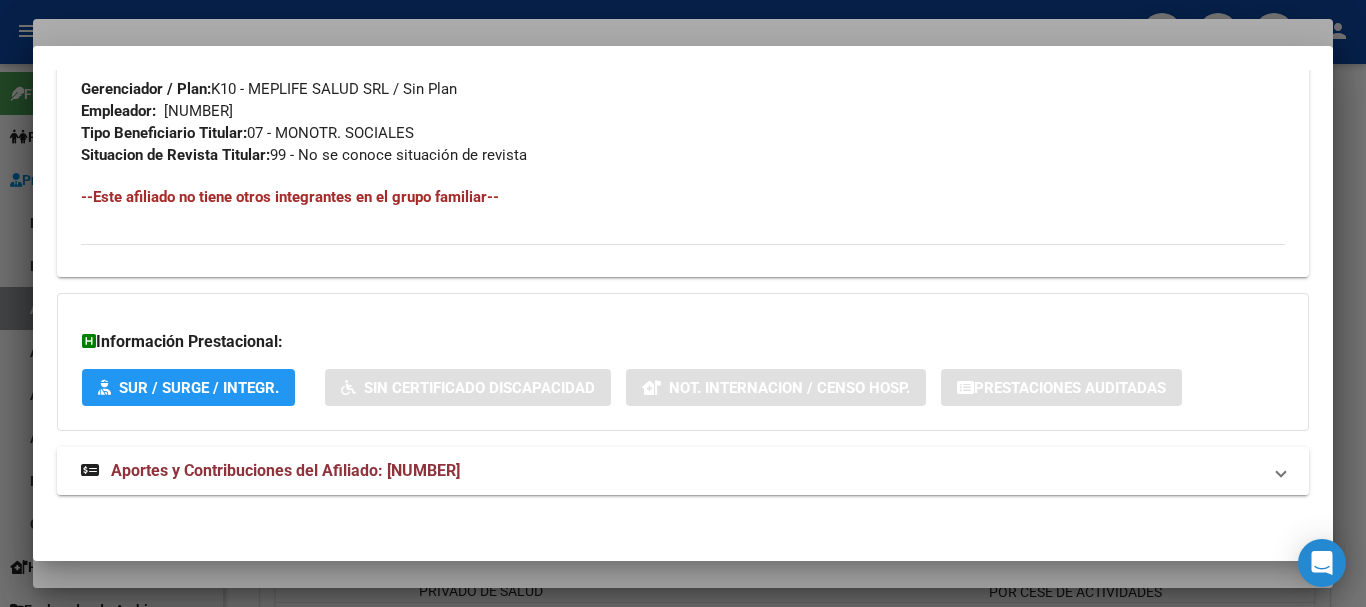 scroll, scrollTop: 1053, scrollLeft: 0, axis: vertical 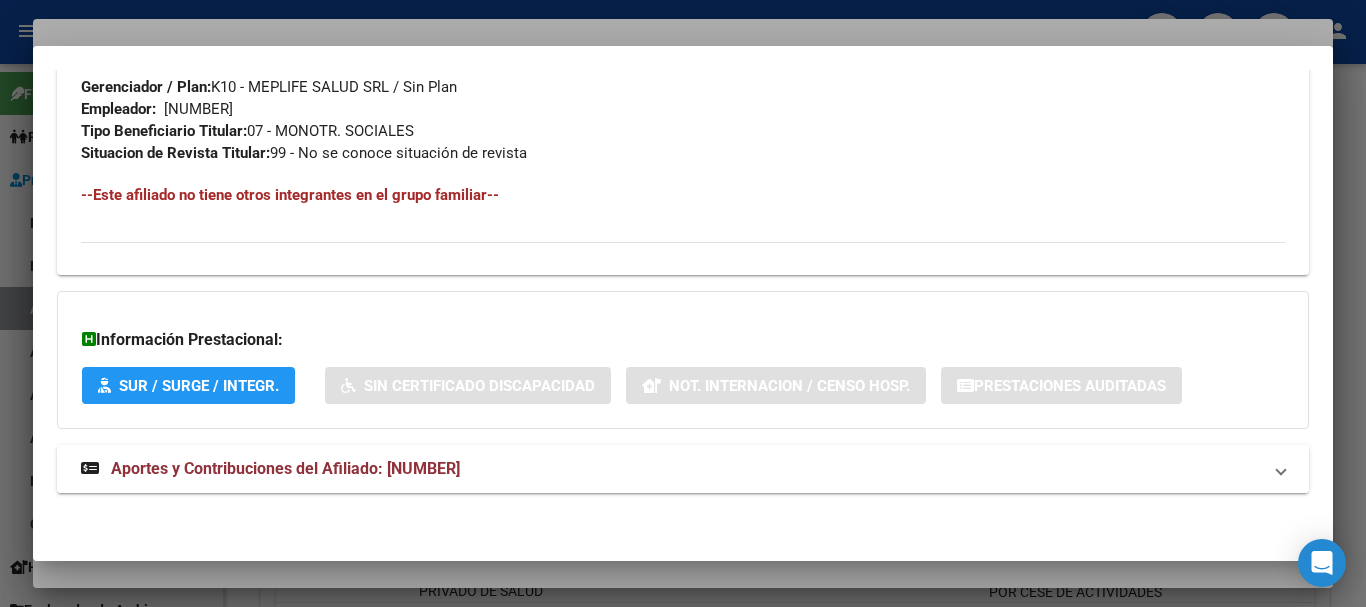 click on "Aportes y Contribuciones del Afiliado: 20303992163" at bounding box center [285, 468] 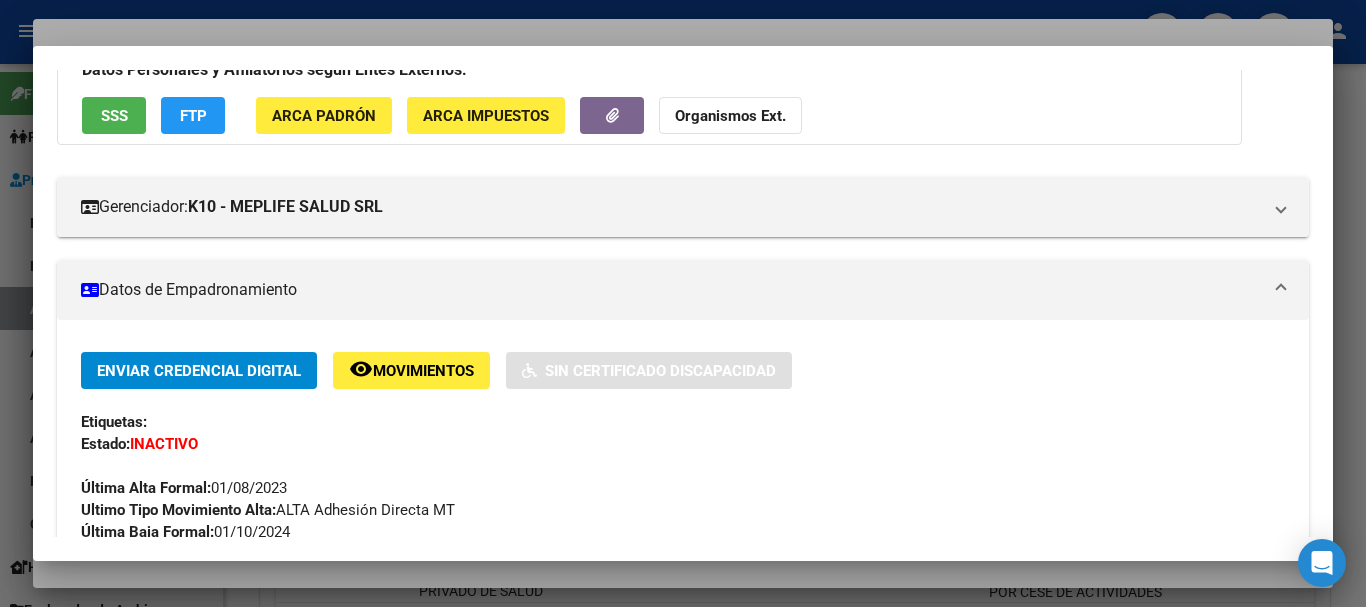 scroll, scrollTop: 0, scrollLeft: 0, axis: both 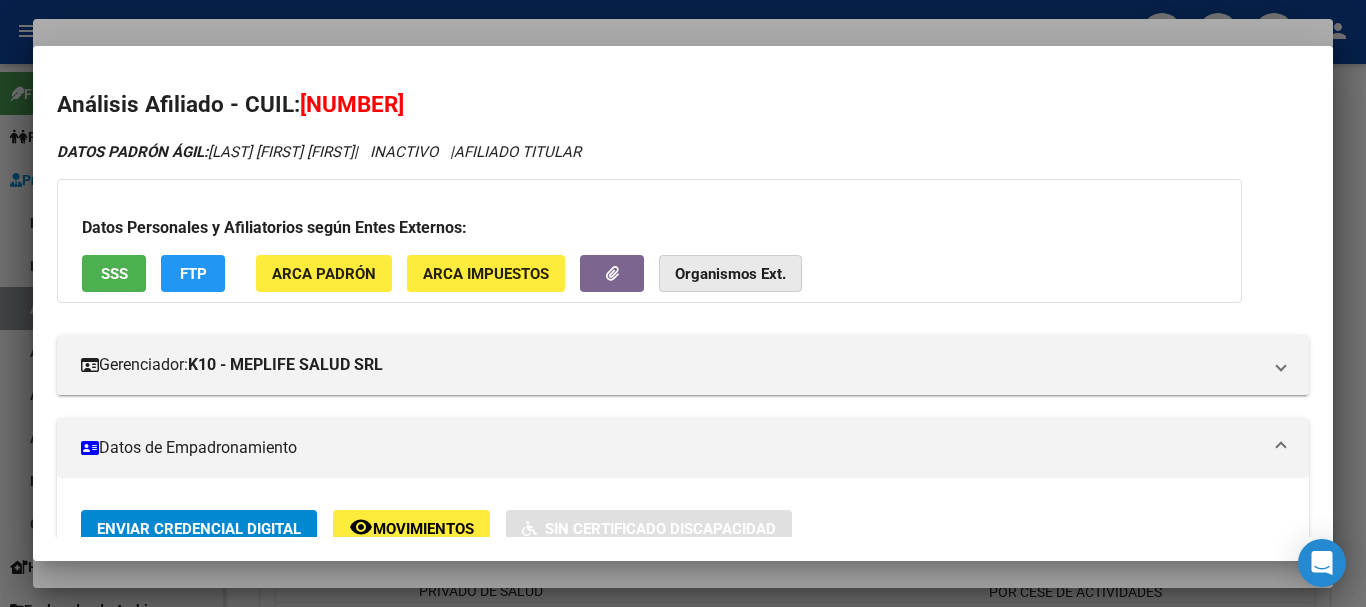 click on "Organismos Ext." 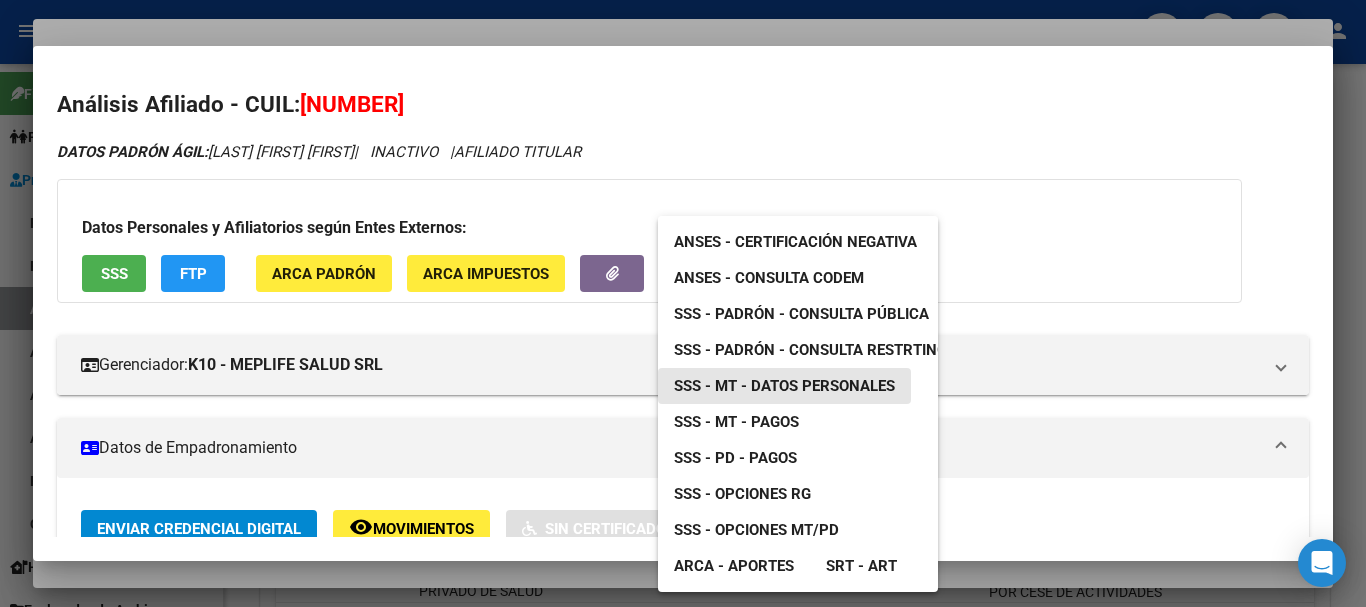 click on "SSS - MT - Datos Personales" at bounding box center (784, 386) 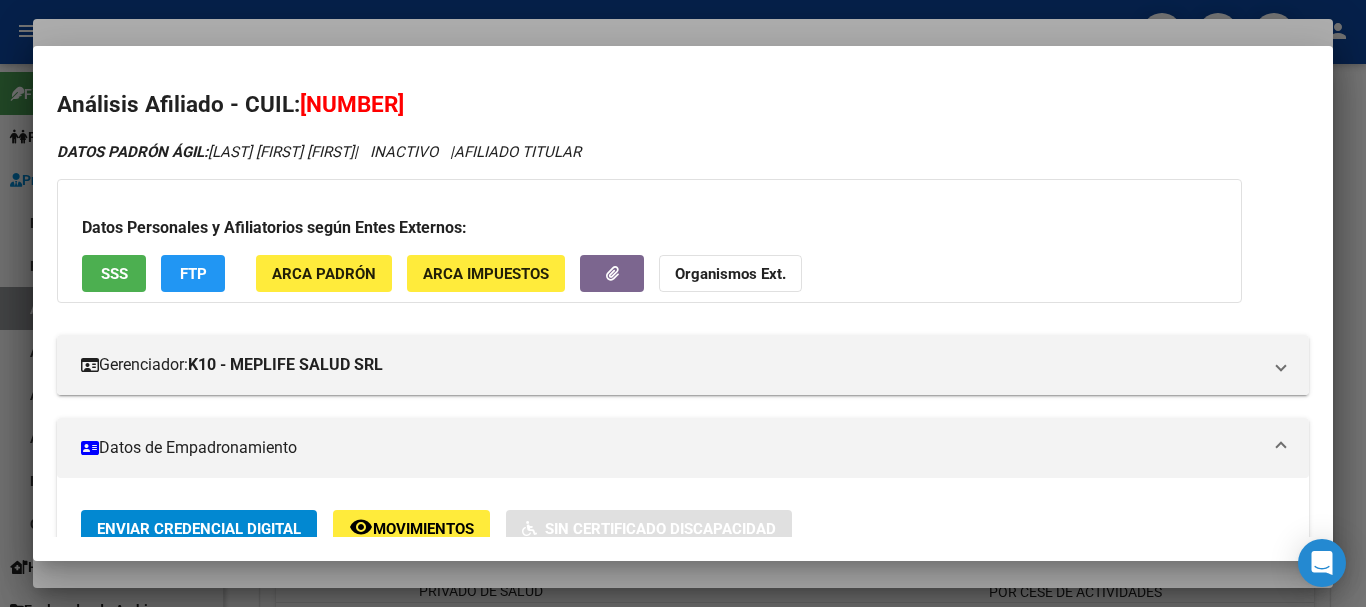 click at bounding box center (683, 303) 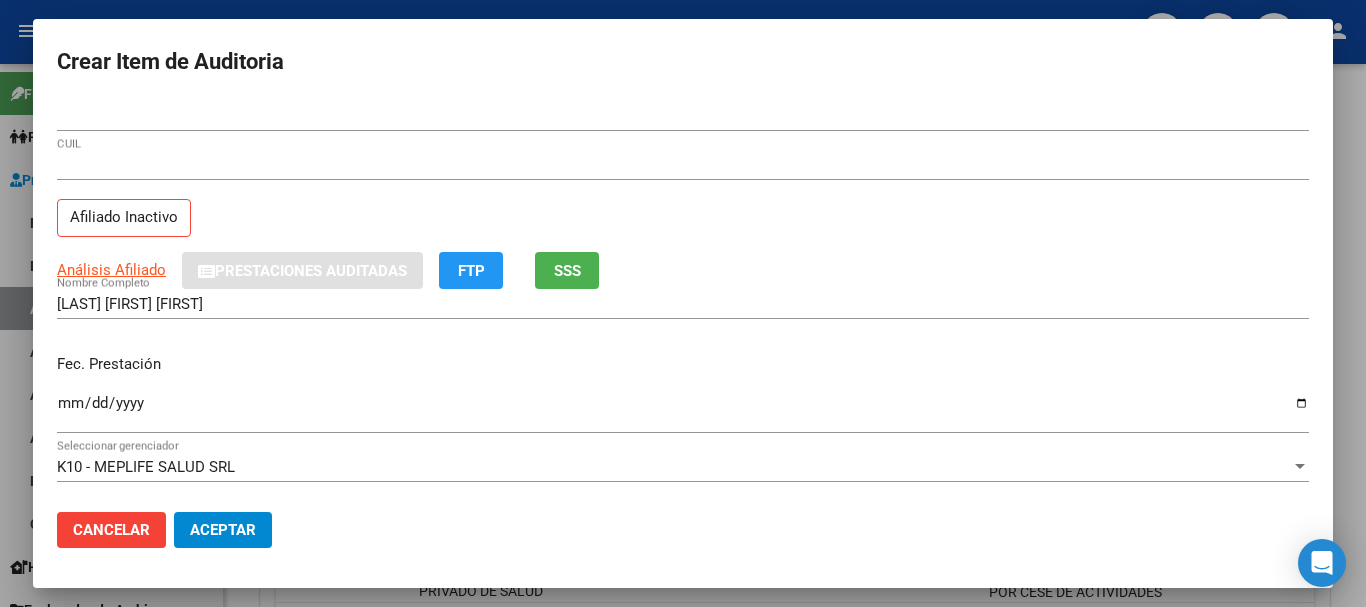 click on "30399216 Nro Documento    20303992163 CUIL   Afiliado Inactivo  Análisis Afiliado  Prestaciones Auditadas FTP SSS   TORRES LORENZO MARTIN Nombre Completo  Fec. Prestación    2024-10-04 Ingresar la fecha  K10 - MEPLIFE SALUD SRL Seleccionar gerenciador Código Prestación (no obligatorio)    Ingresar el código  Precio  *   $ 2.864,00 Ingresar el precio  Cantidad  *   1 Ingresar la cantidad  Monto Item  *   $ 2.864,00 Ingresar el monto  Monto Debitado    $ 0,00 Ingresar el monto  Comentario Operador    Ingresar el Comentario  Comentario Gerenciador    Ingresar el Comentario  Descripción    Ingresar el Descripción   Atencion Tipo  Seleccionar tipo Seleccionar tipo  Nomenclador  Seleccionar Nomenclador Seleccionar Nomenclador" at bounding box center (683, 298) 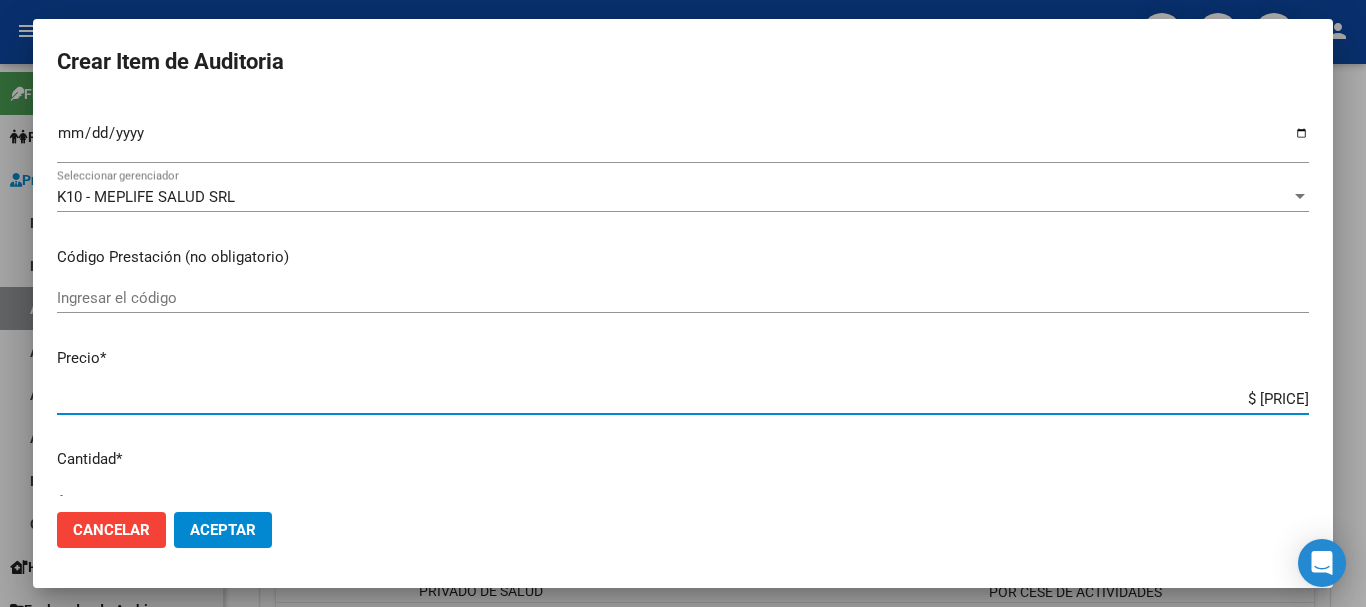 scroll, scrollTop: 284, scrollLeft: 0, axis: vertical 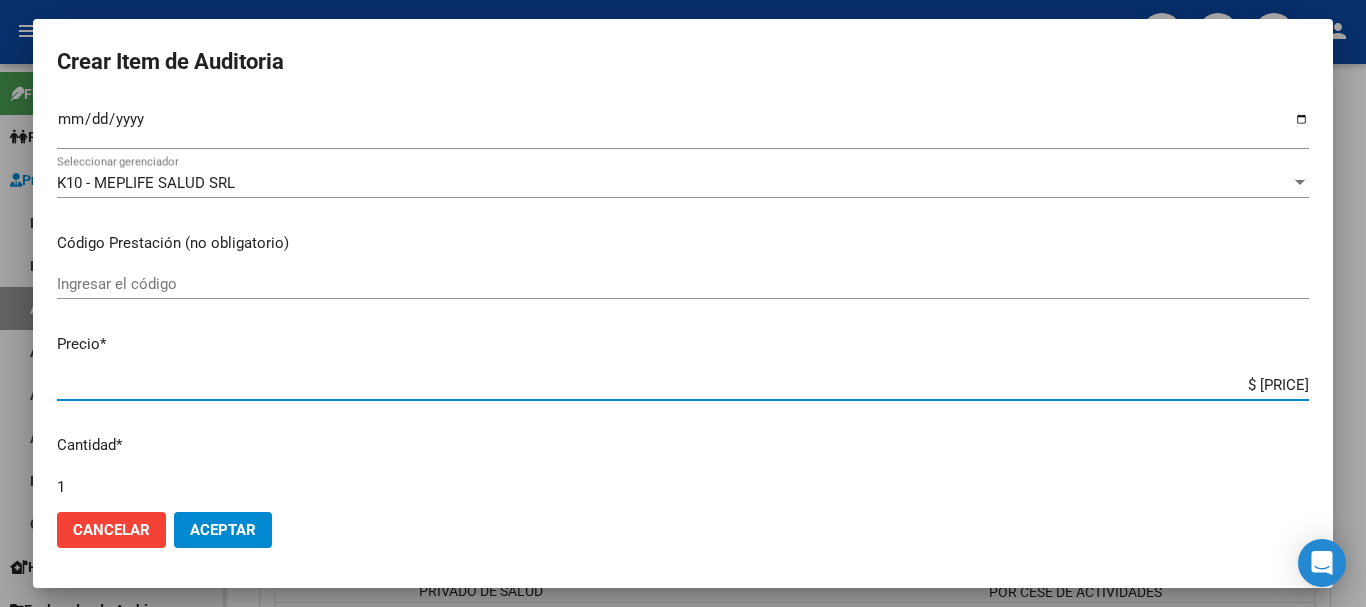 click at bounding box center (683, 303) 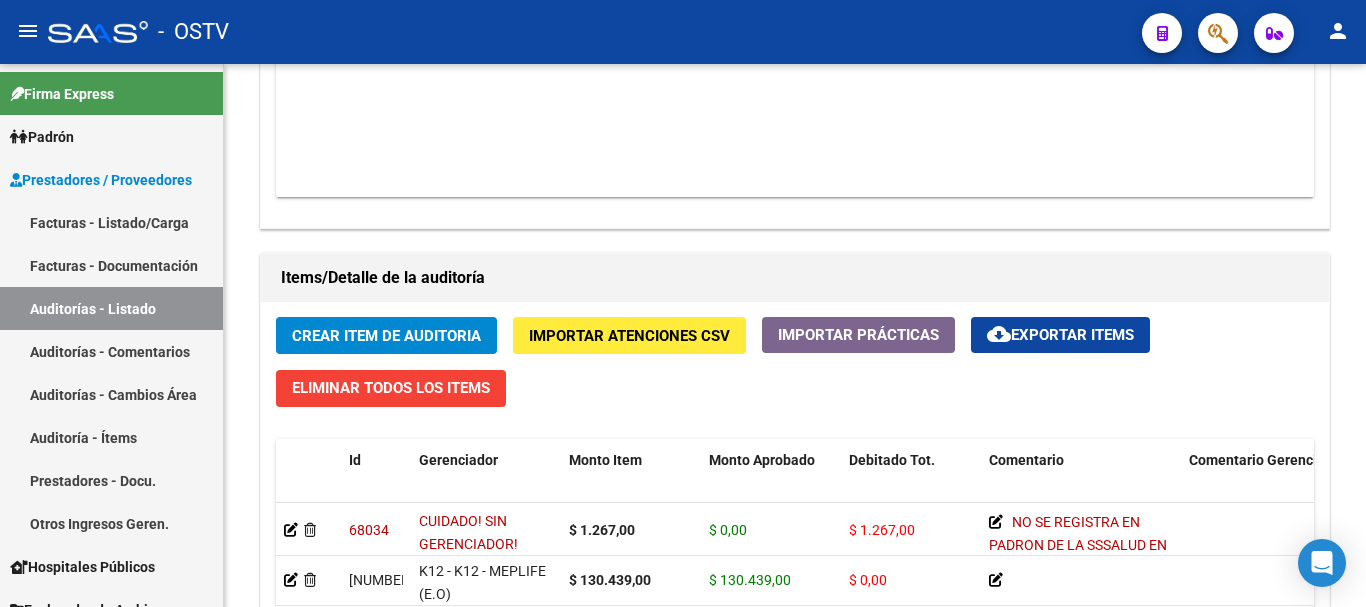 scroll, scrollTop: 200, scrollLeft: 0, axis: vertical 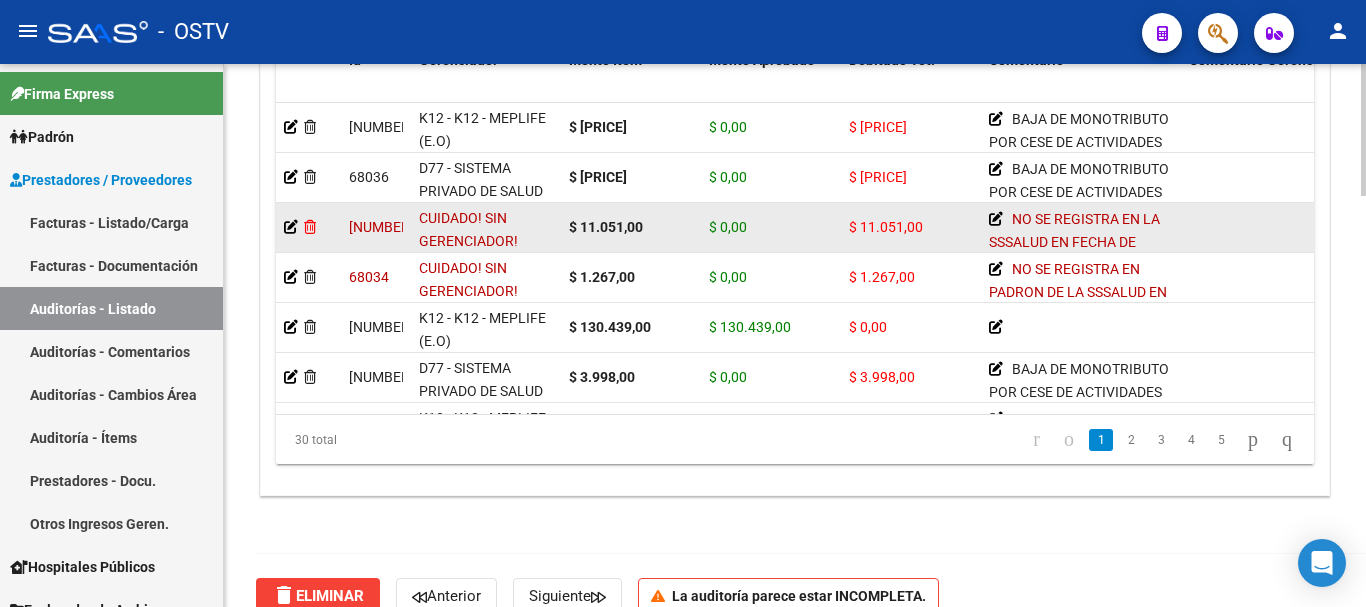 click 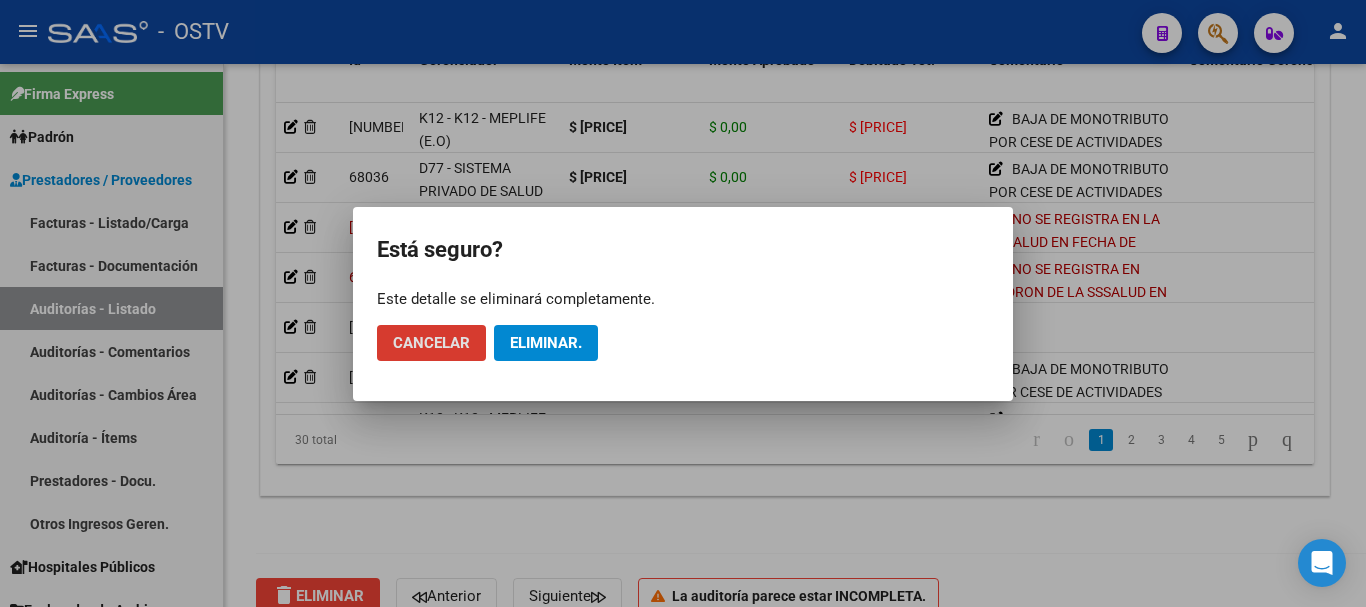 click on "Eliminar." 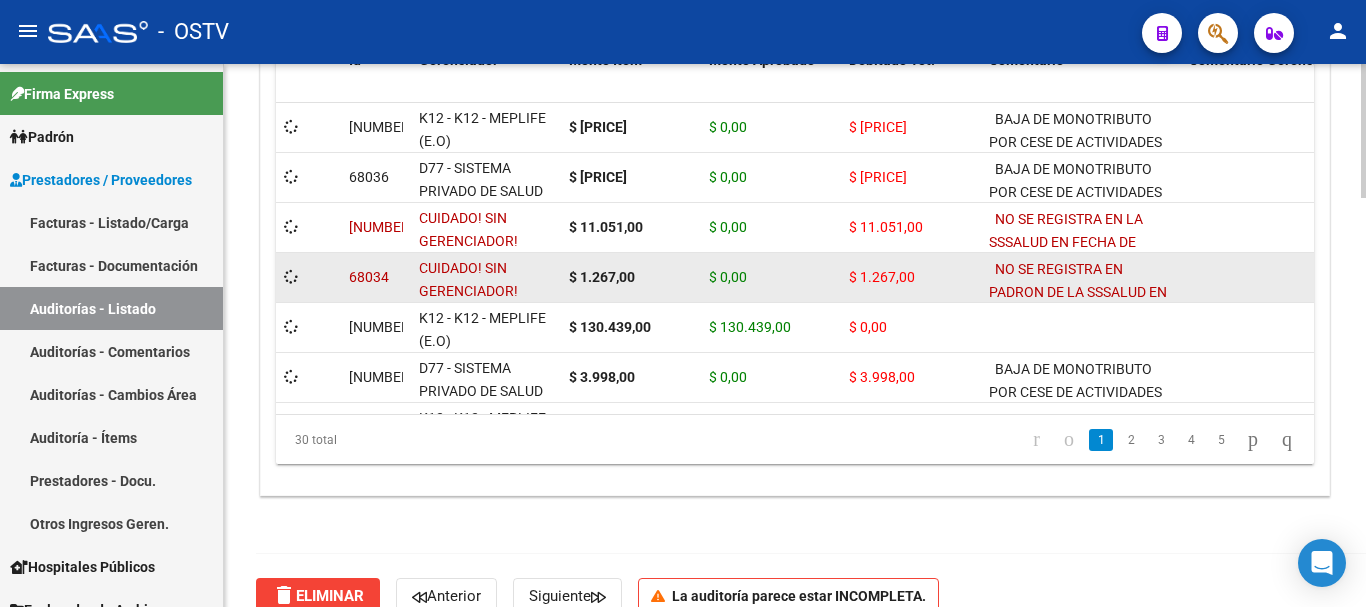 scroll, scrollTop: 1656, scrollLeft: 0, axis: vertical 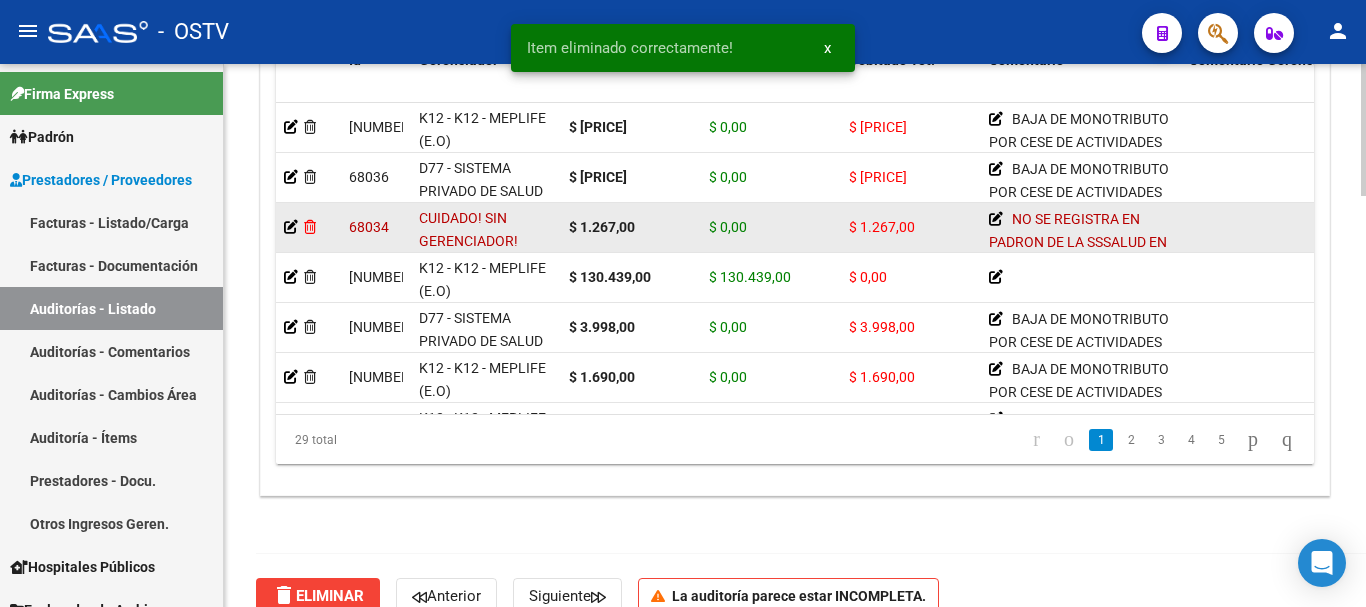click 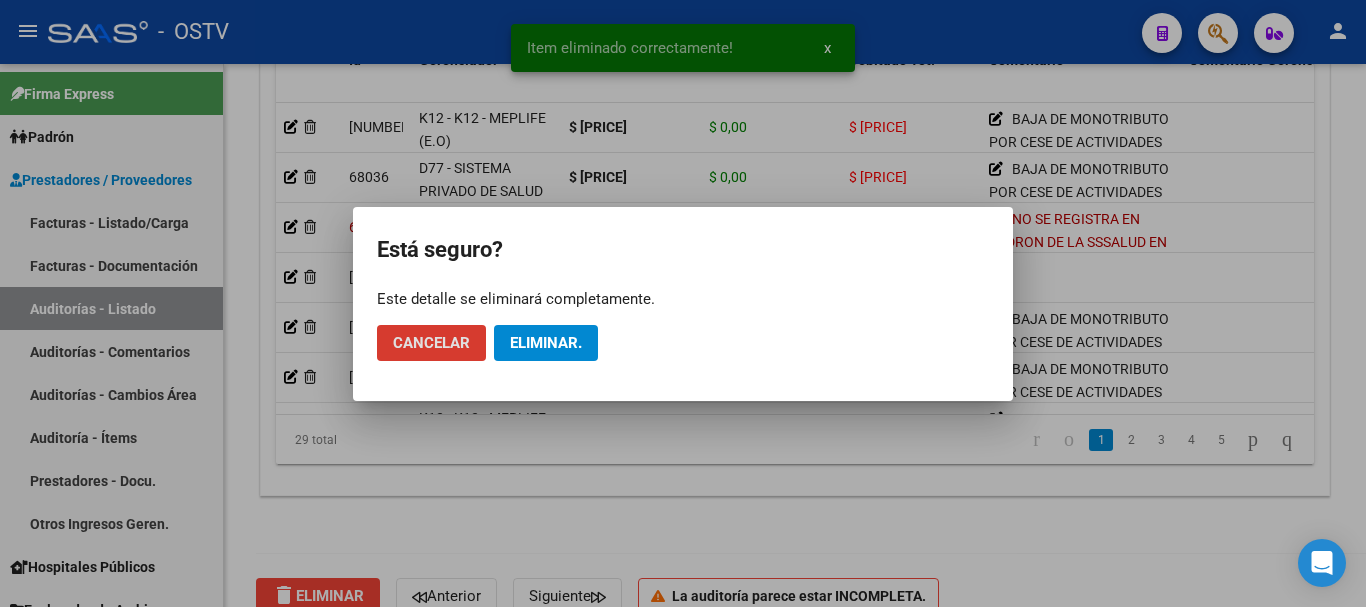 click on "Eliminar." 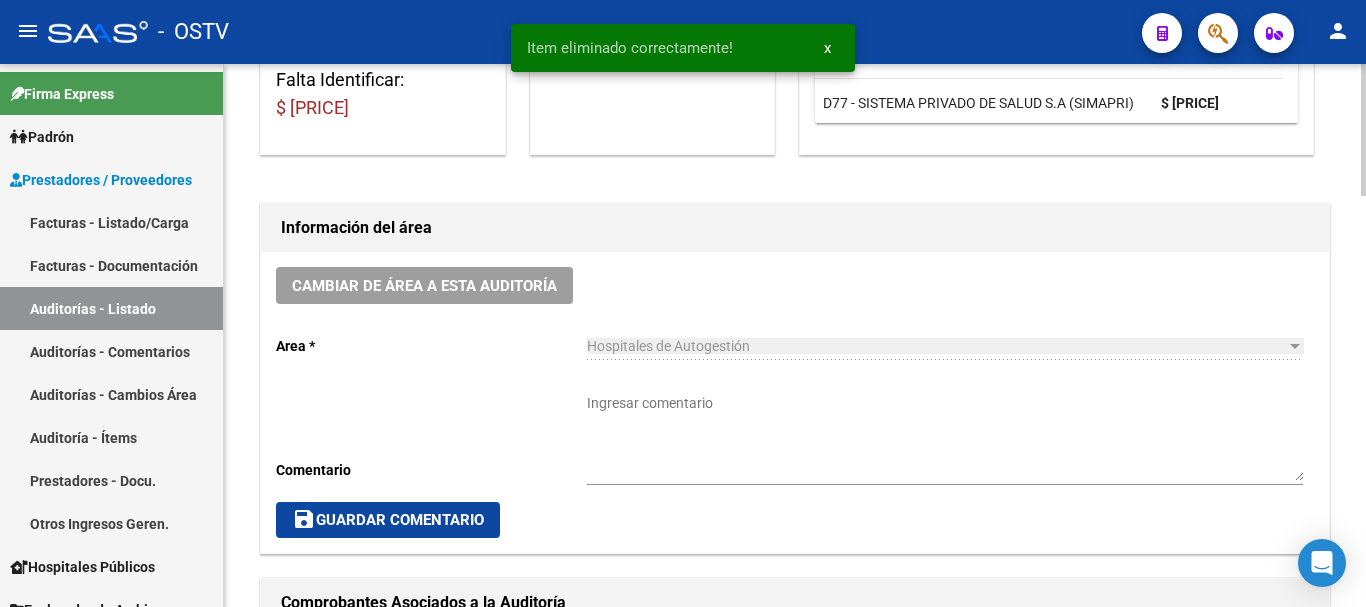 scroll, scrollTop: 356, scrollLeft: 0, axis: vertical 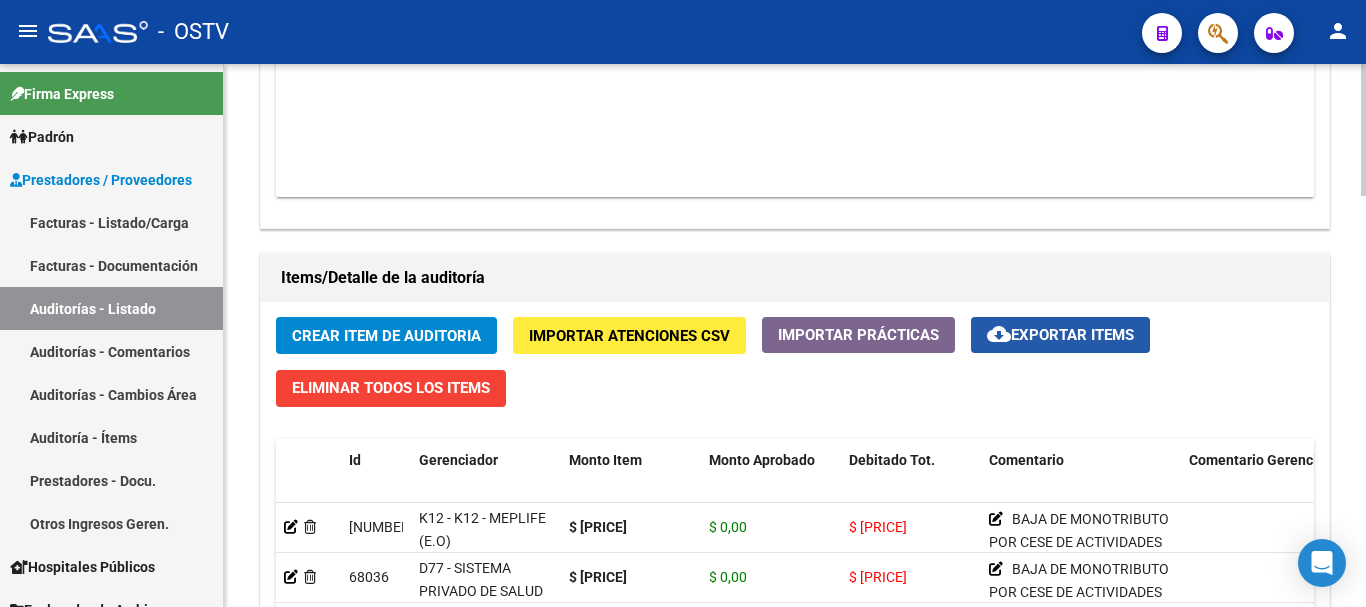 click on "cloud_download  Exportar Items" 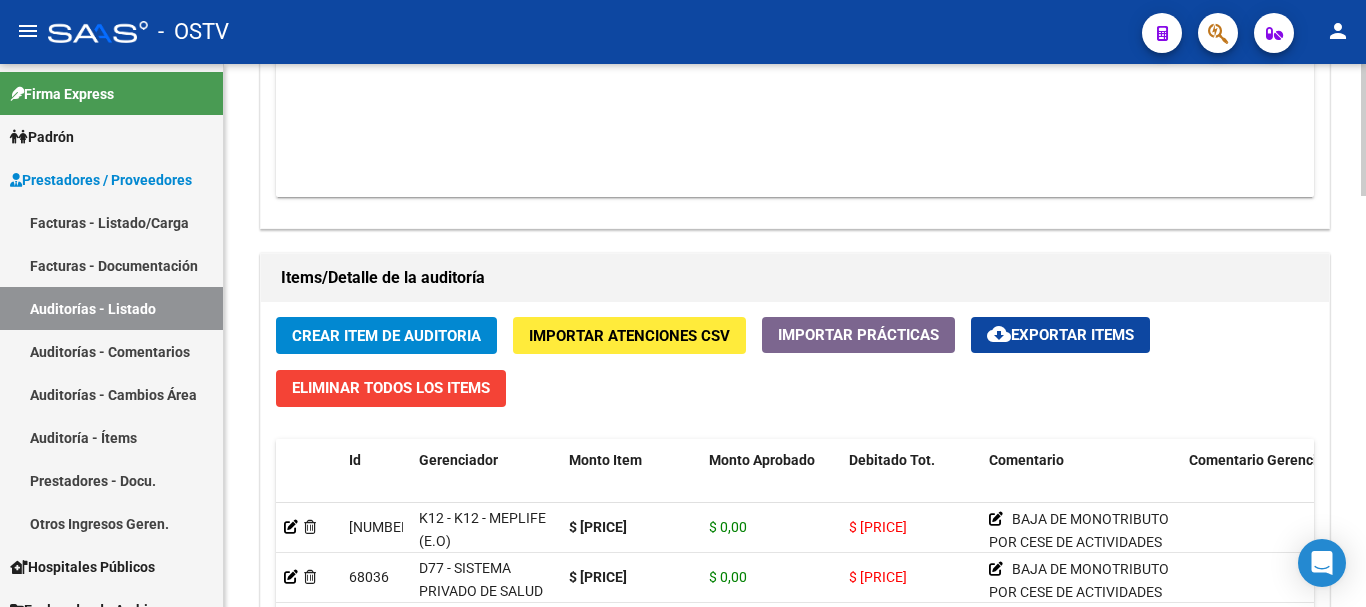 click on "Crear Item de Auditoria" 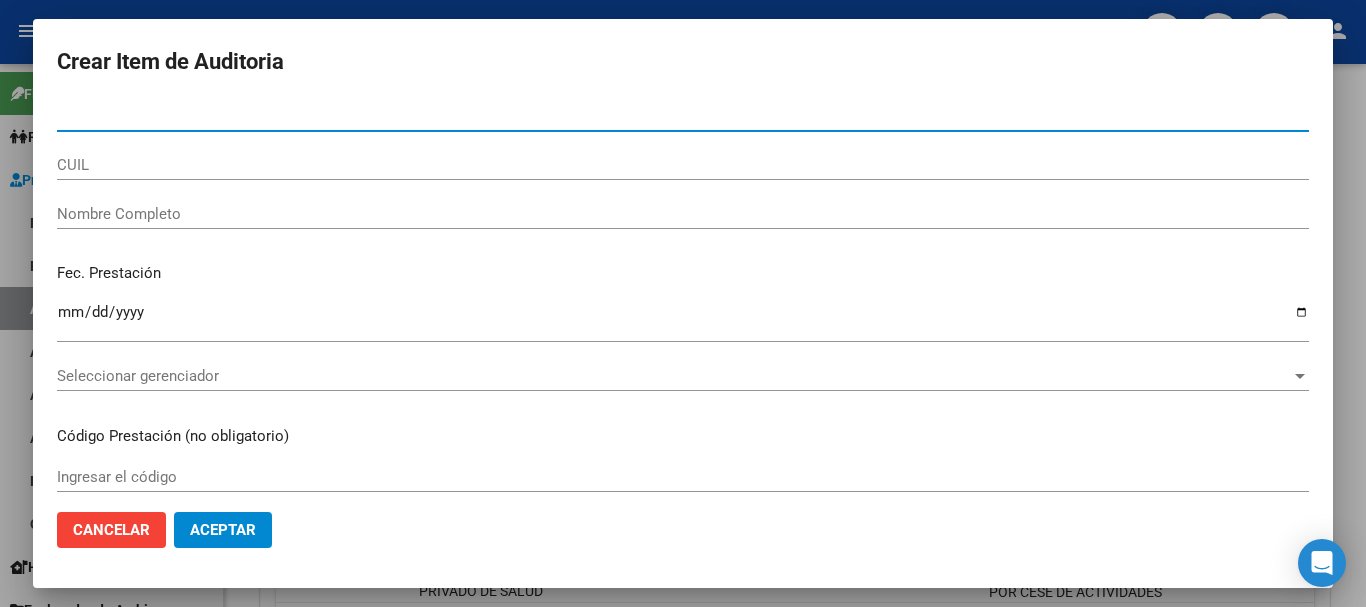 paste on "30399216" 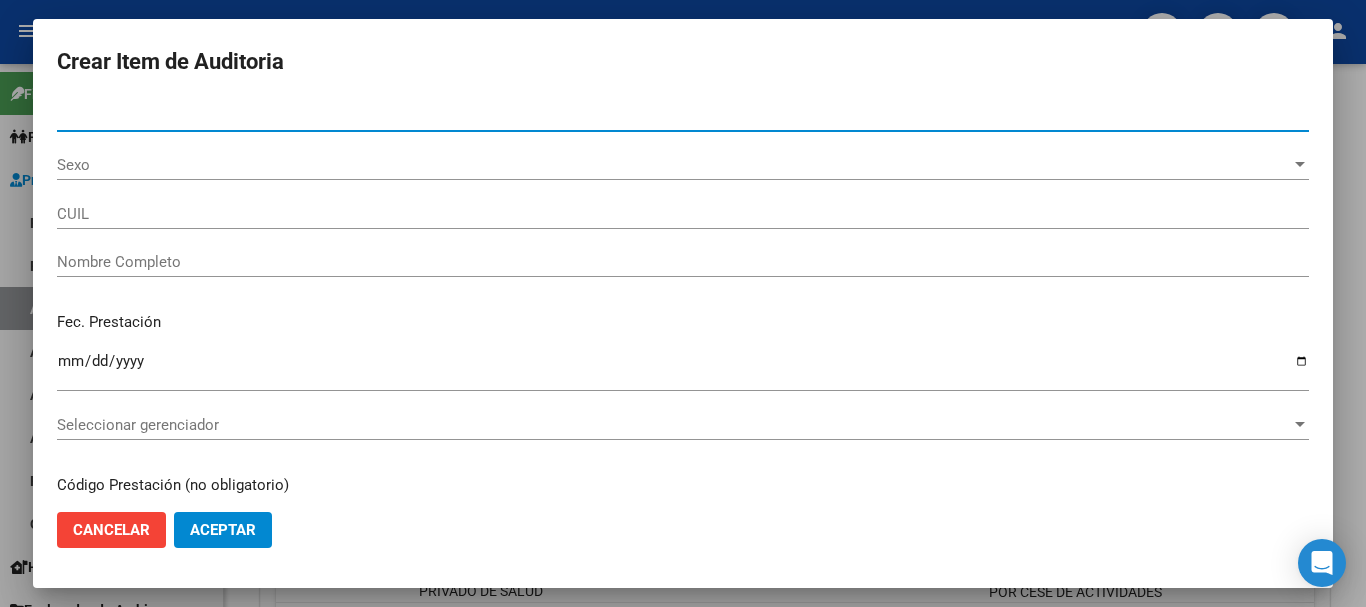 type on "20303992163" 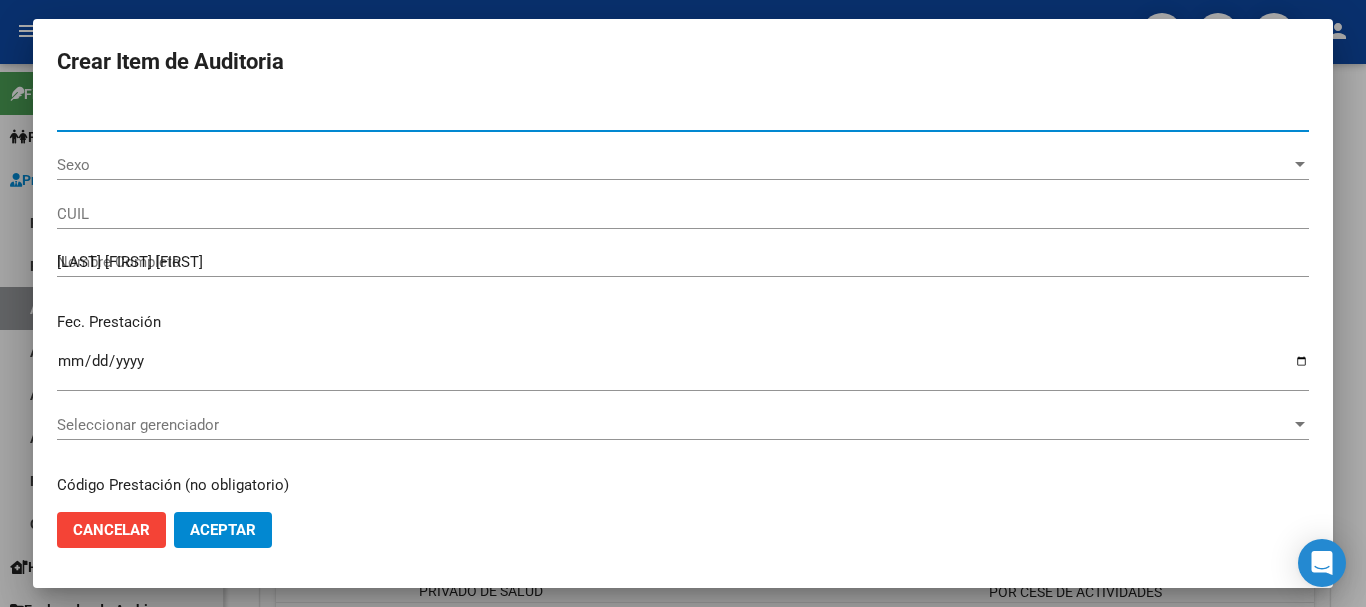 type on "30399216" 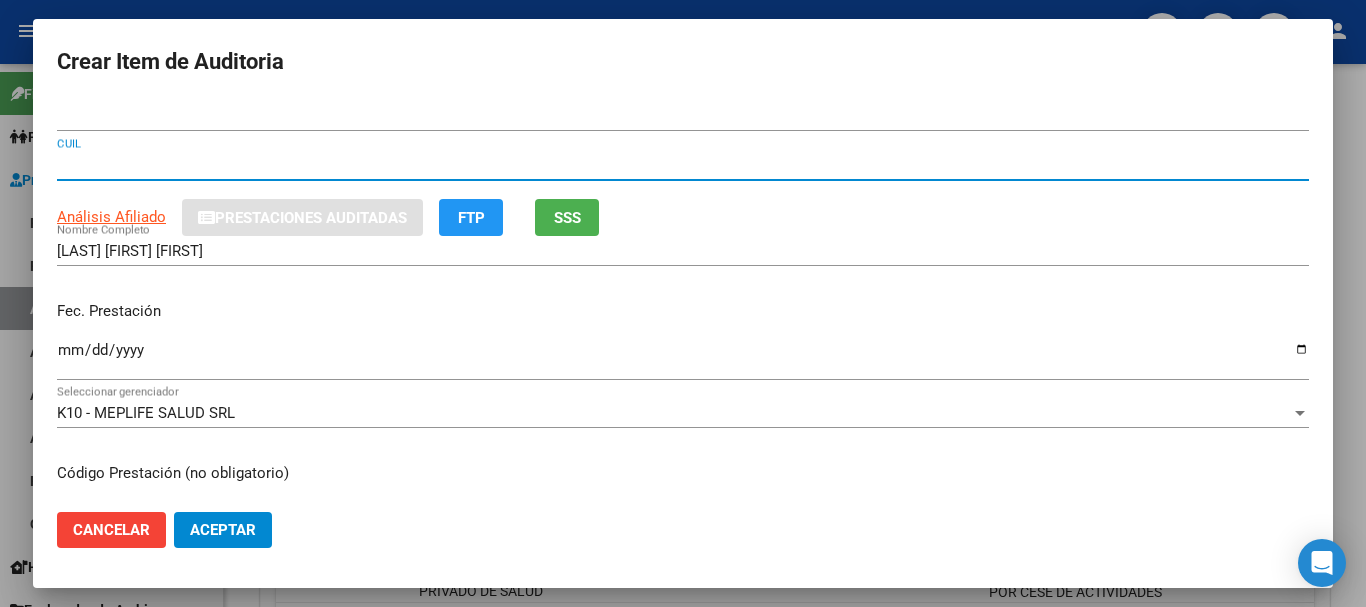 type 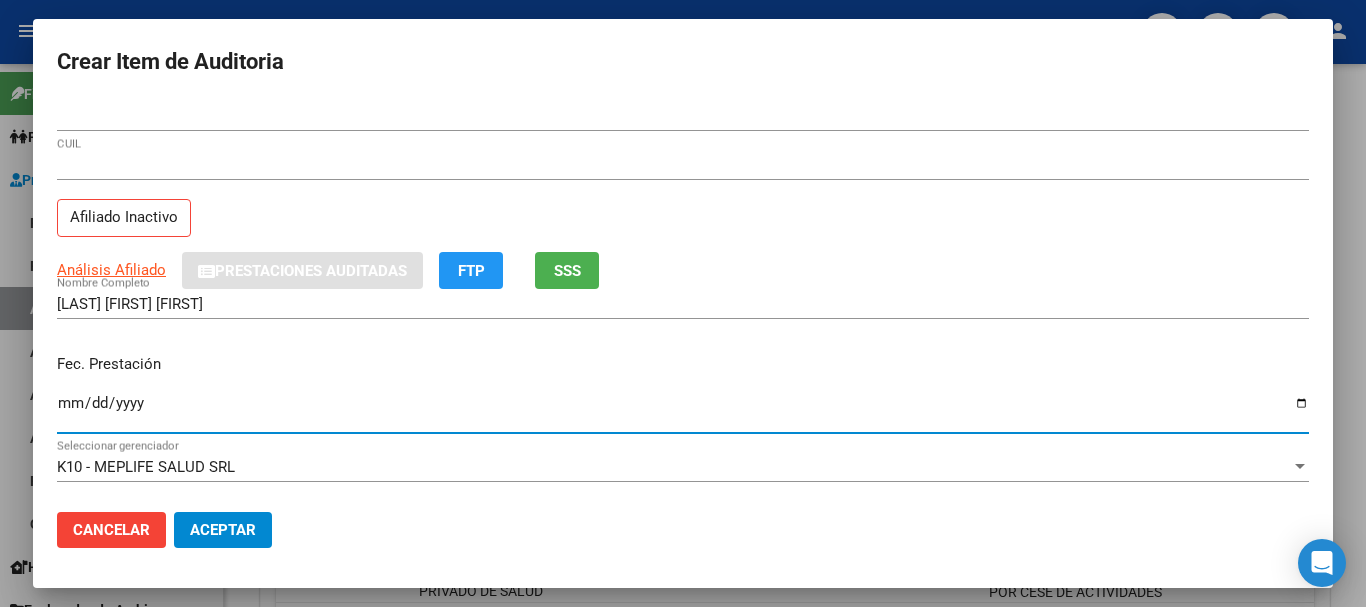 type on "2024-10-04" 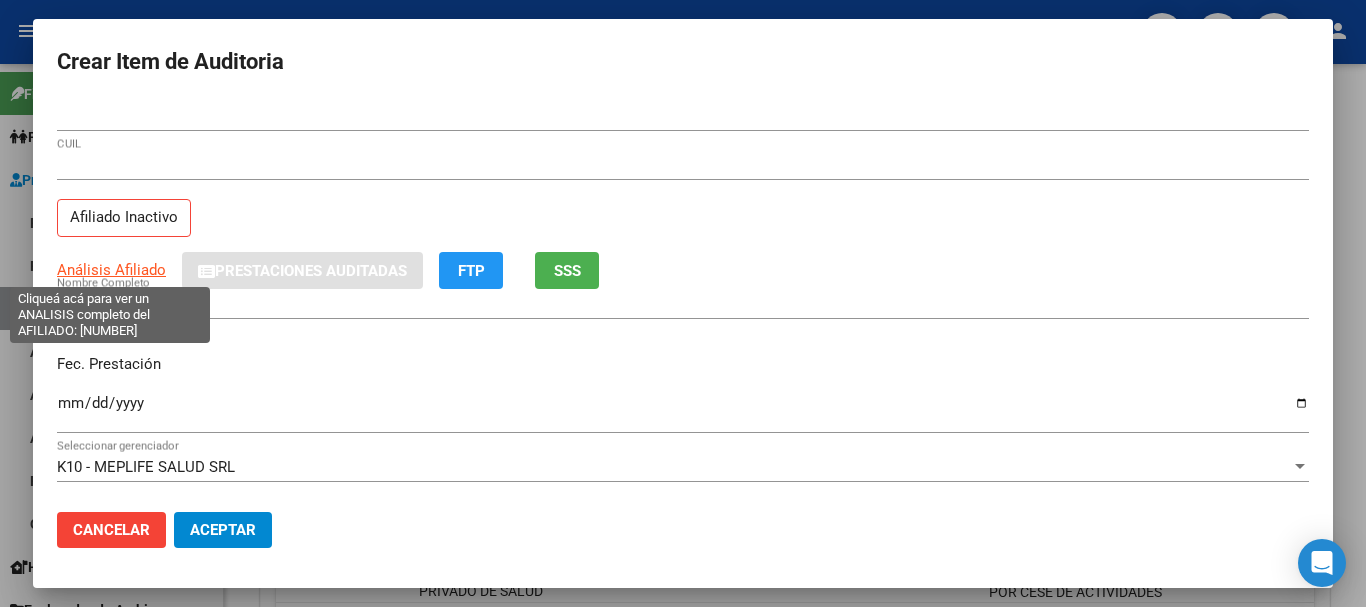 click on "Análisis Afiliado" at bounding box center [111, 270] 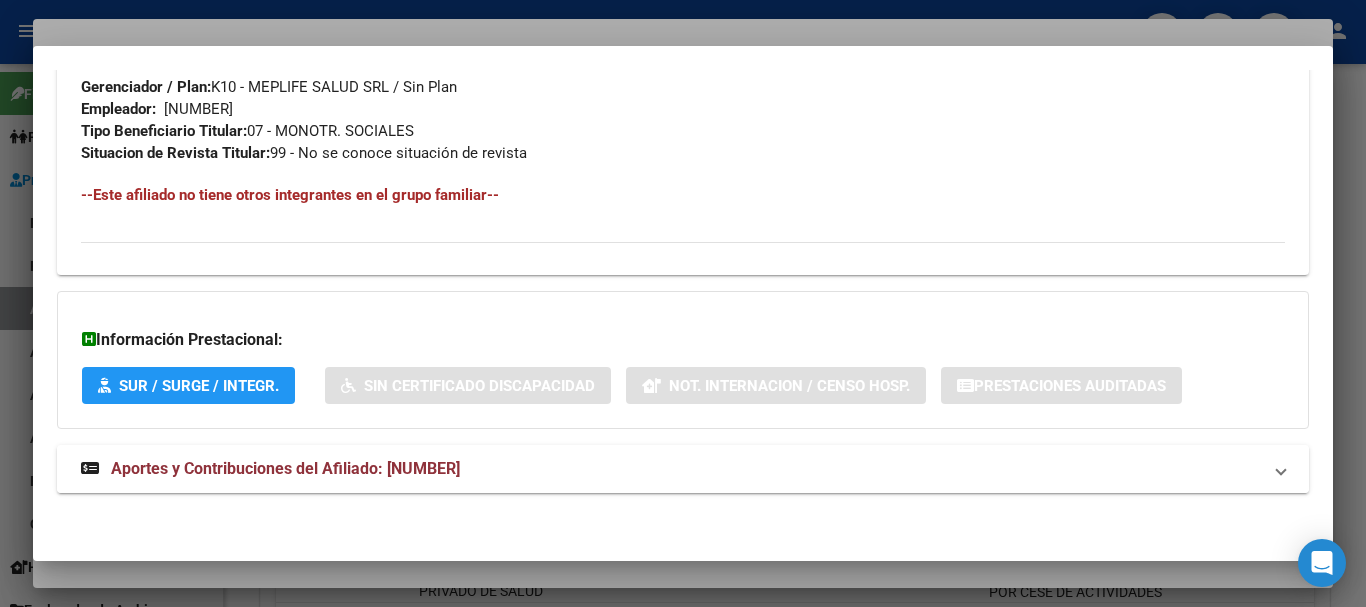 click on "Aportes y Contribuciones del Afiliado: 20303992163" at bounding box center [683, 469] 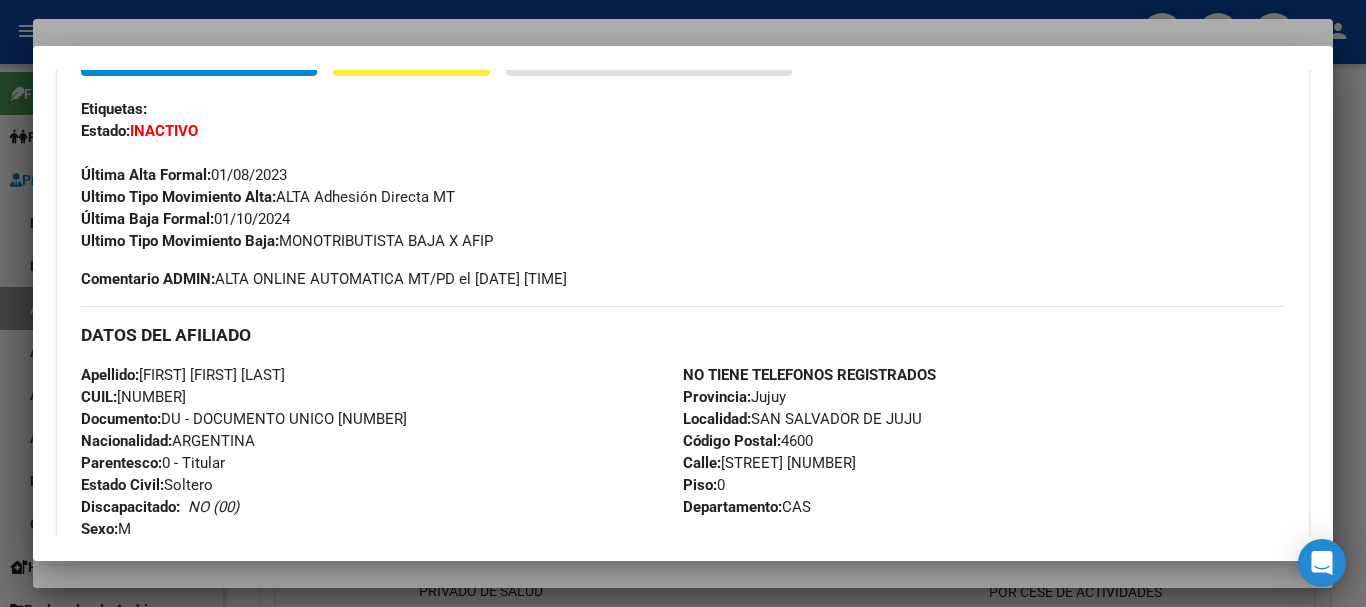 scroll, scrollTop: 0, scrollLeft: 0, axis: both 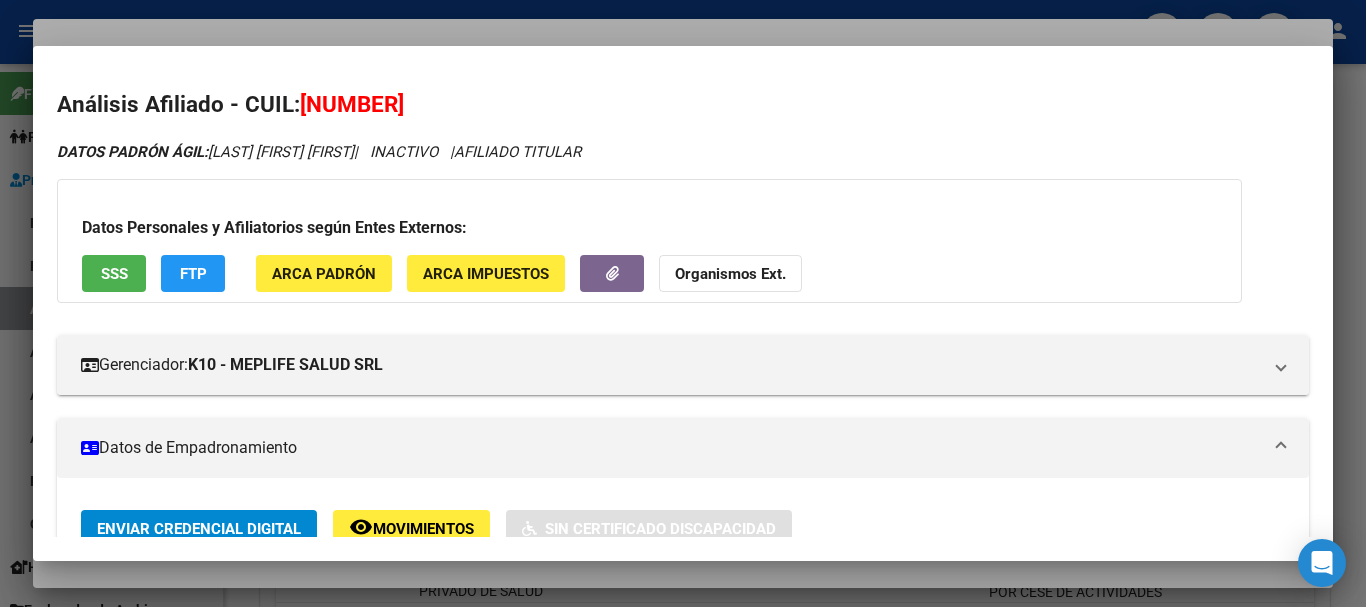 click on "Organismos Ext." 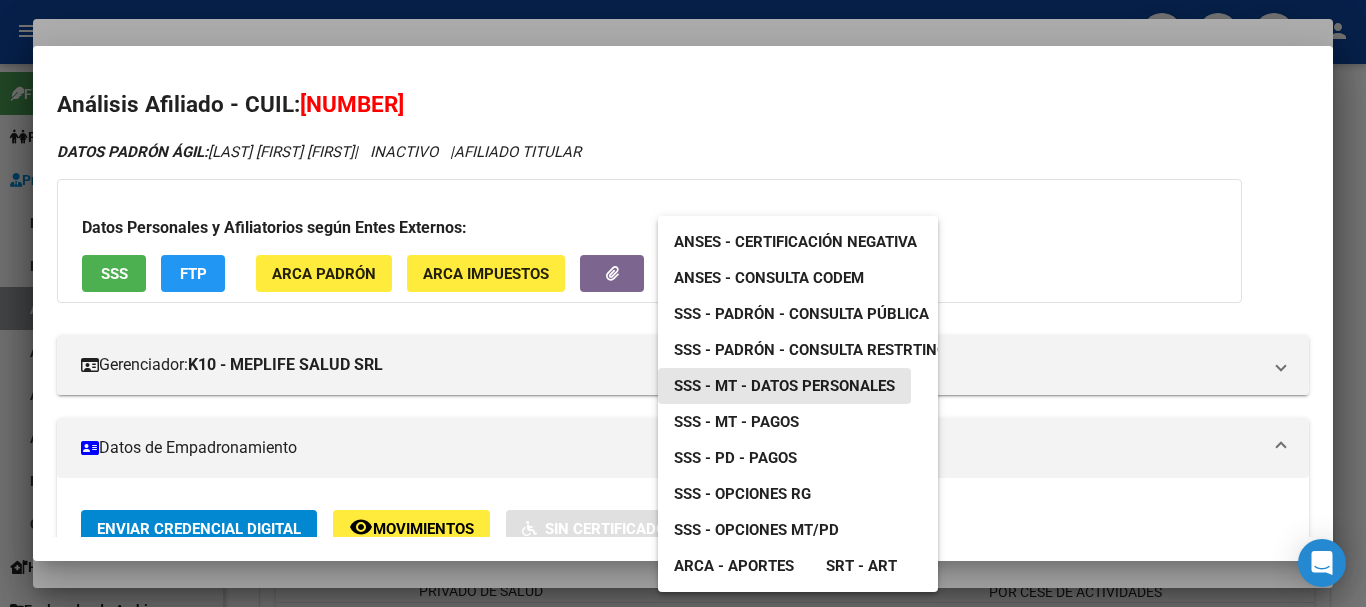 click on "SSS - MT - Datos Personales" at bounding box center [784, 386] 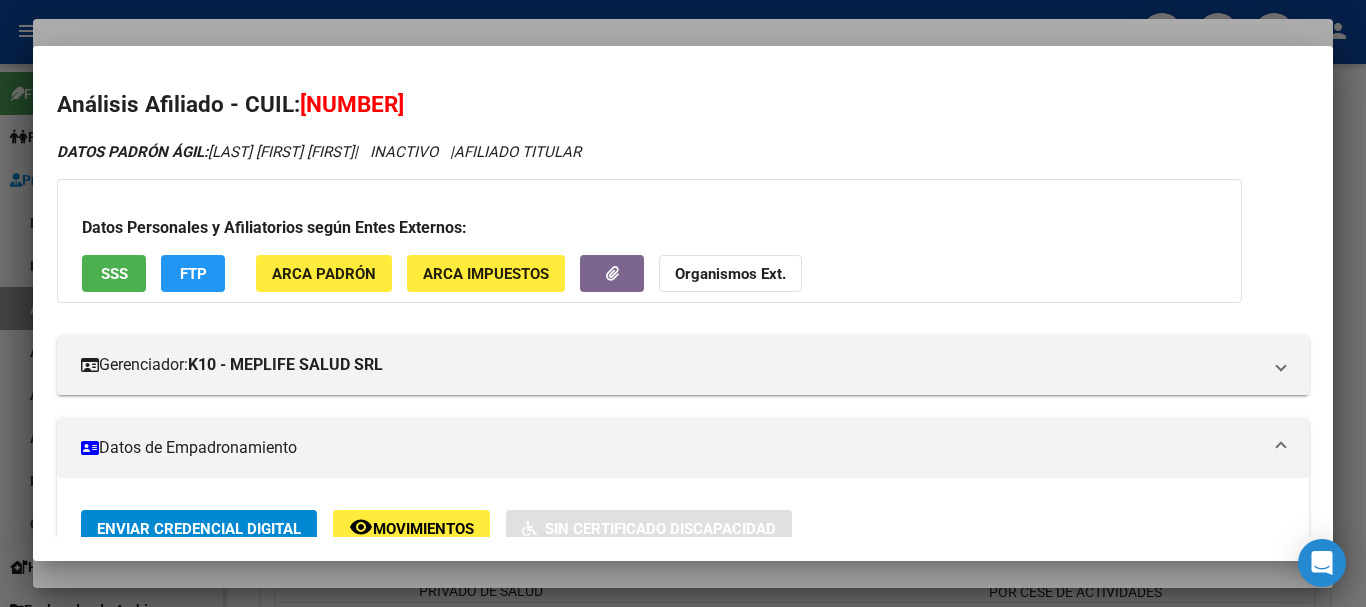 type 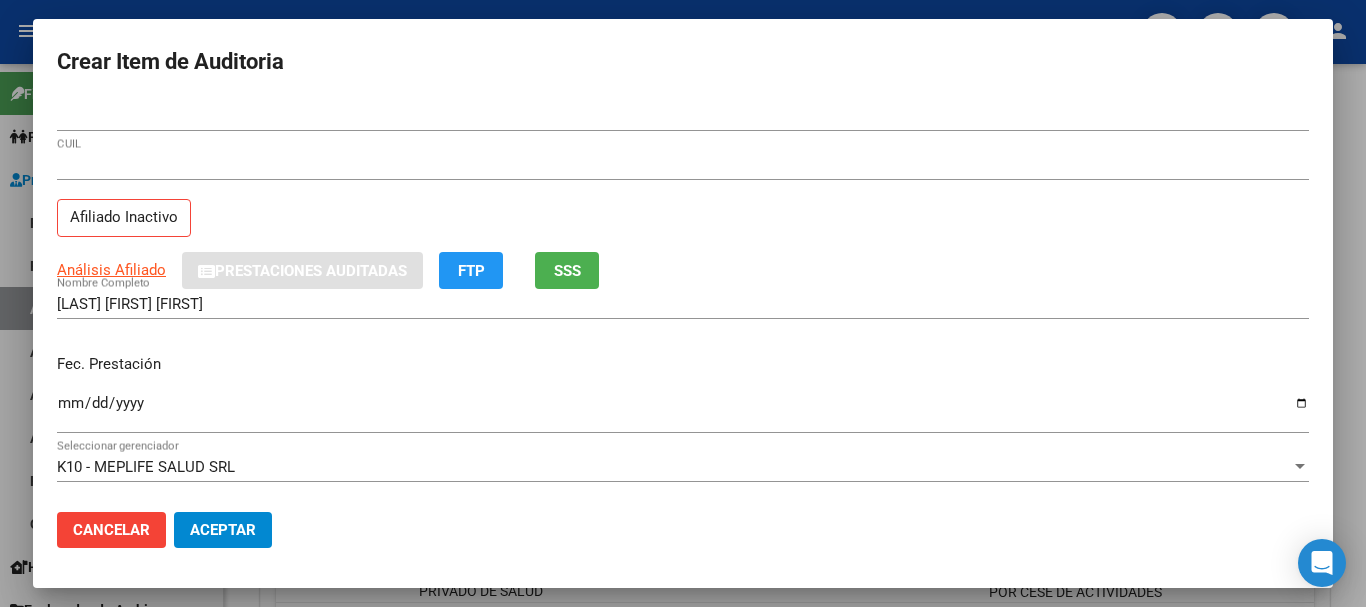 click on "30399216" at bounding box center (683, 116) 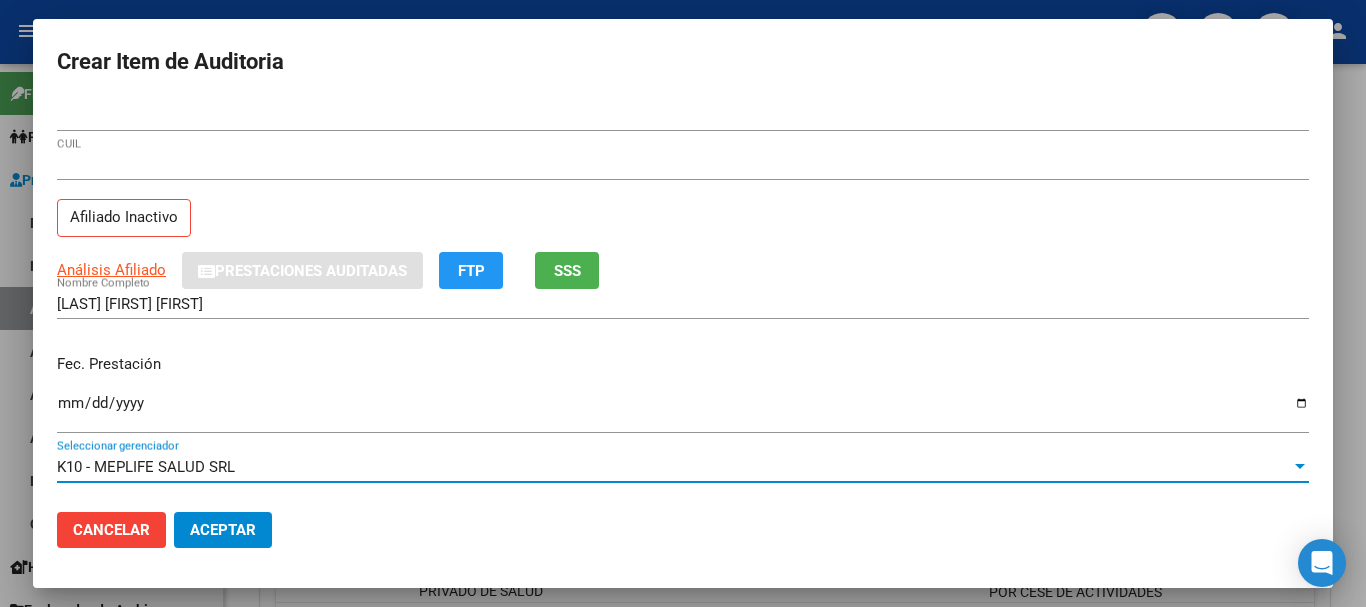 scroll, scrollTop: 270, scrollLeft: 0, axis: vertical 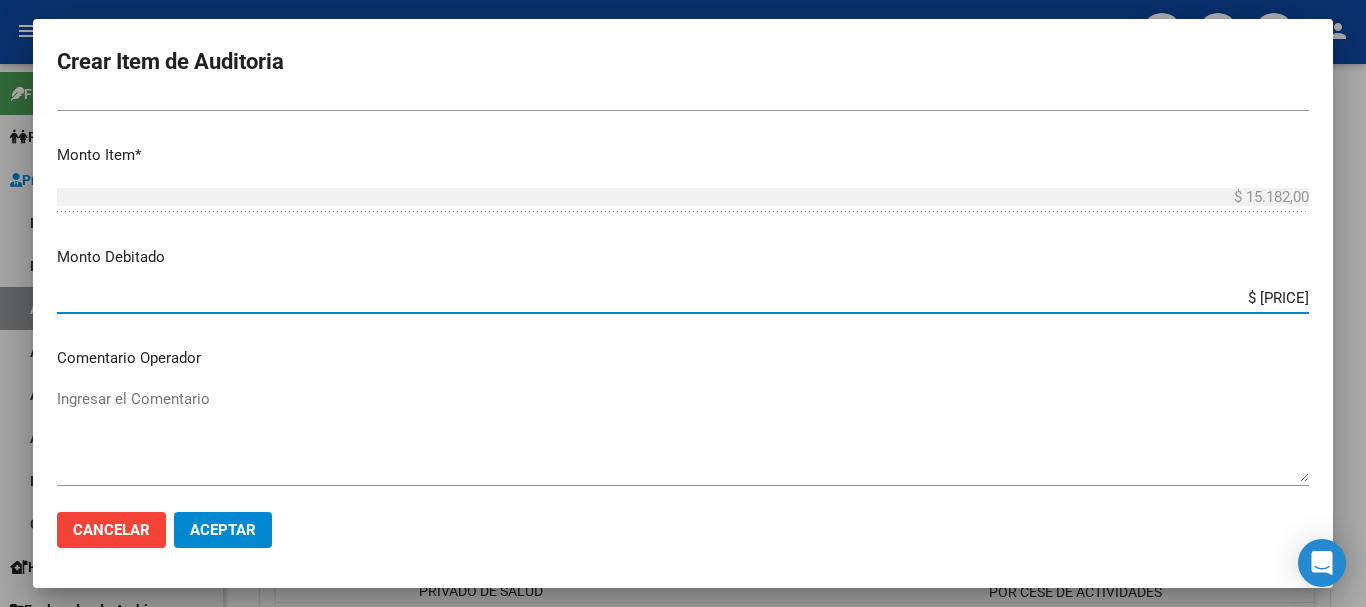 type on "$ 15.182,00" 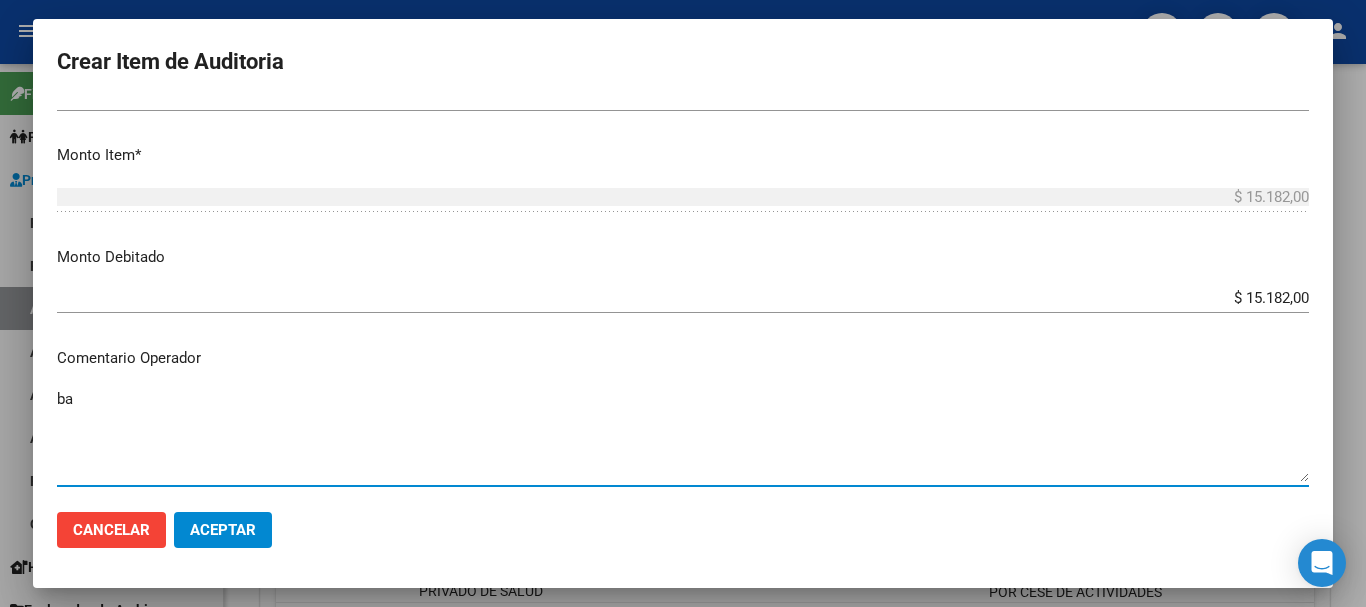 type on "b" 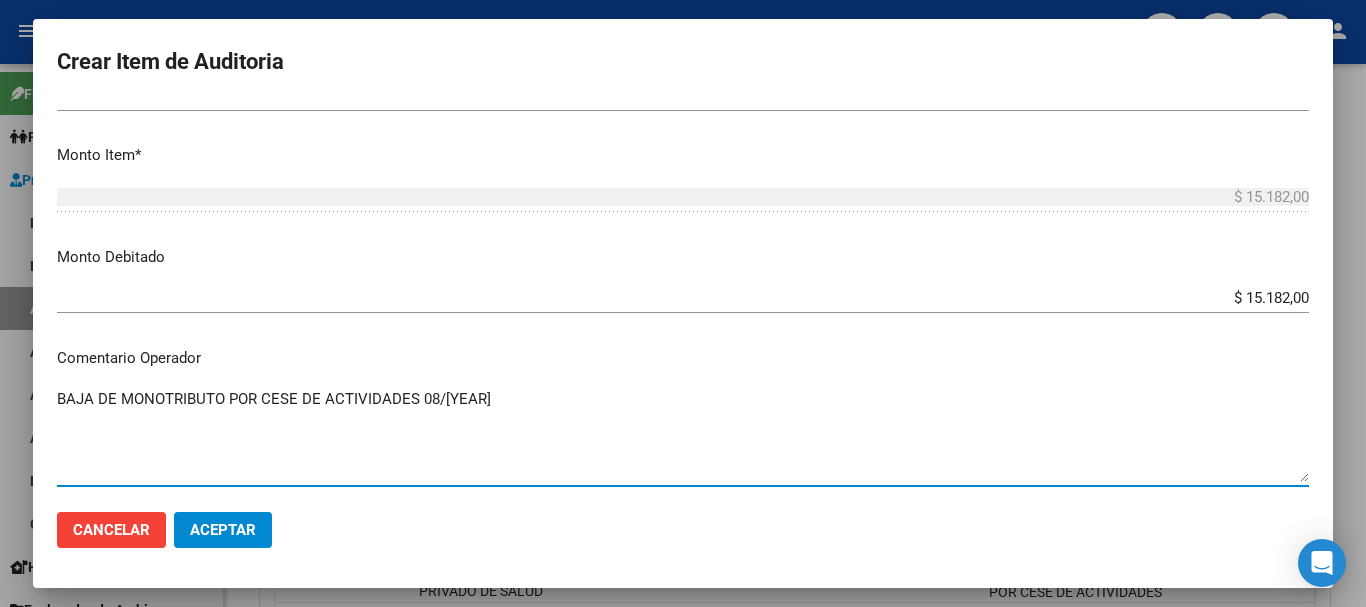 type on "BAJA DE MONOTRIBUTO POR CESE DE ACTIVIDADES 08/2024" 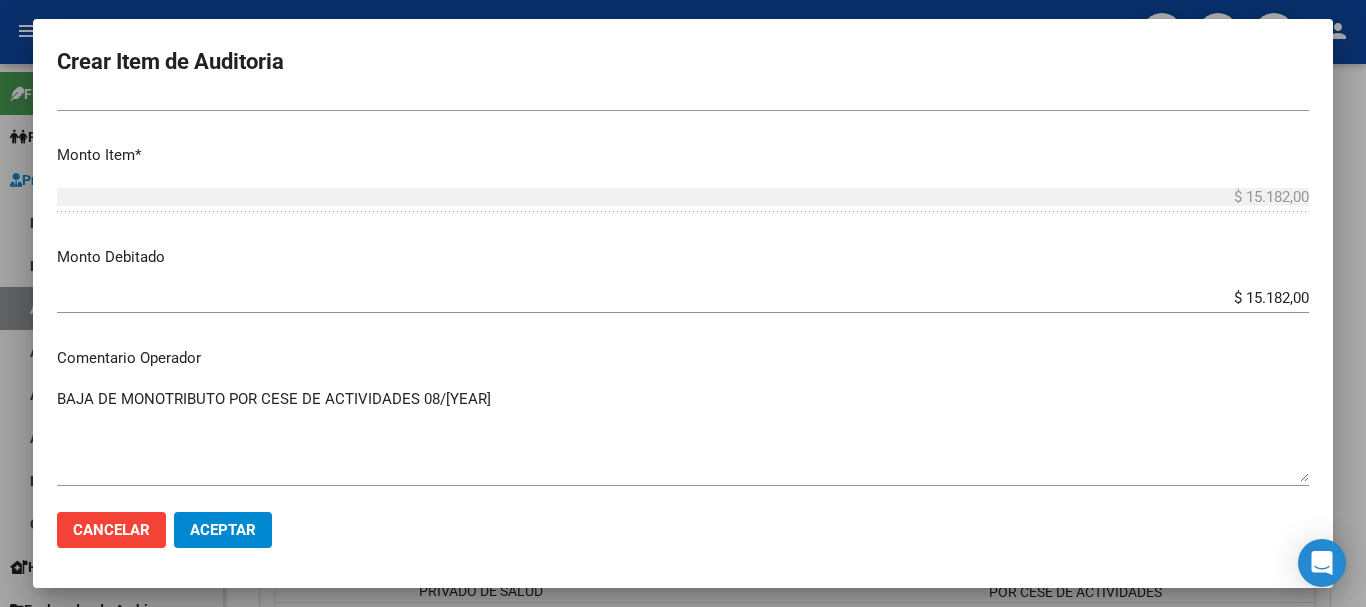 scroll, scrollTop: 1122, scrollLeft: 0, axis: vertical 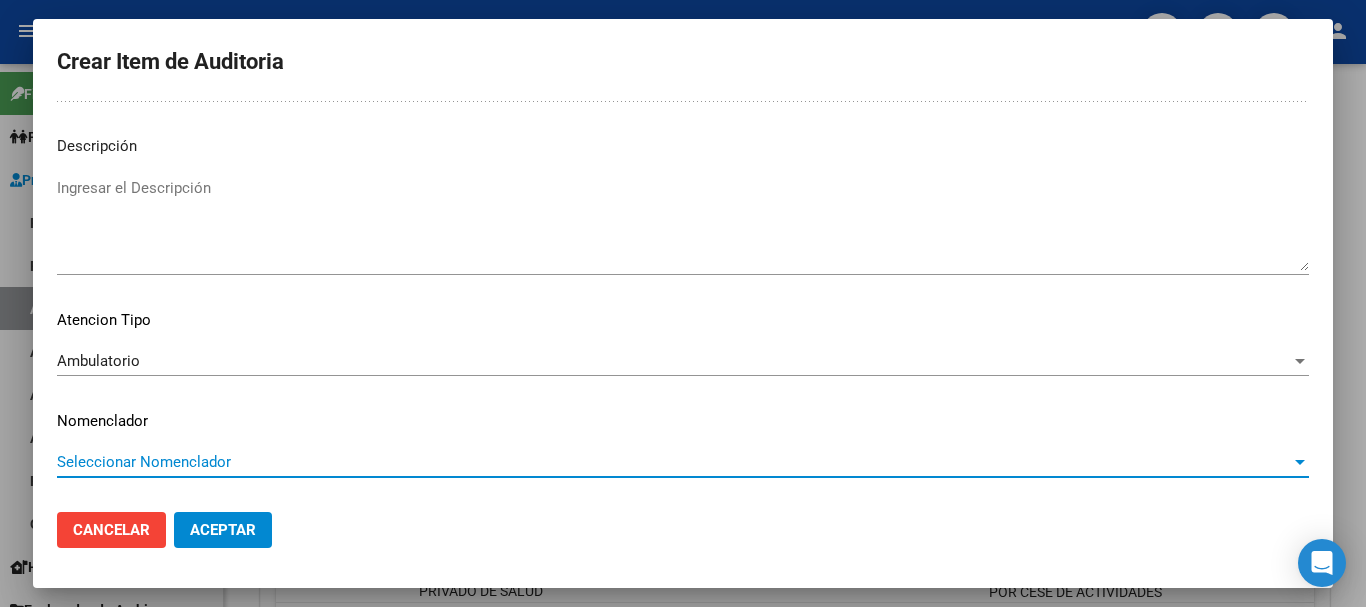 type 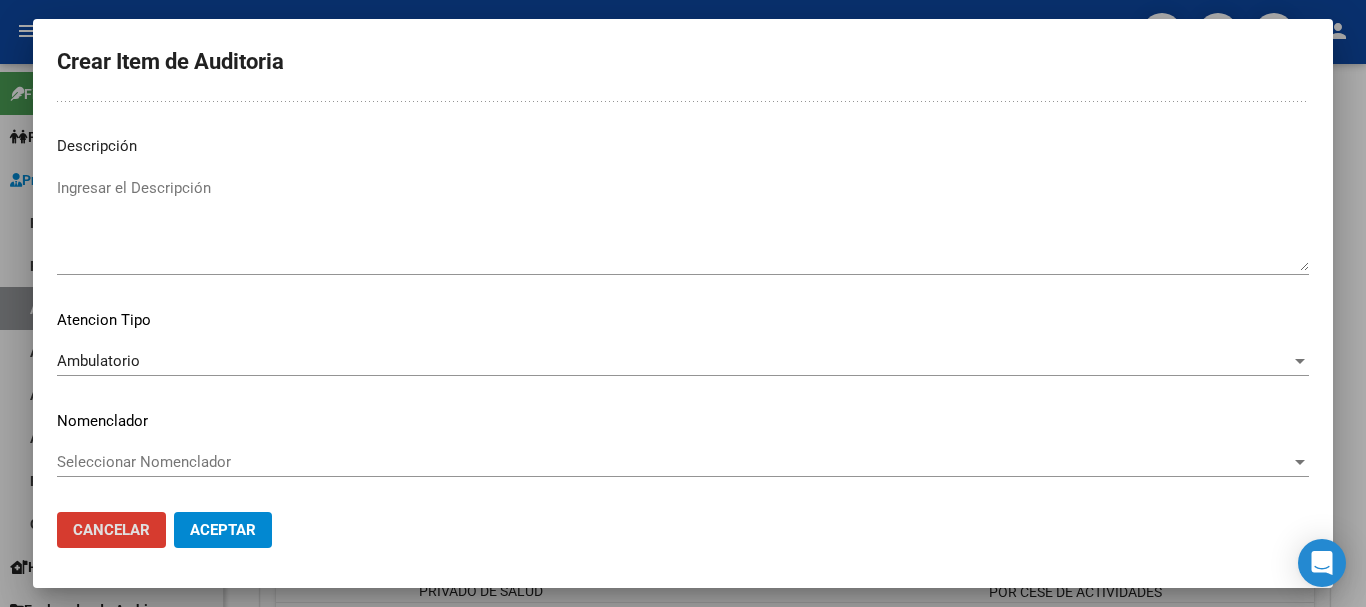 type 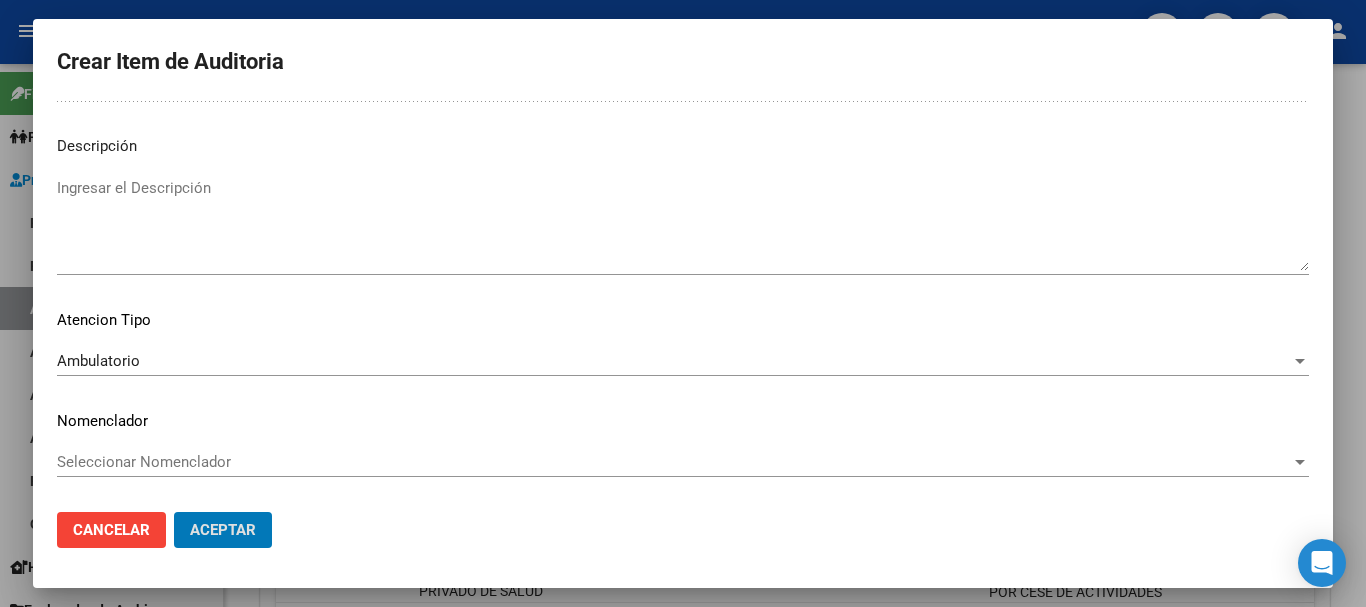 click on "Aceptar" 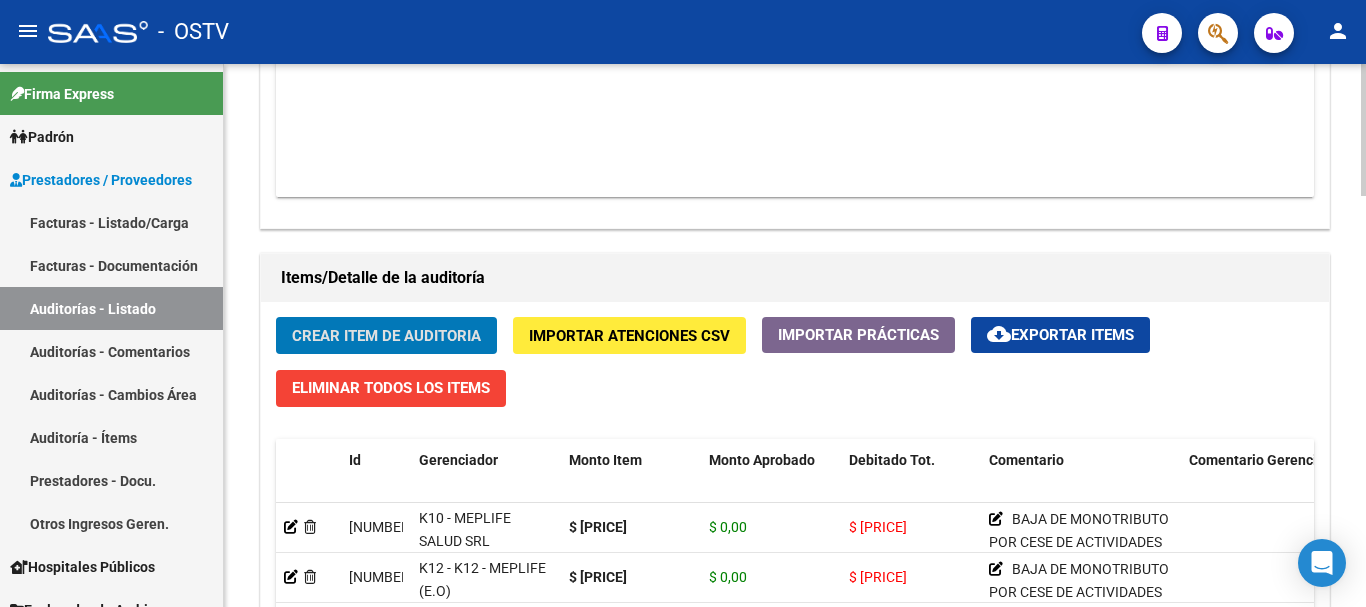 type 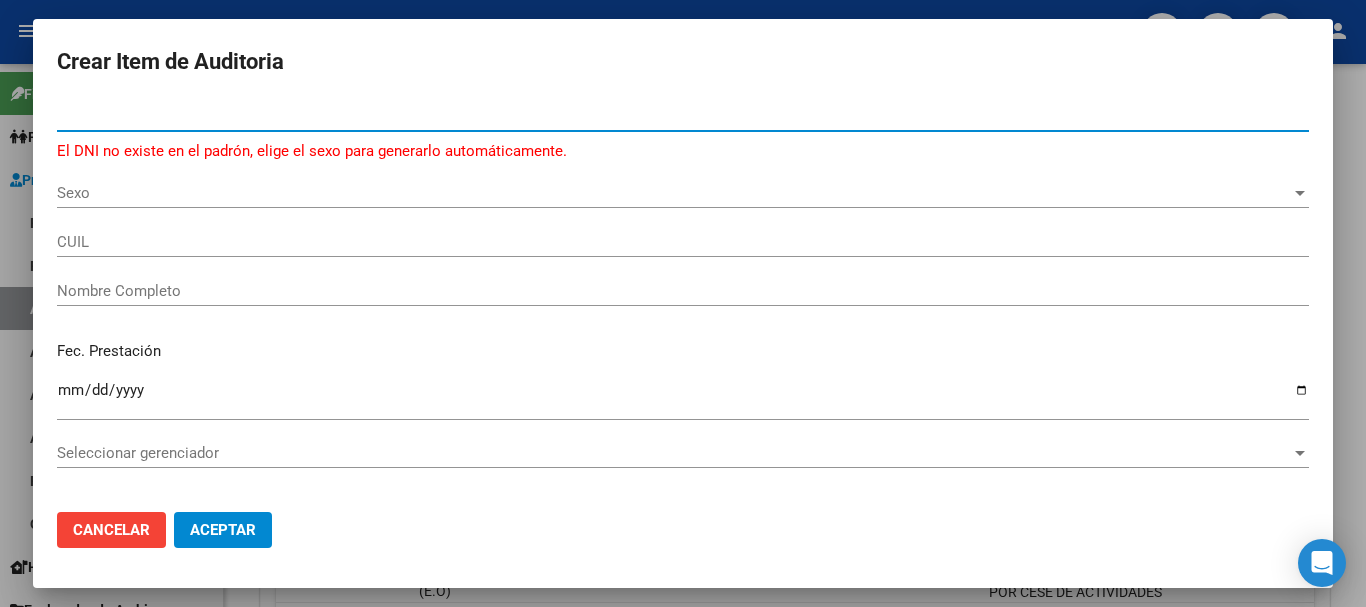 type on "52275166" 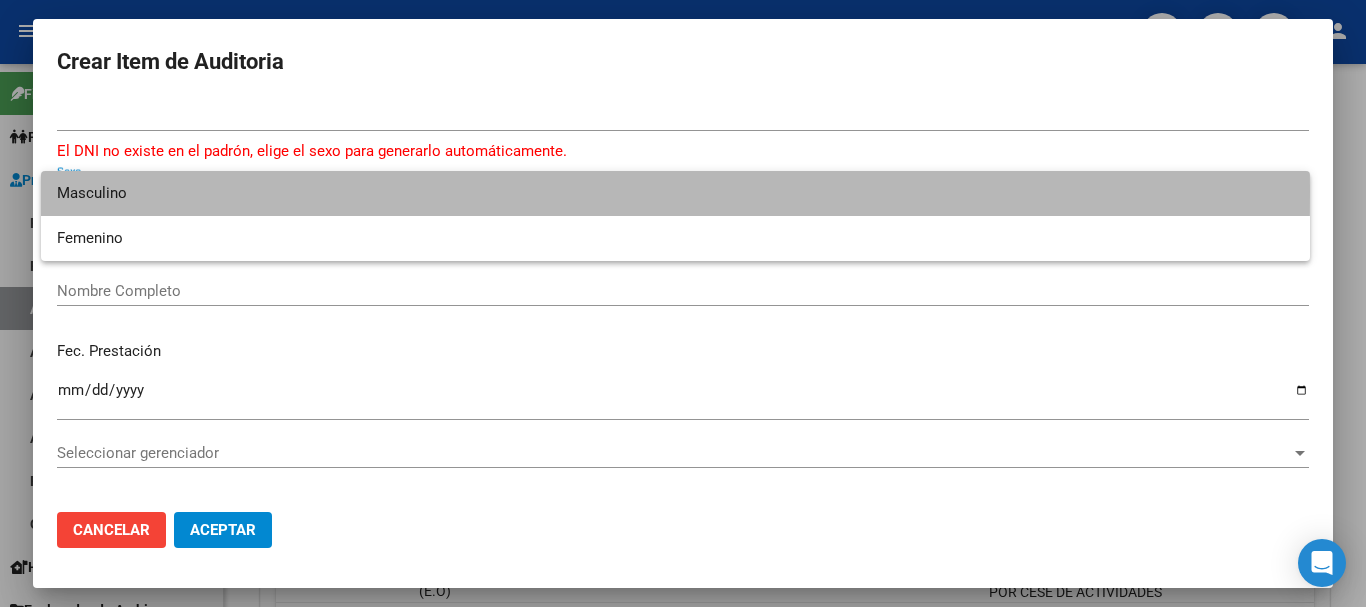 click on "Masculino" at bounding box center (675, 193) 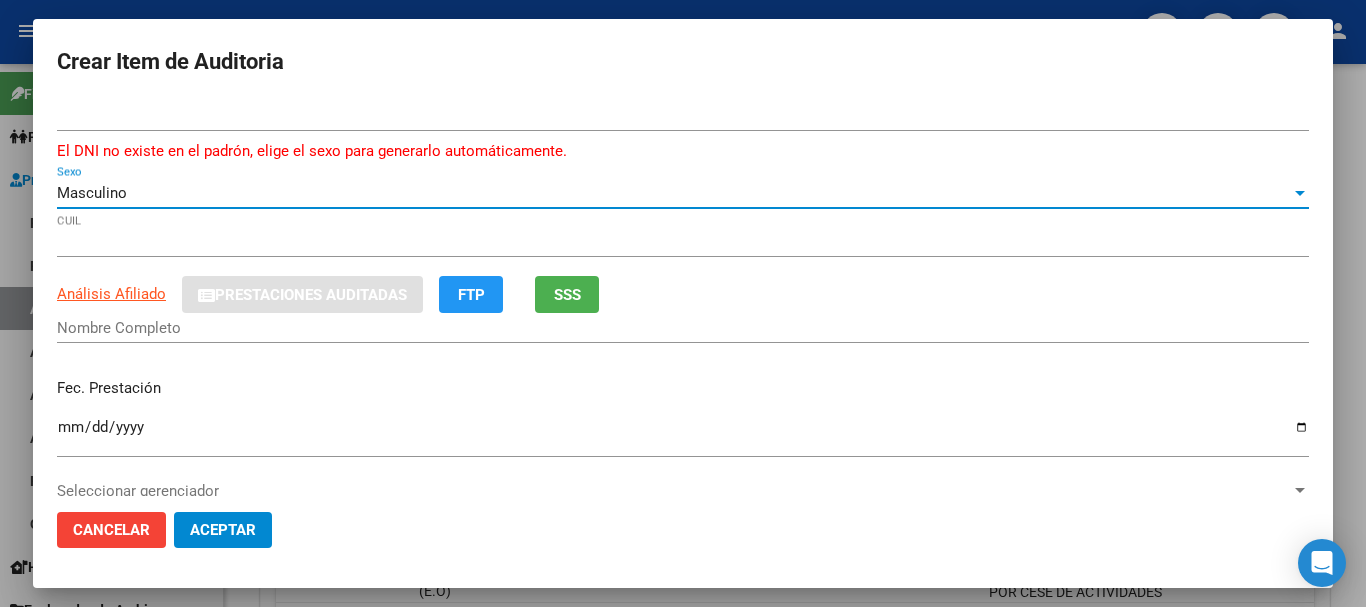 type on "[FIRST] [LAST]" 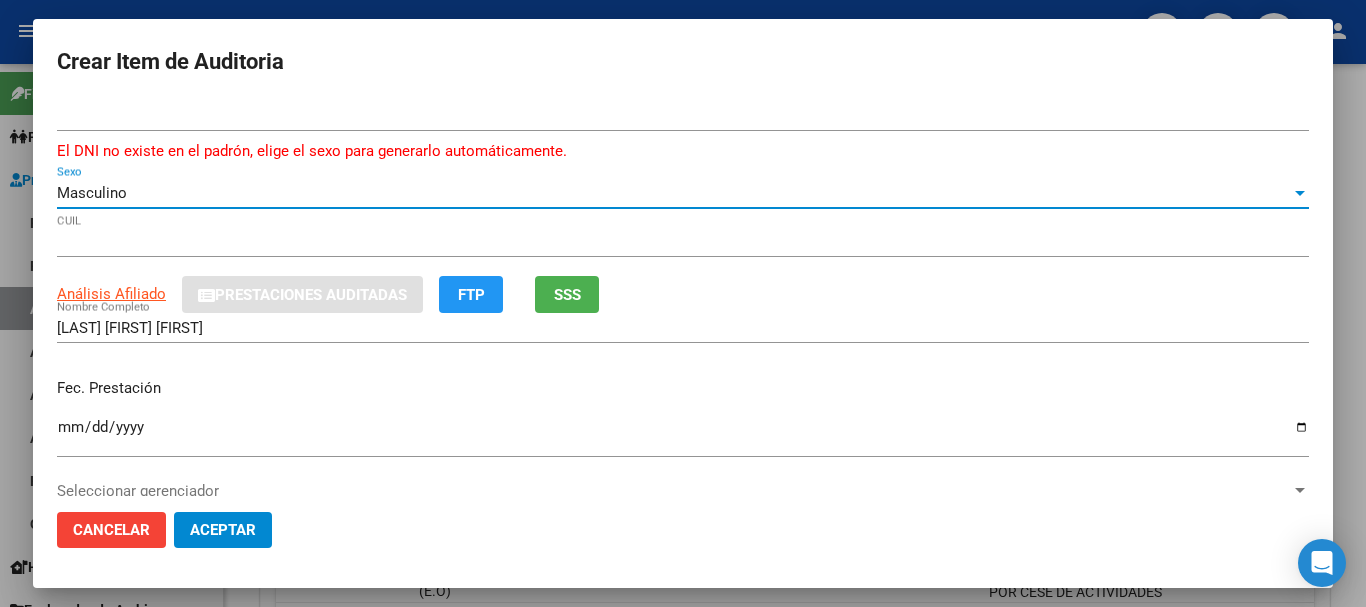 click on "Masculino" at bounding box center (92, 193) 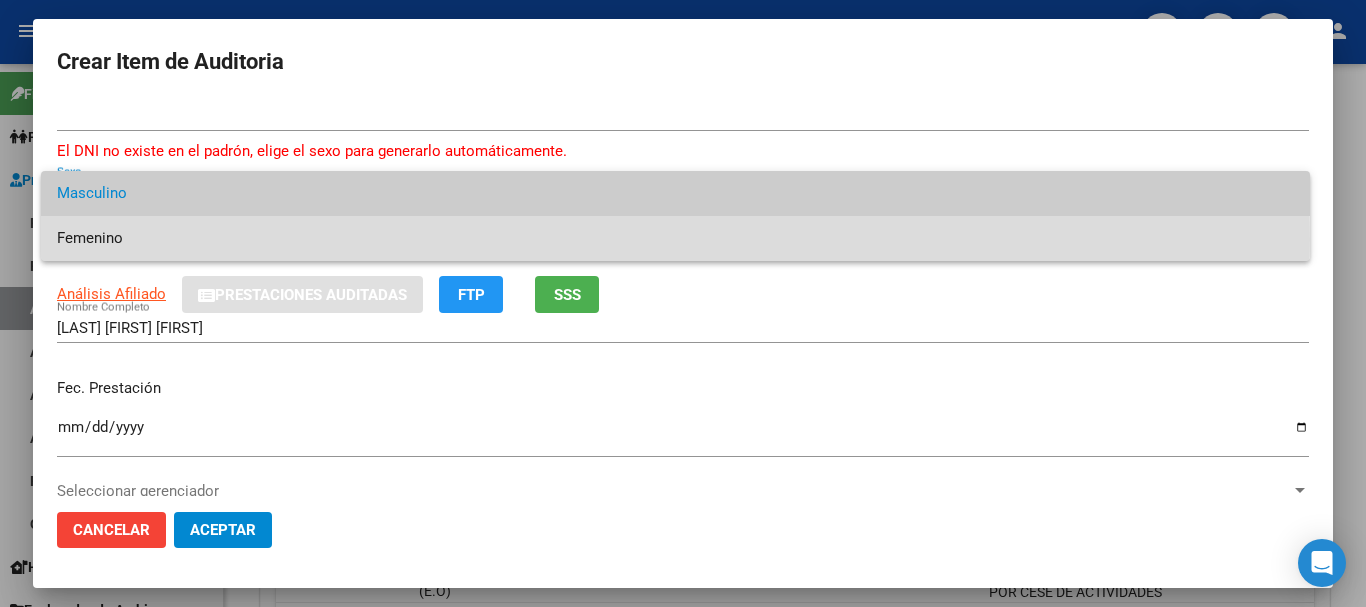 click on "Femenino" at bounding box center [675, 238] 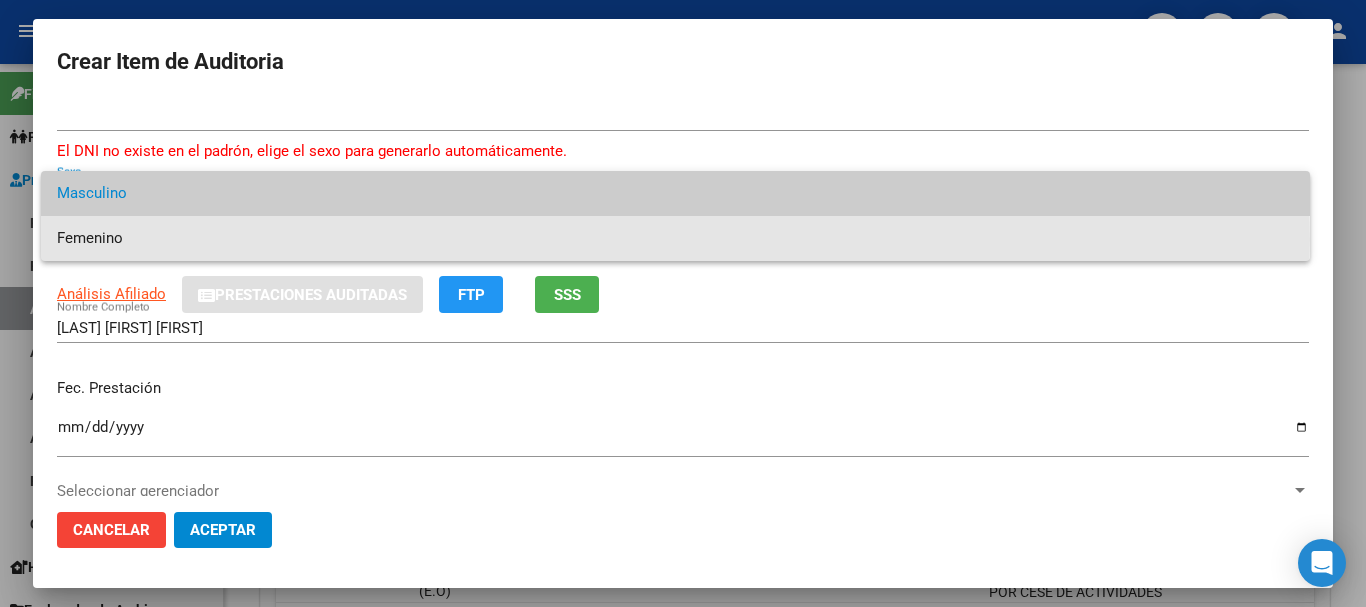 type on "27522751664" 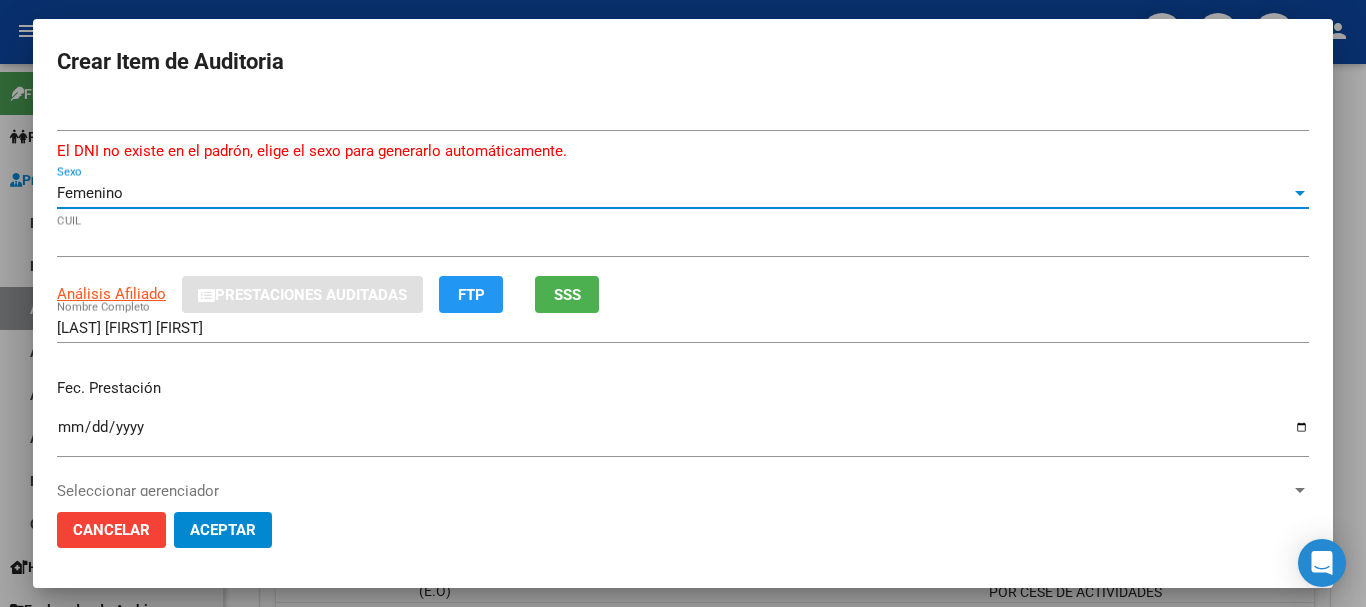 type 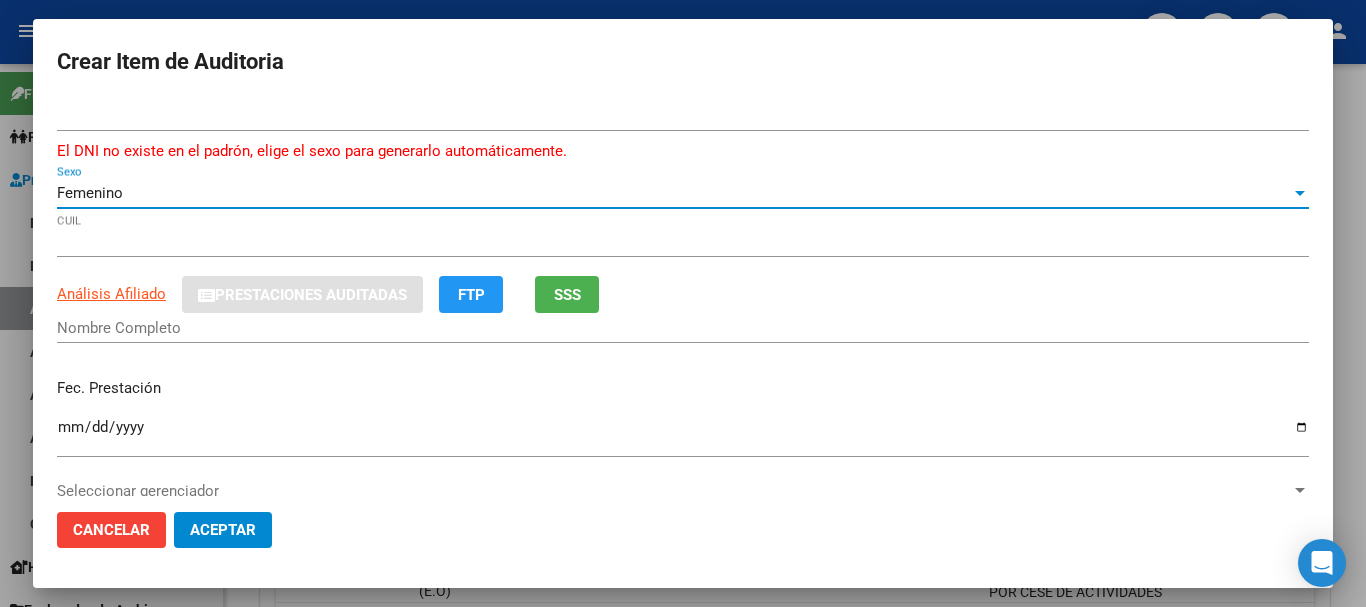 click at bounding box center [683, 303] 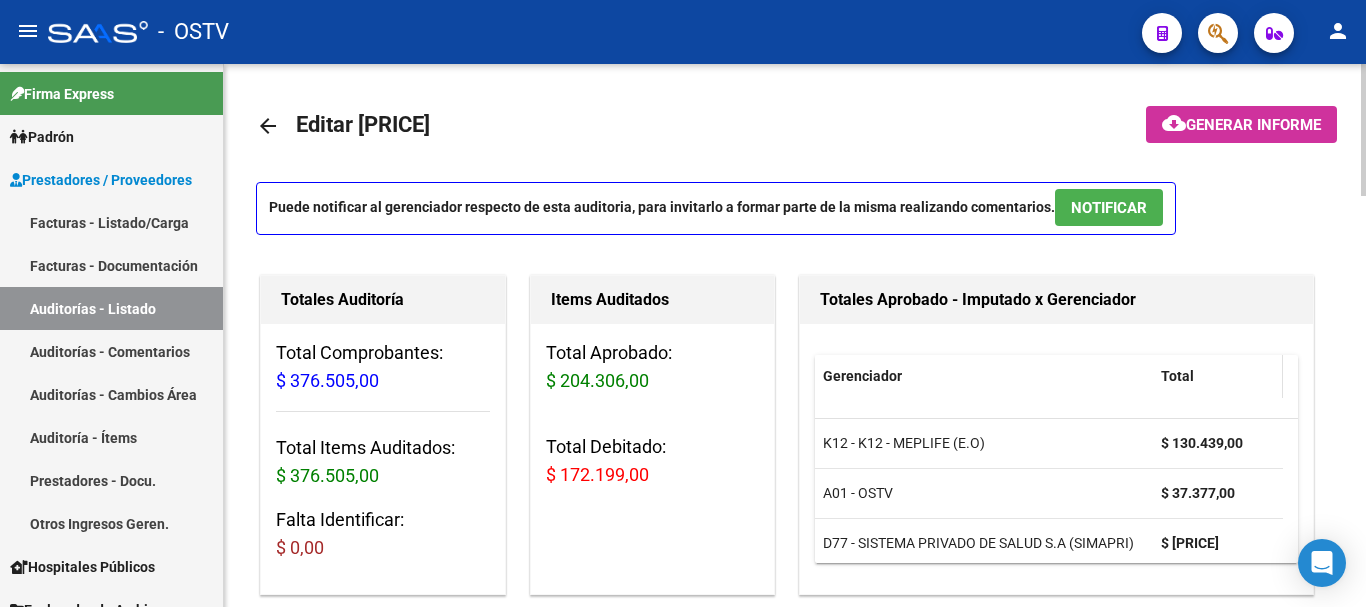 scroll, scrollTop: 0, scrollLeft: 0, axis: both 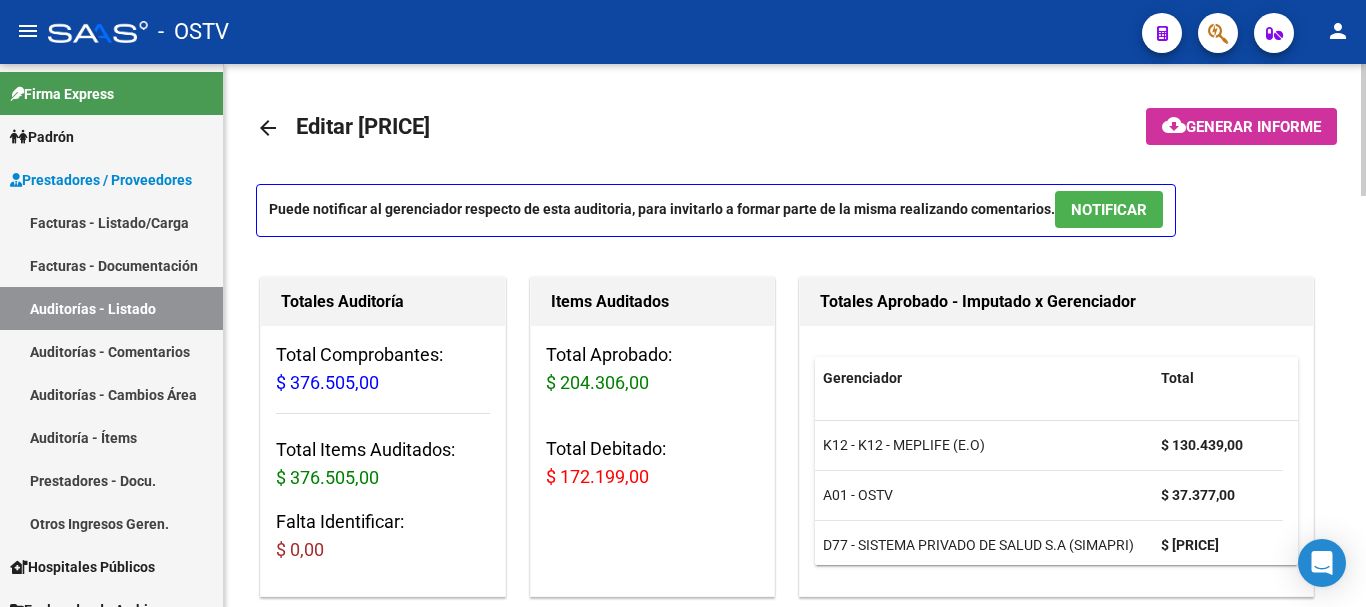 click on "cloud_download  Generar informe" 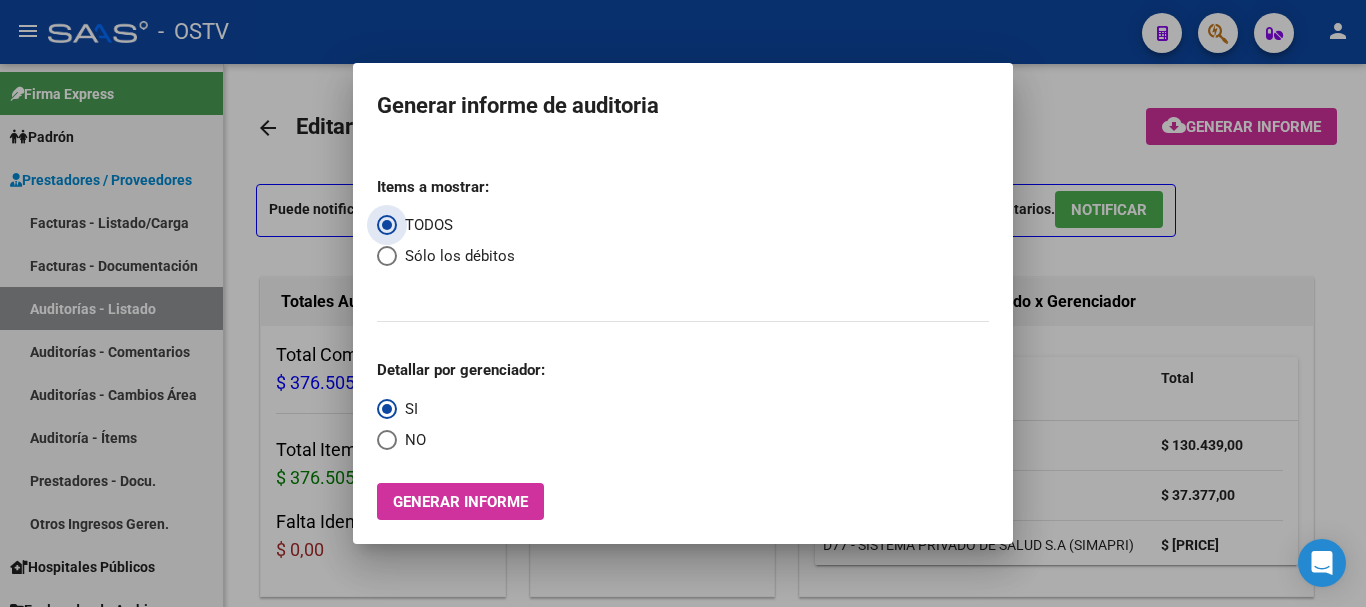 drag, startPoint x: 382, startPoint y: 253, endPoint x: 393, endPoint y: 270, distance: 20.248457 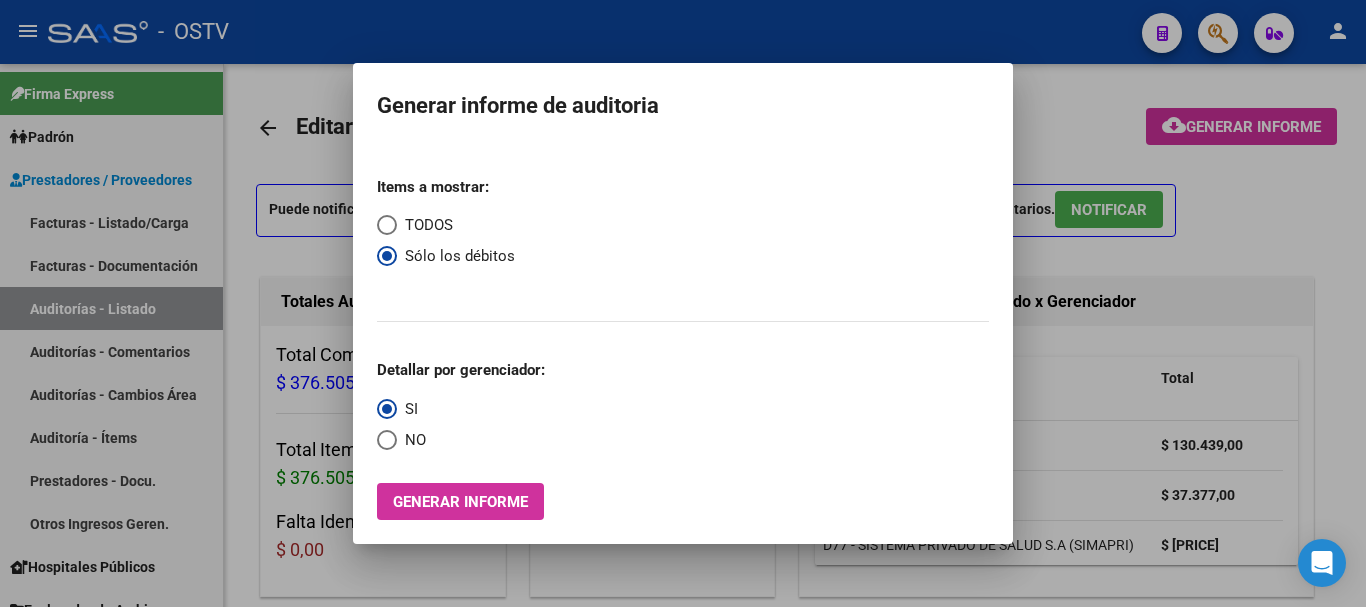 click at bounding box center (387, 440) 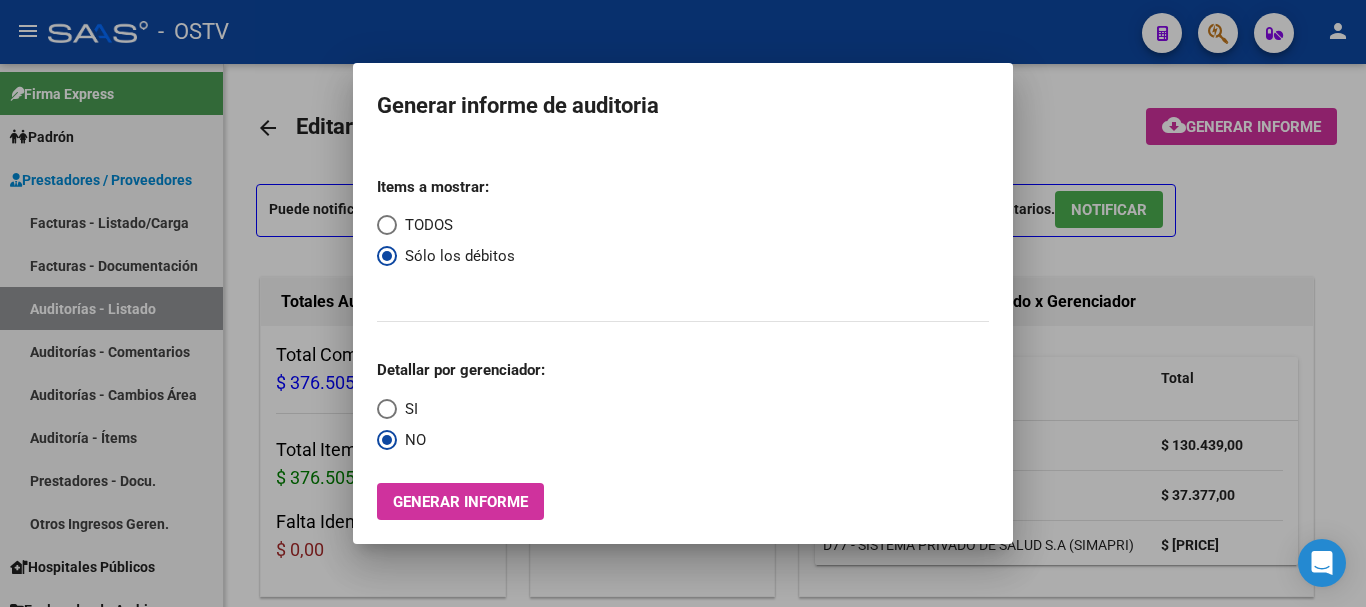 click on "Generar informe" at bounding box center [460, 502] 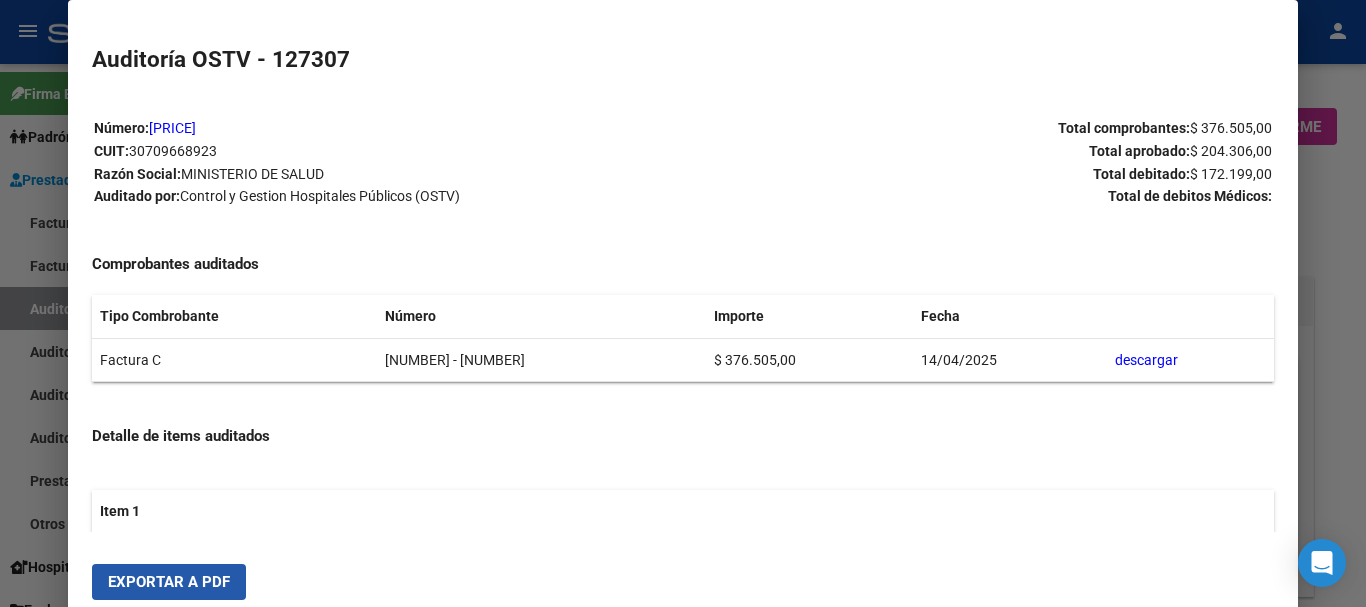 click on "Exportar a PDF" at bounding box center [169, 582] 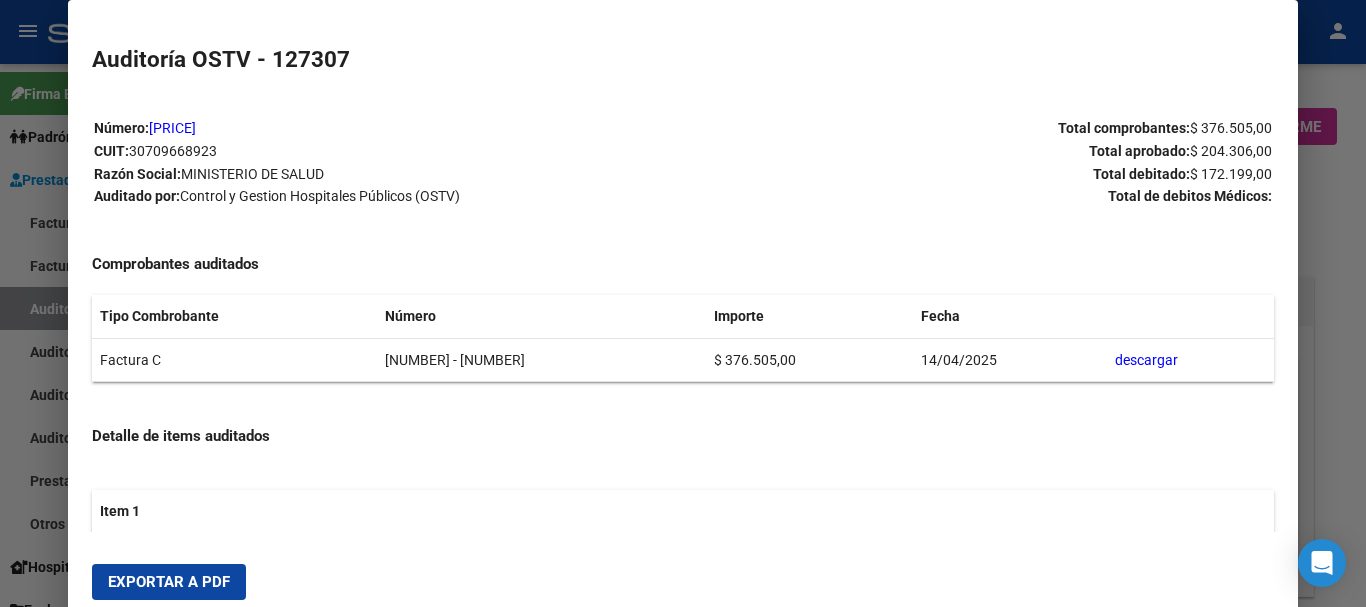 click at bounding box center (683, 303) 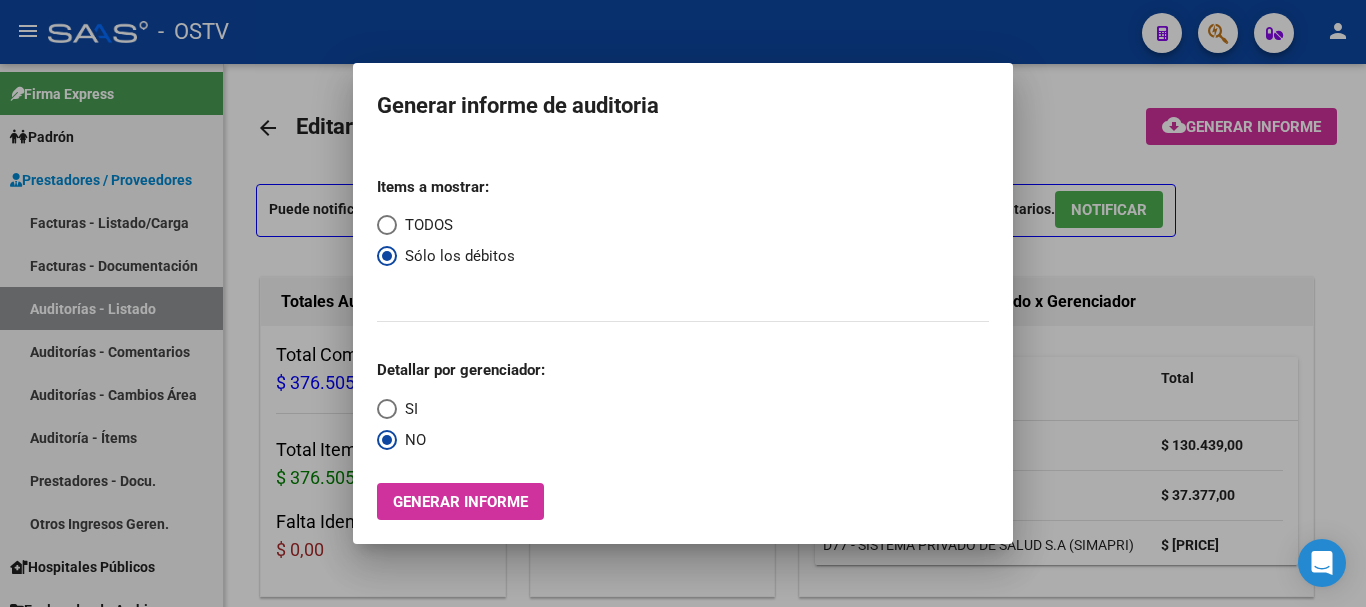 click at bounding box center [683, 303] 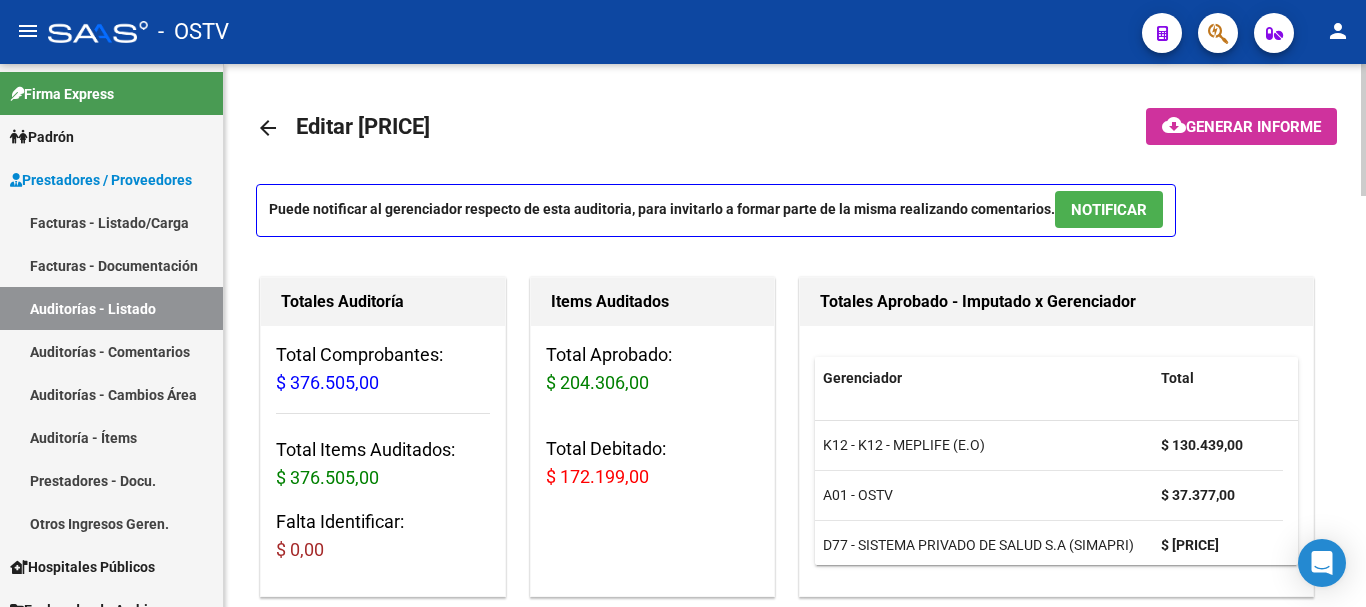 type 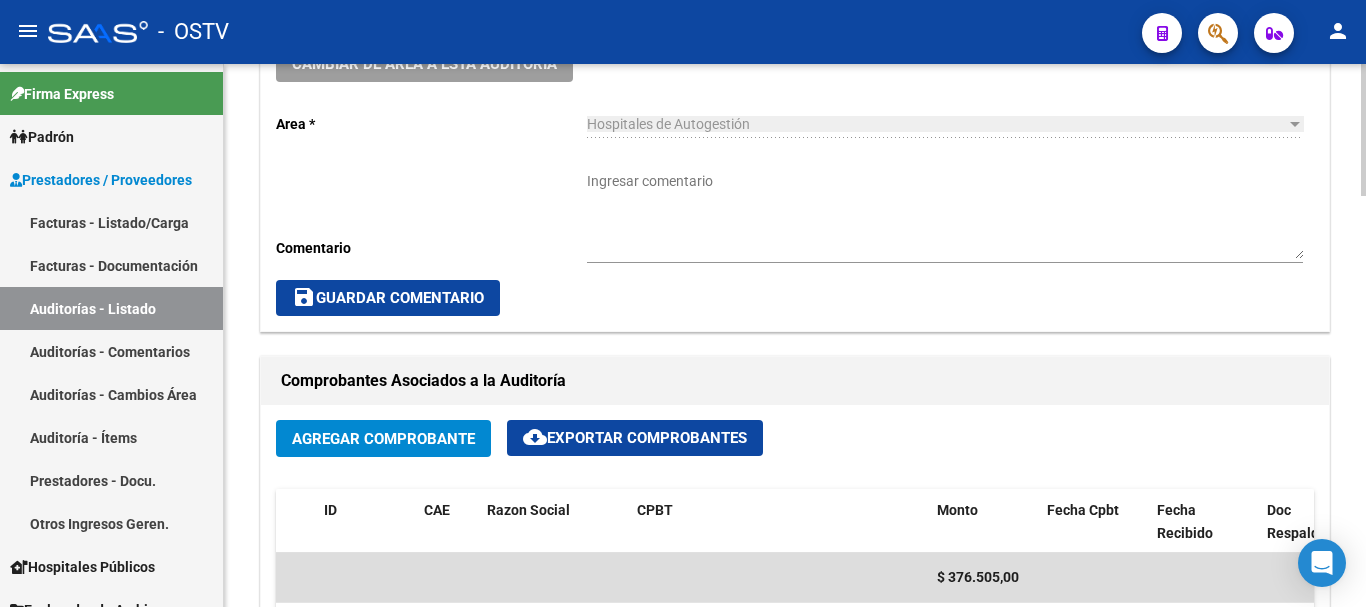 scroll, scrollTop: 800, scrollLeft: 0, axis: vertical 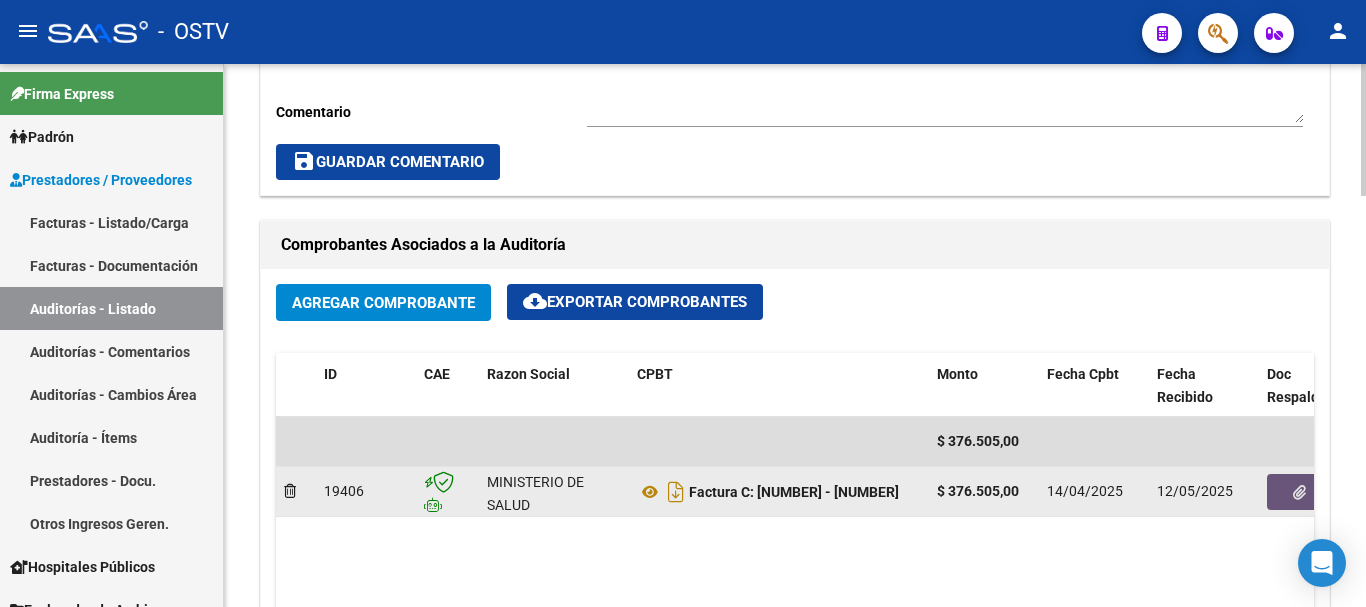 click 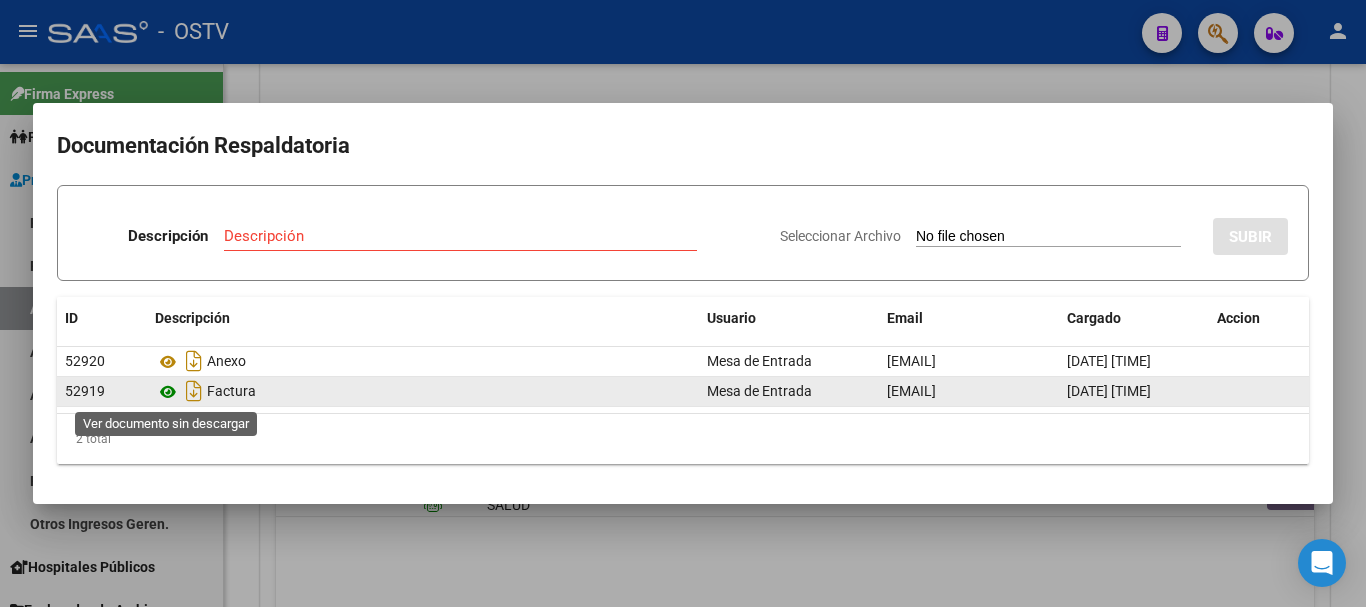 click 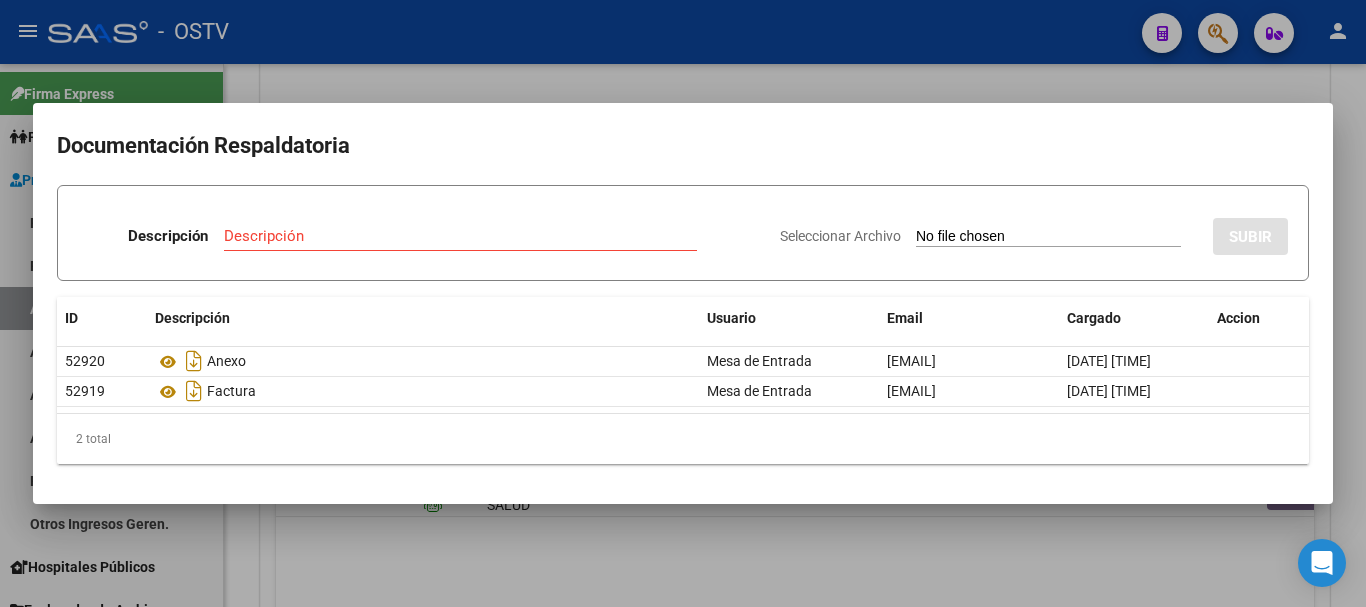 click on "Descripción" at bounding box center [460, 236] 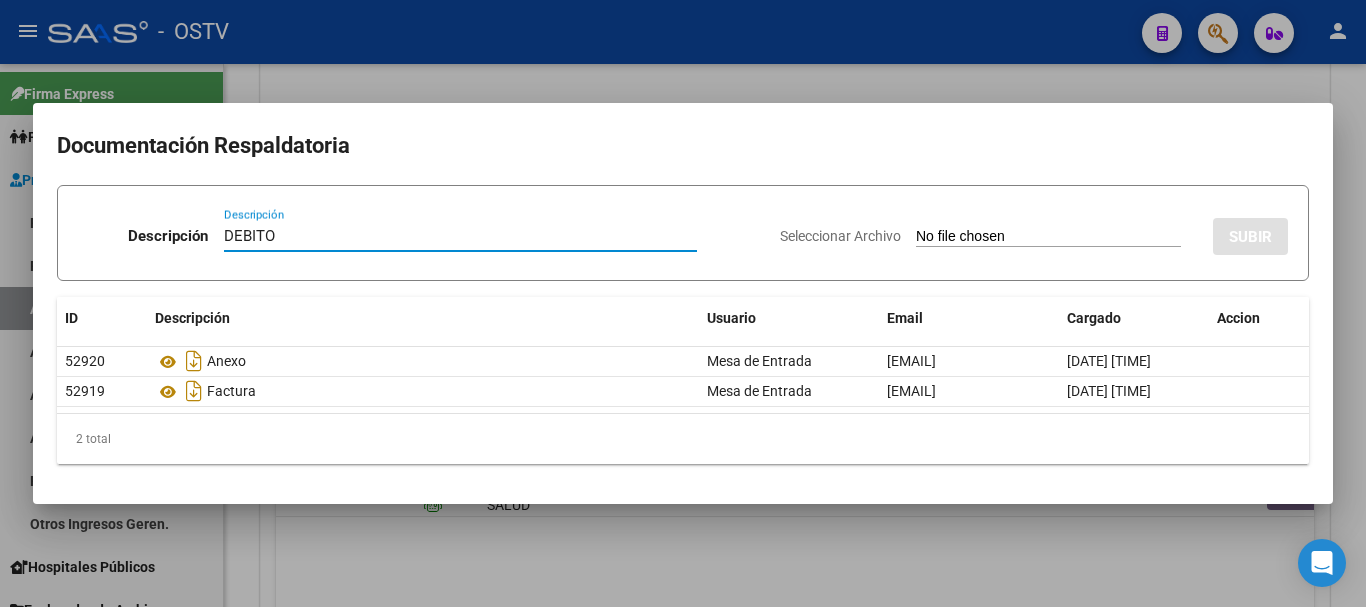 type on "DEBITO" 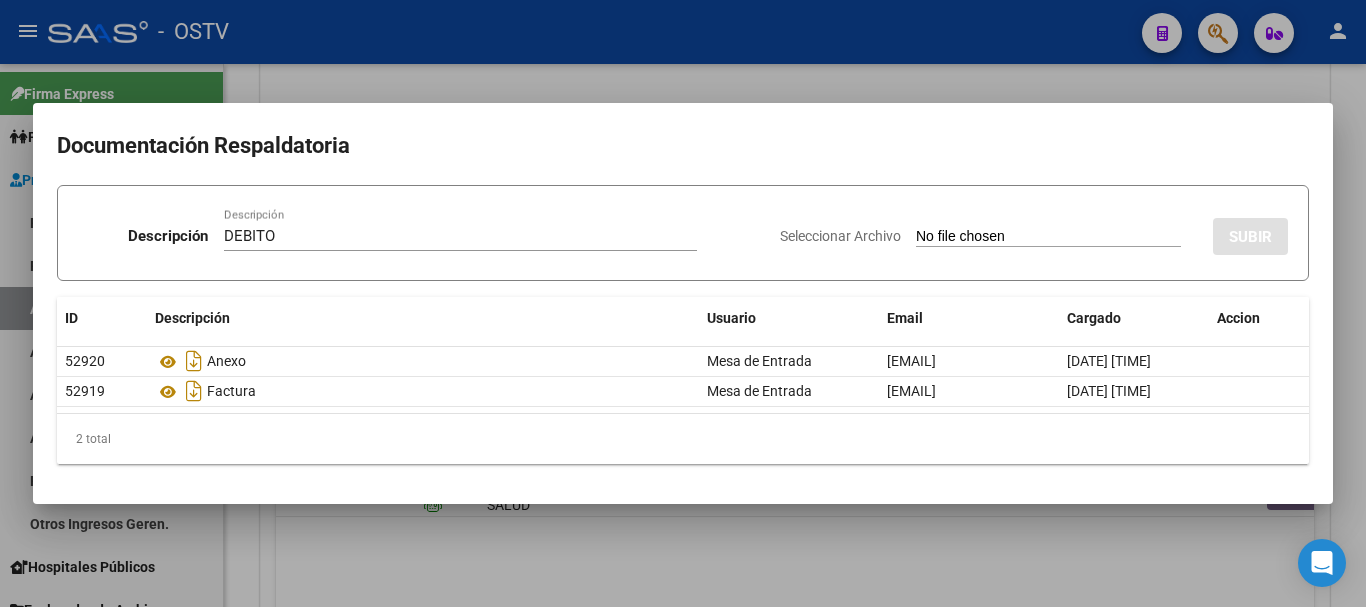 click on "Seleccionar Archivo" at bounding box center [1048, 237] 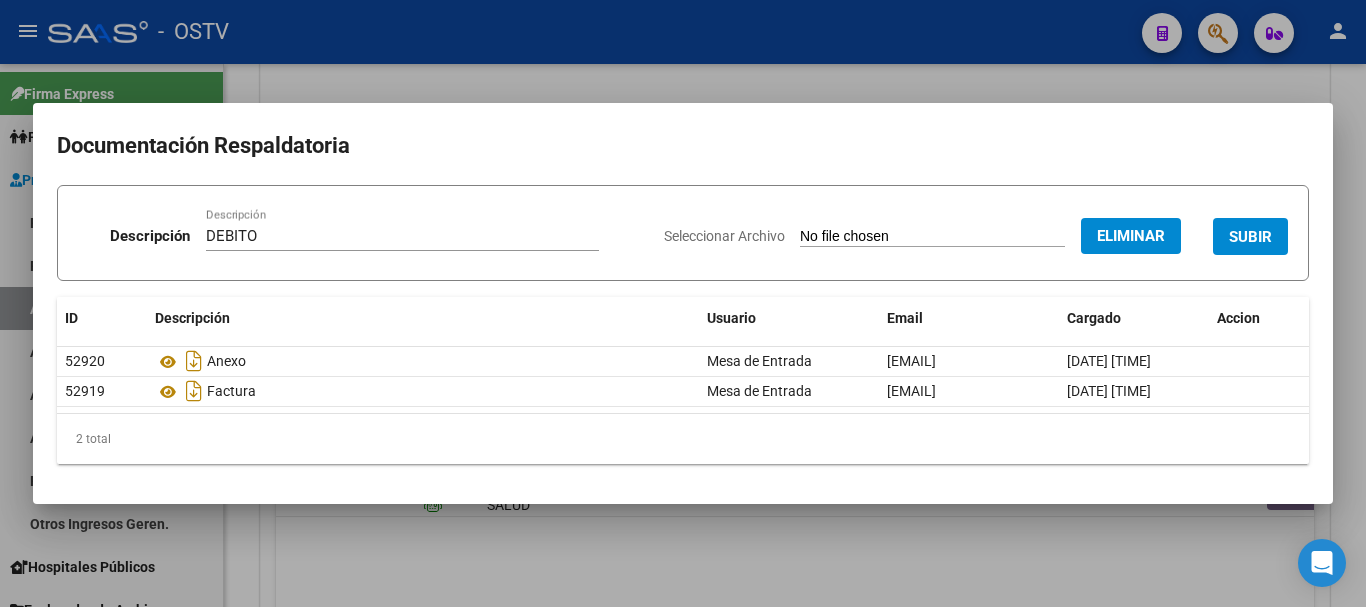 click on "SUBIR" at bounding box center [1250, 236] 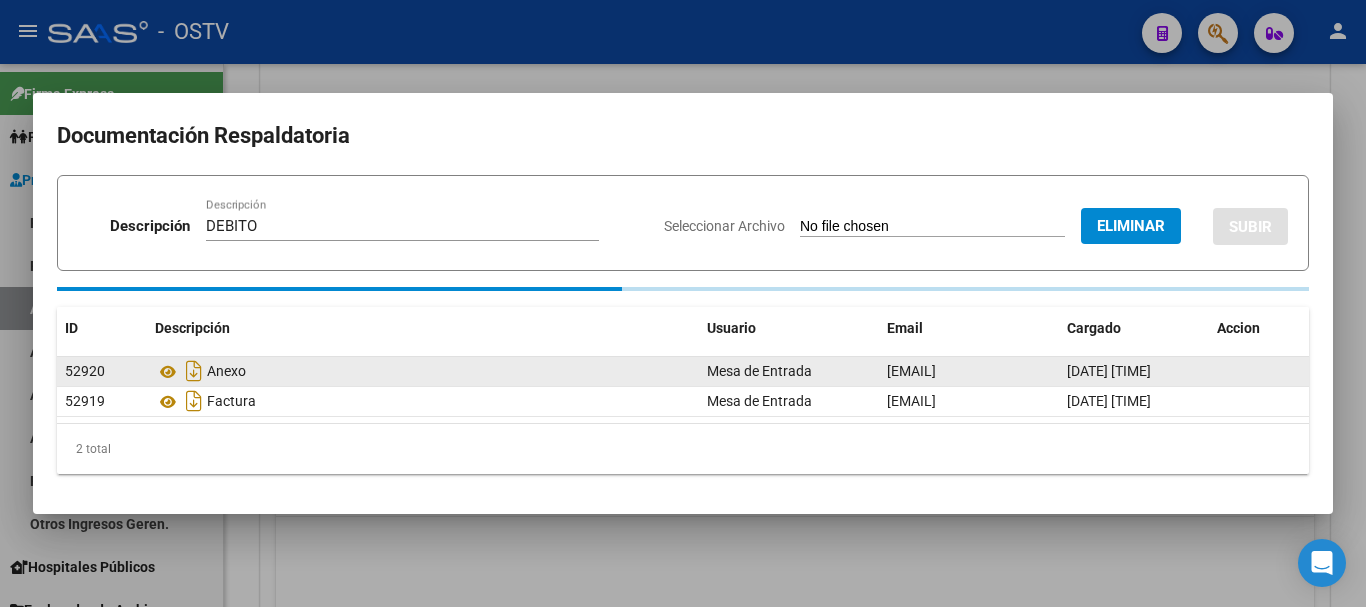 type 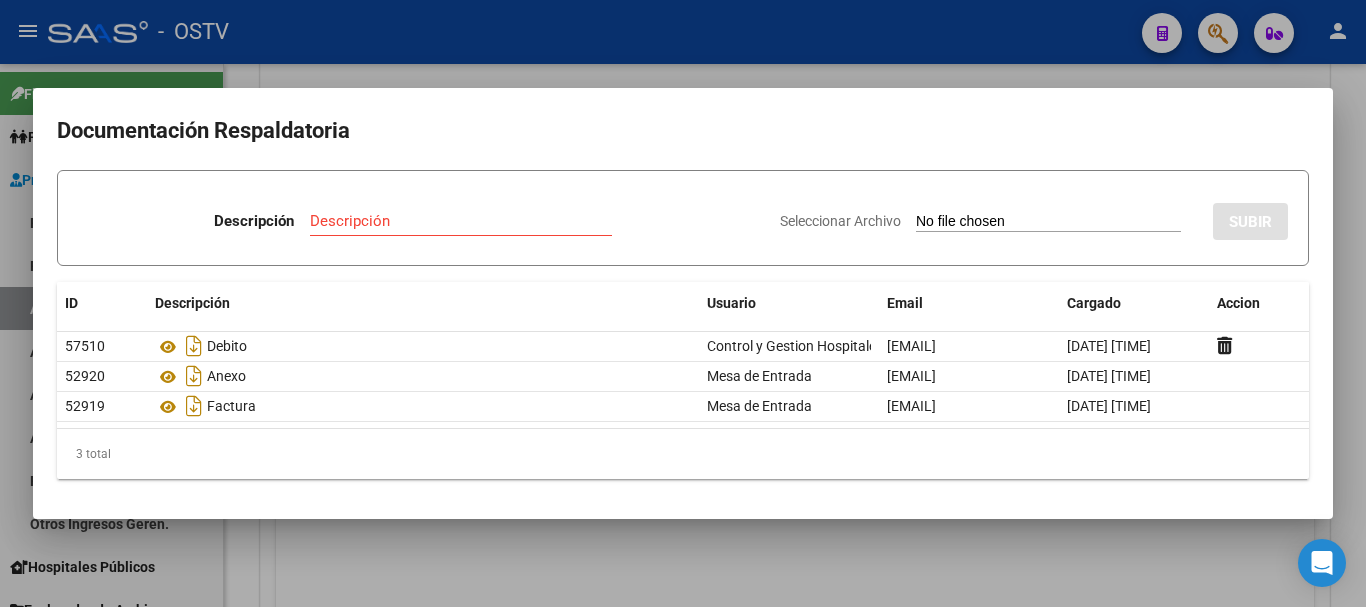 click at bounding box center (683, 303) 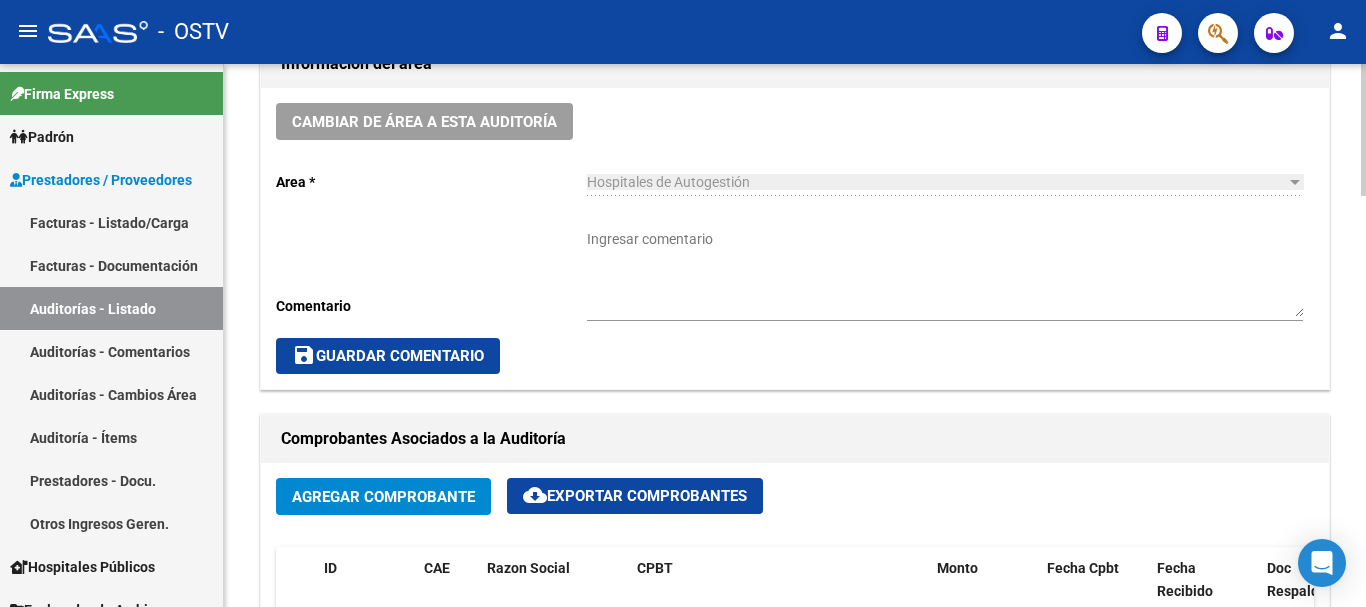 scroll, scrollTop: 600, scrollLeft: 0, axis: vertical 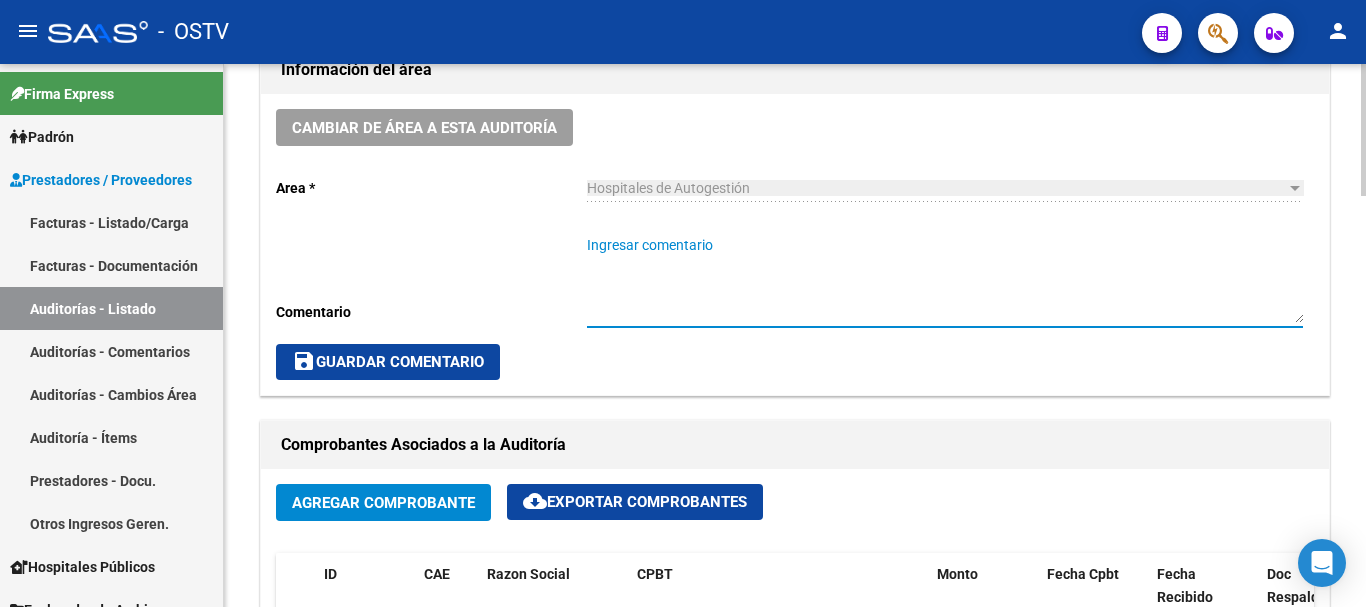 click on "Ingresar comentario" at bounding box center [945, 279] 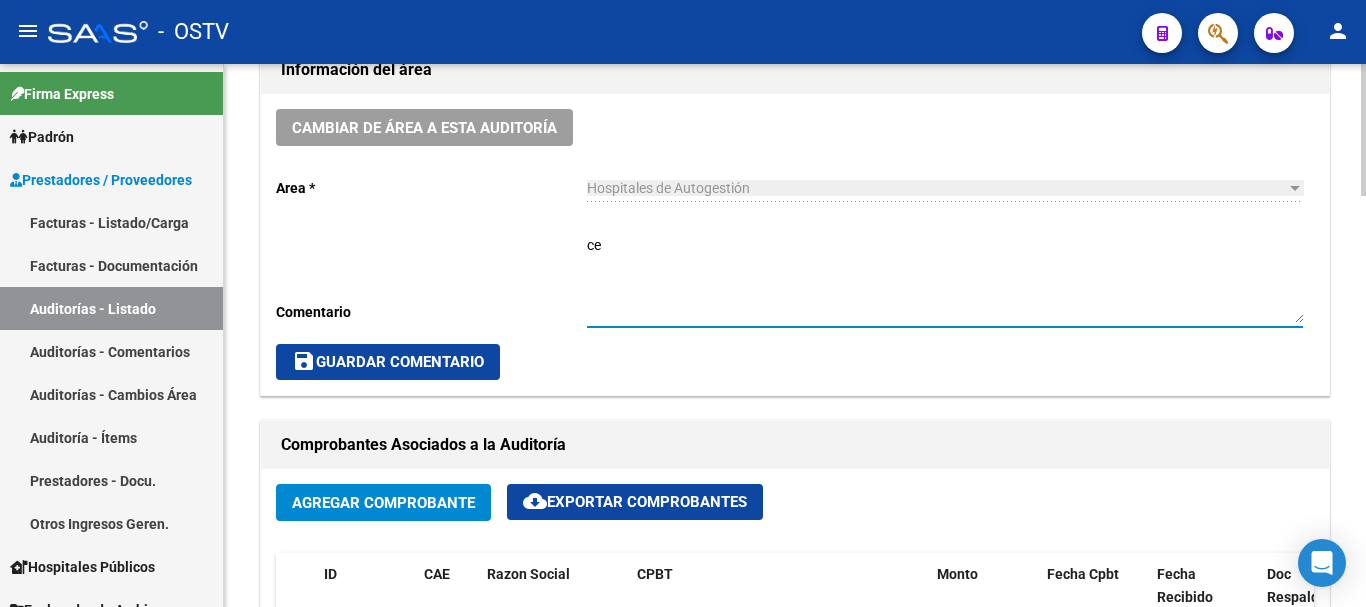 type on "c" 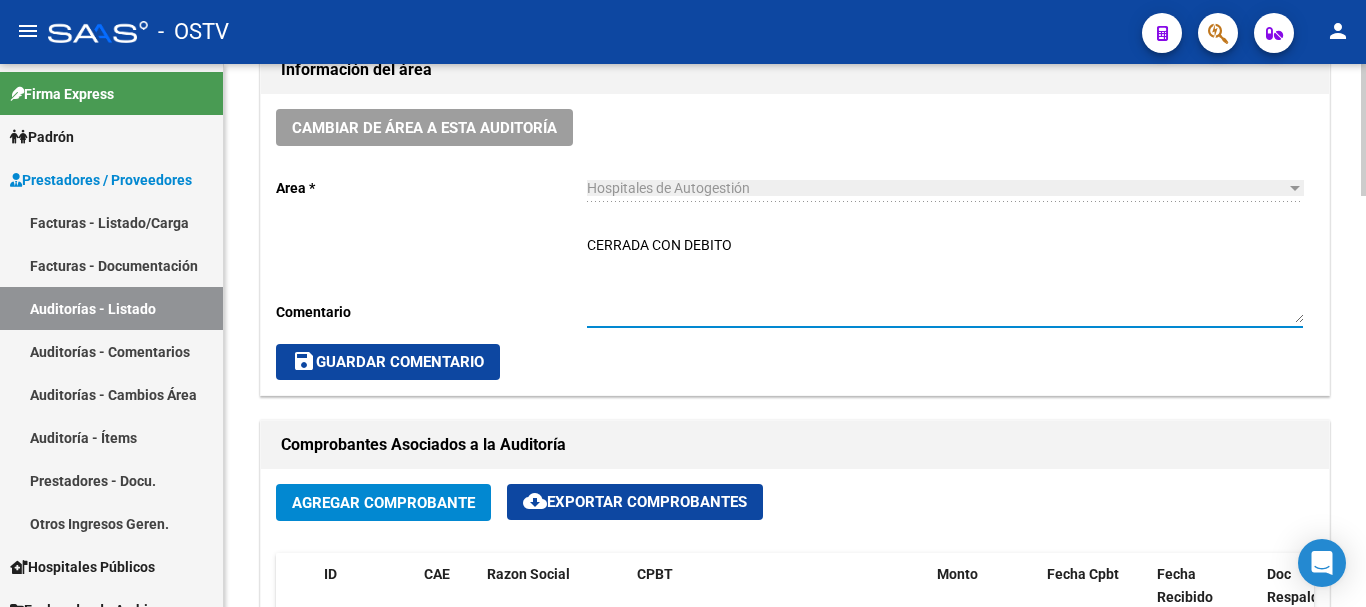 type on "CERRADA CON DEBITO" 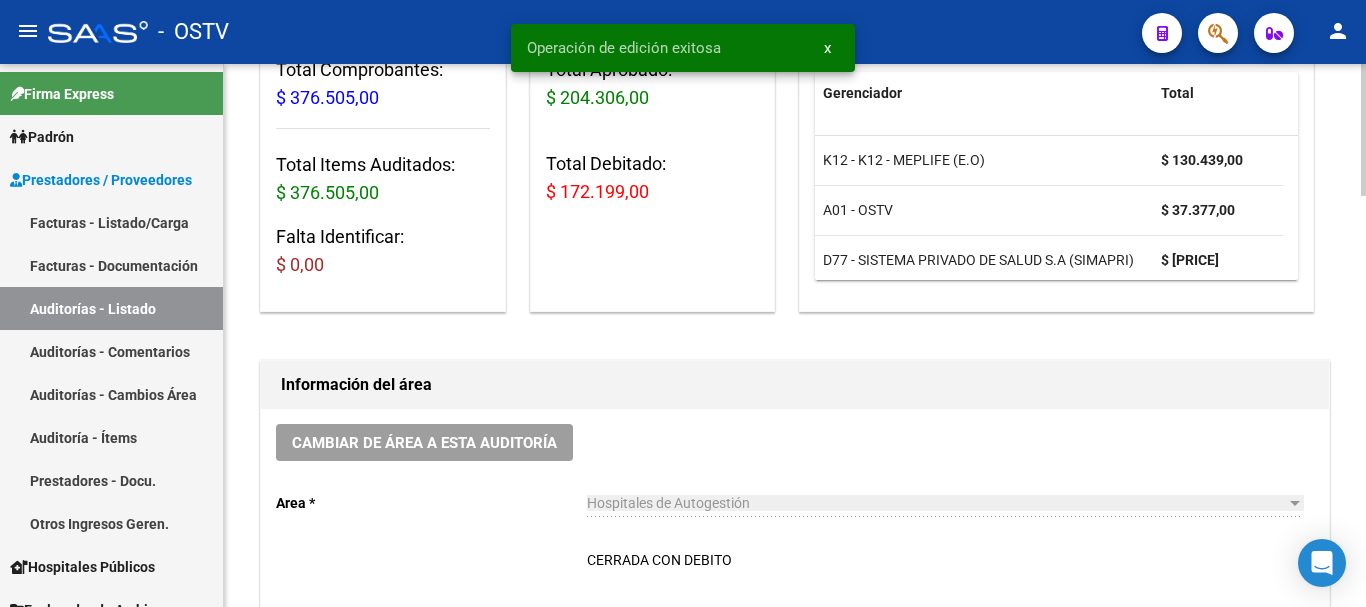 scroll, scrollTop: 0, scrollLeft: 0, axis: both 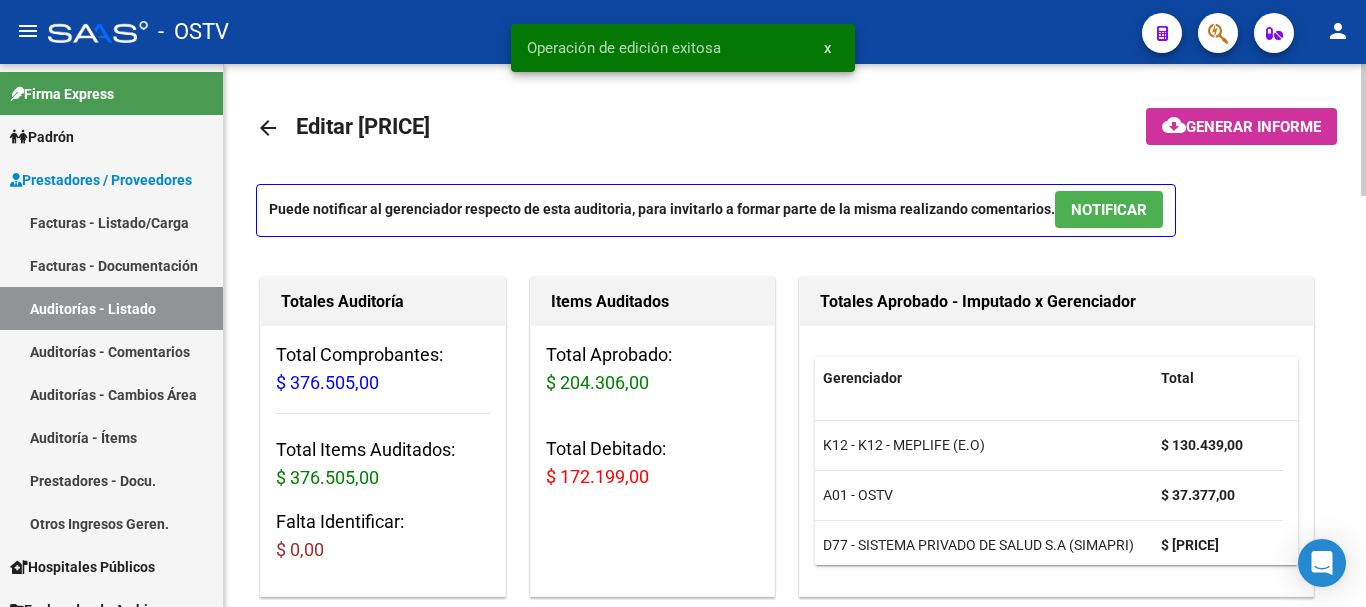 click on "arrow_back" 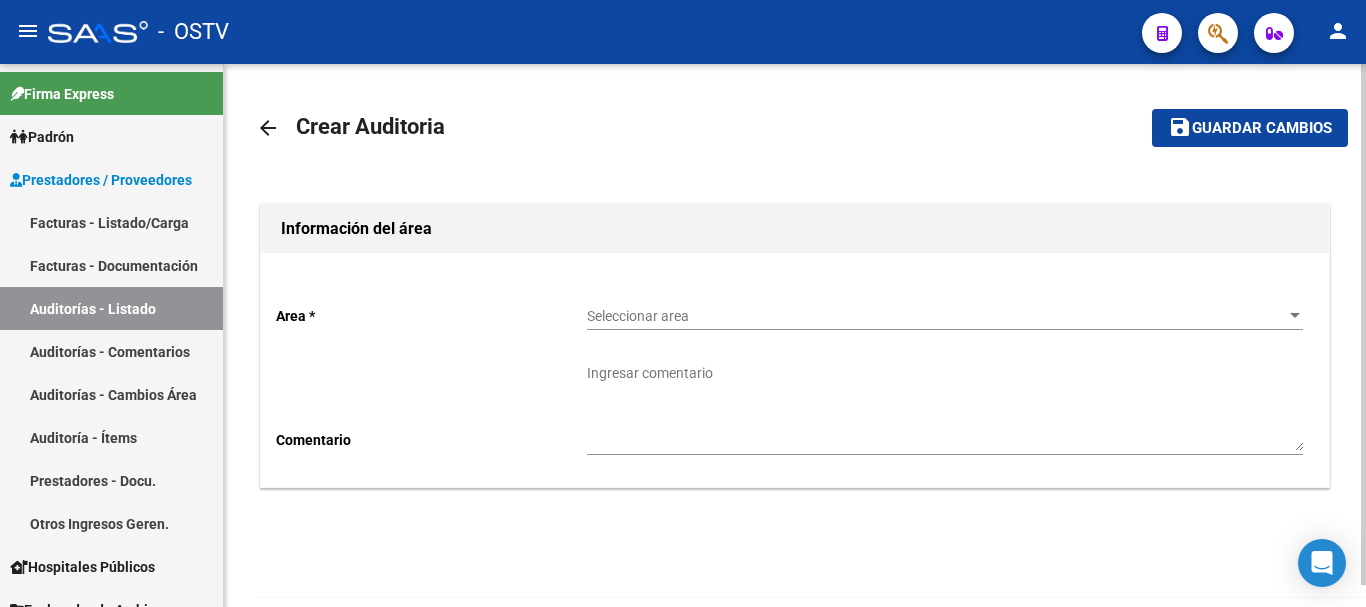 click on "Seleccionar area" at bounding box center (936, 316) 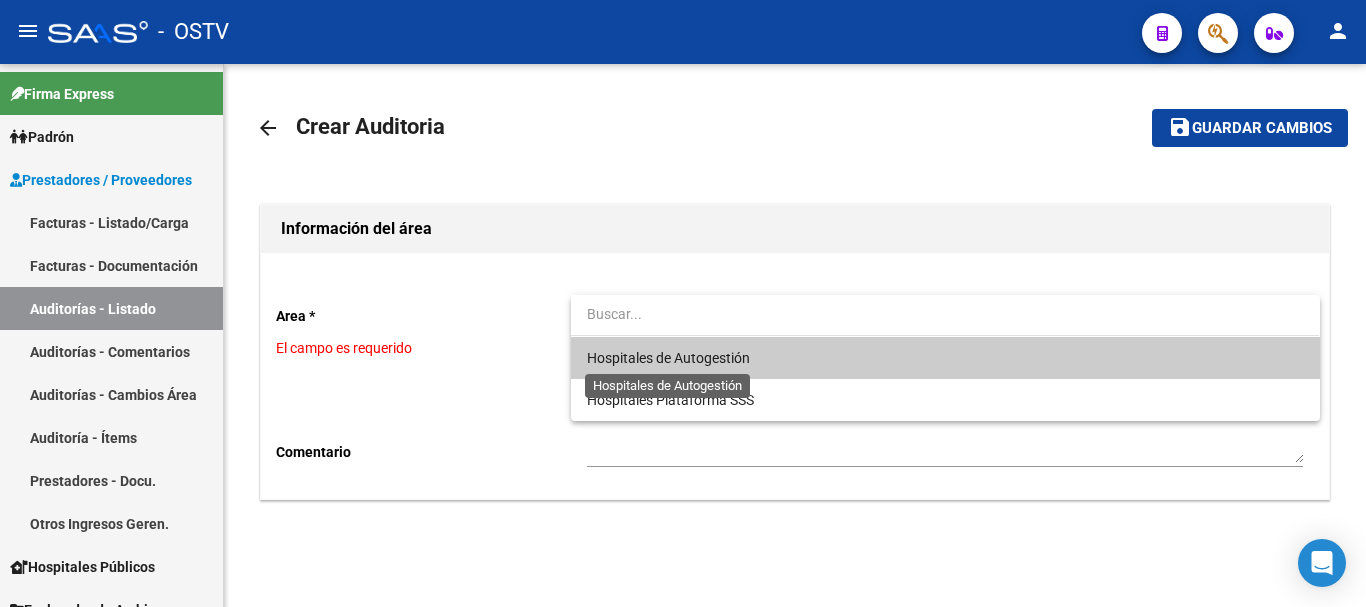 click on "Hospitales de Autogestión" at bounding box center [668, 358] 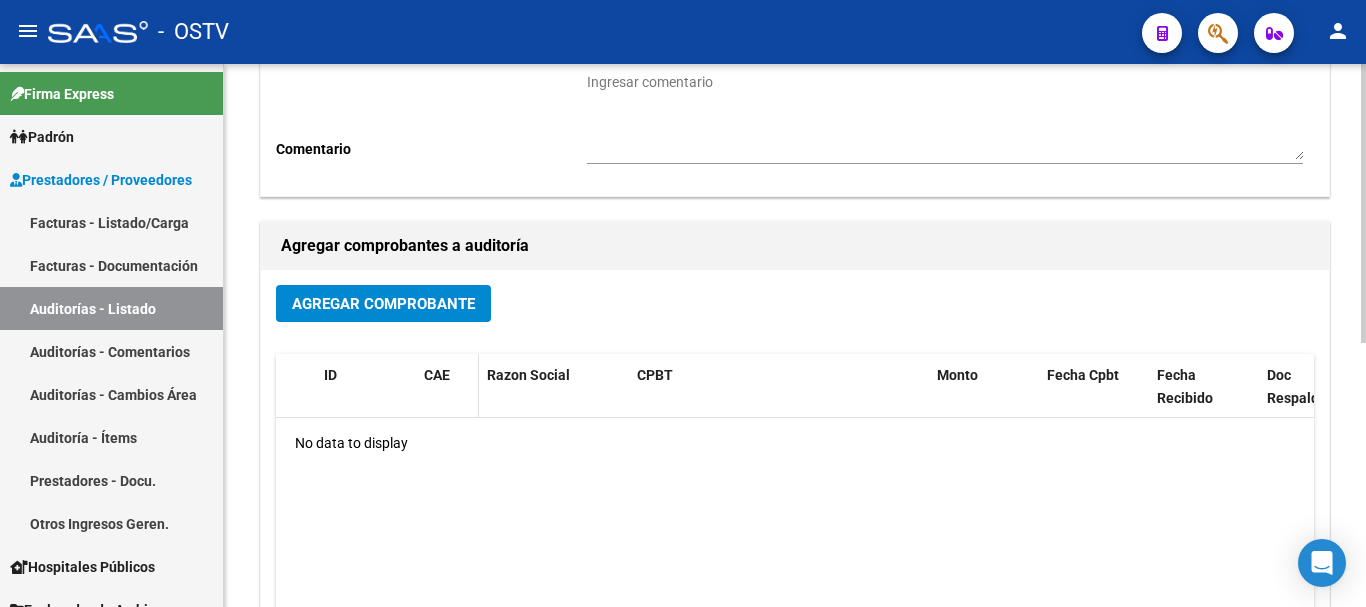 scroll, scrollTop: 300, scrollLeft: 0, axis: vertical 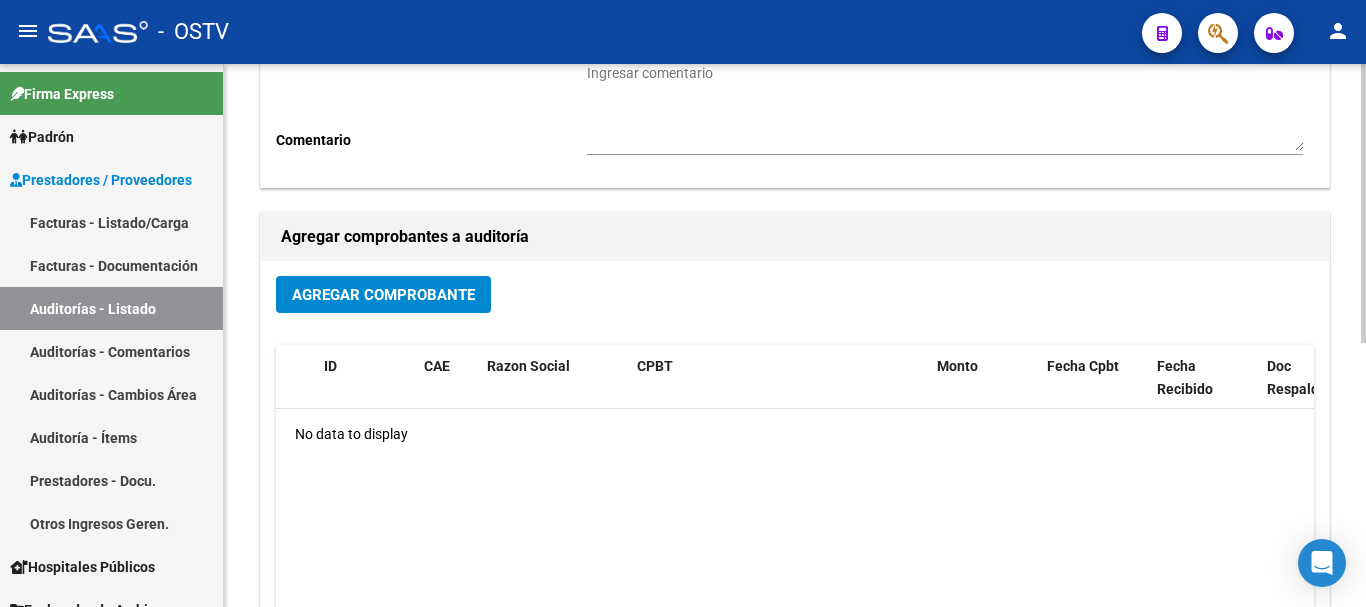 click on "Agregar Comprobante" 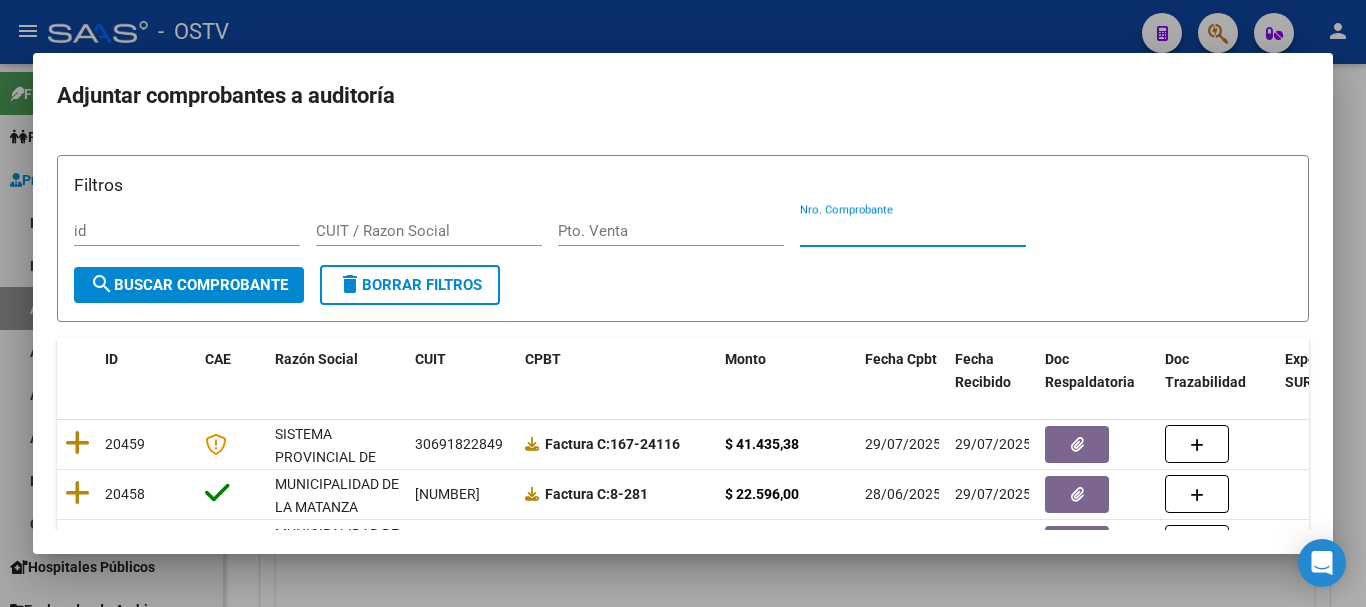 click on "Nro. Comprobante" at bounding box center (913, 231) 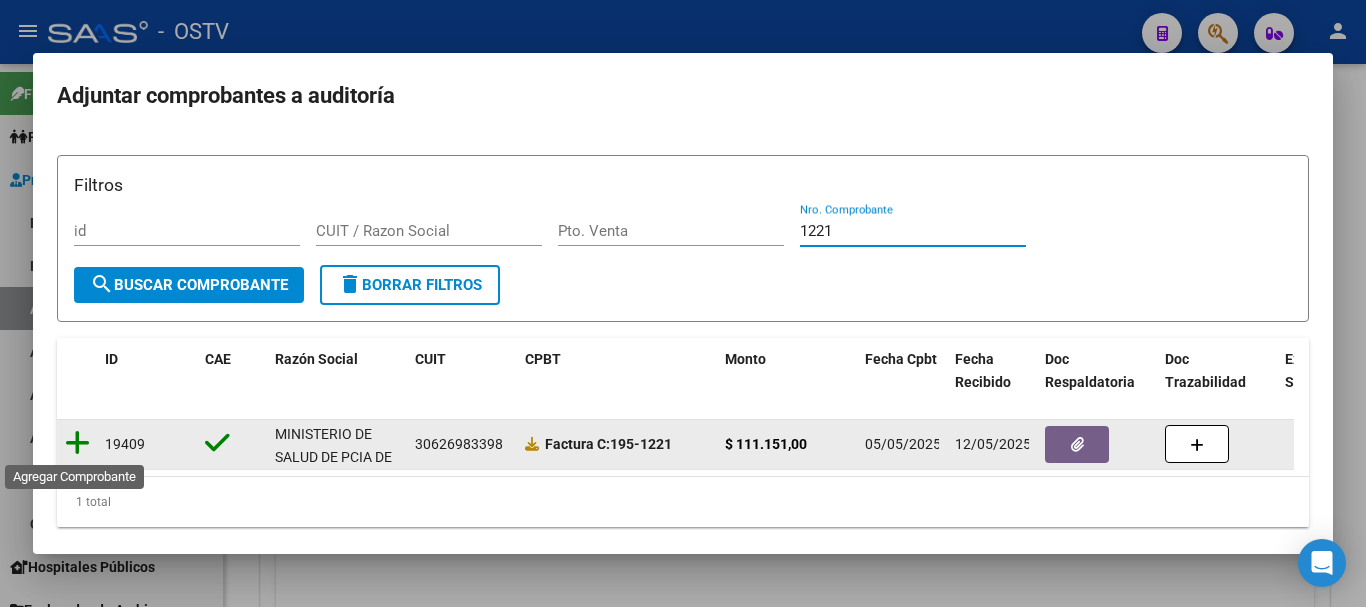 type on "1221" 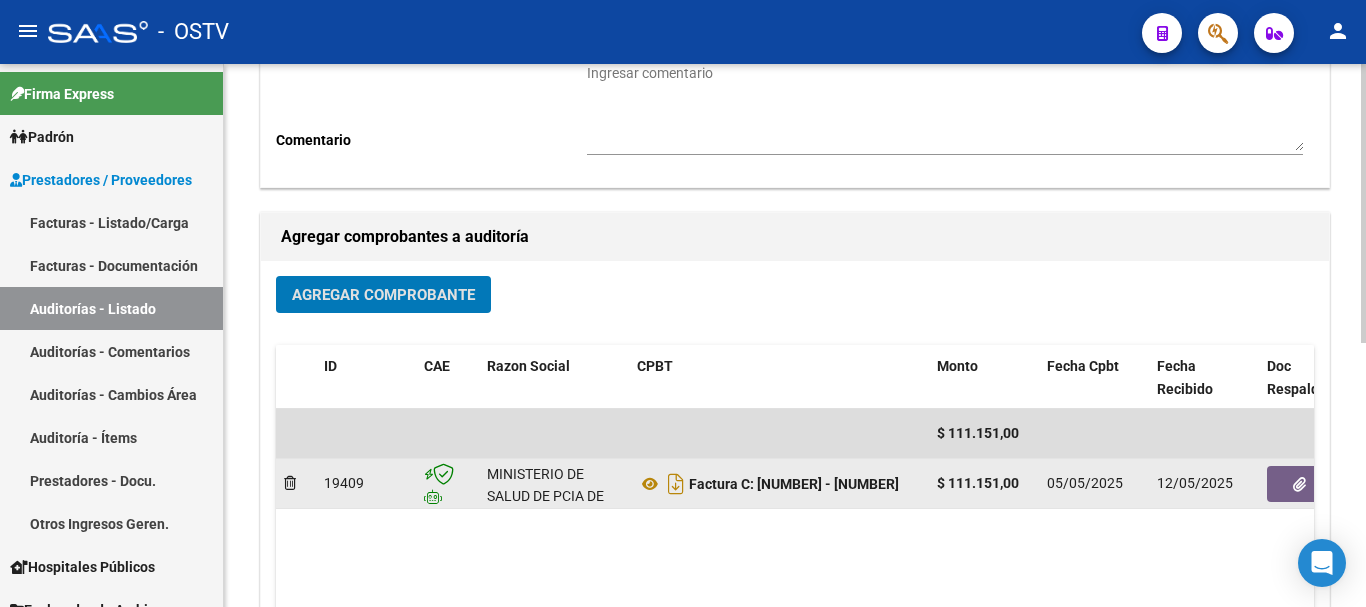 click 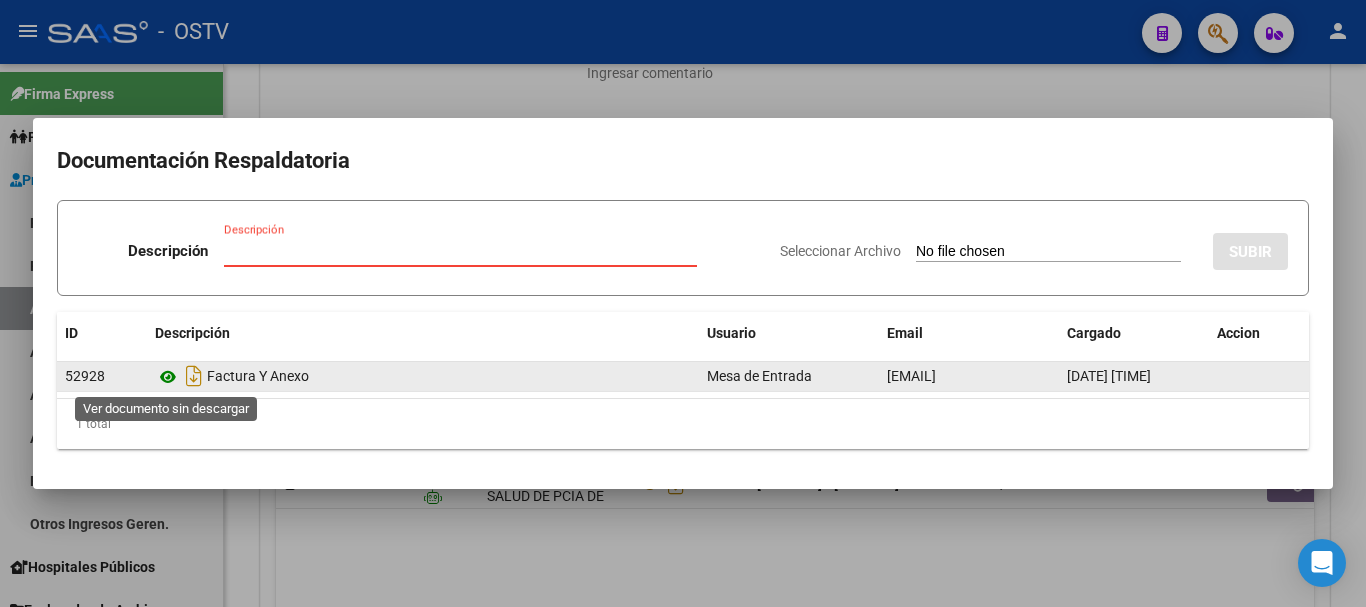 click 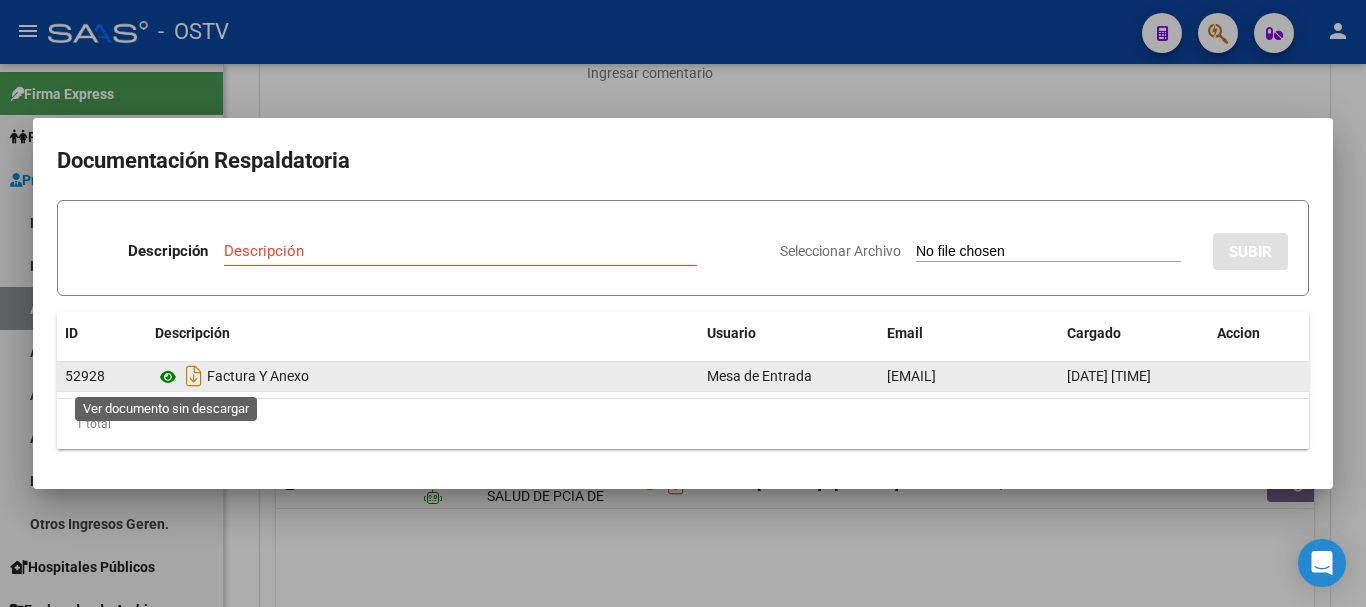 click 